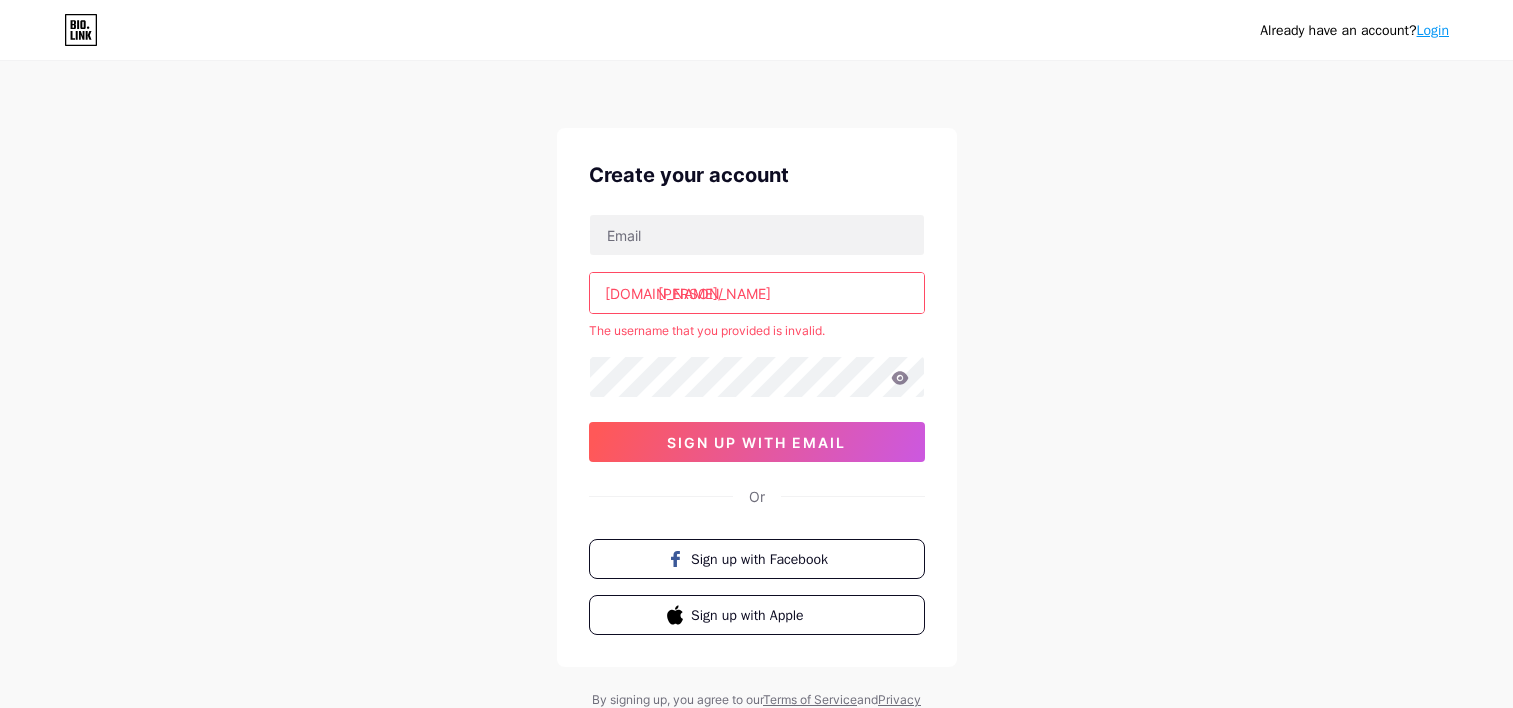 scroll, scrollTop: 0, scrollLeft: 0, axis: both 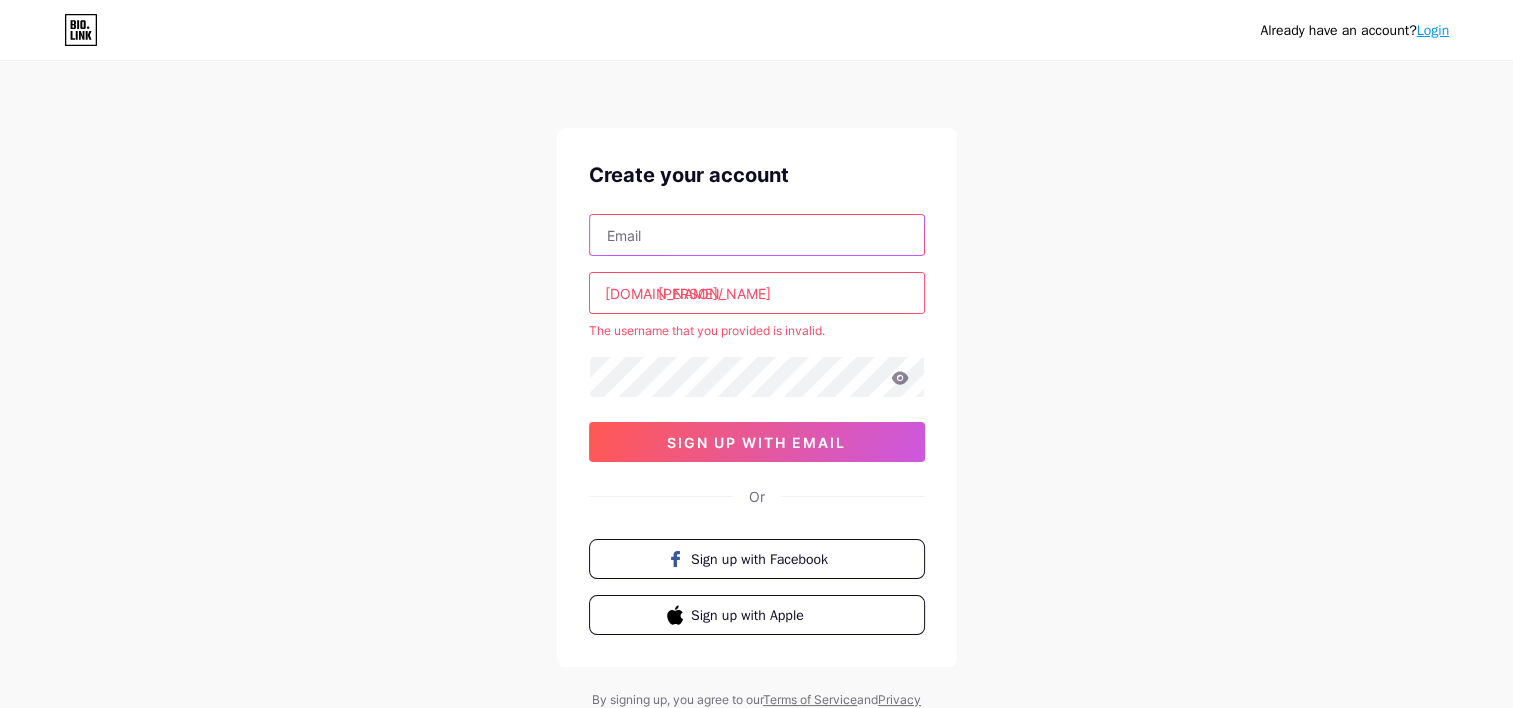 drag, startPoint x: 0, startPoint y: 0, endPoint x: 754, endPoint y: 239, distance: 790.97217 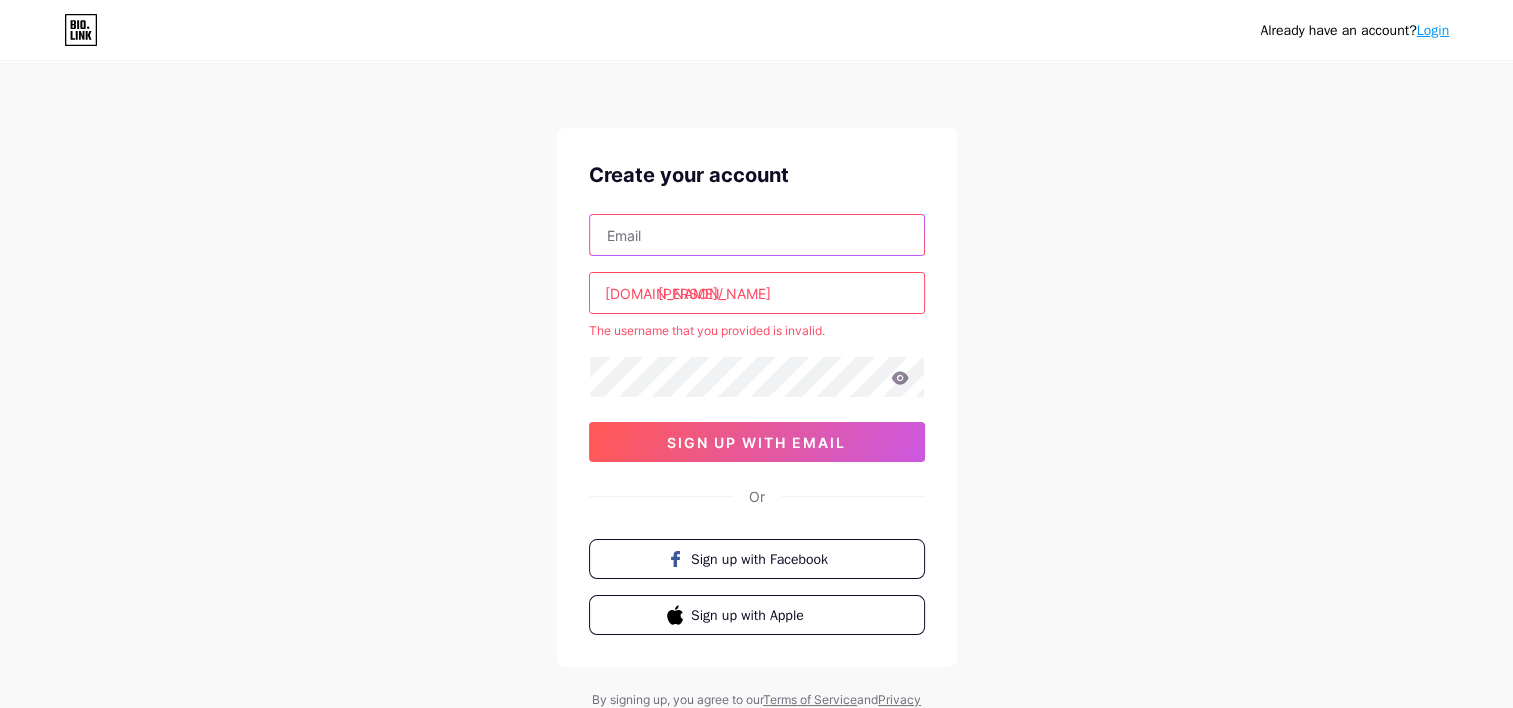 click at bounding box center (757, 235) 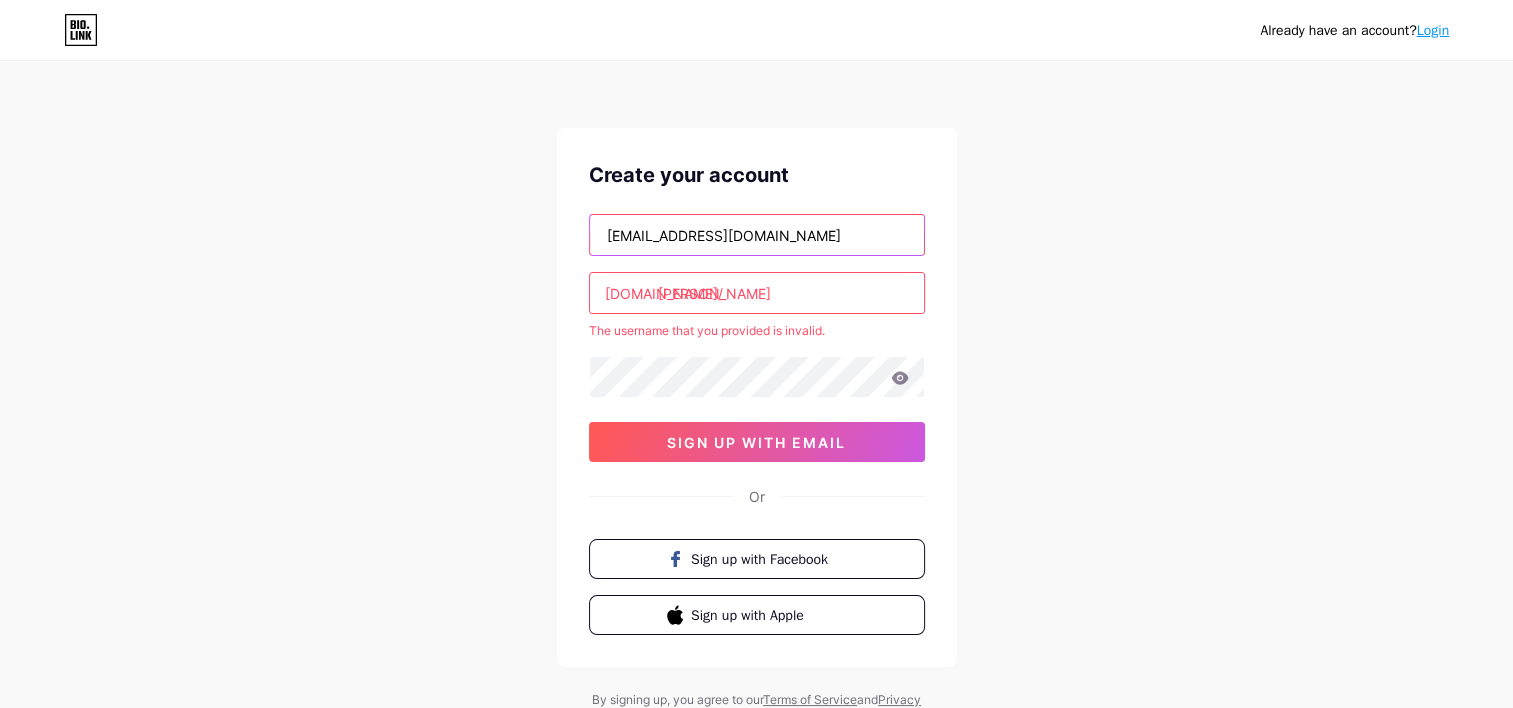 type on "fanydelacruz2019@gmail.com" 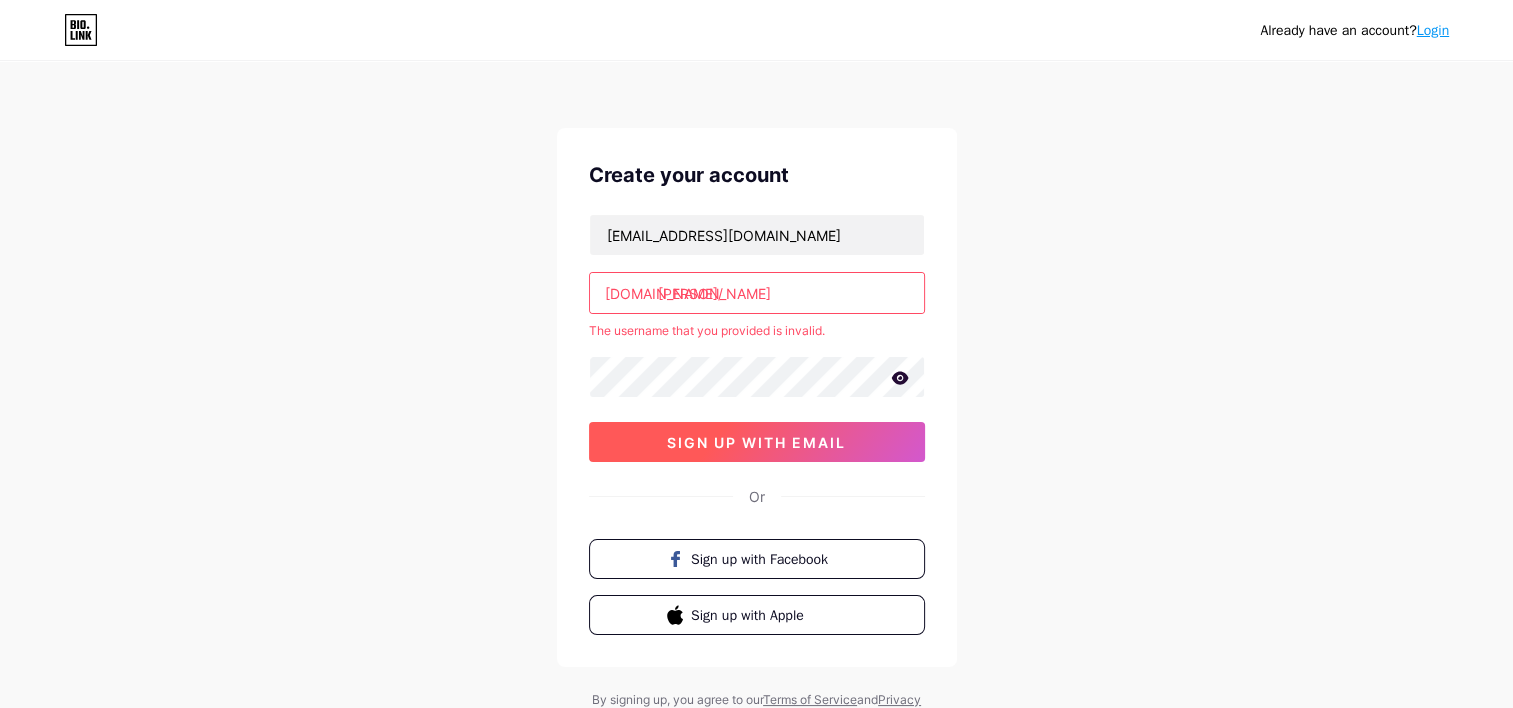 click on "sign up with email" at bounding box center (757, 442) 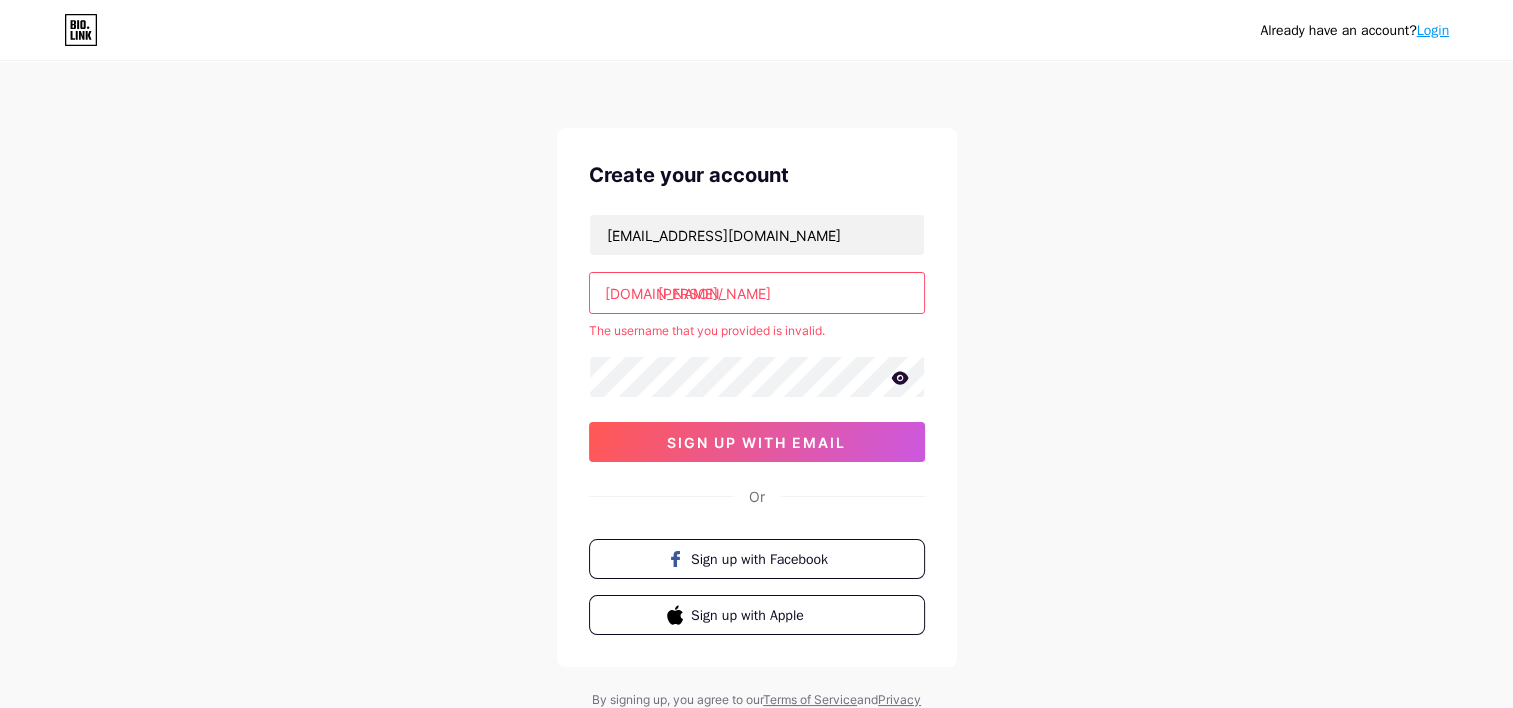 click on "[PERSON_NAME]" at bounding box center [757, 293] 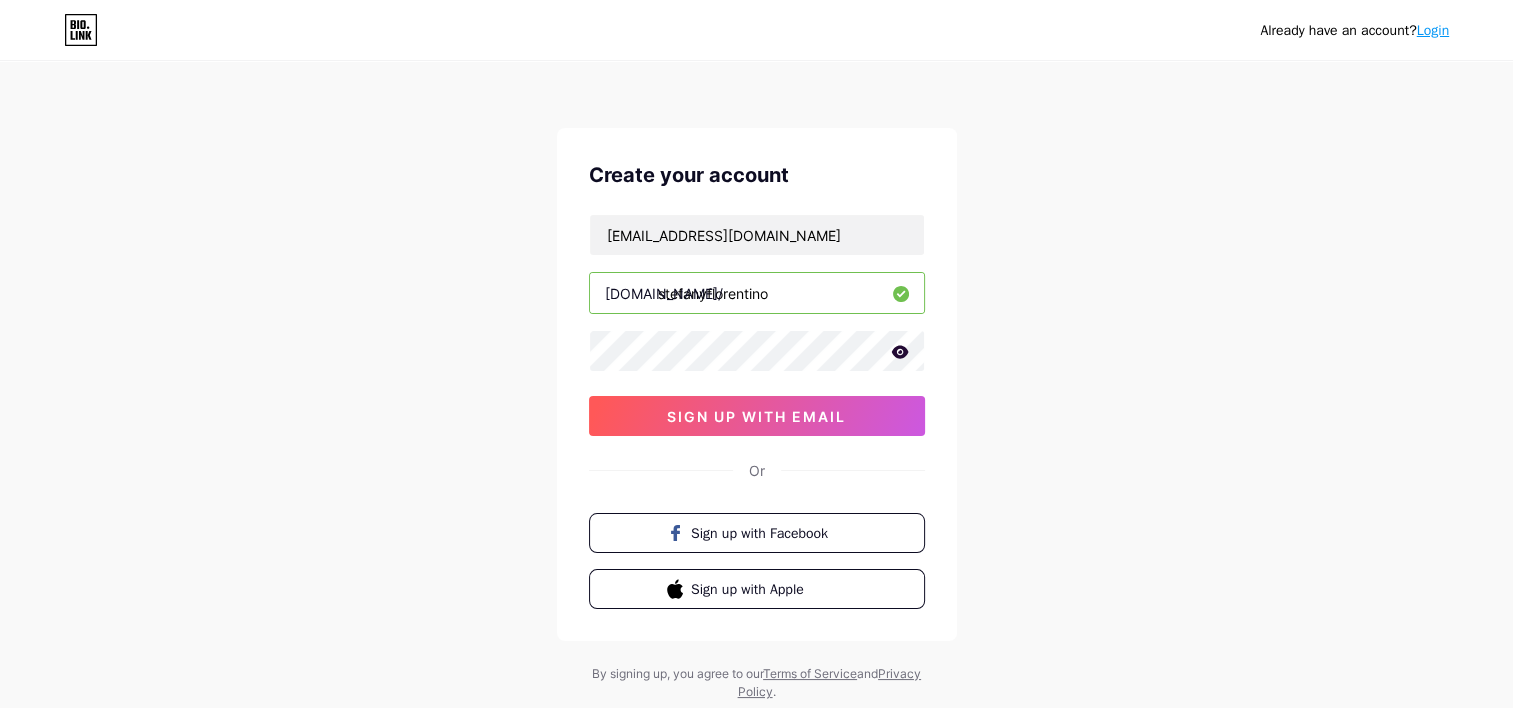 click on "stefanyflorentino" at bounding box center [757, 293] 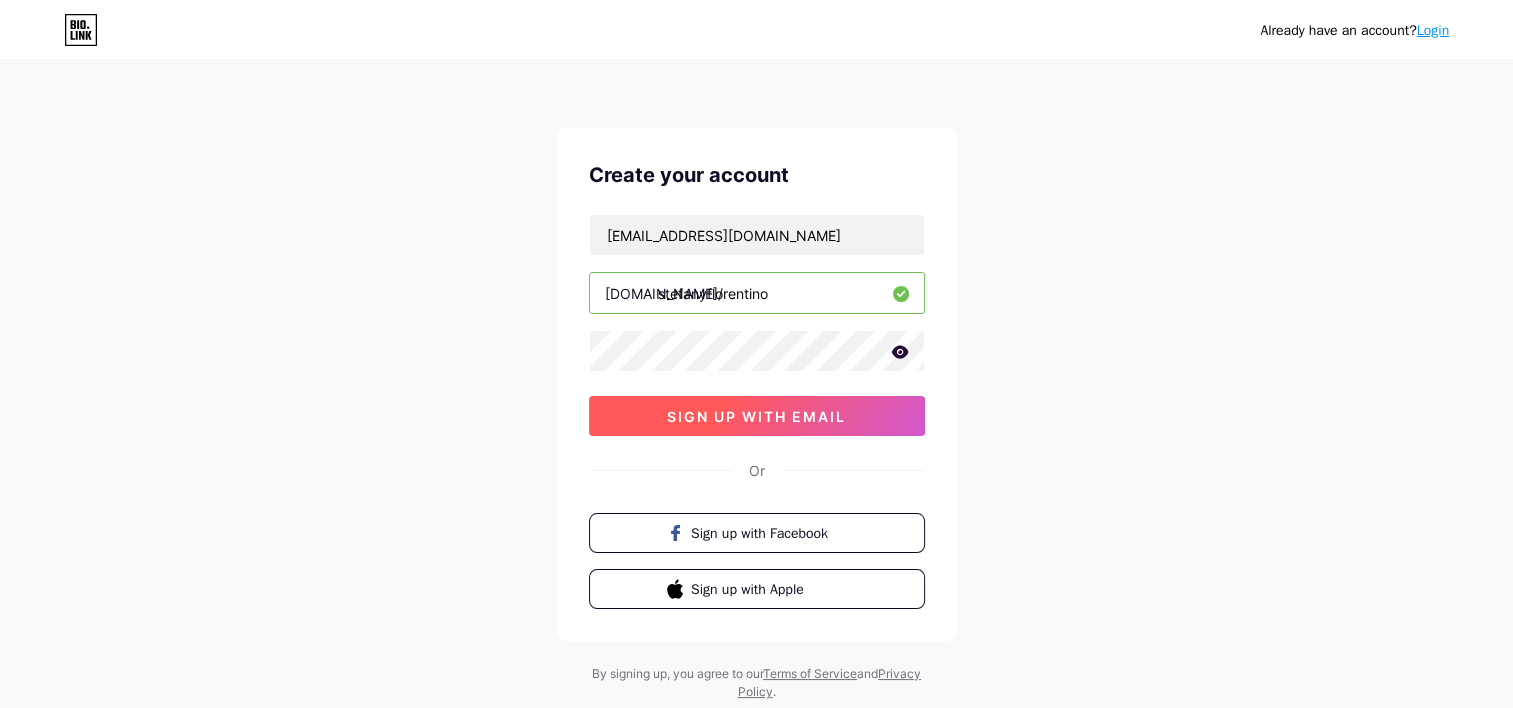 type on "stefanyflorentino" 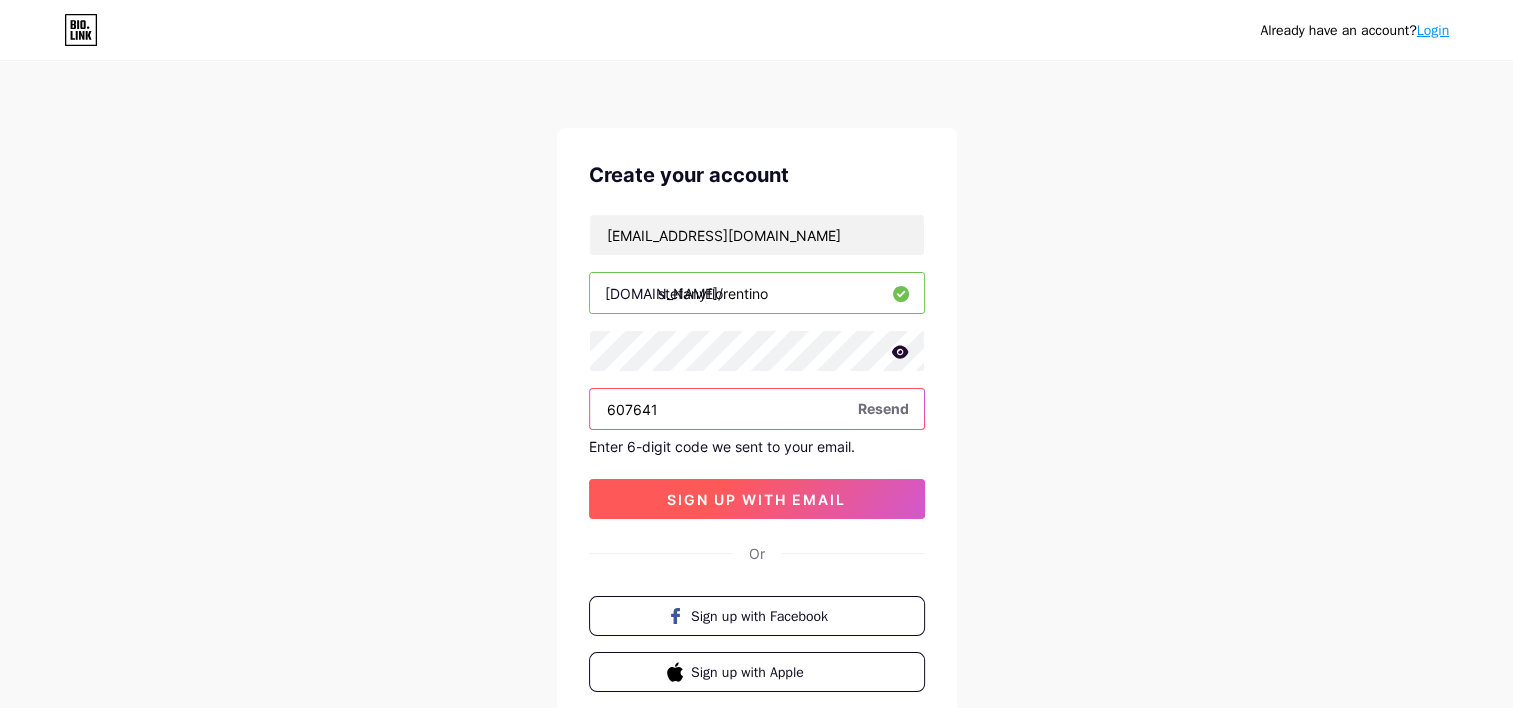 type on "607641" 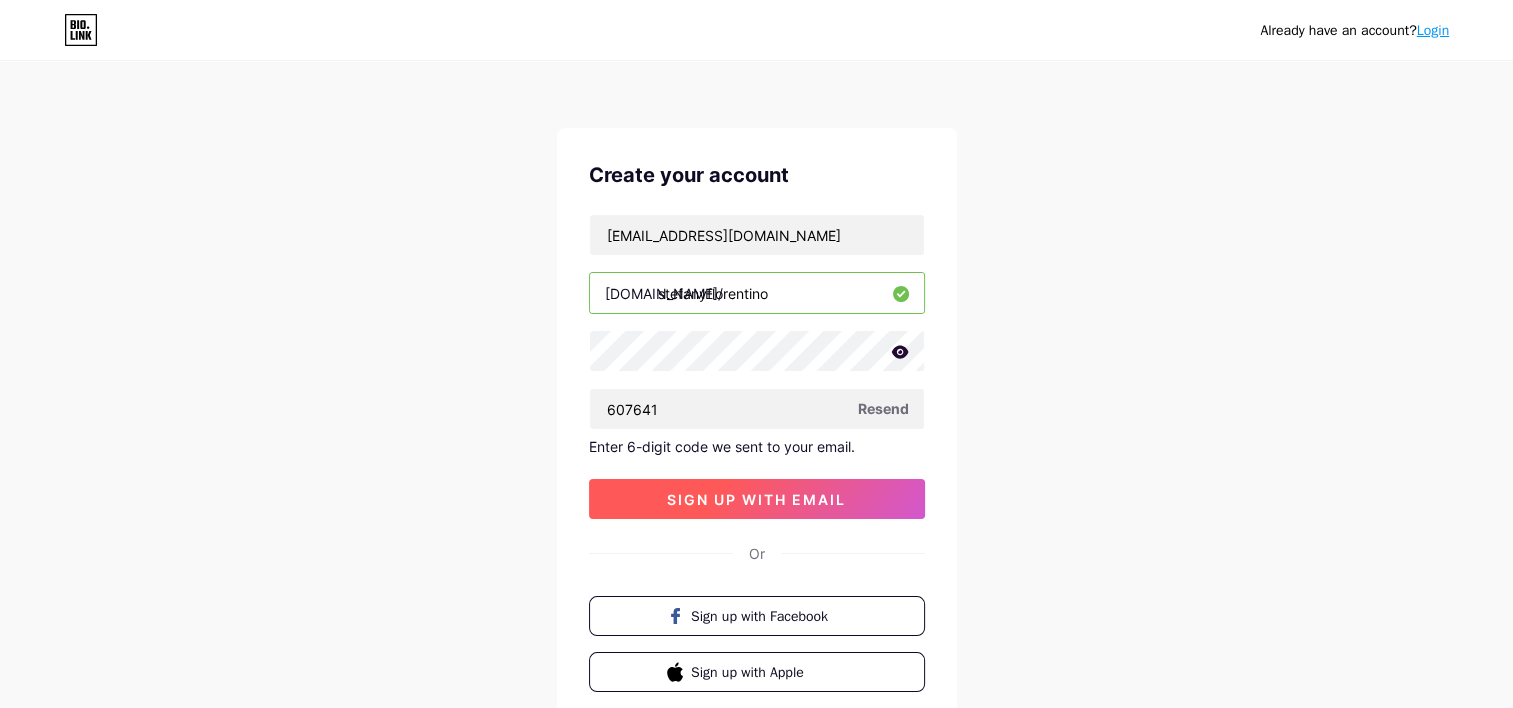 click on "sign up with email" at bounding box center (756, 499) 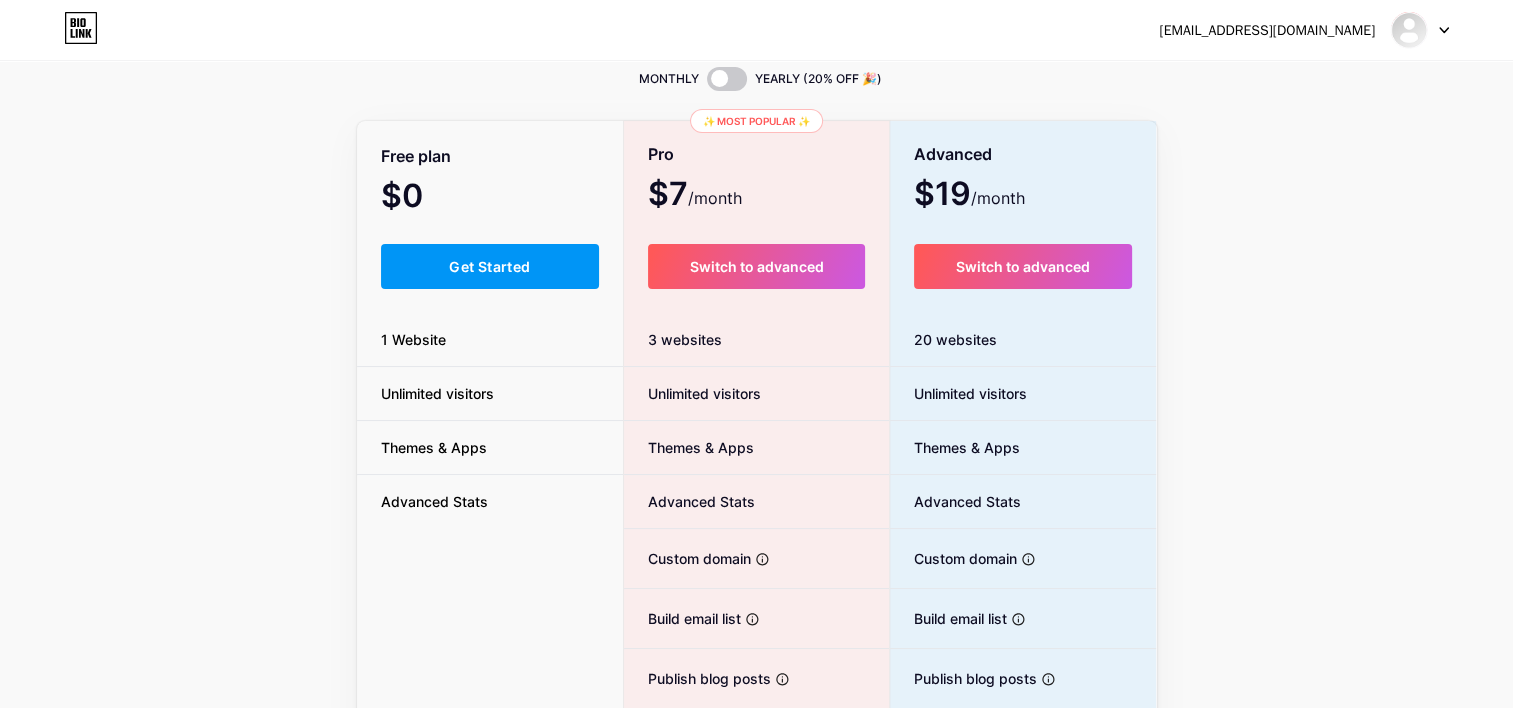 scroll, scrollTop: 72, scrollLeft: 0, axis: vertical 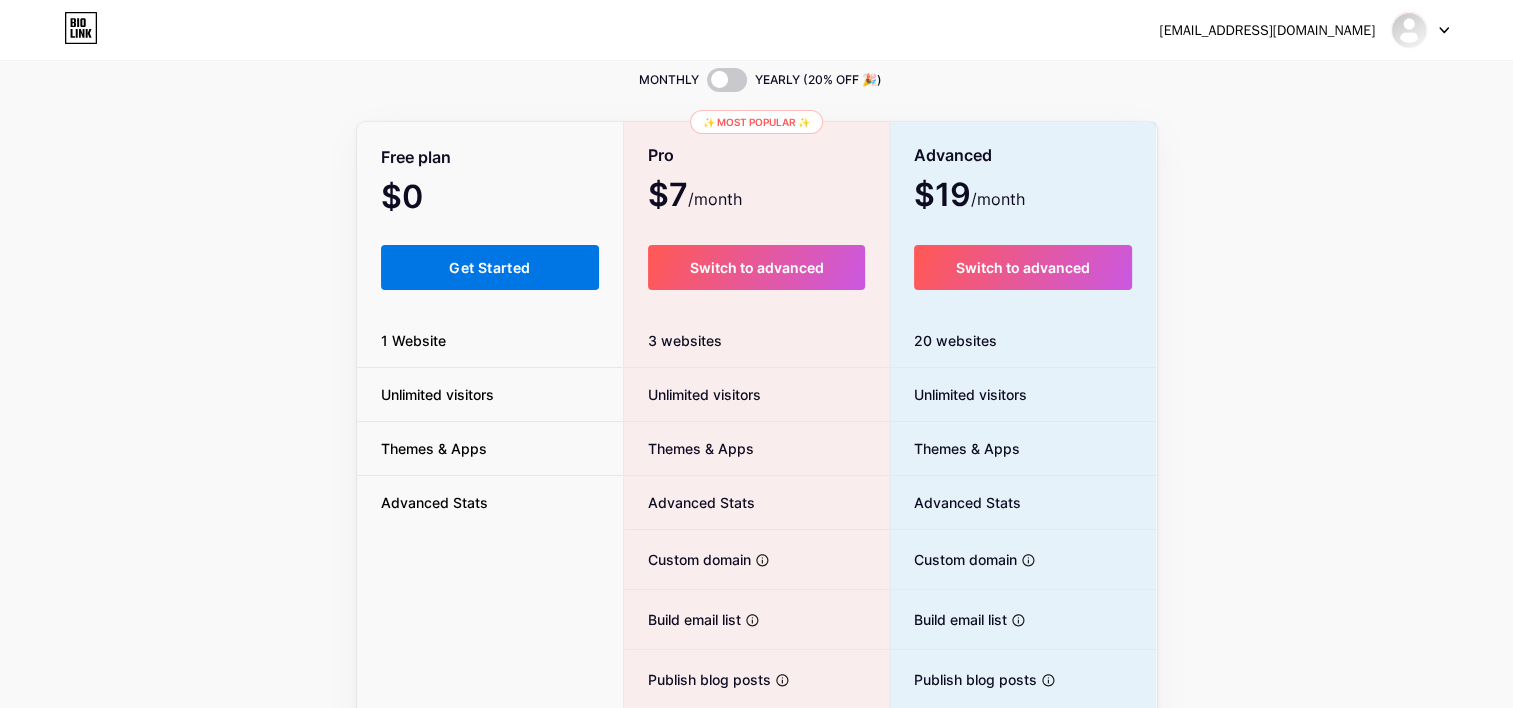 click on "Get Started" at bounding box center [489, 267] 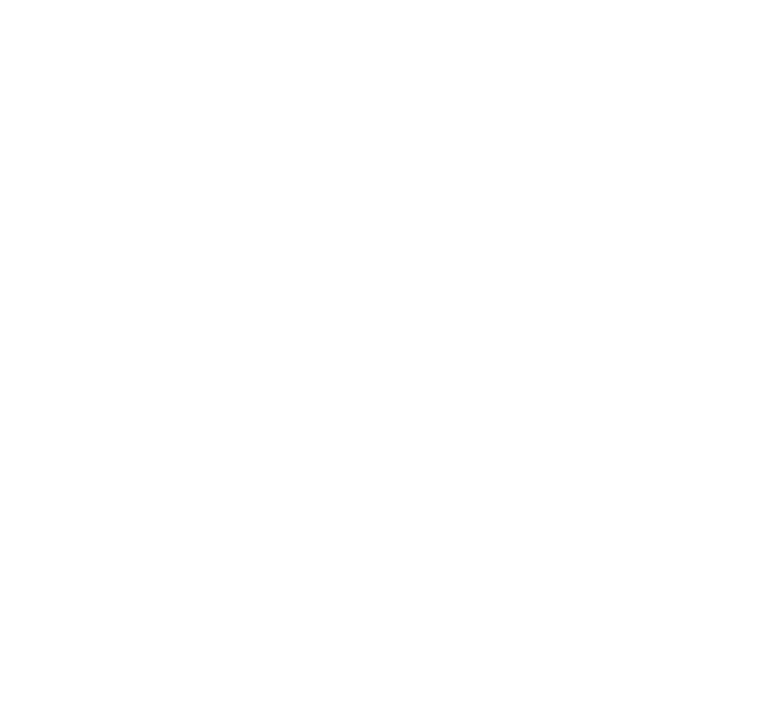 scroll, scrollTop: 0, scrollLeft: 0, axis: both 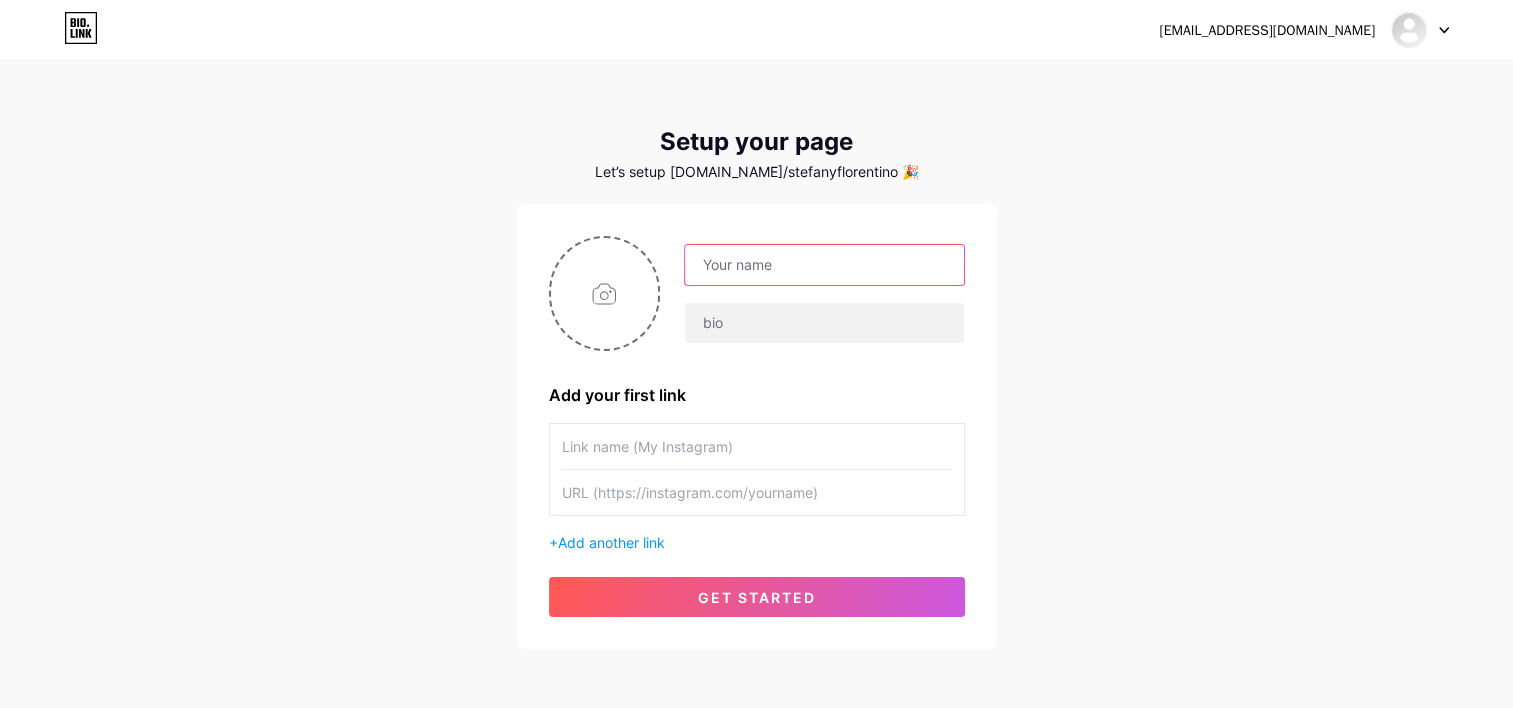 click at bounding box center (824, 265) 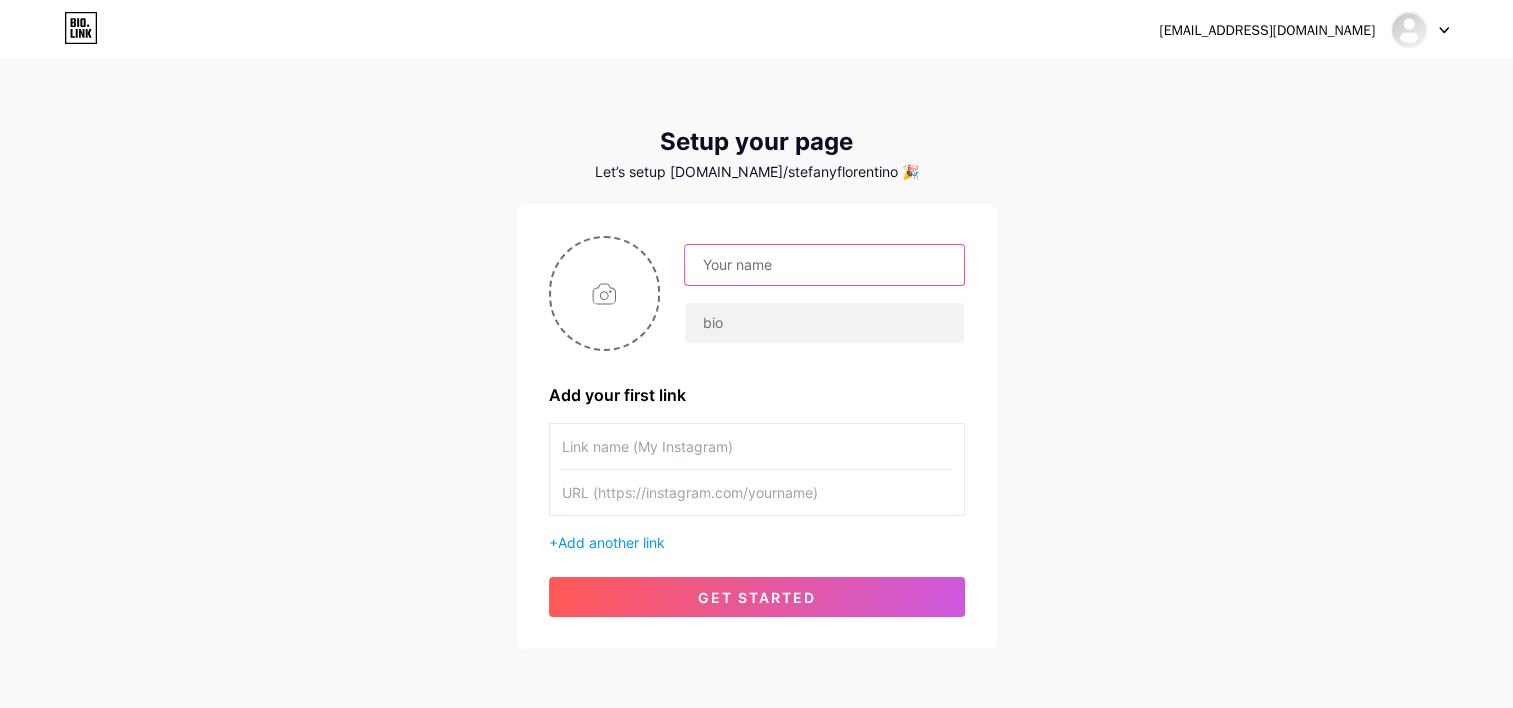 type on "[PERSON_NAME]" 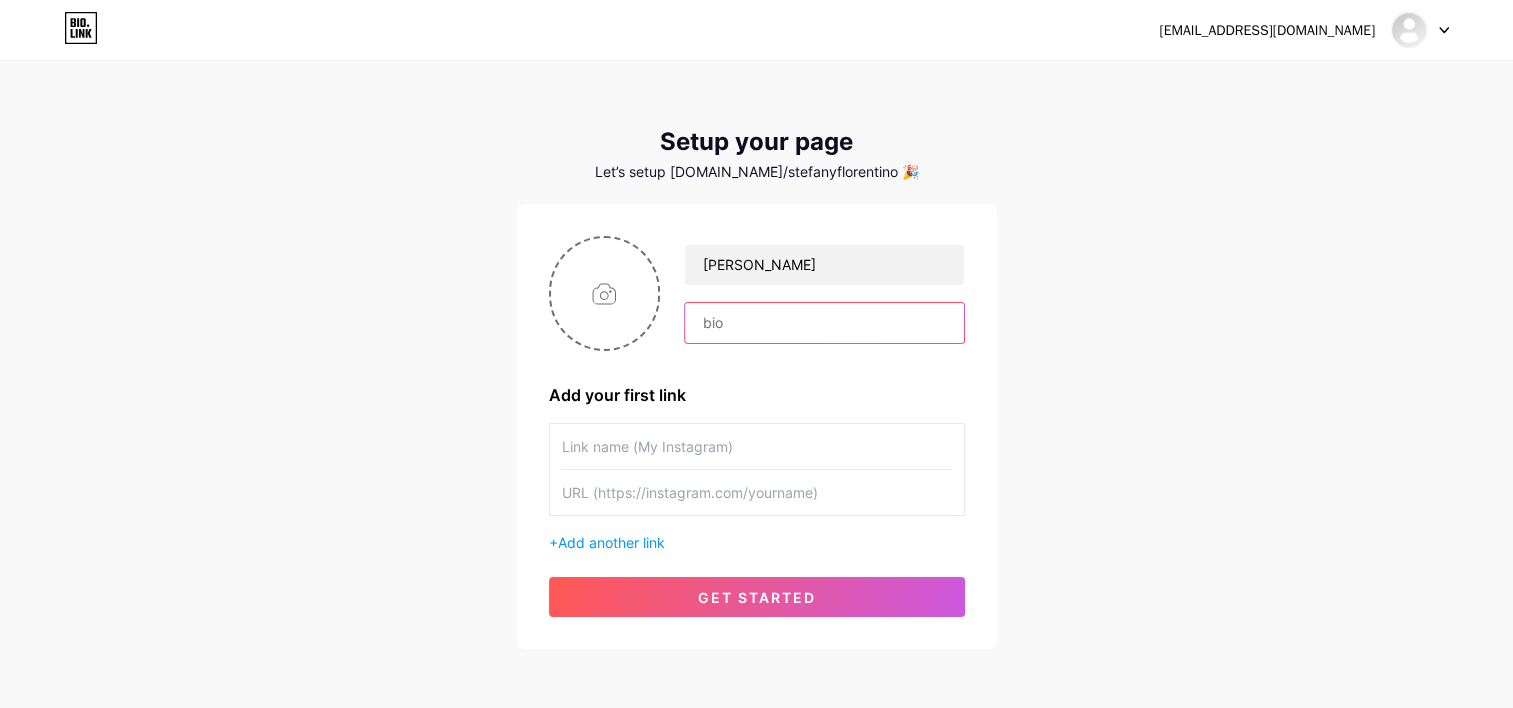 click at bounding box center (824, 323) 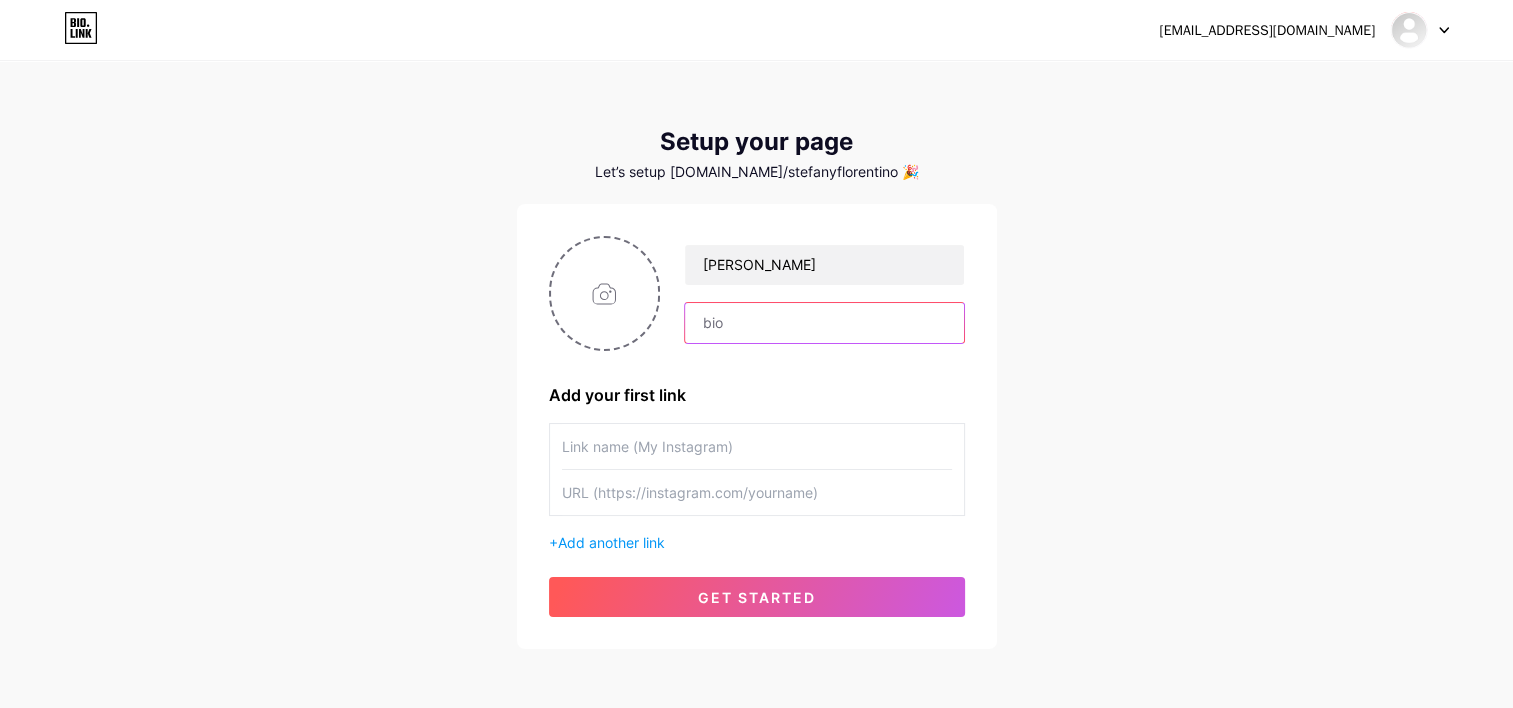 click at bounding box center (824, 323) 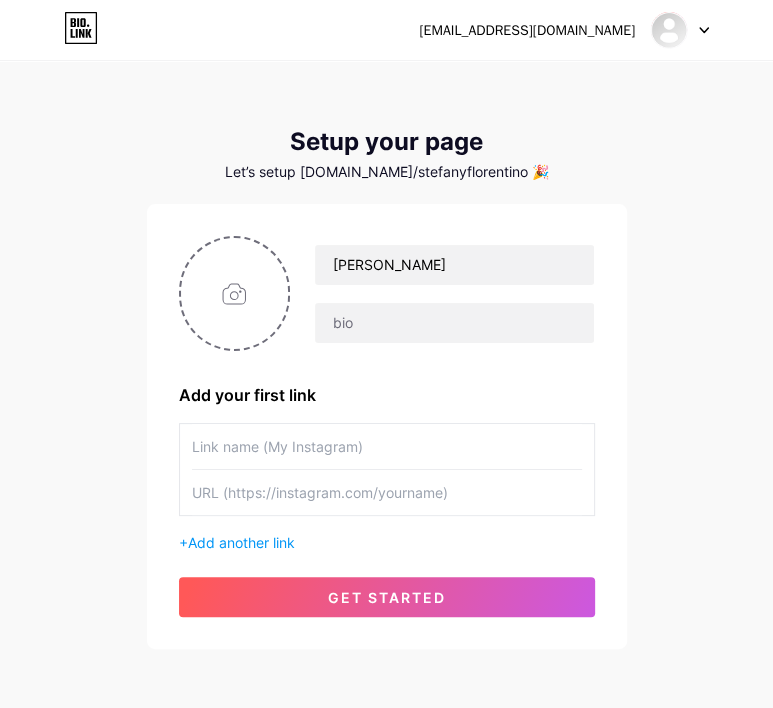 click at bounding box center (387, 492) 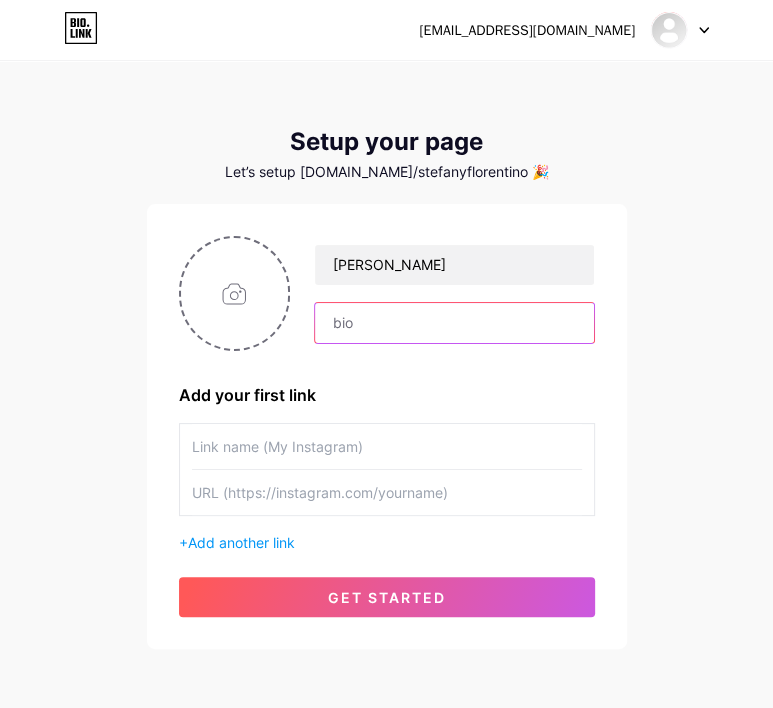 click at bounding box center [454, 323] 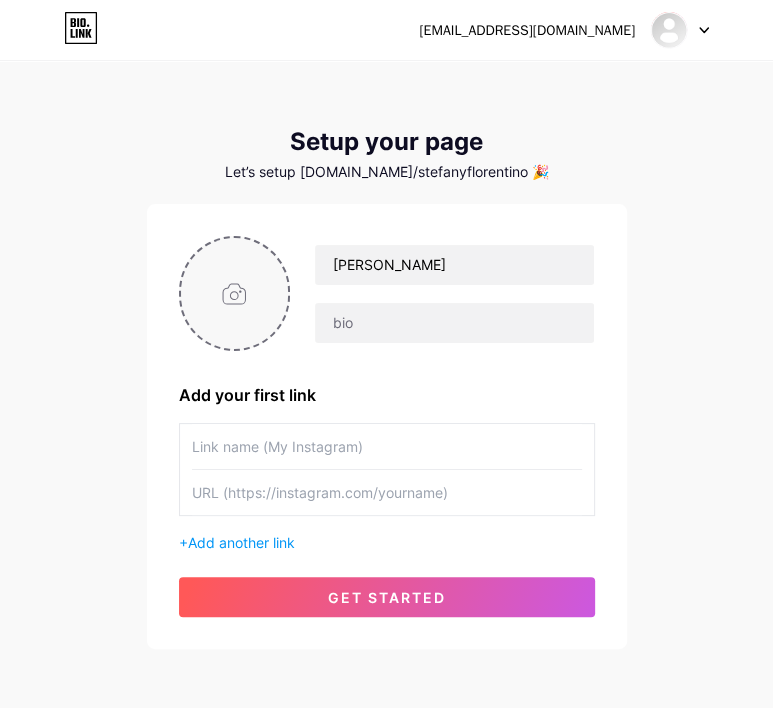 click at bounding box center [235, 293] 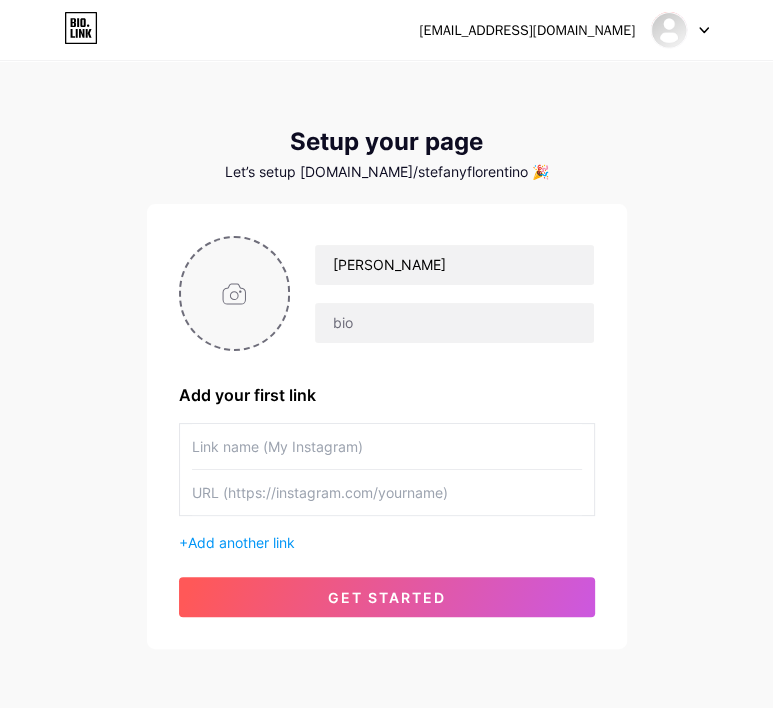 type on "C:\fakepath\Immagine WhatsApp 2025-07-12 ore 08.19.47_5fffe329.jpg" 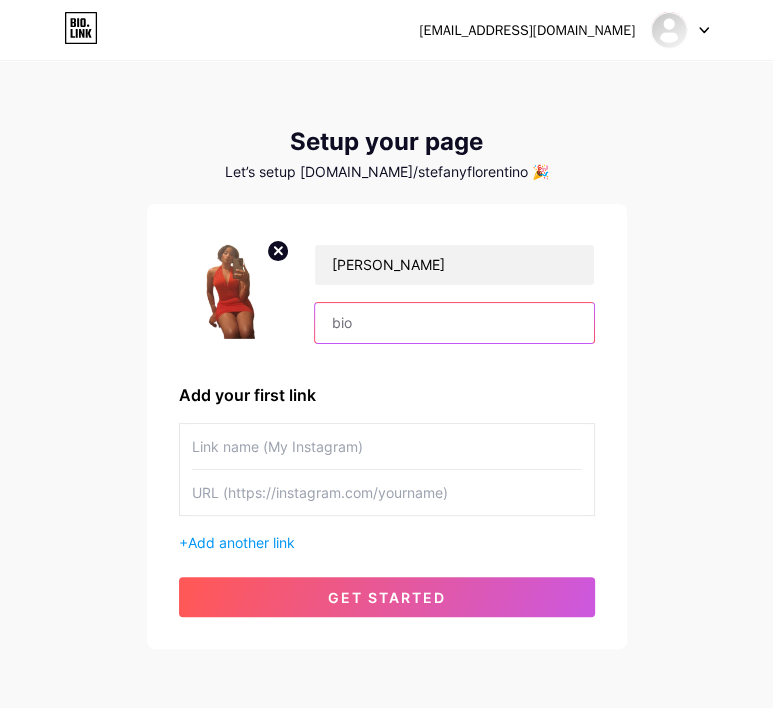click at bounding box center (454, 323) 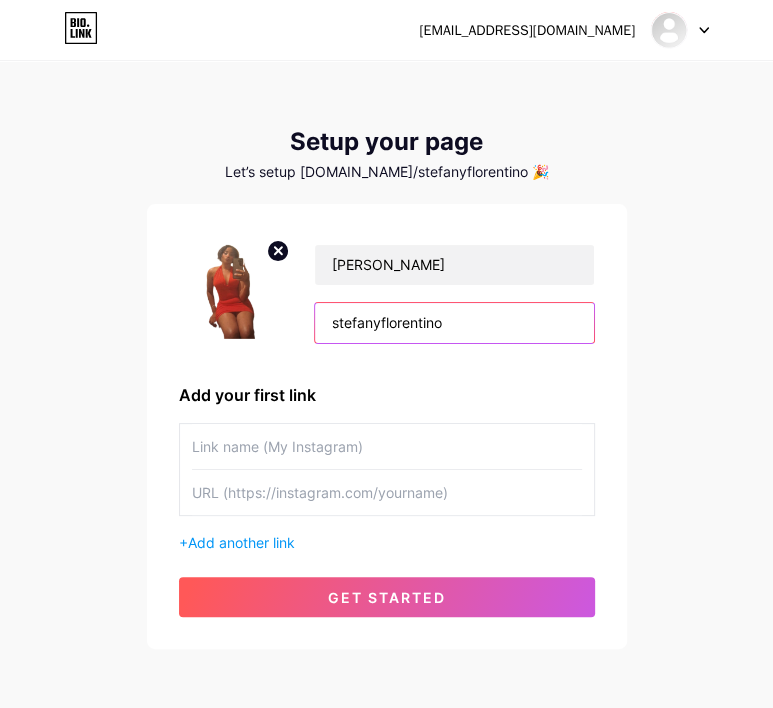 type on "stefanyflorentino" 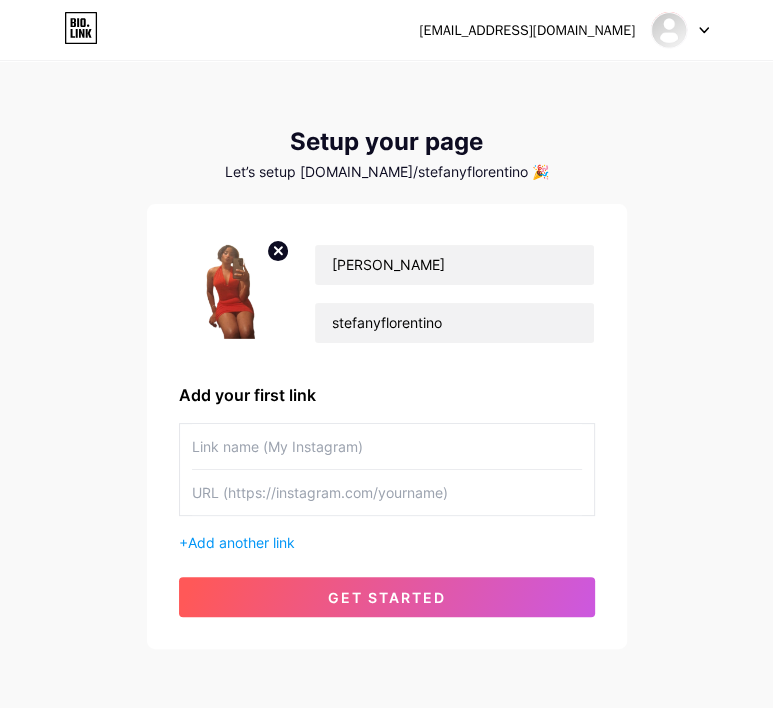 click at bounding box center [387, 446] 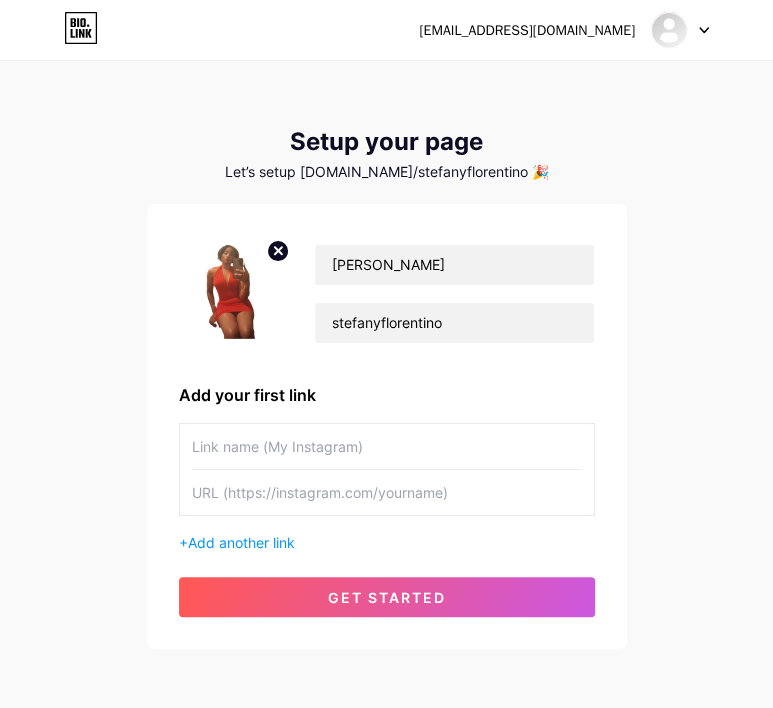 paste on "[URL][DOMAIN_NAME]" 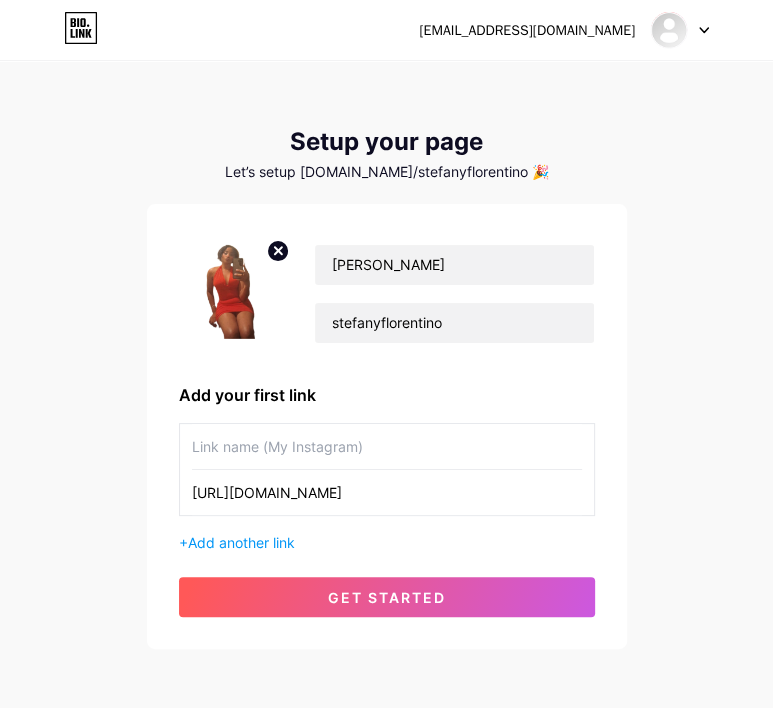 scroll, scrollTop: 0, scrollLeft: 144, axis: horizontal 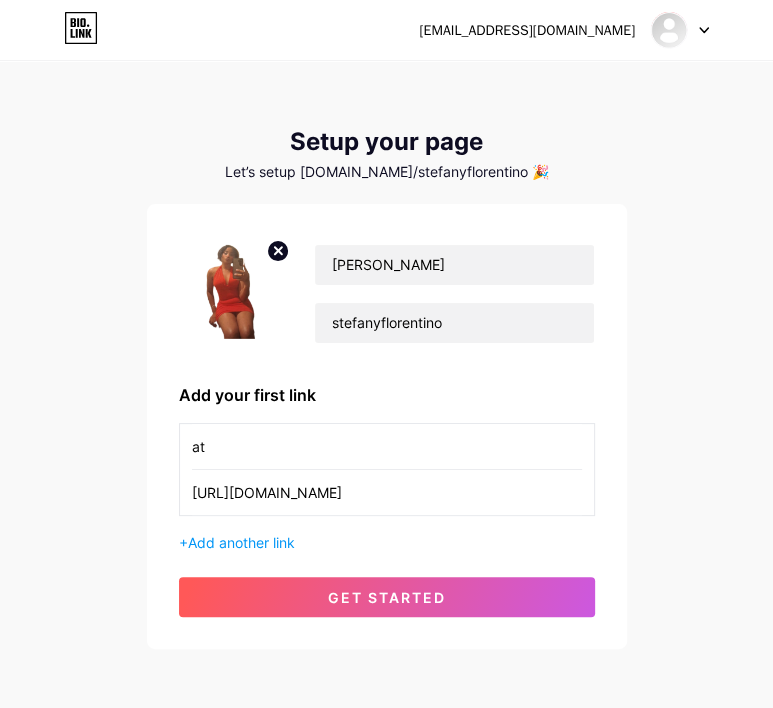 type on "a" 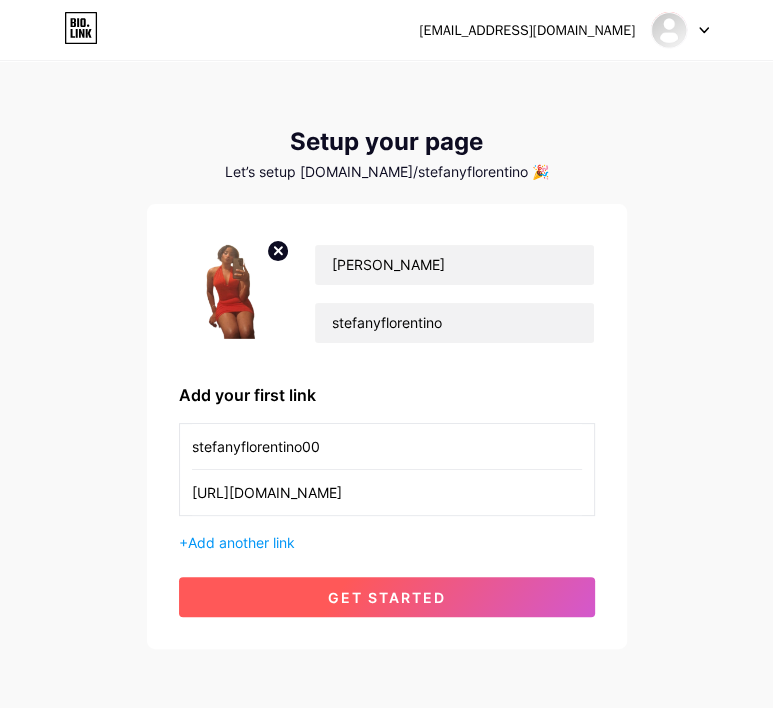type on "stefanyflorentino00" 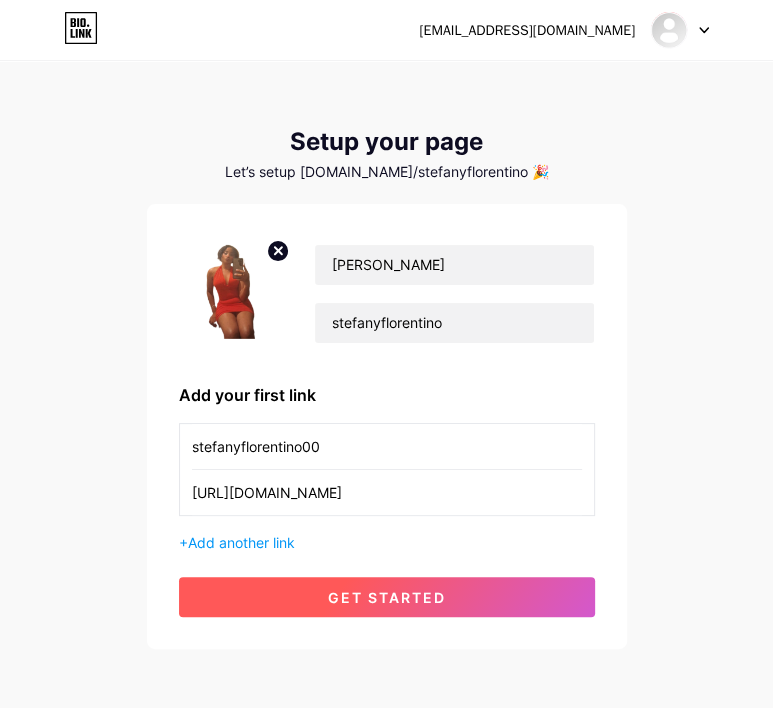 click on "get started" at bounding box center (387, 597) 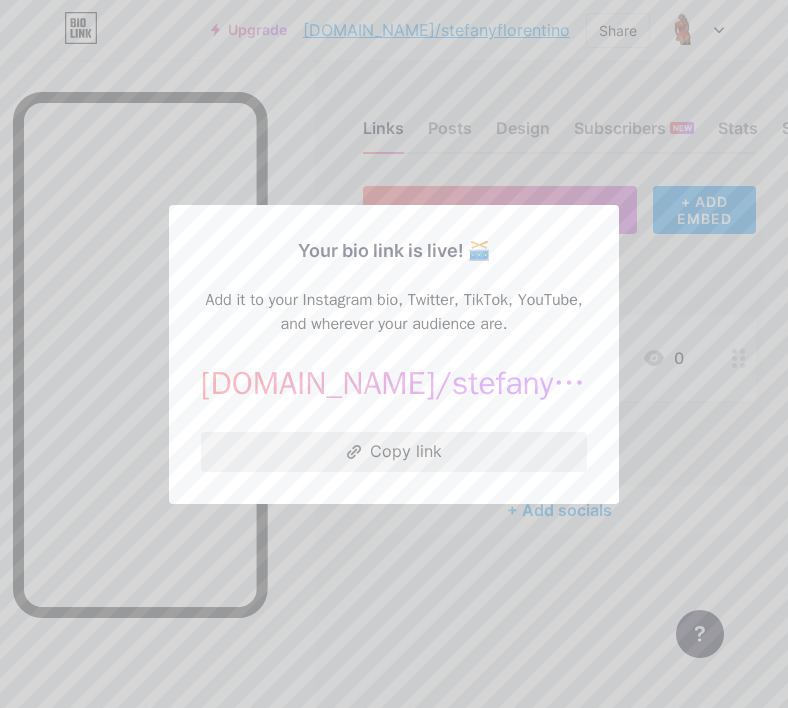 click on "Copy link" at bounding box center (394, 452) 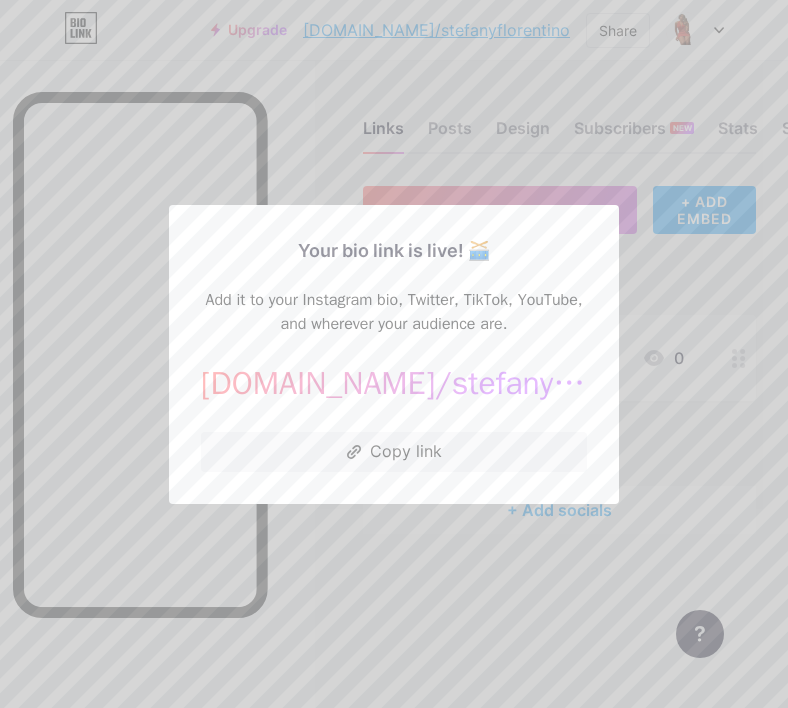 click at bounding box center (394, 354) 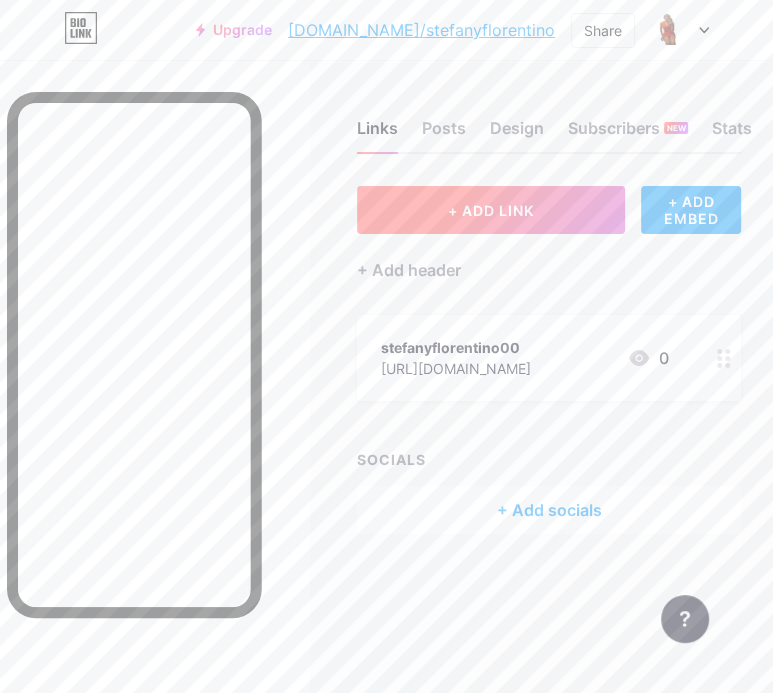 click on "+ ADD LINK" at bounding box center [491, 210] 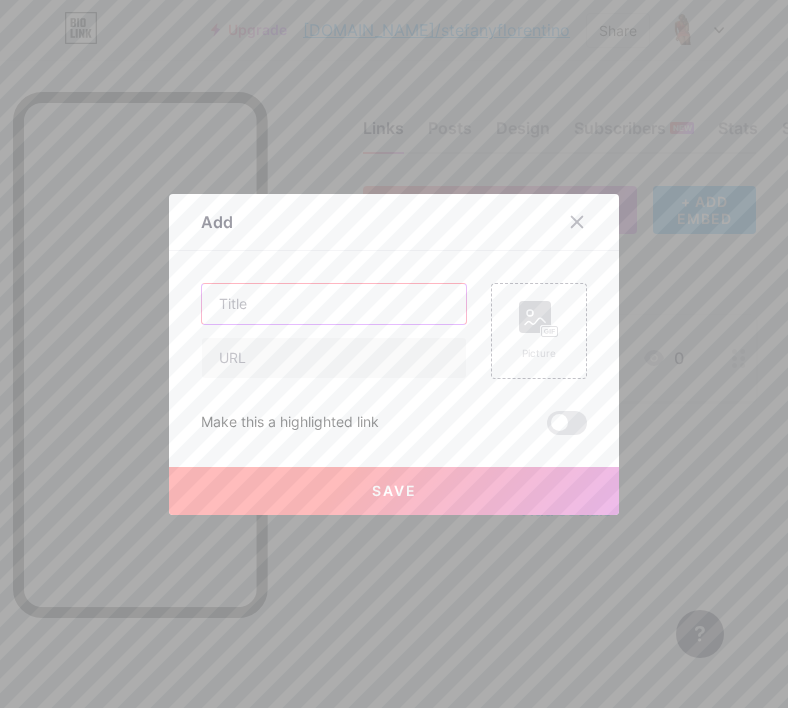 click at bounding box center [334, 304] 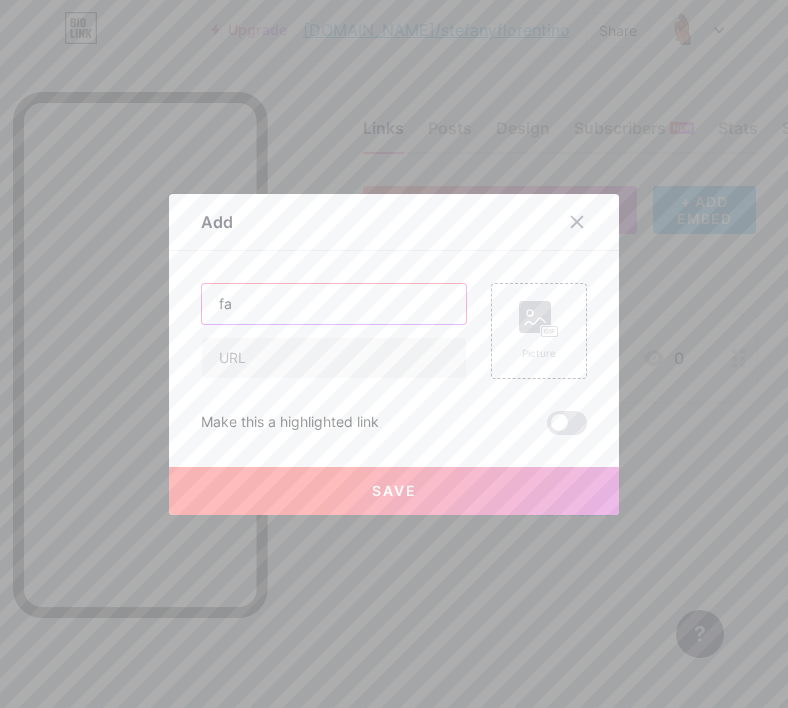 type on "f" 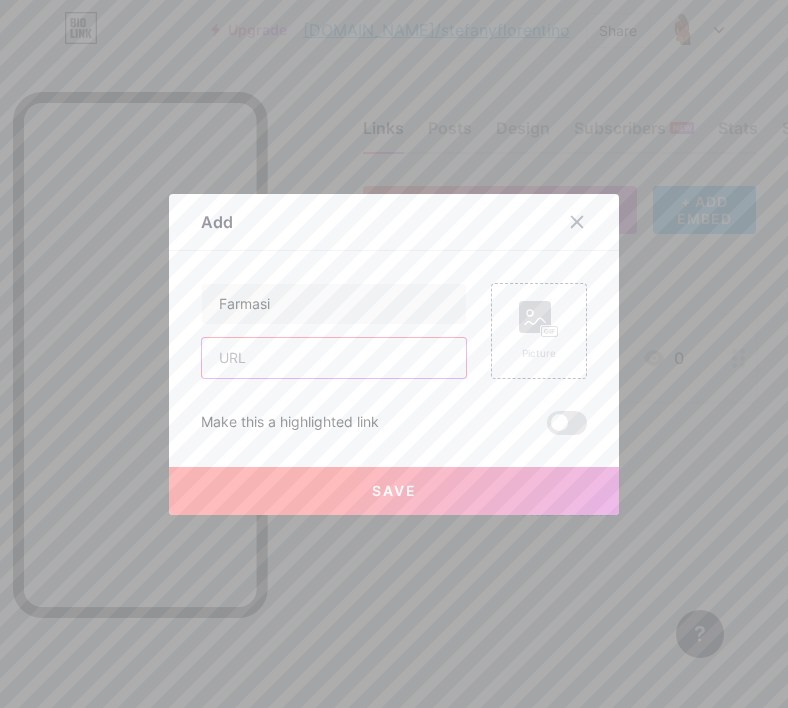 click at bounding box center (334, 358) 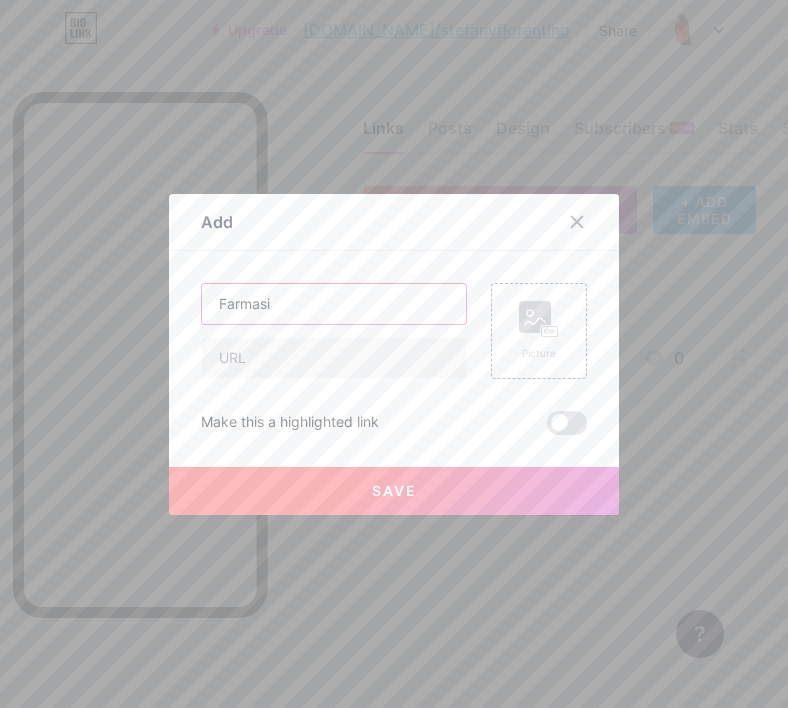 click on "Farmasi" at bounding box center [334, 304] 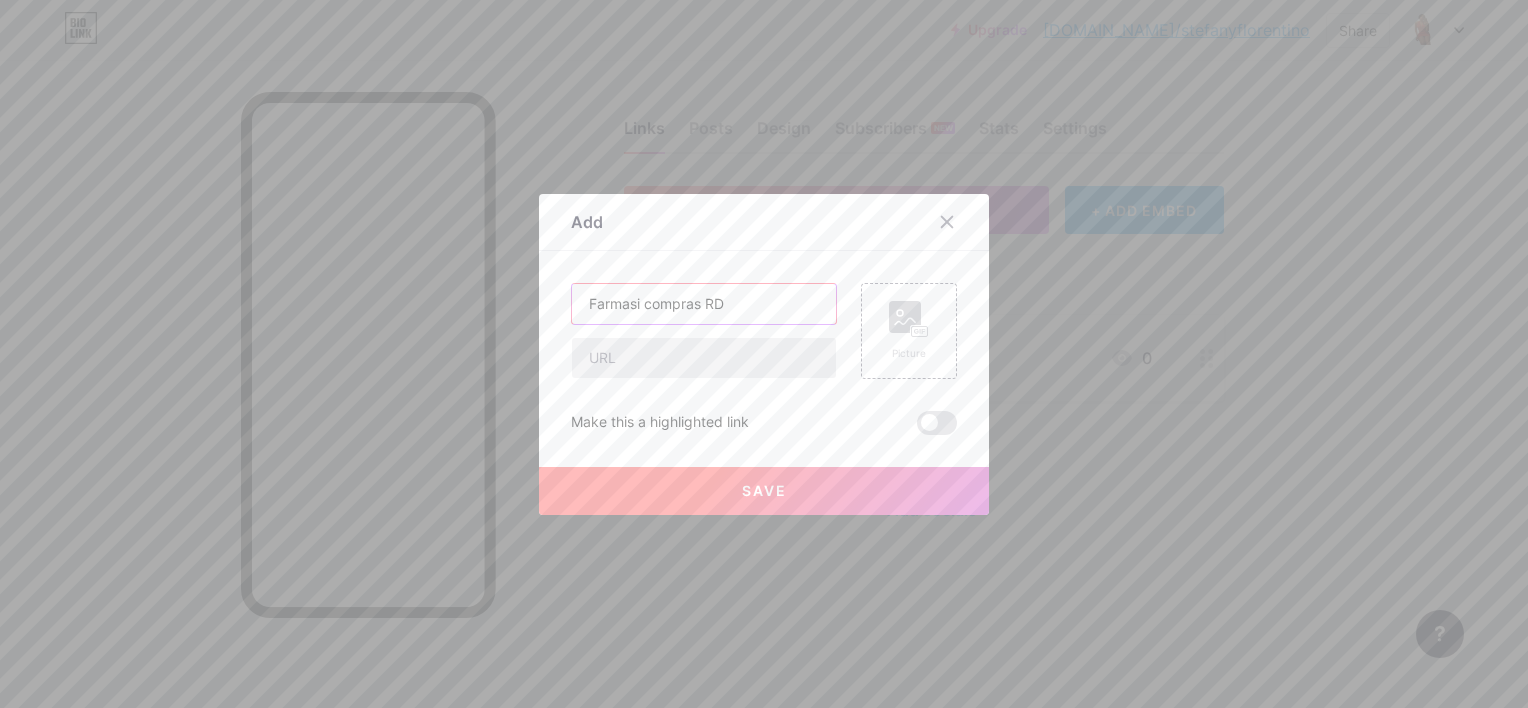 type on "Farmasi compras RD" 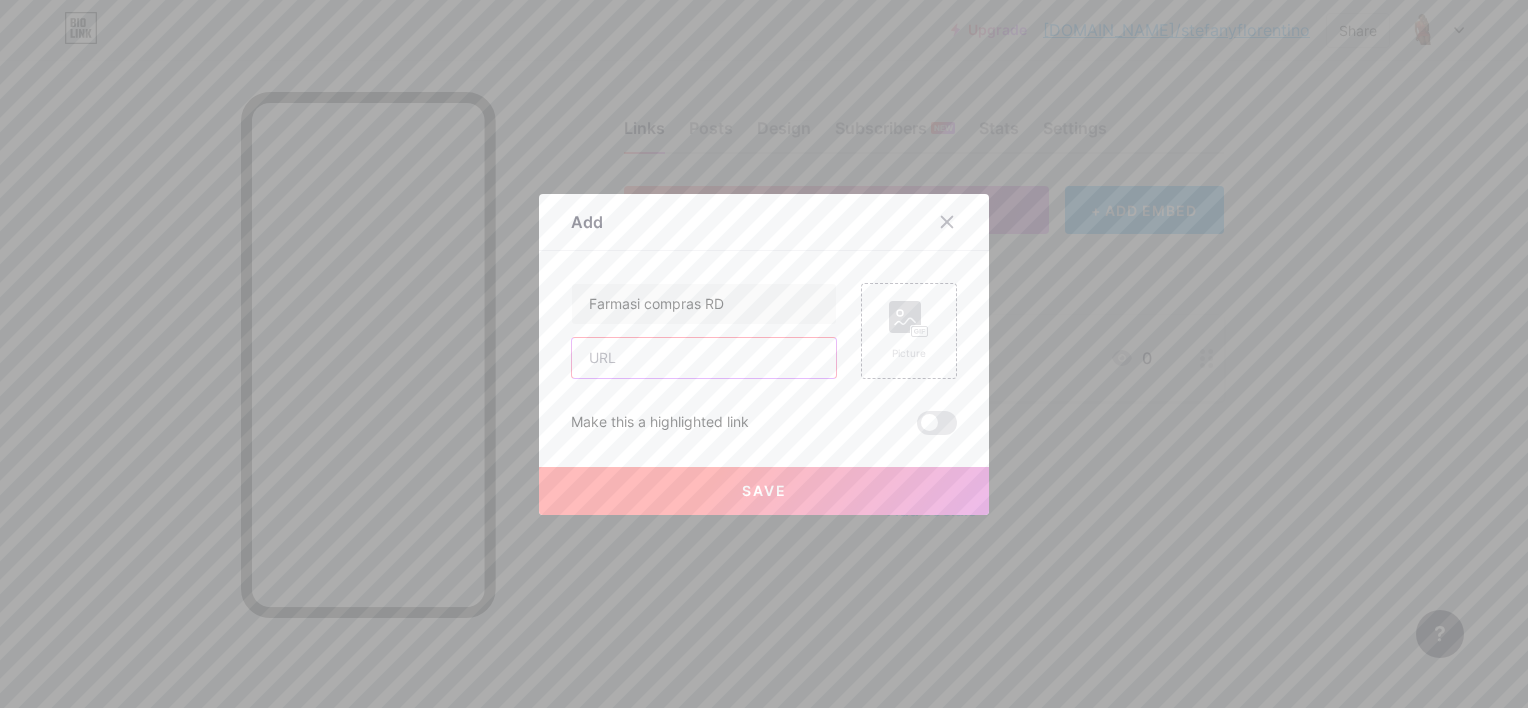 click at bounding box center [704, 358] 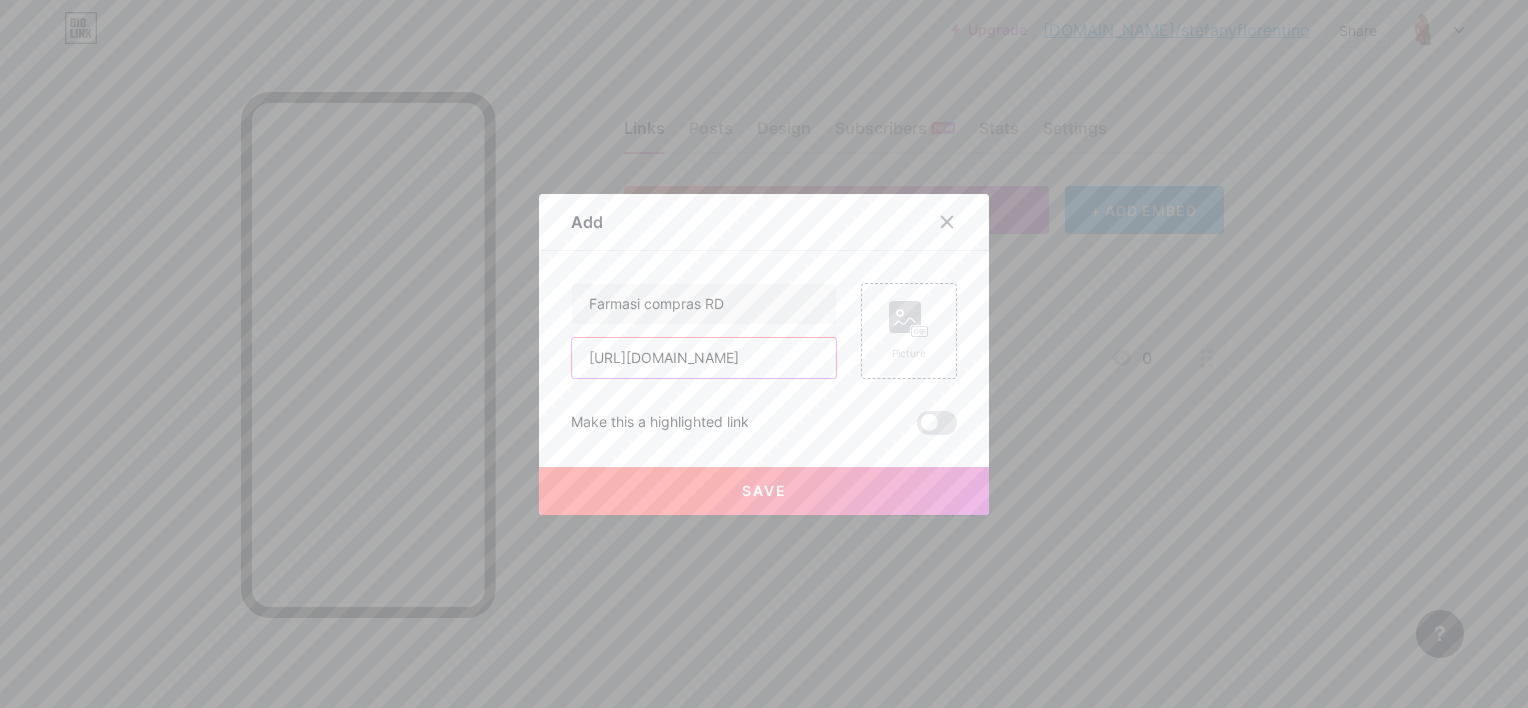 scroll, scrollTop: 0, scrollLeft: 694, axis: horizontal 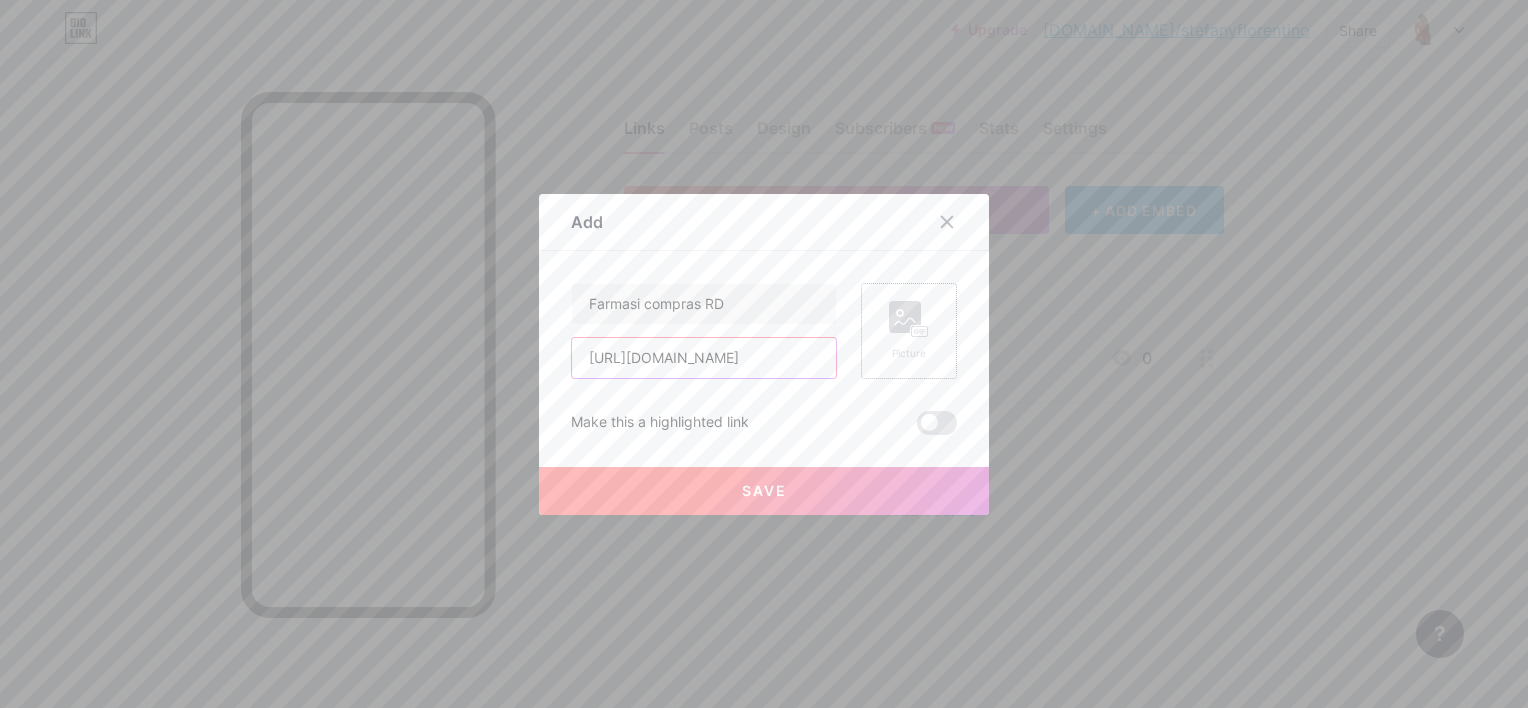 type on "[URL][DOMAIN_NAME]" 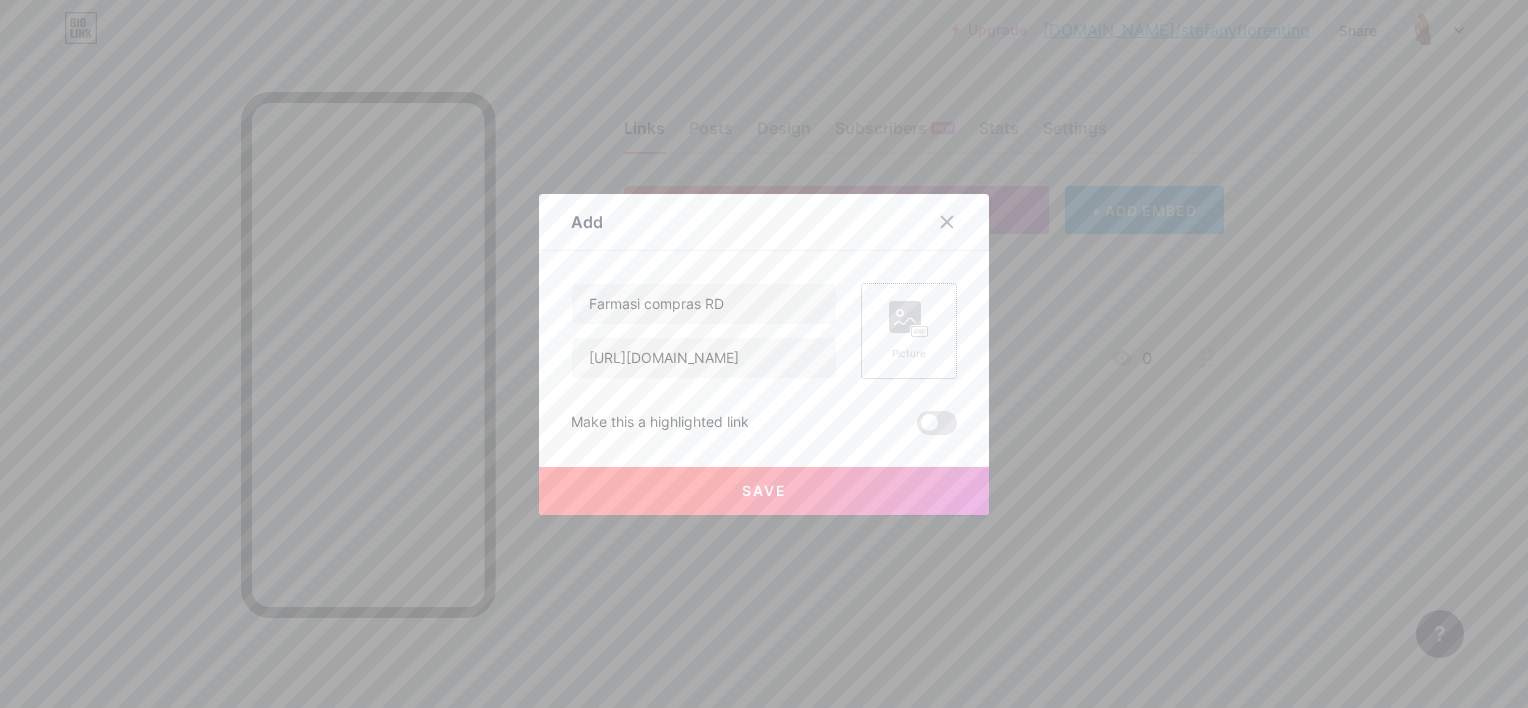 scroll, scrollTop: 0, scrollLeft: 0, axis: both 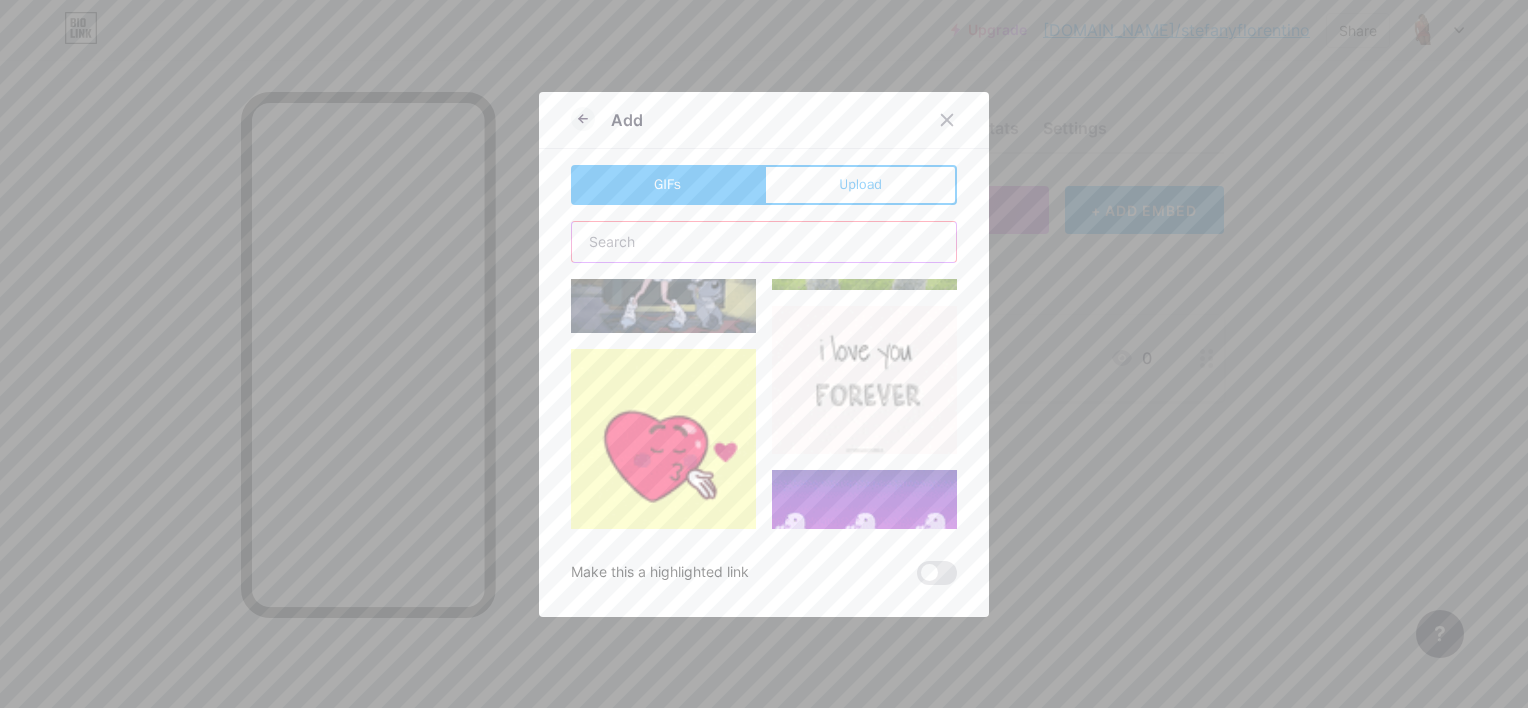 click at bounding box center (764, 242) 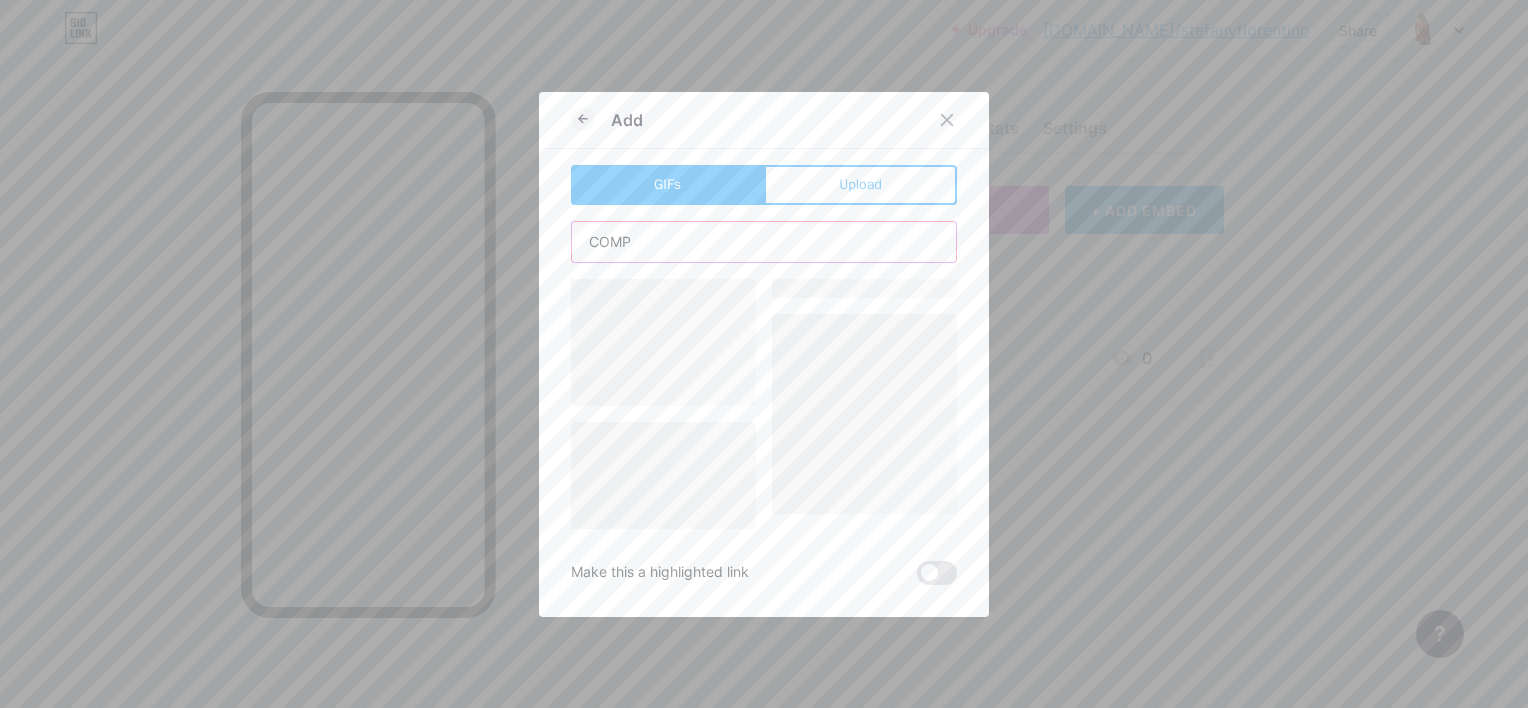 scroll, scrollTop: 0, scrollLeft: 0, axis: both 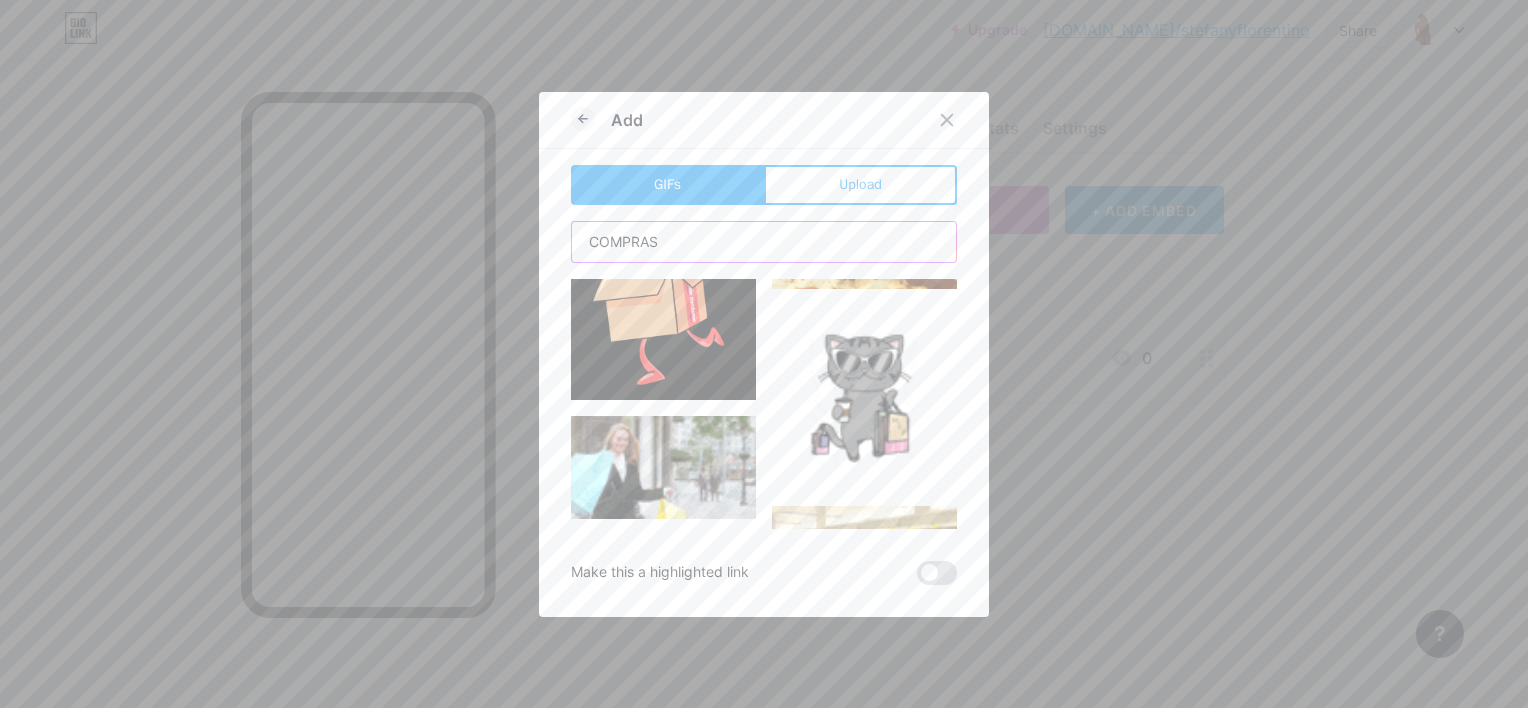 type on "COMPRAS" 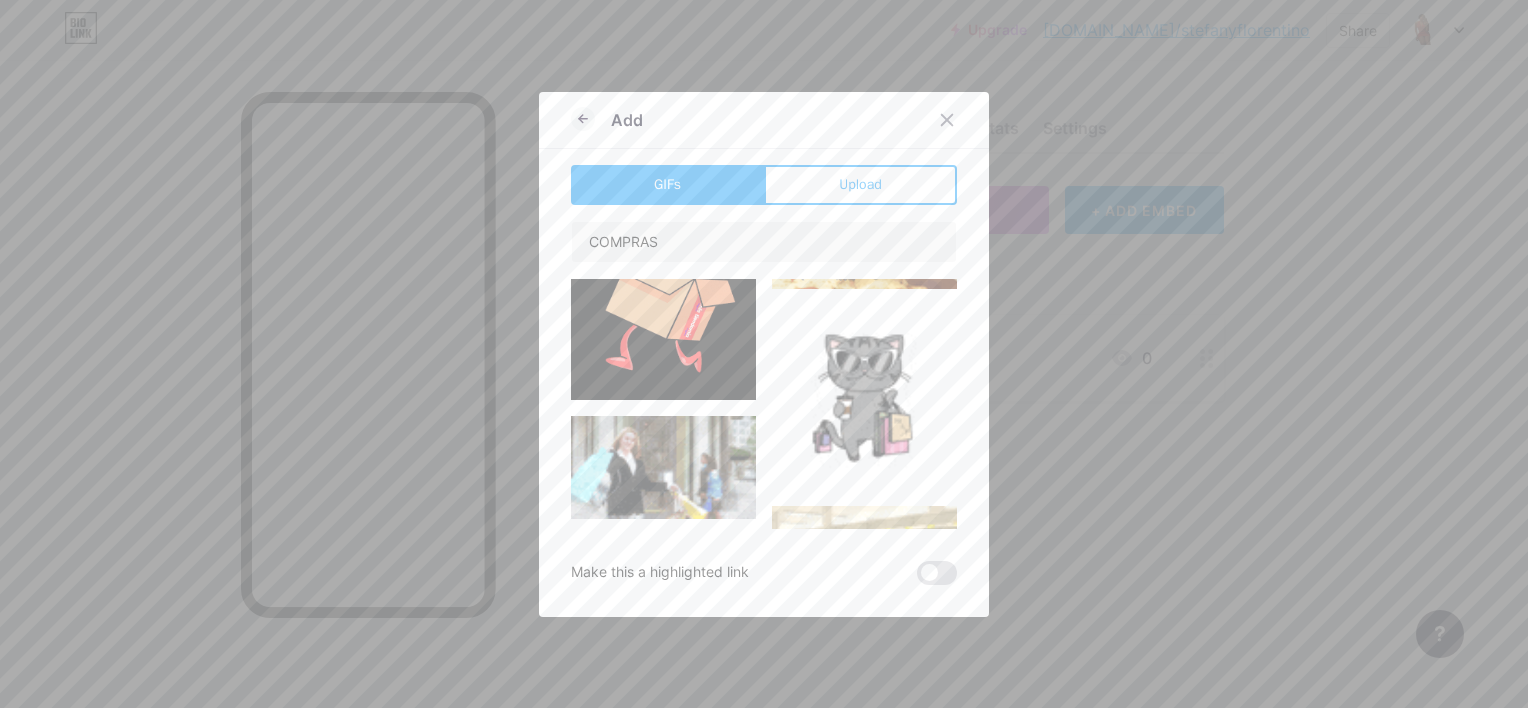click at bounding box center [663, 468] 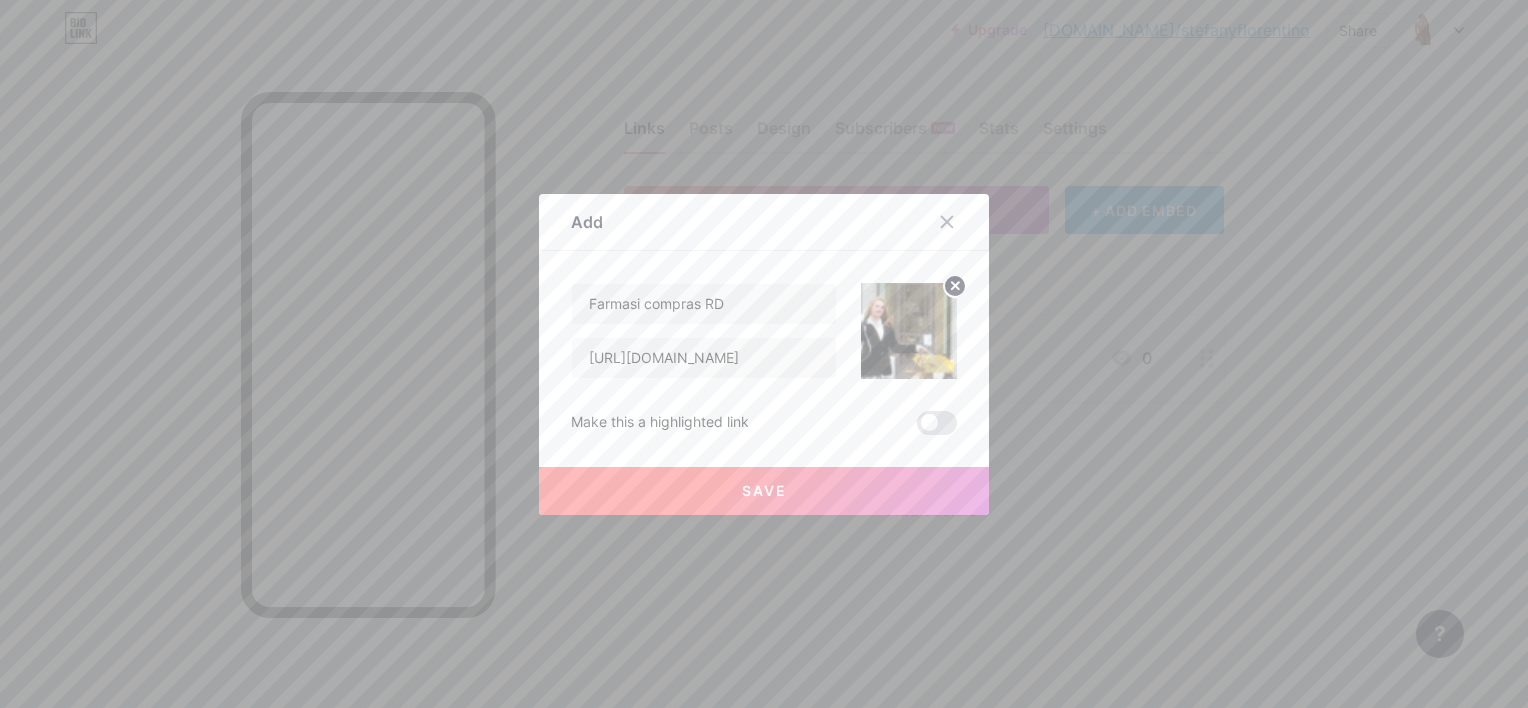 drag, startPoint x: 668, startPoint y: 428, endPoint x: 788, endPoint y: 430, distance: 120.01666 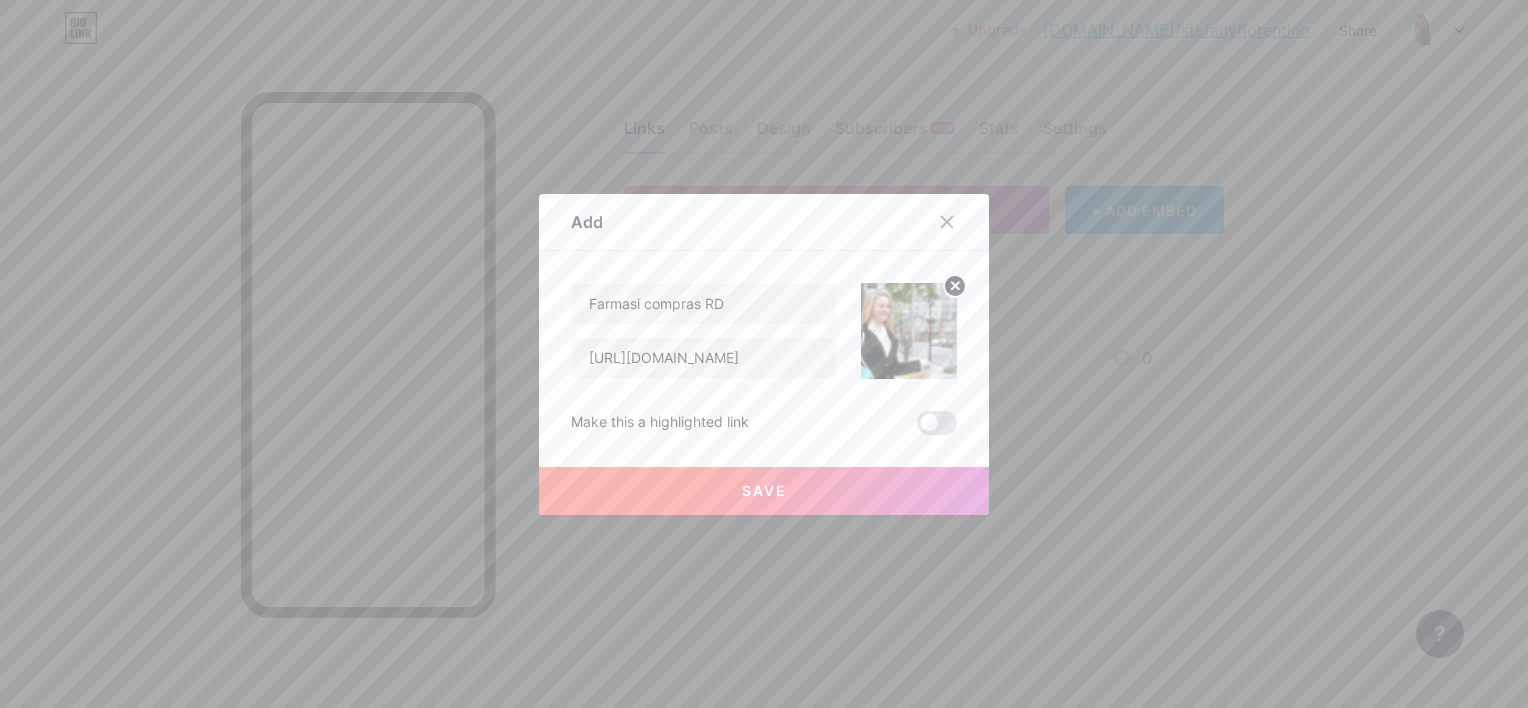 click on "Make this a highlighted link" at bounding box center [764, 423] 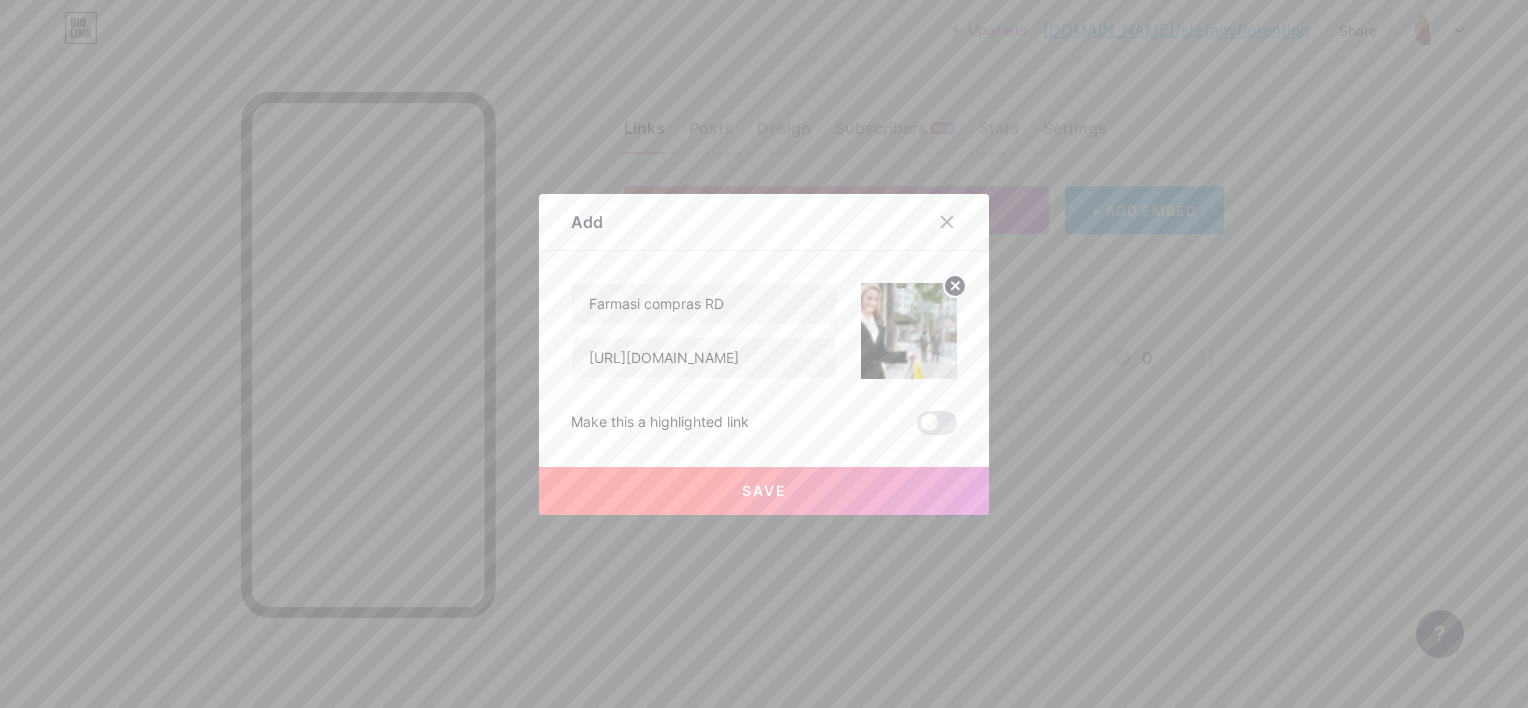 drag, startPoint x: 788, startPoint y: 430, endPoint x: 882, endPoint y: 419, distance: 94.641426 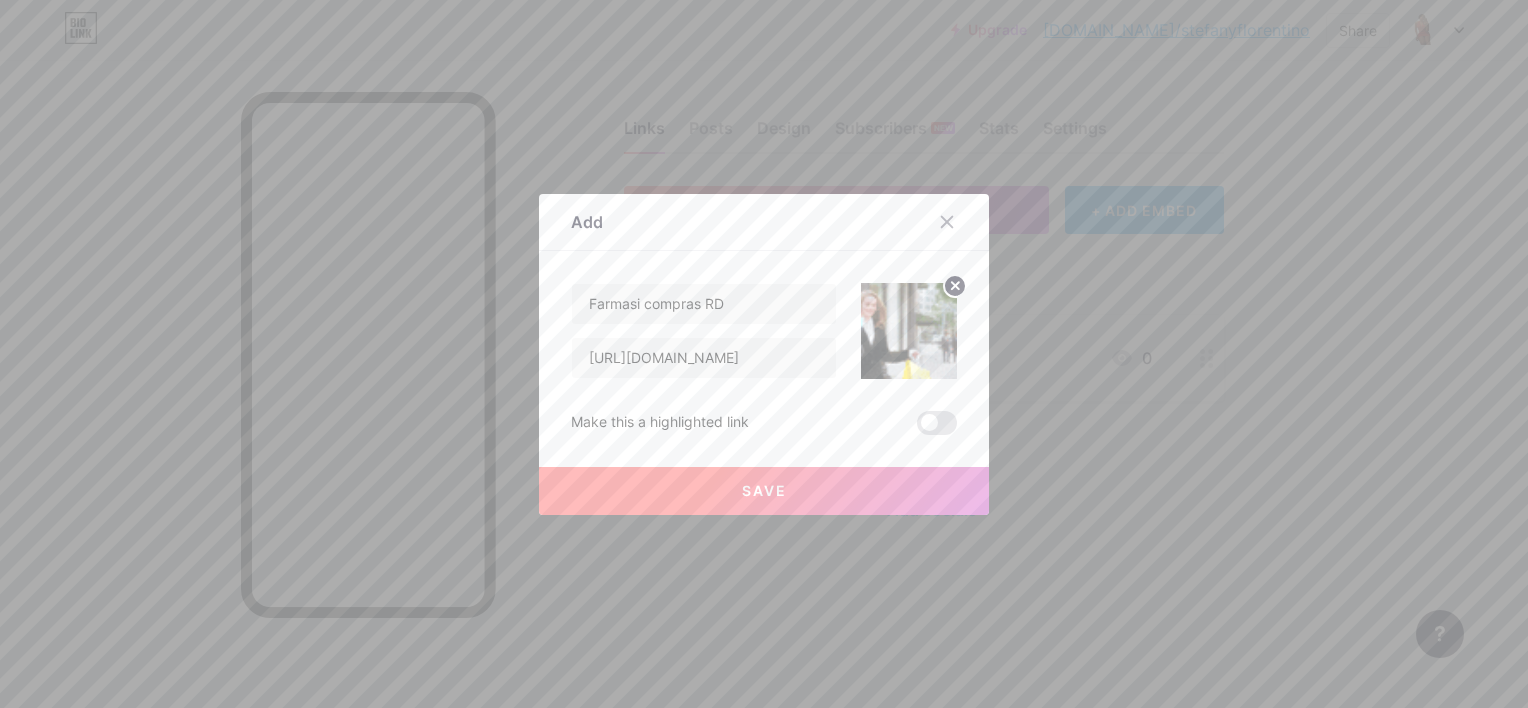 click on "Make this a highlighted link" at bounding box center (764, 423) 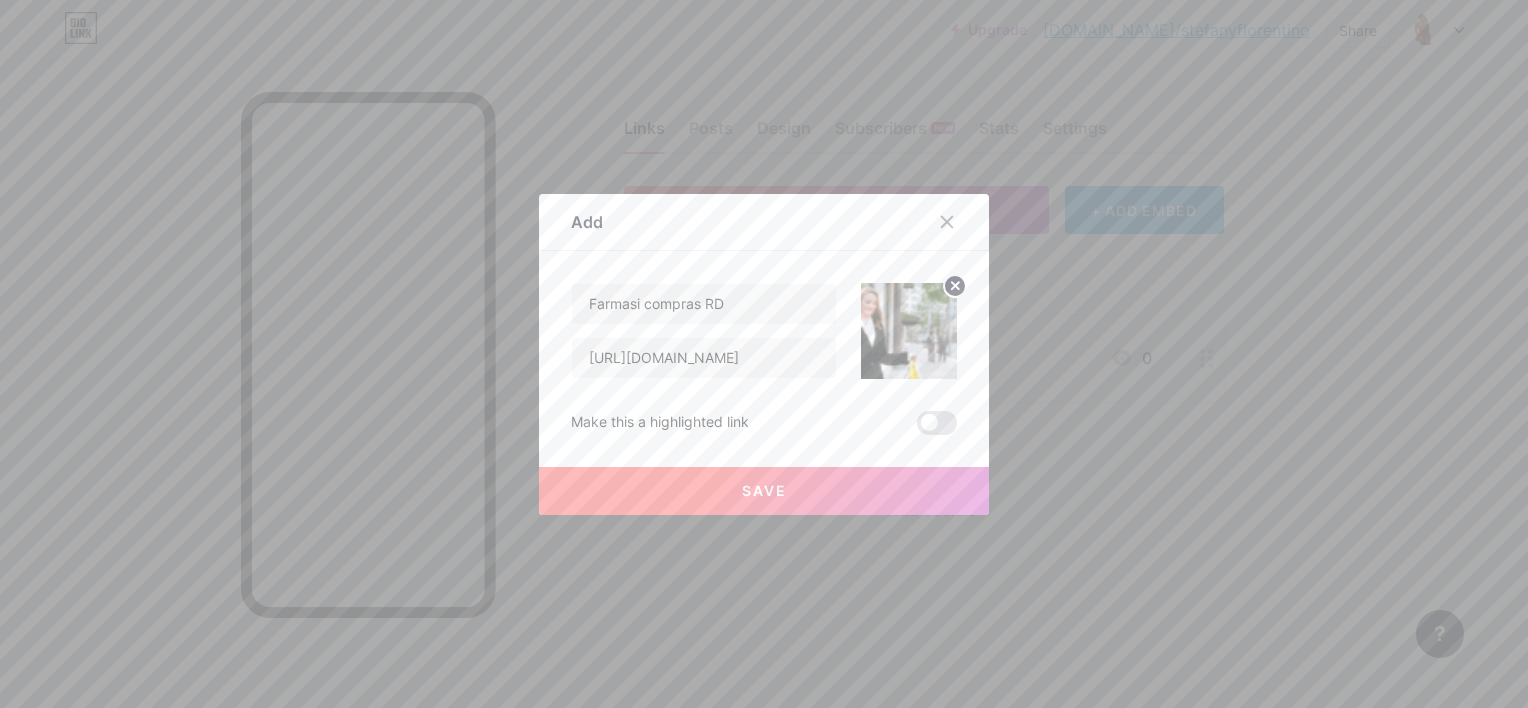 click on "Save" at bounding box center (764, 490) 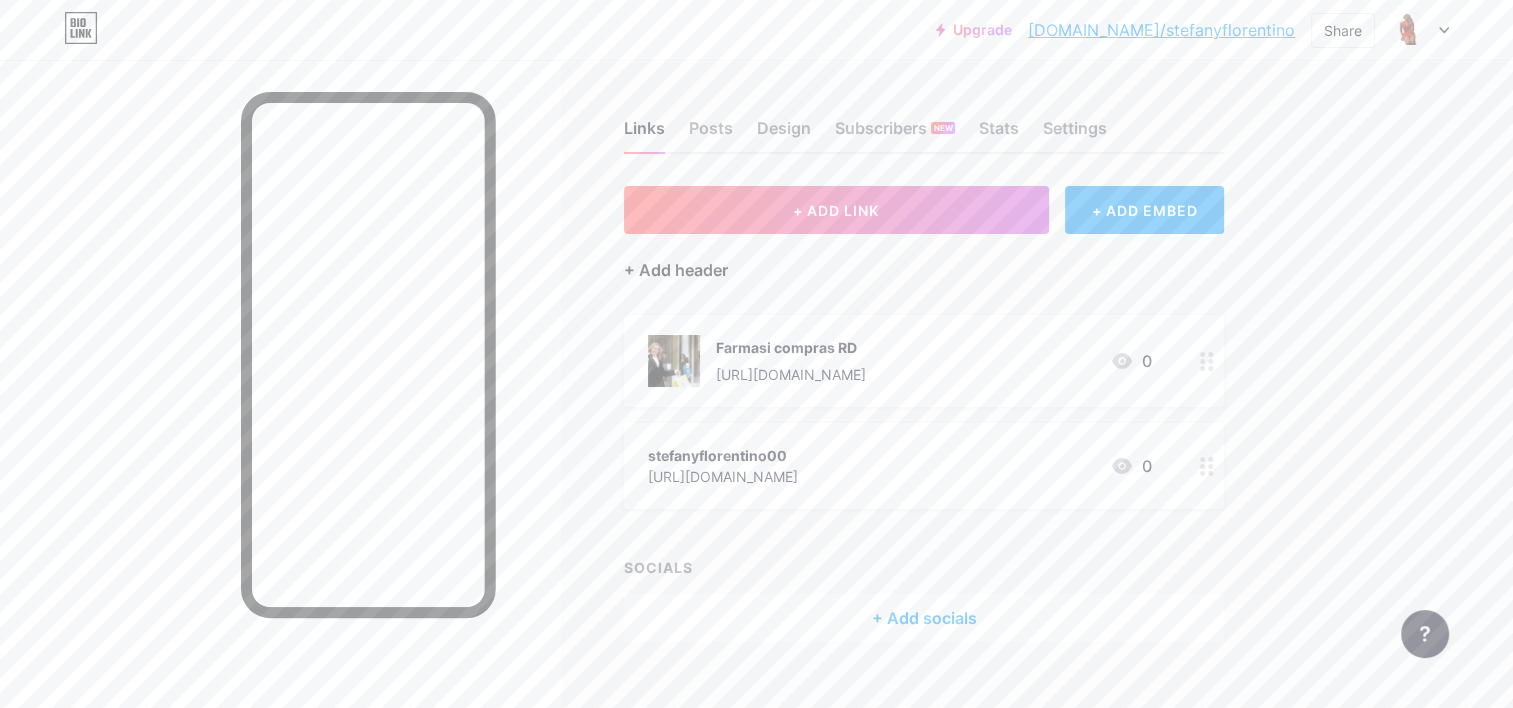 click on "+ Add header" at bounding box center (676, 270) 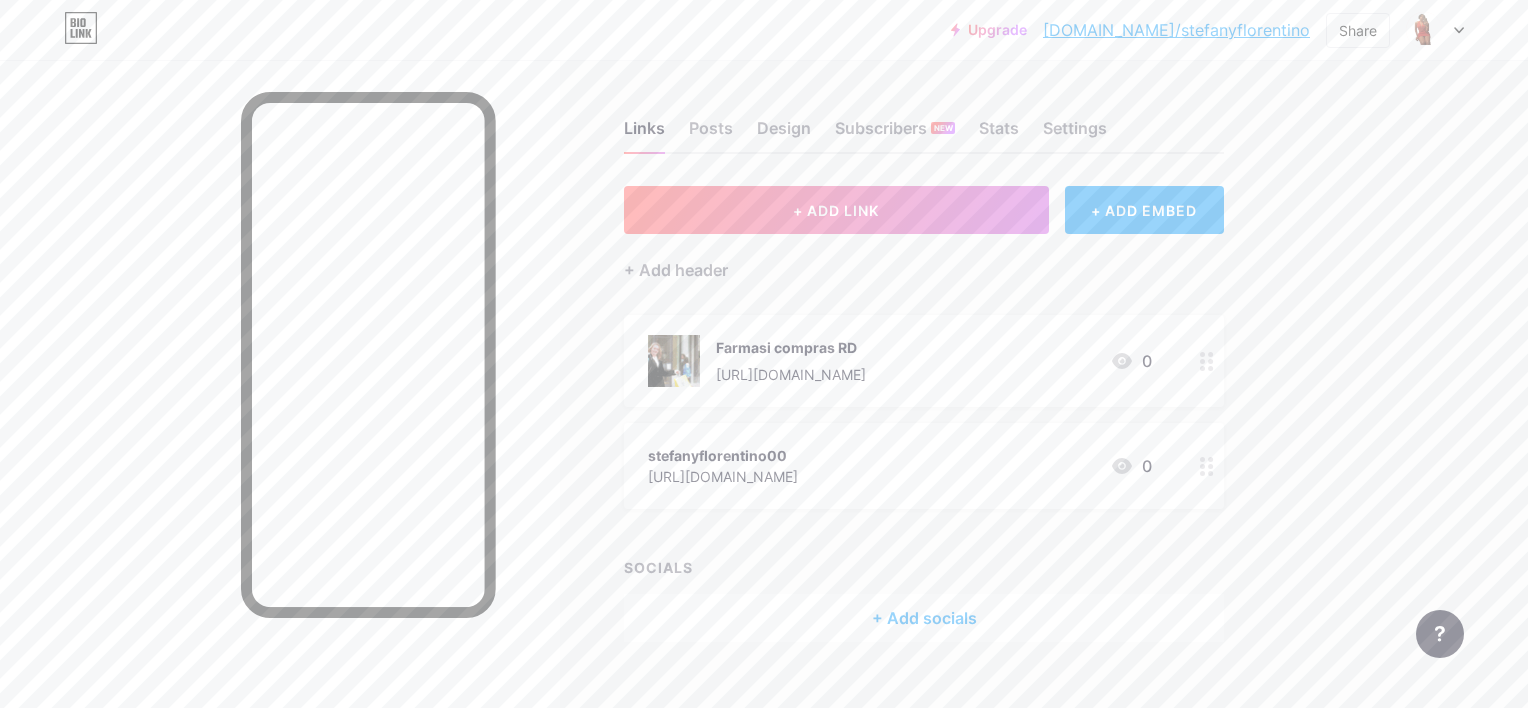 click at bounding box center [764, 355] 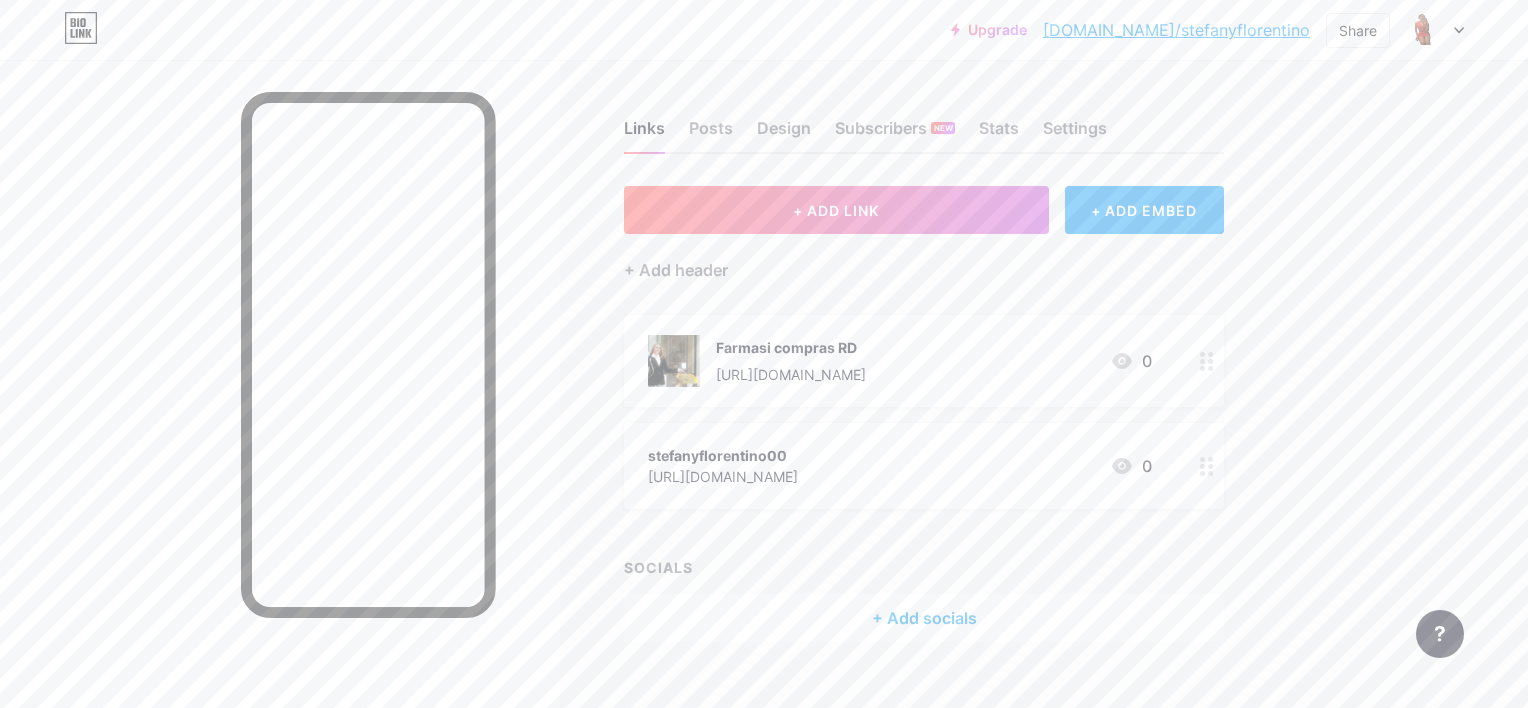click at bounding box center (764, 355) 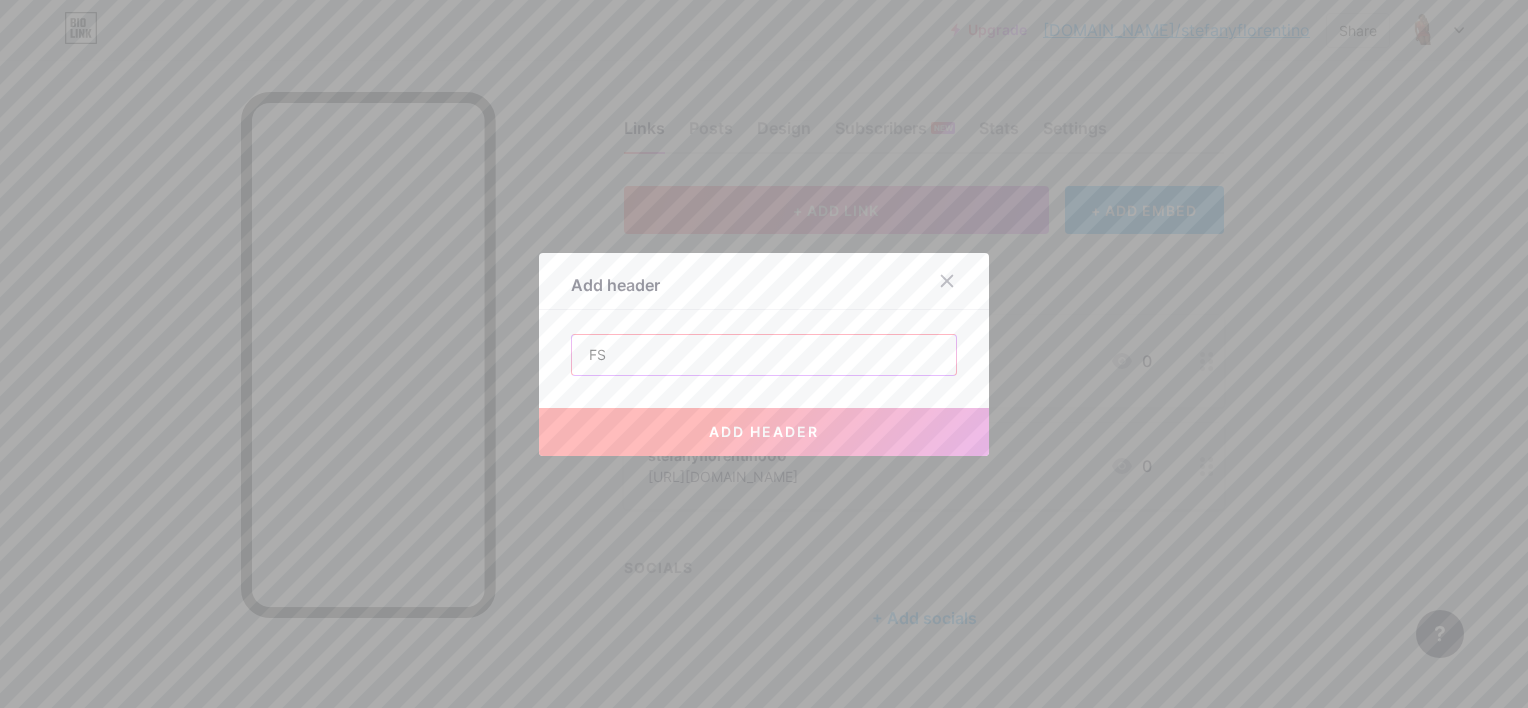 type on "F" 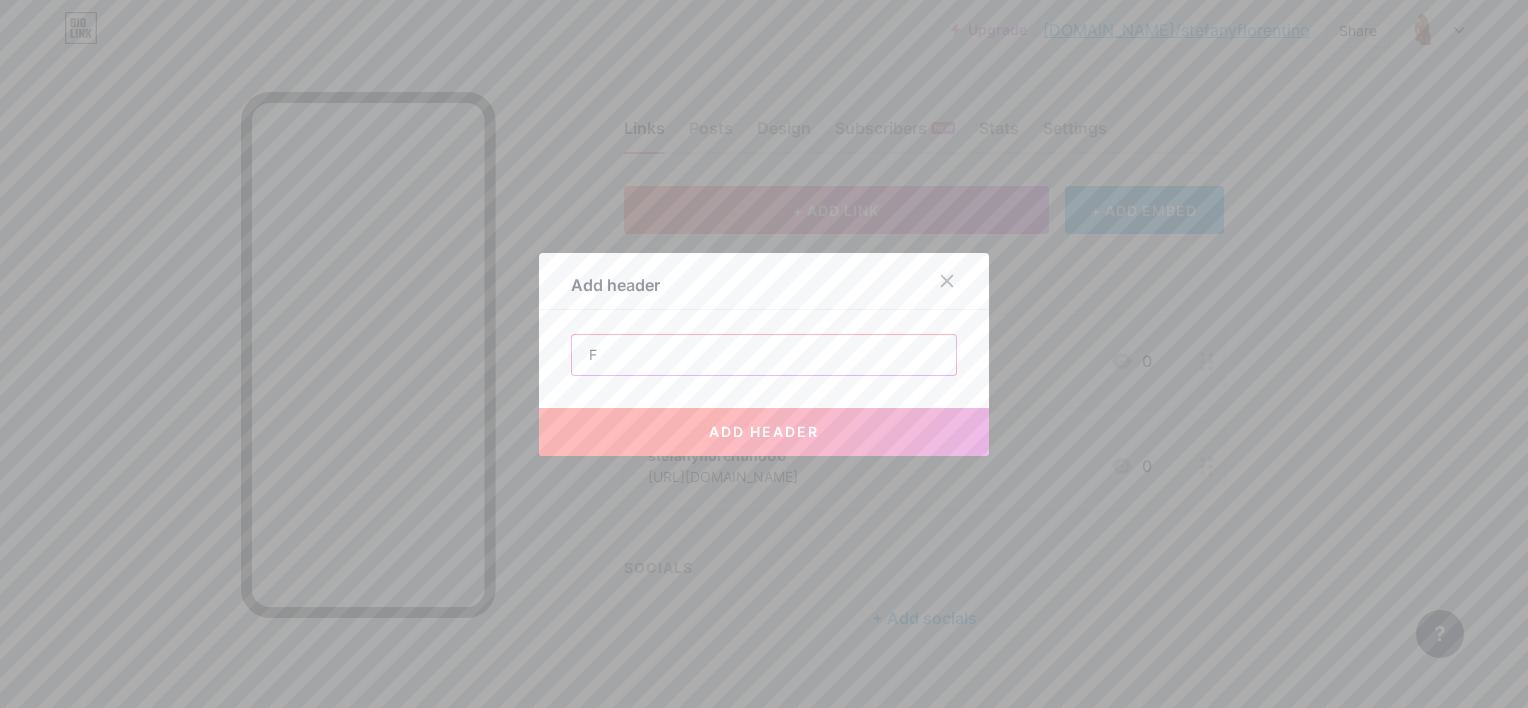 type 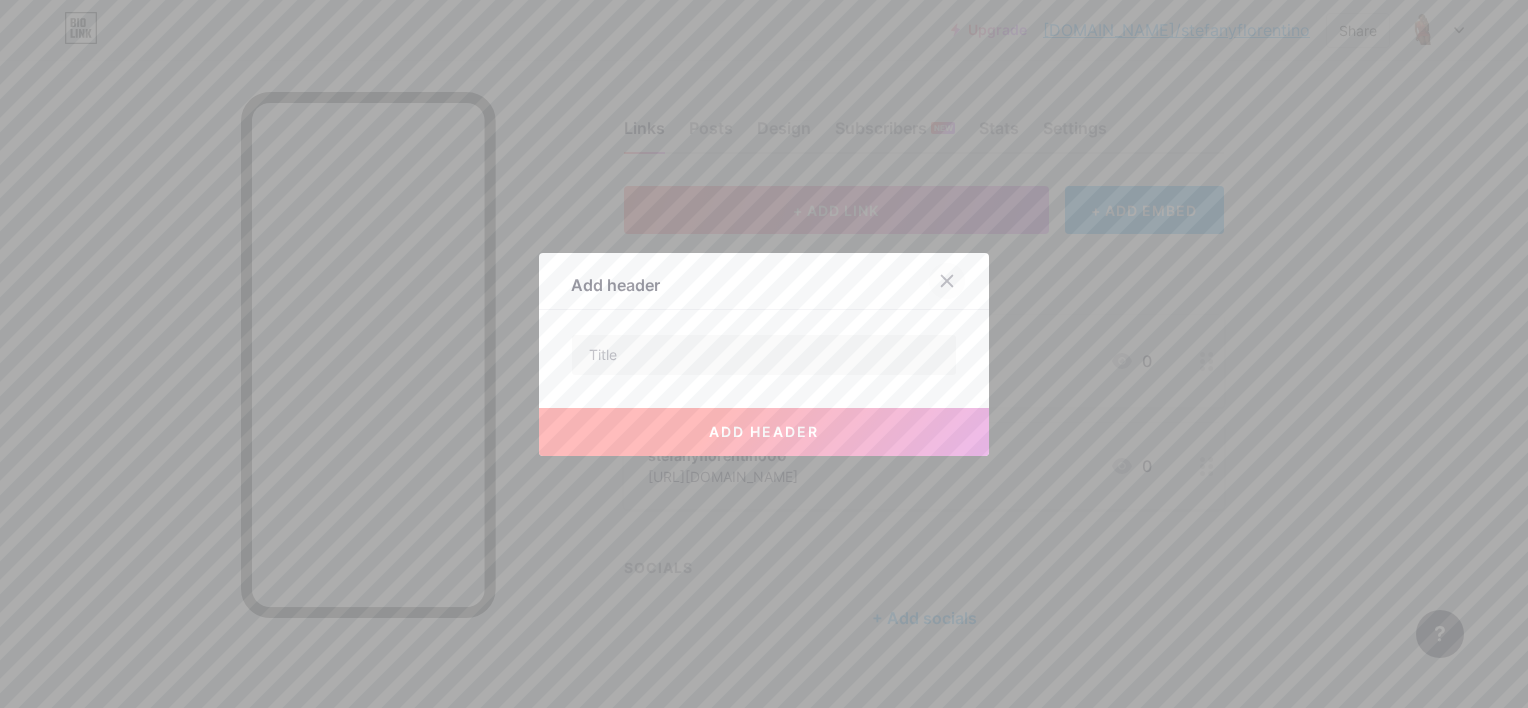 click 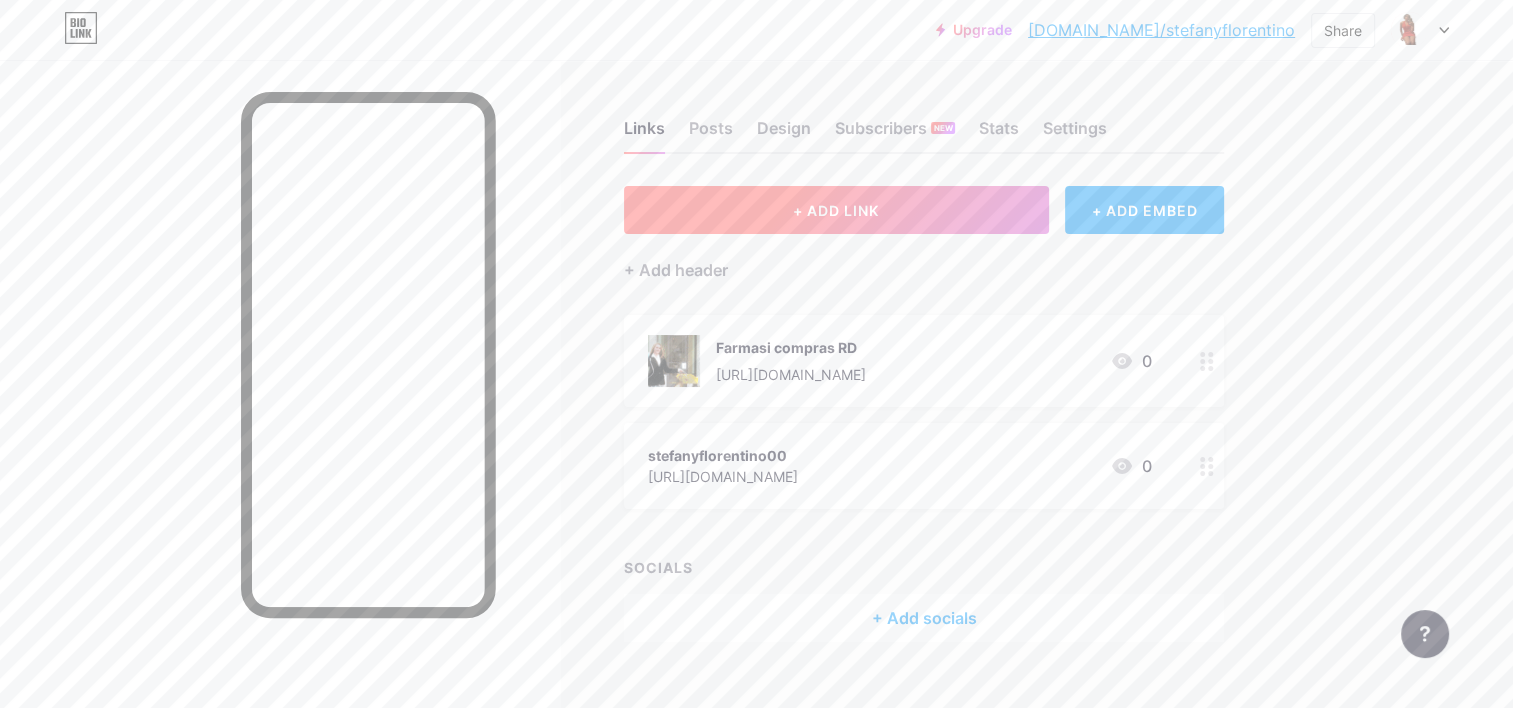 click on "+ ADD LINK" at bounding box center (836, 210) 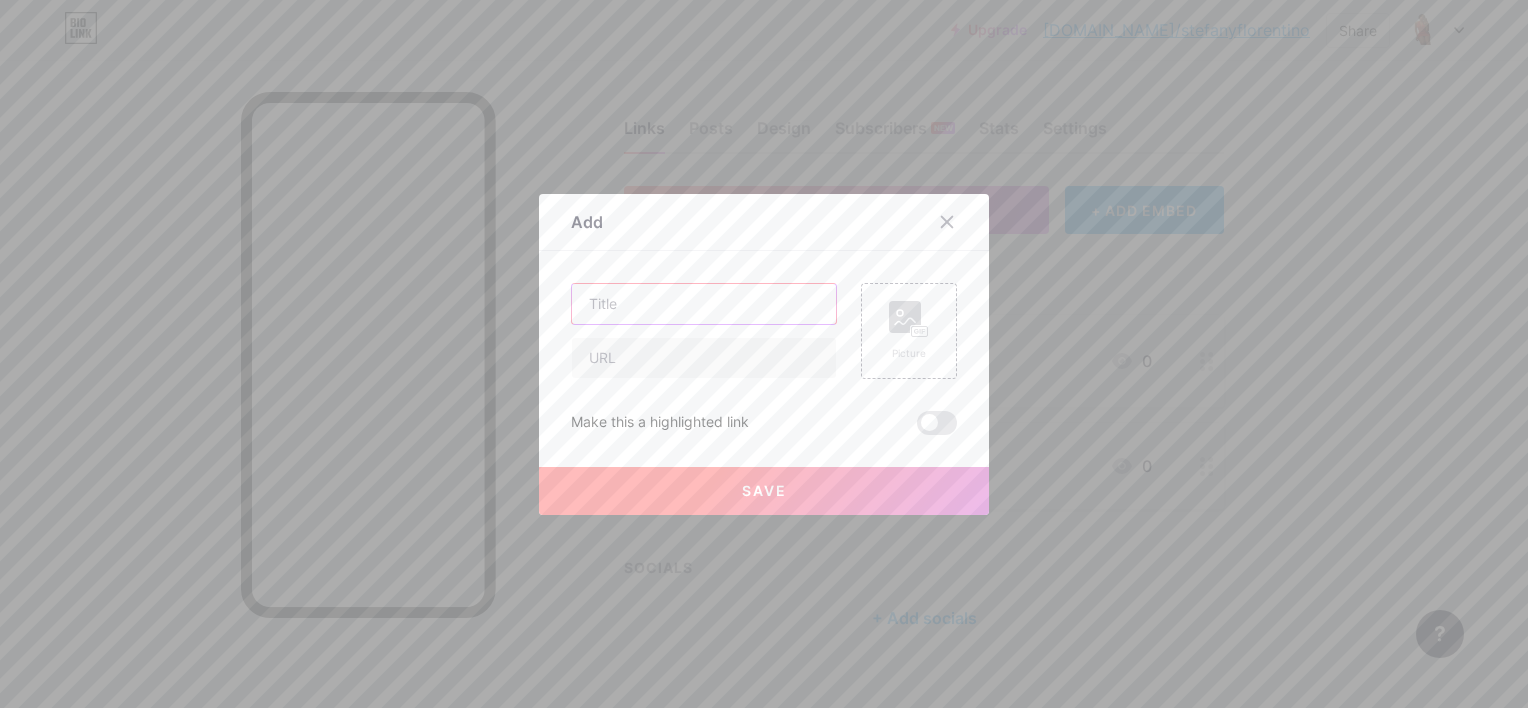 click at bounding box center (704, 304) 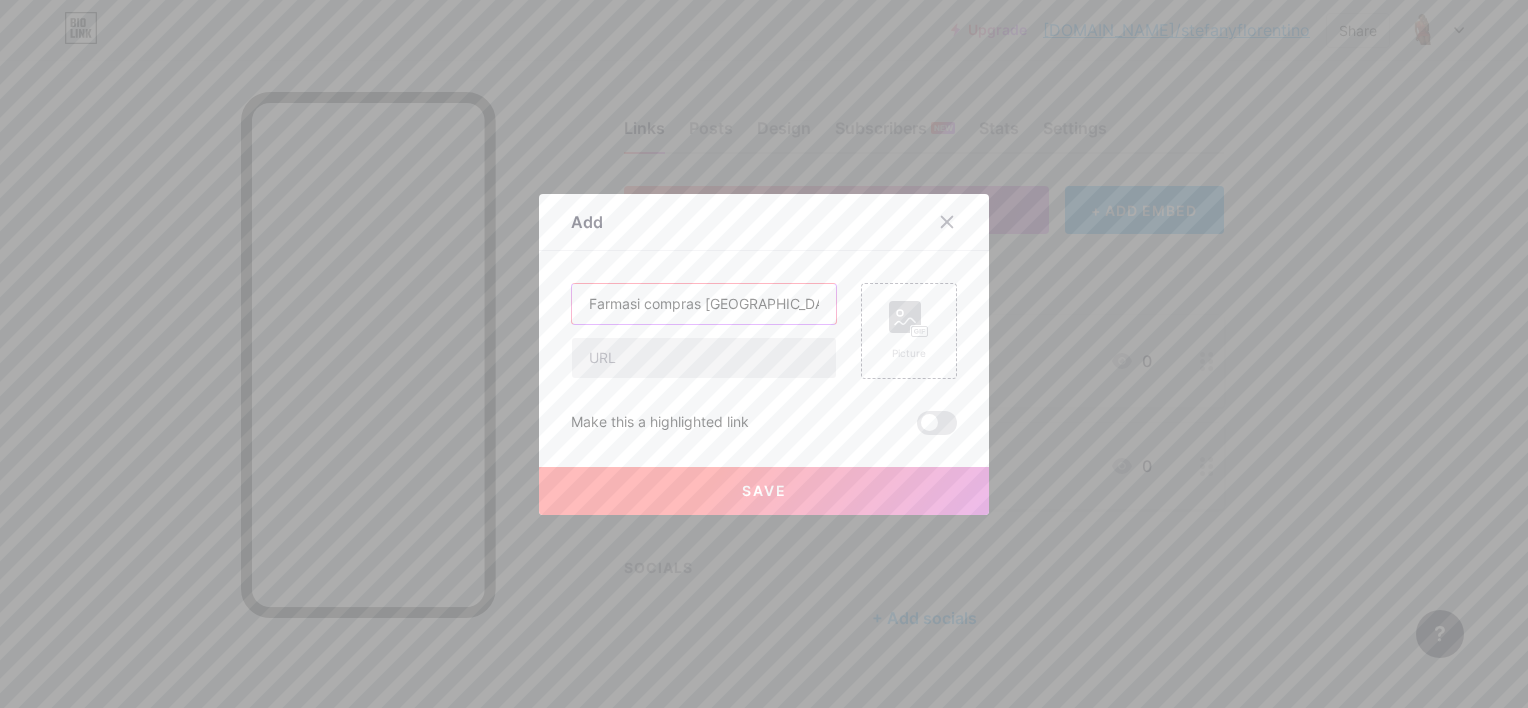 type on "Farmasi compras [GEOGRAPHIC_DATA]" 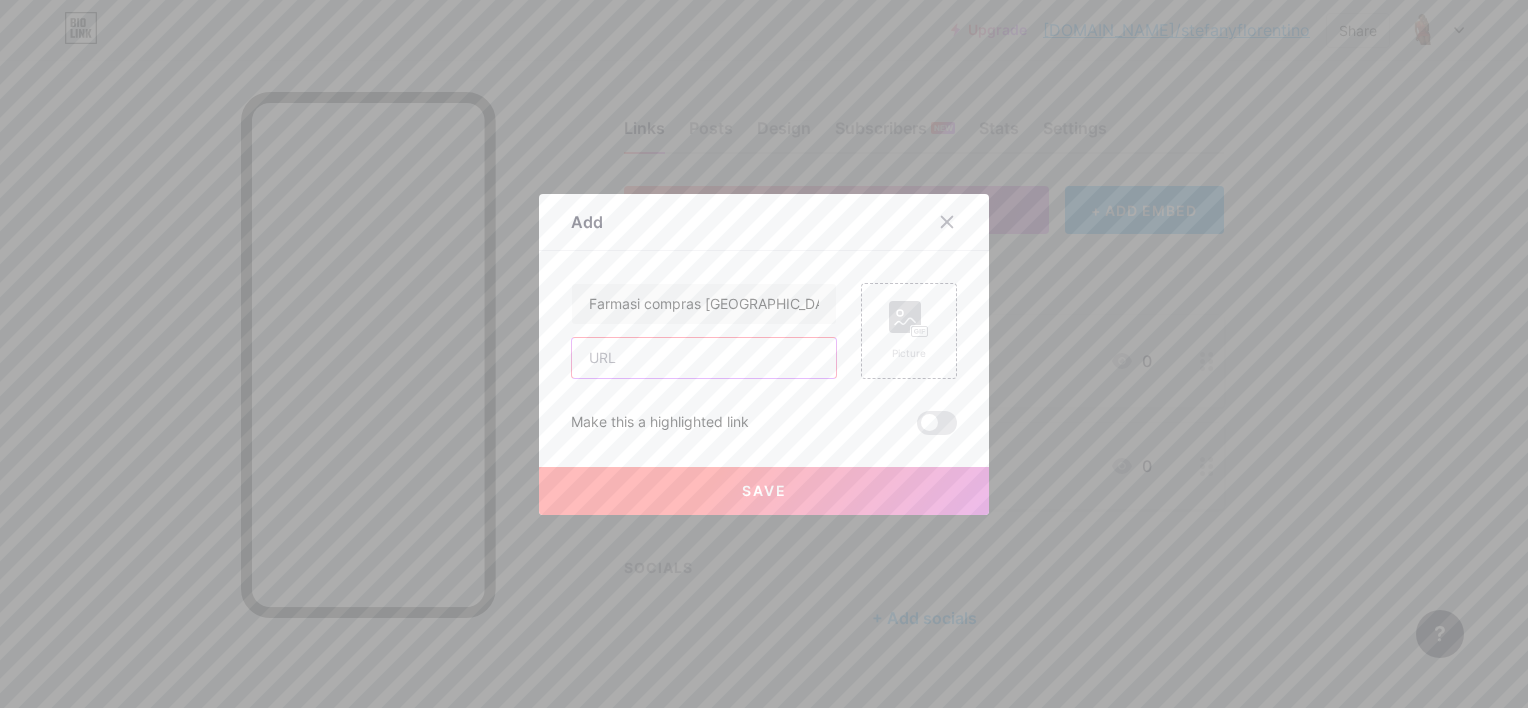click at bounding box center [704, 358] 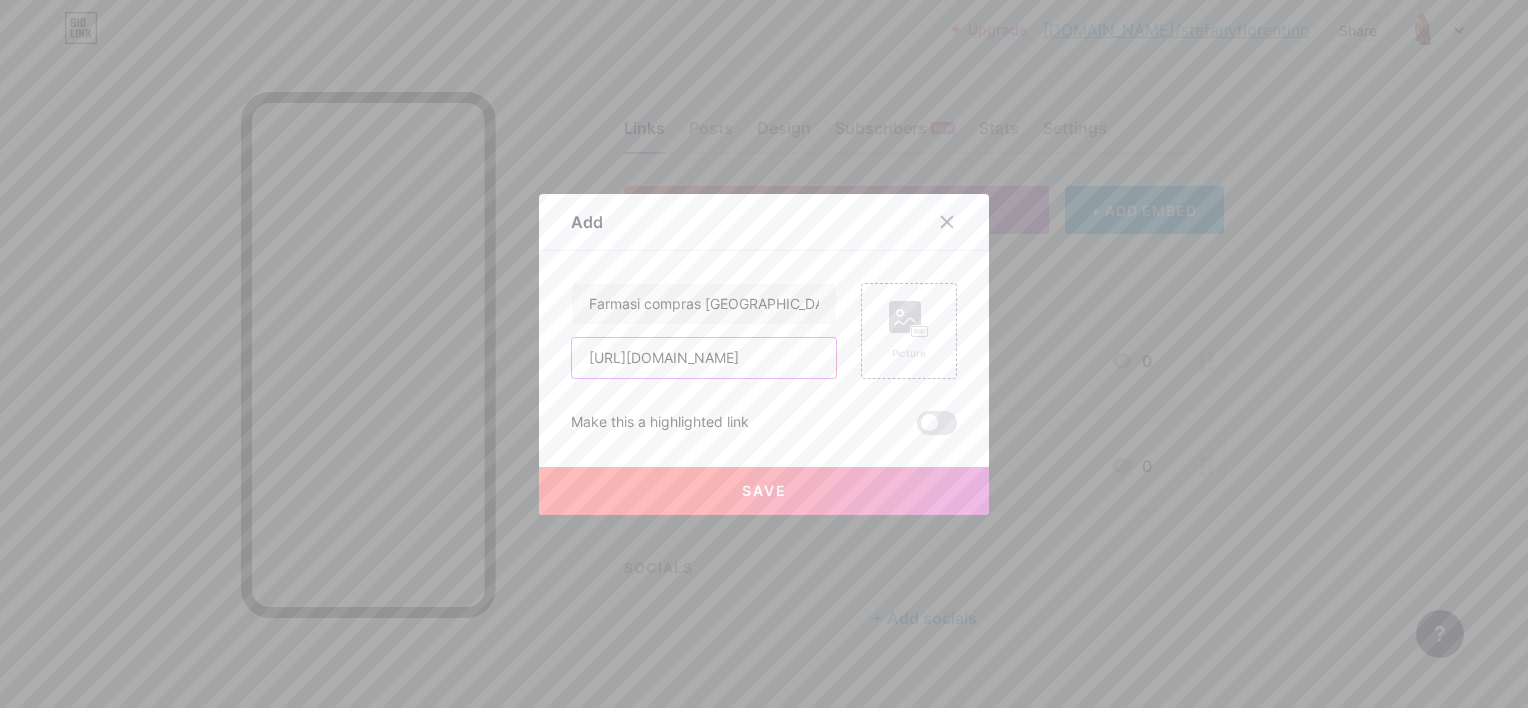scroll, scrollTop: 0, scrollLeft: 514, axis: horizontal 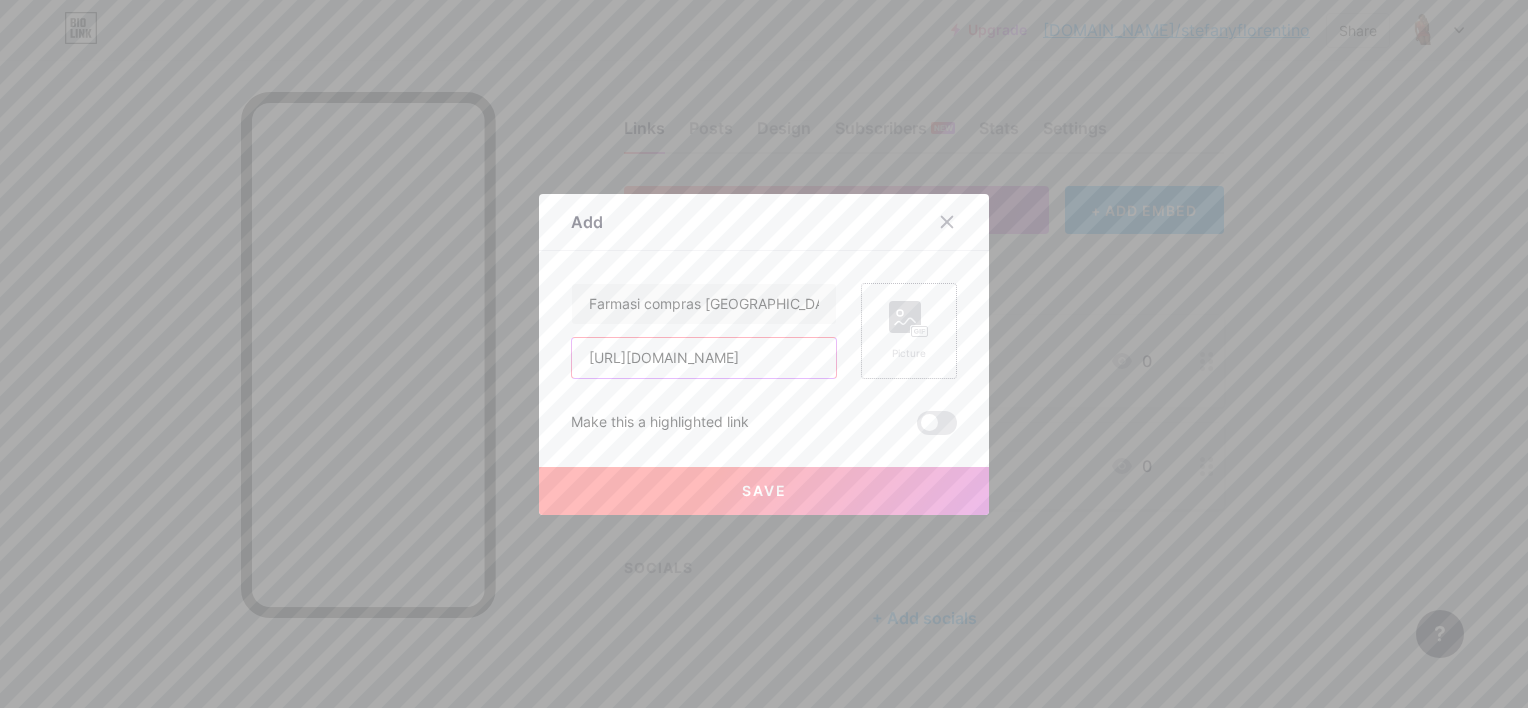 type on "[URL][DOMAIN_NAME]" 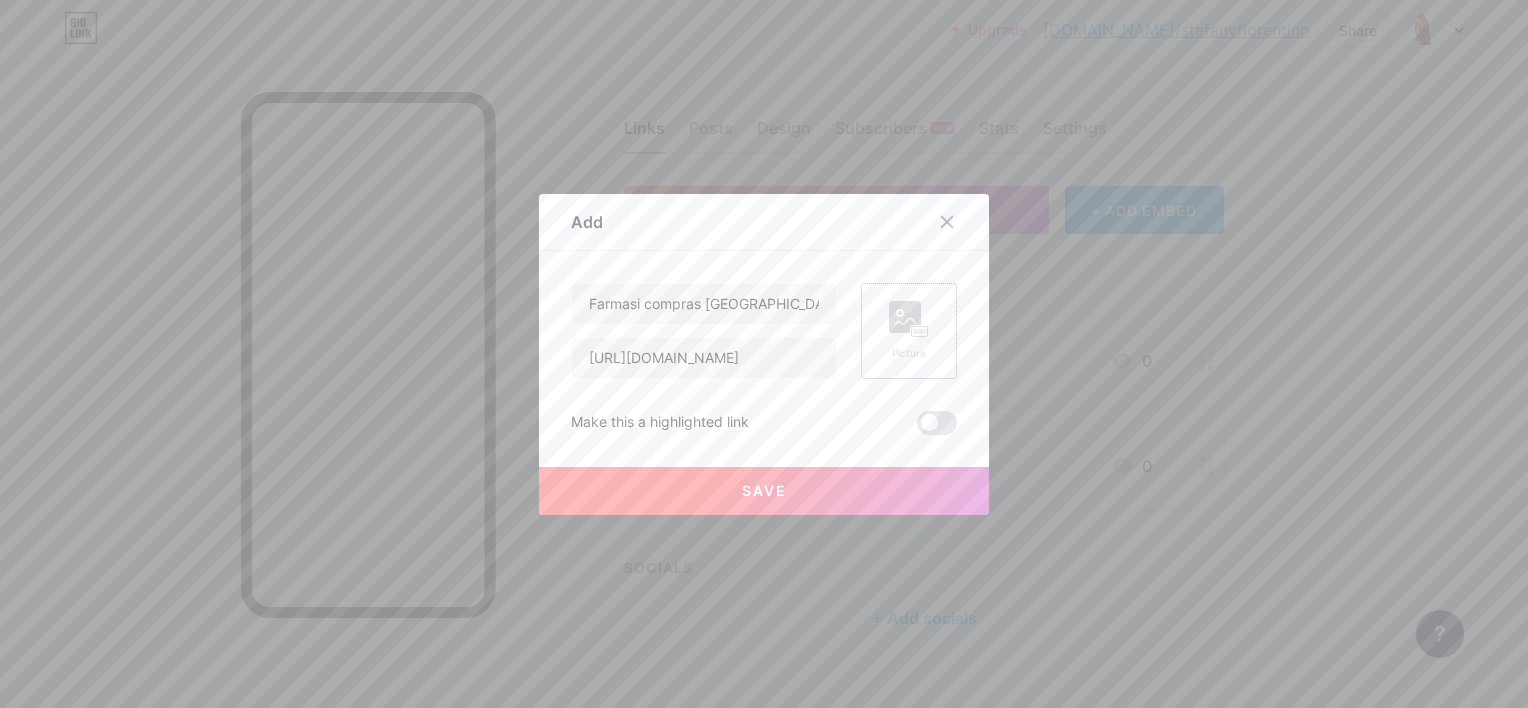 scroll, scrollTop: 0, scrollLeft: 0, axis: both 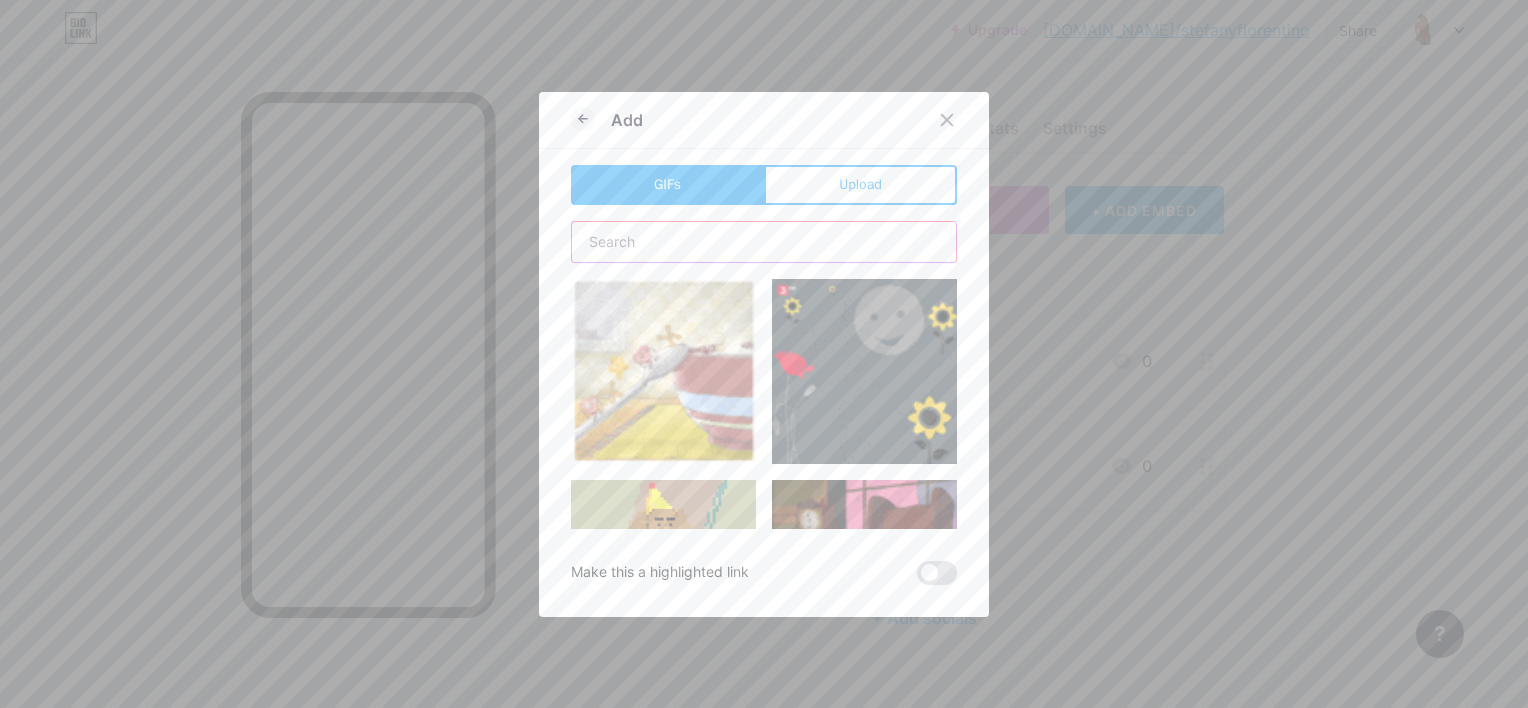 click at bounding box center (764, 242) 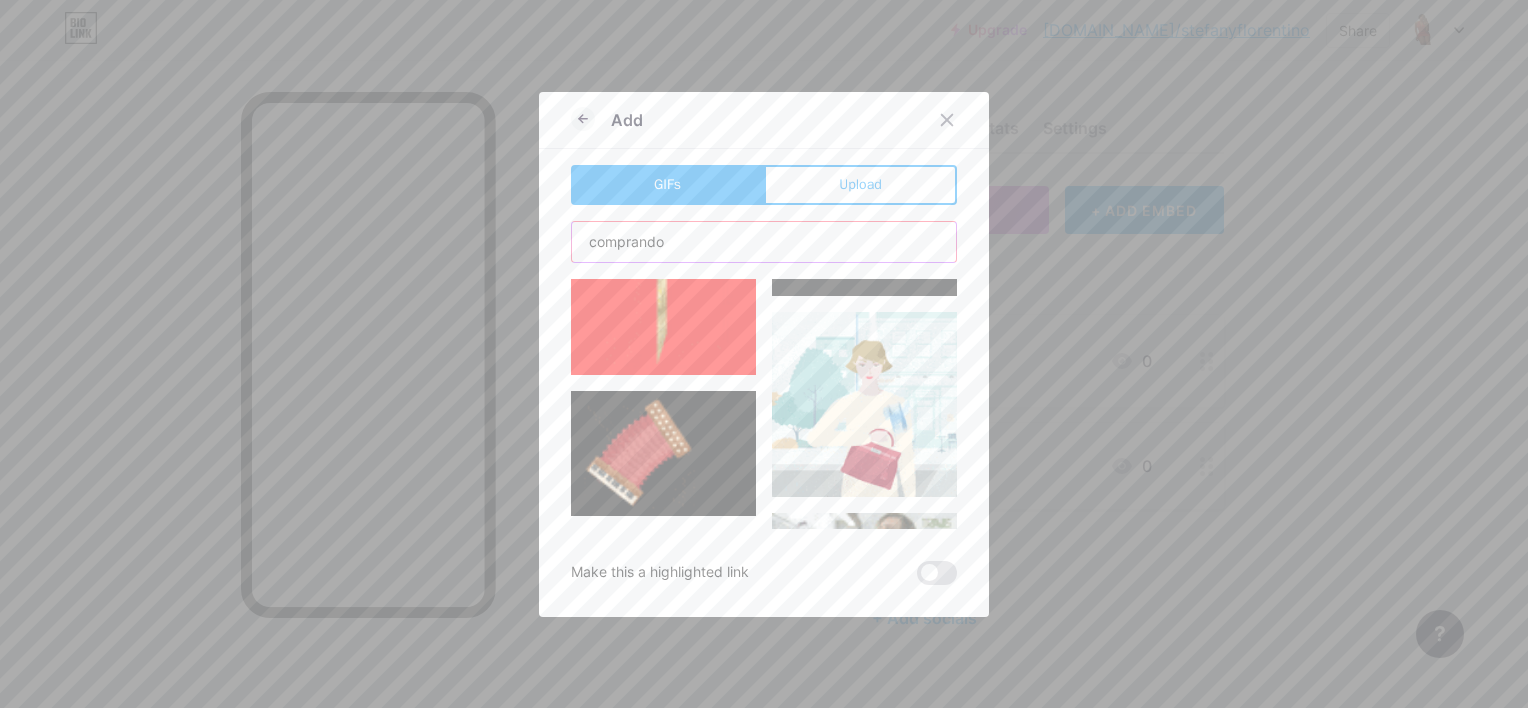 scroll, scrollTop: 218, scrollLeft: 0, axis: vertical 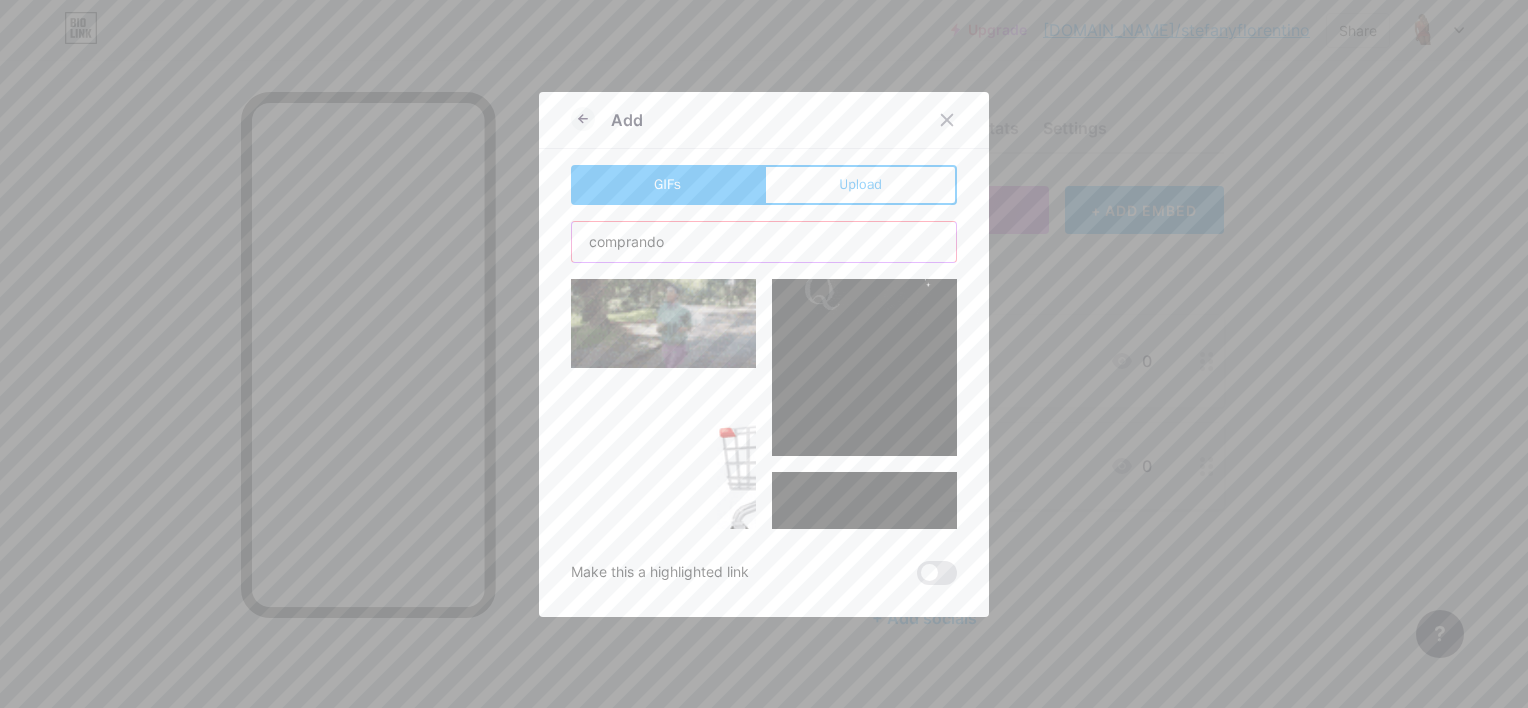 type on "comprando" 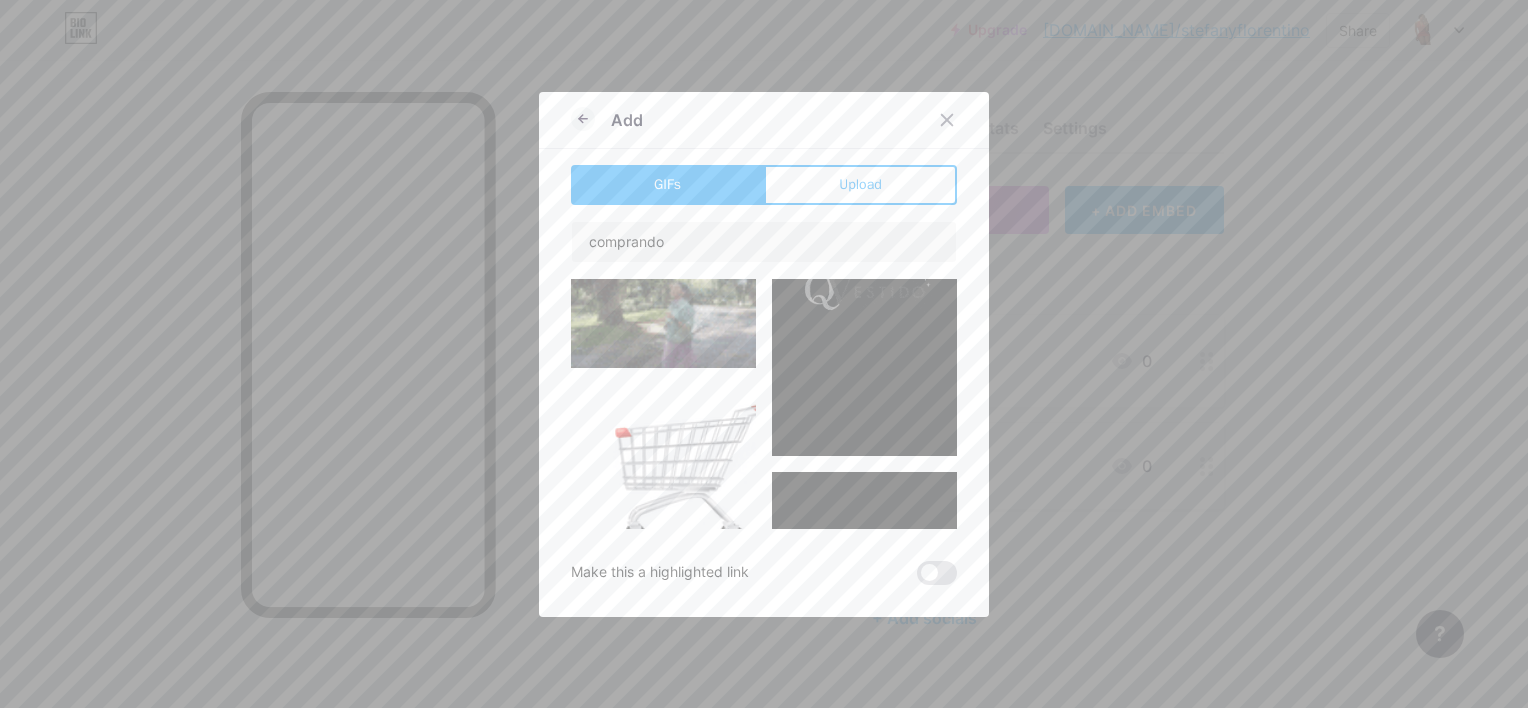 click on "Add       GIFs     Upload       Content
YouTube
Play YouTube video without leaving your page.
ADD
Vimeo
Play Vimeo video without leaving your page.
ADD
Tiktok
Grow your TikTok following
ADD
Tweet
Embed a tweet.
ADD
Reddit
Showcase your Reddit profile
ADD
Spotify
Embed Spotify to play the preview of a track.
ADD
Twitch
Play Twitch video without leaving your page.
ADD
ADD" at bounding box center [764, 354] 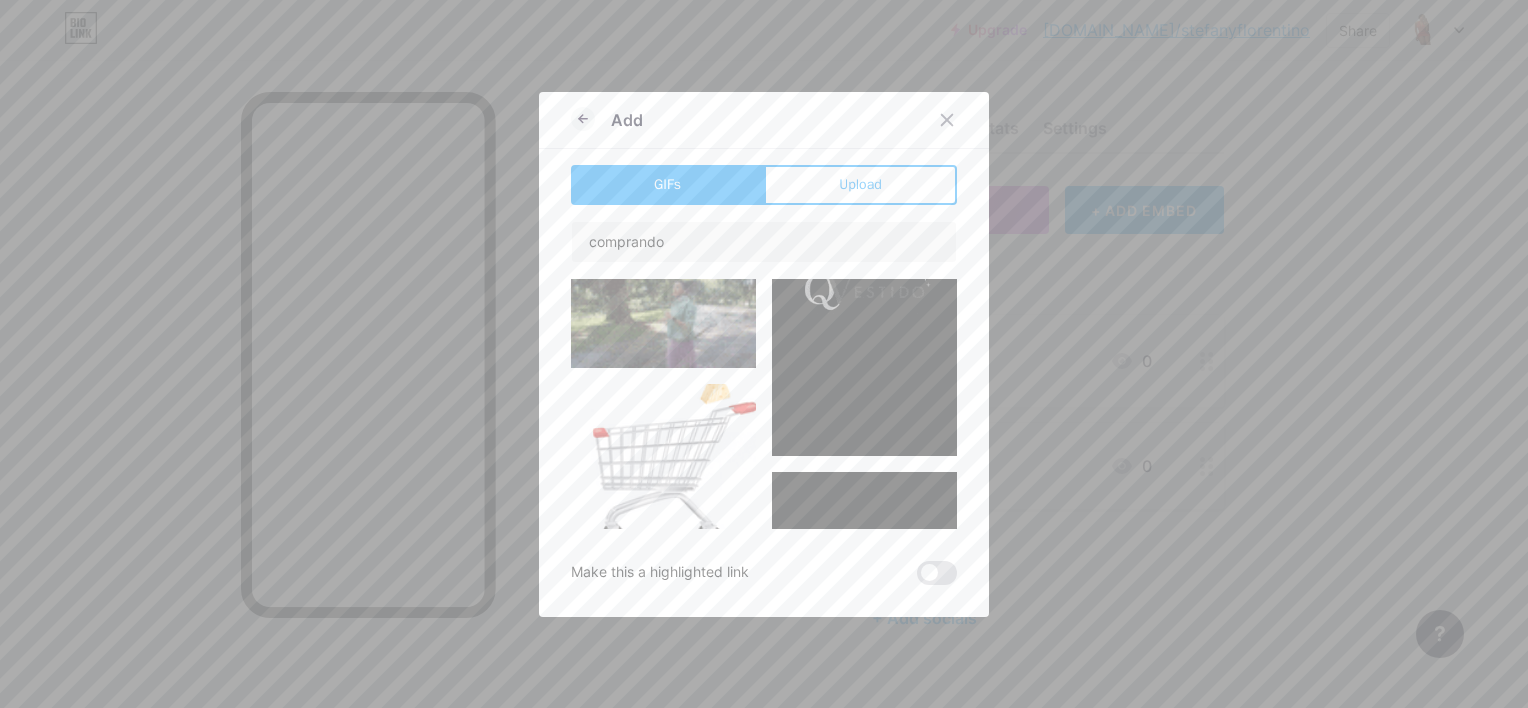 click on "Add       GIFs     Upload       Content
YouTube
Play YouTube video without leaving your page.
ADD
Vimeo
Play Vimeo video without leaving your page.
ADD
Tiktok
Grow your TikTok following
ADD
Tweet
Embed a tweet.
ADD
Reddit
Showcase your Reddit profile
ADD
Spotify
Embed Spotify to play the preview of a track.
ADD
Twitch
Play Twitch video without leaving your page.
ADD
ADD" at bounding box center [764, 354] 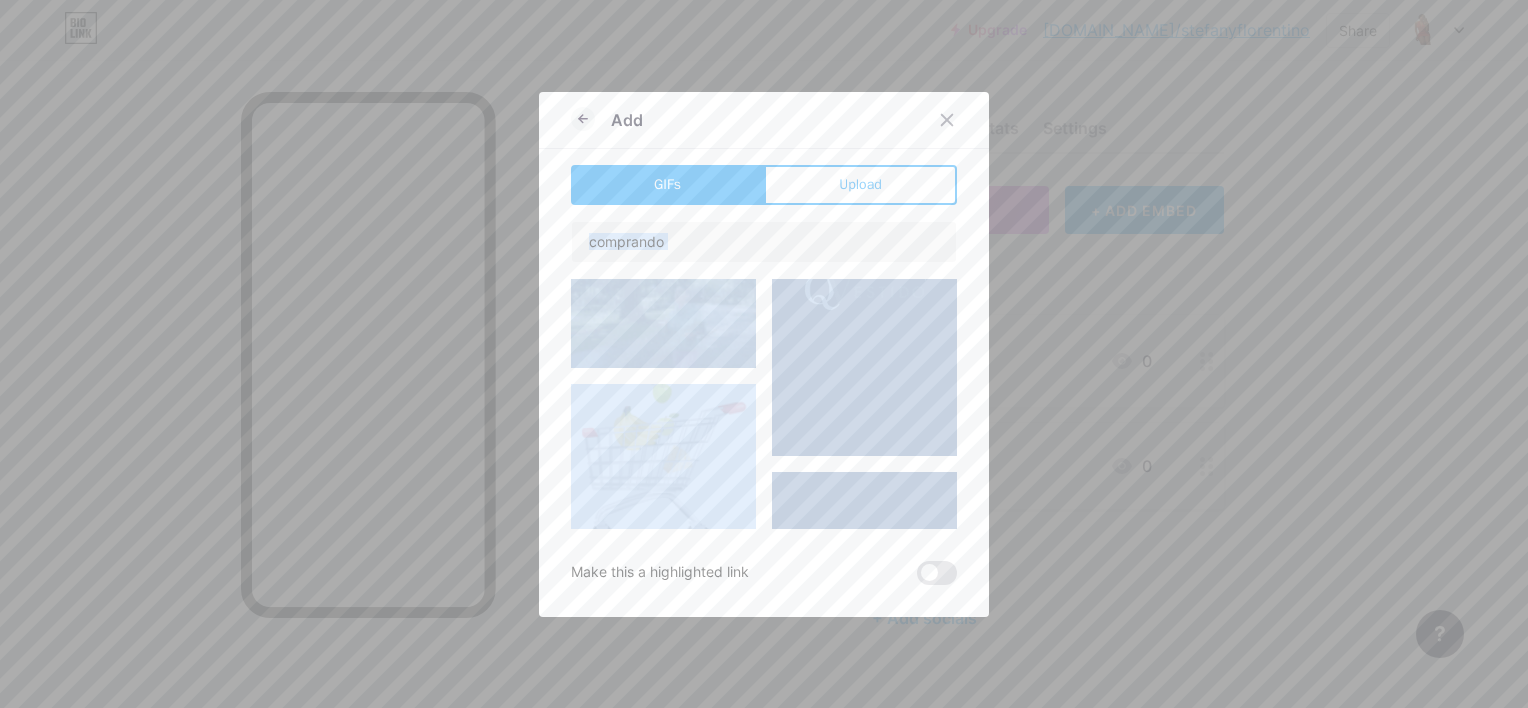 click on "Add       GIFs     Upload       Content
YouTube
Play YouTube video without leaving your page.
ADD
Vimeo
Play Vimeo video without leaving your page.
ADD
Tiktok
Grow your TikTok following
ADD
Tweet
Embed a tweet.
ADD
Reddit
Showcase your Reddit profile
ADD
Spotify
Embed Spotify to play the preview of a track.
ADD
Twitch
Play Twitch video without leaving your page.
ADD
ADD" at bounding box center [764, 354] 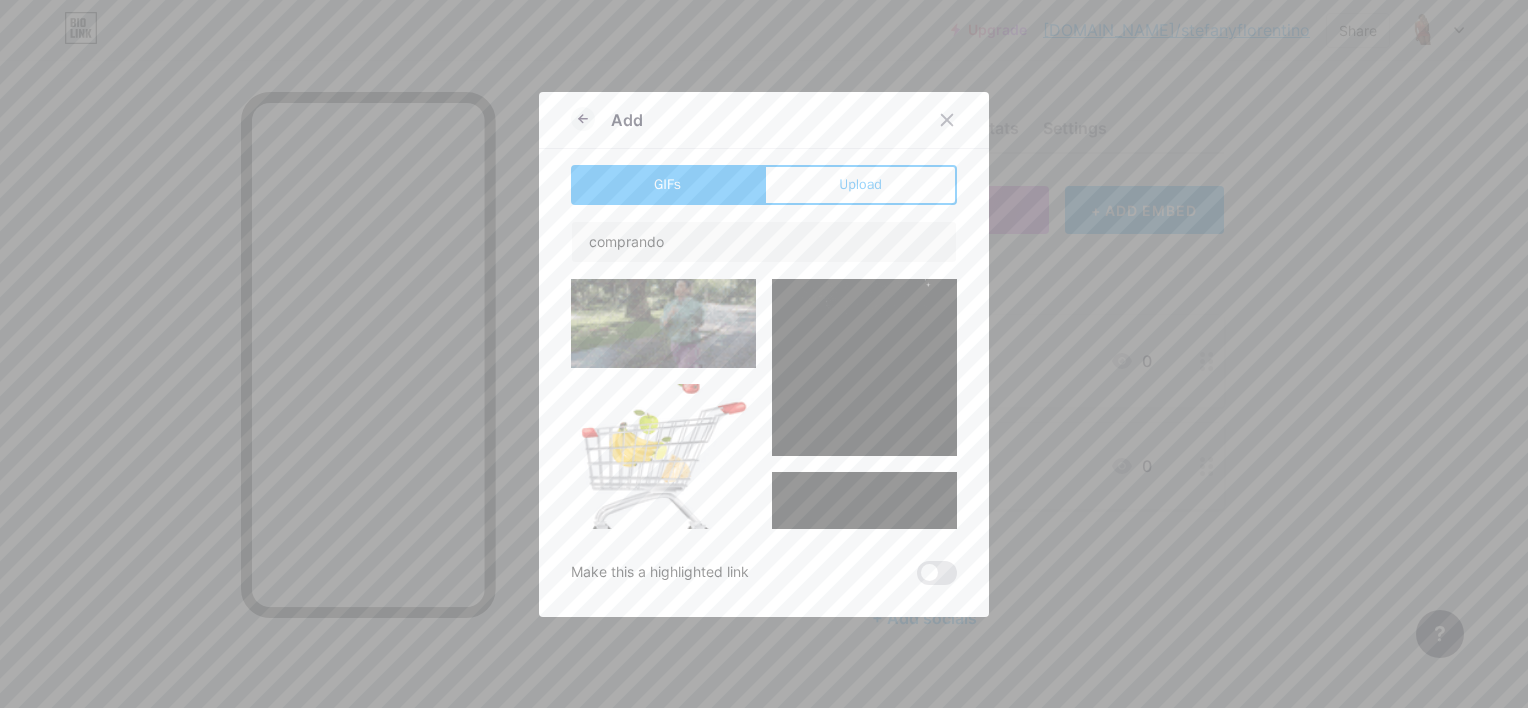 drag, startPoint x: 950, startPoint y: 515, endPoint x: 940, endPoint y: 516, distance: 10.049875 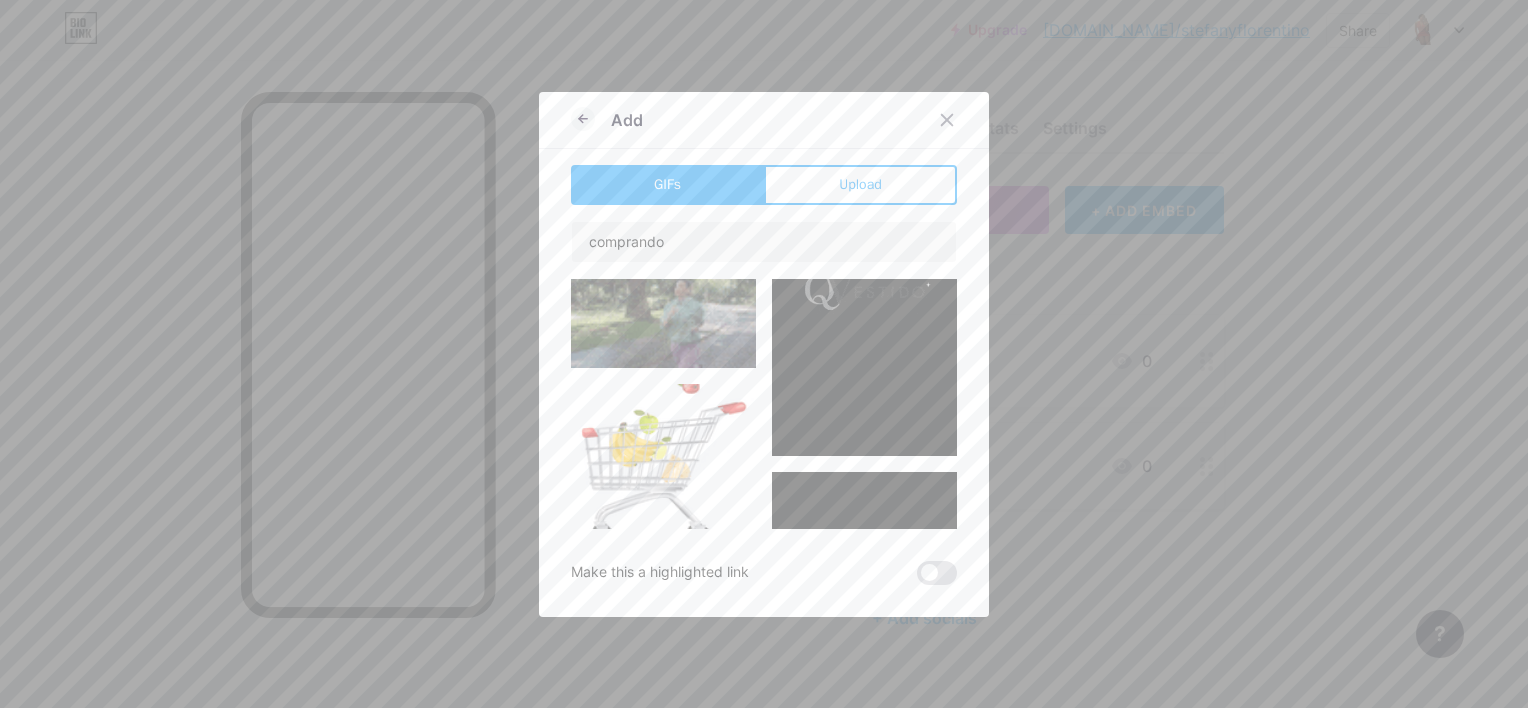 click on "Add       GIFs     Upload       Content
YouTube
Play YouTube video without leaving your page.
ADD
Vimeo
Play Vimeo video without leaving your page.
ADD
Tiktok
Grow your TikTok following
ADD
Tweet
Embed a tweet.
ADD
Reddit
Showcase your Reddit profile
ADD
Spotify
Embed Spotify to play the preview of a track.
ADD
Twitch
Play Twitch video without leaving your page.
ADD
ADD" at bounding box center [764, 354] 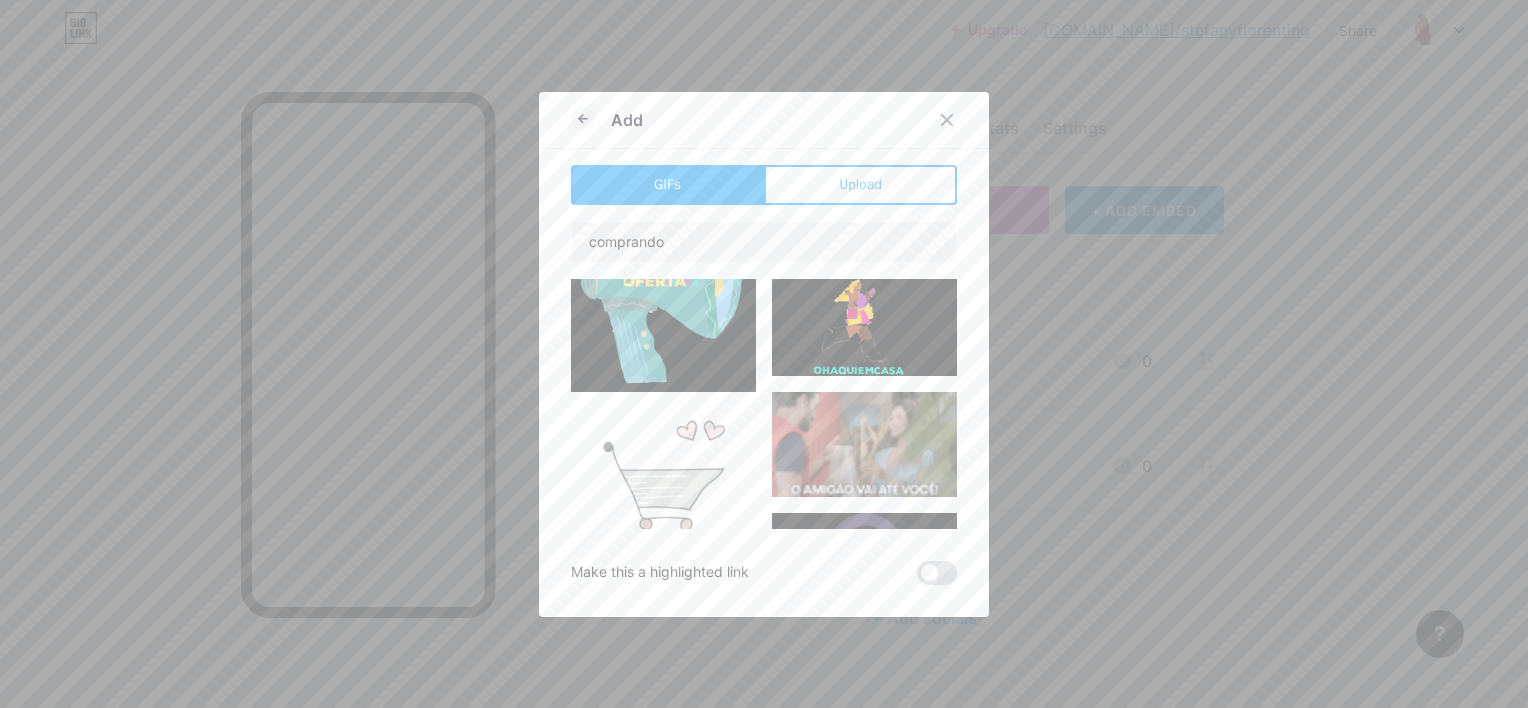 scroll, scrollTop: 8804, scrollLeft: 0, axis: vertical 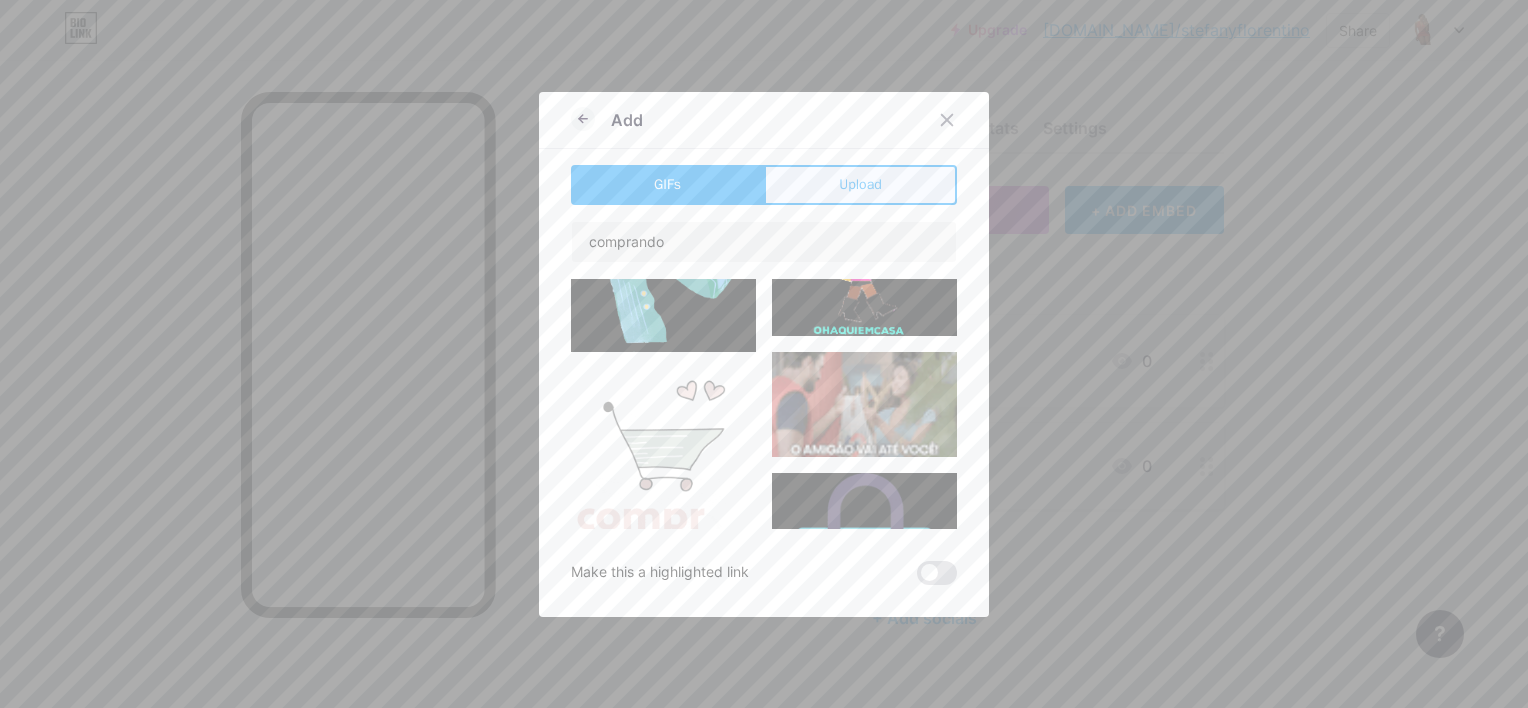 click on "Upload" at bounding box center [860, 185] 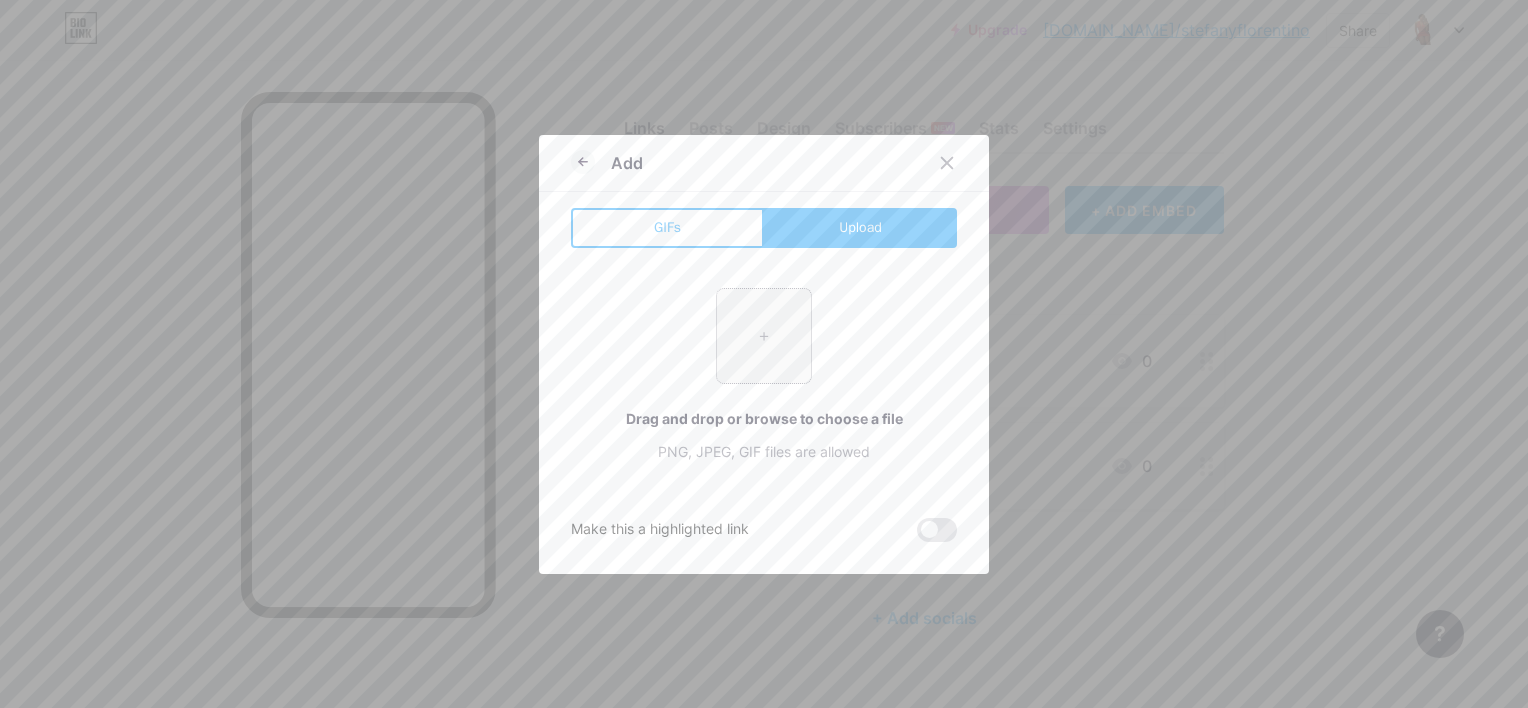 click at bounding box center [764, 336] 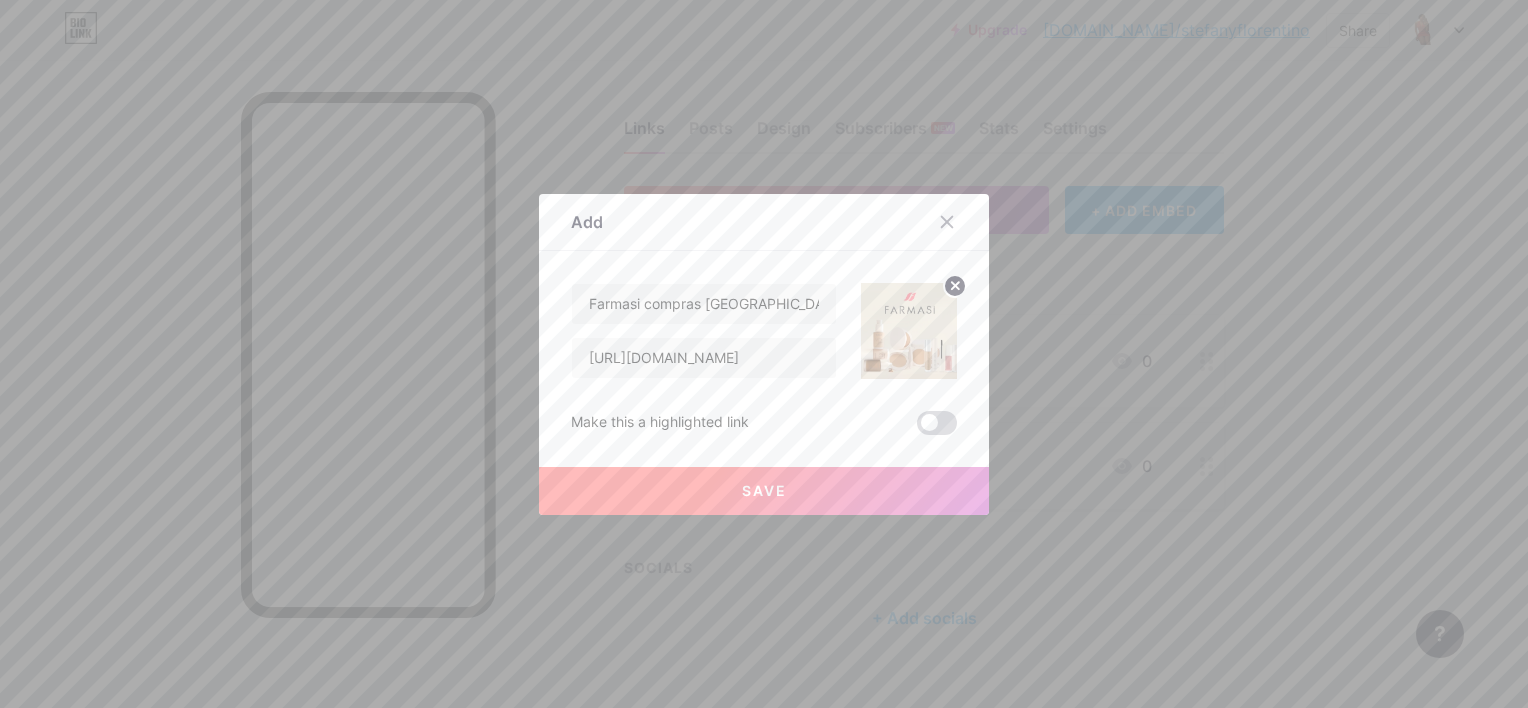 click at bounding box center (937, 423) 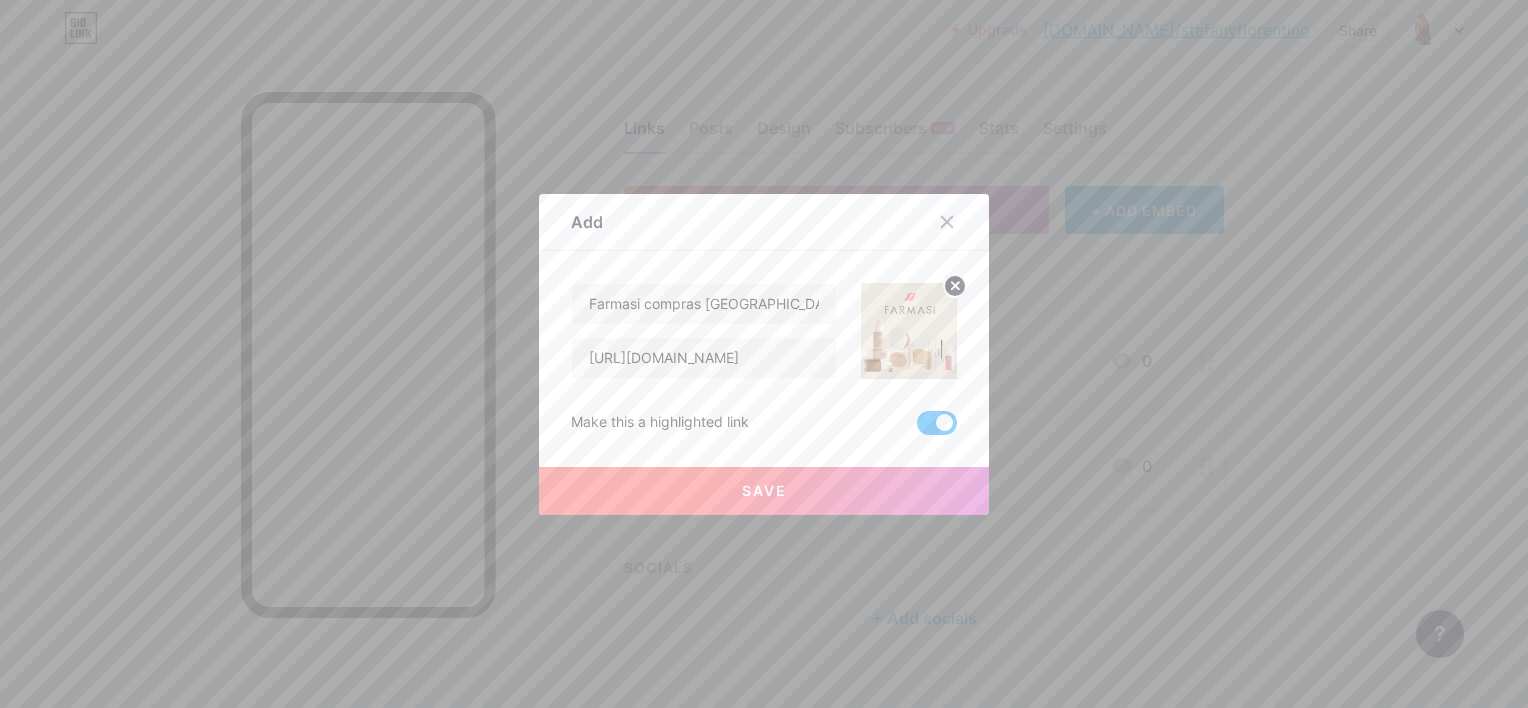click on "Save" at bounding box center (764, 490) 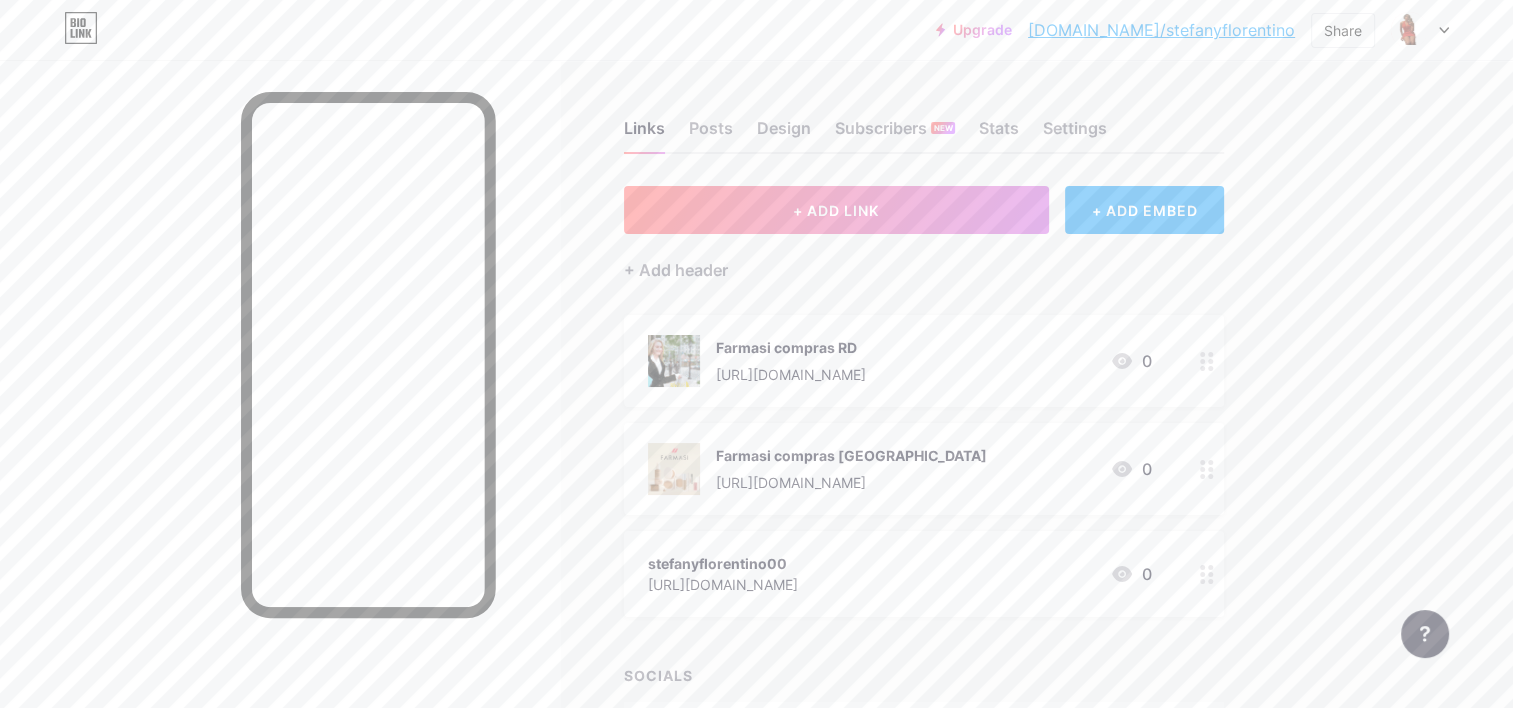 click 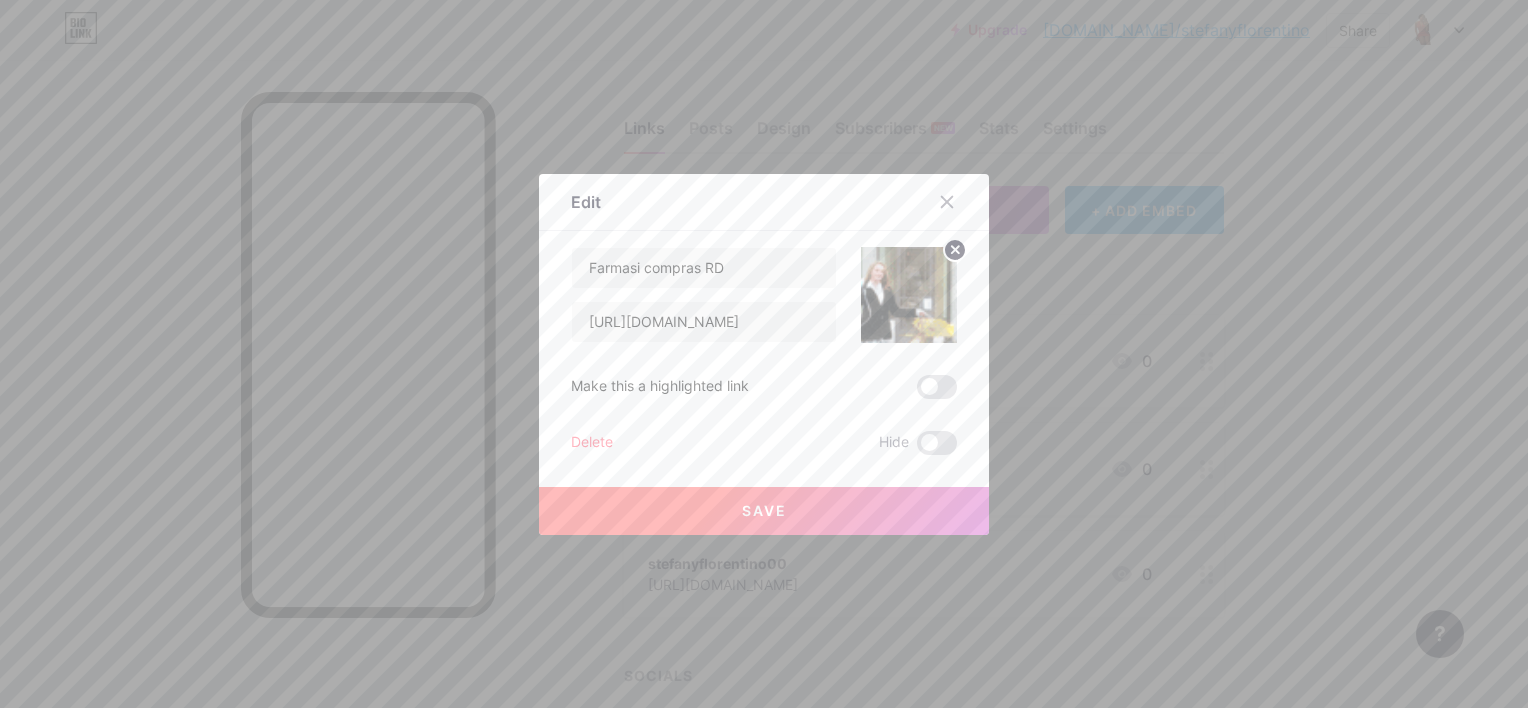 click at bounding box center [909, 295] 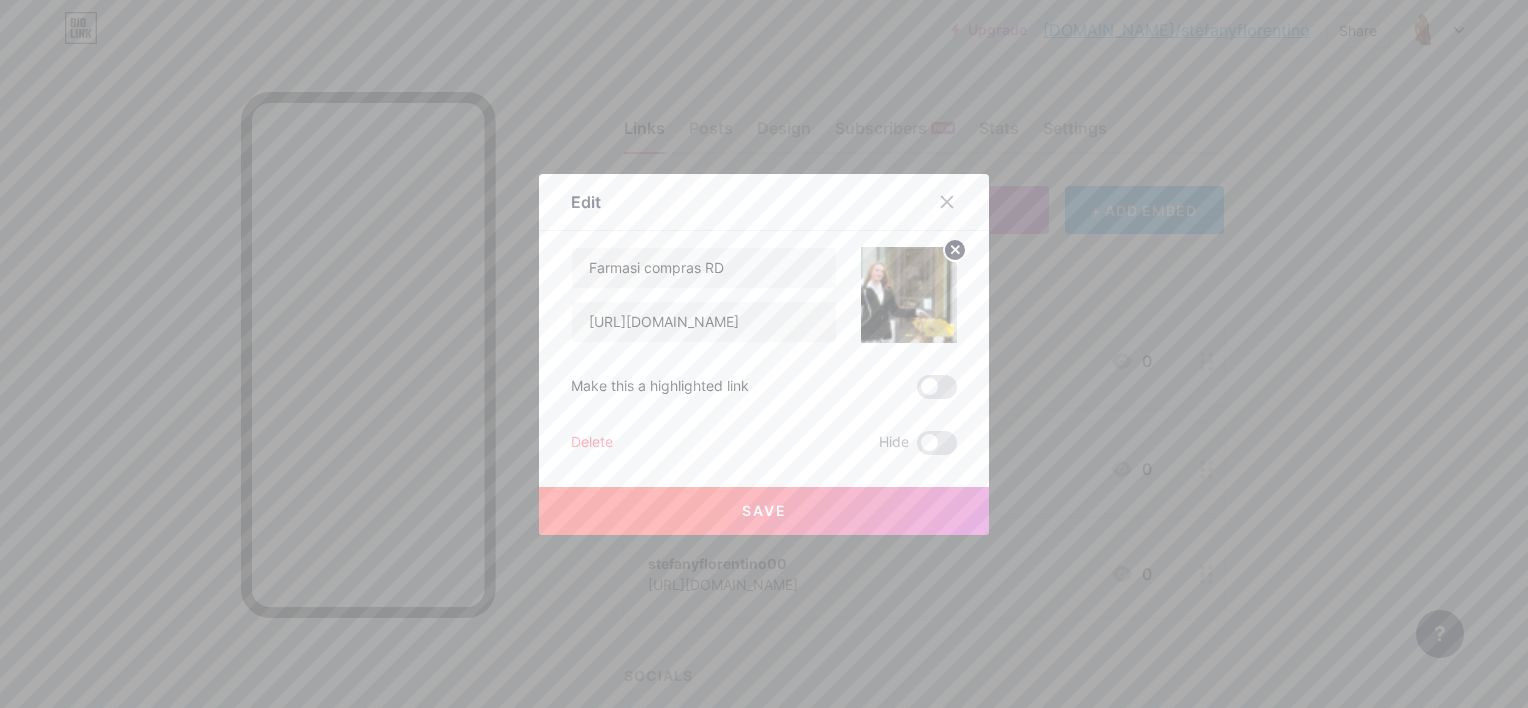 click 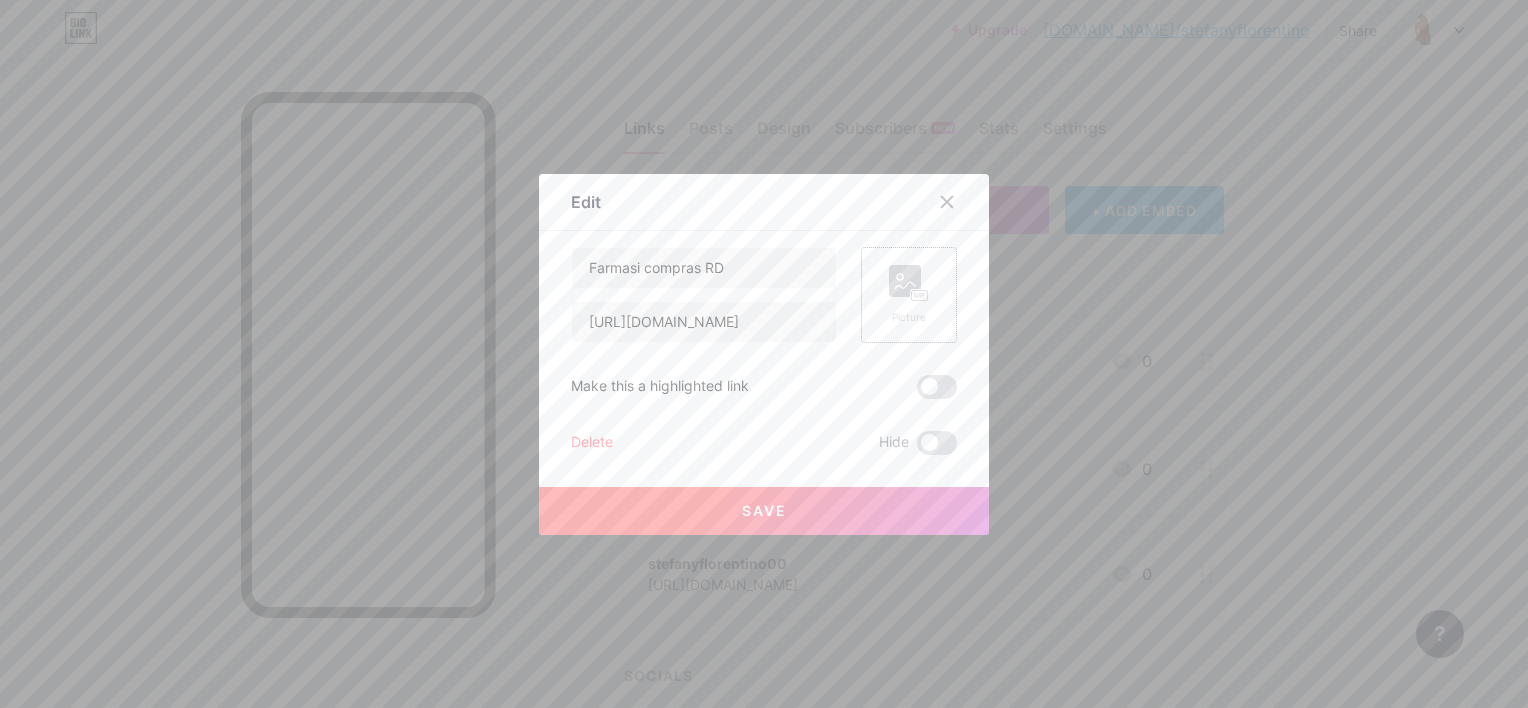 click on "Picture" at bounding box center (909, 295) 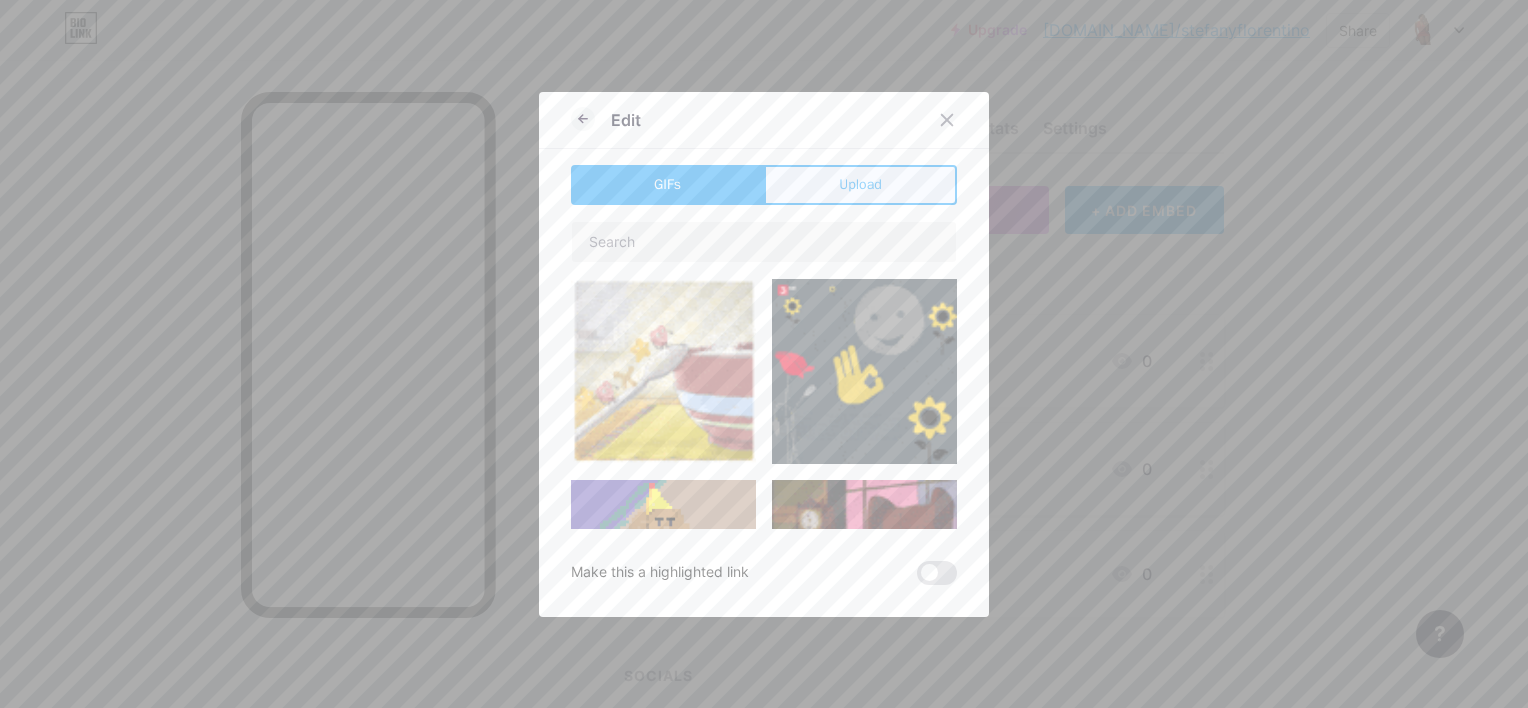 click on "Upload" at bounding box center (860, 184) 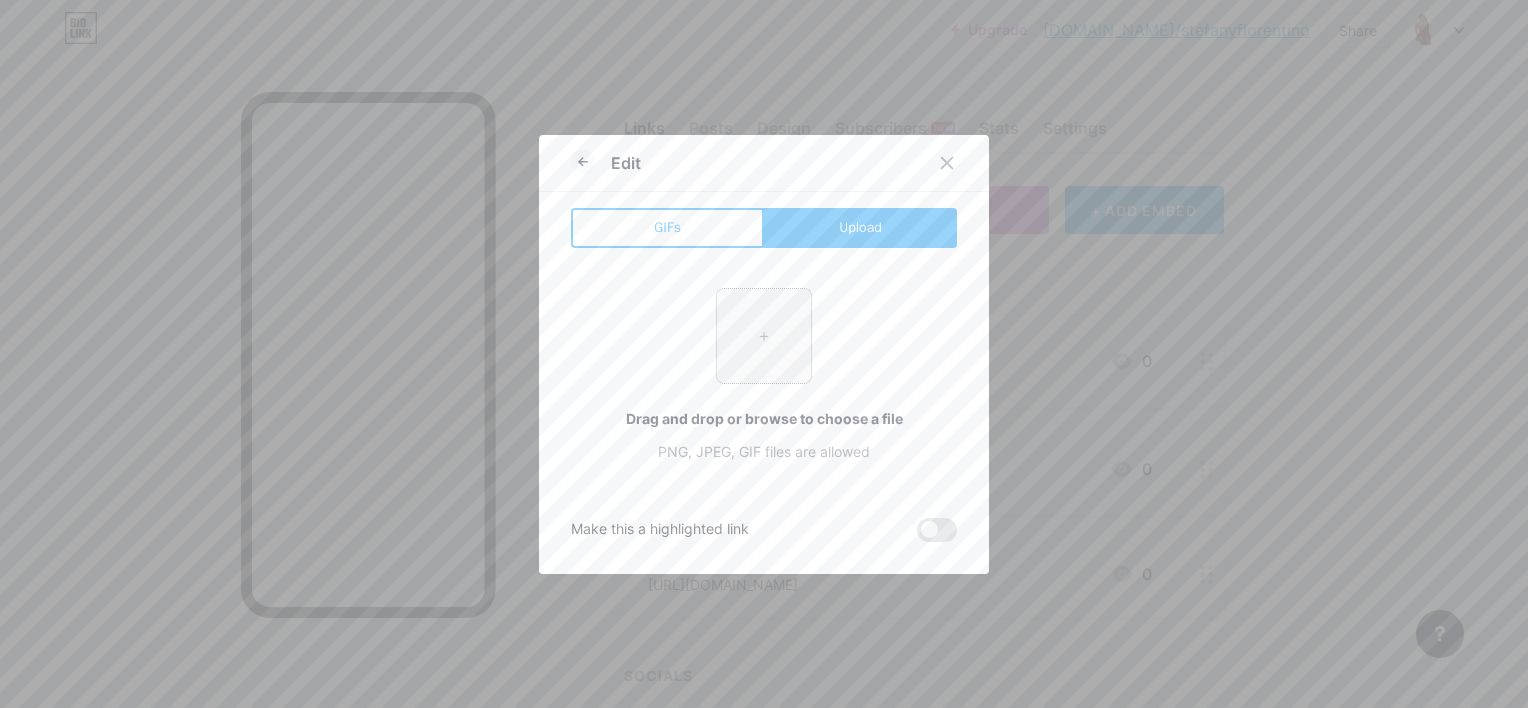 click at bounding box center [764, 336] 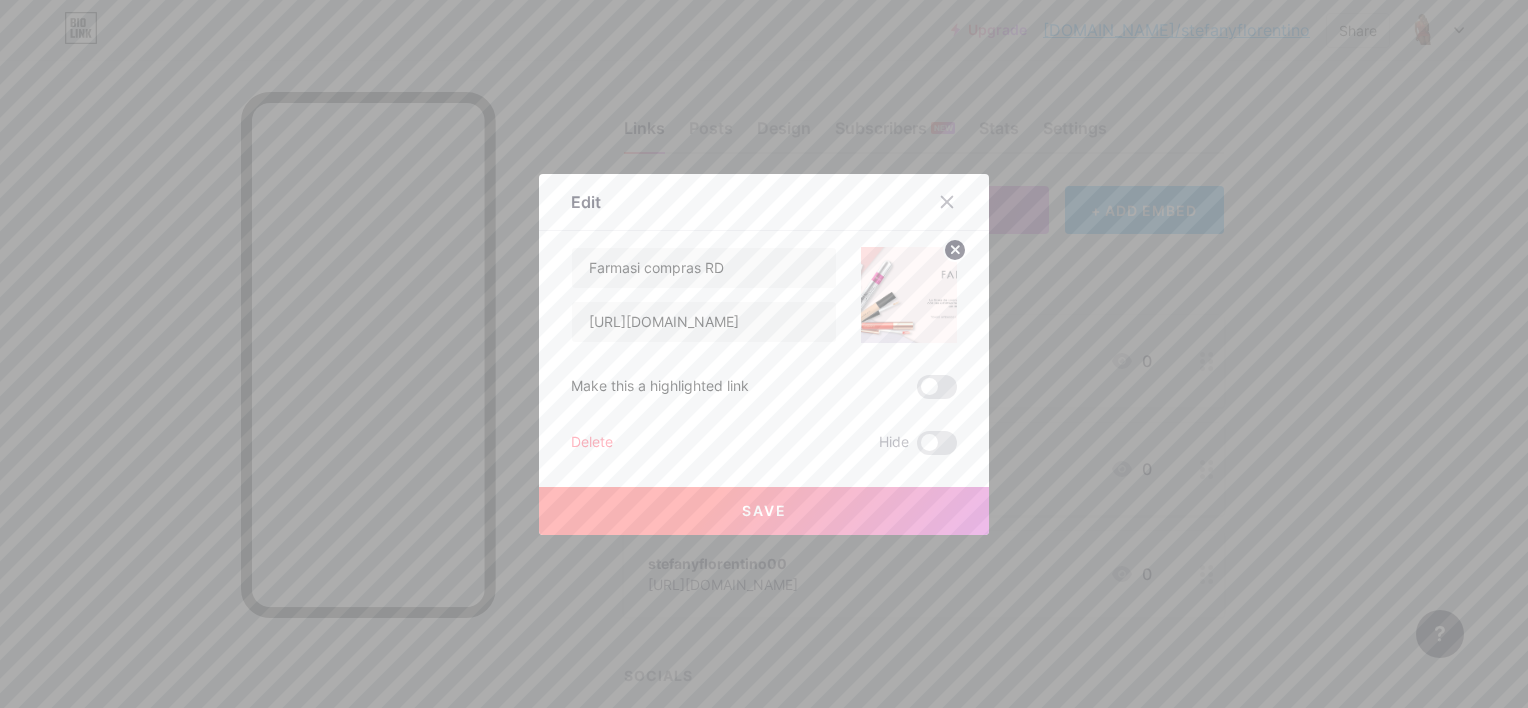 click at bounding box center (937, 387) 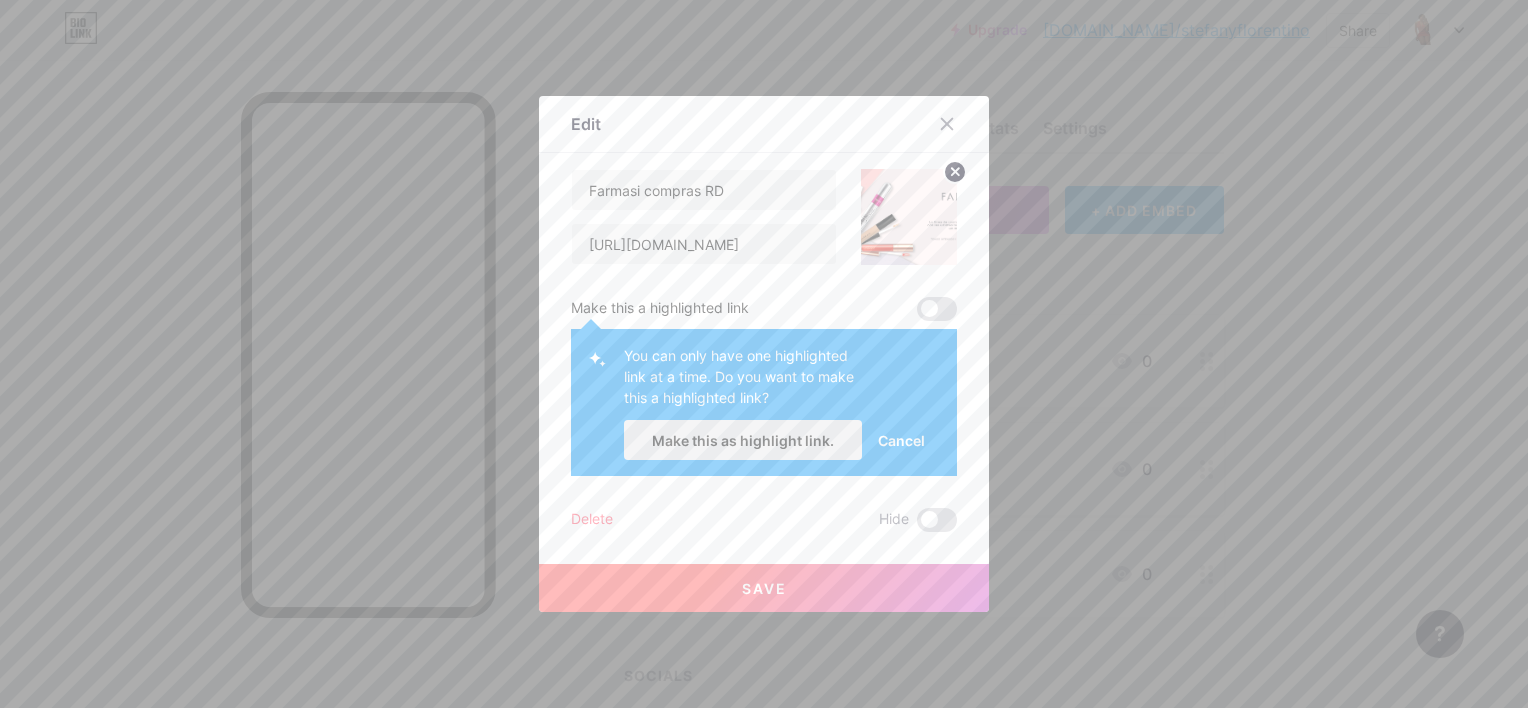 click on "Make this as highlight link." at bounding box center (743, 440) 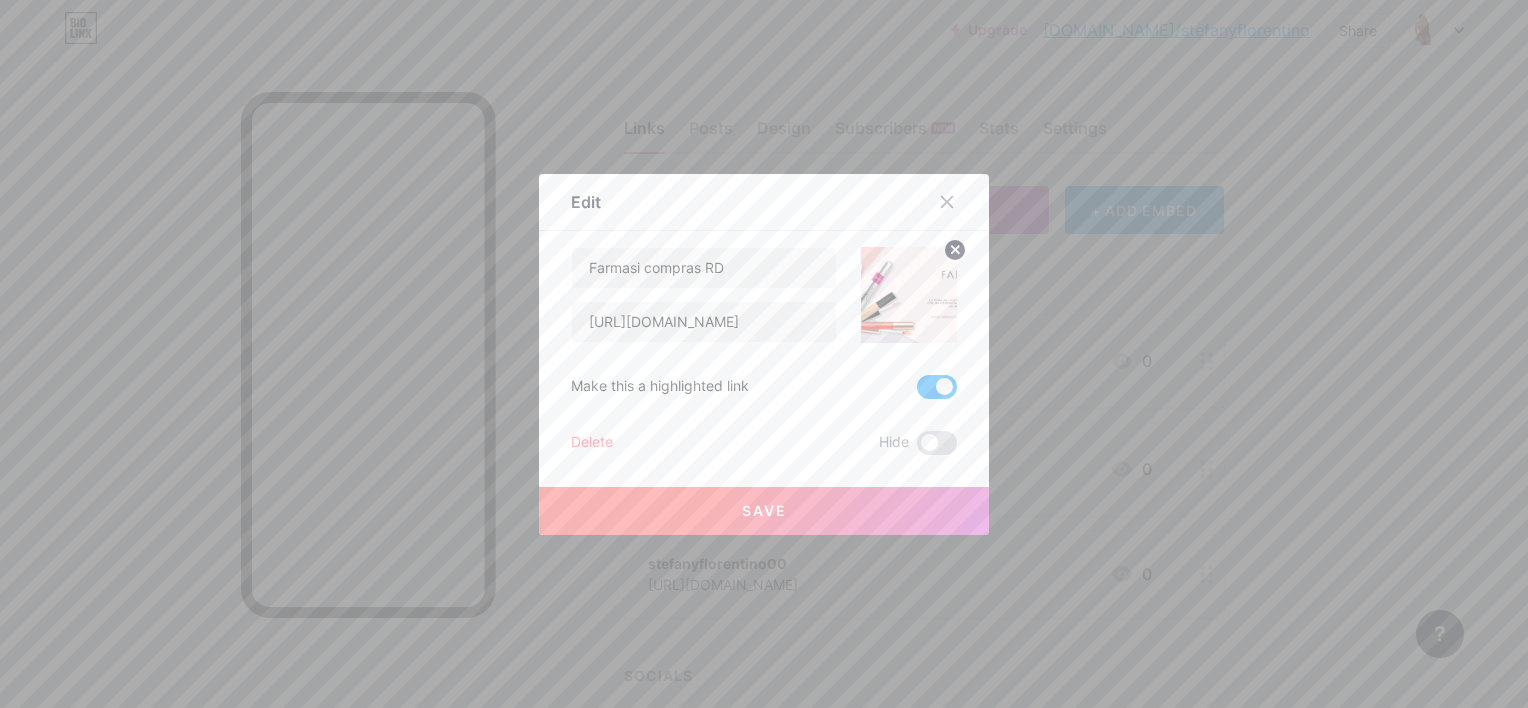 click on "Save" at bounding box center (764, 511) 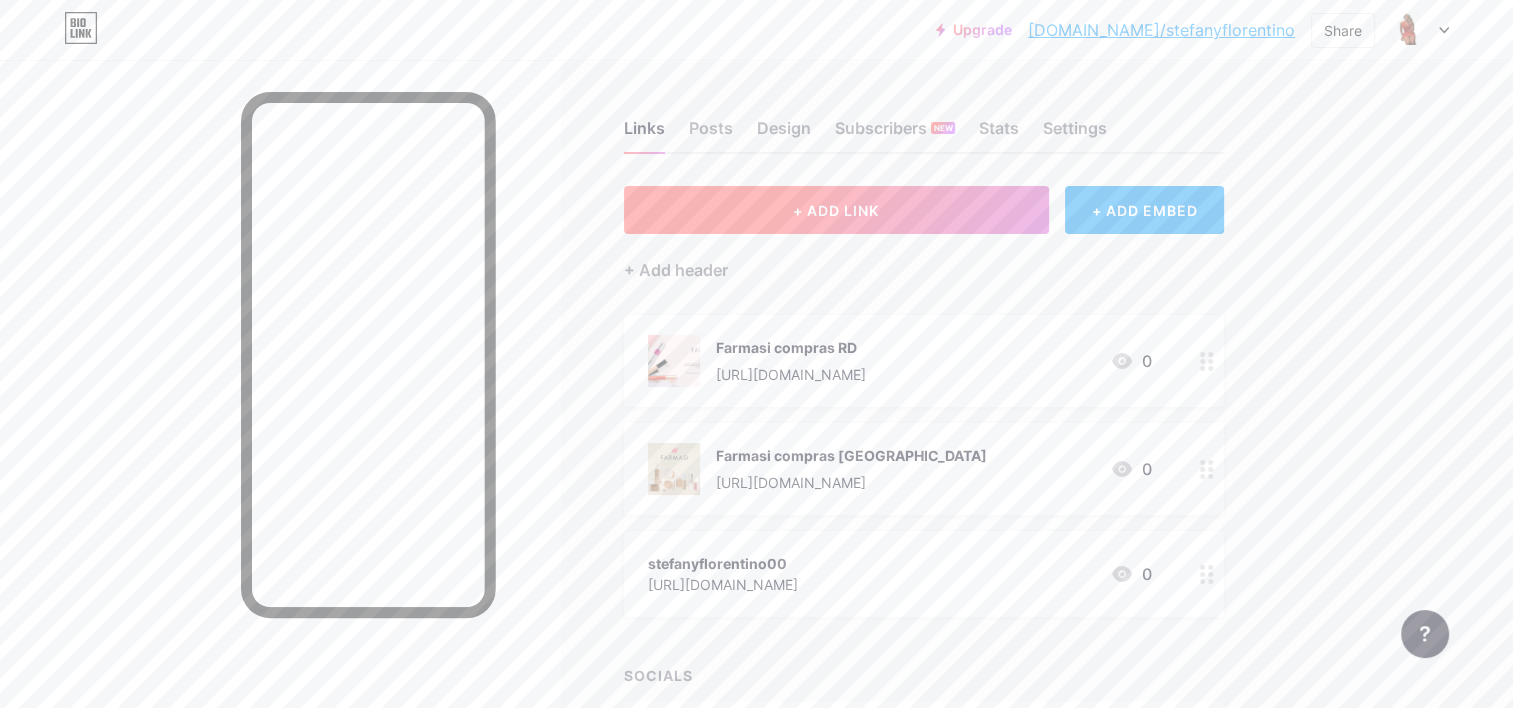 click on "+ ADD LINK" at bounding box center [836, 210] 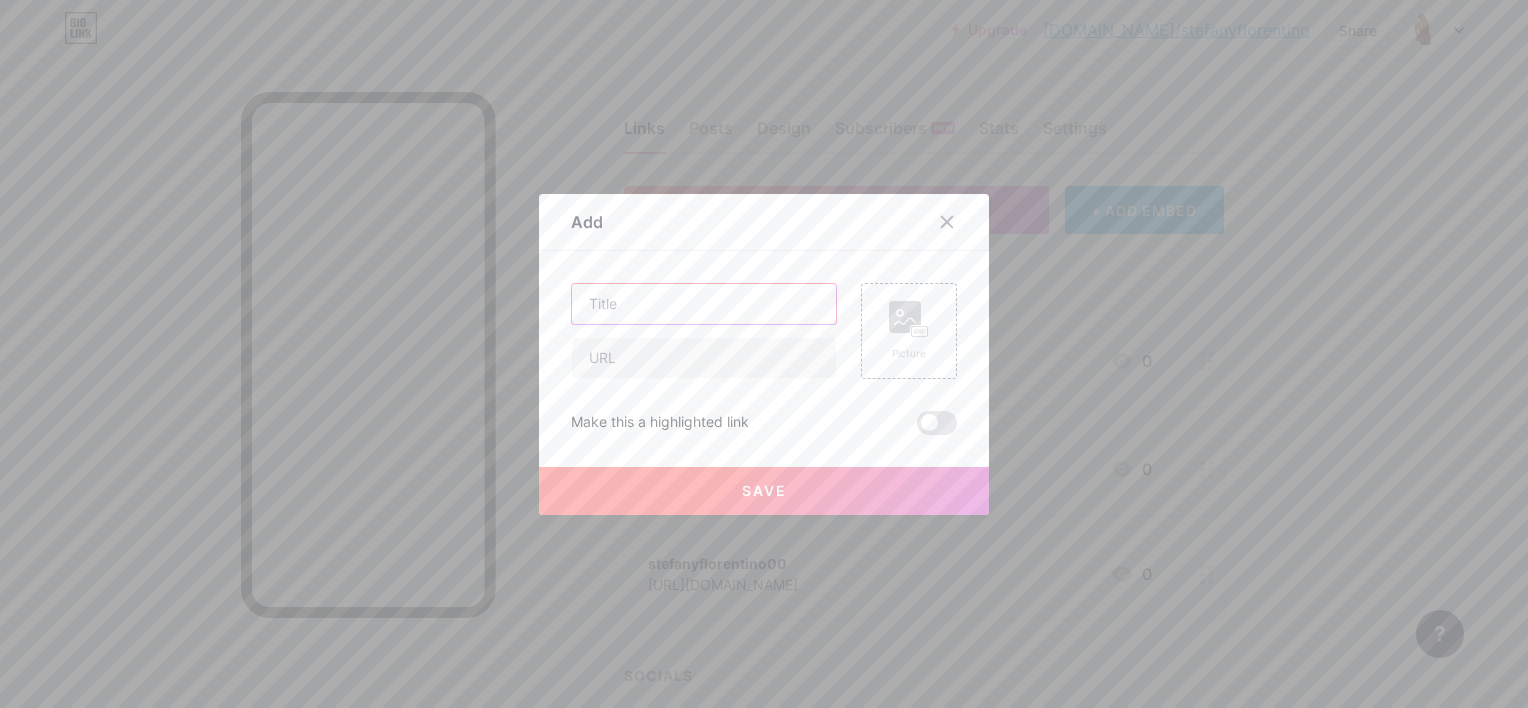 click at bounding box center (704, 304) 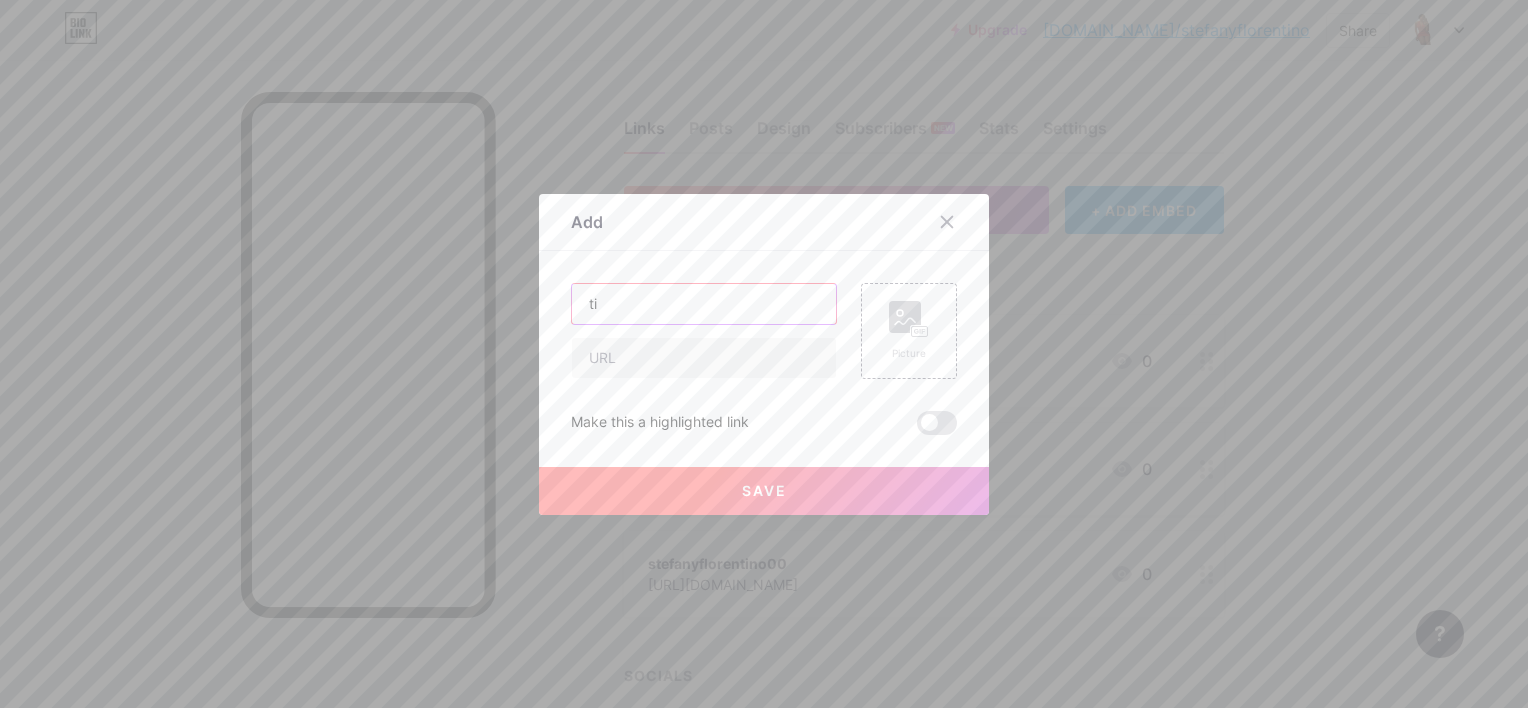 type on "t" 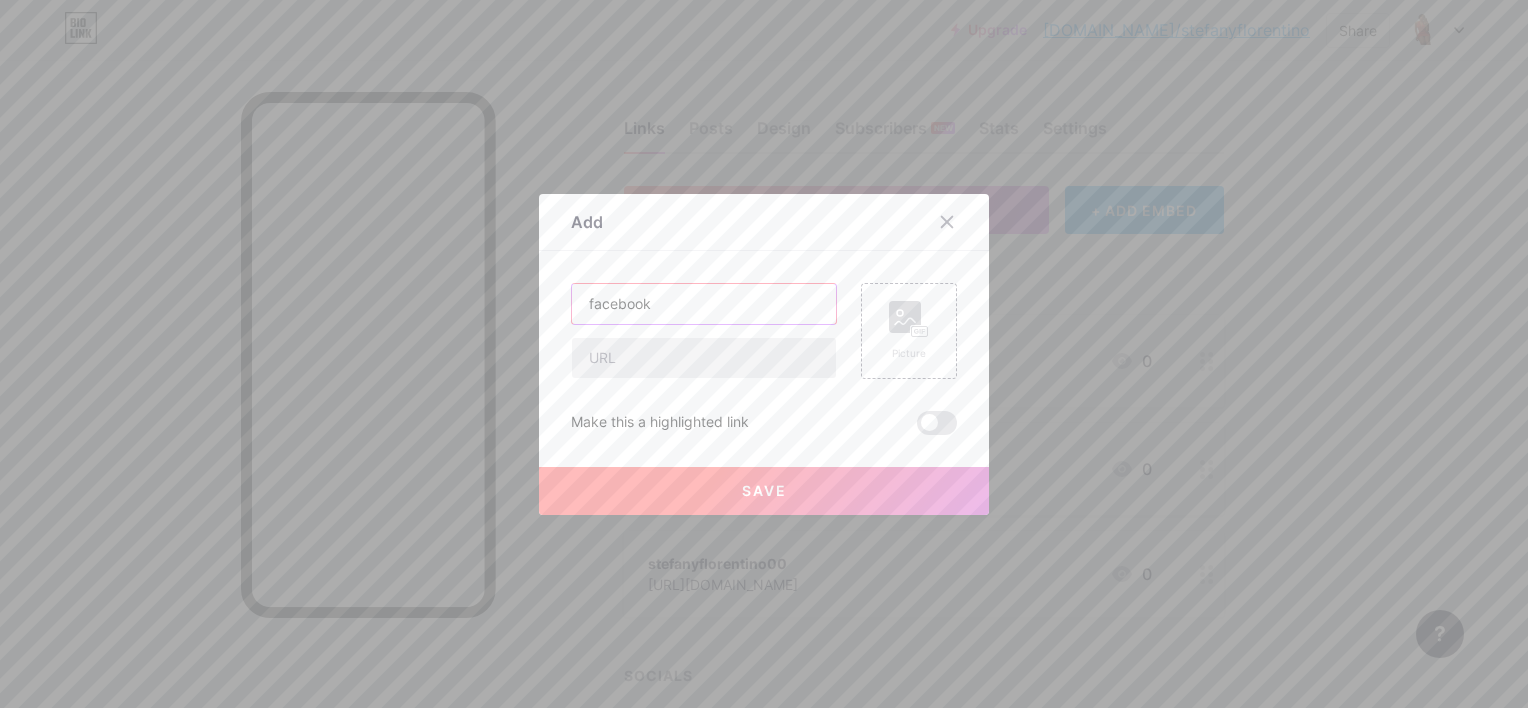 type on "facebook" 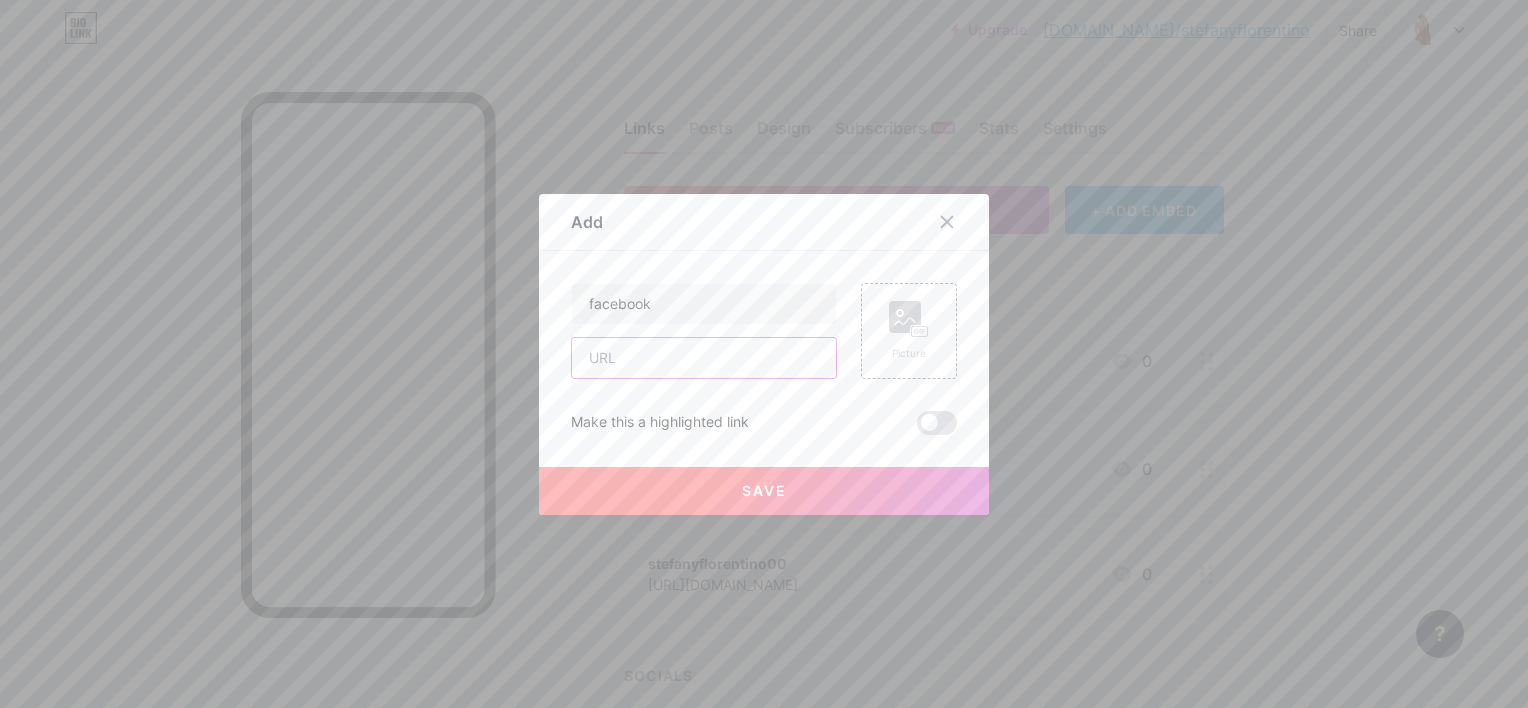 click at bounding box center [704, 358] 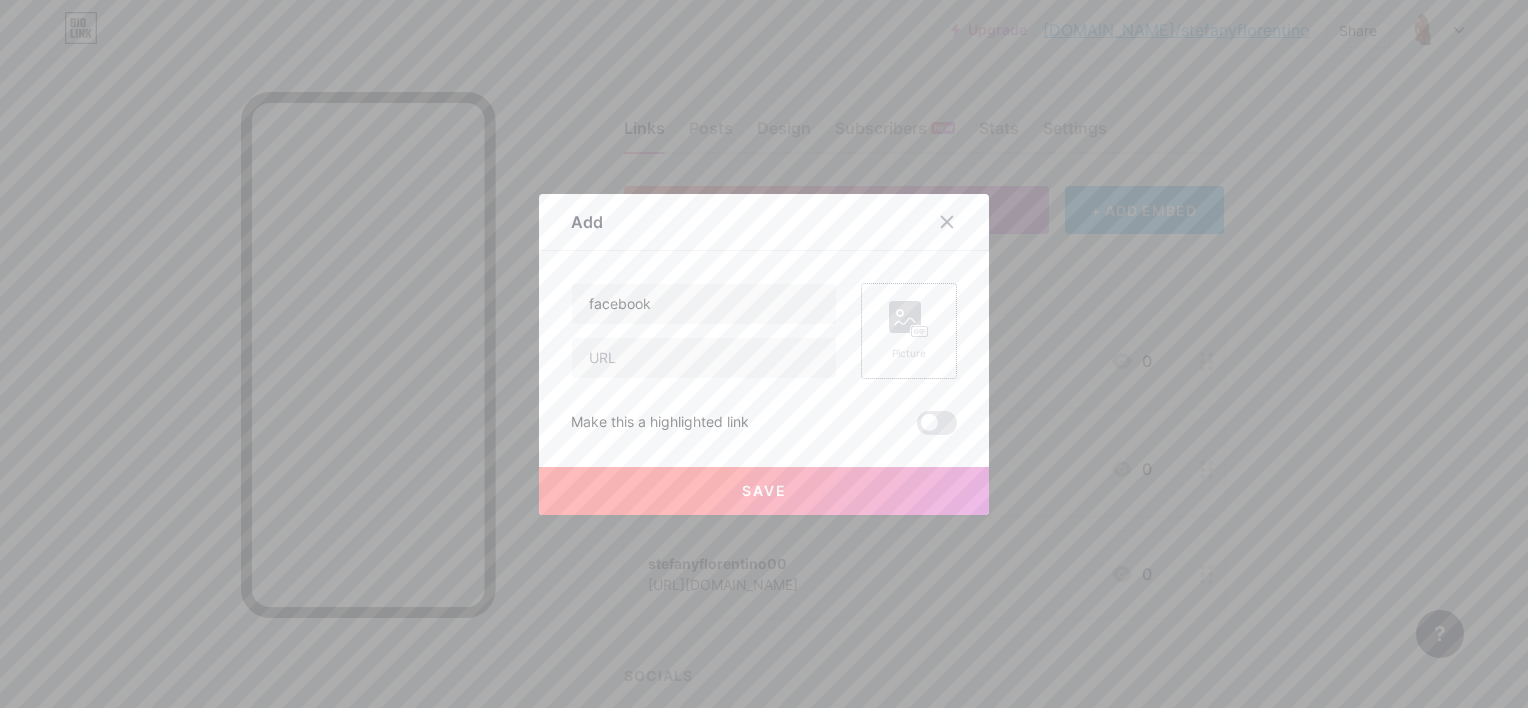 click 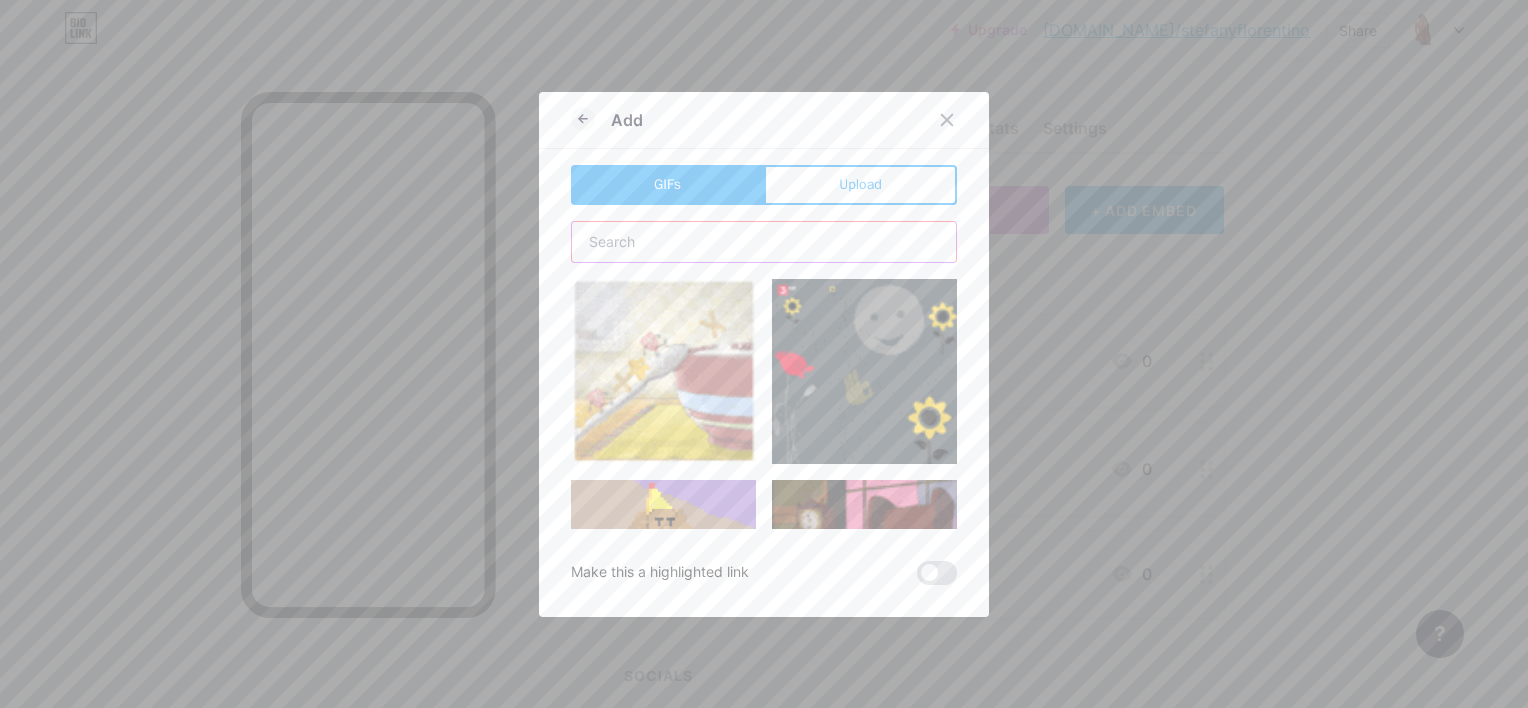 click at bounding box center (764, 242) 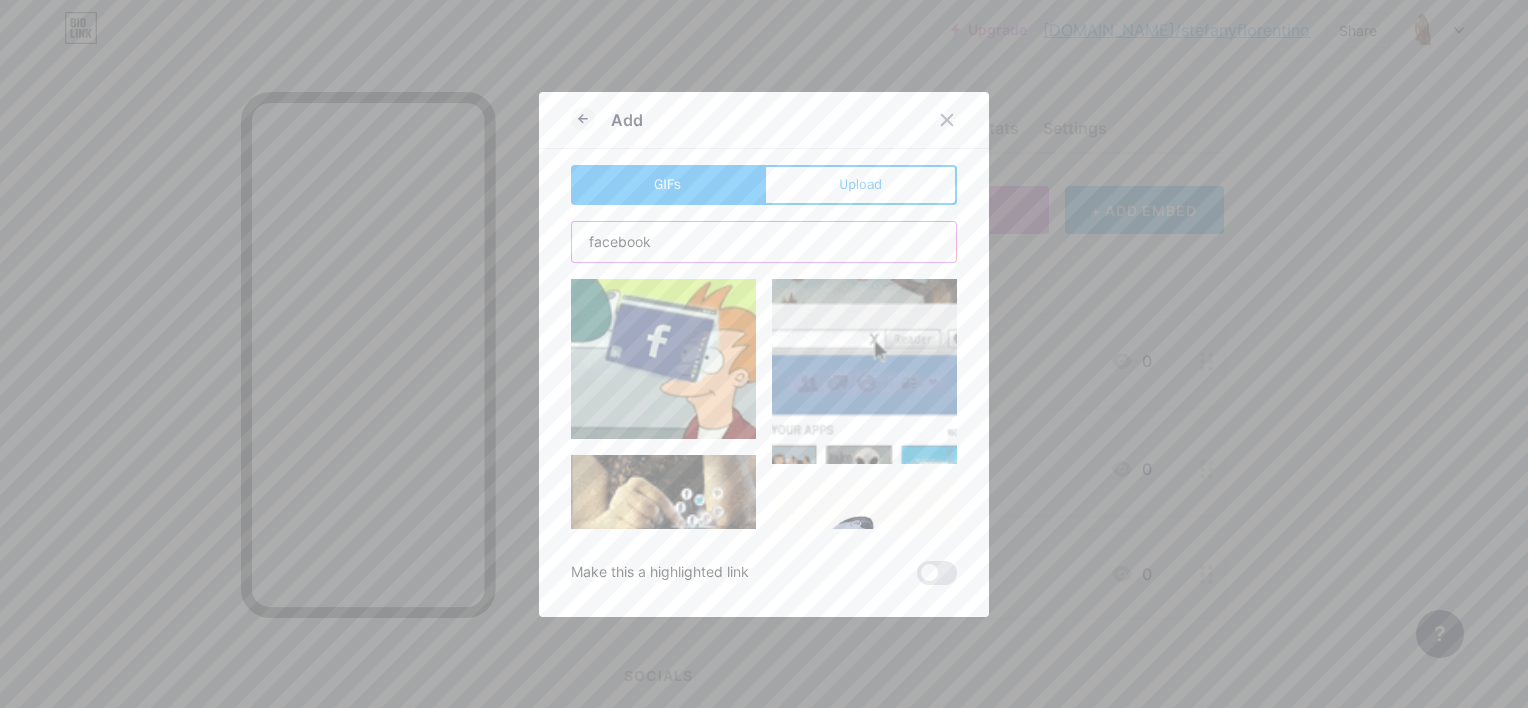 scroll, scrollTop: 218, scrollLeft: 0, axis: vertical 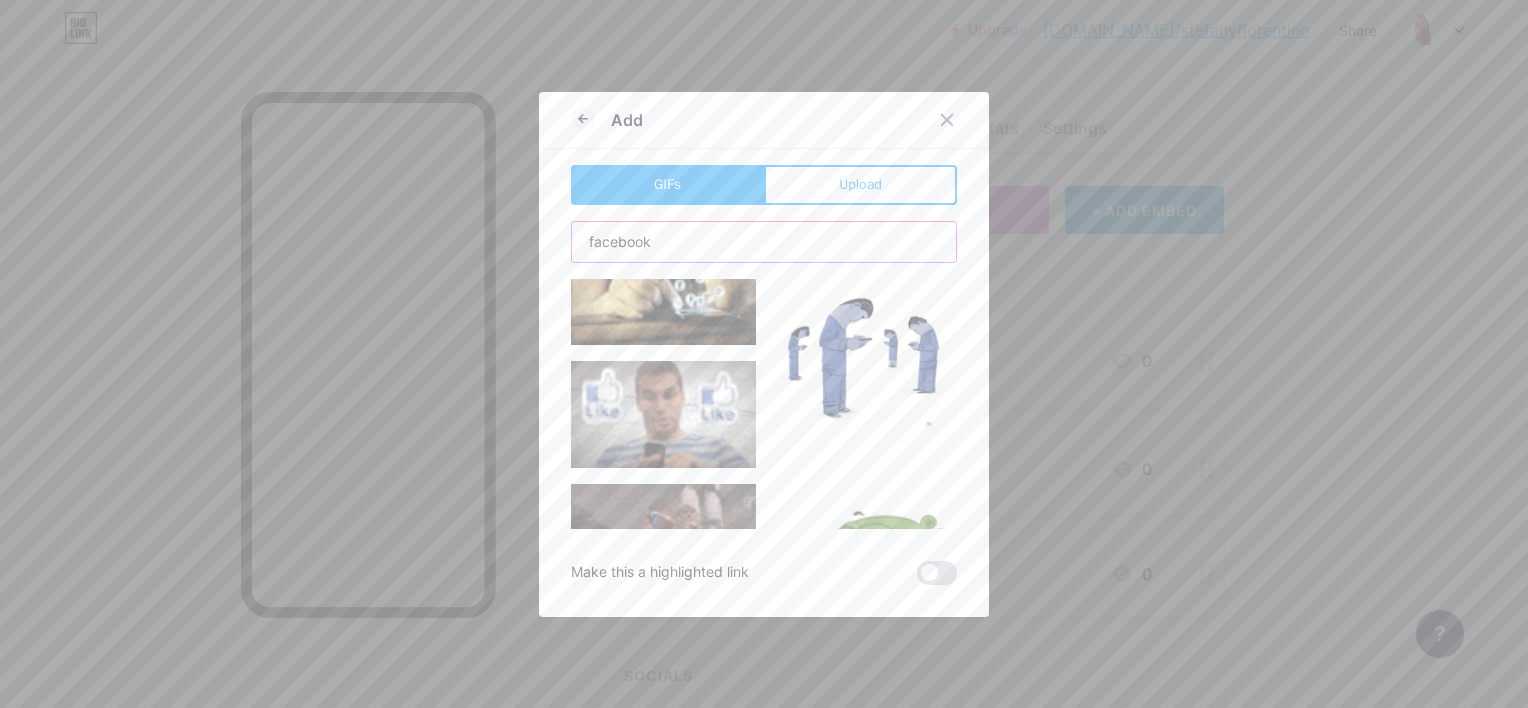 type on "facebook" 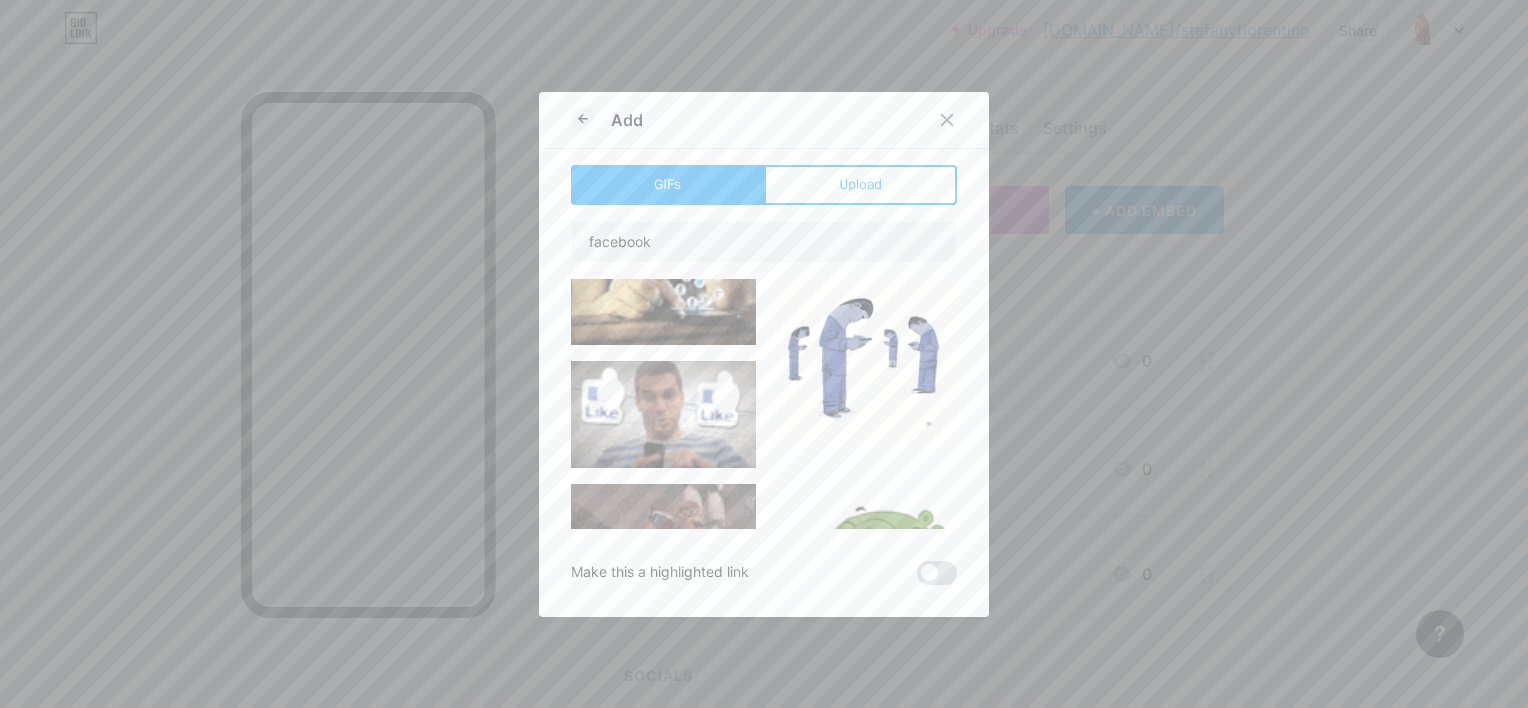 click at bounding box center (663, 414) 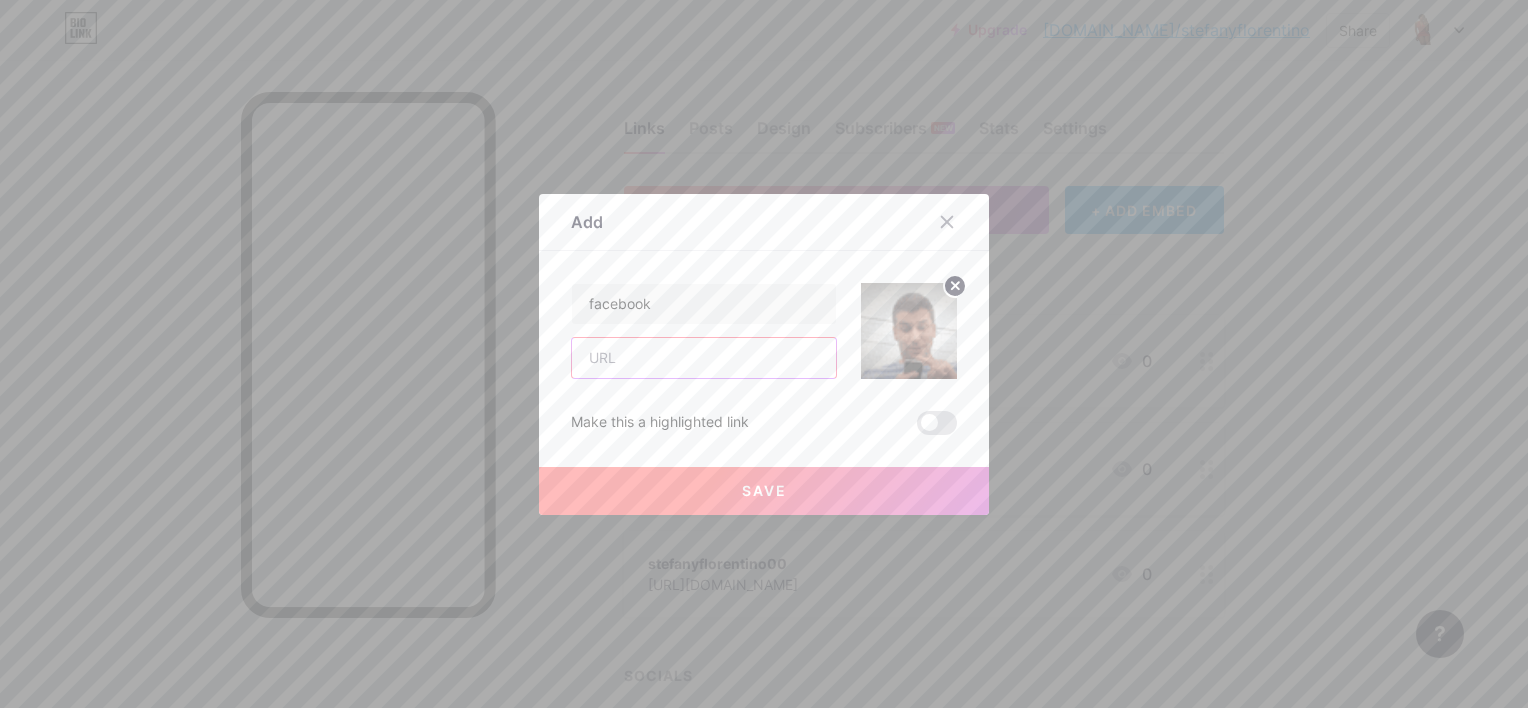 click at bounding box center (704, 358) 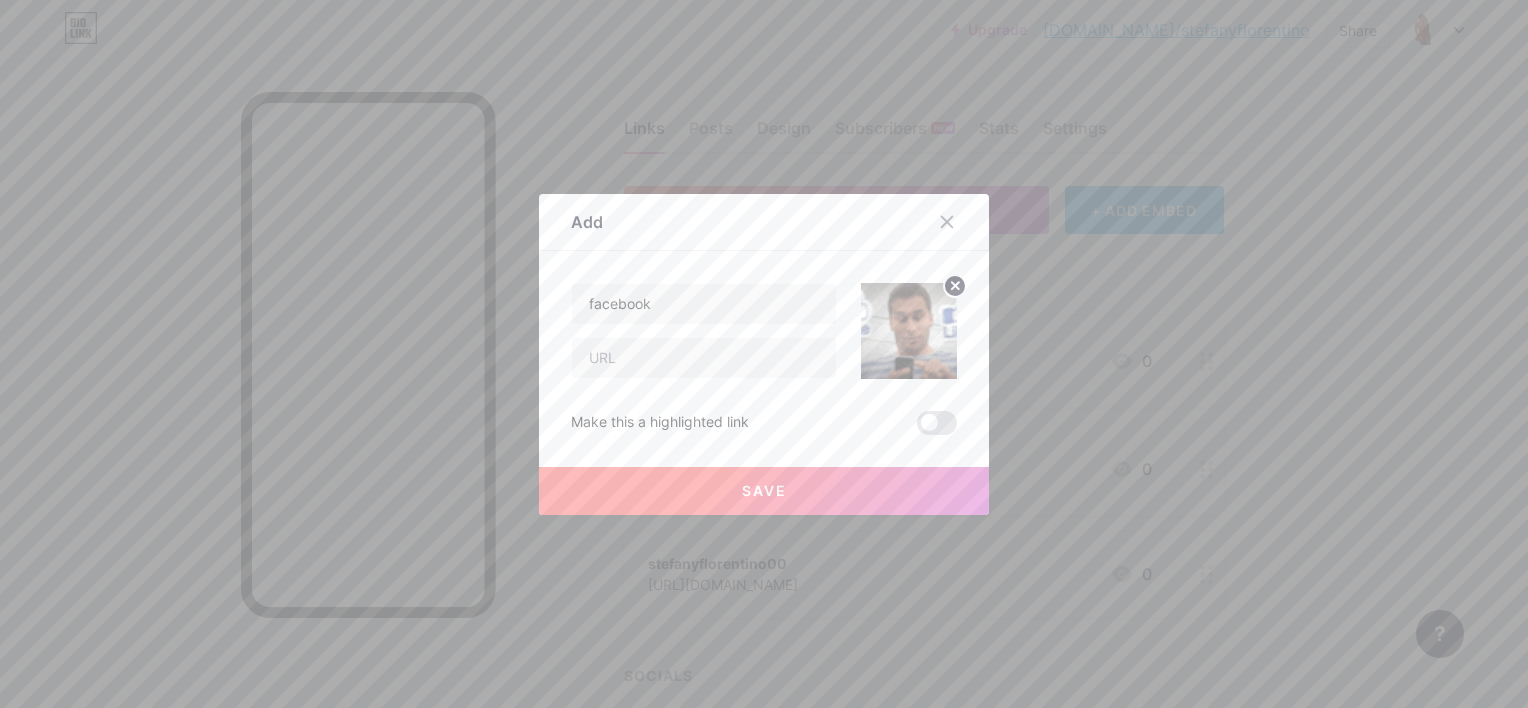click at bounding box center [764, 354] 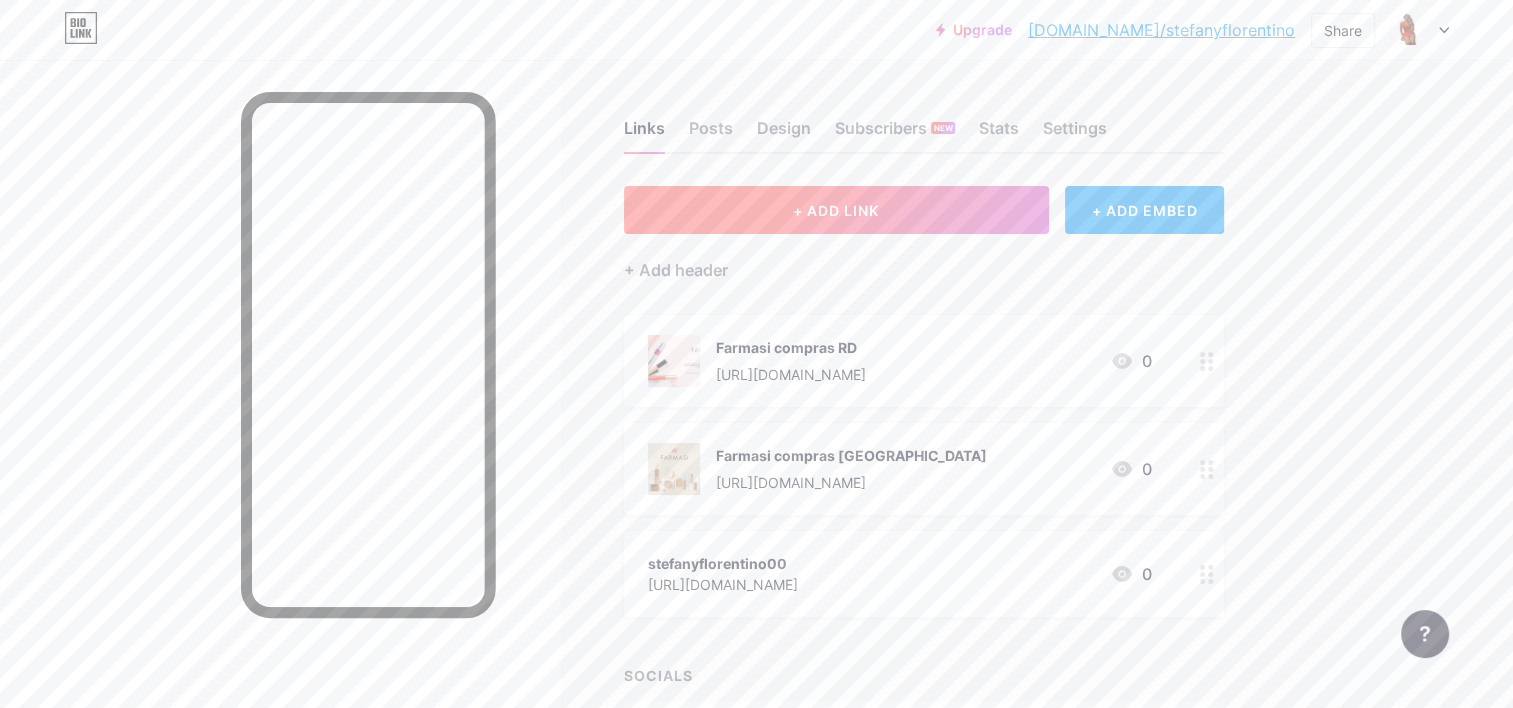 click on "+ ADD LINK" at bounding box center (836, 210) 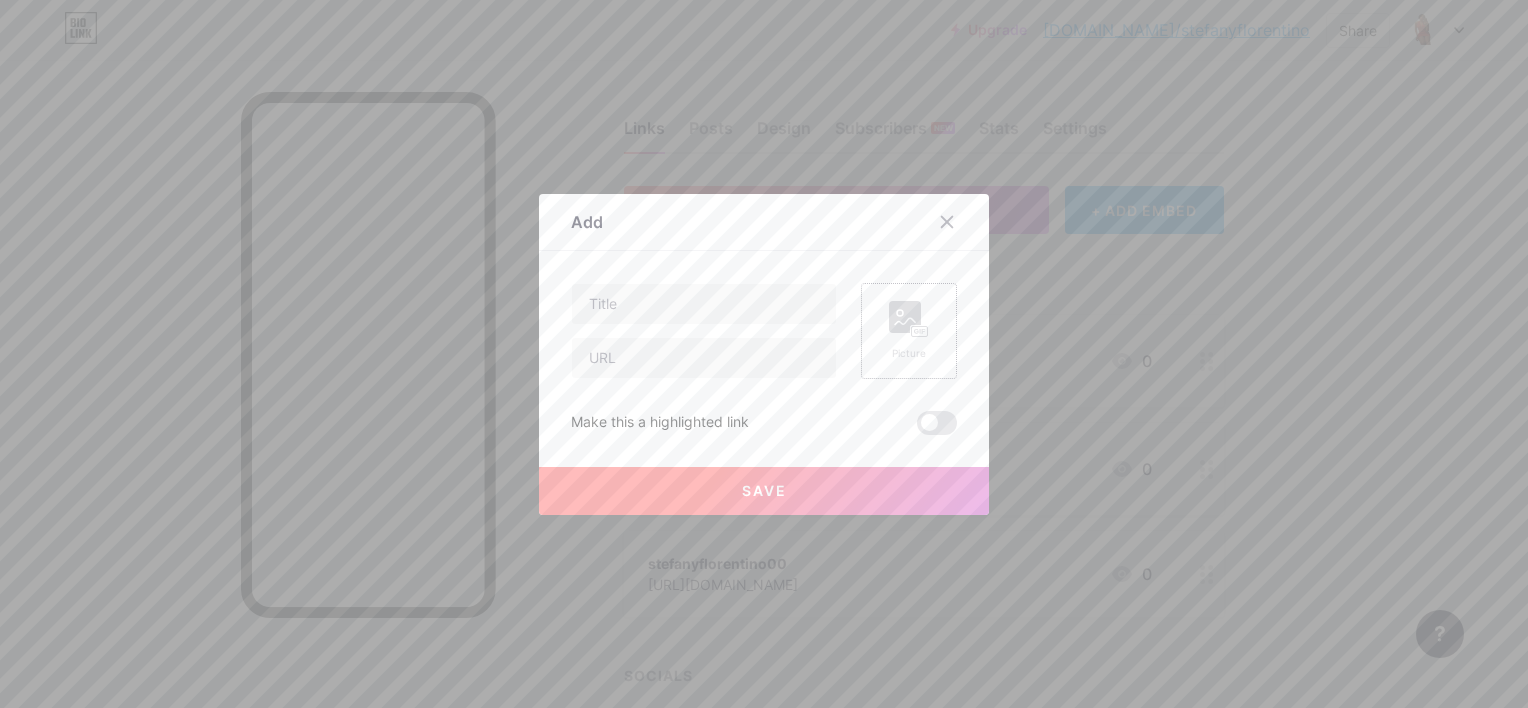 click 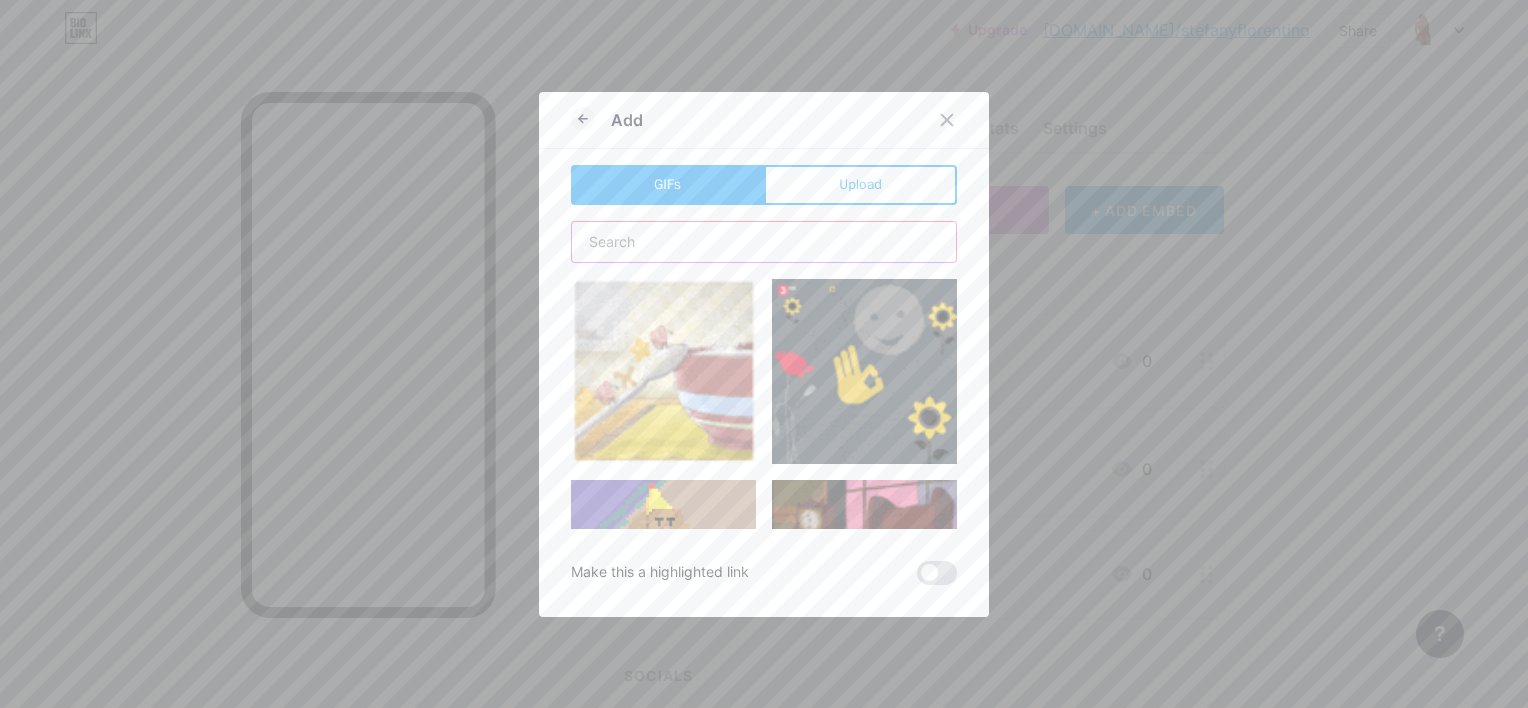 click at bounding box center [764, 242] 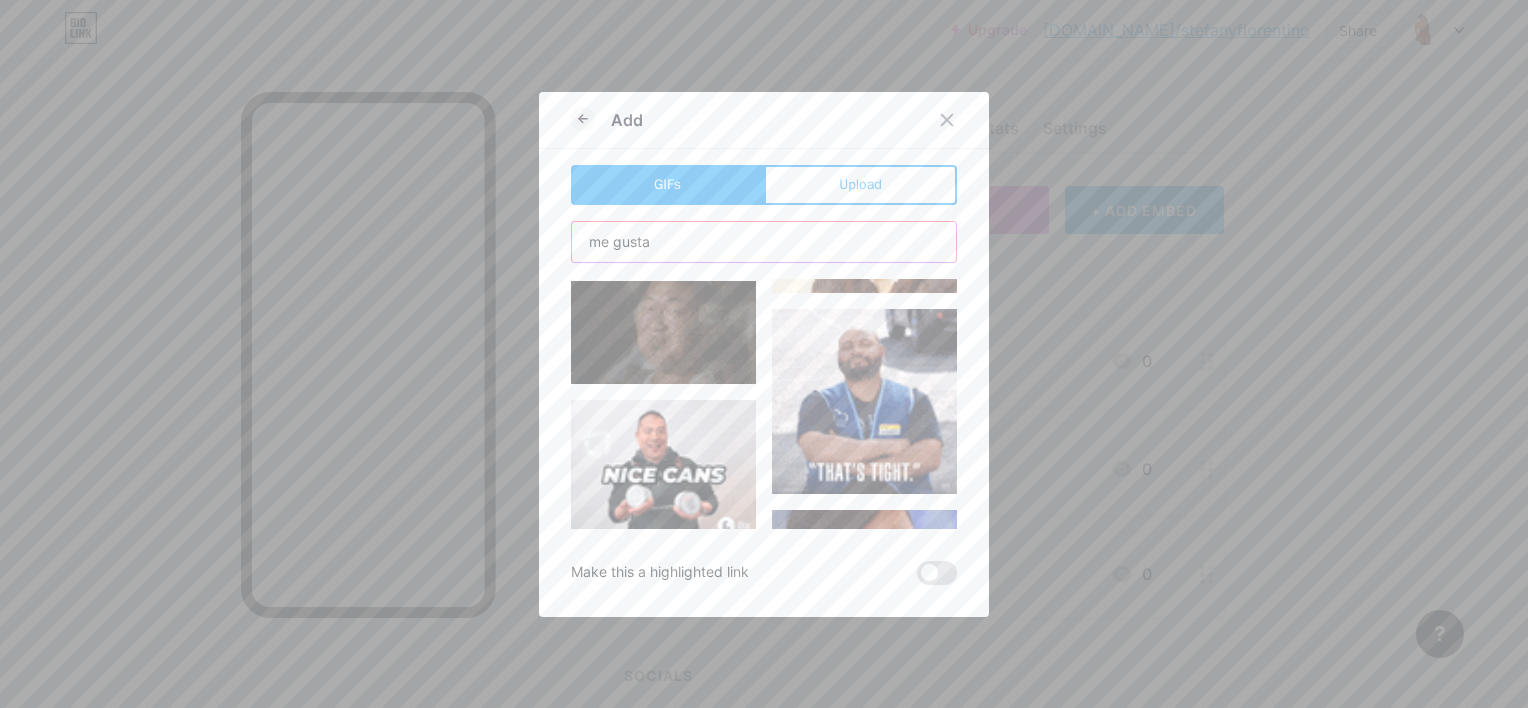 scroll, scrollTop: 440, scrollLeft: 0, axis: vertical 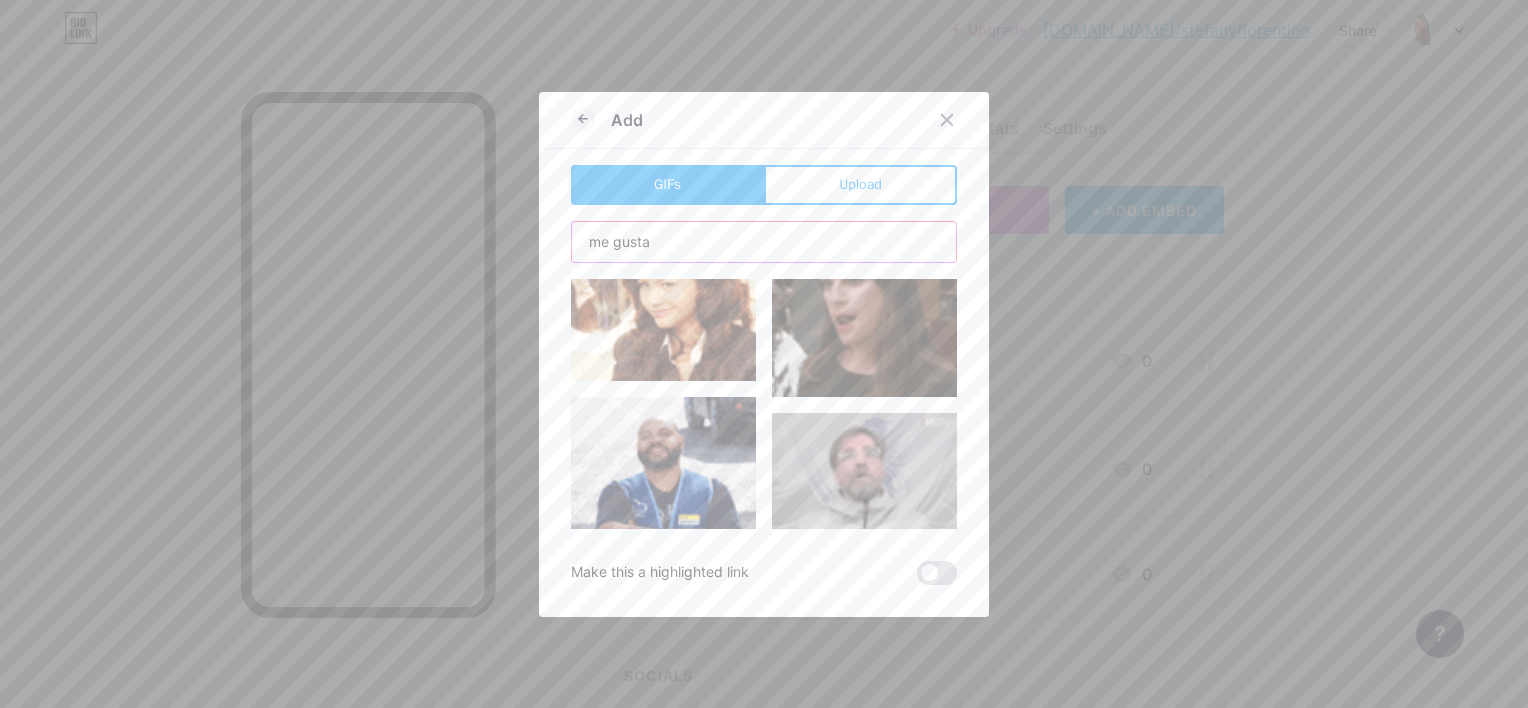 click on "me gusta" at bounding box center [764, 242] 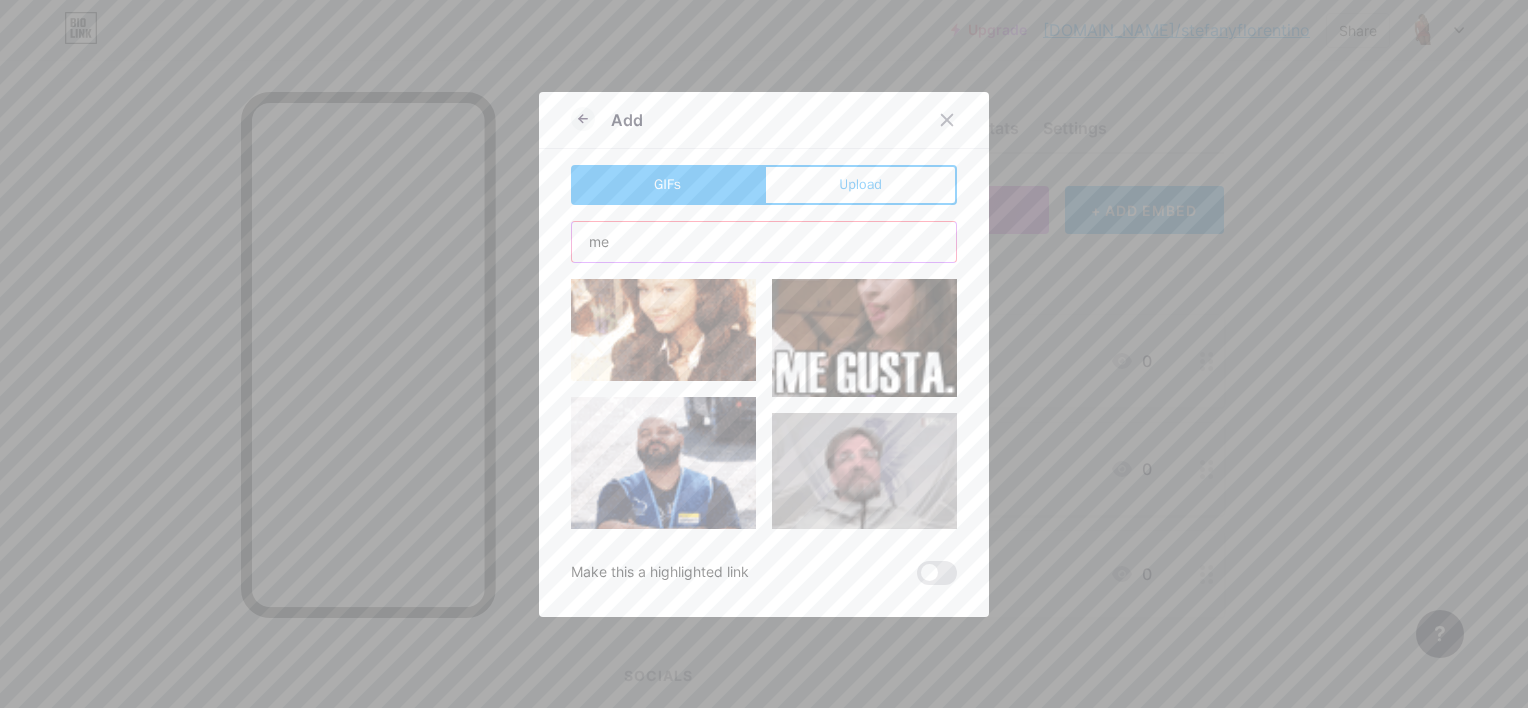 type on "m" 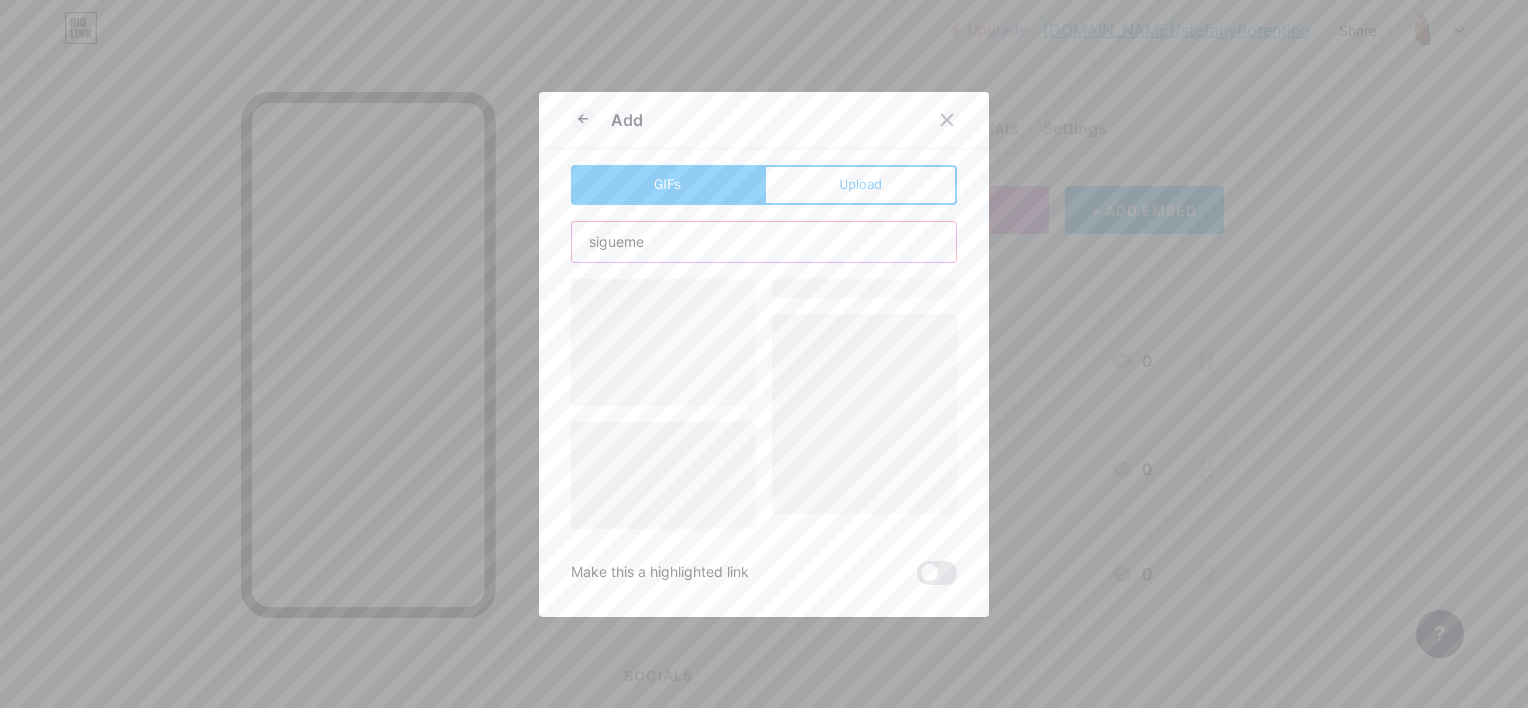 scroll, scrollTop: 0, scrollLeft: 0, axis: both 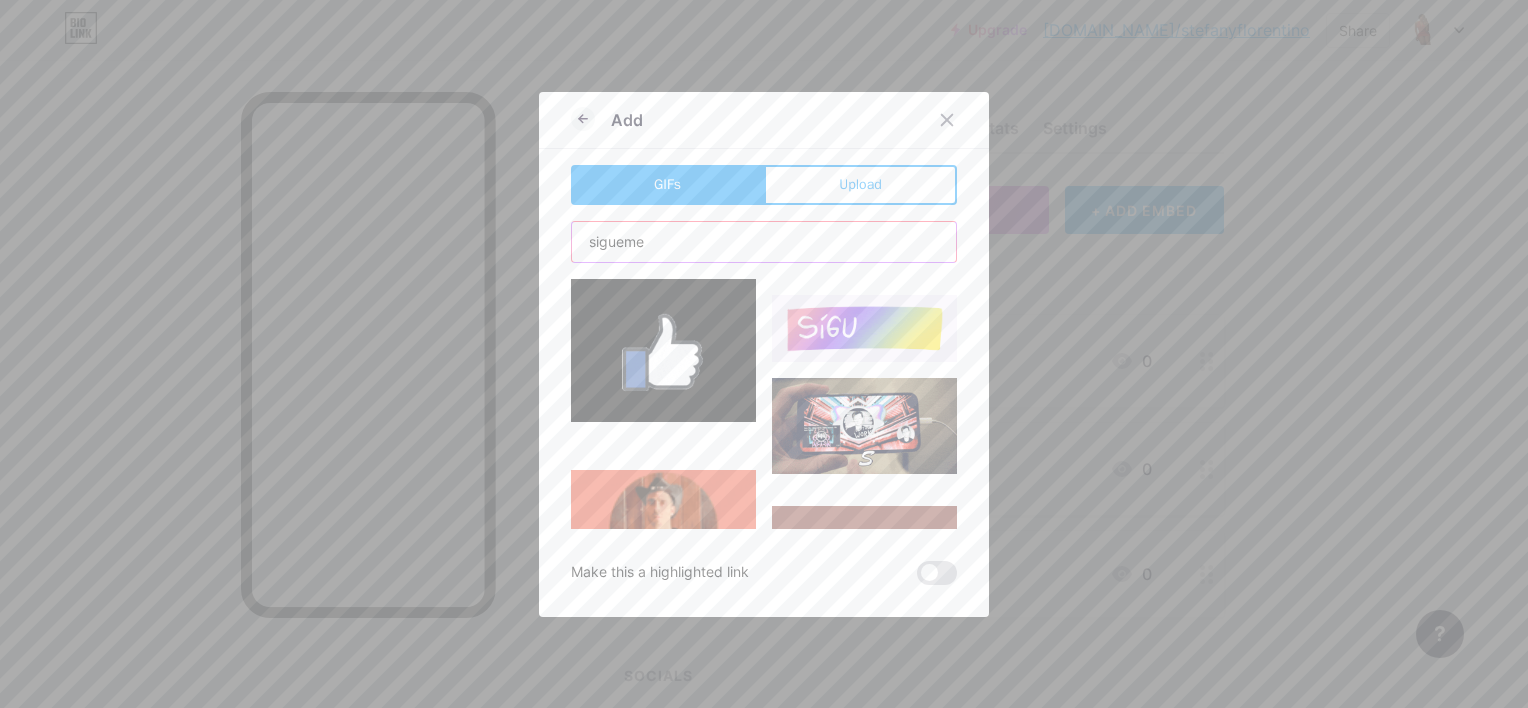 click on "sigueme" at bounding box center (764, 242) 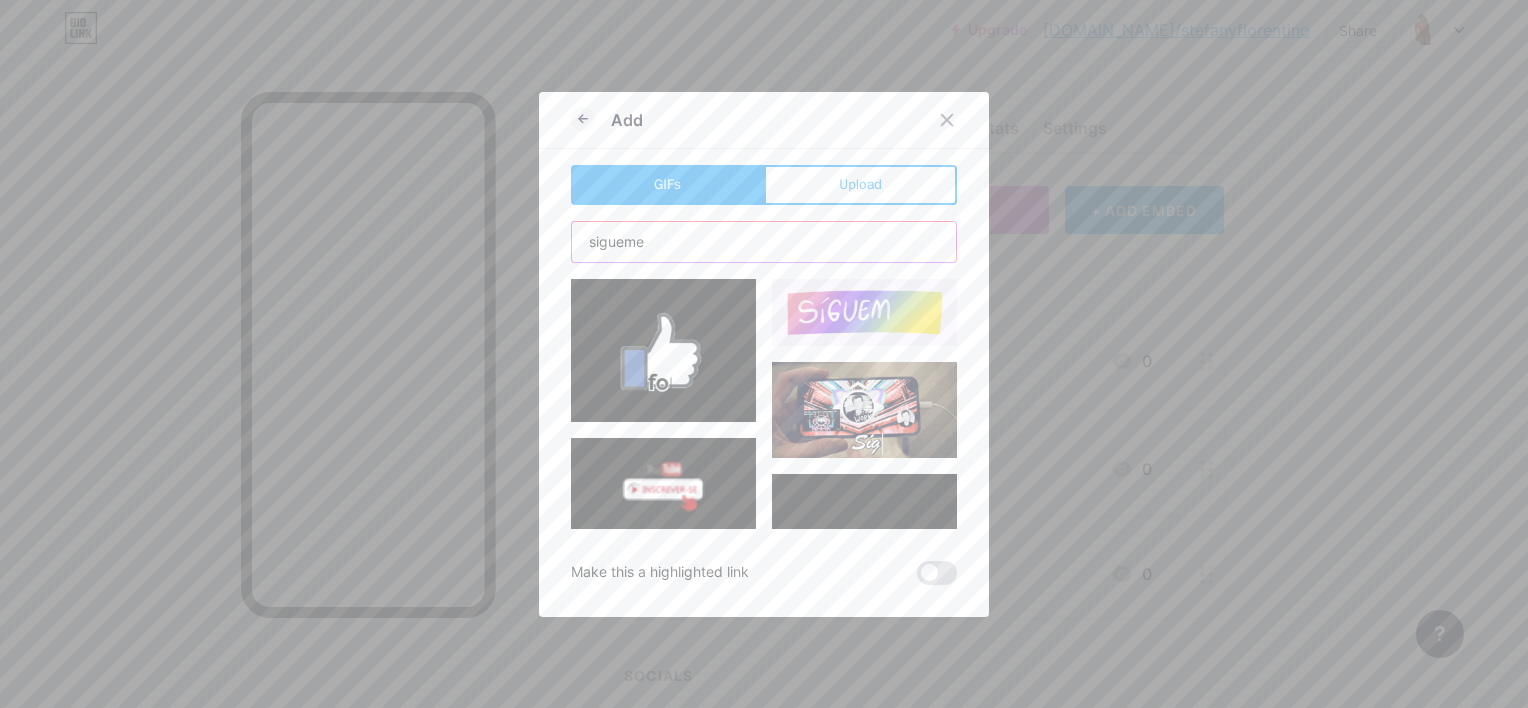 type on "sigueme" 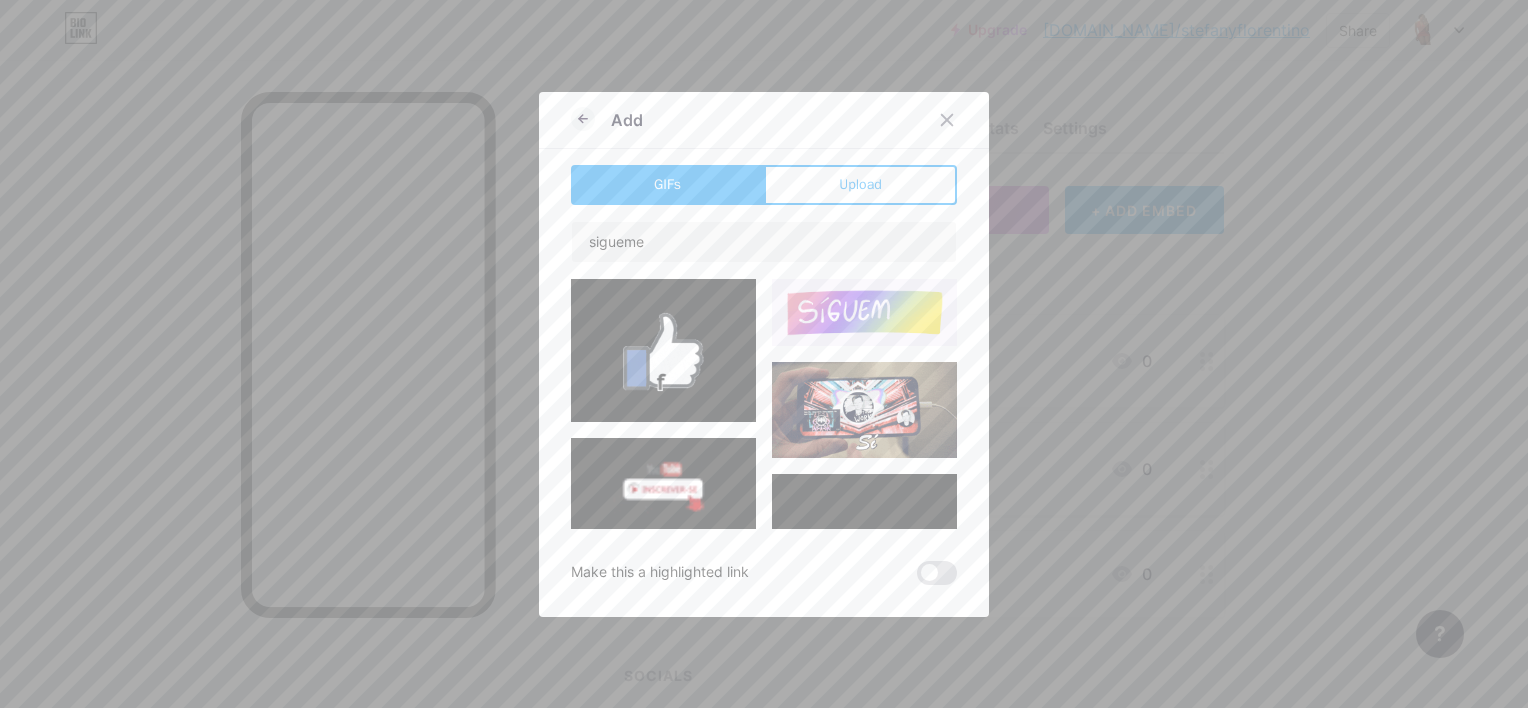 click at bounding box center [663, 350] 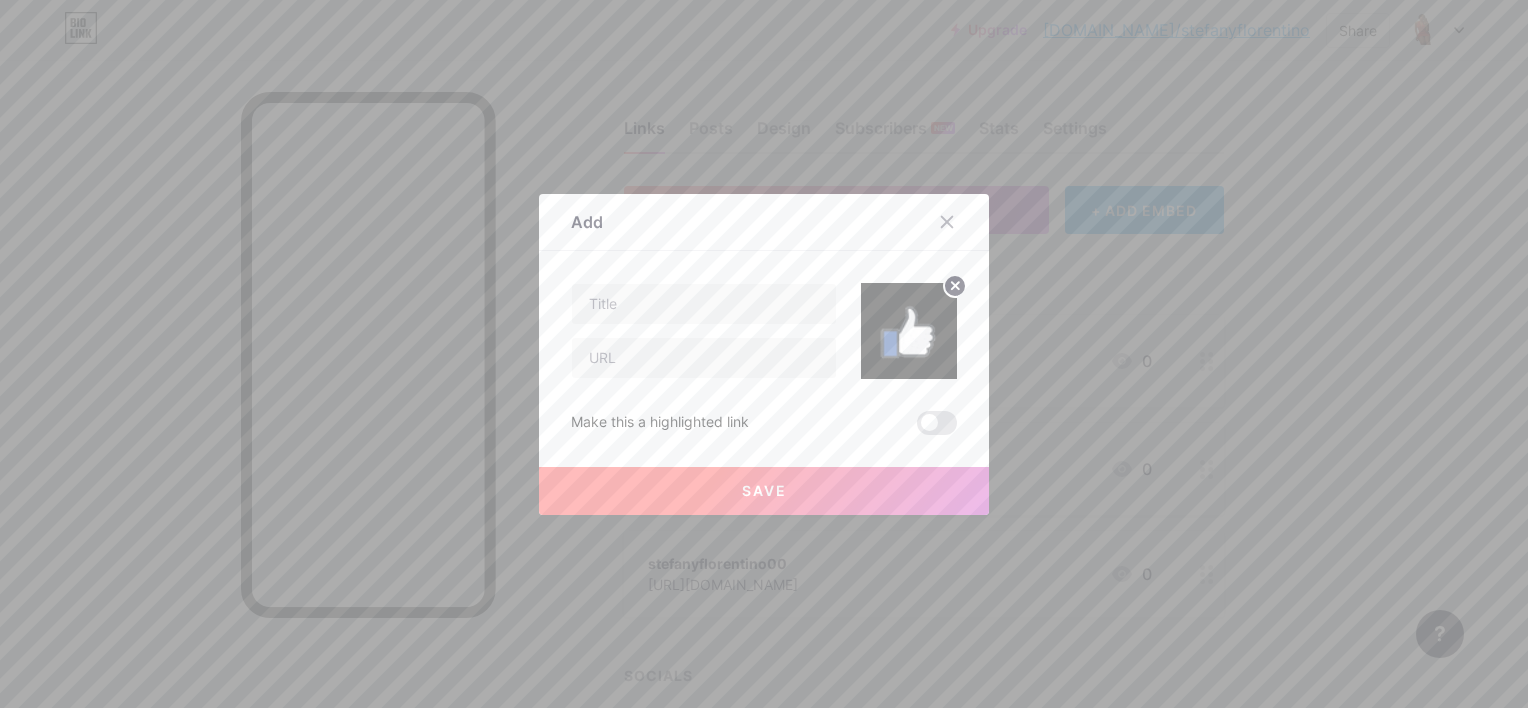 click 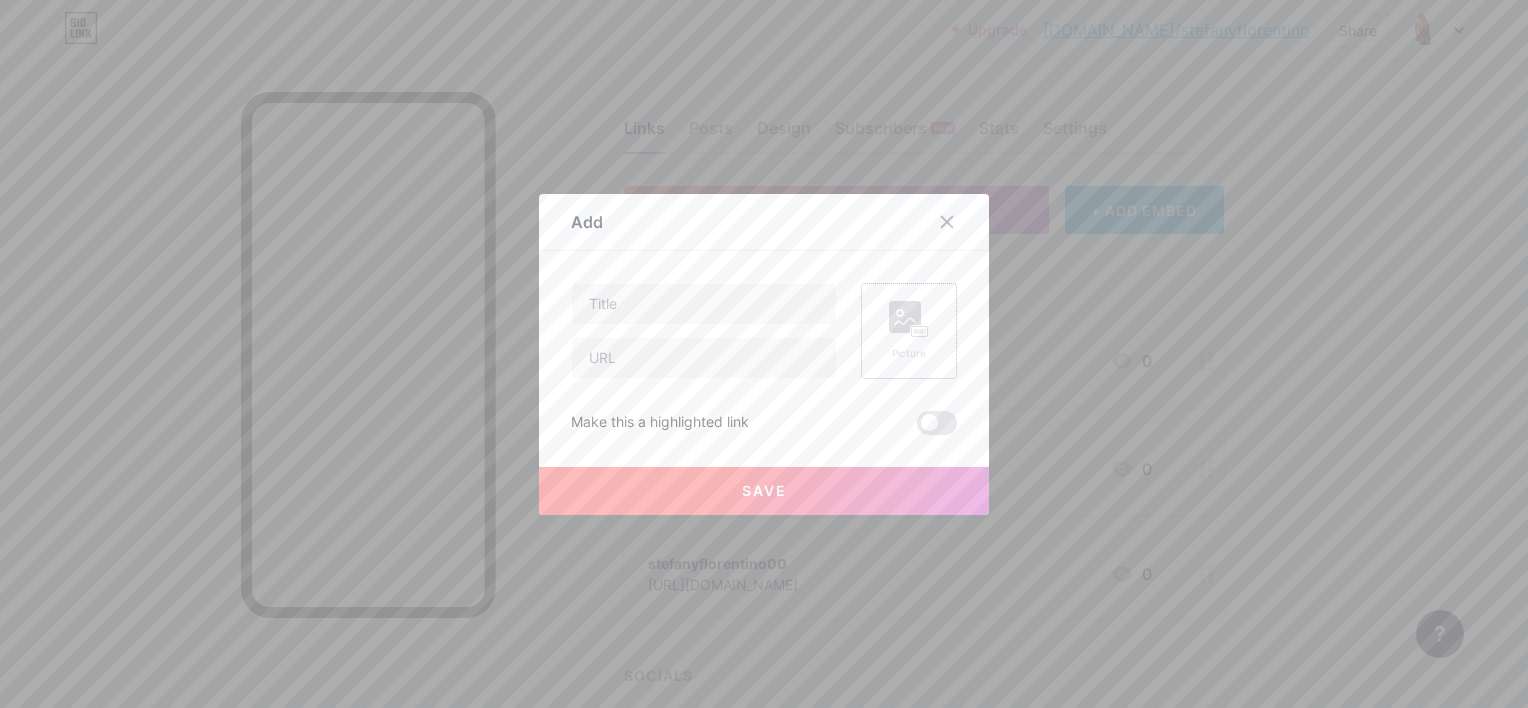 click 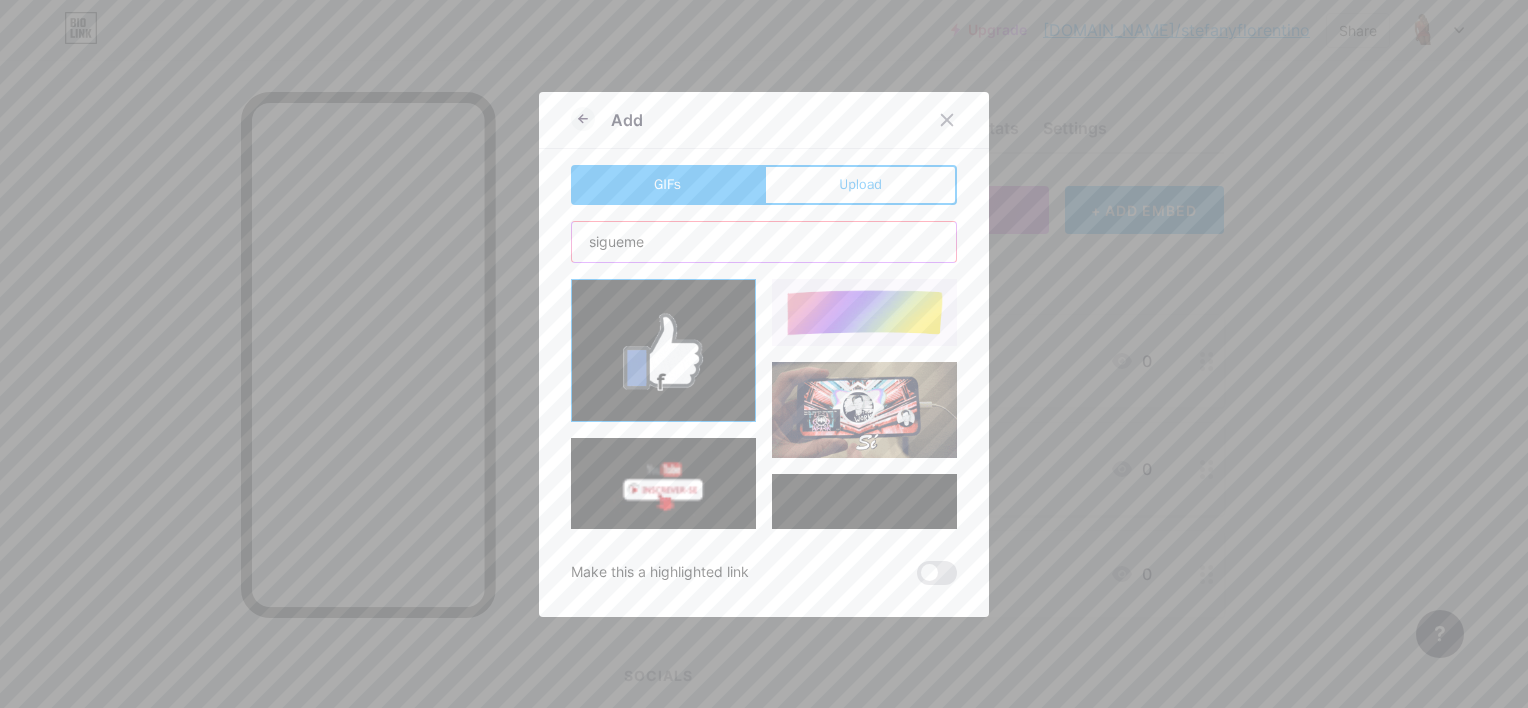 click on "sigueme" at bounding box center (764, 242) 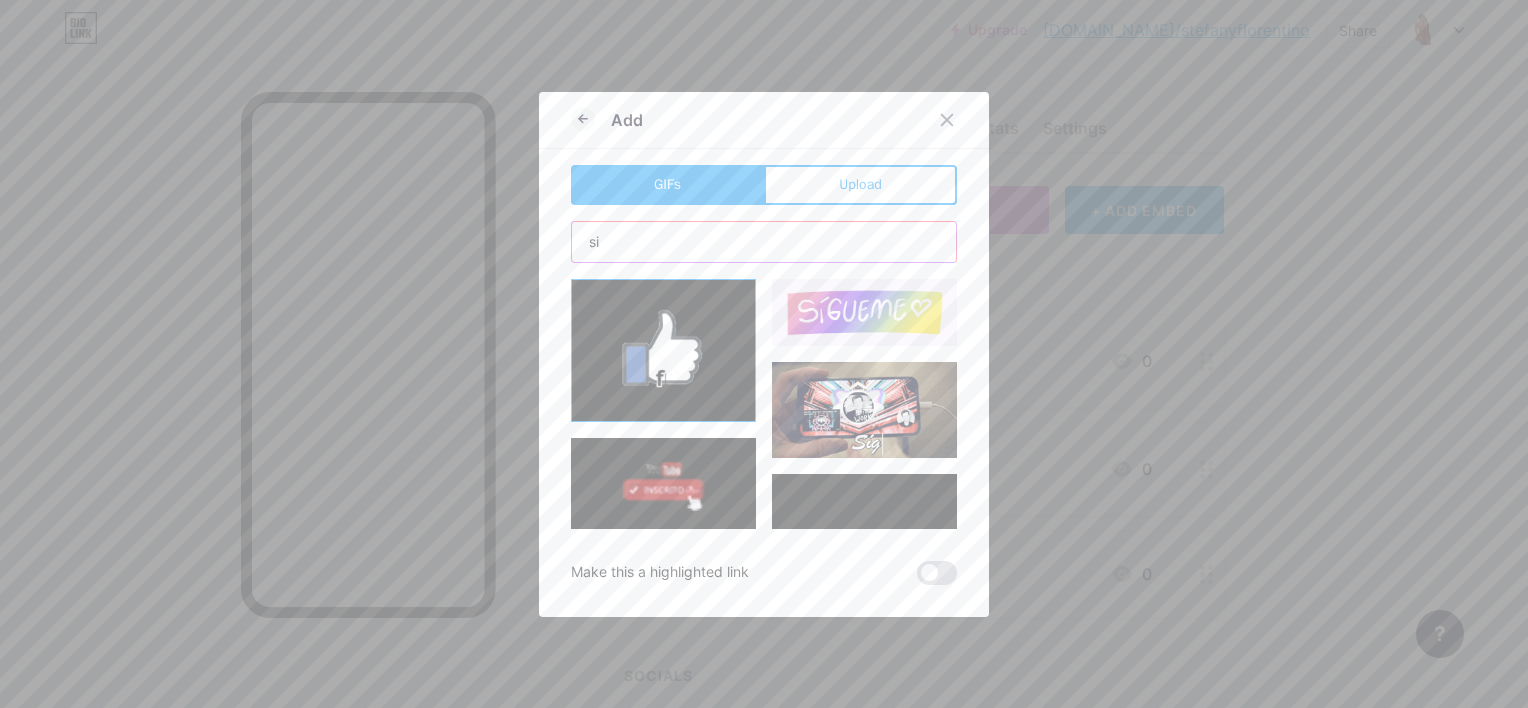 type on "s" 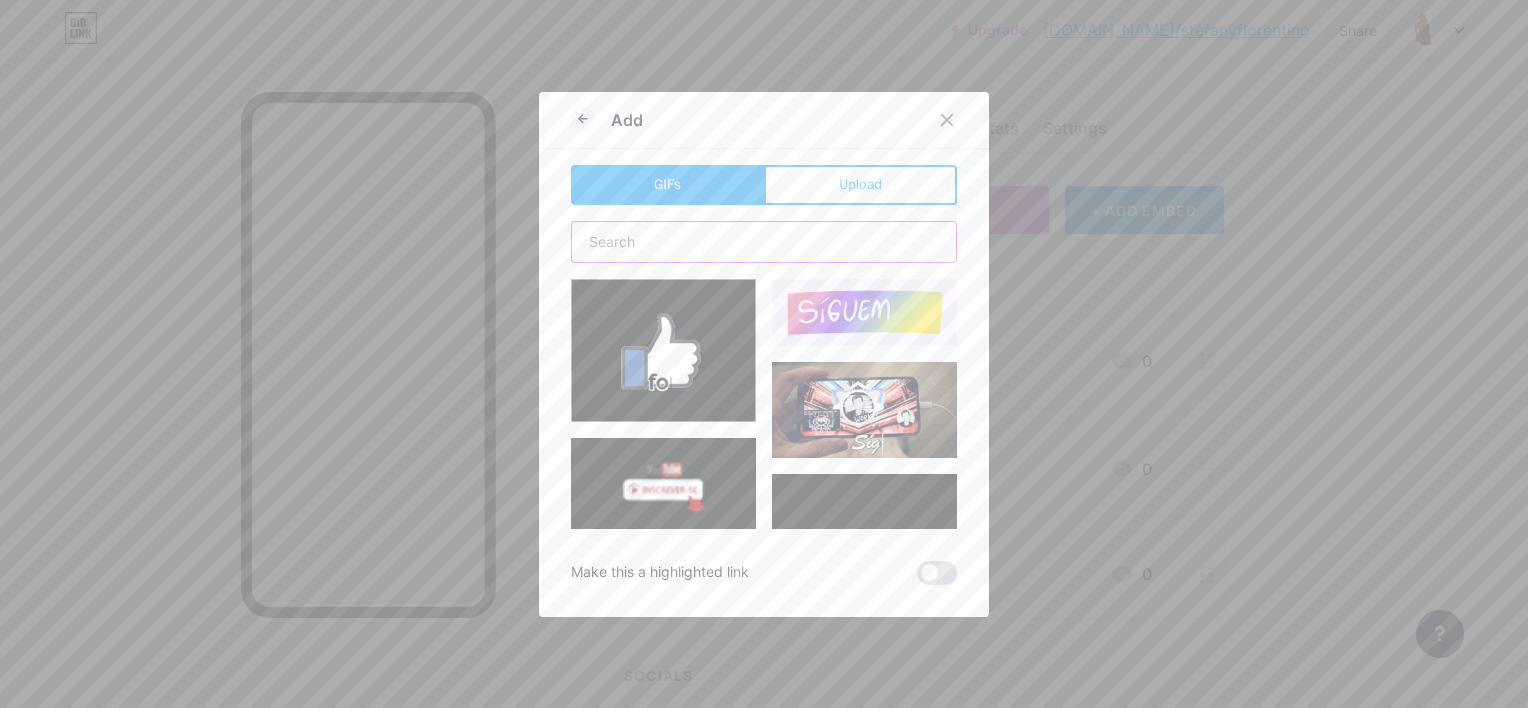 type on "h" 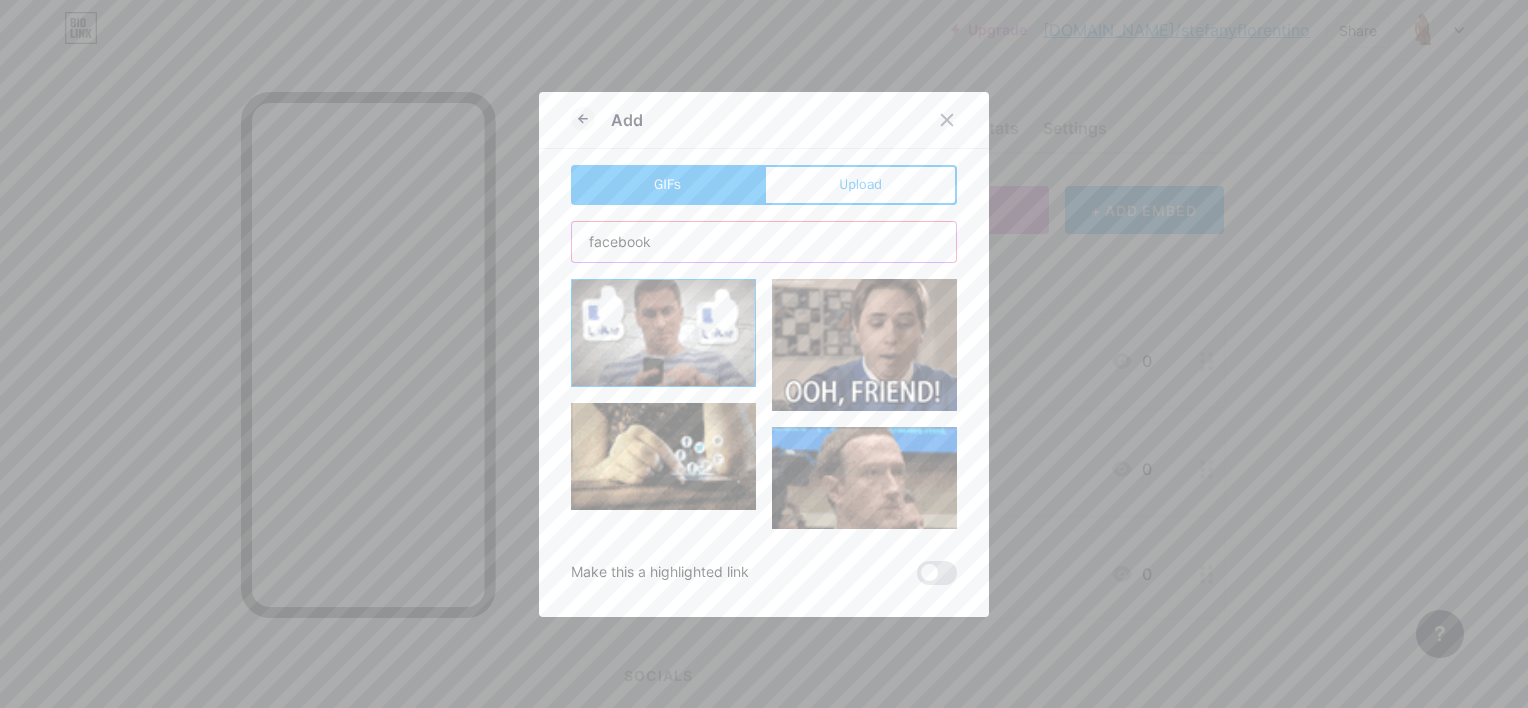 type on "facebook" 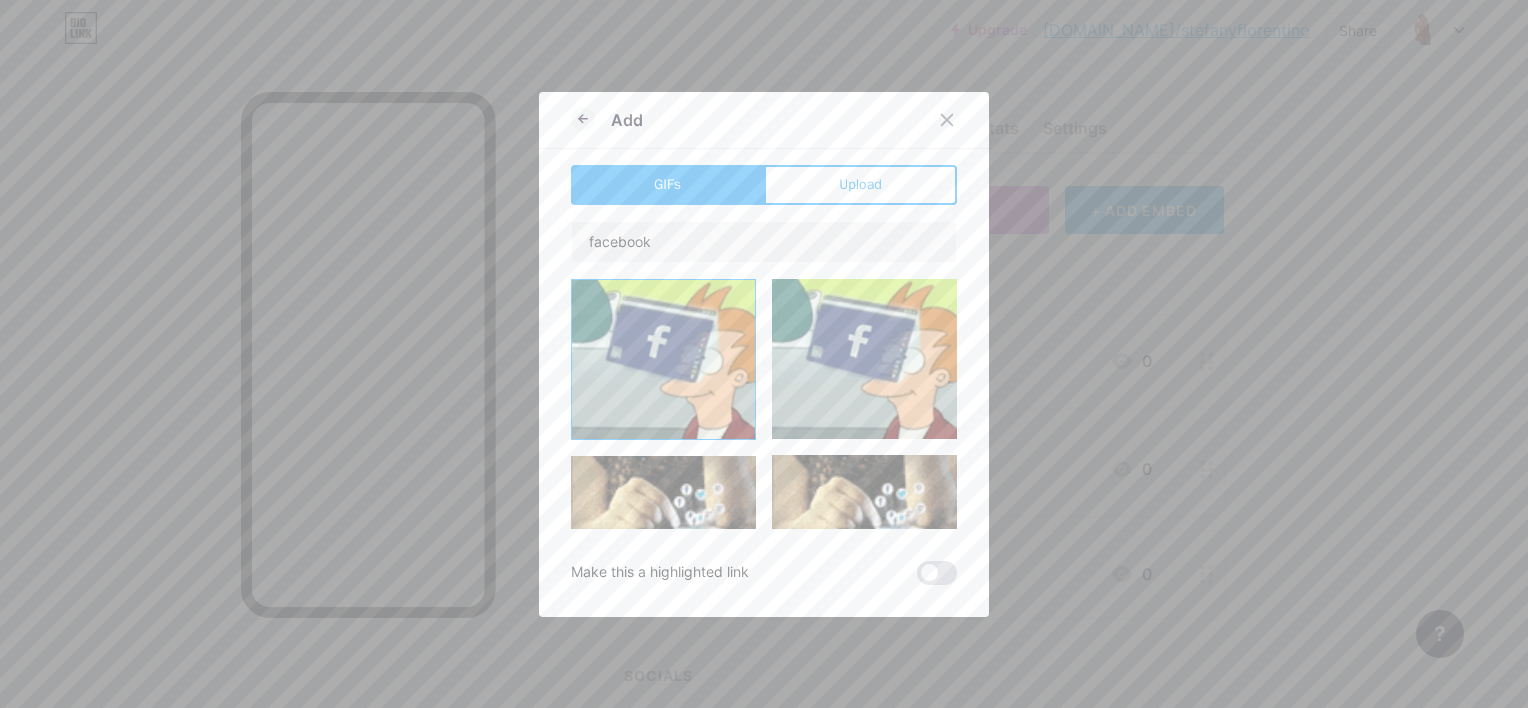 click on "Add       GIFs     Upload       Content
YouTube
Play YouTube video without leaving your page.
ADD
Vimeo
Play Vimeo video without leaving your page.
ADD
Tiktok
Grow your TikTok following
ADD
Tweet
Embed a tweet.
ADD
Reddit
Showcase your Reddit profile
ADD
Spotify
Embed Spotify to play the preview of a track.
ADD
Twitch
Play Twitch video without leaving your page.
ADD
ADD" at bounding box center [764, 354] 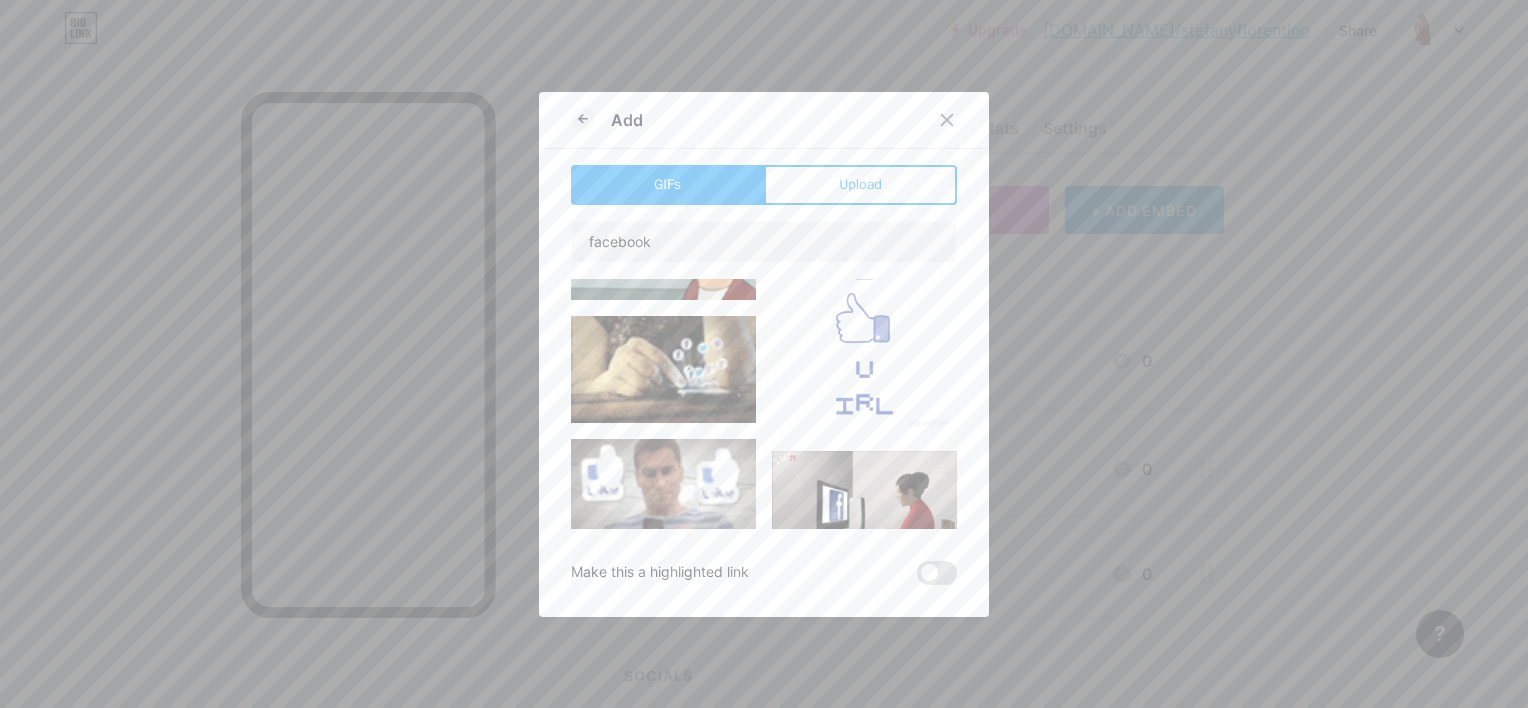 scroll, scrollTop: 3080, scrollLeft: 0, axis: vertical 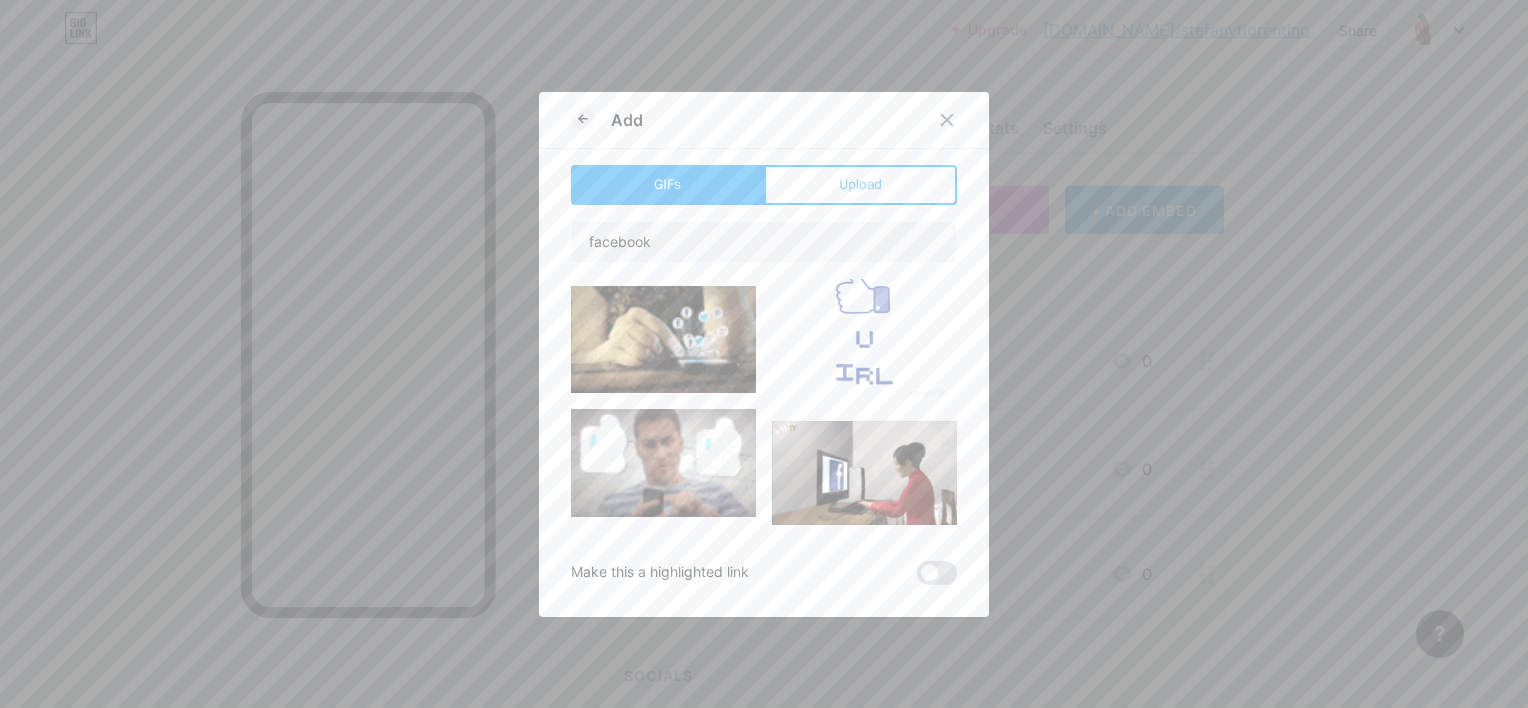 click at bounding box center [663, 462] 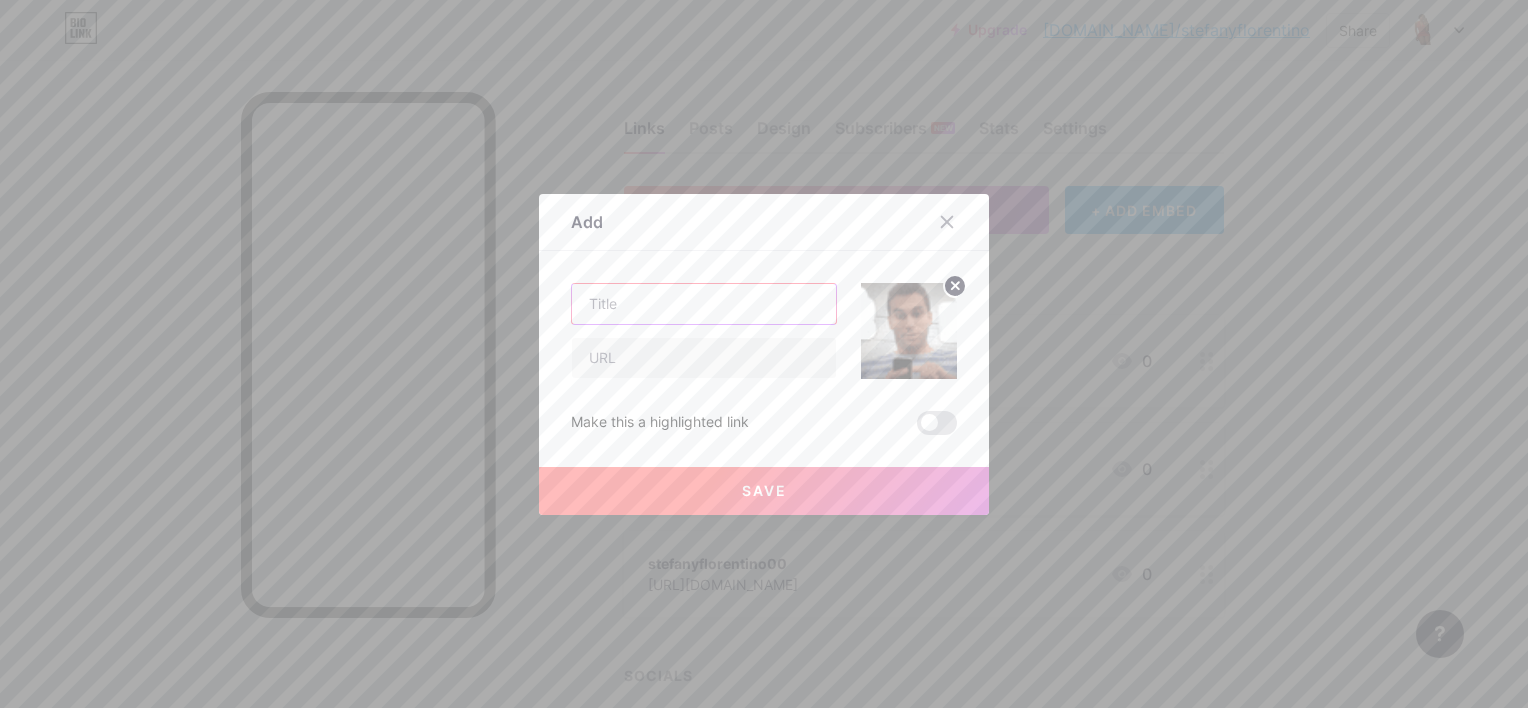 click at bounding box center [704, 304] 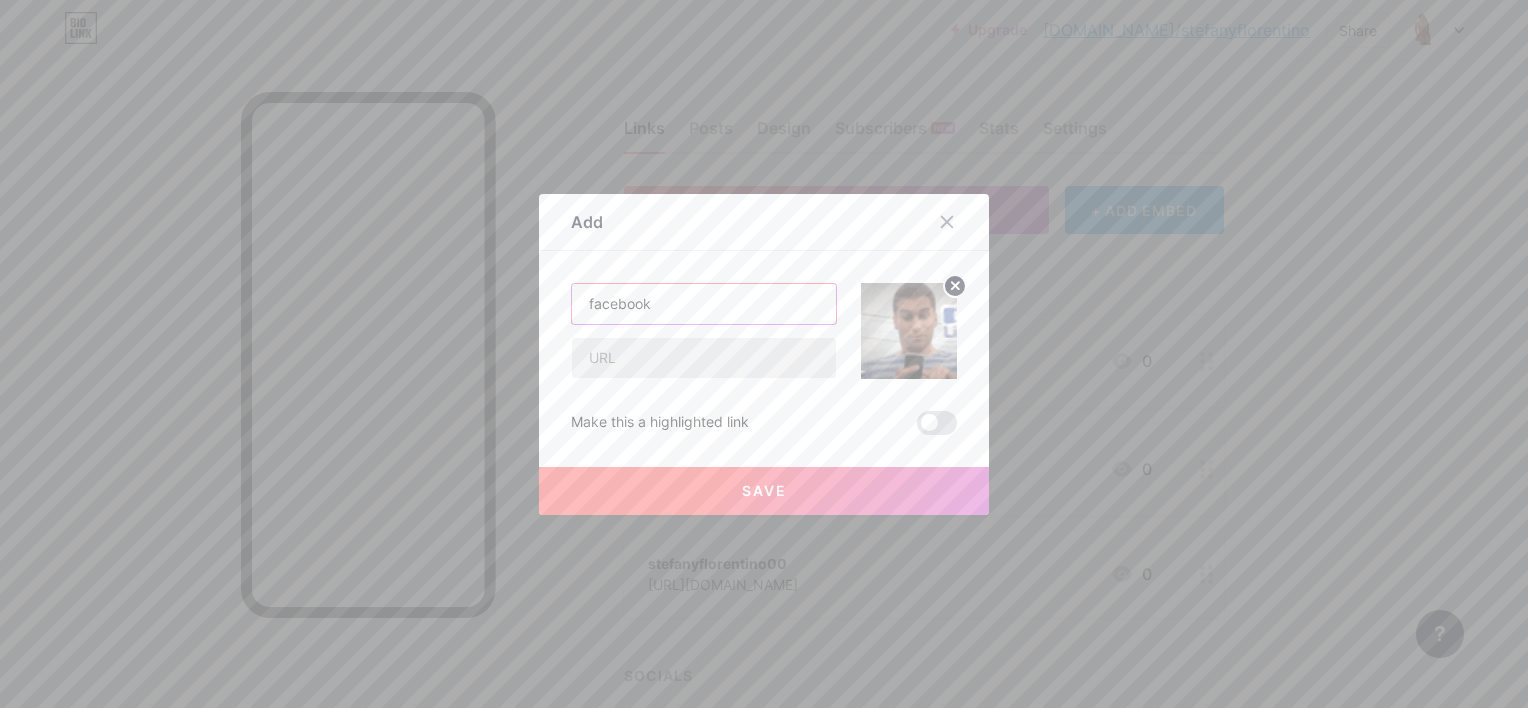 type on "facebook" 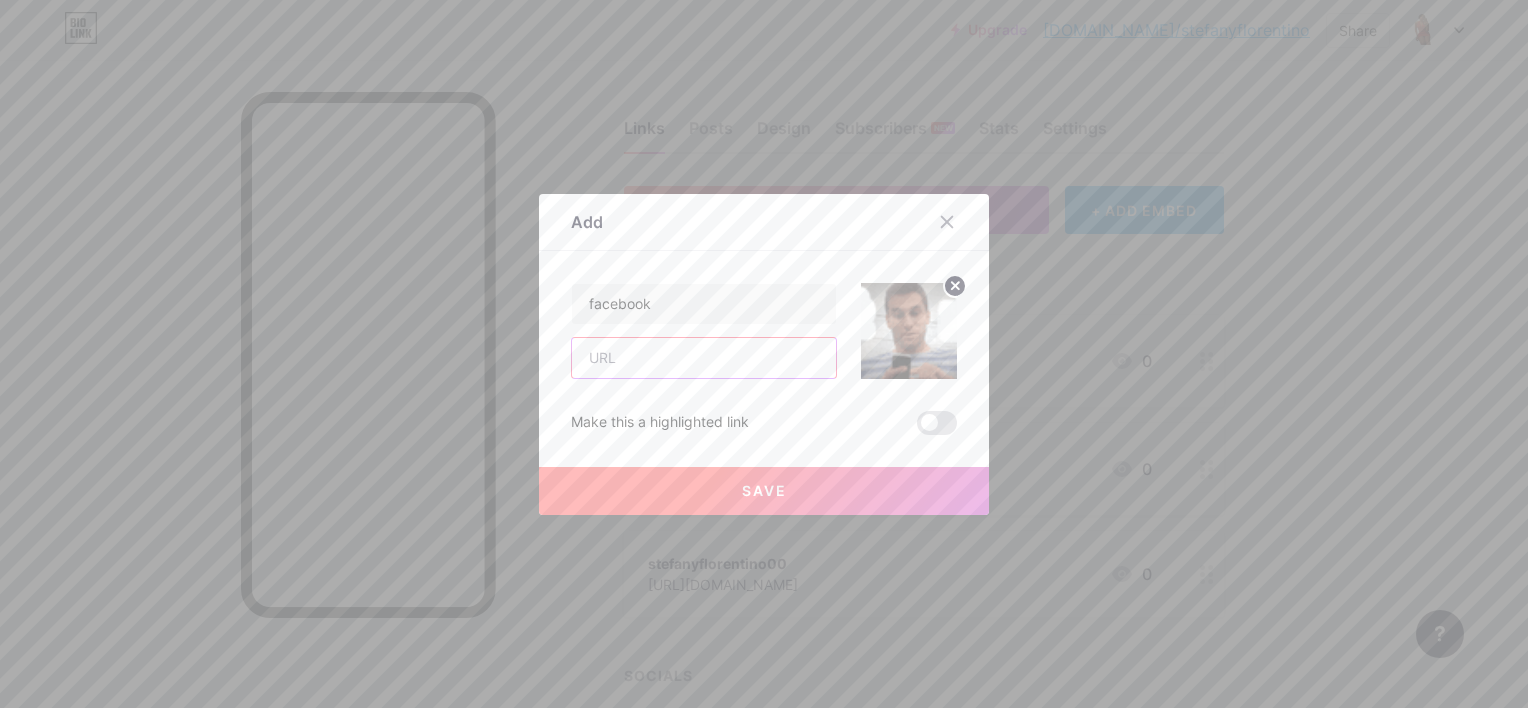 click at bounding box center (704, 358) 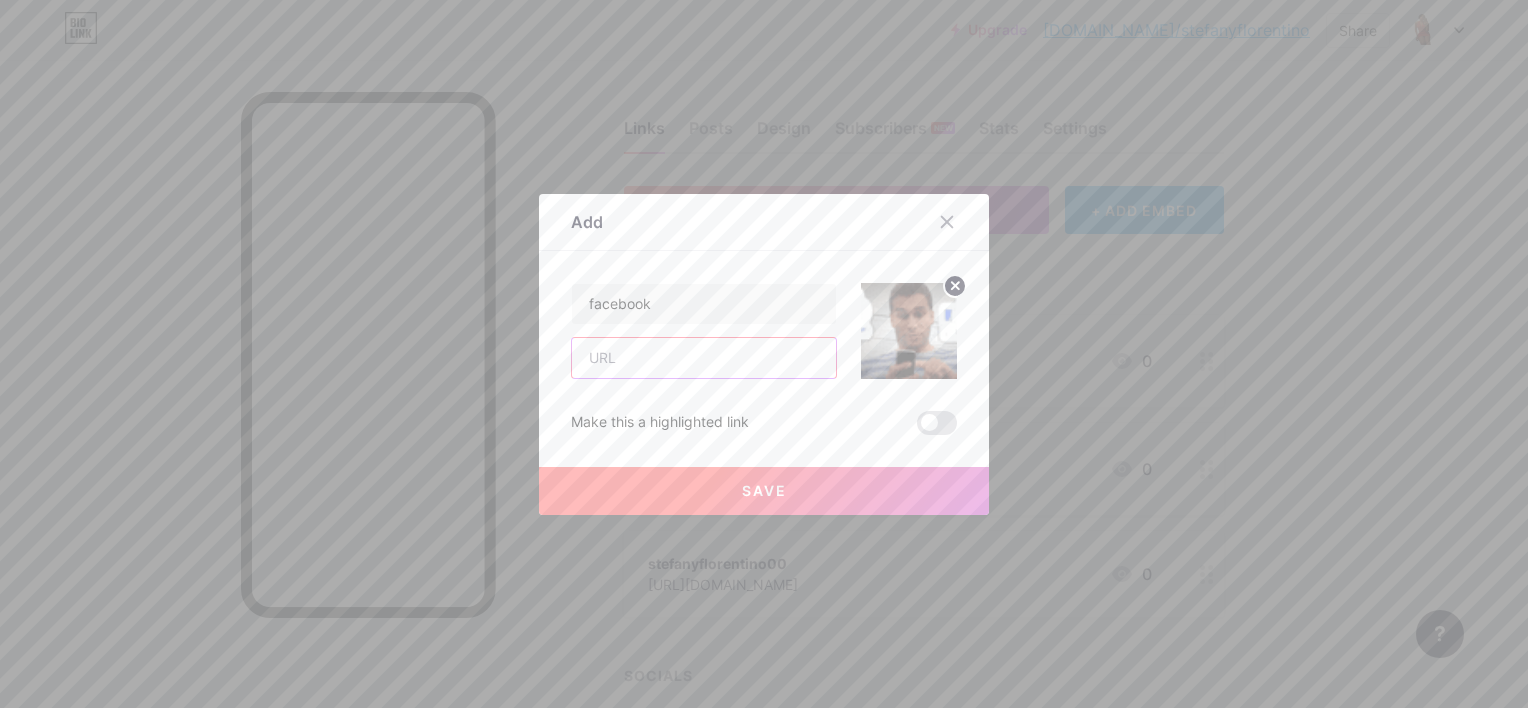 paste on "[URL][DOMAIN_NAME]" 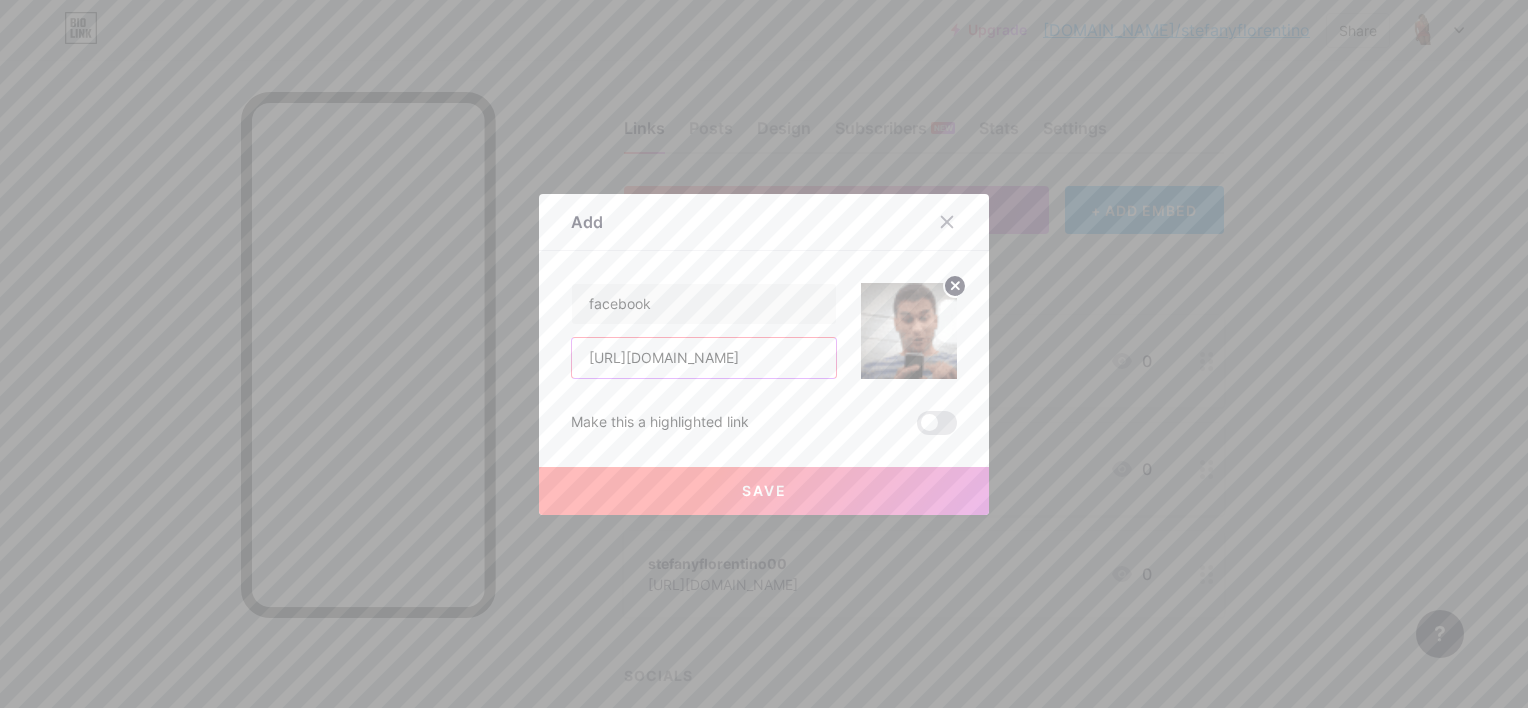 scroll, scrollTop: 0, scrollLeft: 88, axis: horizontal 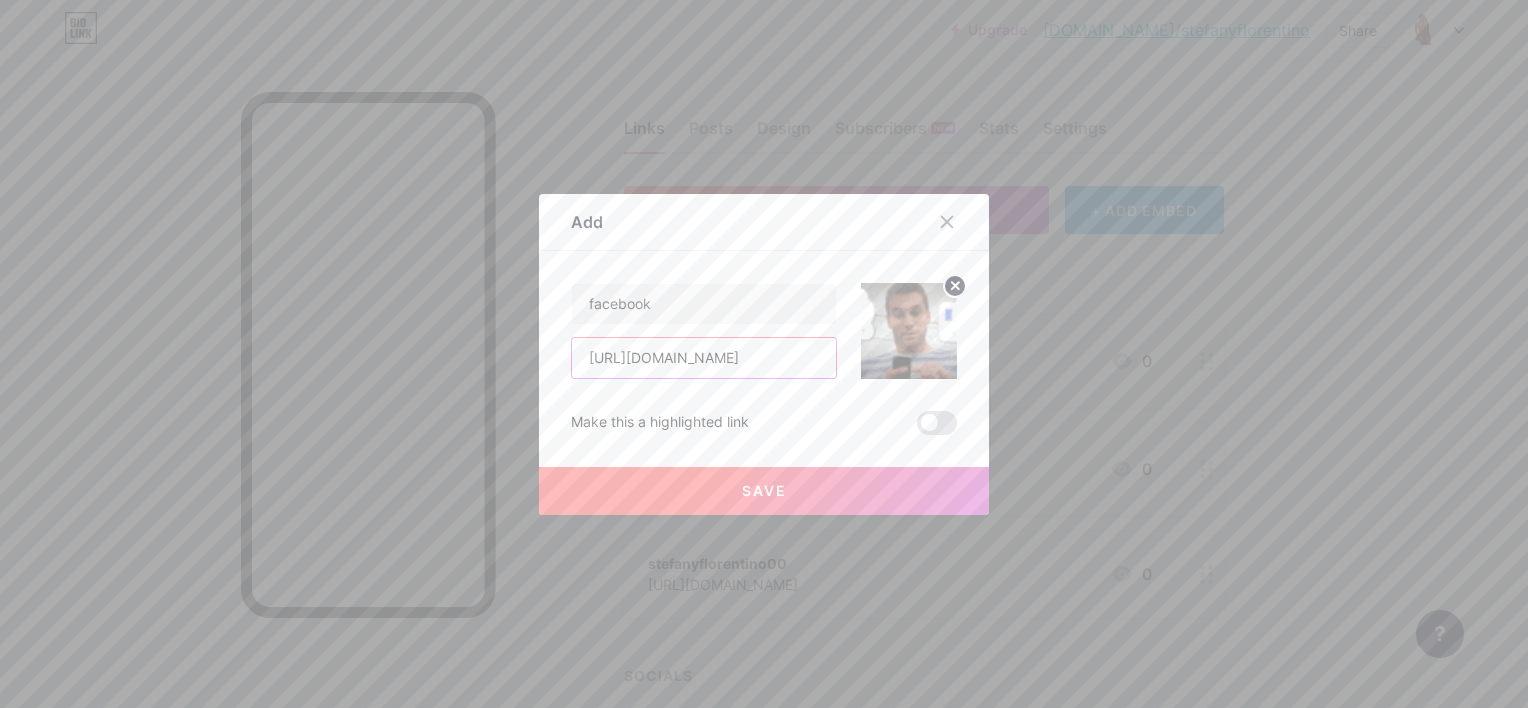 type on "[URL][DOMAIN_NAME]" 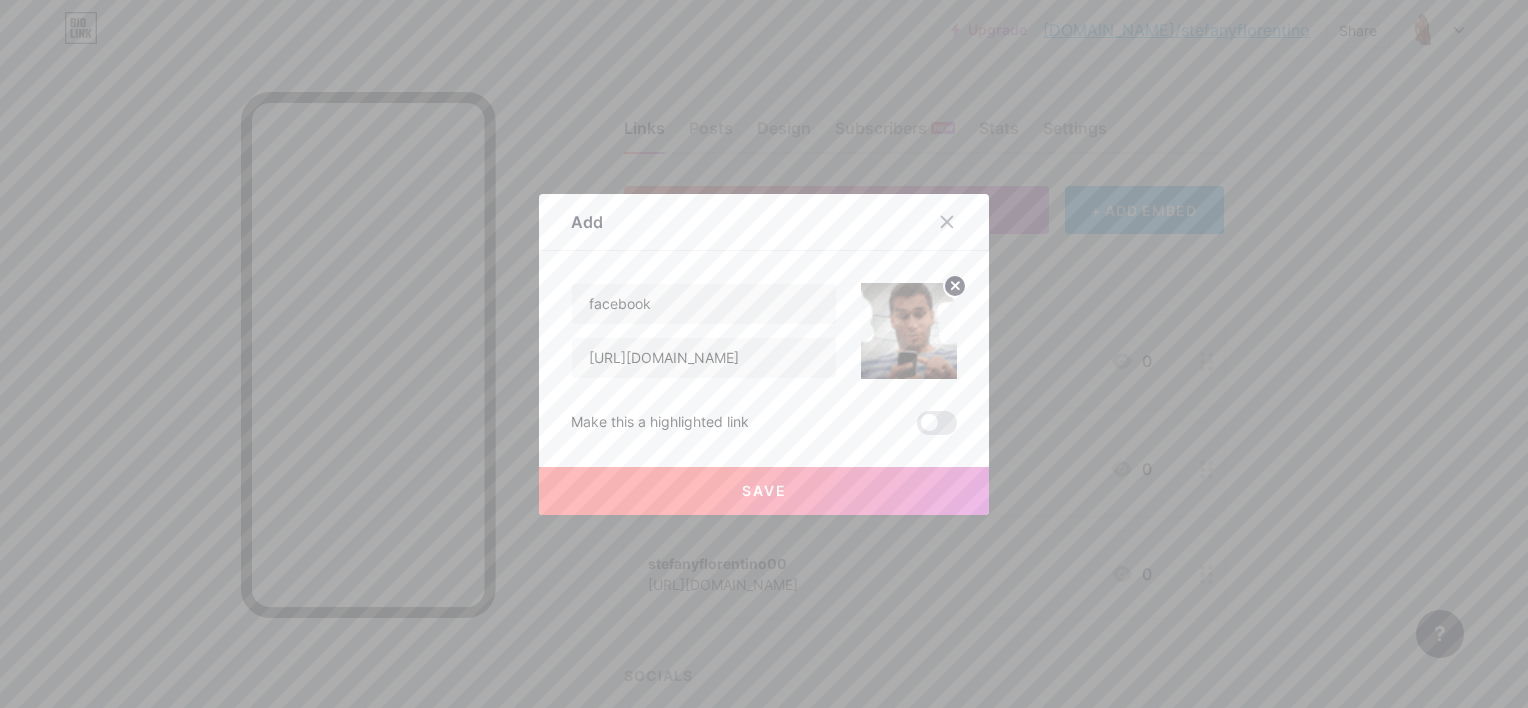 scroll, scrollTop: 0, scrollLeft: 0, axis: both 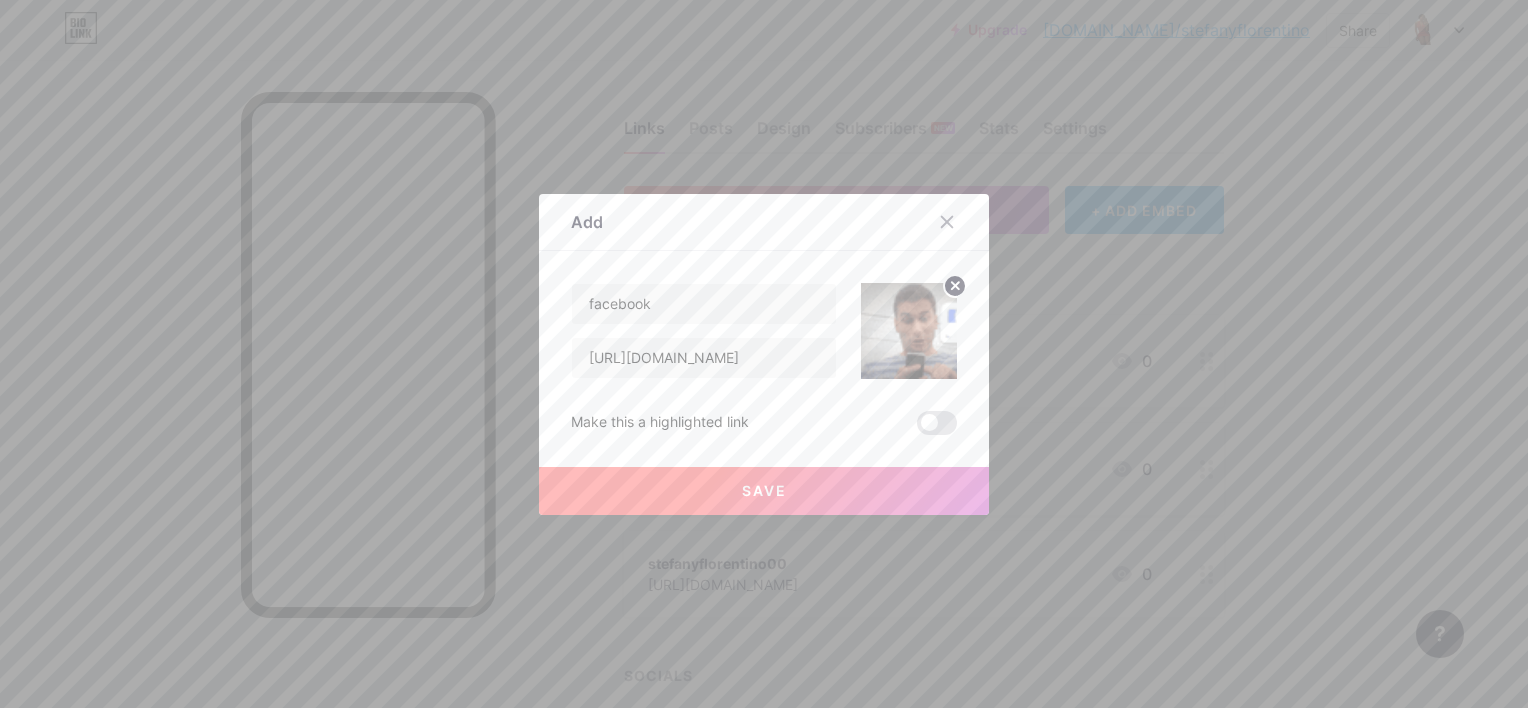 click at bounding box center [937, 423] 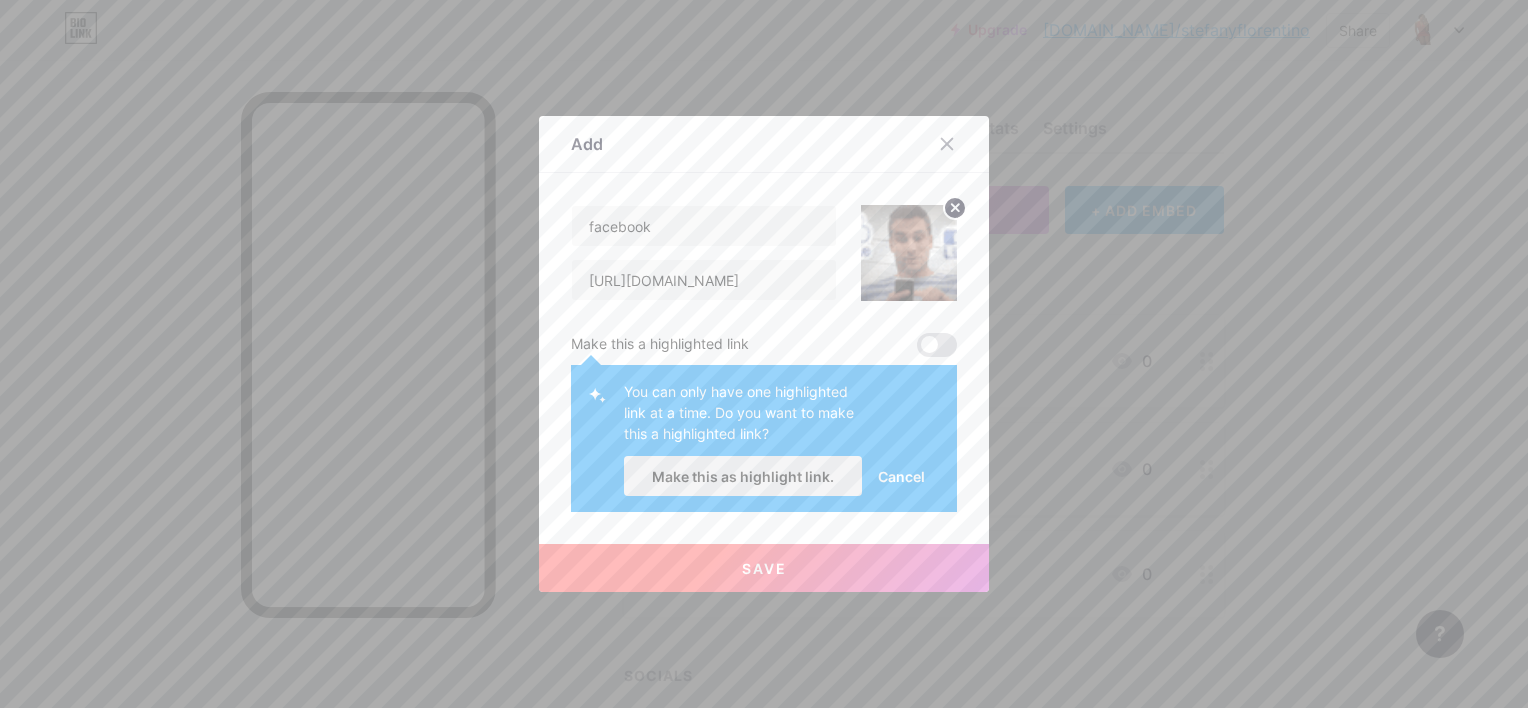 click on "Make this as highlight link." at bounding box center [743, 476] 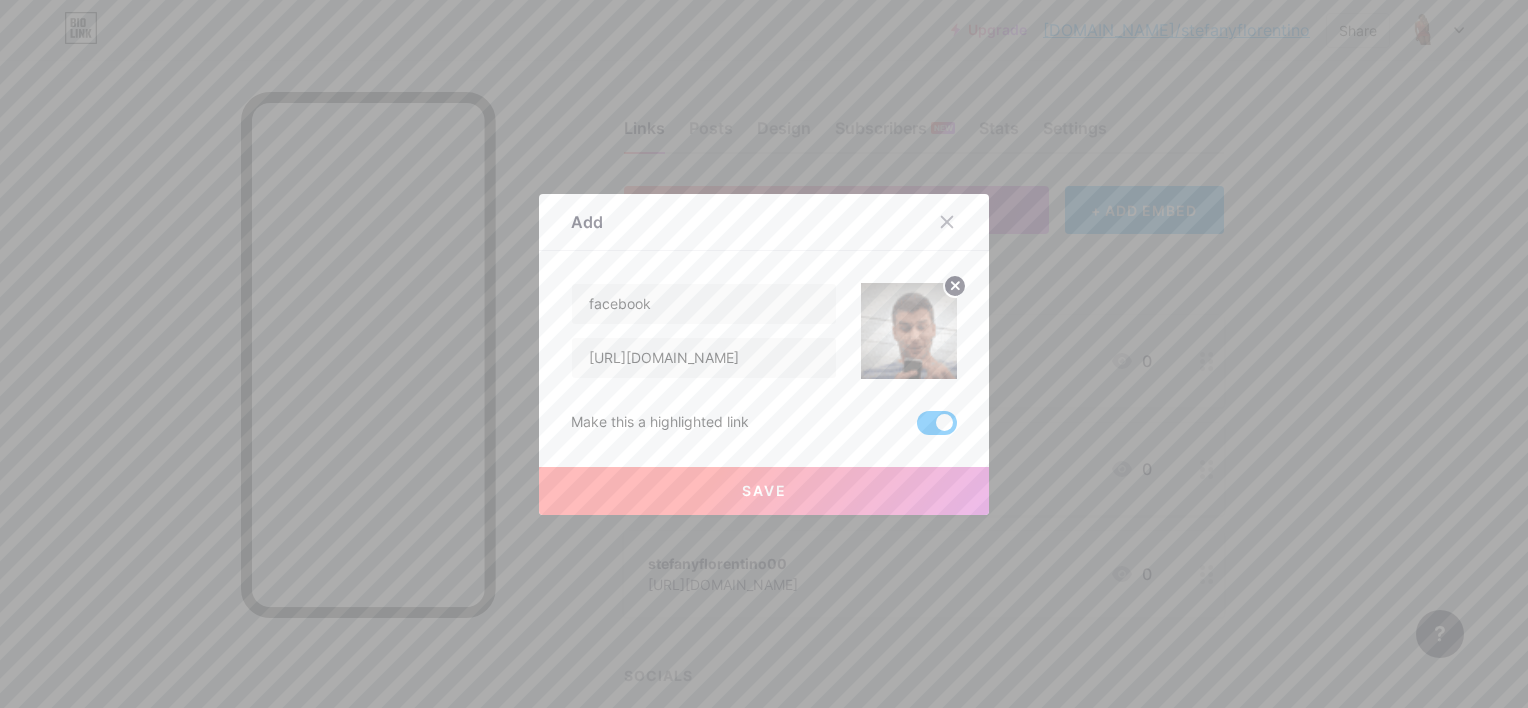 click on "Save" at bounding box center (764, 491) 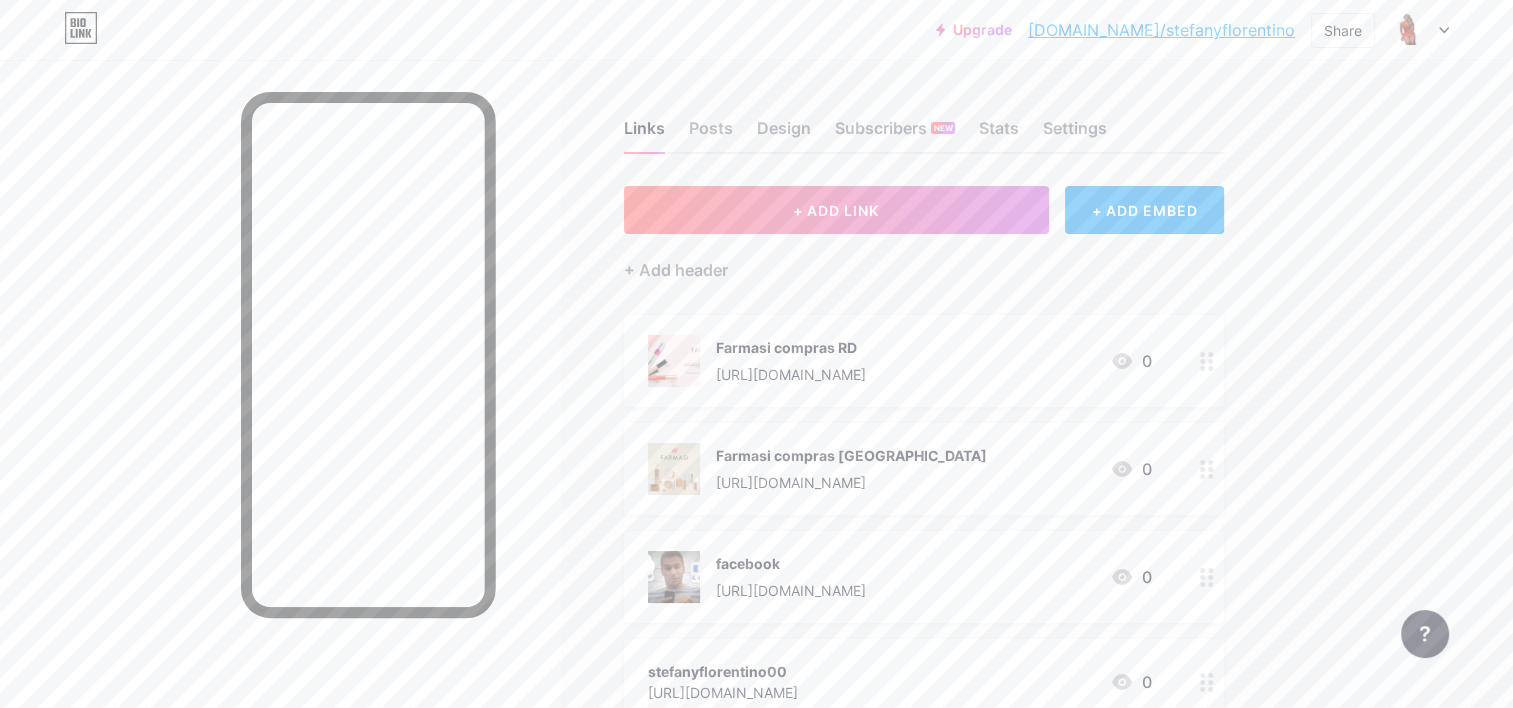 click 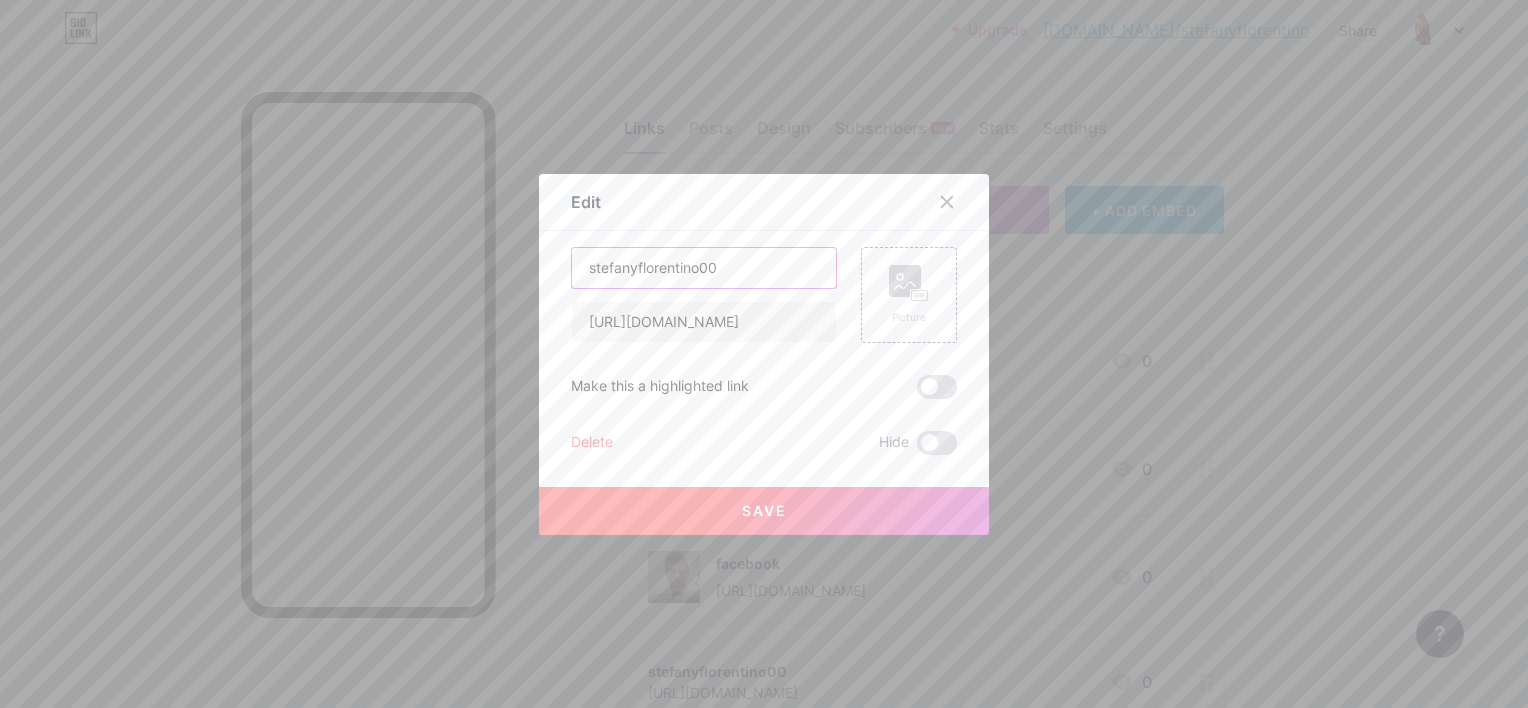 click on "stefanyflorentino00" at bounding box center (704, 268) 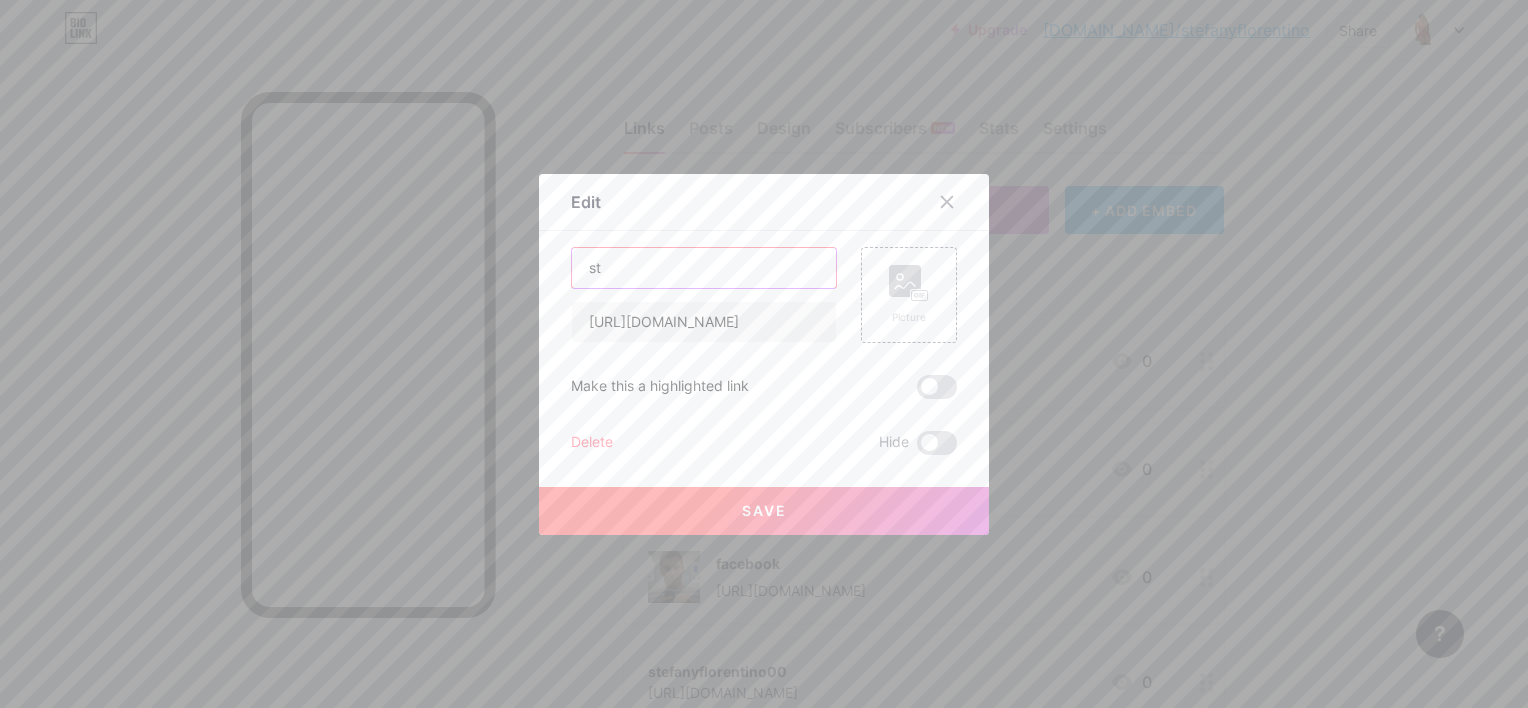 type on "s" 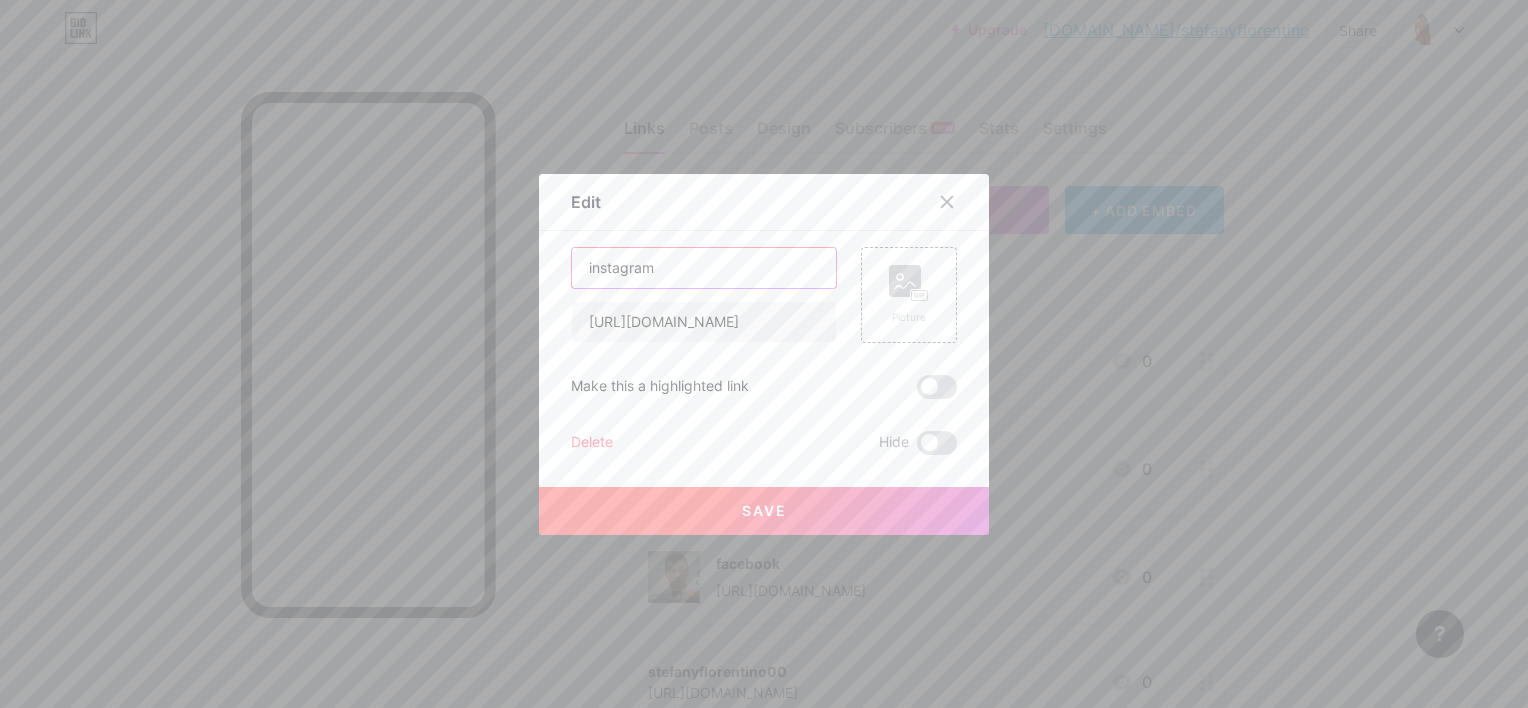 type on "instagram" 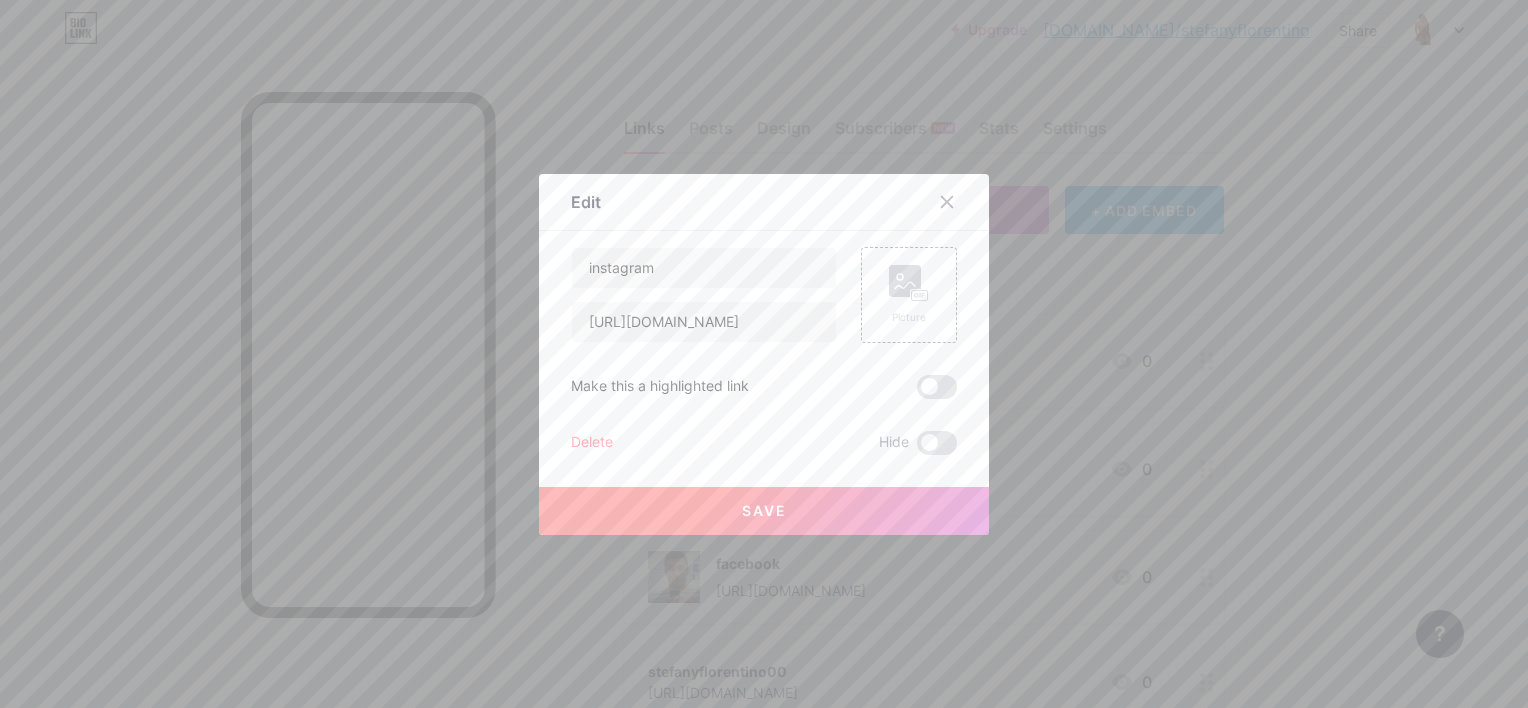 click at bounding box center (937, 387) 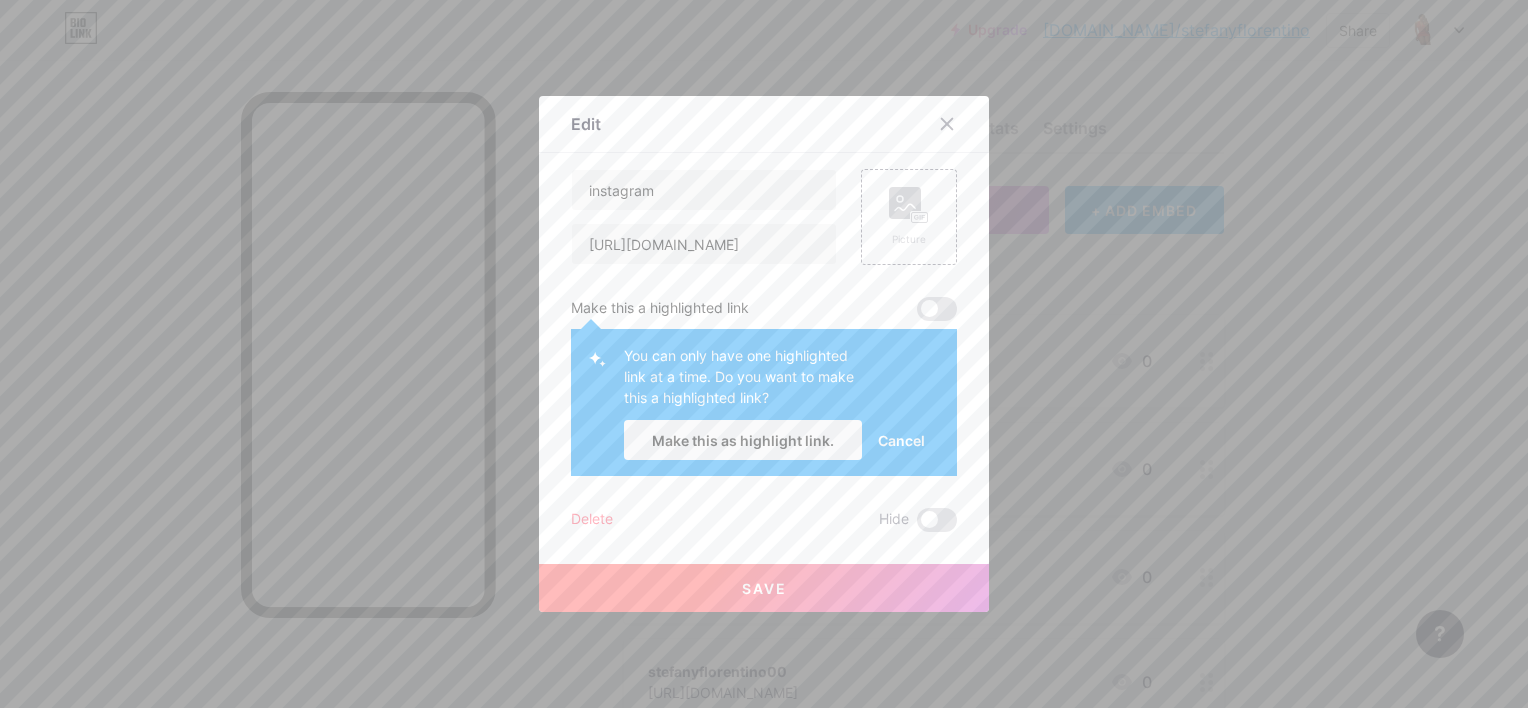 click at bounding box center (937, 309) 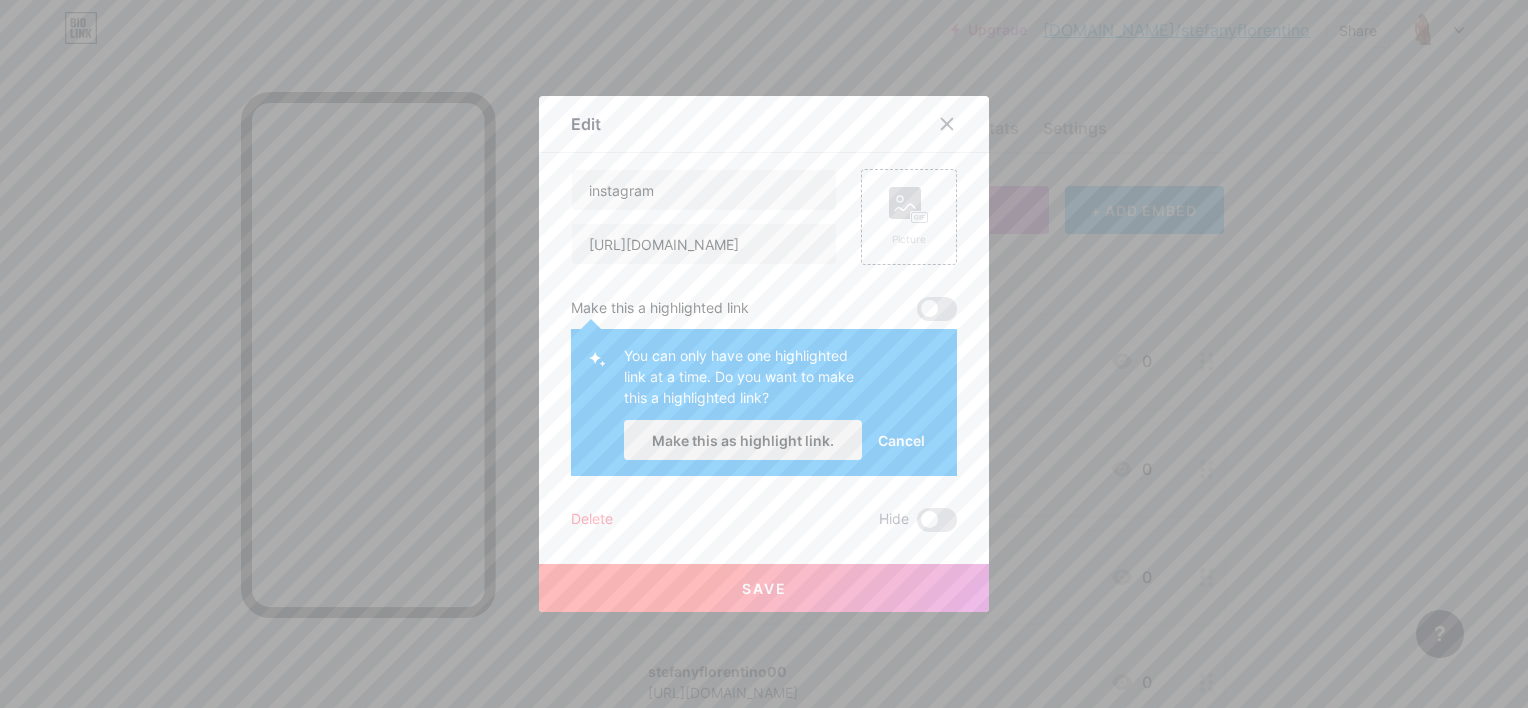 click on "Make this as highlight link." at bounding box center [743, 440] 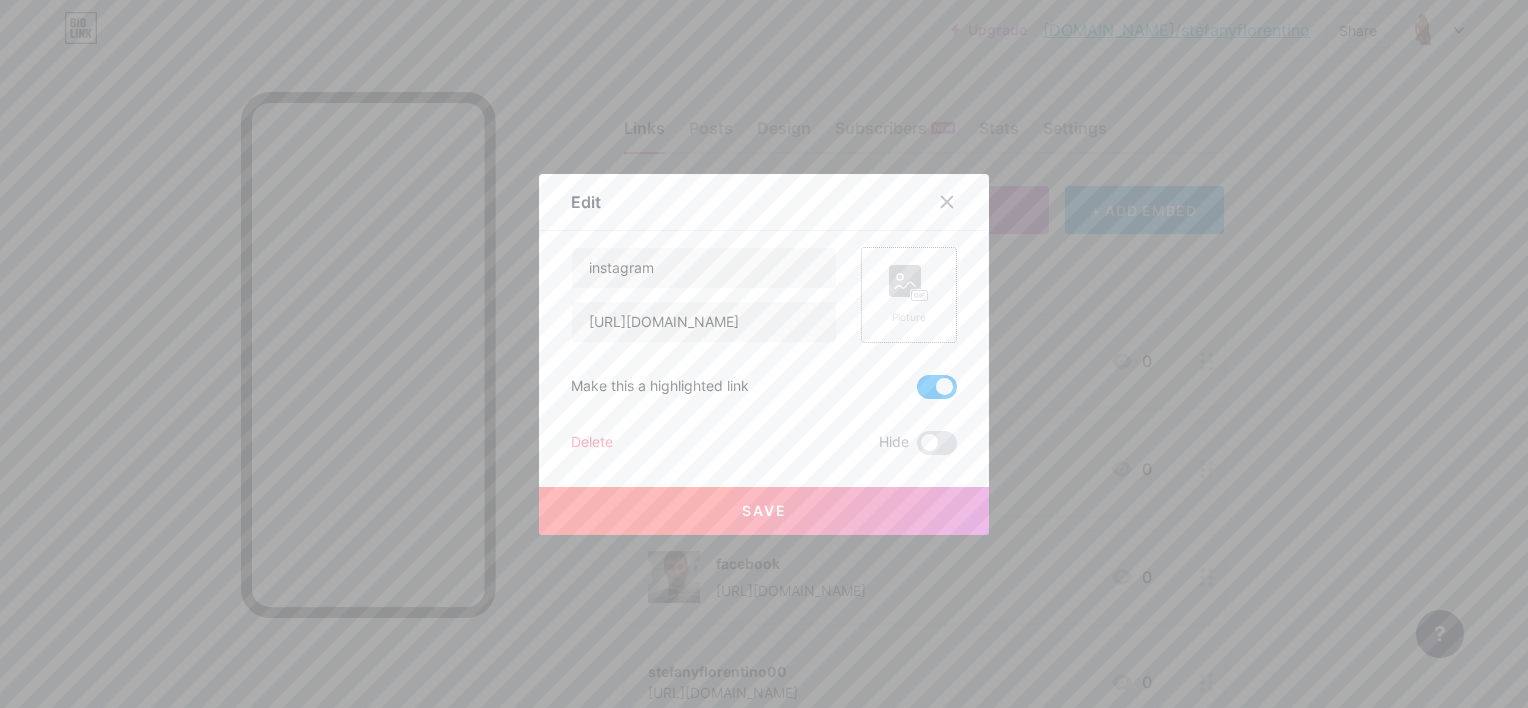 click on "Picture" at bounding box center [909, 295] 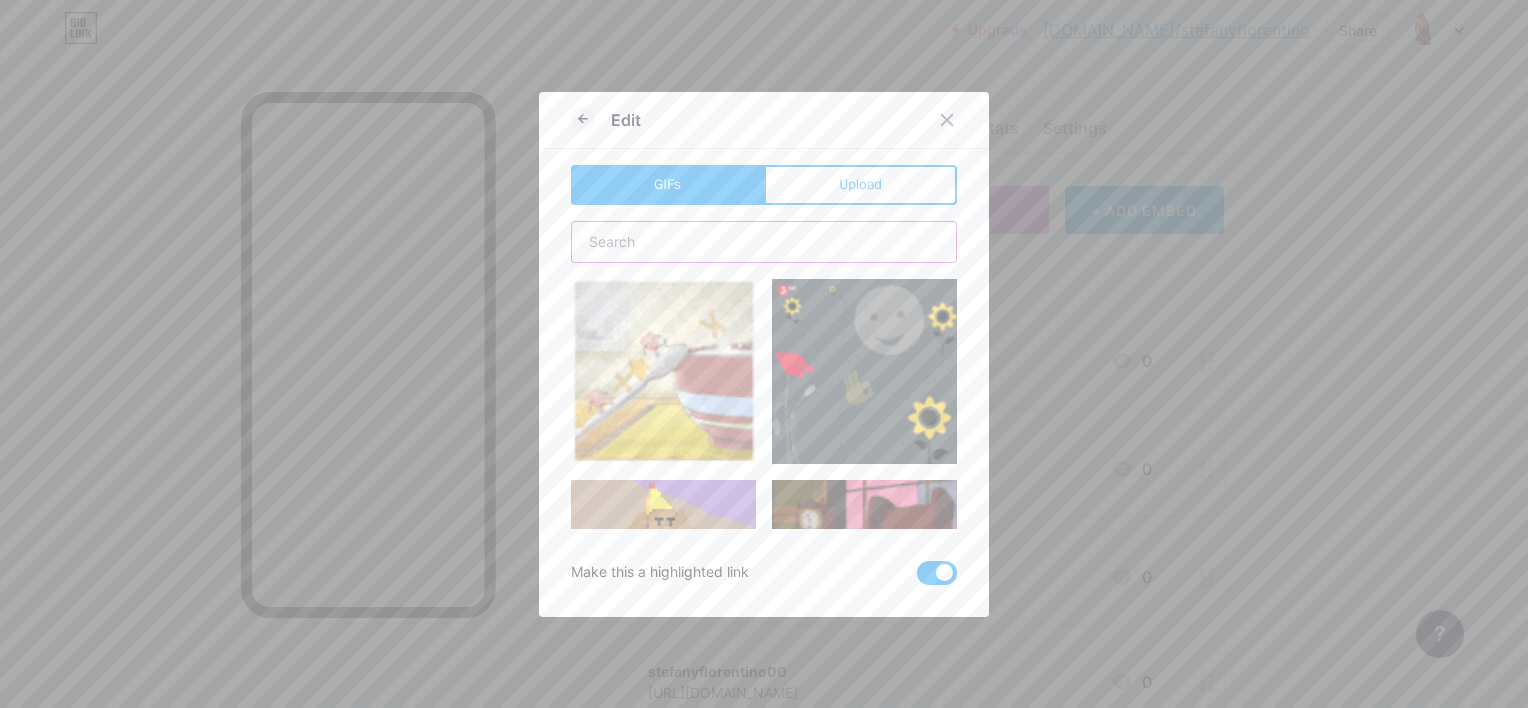 click at bounding box center [764, 242] 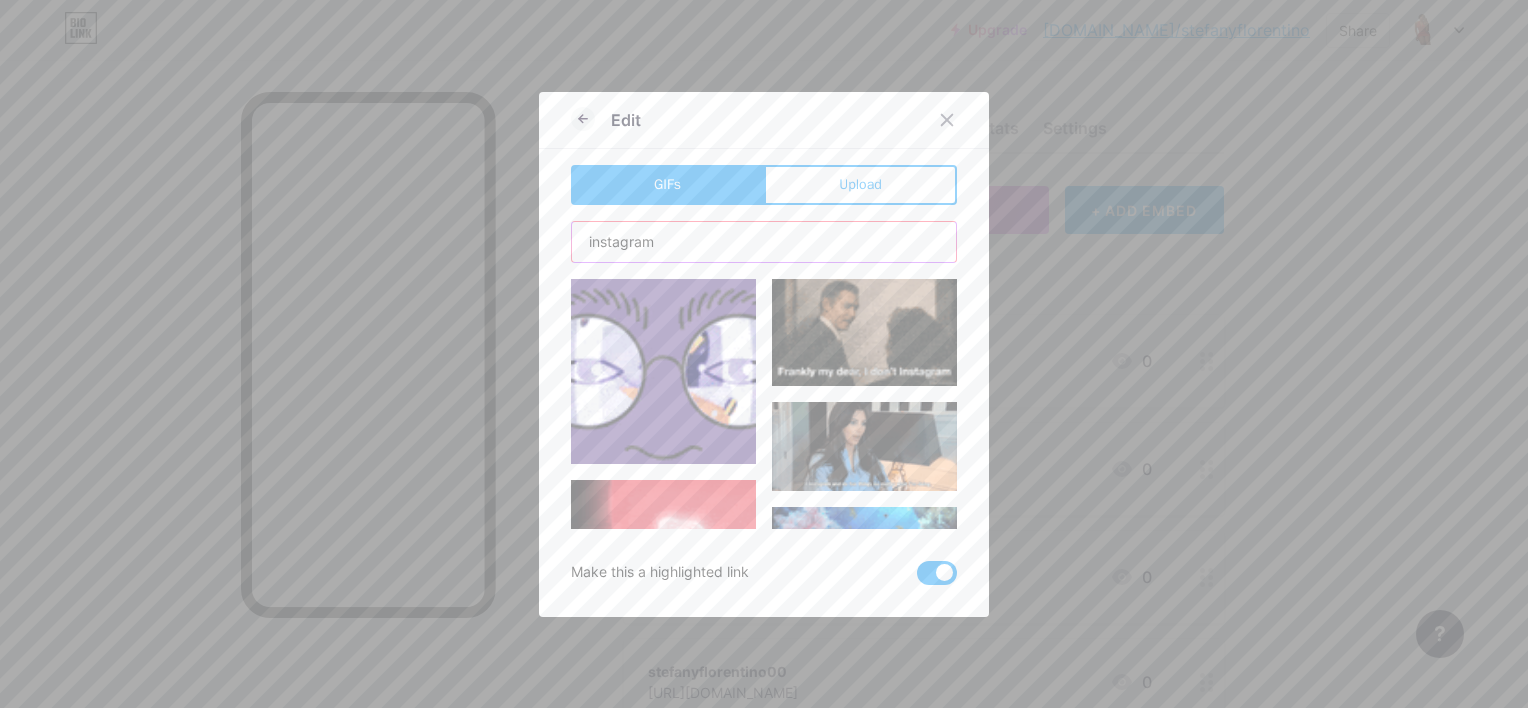 scroll, scrollTop: 218, scrollLeft: 0, axis: vertical 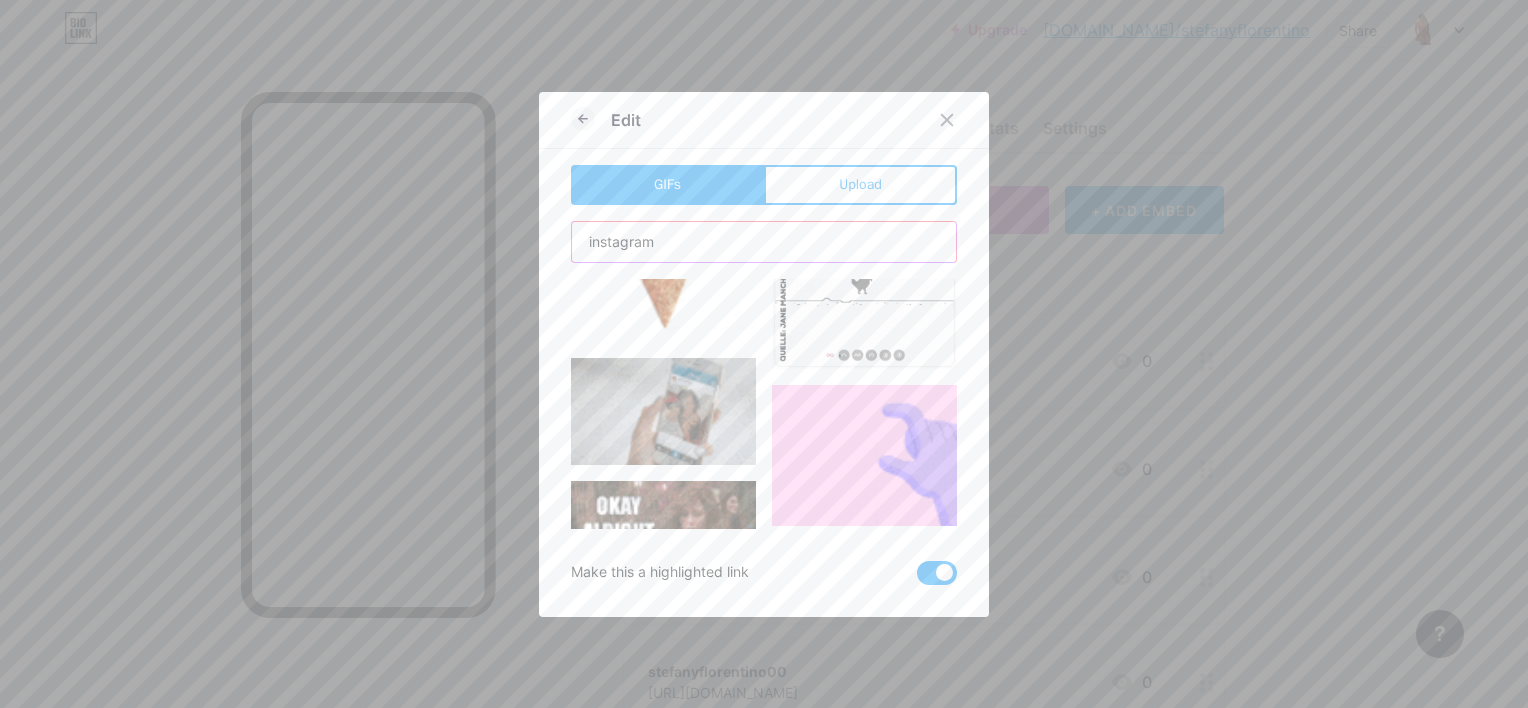 type on "instagram" 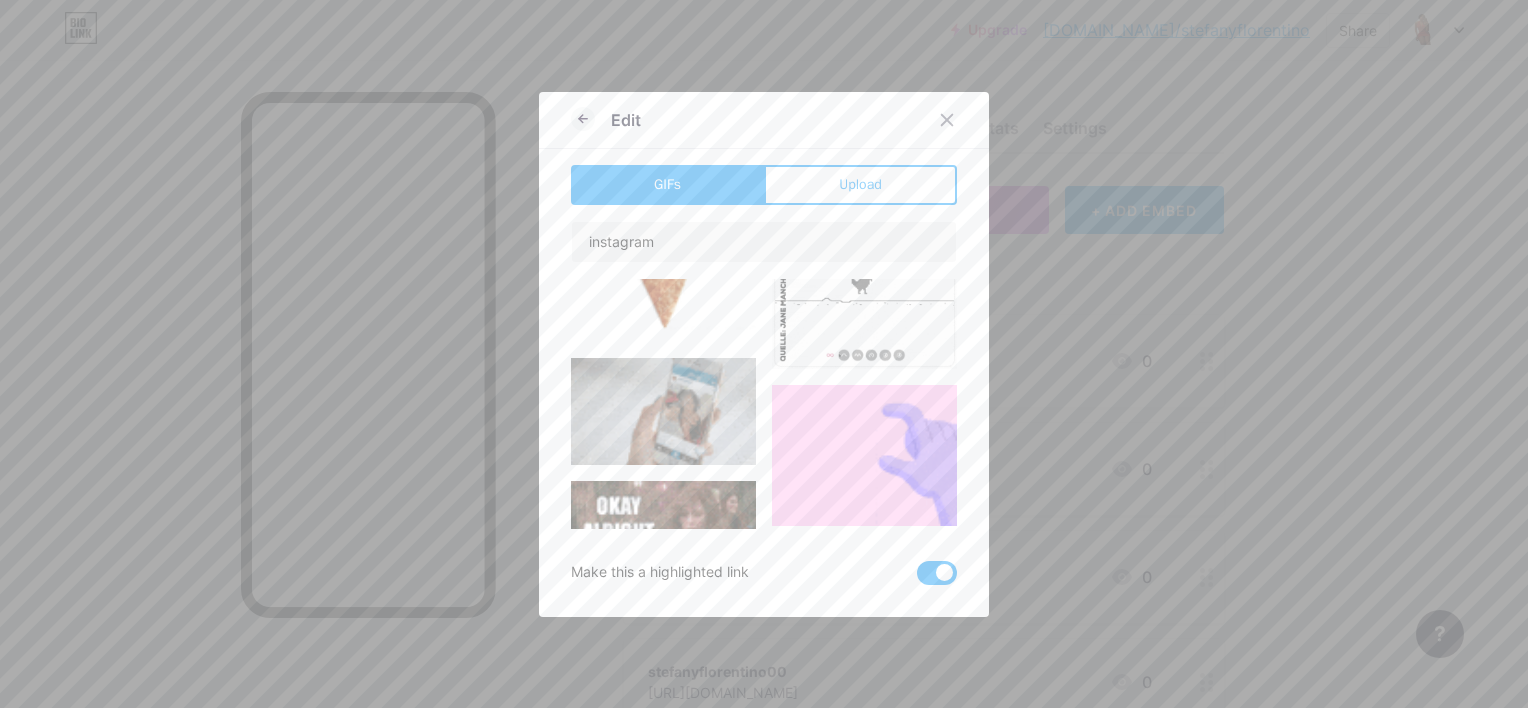 click at bounding box center (864, 455) 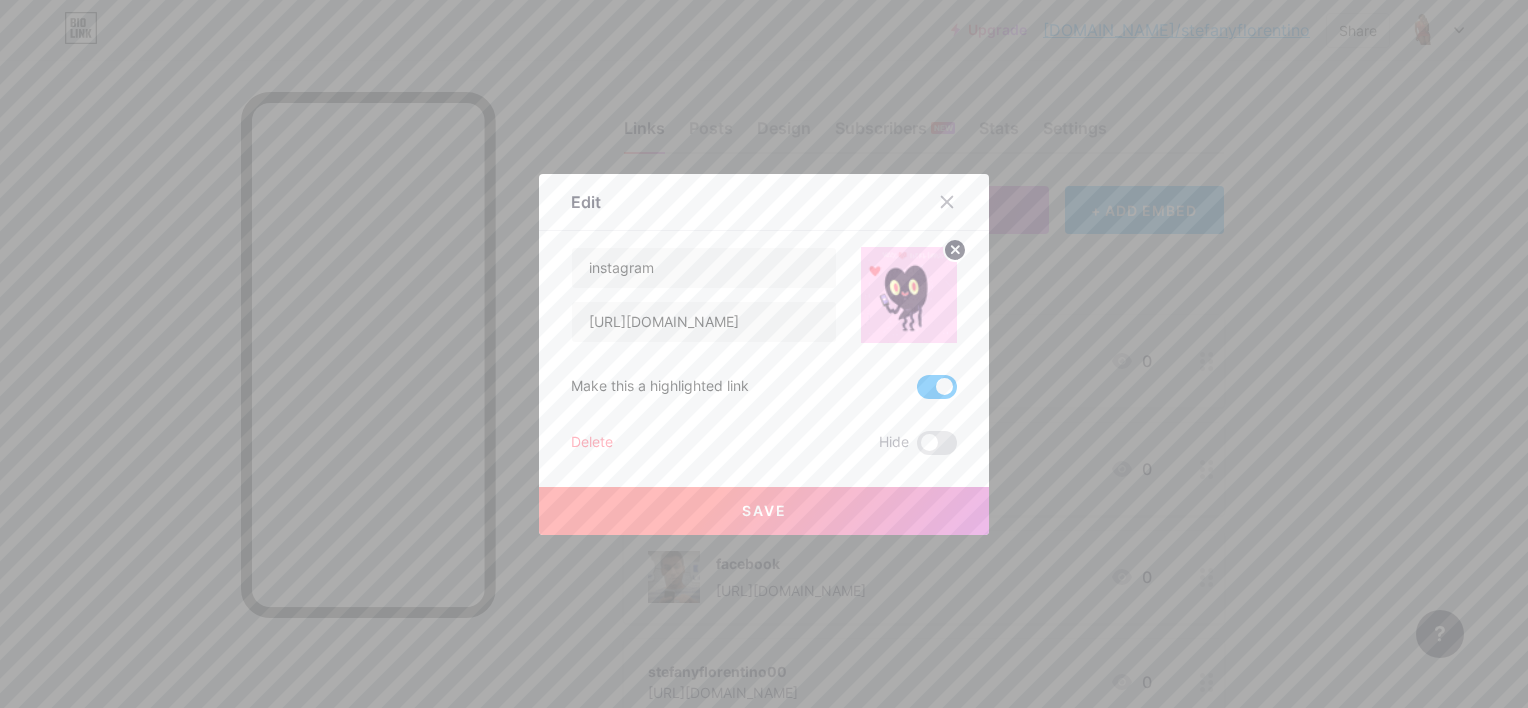 click on "Save" at bounding box center [764, 511] 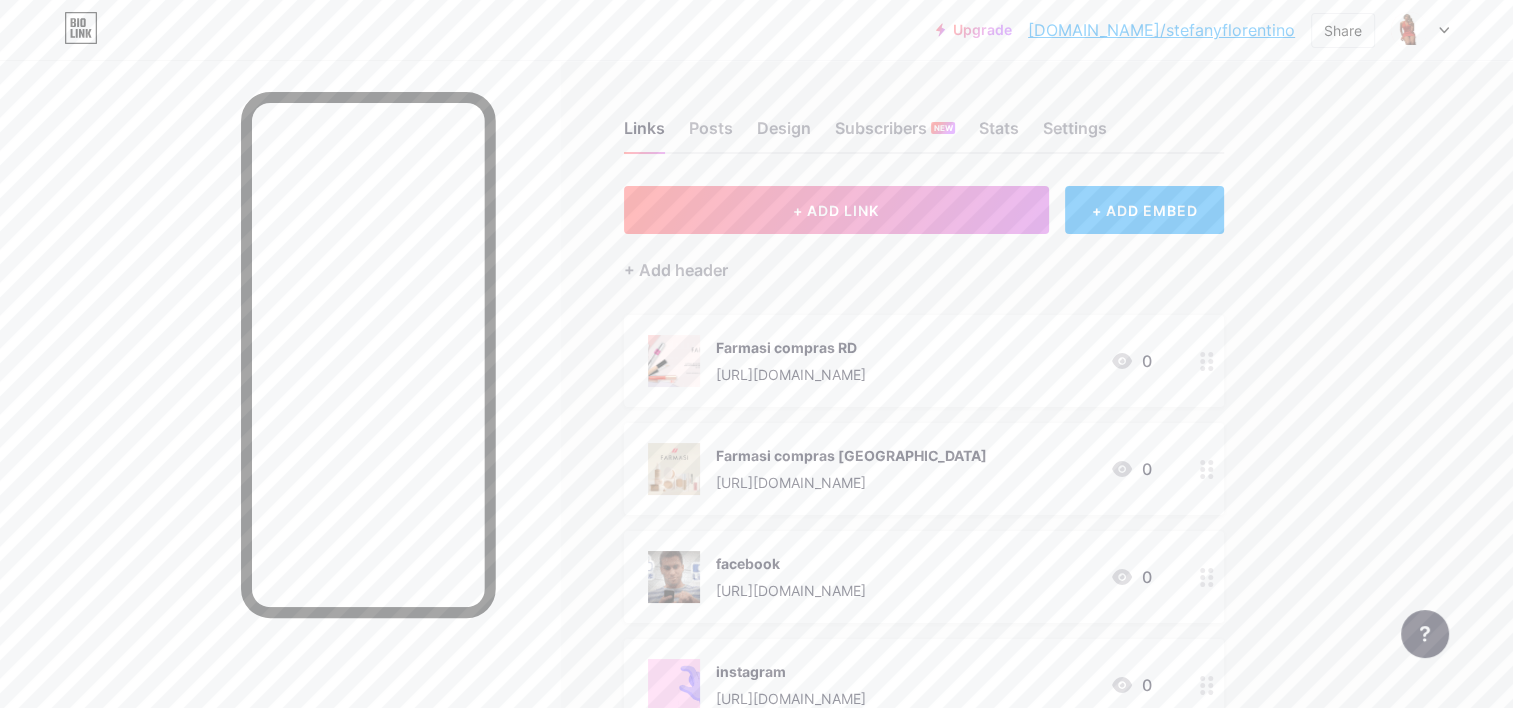click at bounding box center [280, 414] 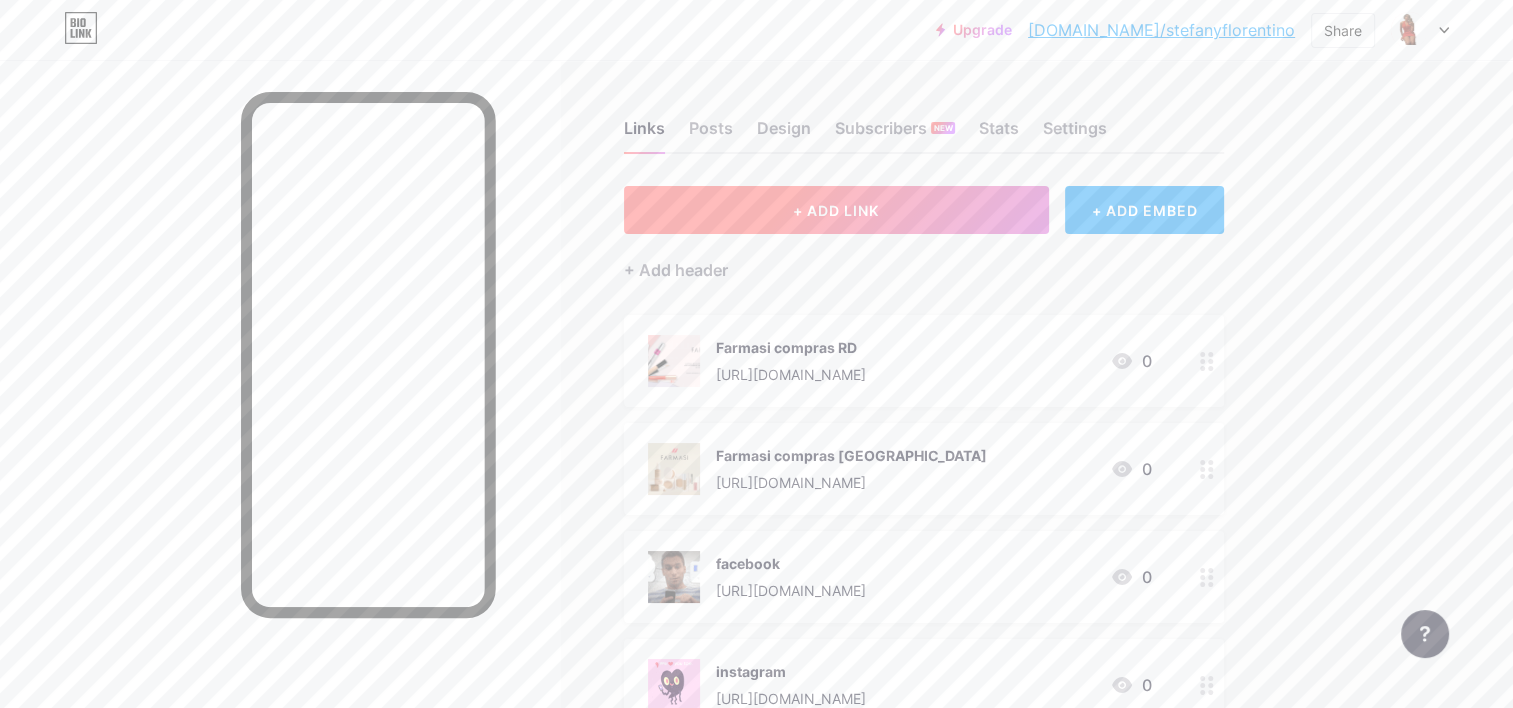 click on "+ ADD LINK" at bounding box center [836, 210] 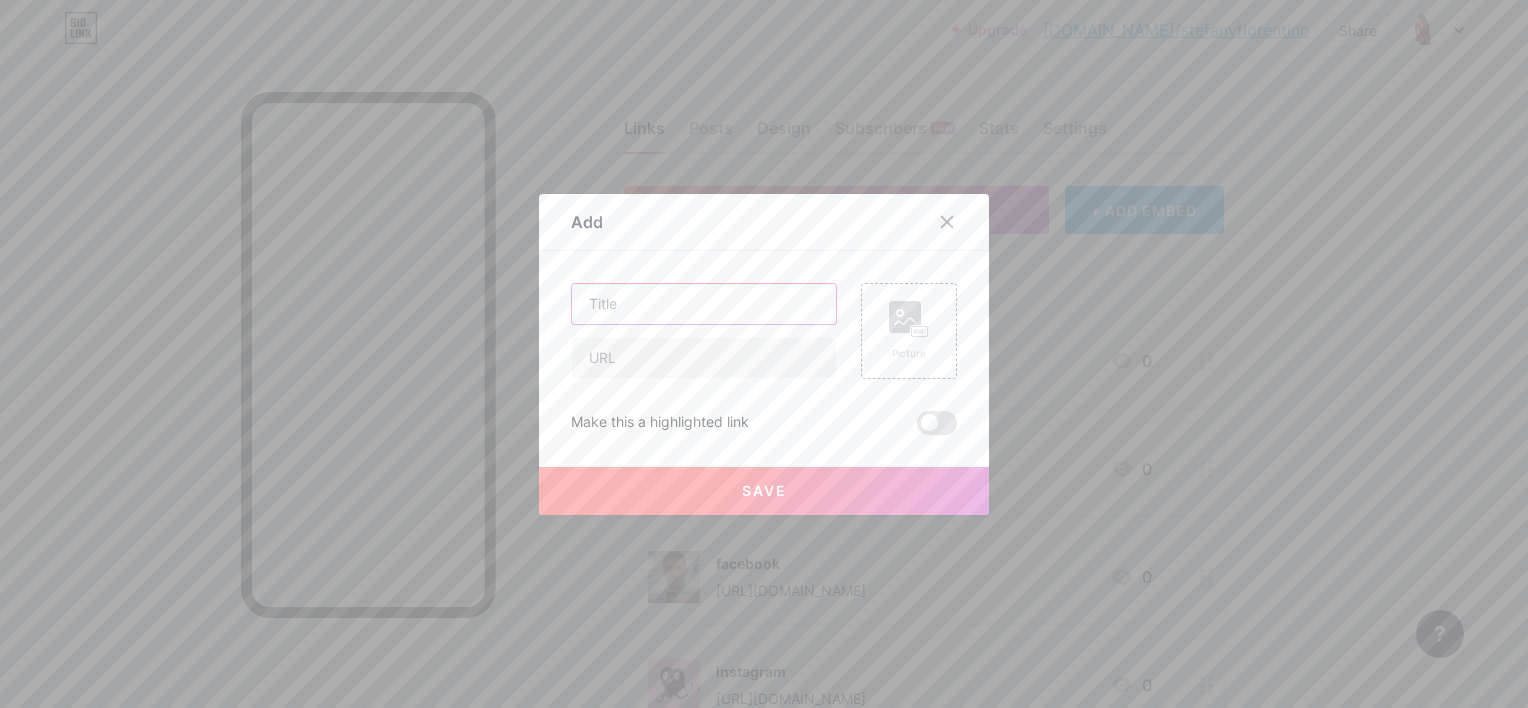 click at bounding box center (704, 304) 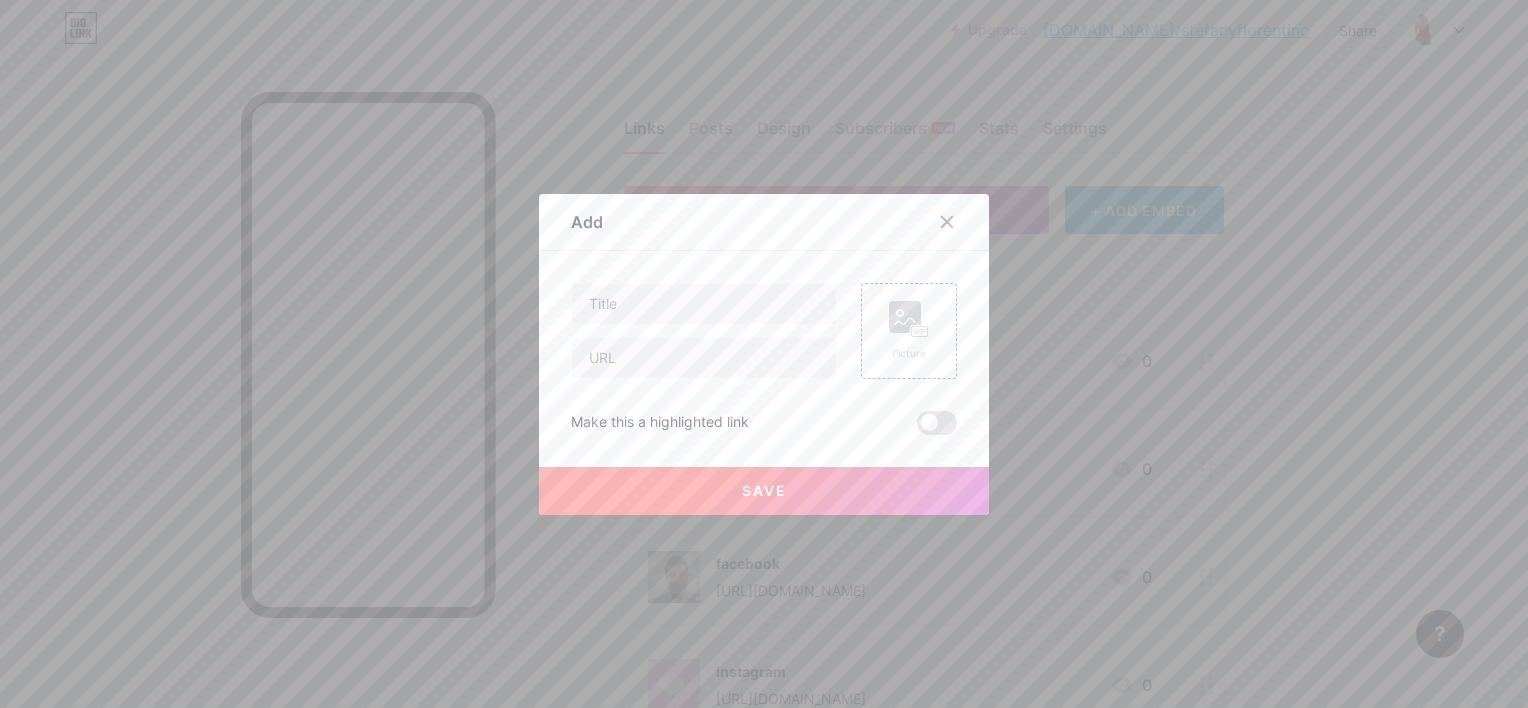 click on "Content
YouTube
Play YouTube video without leaving your page.
ADD
Vimeo
Play Vimeo video without leaving your page.
ADD
Tiktok
Grow your TikTok following
ADD
Tweet
Embed a tweet.
ADD
Reddit
Showcase your Reddit profile
ADD
Spotify
Embed Spotify to play the preview of a track.
ADD
Twitch
Play Twitch video without leaving your page.
ADD
SoundCloud
ADD" at bounding box center (764, 343) 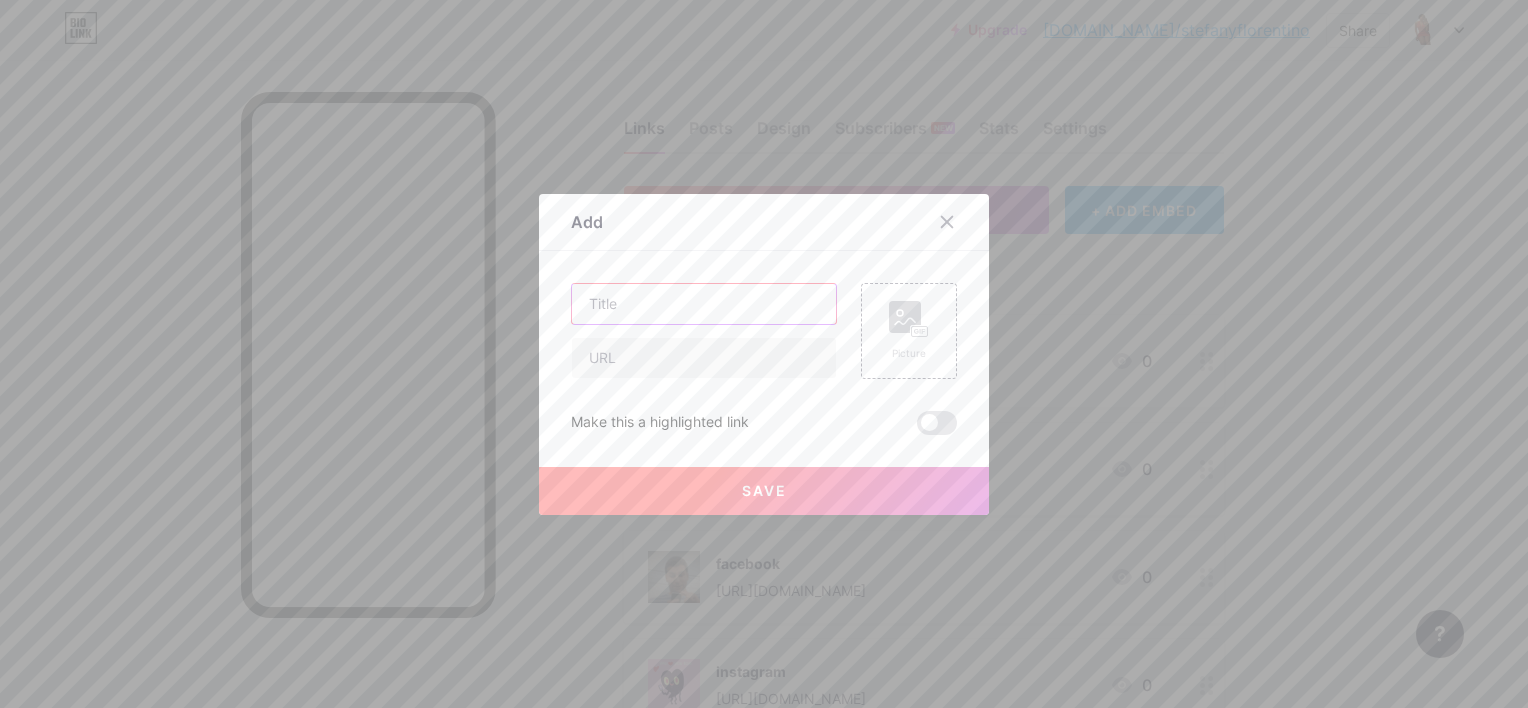click at bounding box center (704, 304) 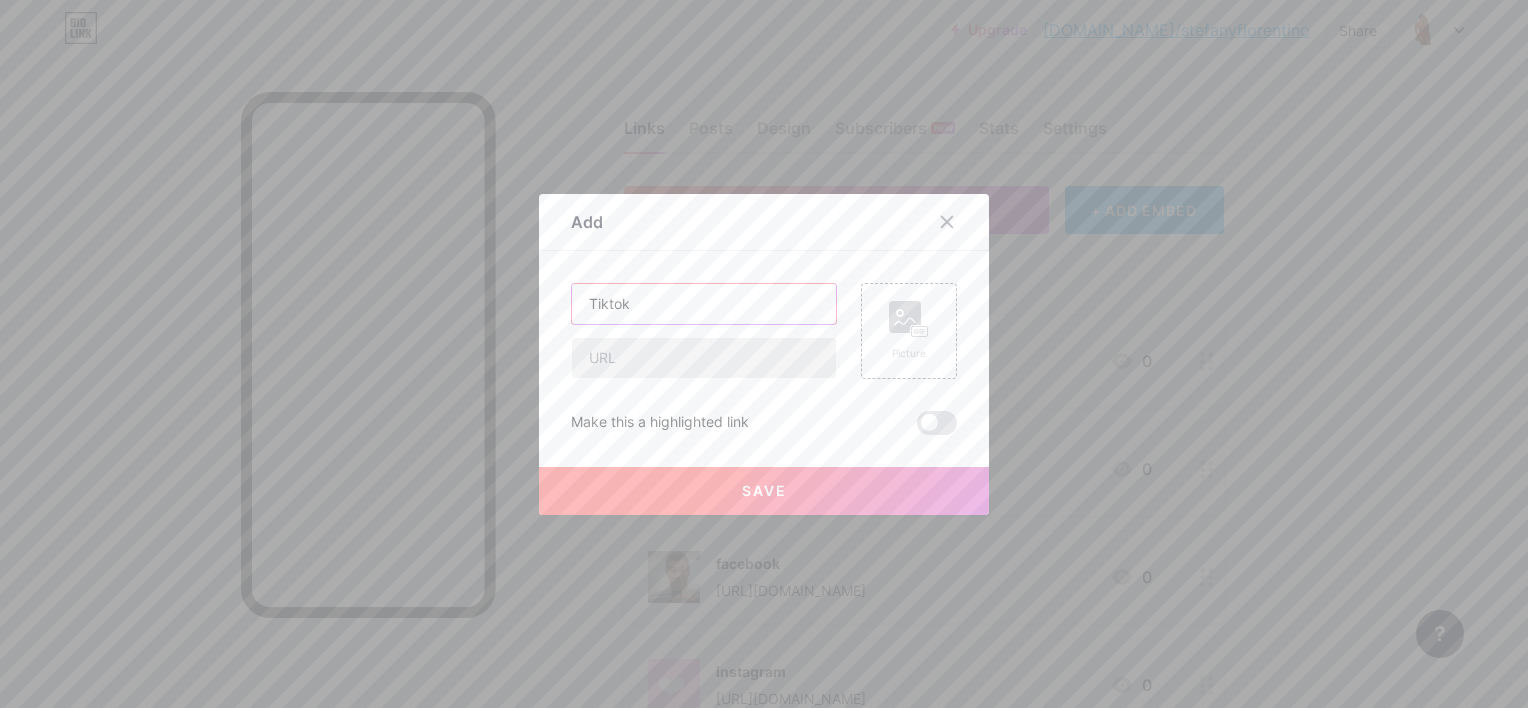type on "Tiktok" 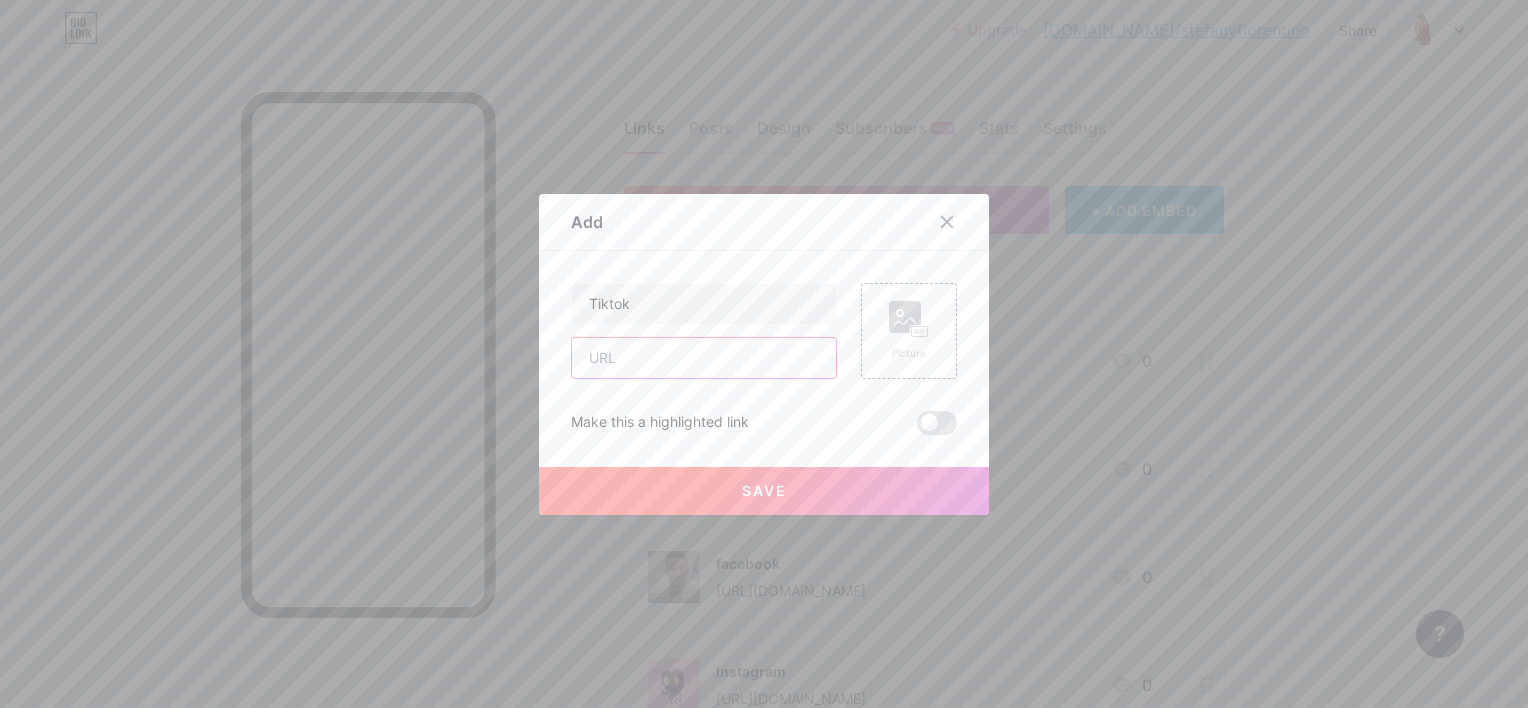 click at bounding box center (704, 358) 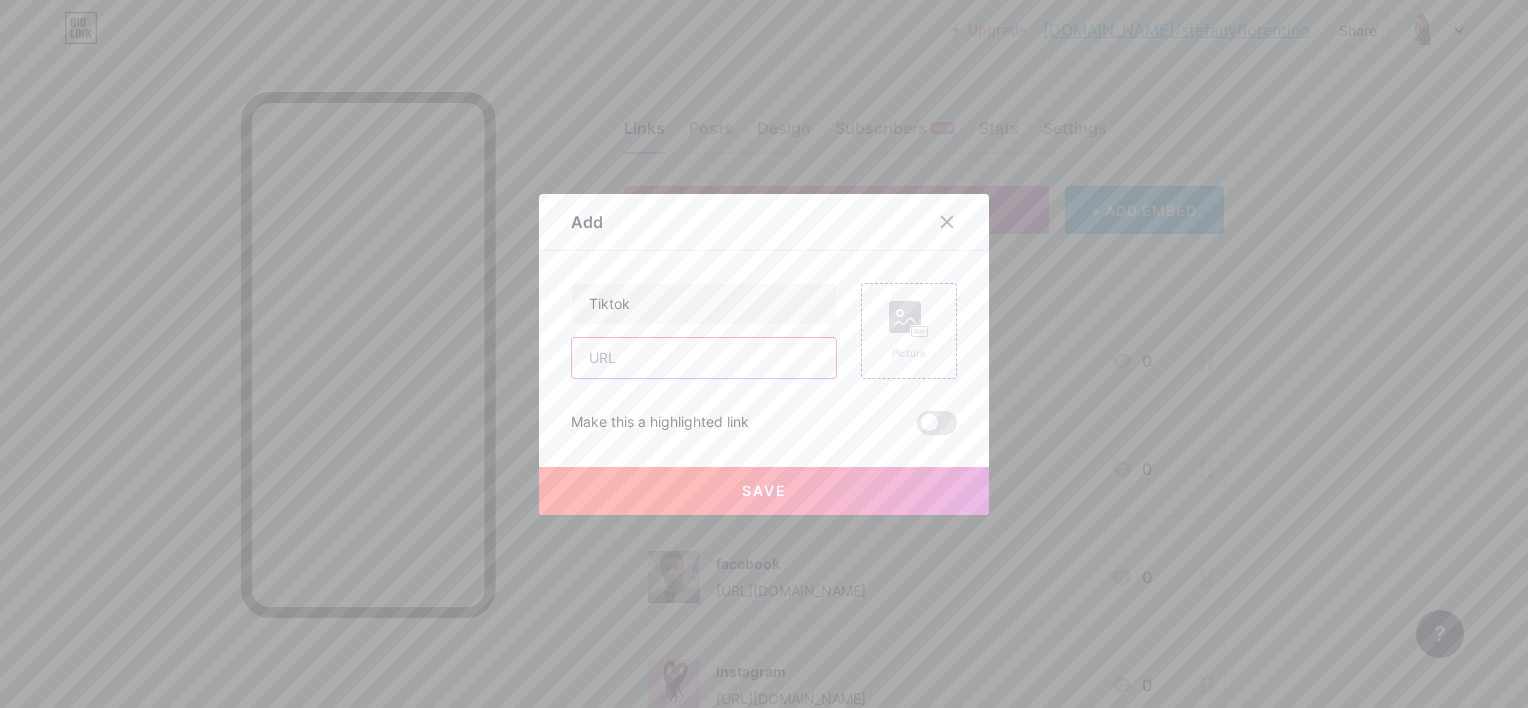 paste on "[URL][DOMAIN_NAME]" 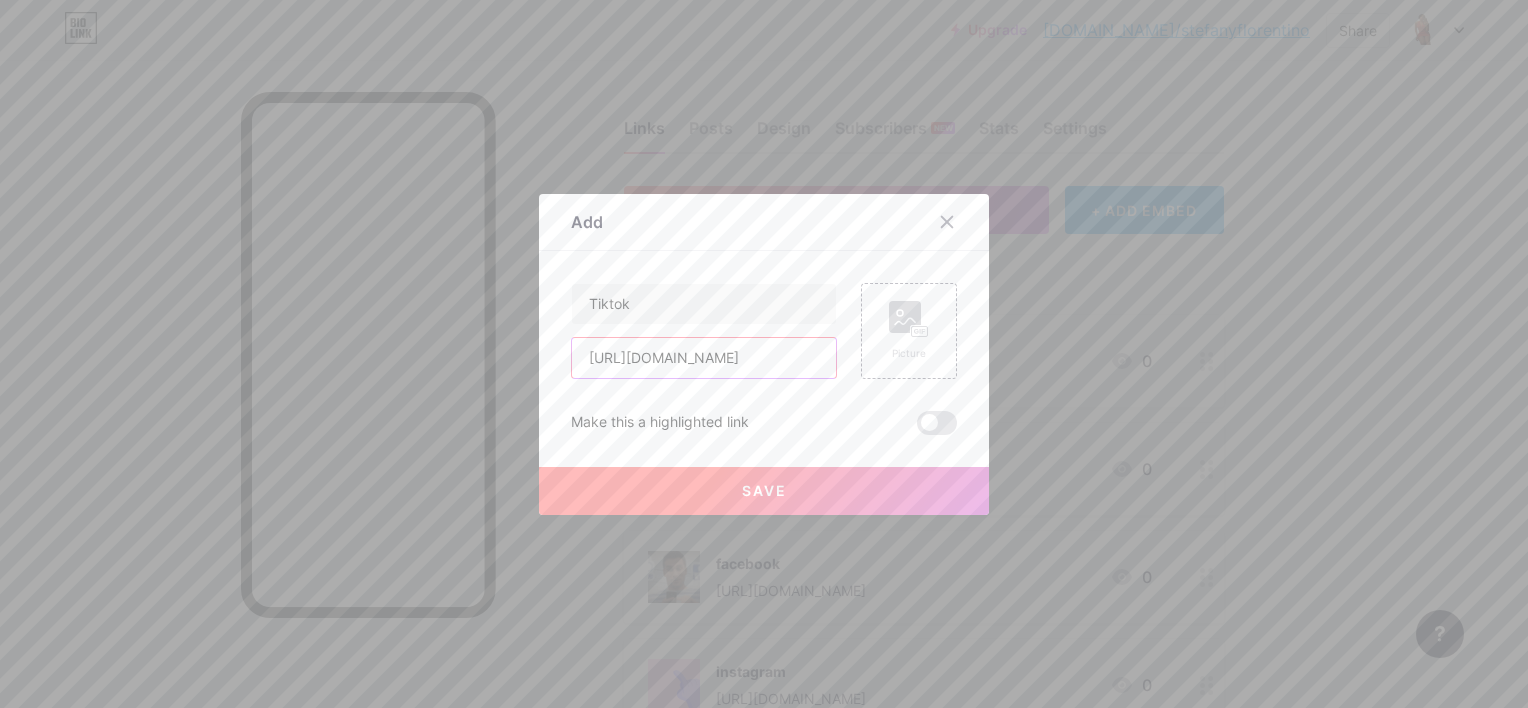 scroll, scrollTop: 0, scrollLeft: 237, axis: horizontal 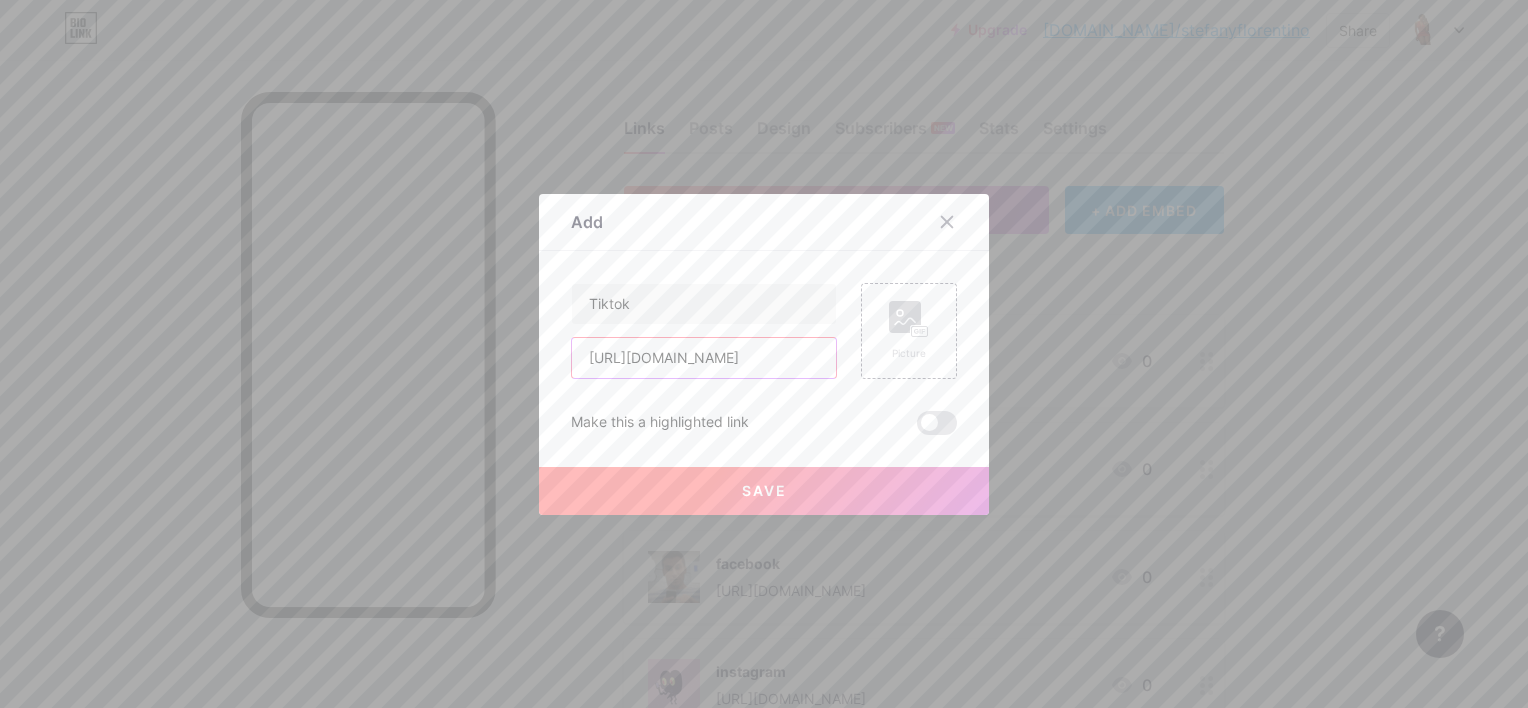 click on "[URL][DOMAIN_NAME]" at bounding box center (704, 358) 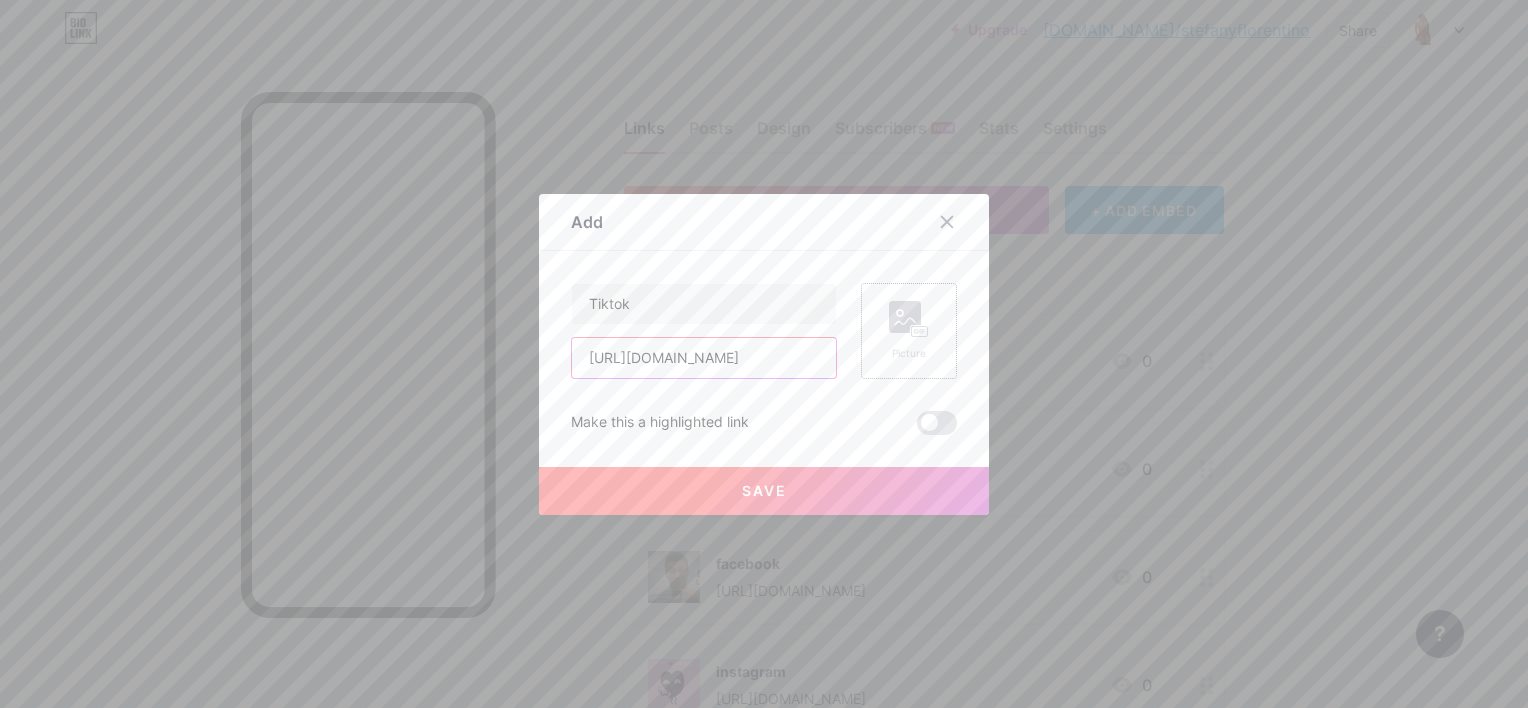 type on "[URL][DOMAIN_NAME]" 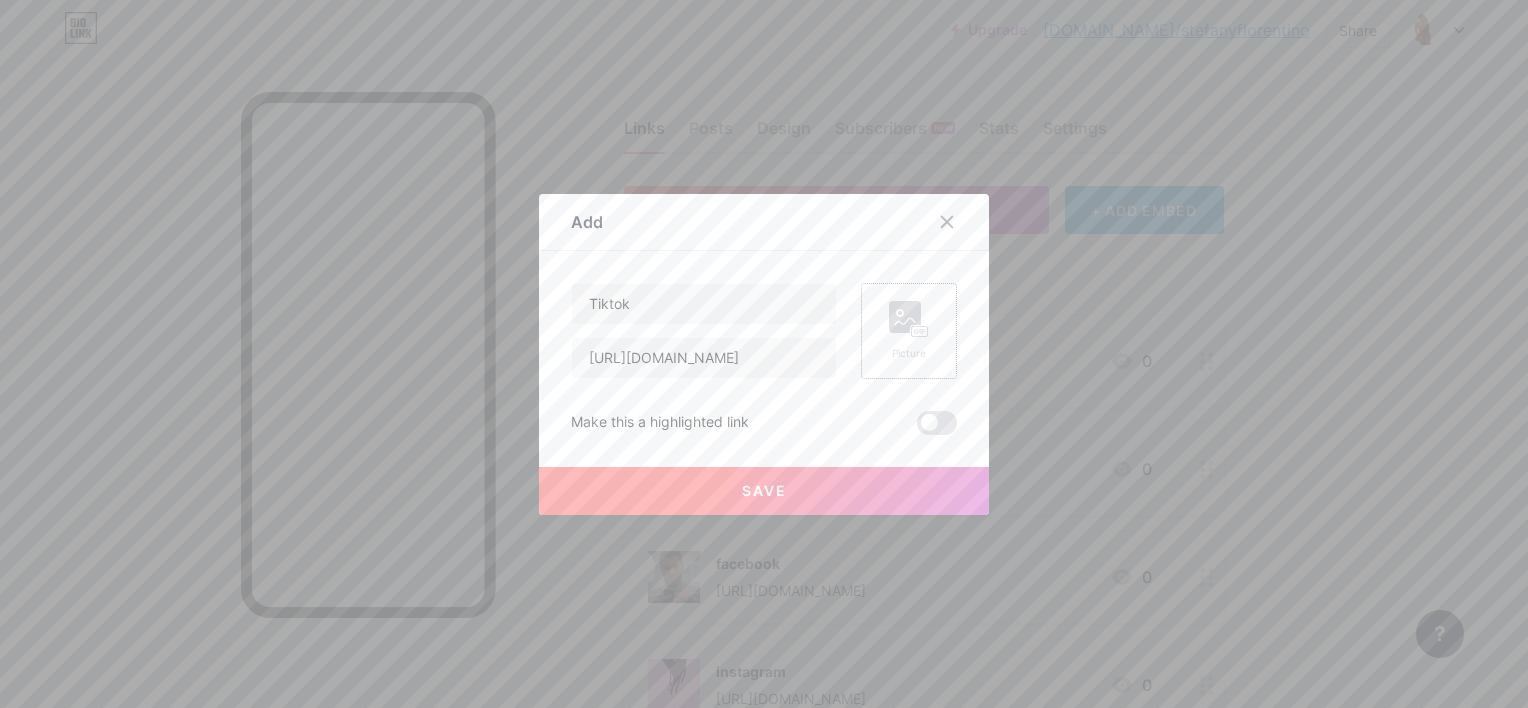 scroll, scrollTop: 0, scrollLeft: 0, axis: both 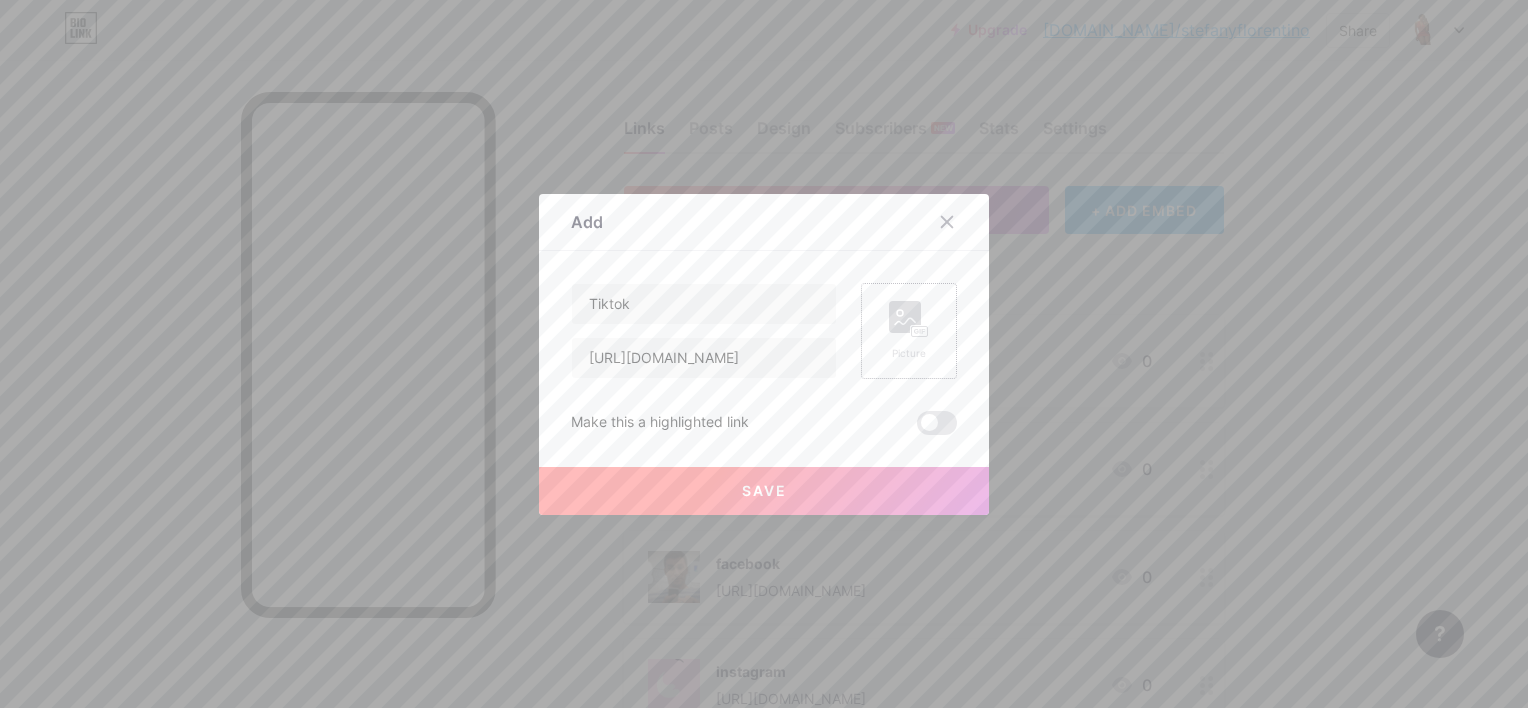 click 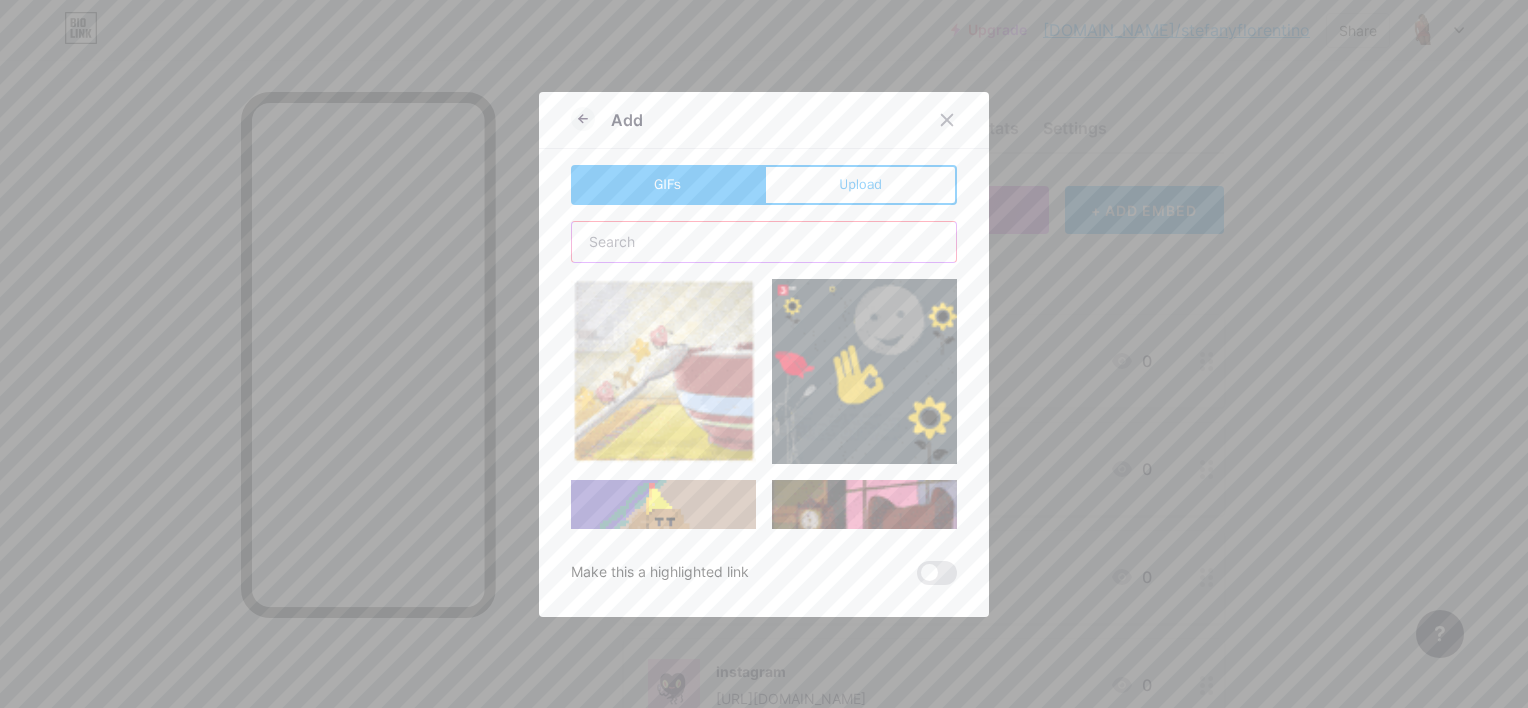 click at bounding box center [764, 242] 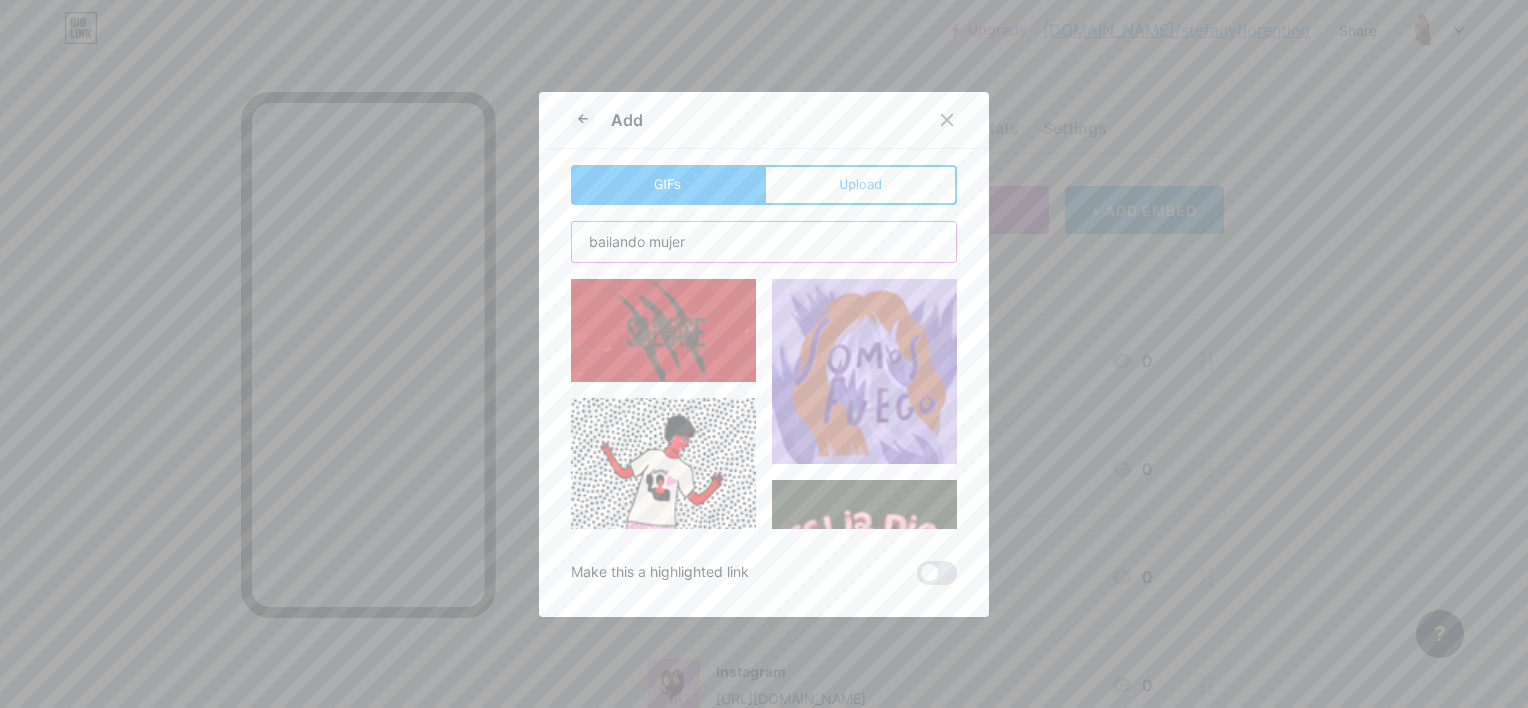 scroll, scrollTop: 218, scrollLeft: 0, axis: vertical 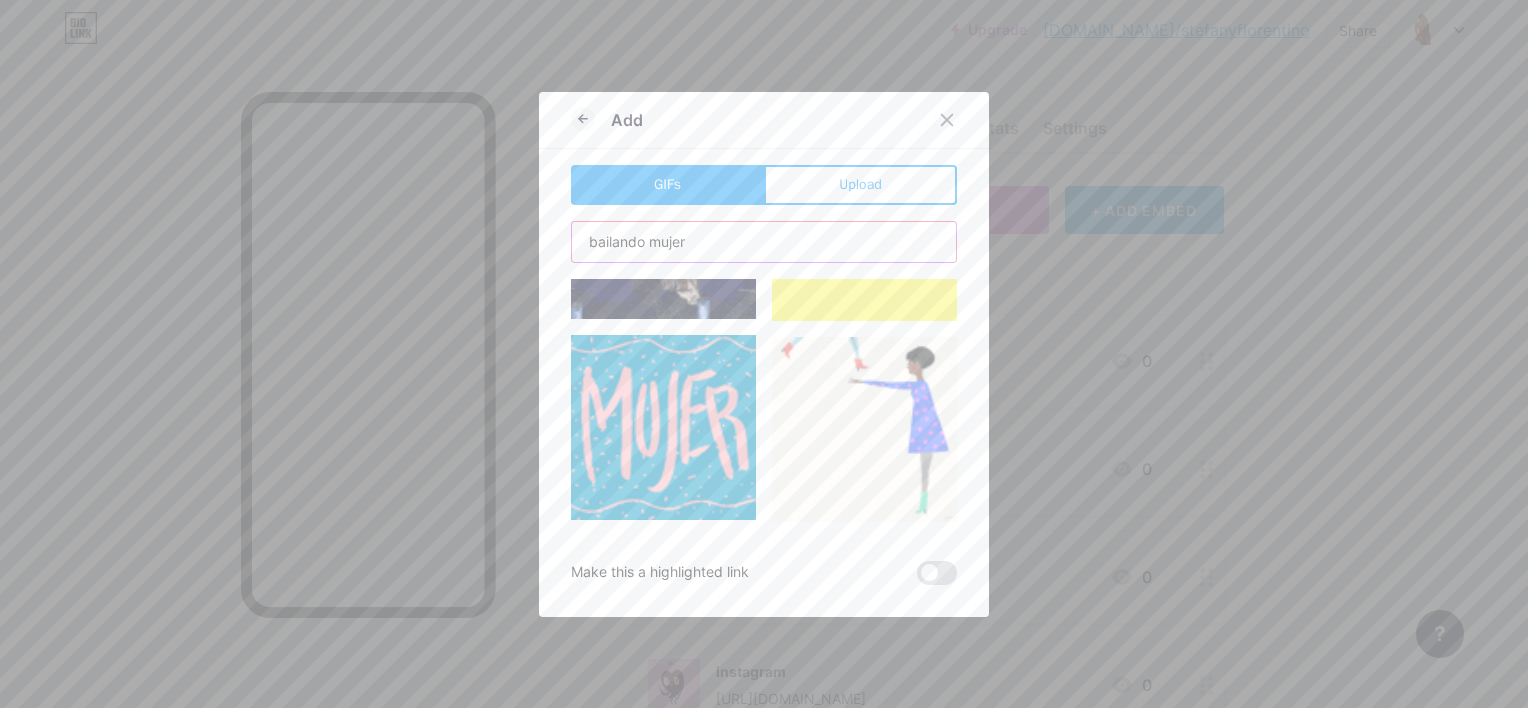 type on "bailando mujer" 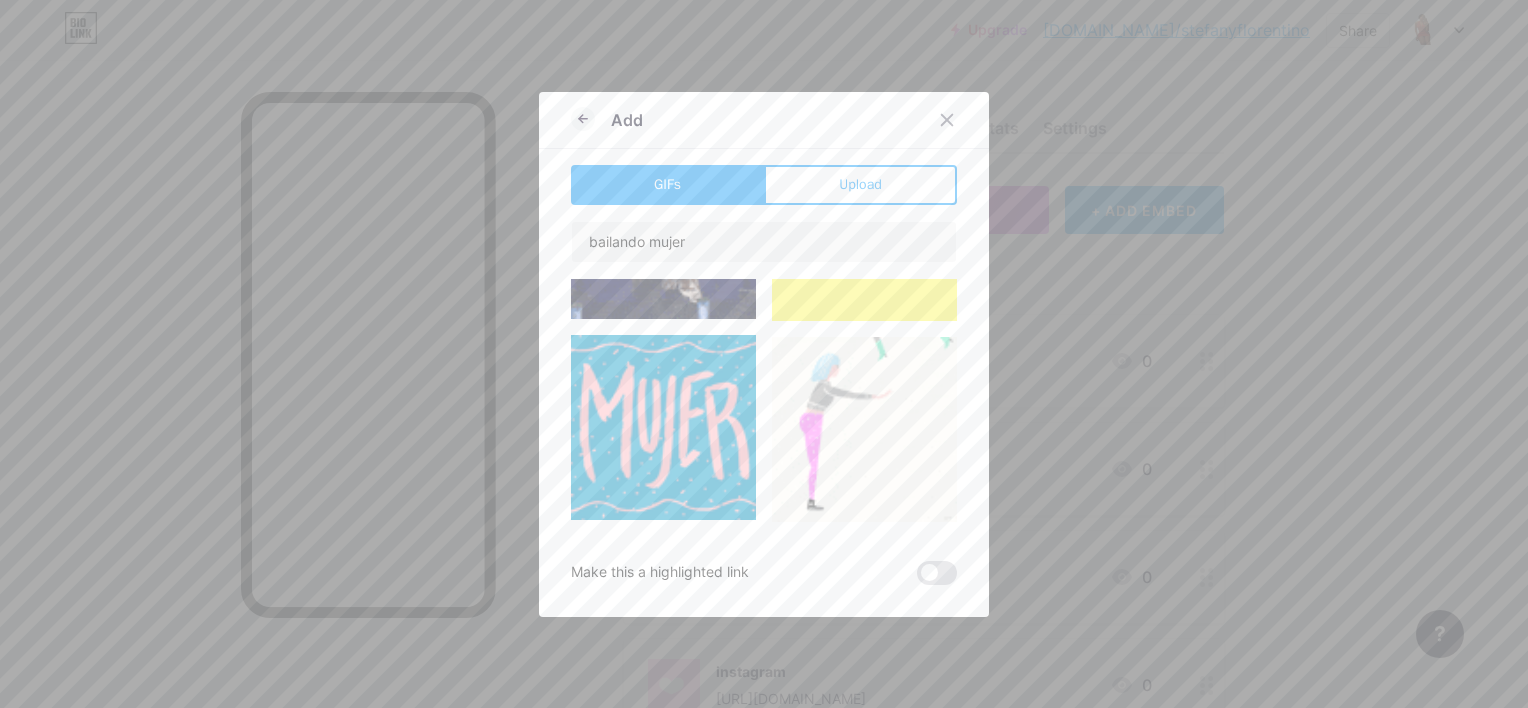 click at bounding box center (864, 429) 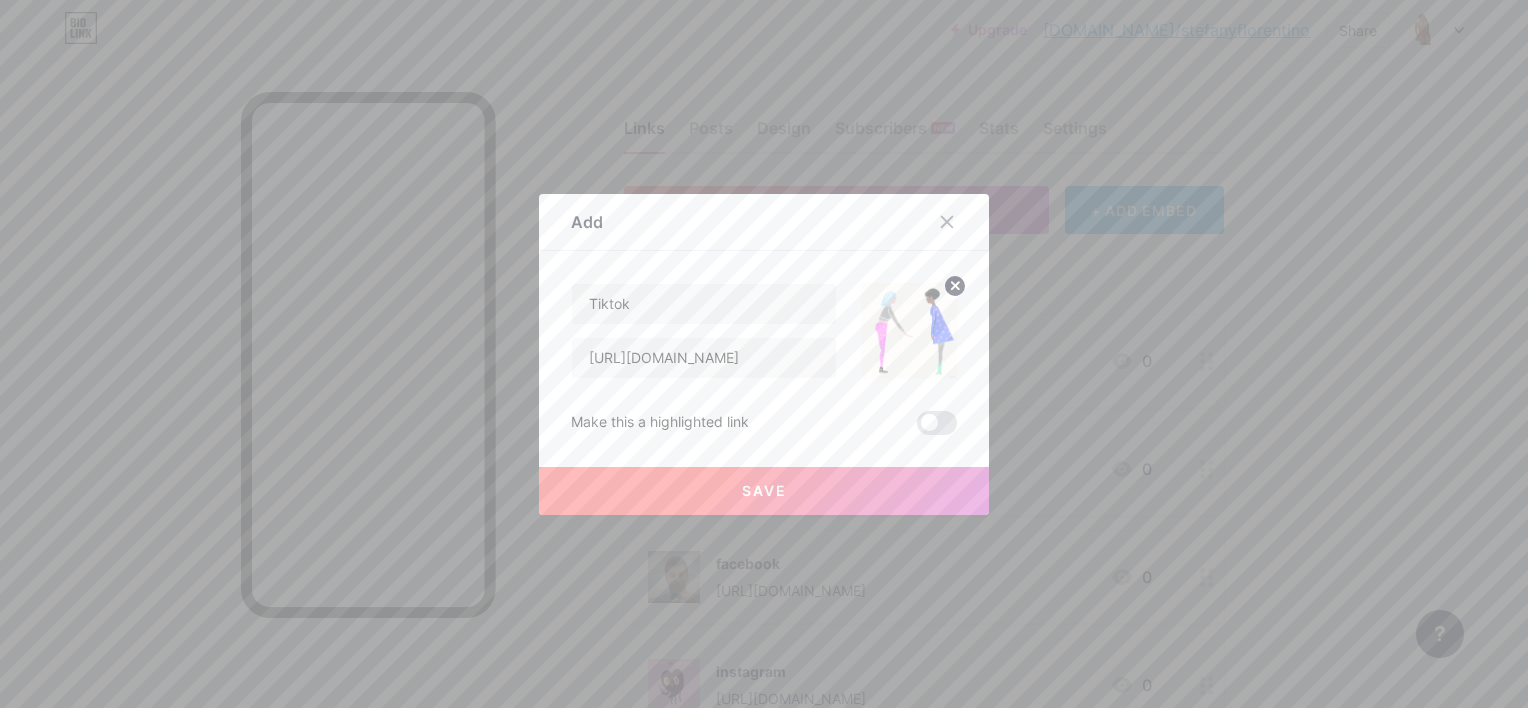 click at bounding box center [937, 423] 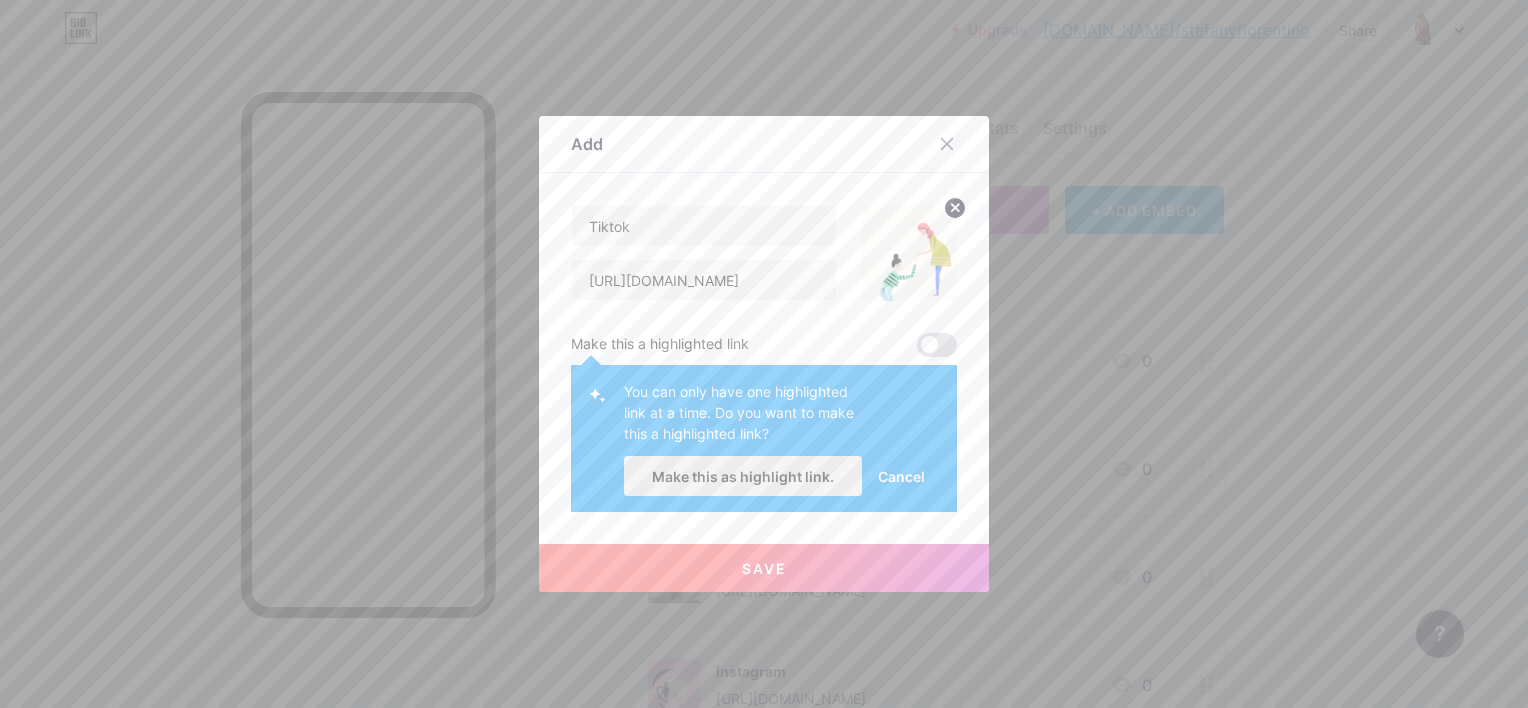 click on "Make this as highlight link." at bounding box center (743, 476) 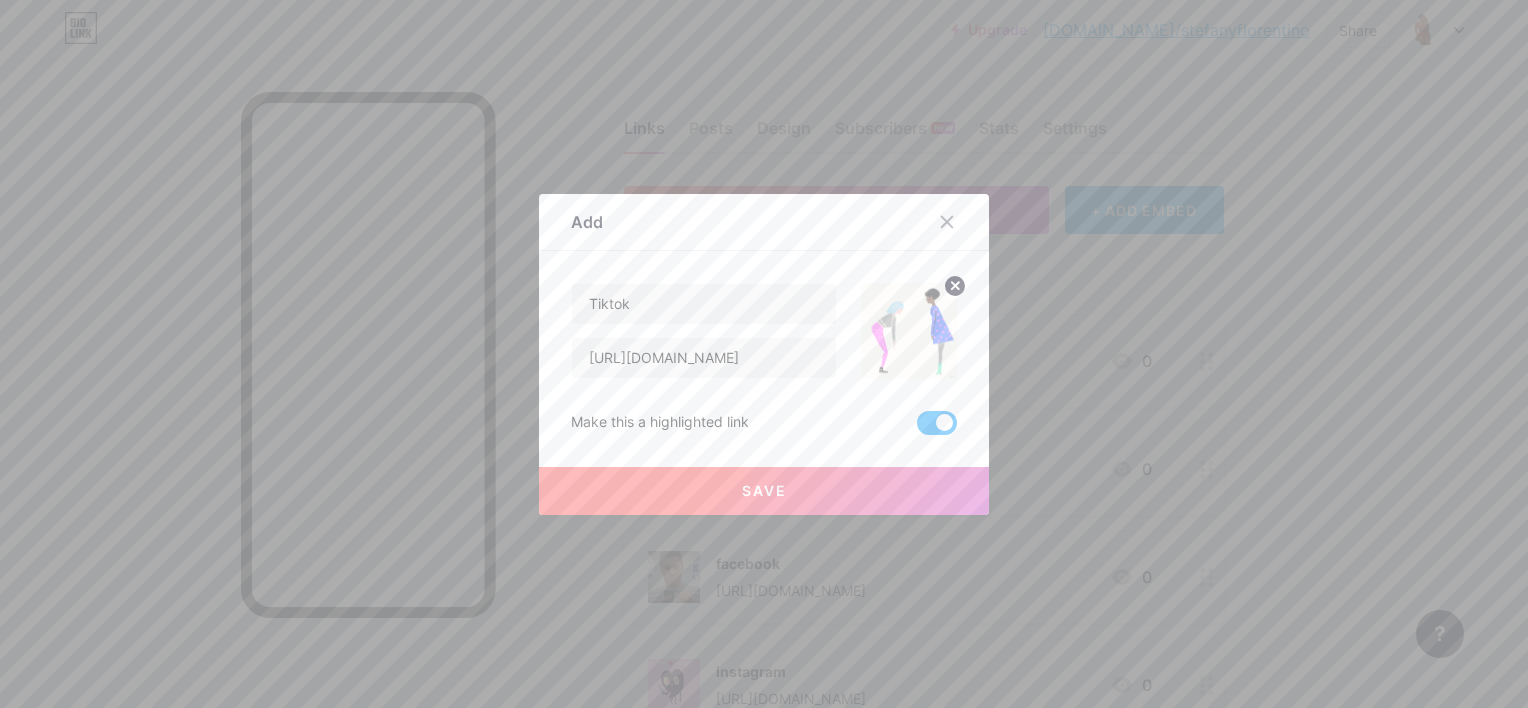 click on "Save" at bounding box center [764, 491] 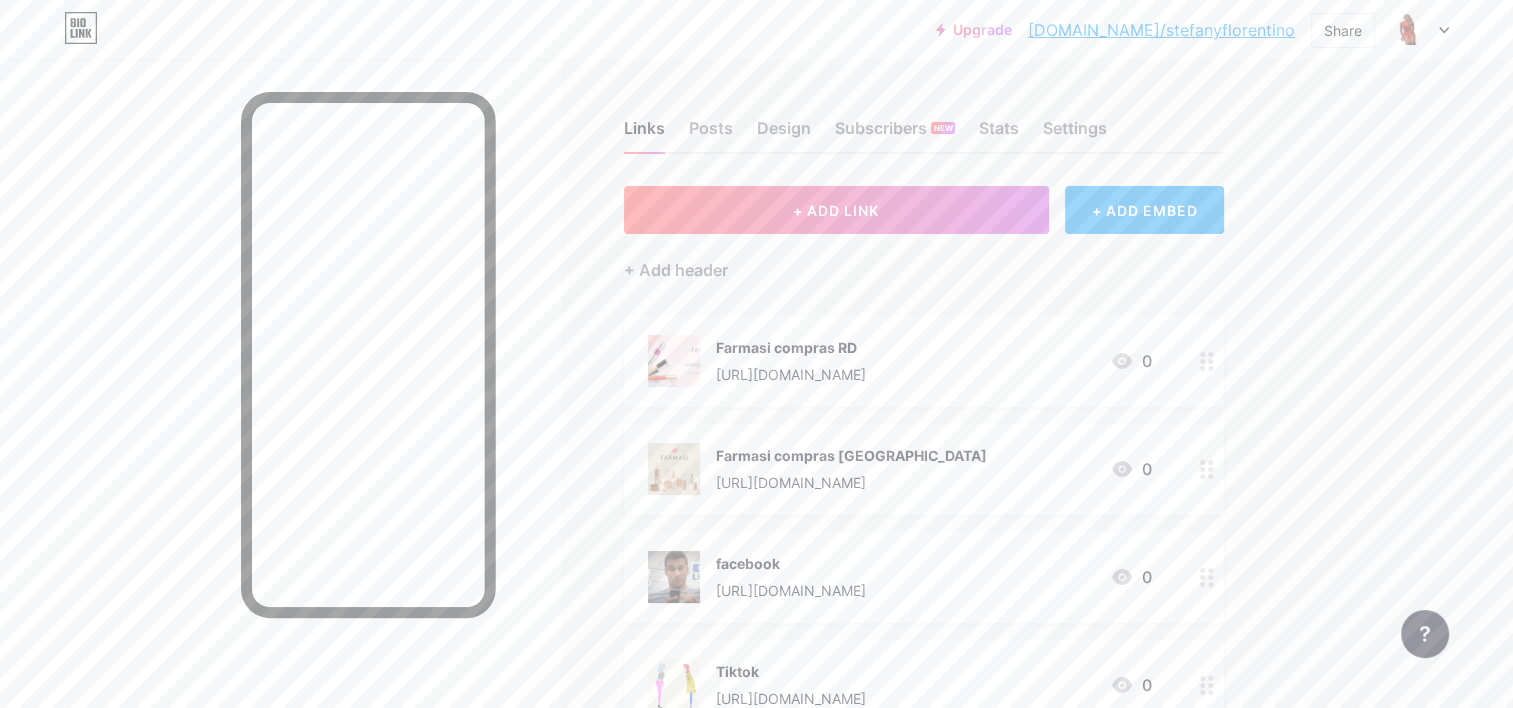 click on "+ ADD EMBED" at bounding box center (1144, 210) 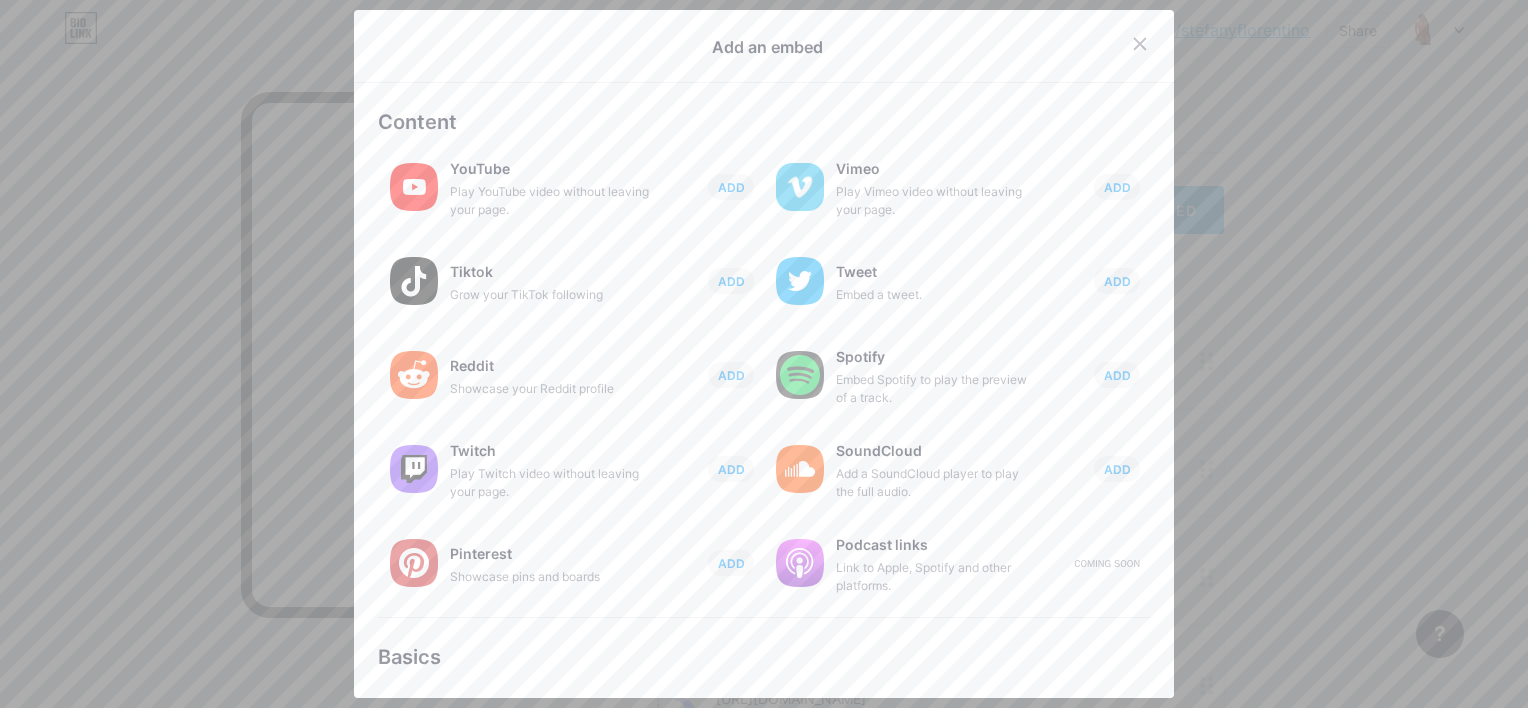 click on "Content
YouTube
Play YouTube video without leaving your page.
ADD
Vimeo
Play Vimeo video without leaving your page.
ADD
Tiktok
Grow your TikTok following
ADD
Tweet
Embed a tweet.
ADD
Reddit
Showcase your Reddit profile
ADD
Spotify
Embed Spotify to play the preview of a track.
ADD
Twitch
Play Twitch video without leaving your page.
ADD
SoundCloud
ADD" at bounding box center [764, 390] 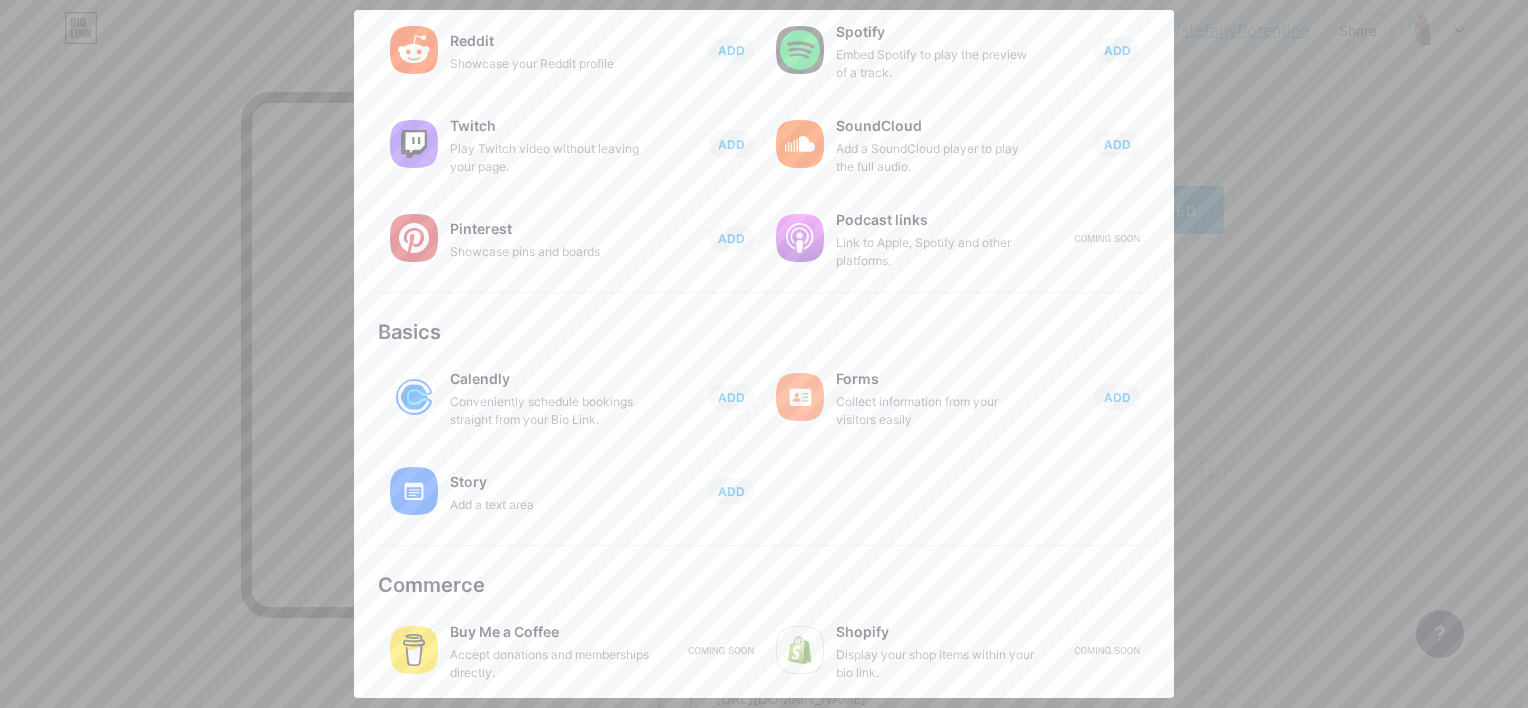 scroll, scrollTop: 331, scrollLeft: 0, axis: vertical 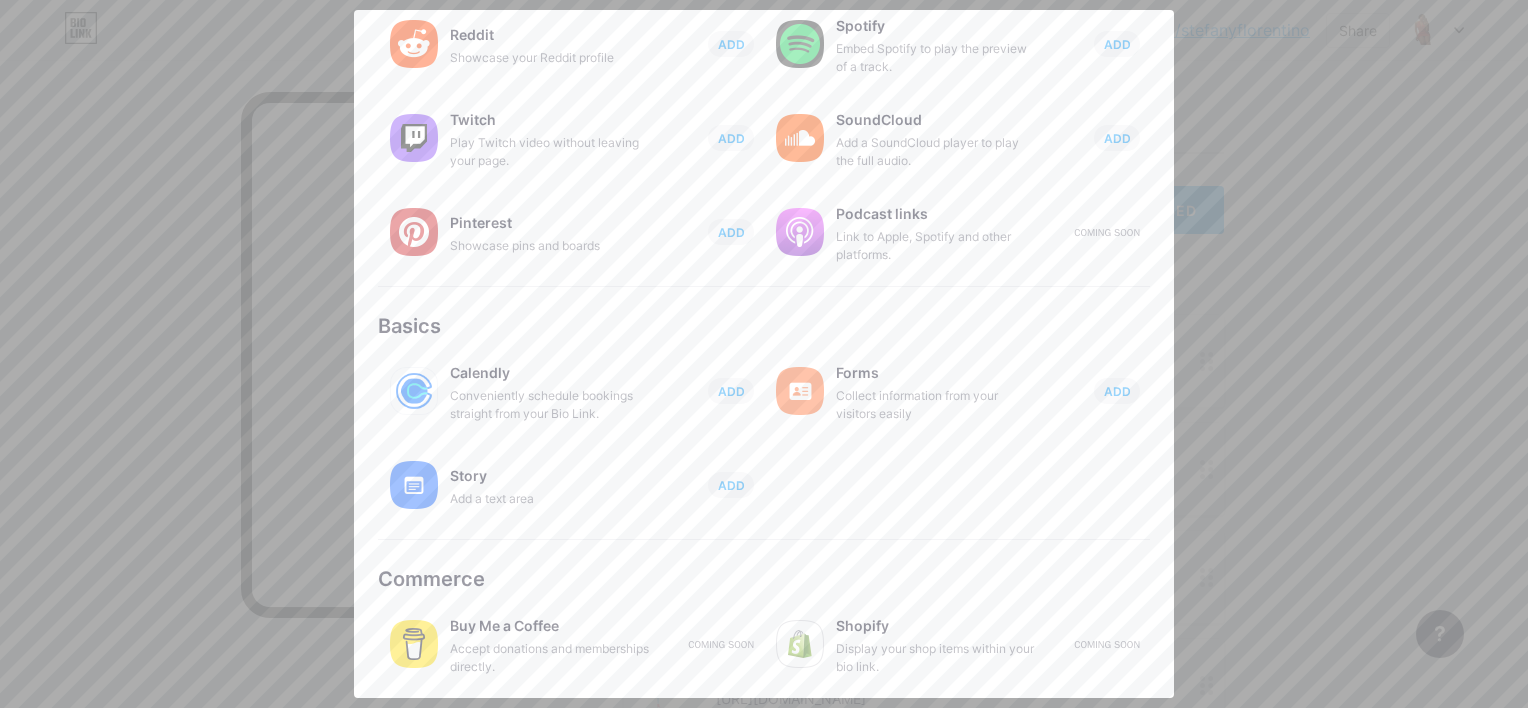 click on "Content
YouTube
Play YouTube video without leaving your page.
ADD
Vimeo
Play Vimeo video without leaving your page.
ADD
Tiktok
Grow your TikTok following
ADD
Tweet
Embed a tweet.
ADD
Reddit
Showcase your Reddit profile
ADD
Spotify
Embed Spotify to play the preview of a track.
ADD
Twitch
Play Twitch video without leaving your page.
ADD
SoundCloud
ADD" at bounding box center (764, 59) 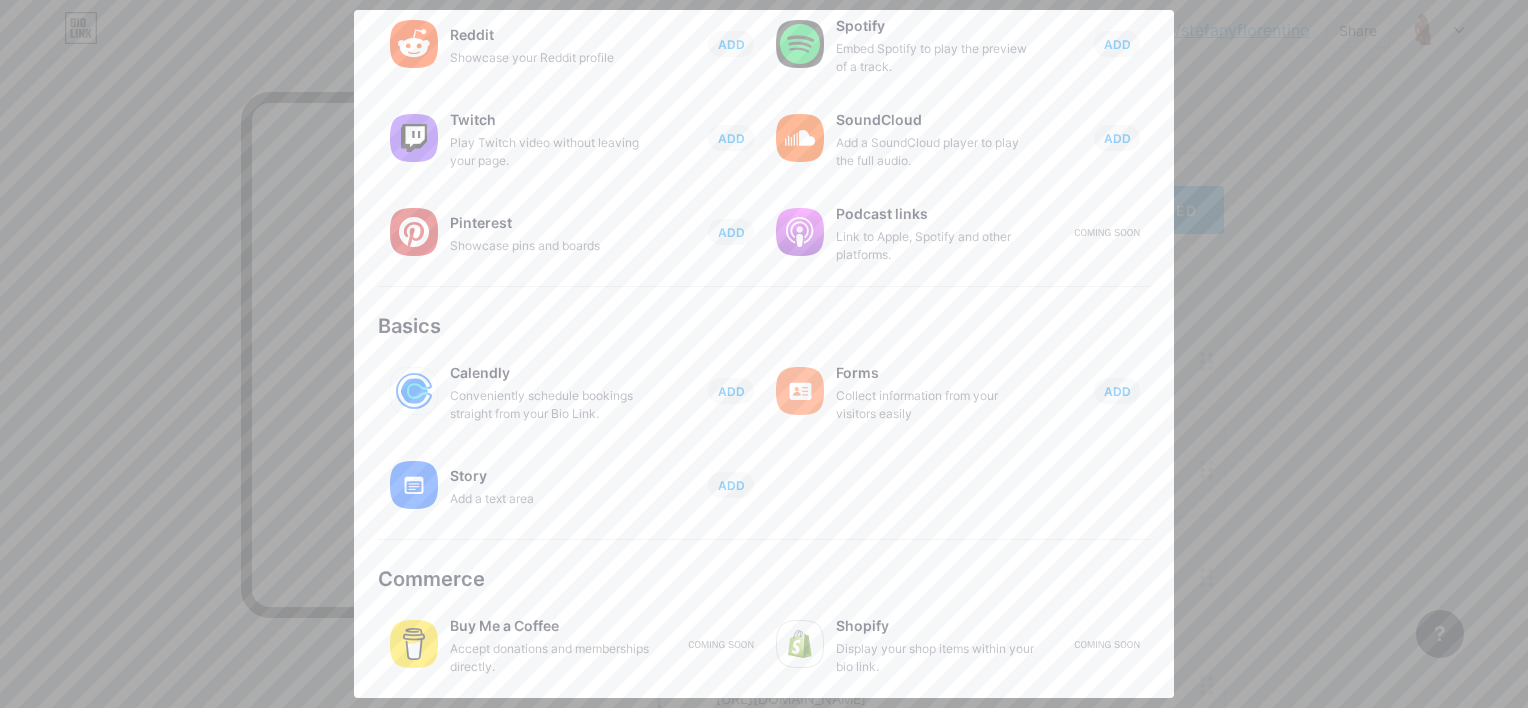 click on "Content
YouTube
Play YouTube video without leaving your page.
ADD
Vimeo
Play Vimeo video without leaving your page.
ADD
Tiktok
Grow your TikTok following
ADD
Tweet
Embed a tweet.
ADD
Reddit
Showcase your Reddit profile
ADD
Spotify
Embed Spotify to play the preview of a track.
ADD
Twitch
Play Twitch video without leaving your page.
ADD
SoundCloud
ADD" at bounding box center (764, 59) 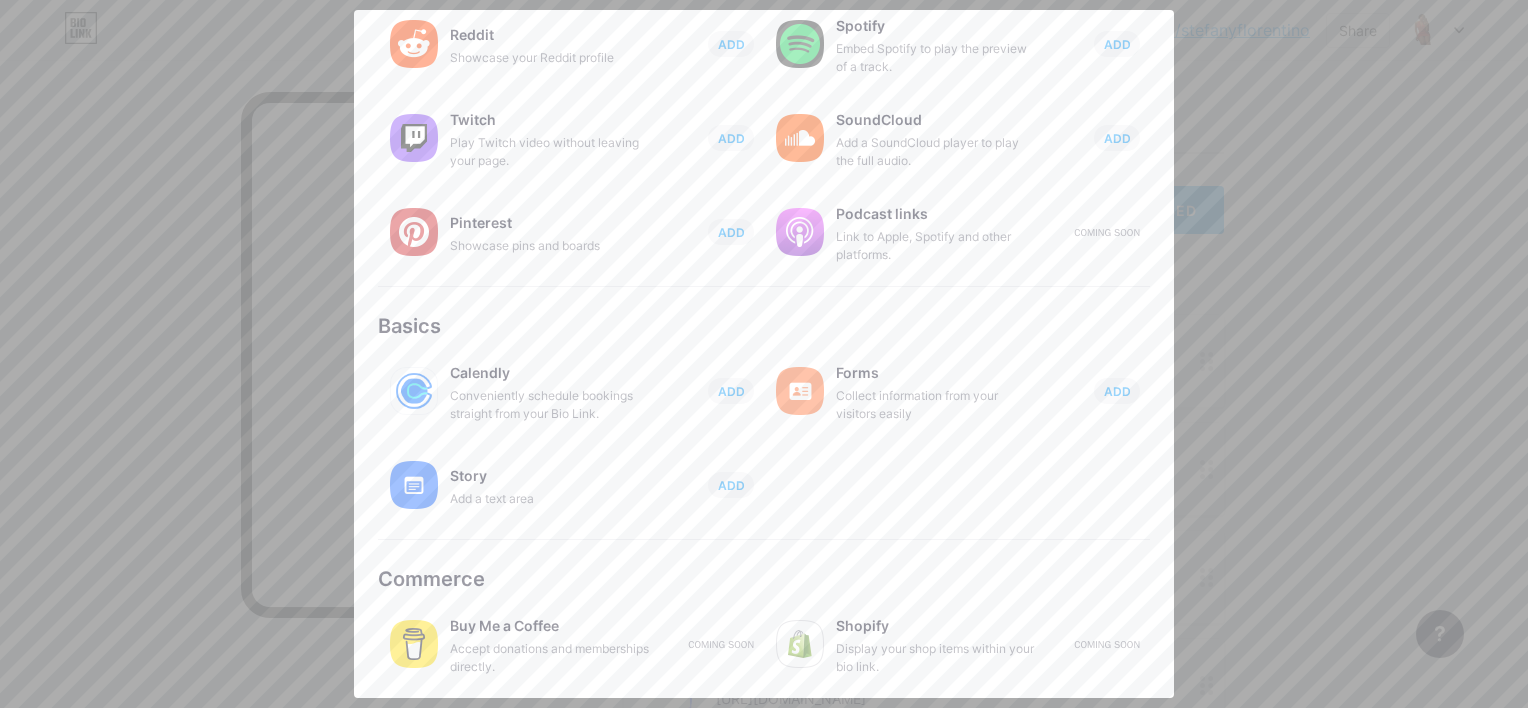 drag, startPoint x: 1159, startPoint y: 64, endPoint x: 1165, endPoint y: 77, distance: 14.3178215 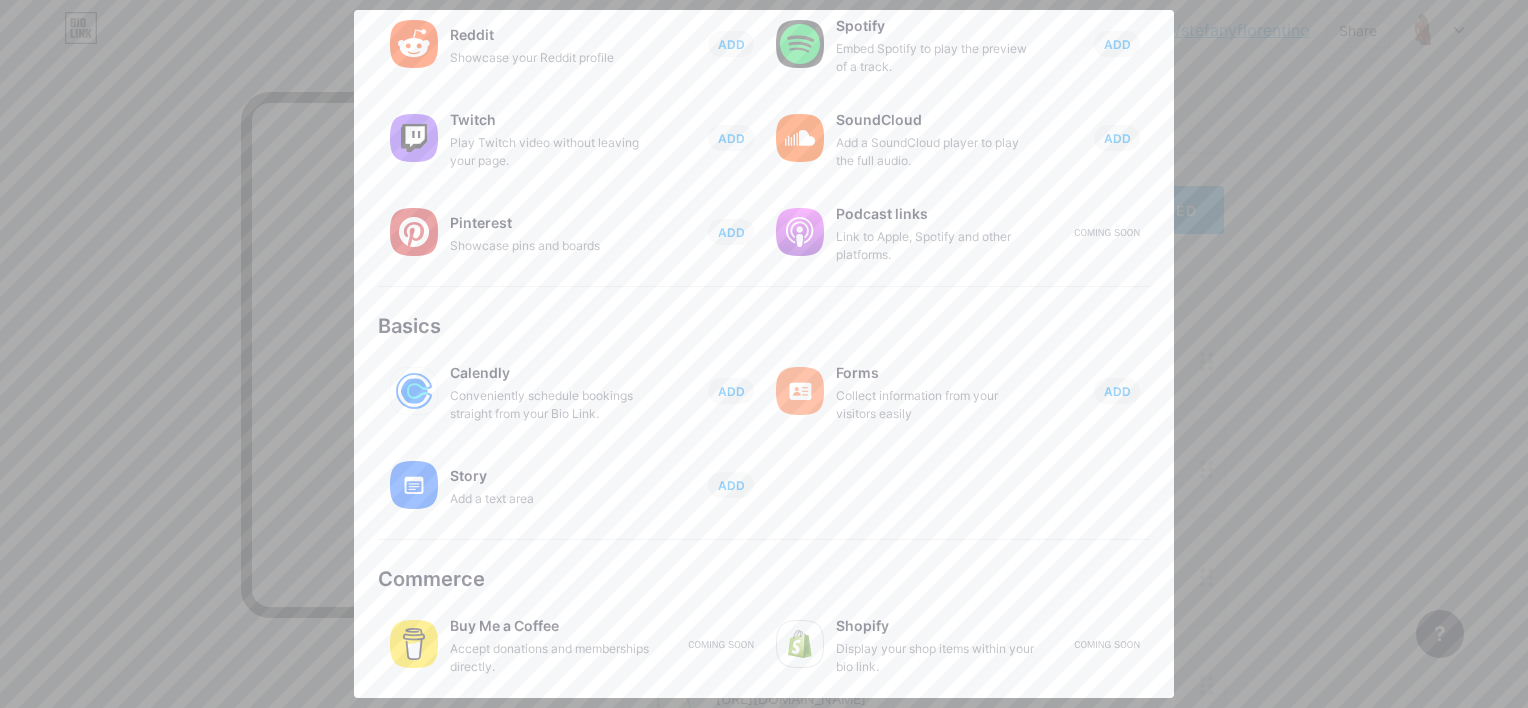 click on "Add an embed           Content
YouTube
Play YouTube video without leaving your page.
ADD
Vimeo
Play Vimeo video without leaving your page.
ADD
Tiktok
Grow your TikTok following
ADD
Tweet
Embed a tweet.
ADD
Reddit
Showcase your Reddit profile
ADD
Spotify
Embed Spotify to play the preview of a track.
ADD
Twitch
Play Twitch video without leaving your page.
ADD
ADD
ADD" at bounding box center [764, 353] 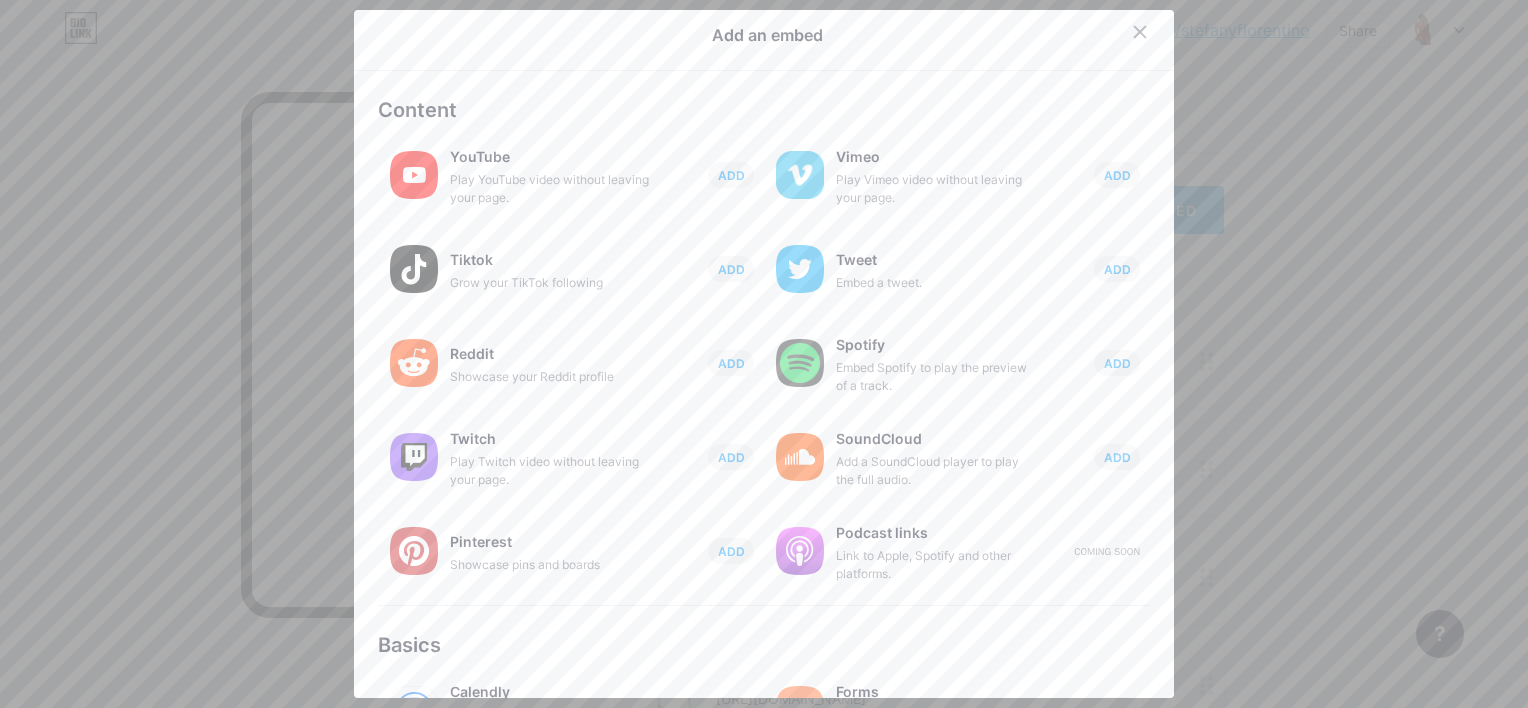 scroll, scrollTop: 0, scrollLeft: 0, axis: both 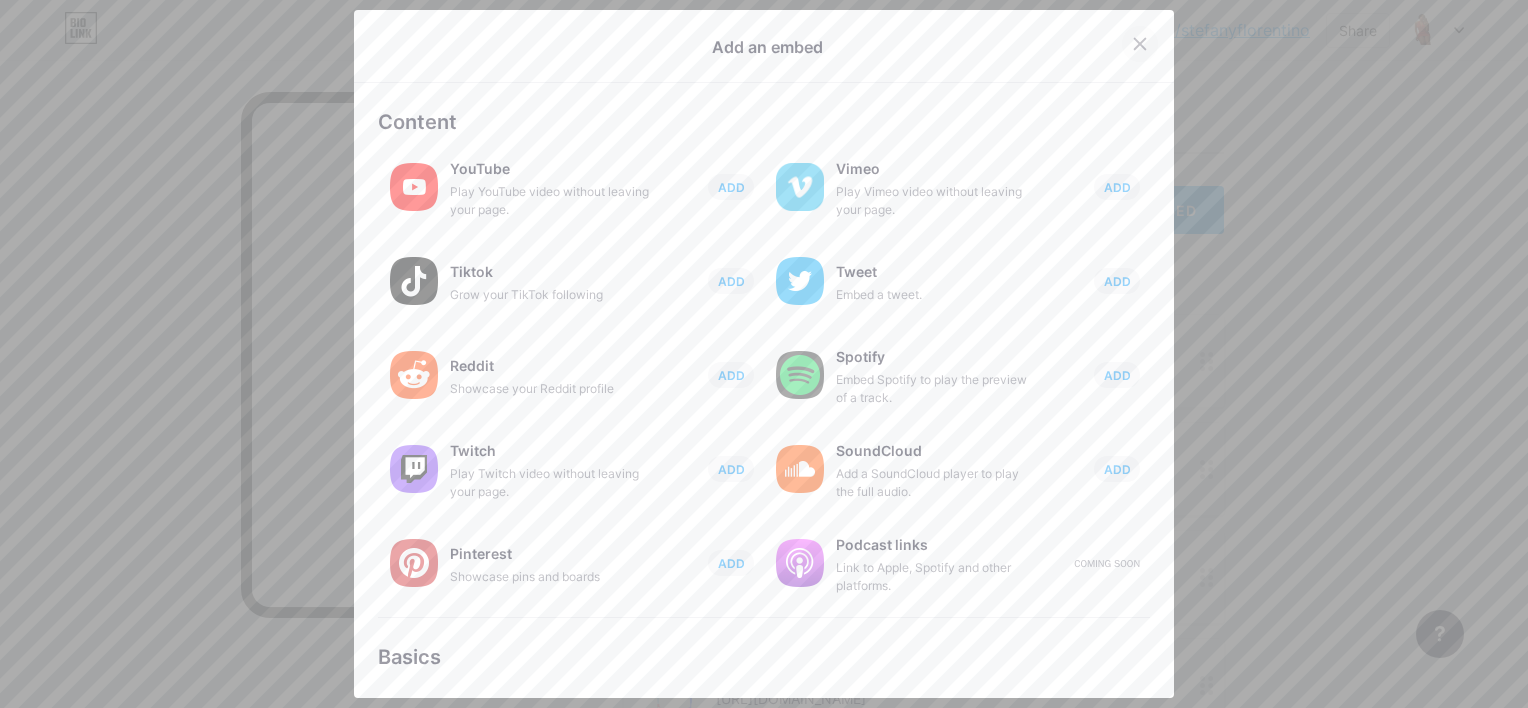 click 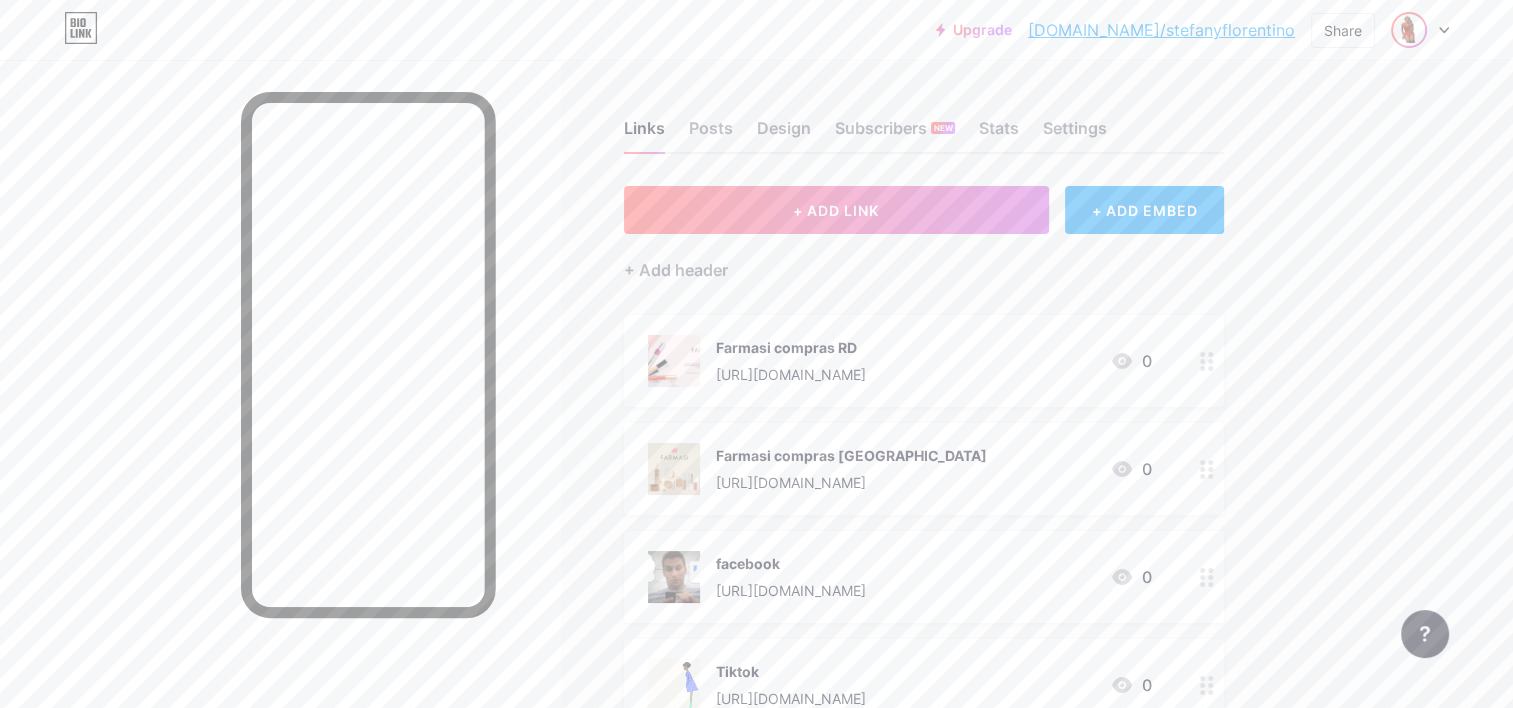 click at bounding box center [1409, 30] 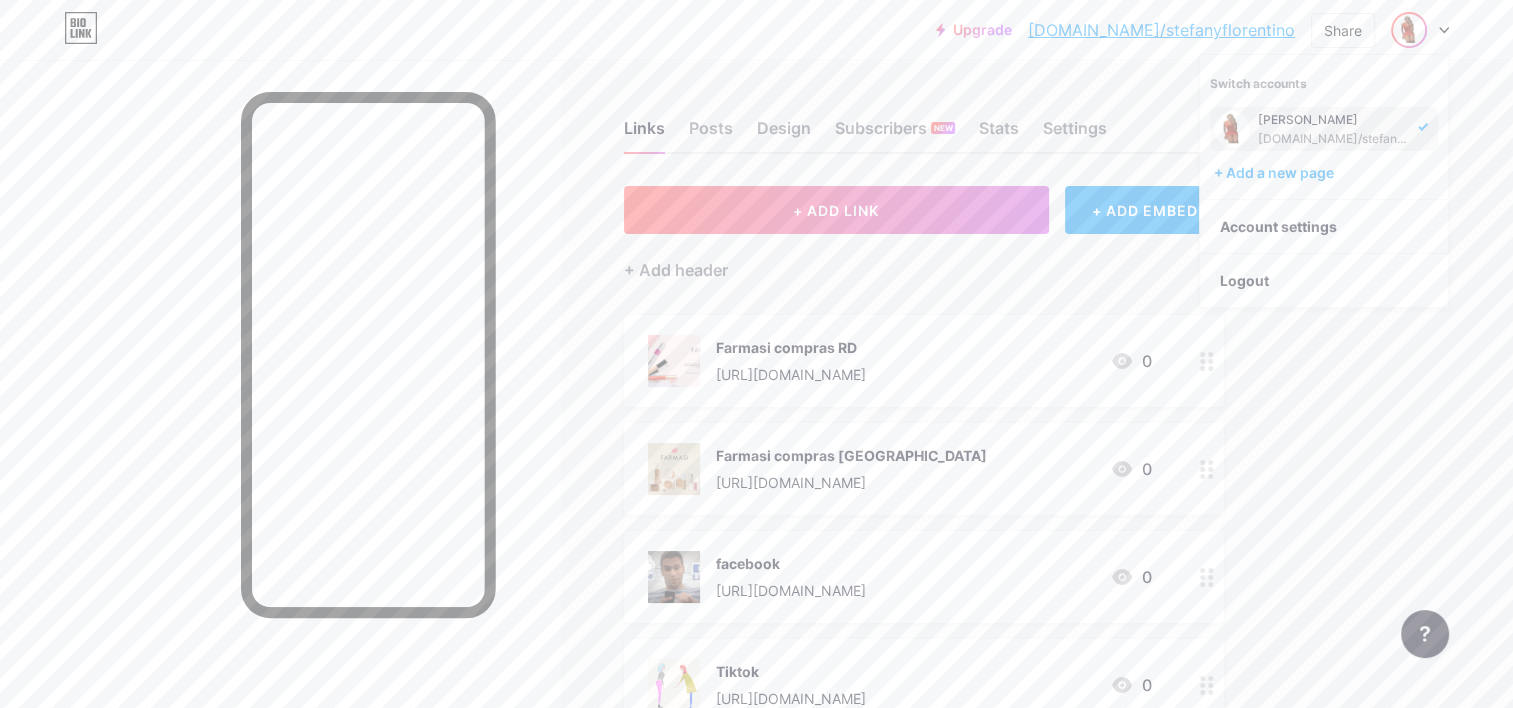 click 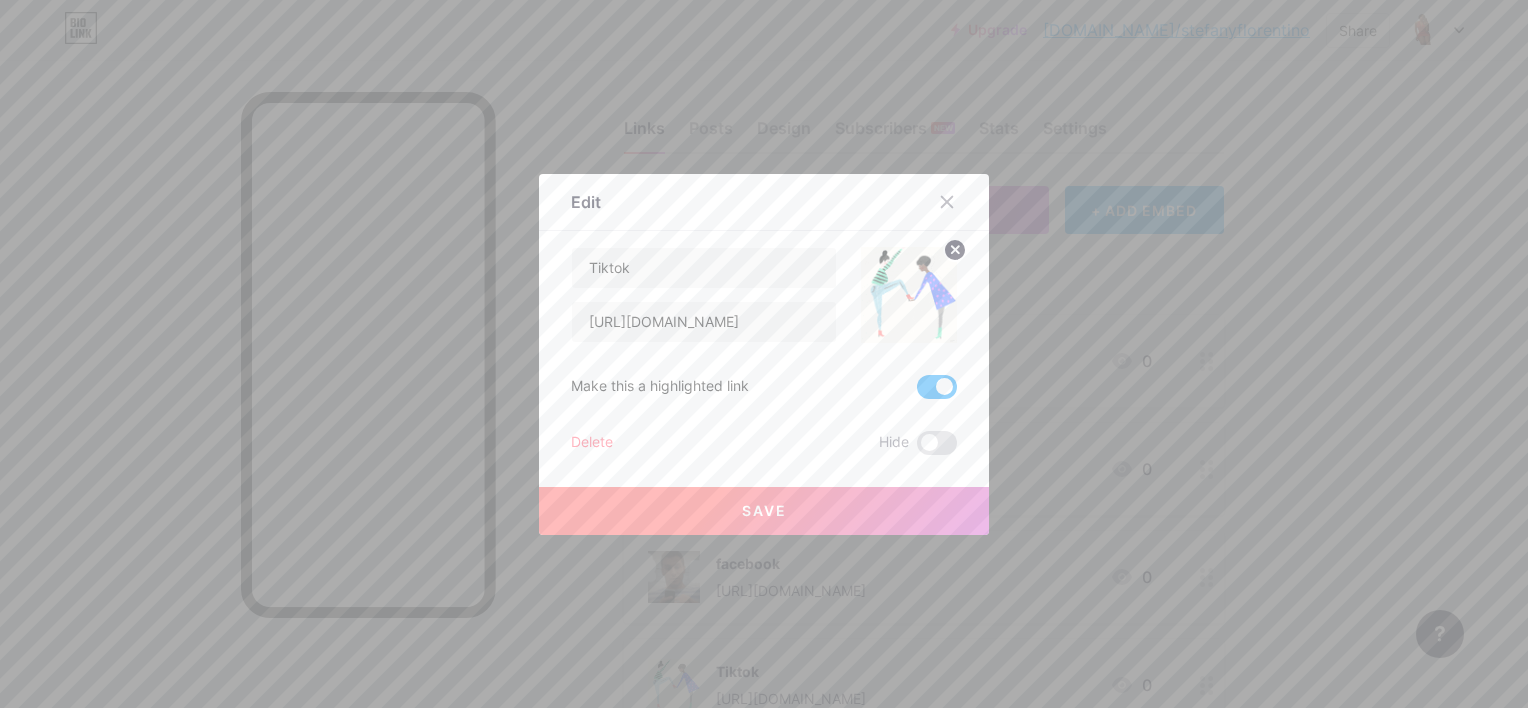 click on "Save" at bounding box center (764, 511) 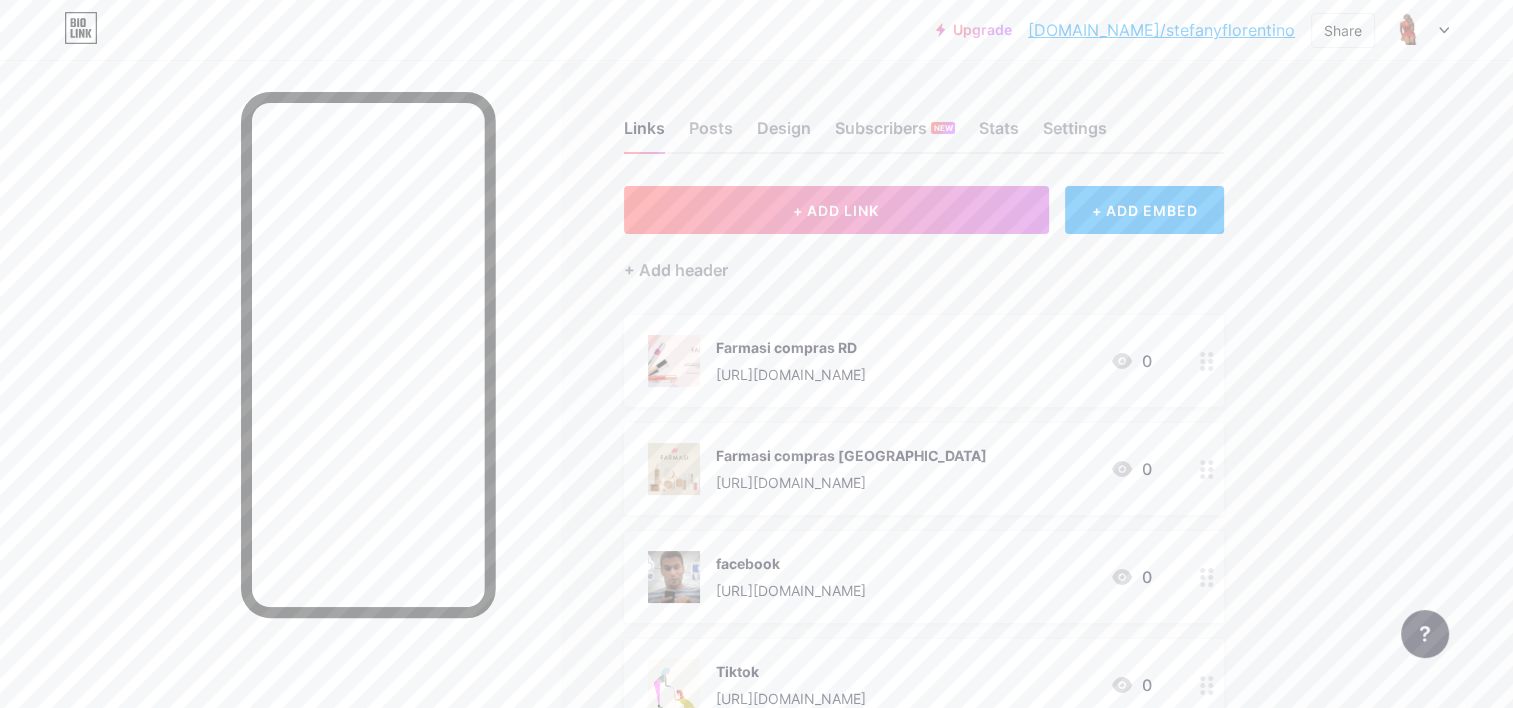 click at bounding box center (1207, 577) 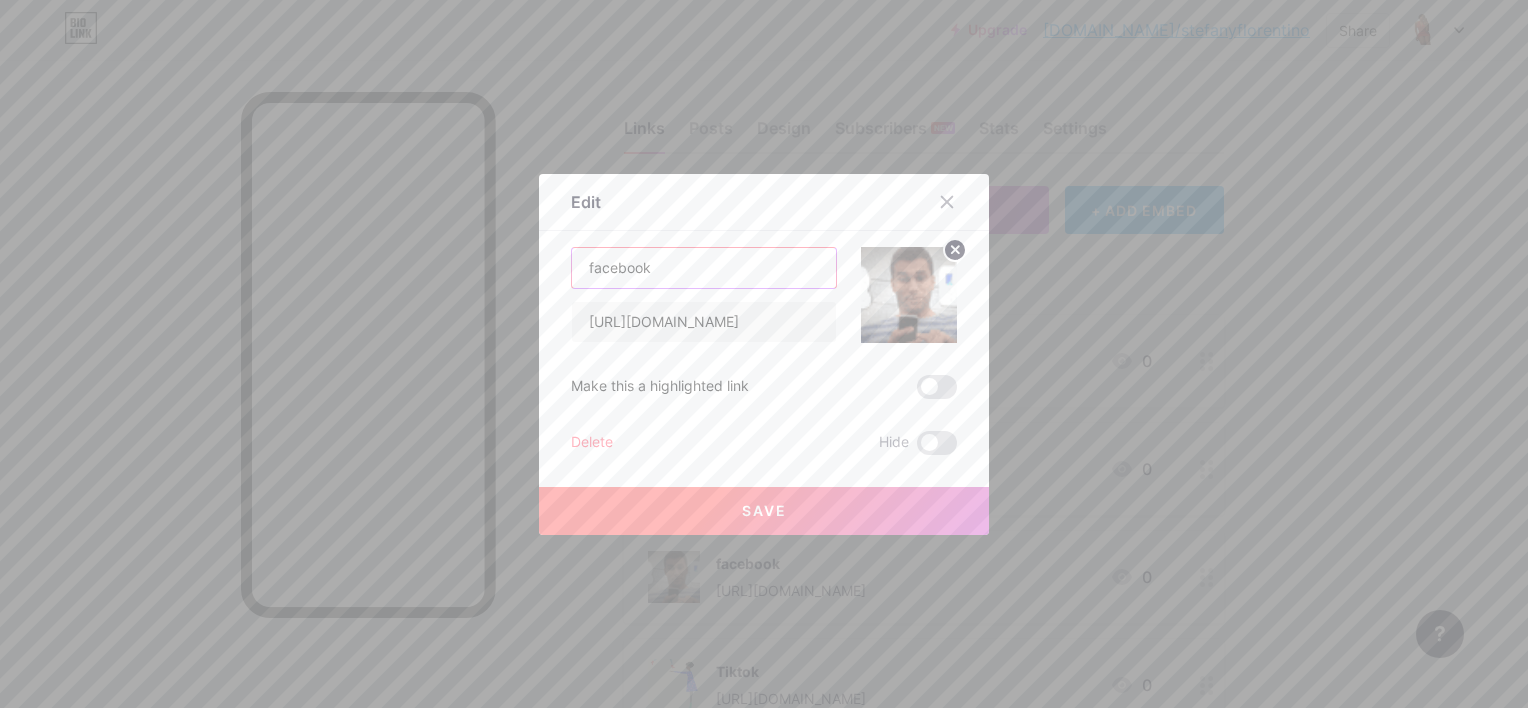 click on "facebook" at bounding box center (704, 268) 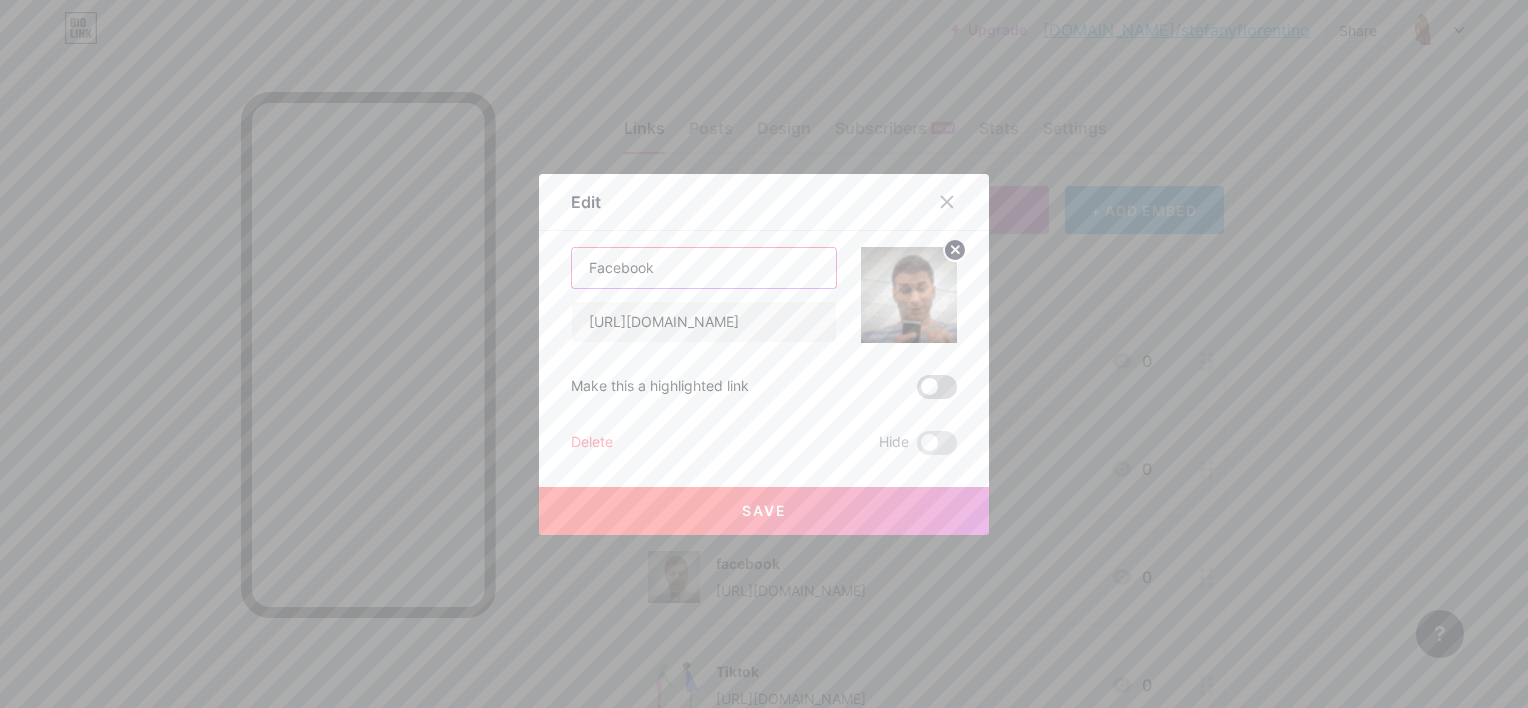 type on "Facebook" 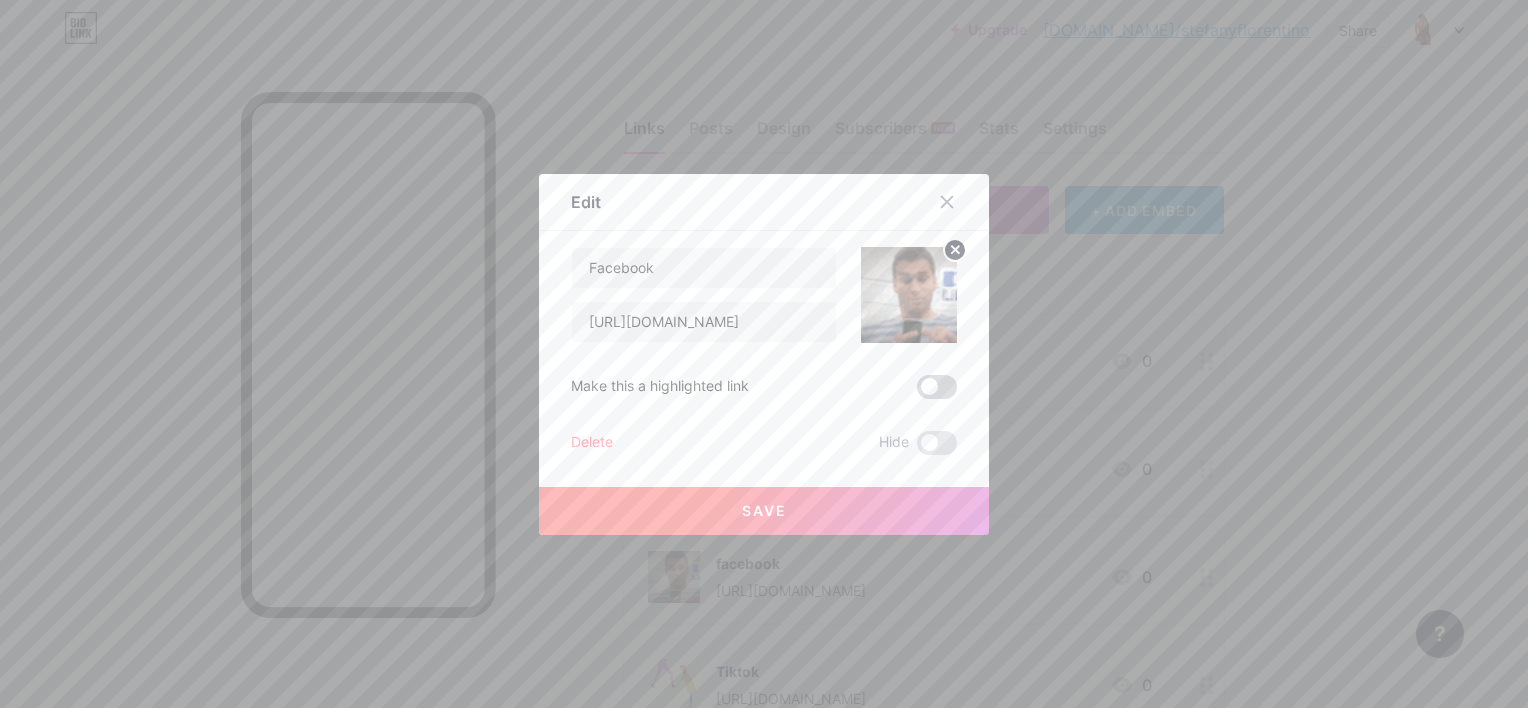 click at bounding box center (937, 387) 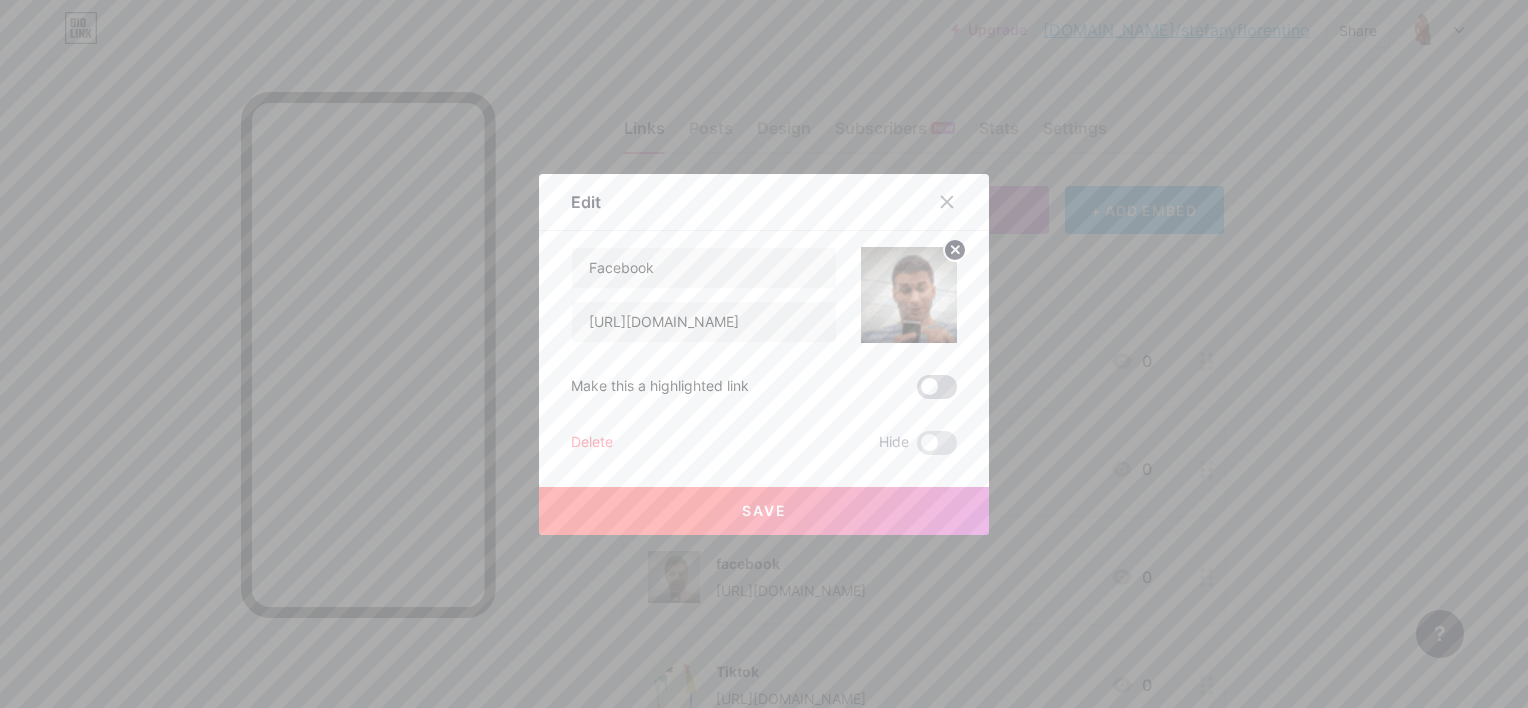 click at bounding box center (917, 392) 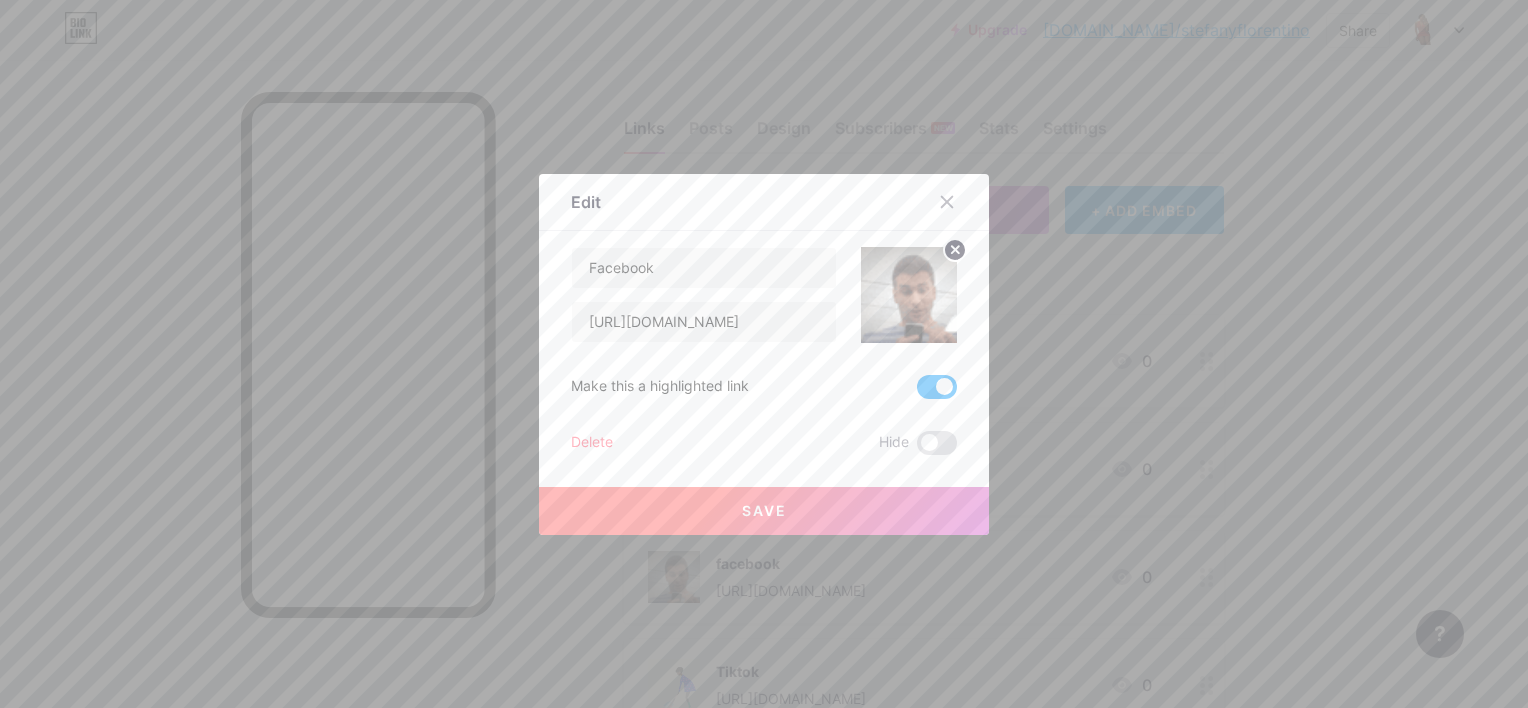 click on "Save" at bounding box center [764, 510] 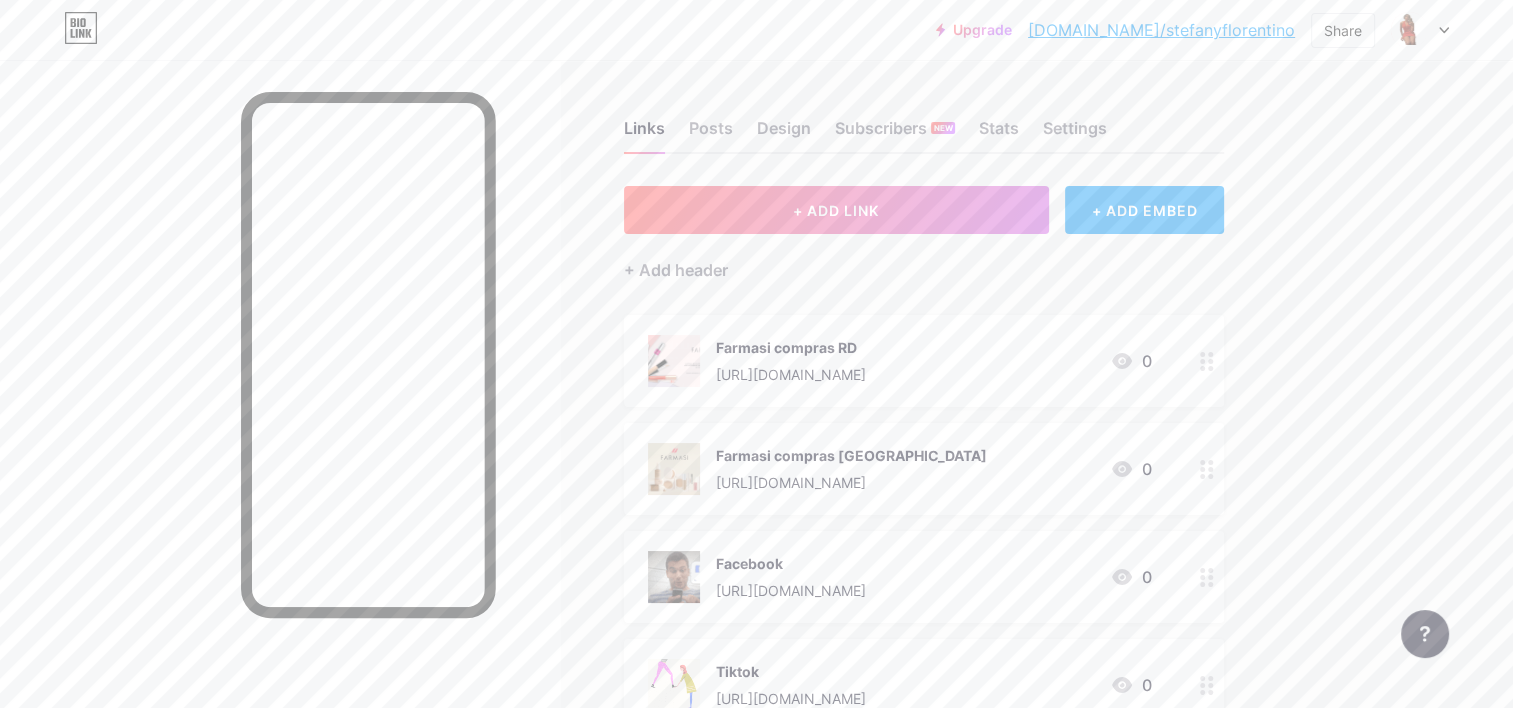 click on "Farmasi compras Italia
https://it.farmasi.com/stefanyflorentino/product-list/nuovi-prodotti?cid=04d3fa11-e280-ef11-84f6-02f716a02c8f
0" at bounding box center (924, 469) 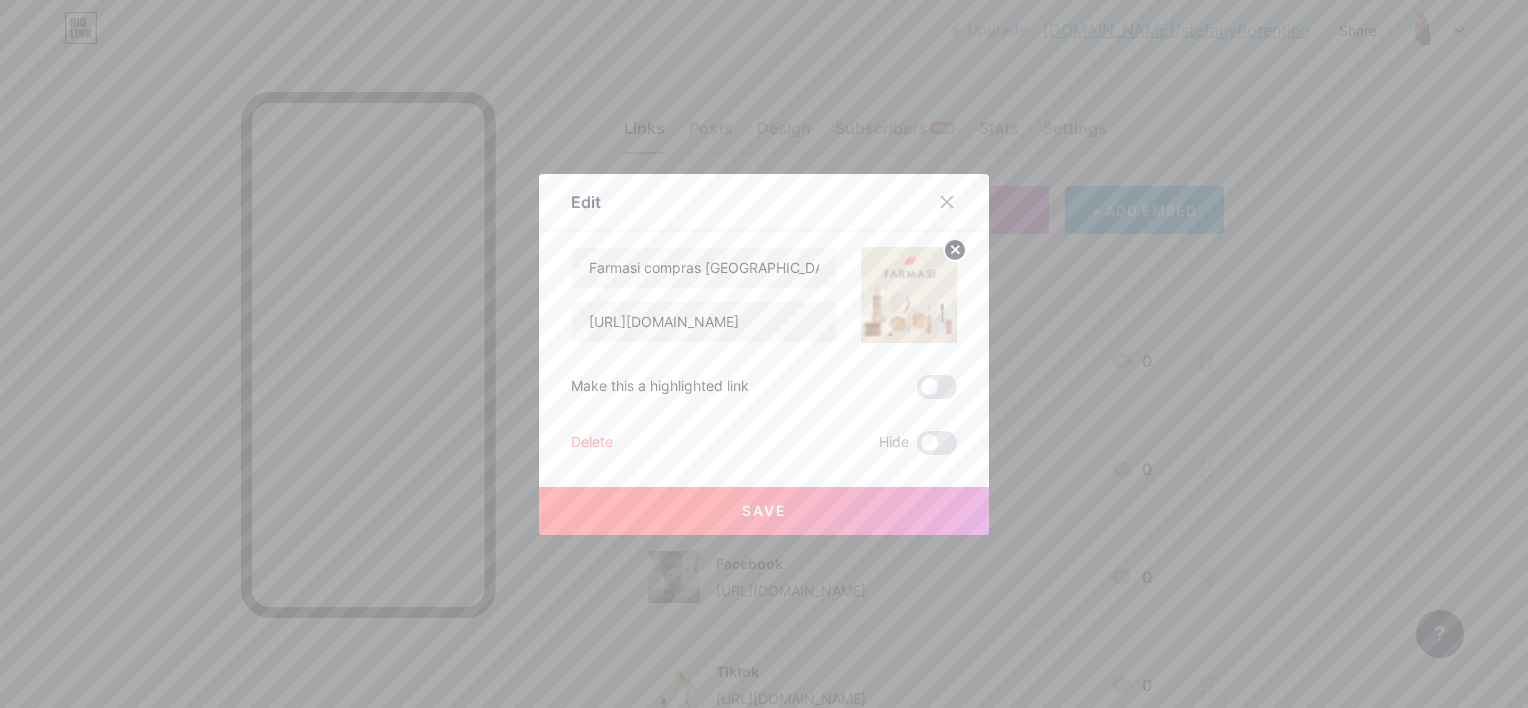 click at bounding box center [937, 387] 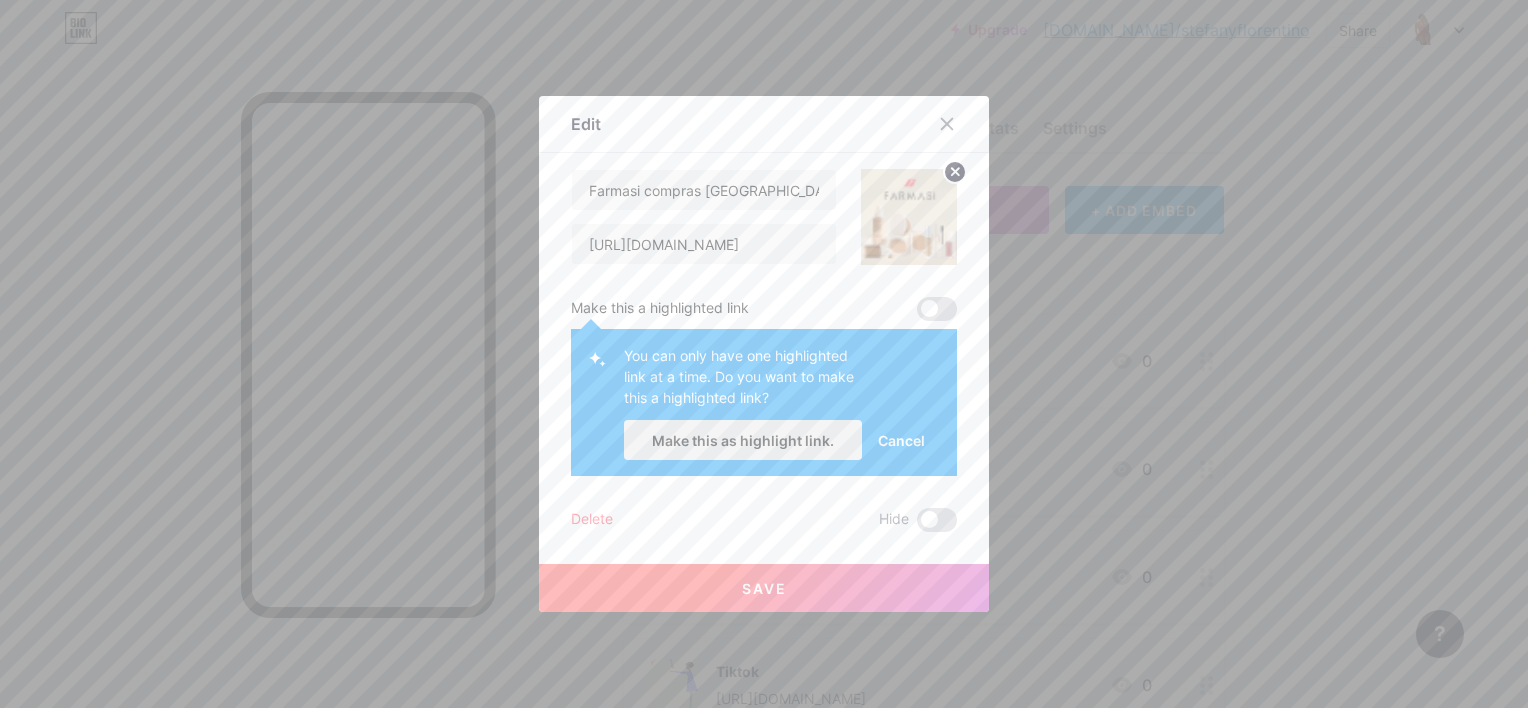 click on "Make this as highlight link." at bounding box center (743, 440) 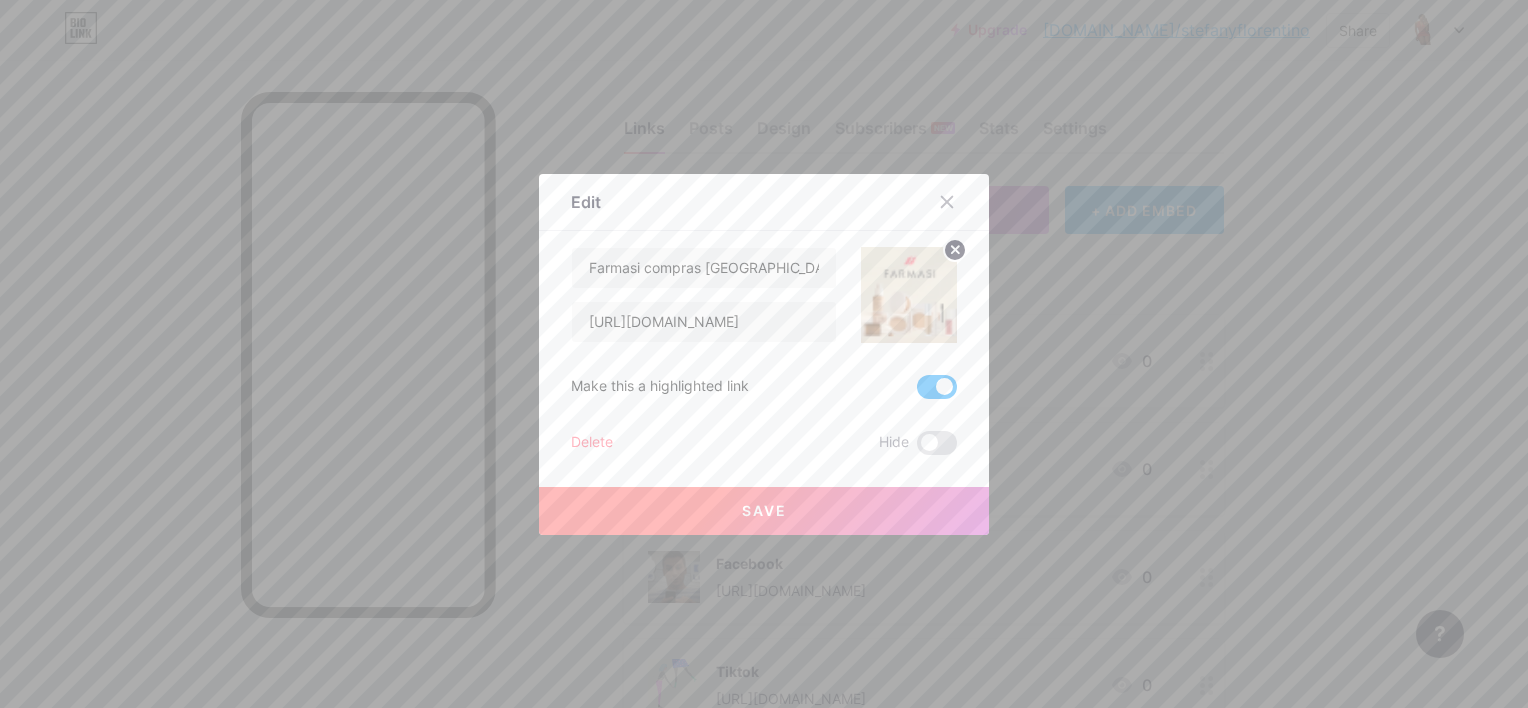 click on "Save" at bounding box center [764, 511] 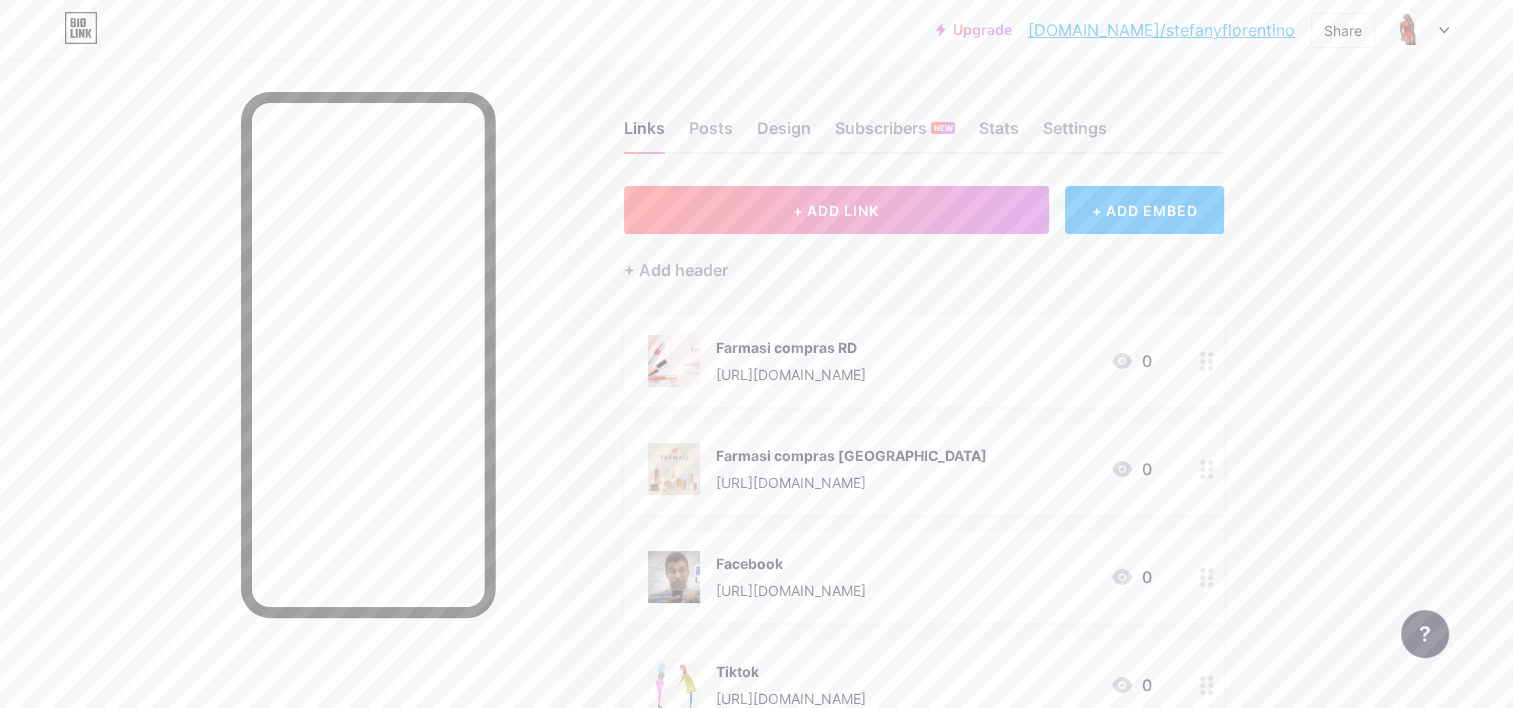 click 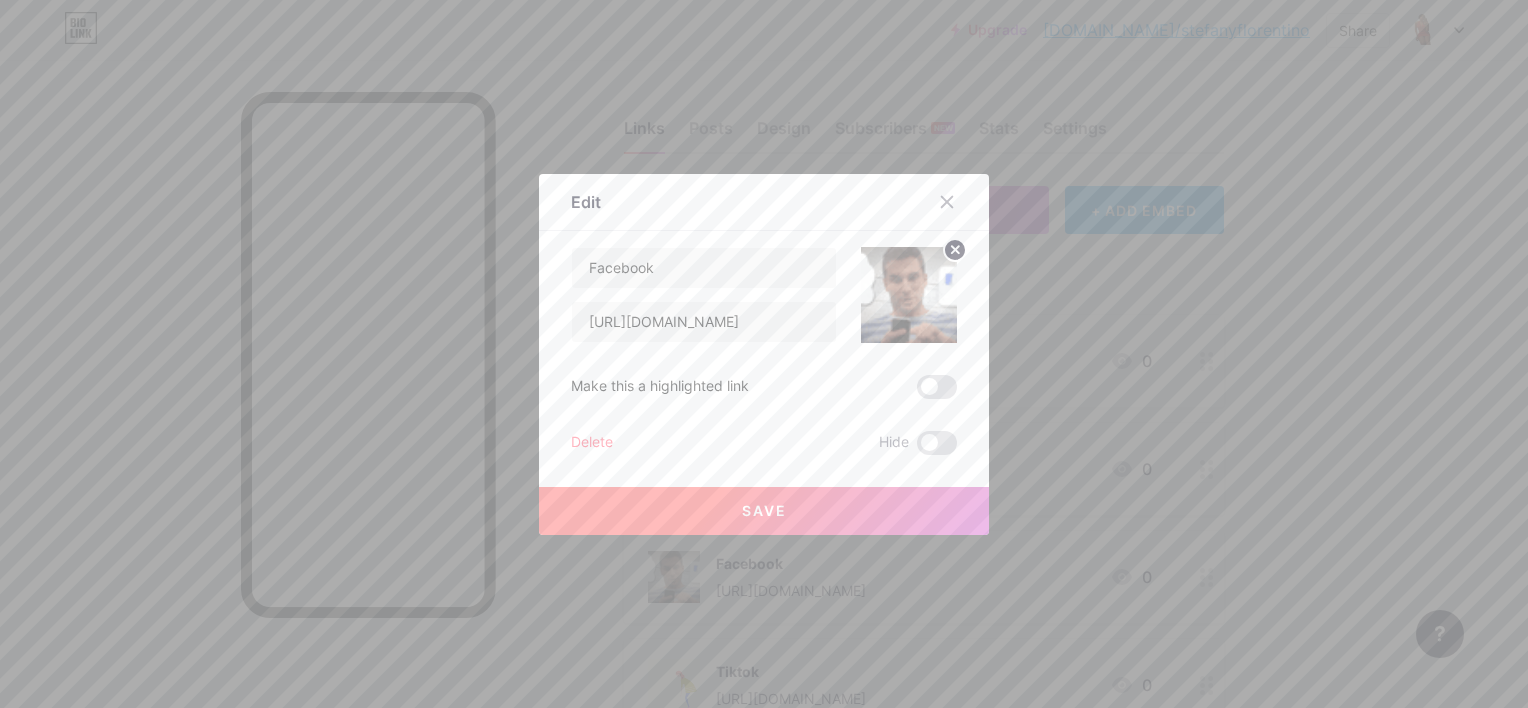 click at bounding box center (909, 295) 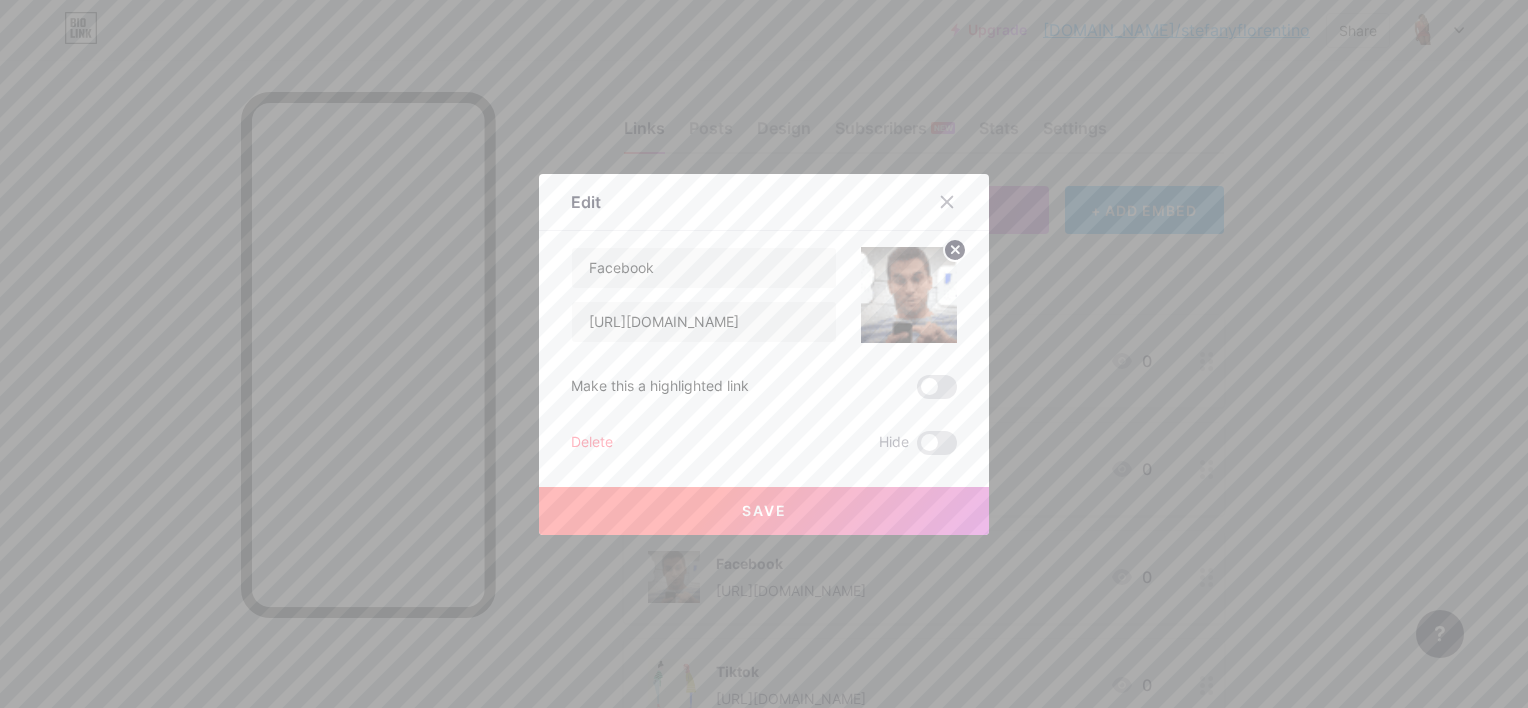 click at bounding box center [909, 295] 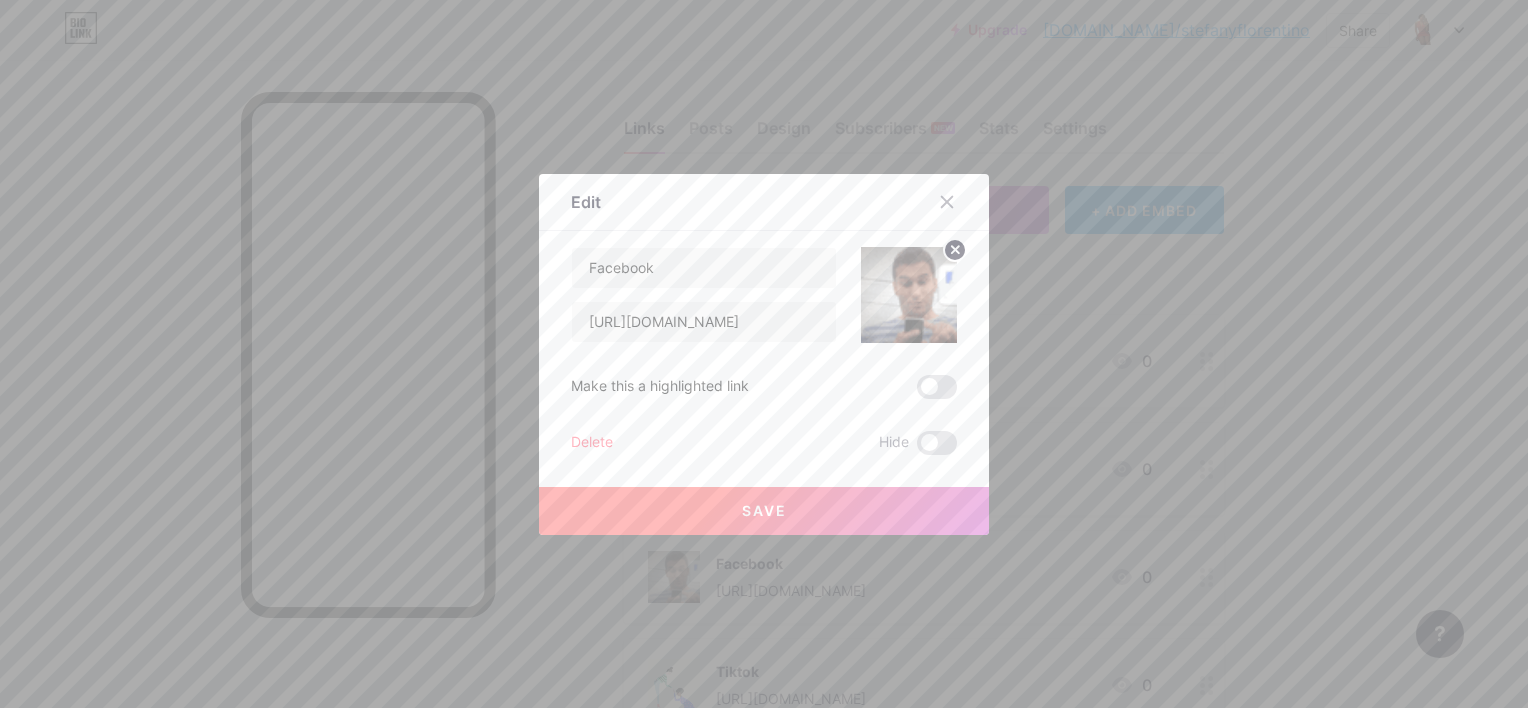 click at bounding box center (909, 295) 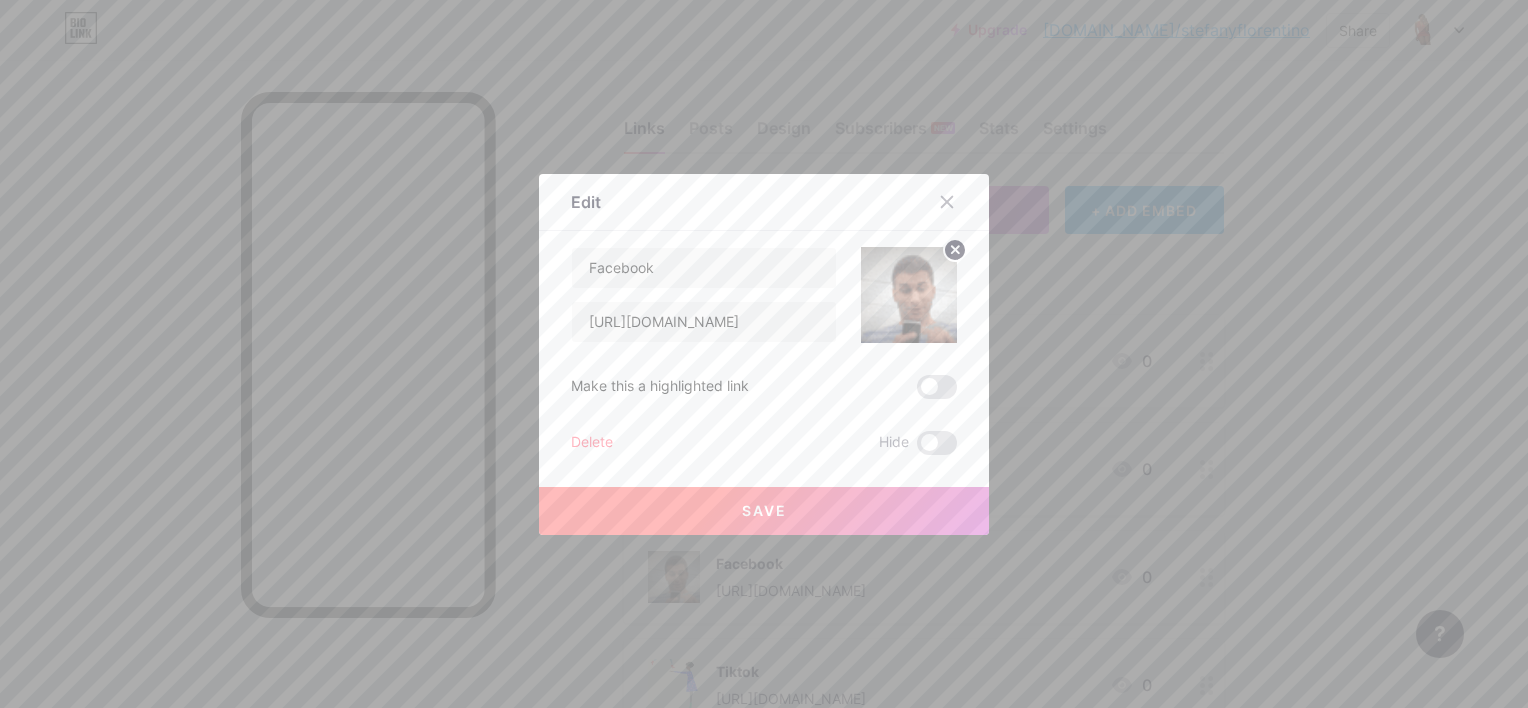 click at bounding box center (909, 295) 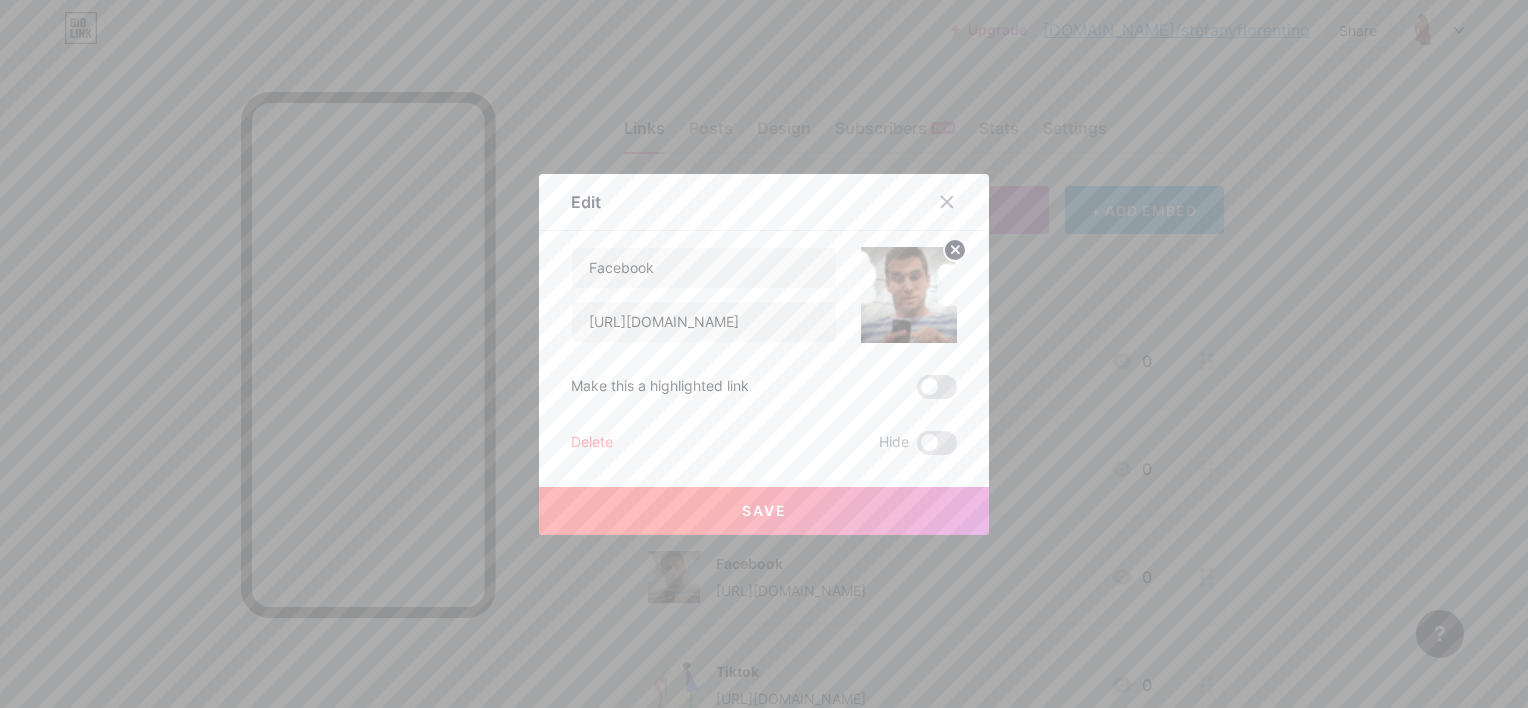 click 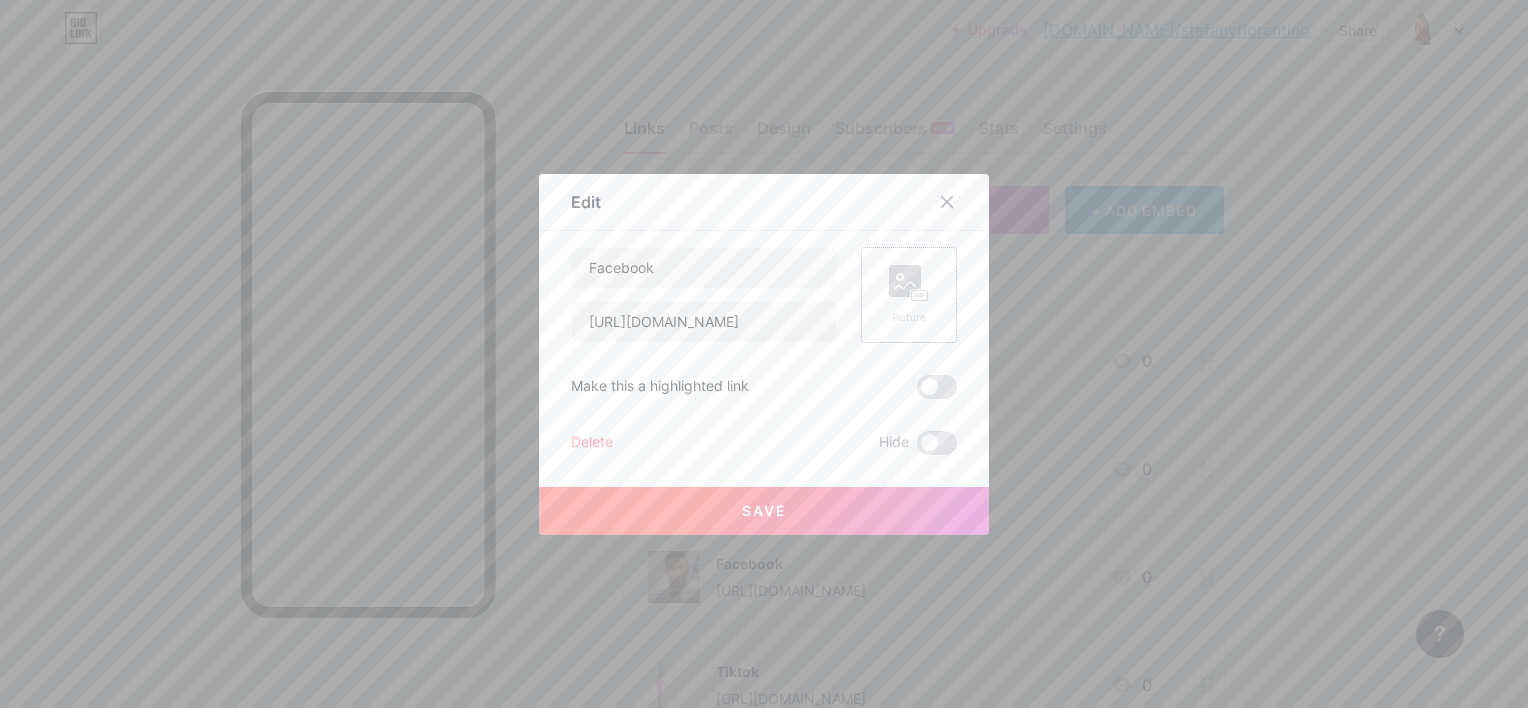 click 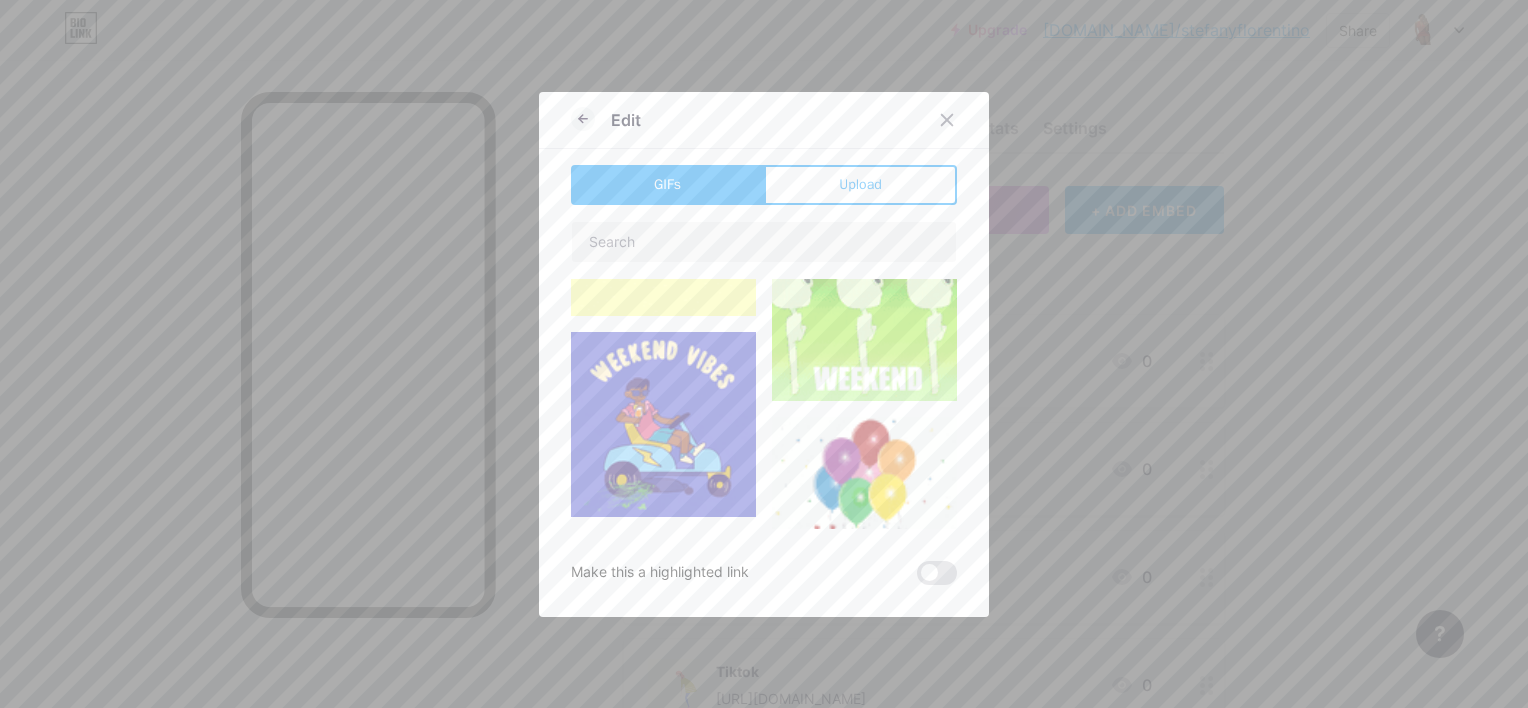scroll, scrollTop: 1528, scrollLeft: 0, axis: vertical 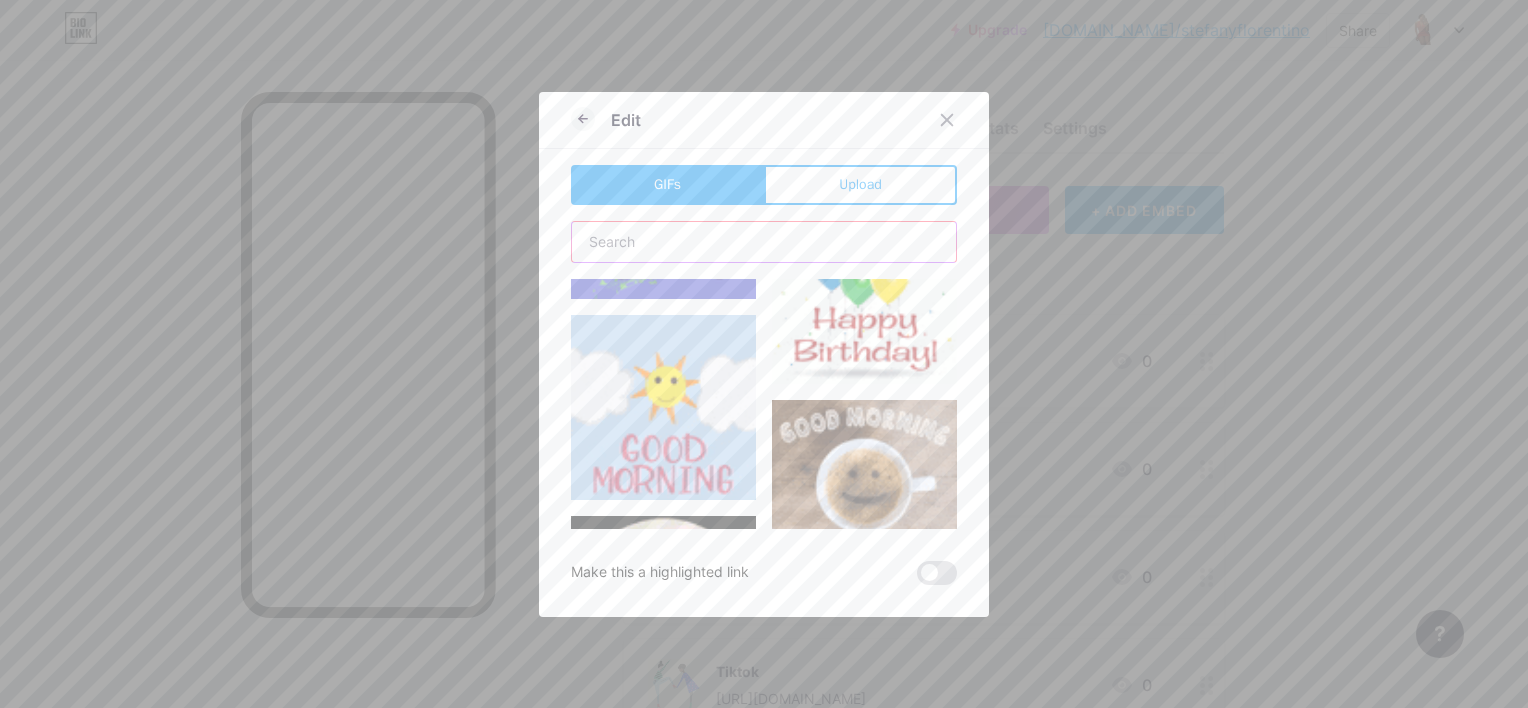 click at bounding box center (764, 242) 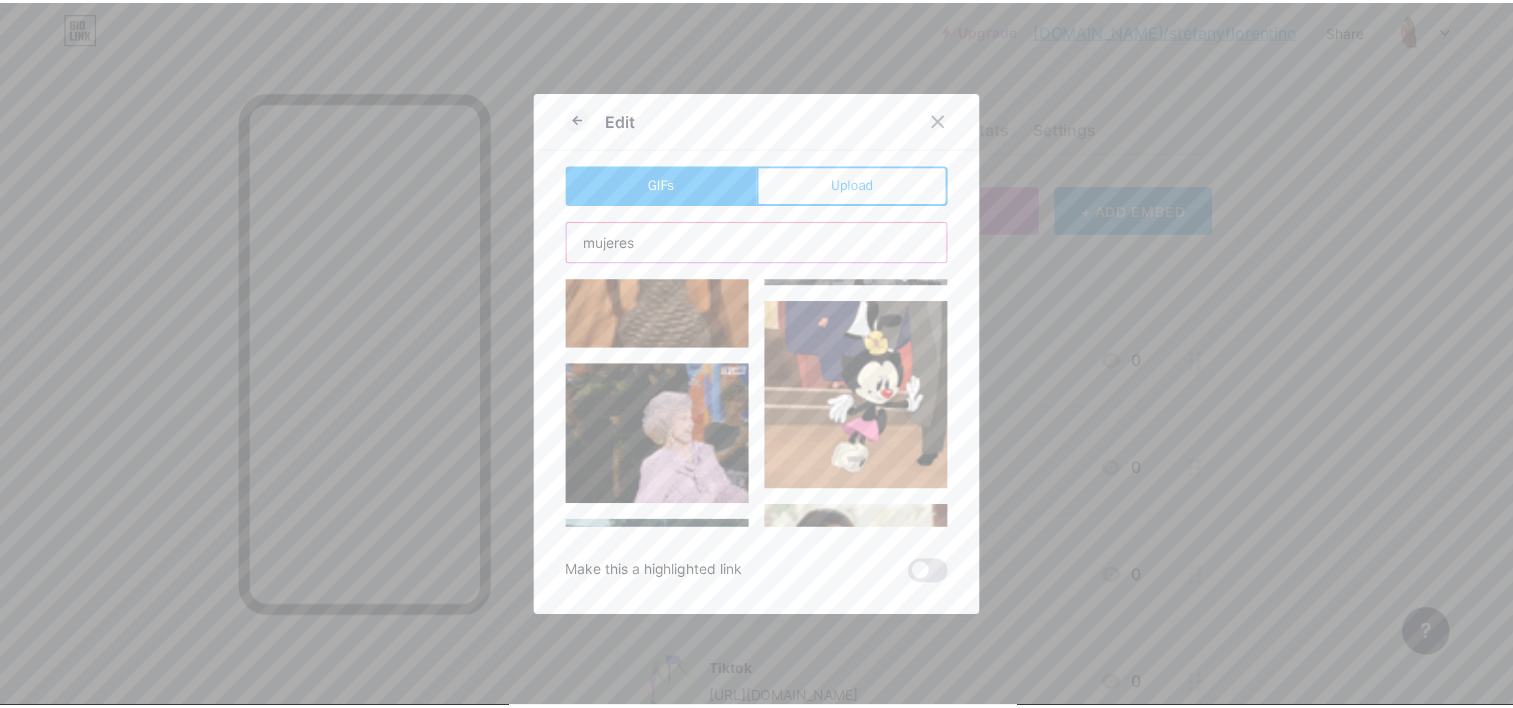 scroll, scrollTop: 418, scrollLeft: 0, axis: vertical 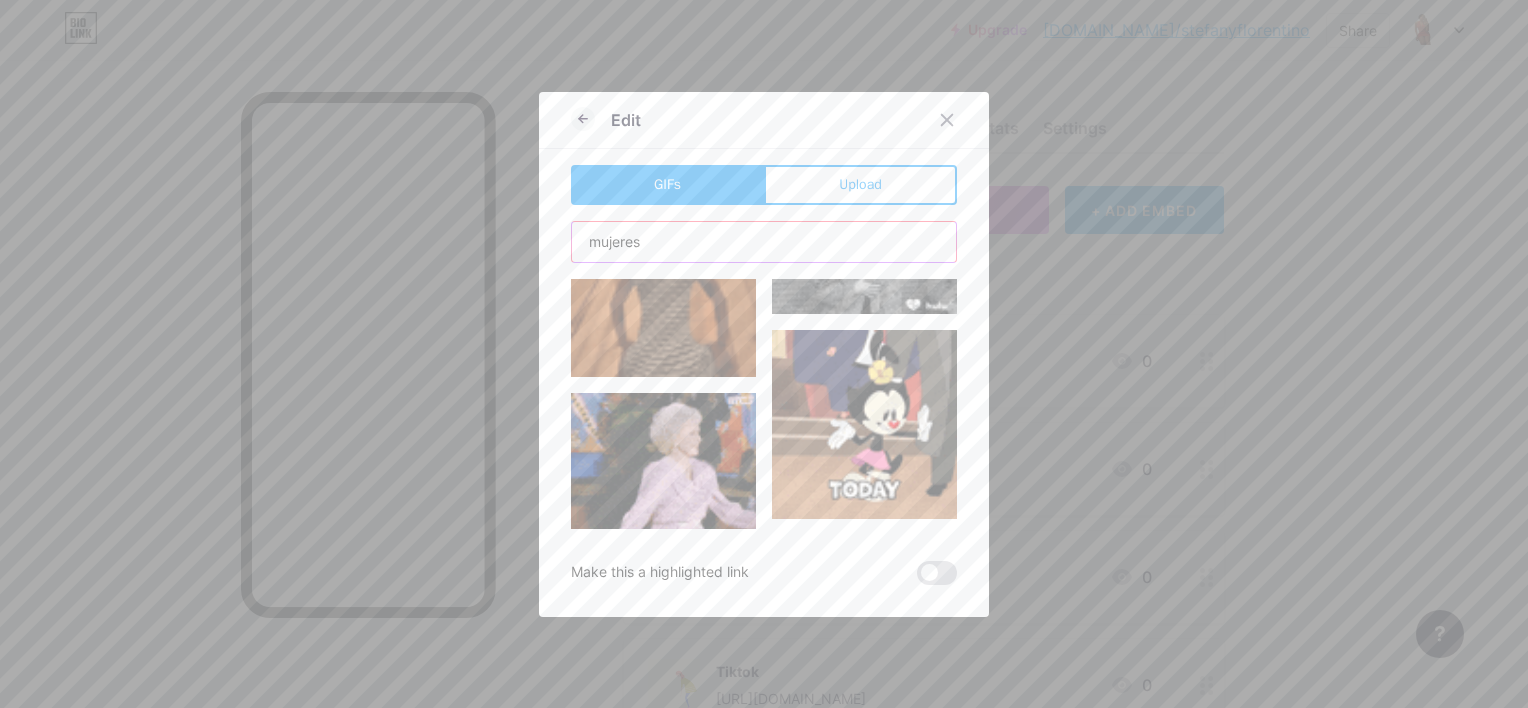 type on "mujeres" 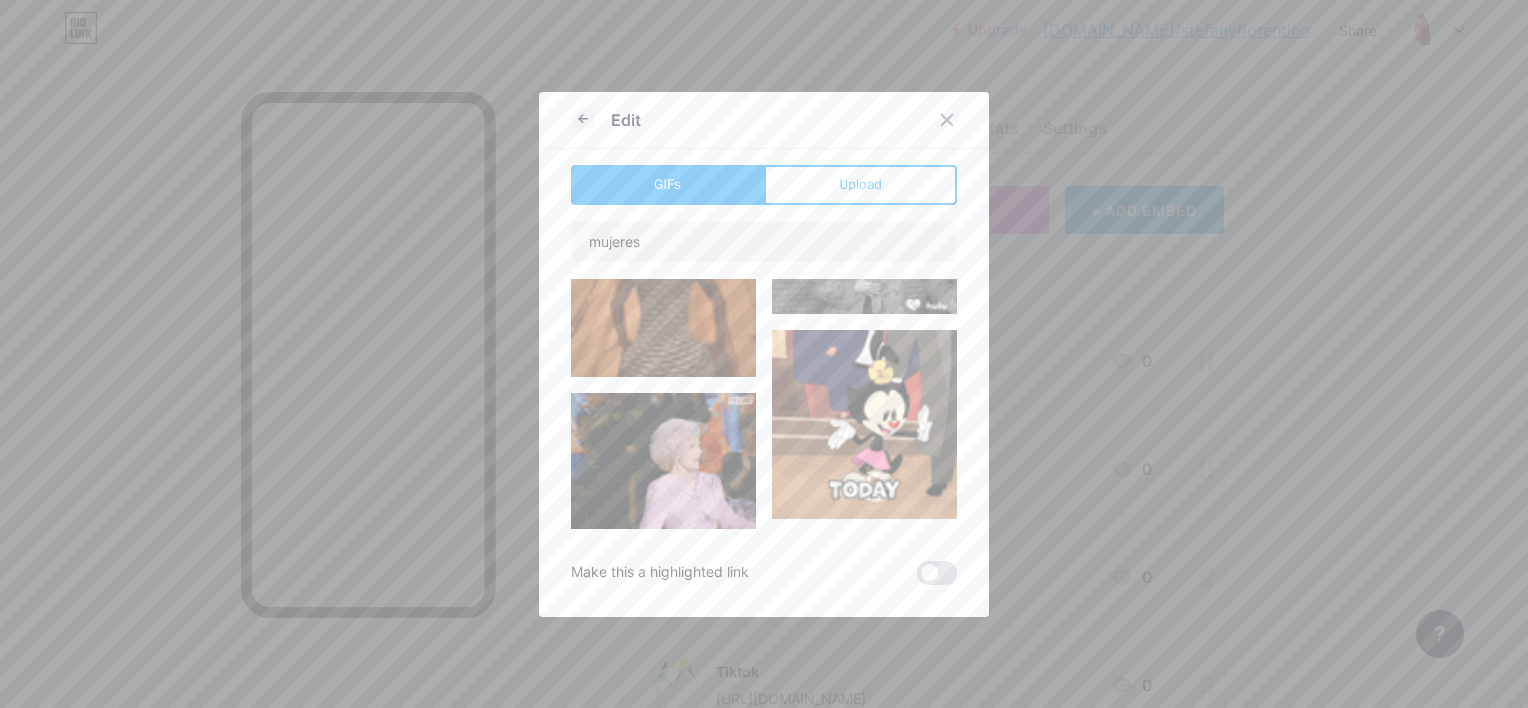 click at bounding box center (663, 463) 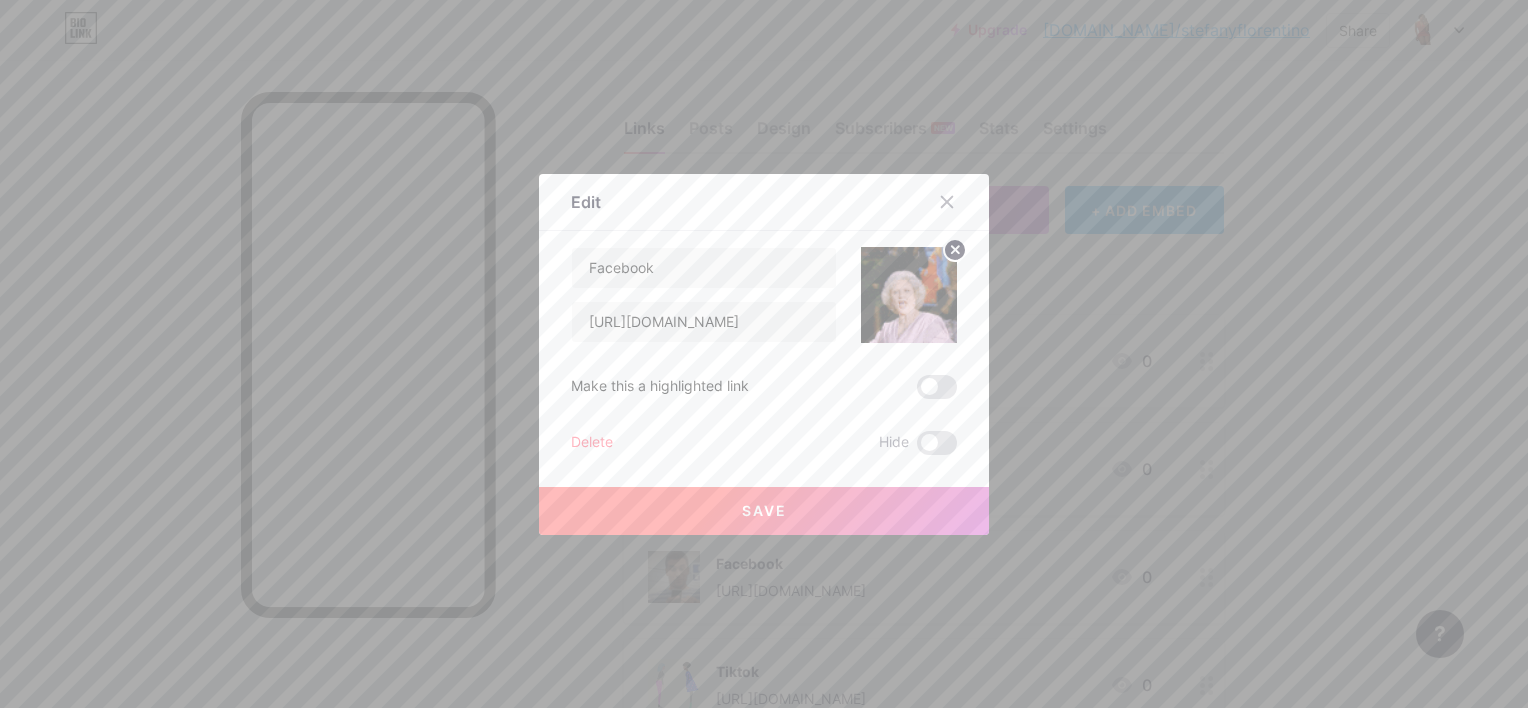 click on "Save" at bounding box center [764, 511] 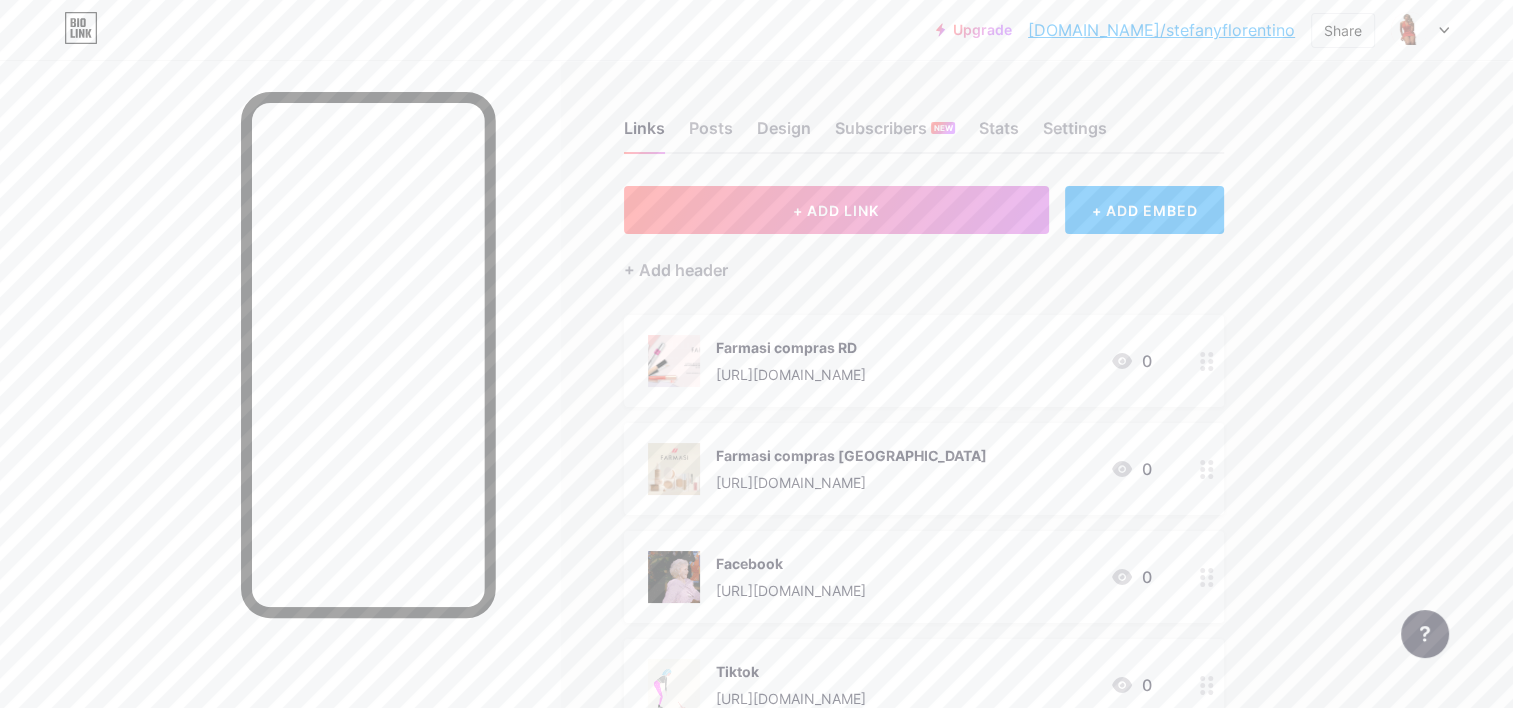 click 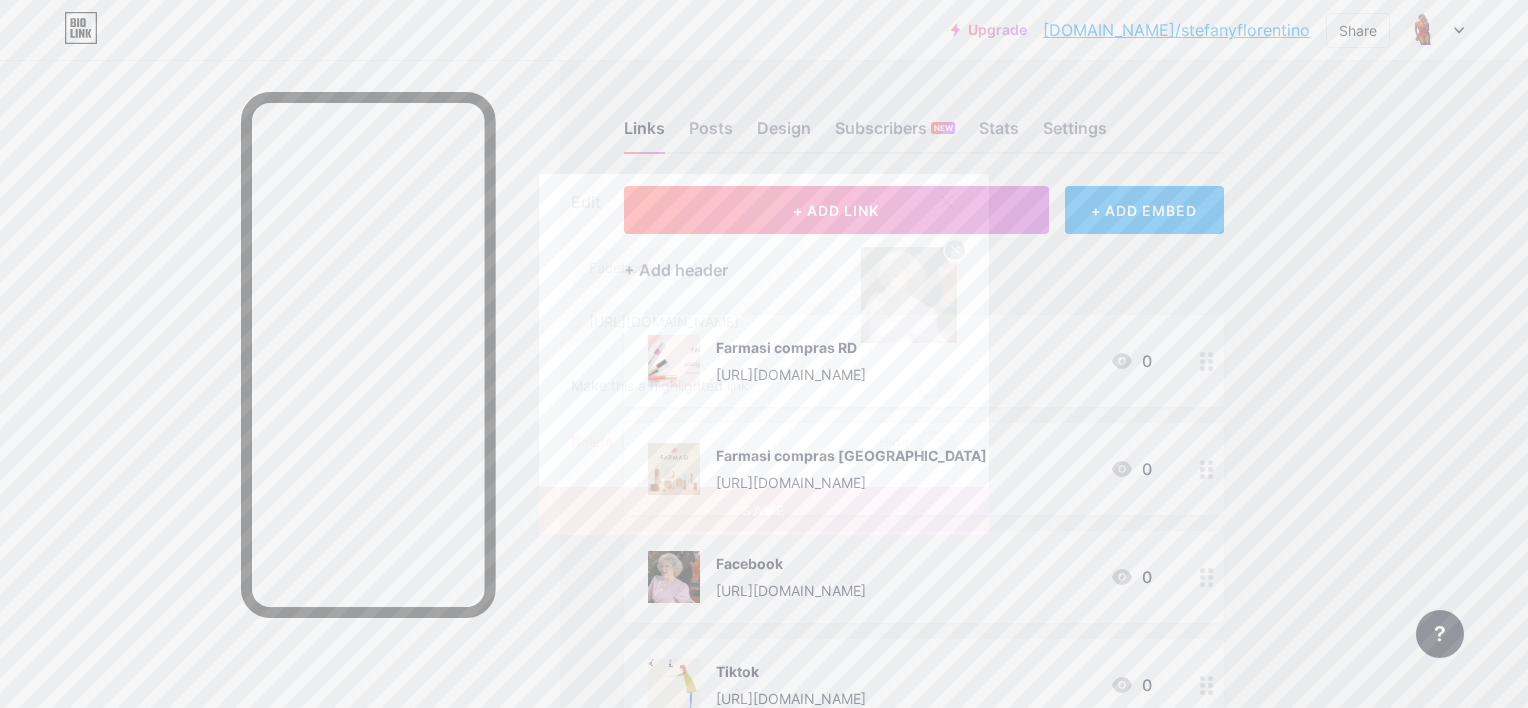 click at bounding box center [937, 387] 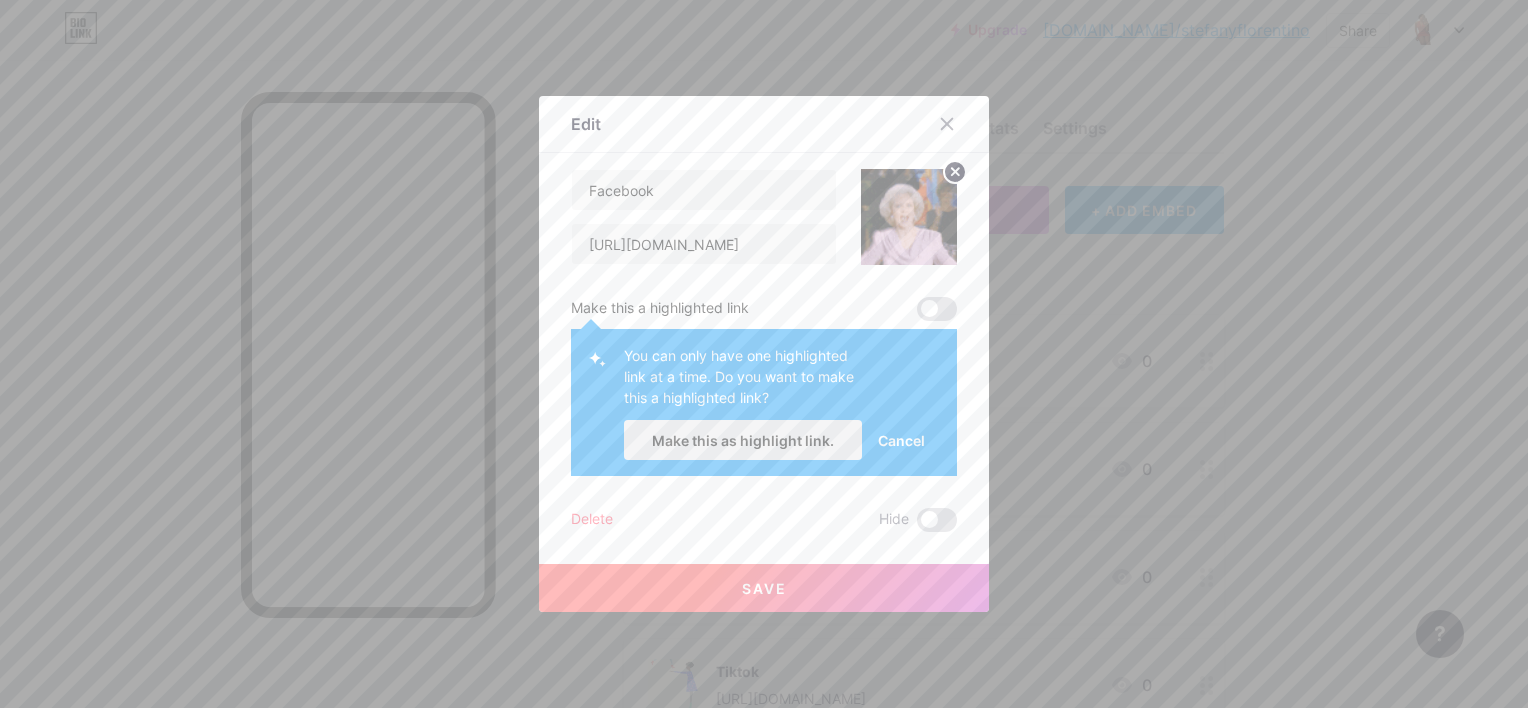 click on "Make this as highlight link." at bounding box center (743, 440) 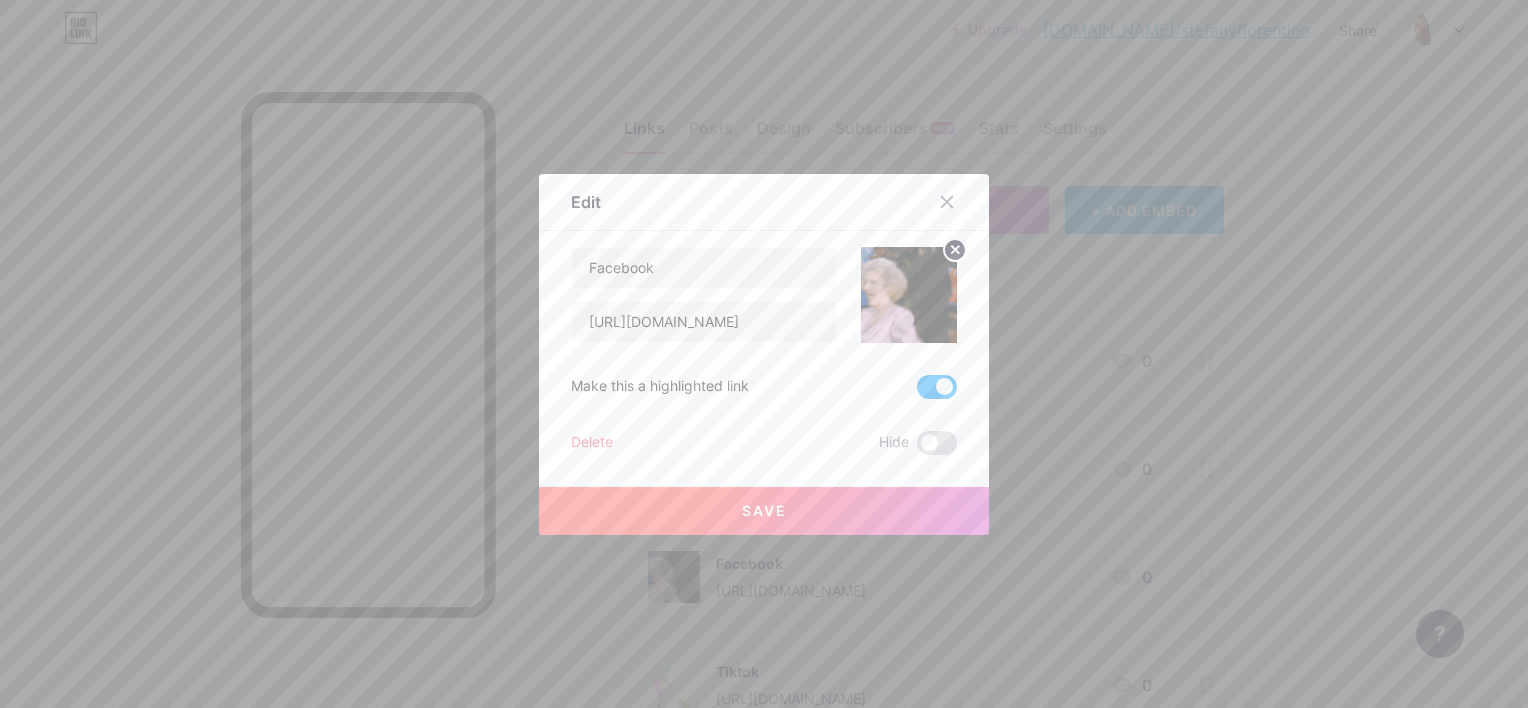 click on "Save" at bounding box center (764, 510) 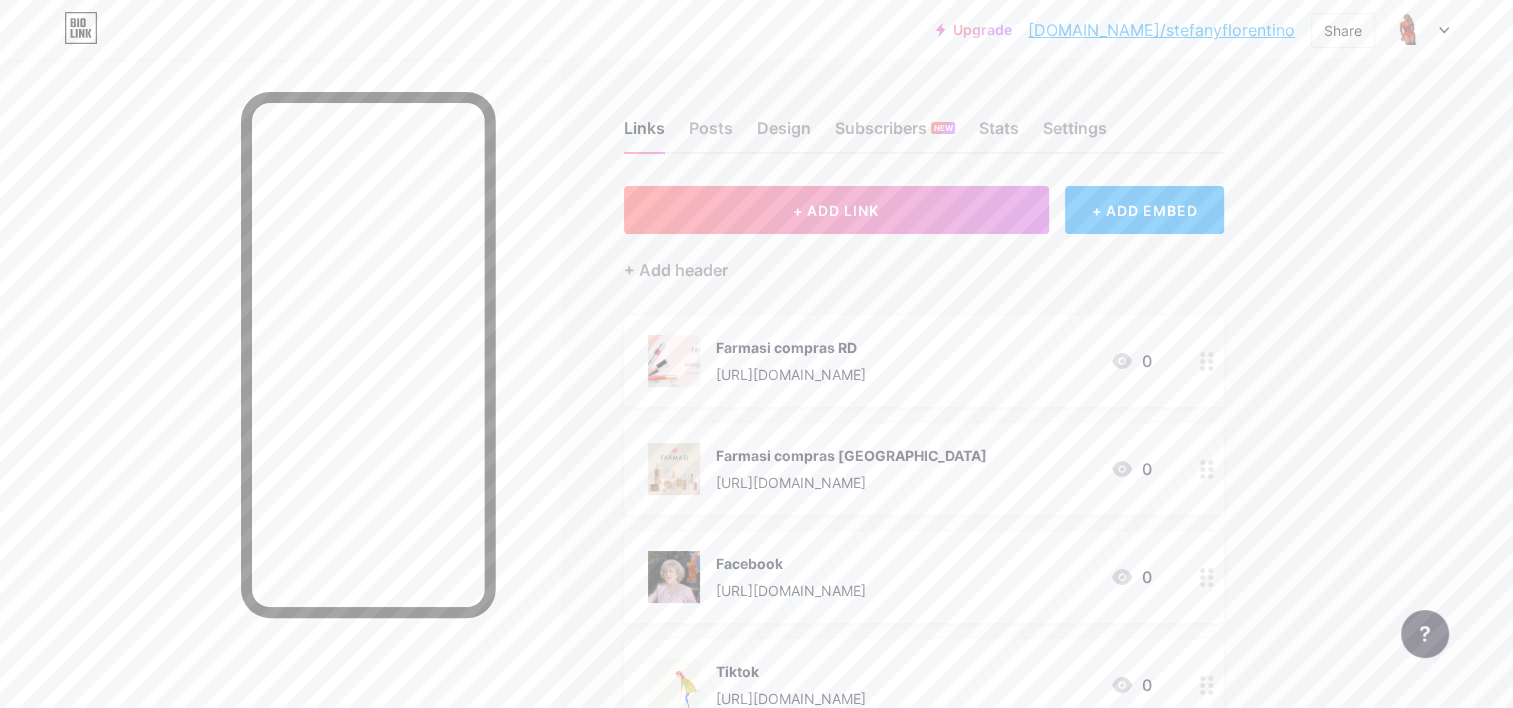 click 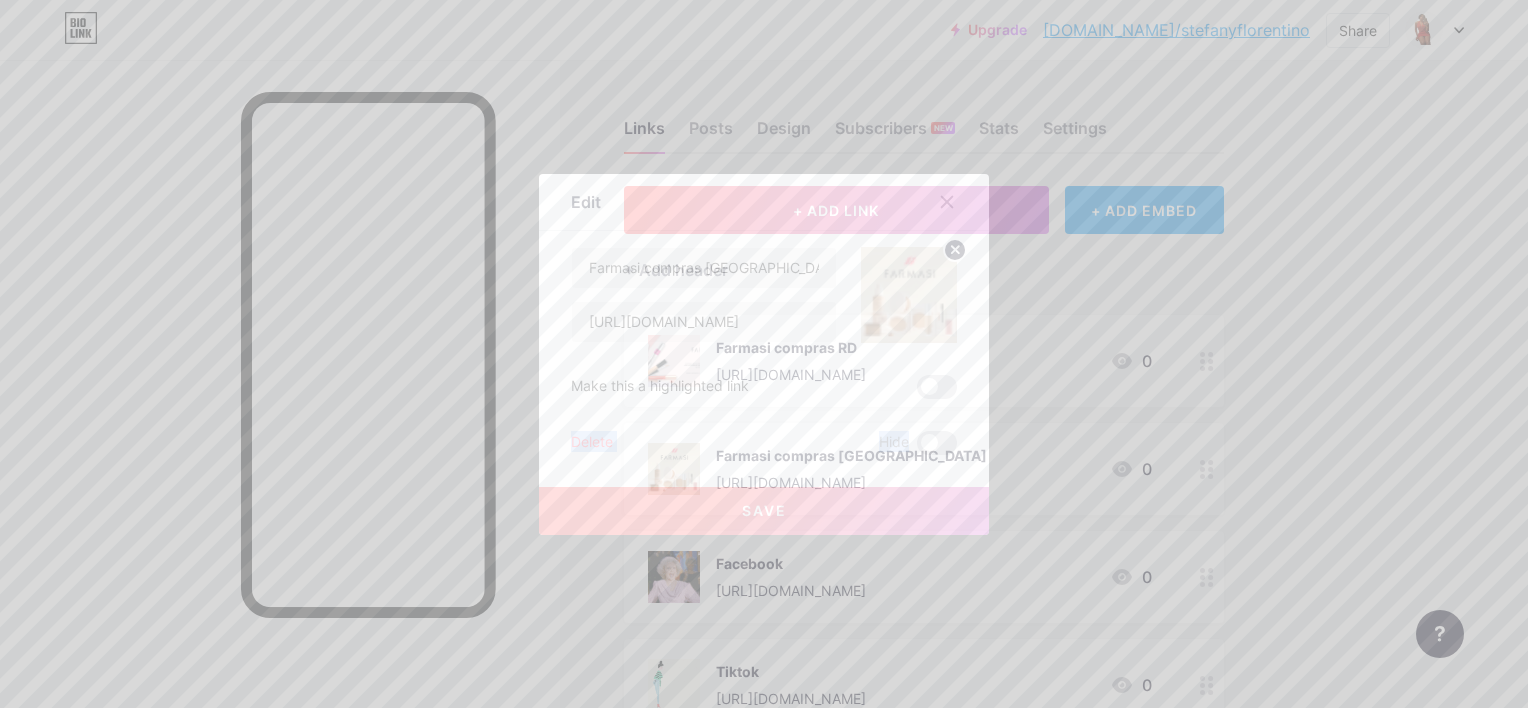 drag, startPoint x: 932, startPoint y: 399, endPoint x: 932, endPoint y: 386, distance: 13 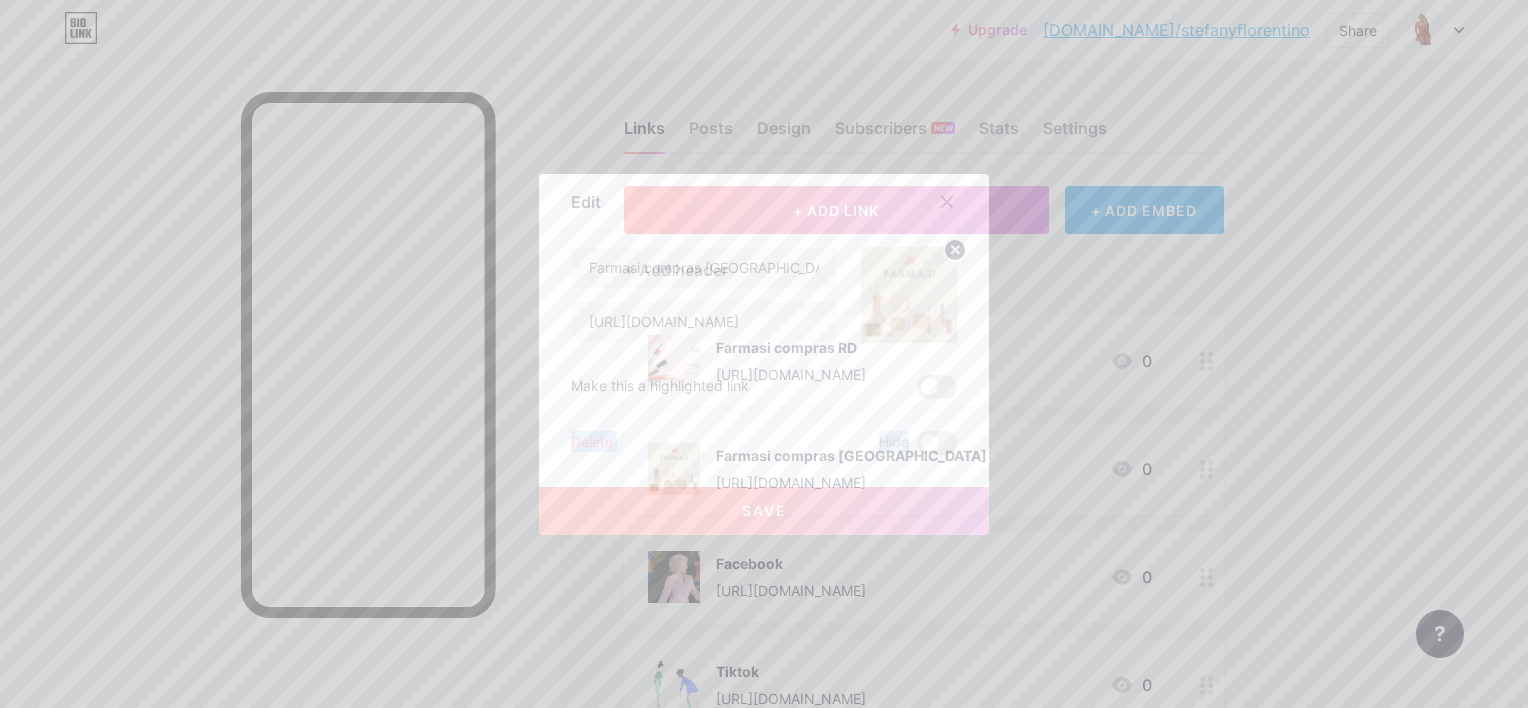 click on "Farmasi compras Italia     https://it.farmasi.com/stefanyflorentino/product-list/nuovi-prodotti?cid=04d3fa11-e280-ef11-84f6-02f716a02c8f
Make this a highlighted link
Delete
Hide         Save" at bounding box center (764, 351) 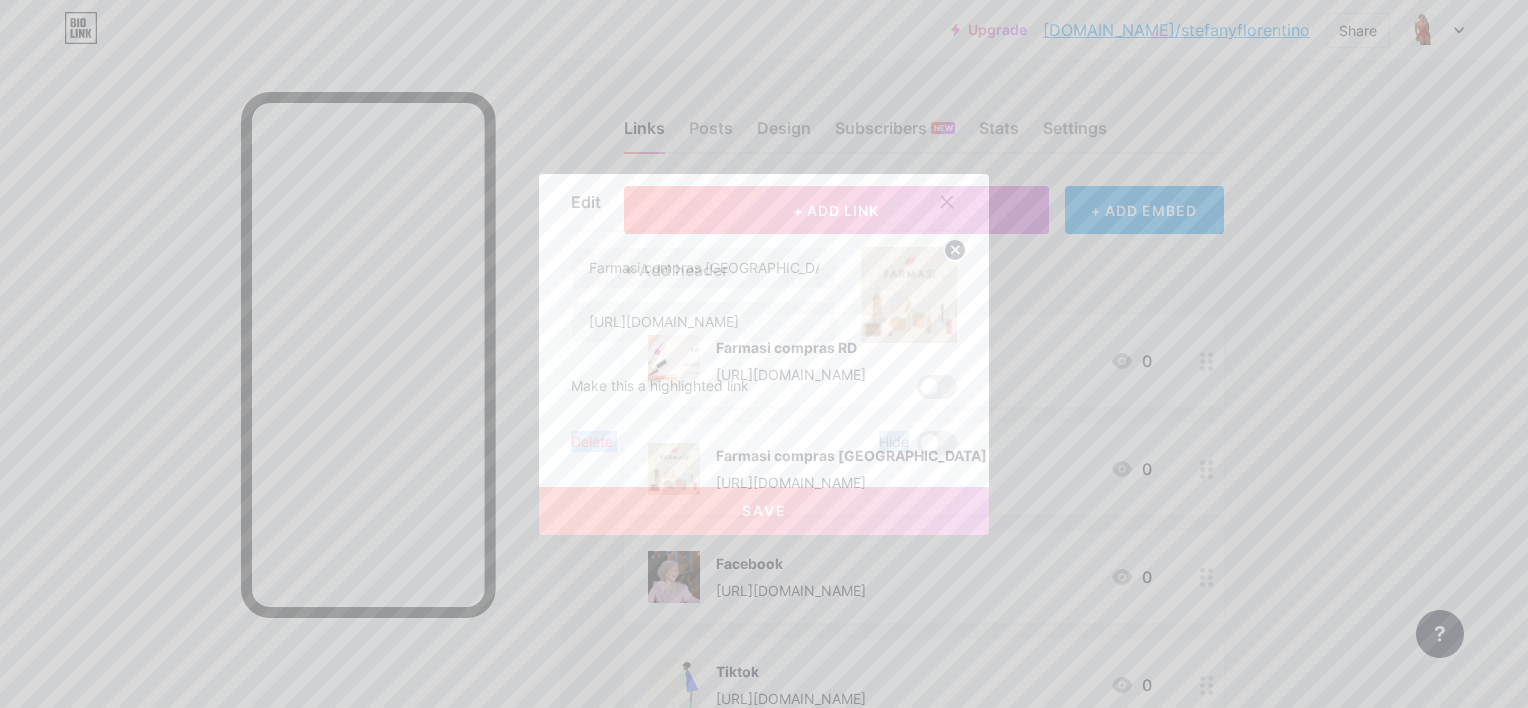 click at bounding box center (937, 387) 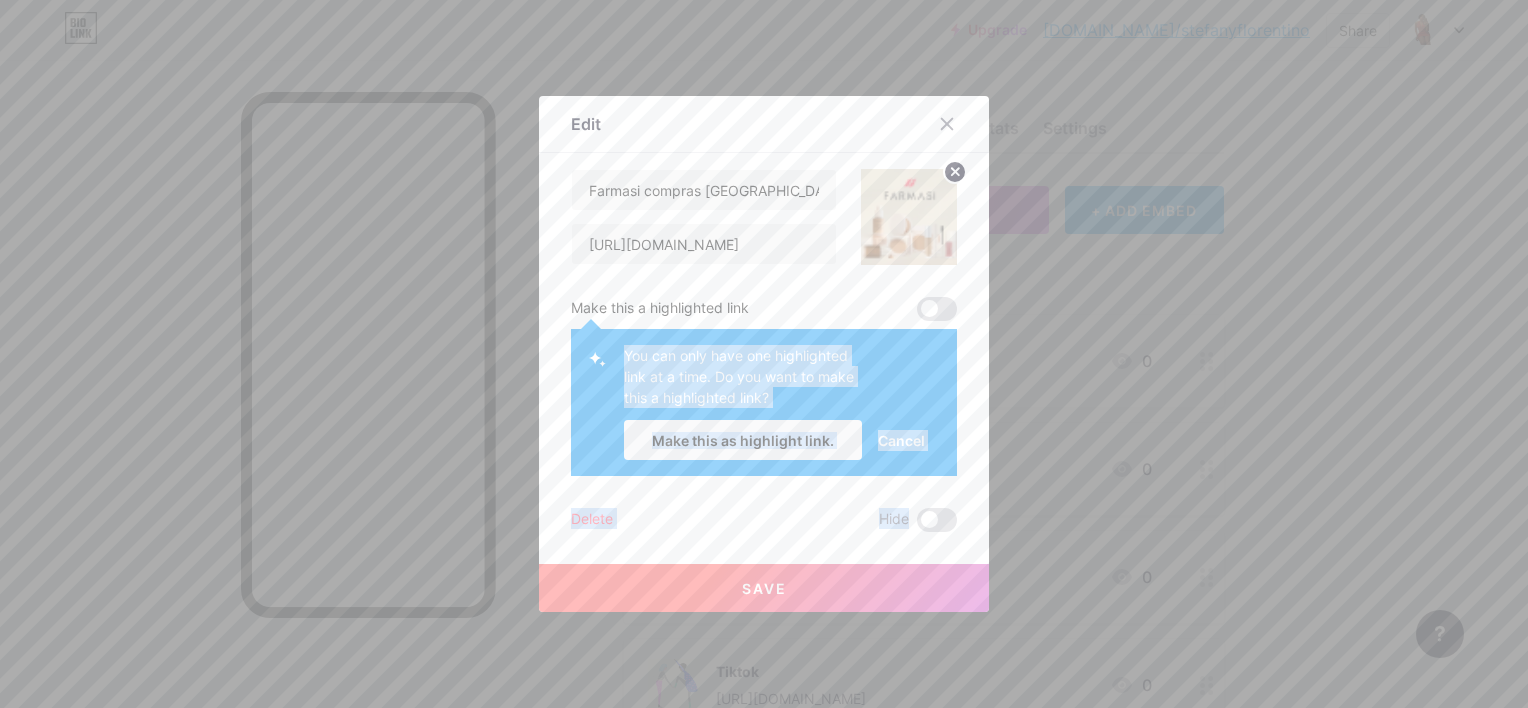 click at bounding box center [937, 309] 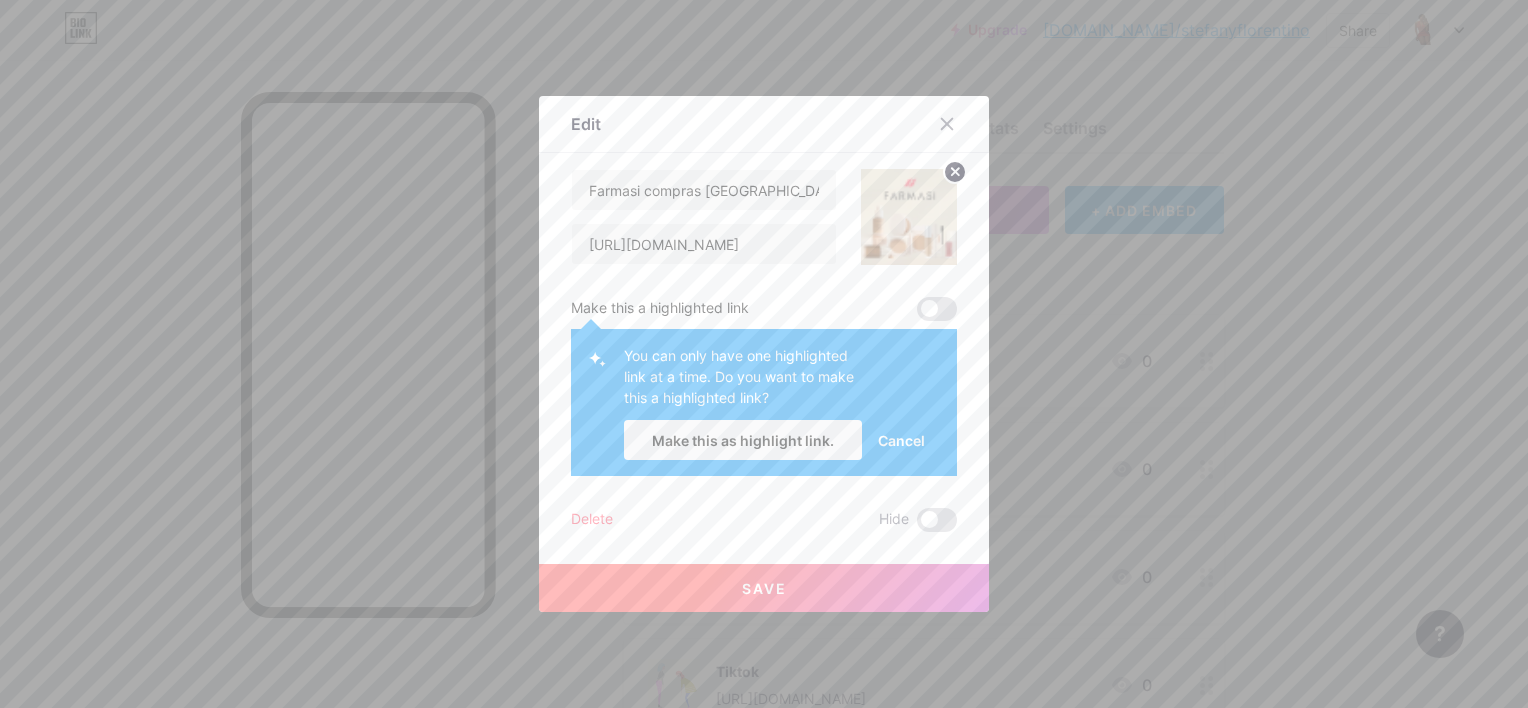 click at bounding box center [937, 309] 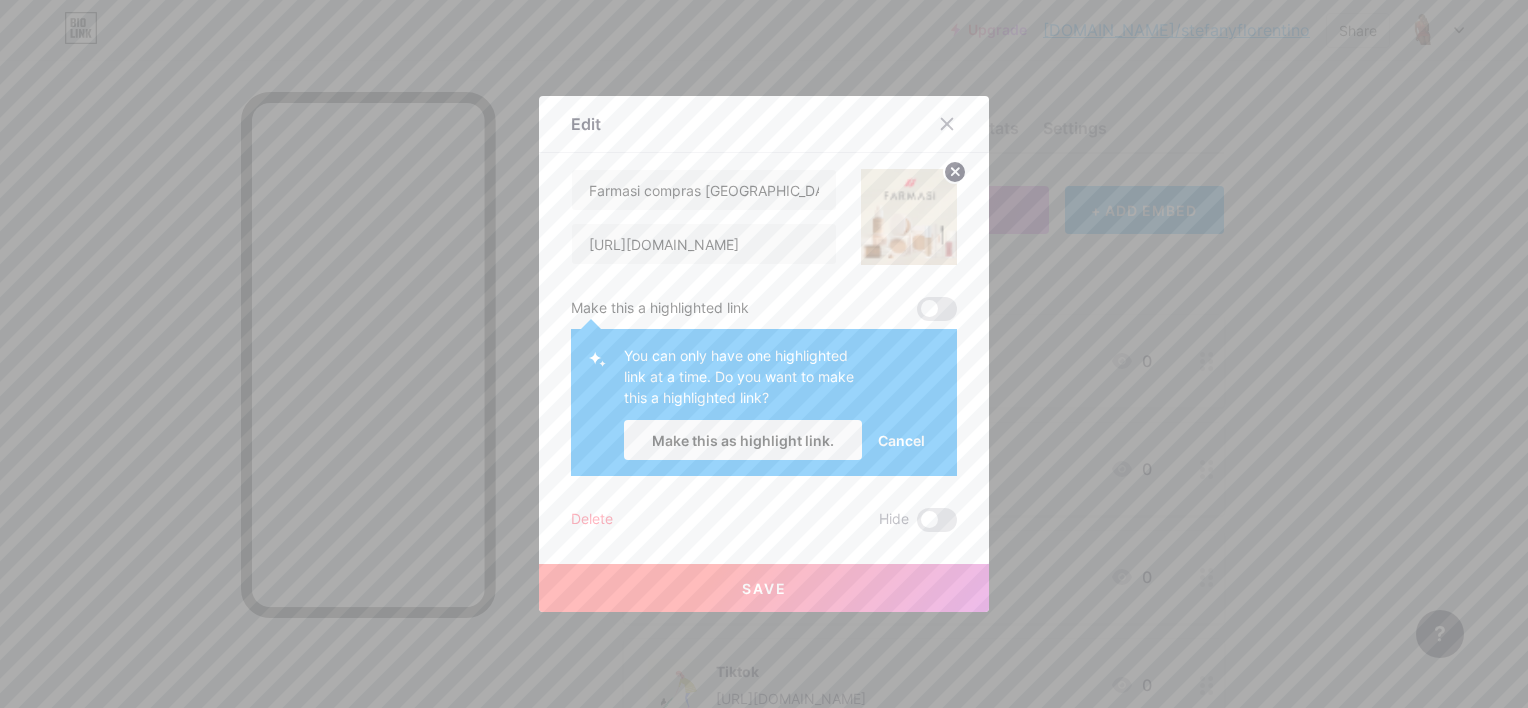 click at bounding box center [937, 309] 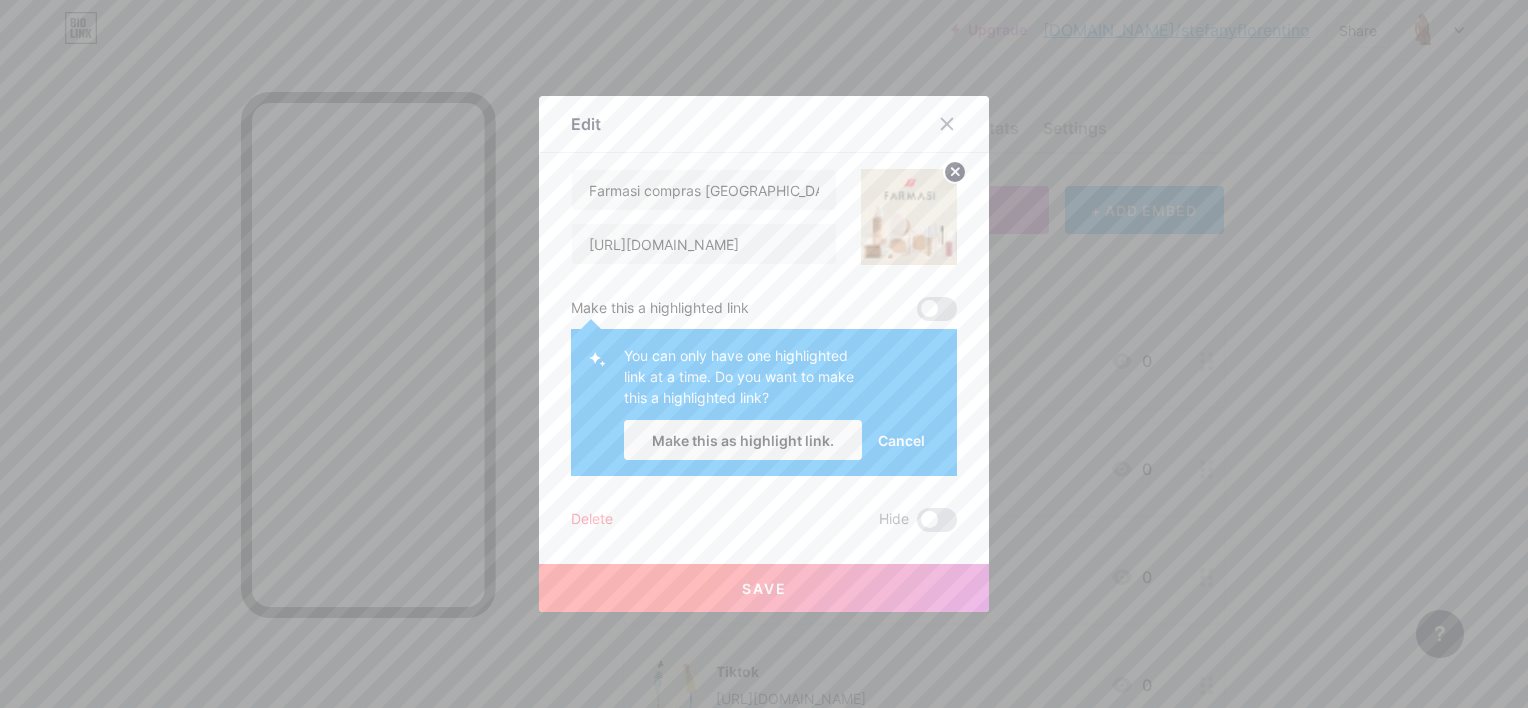 click at bounding box center [937, 309] 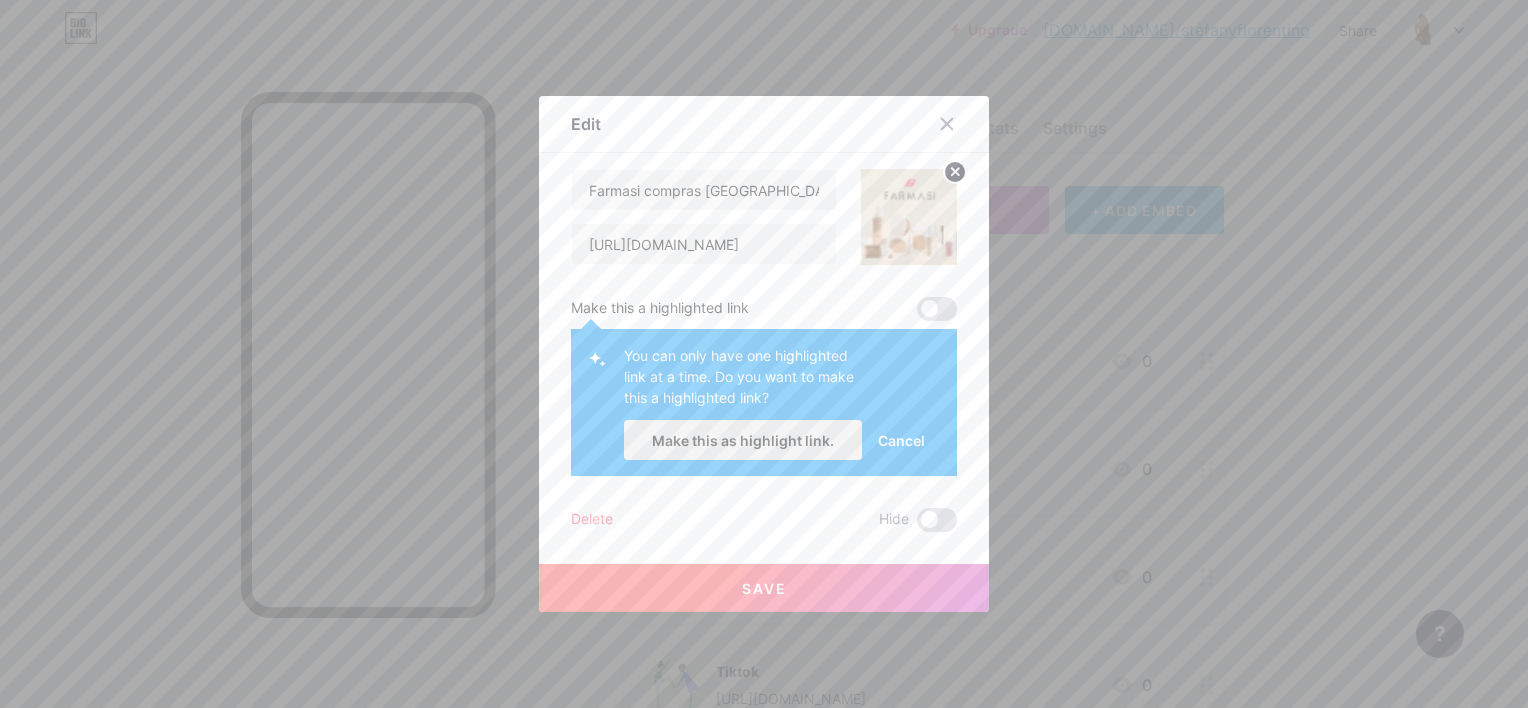click on "Make this as highlight link." at bounding box center (743, 440) 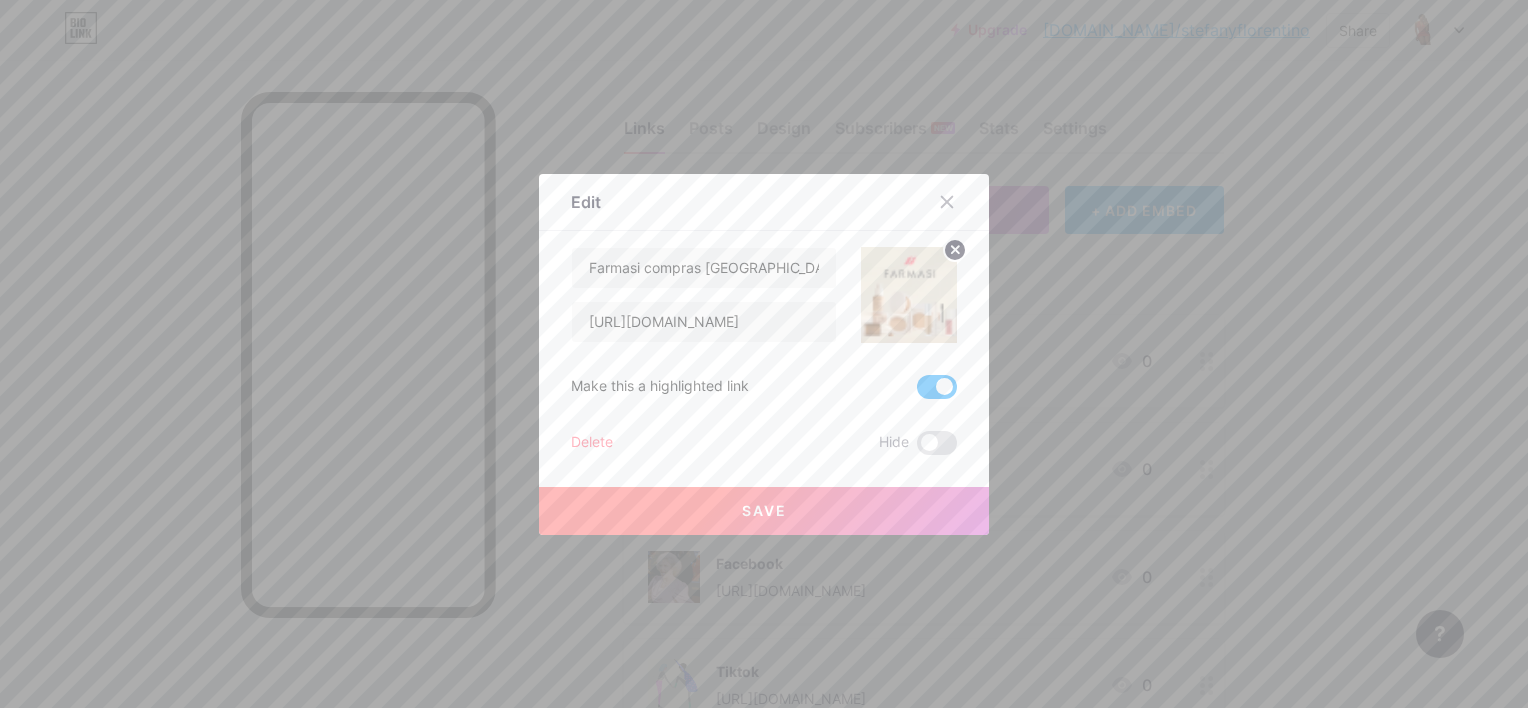 click on "Save" at bounding box center [764, 511] 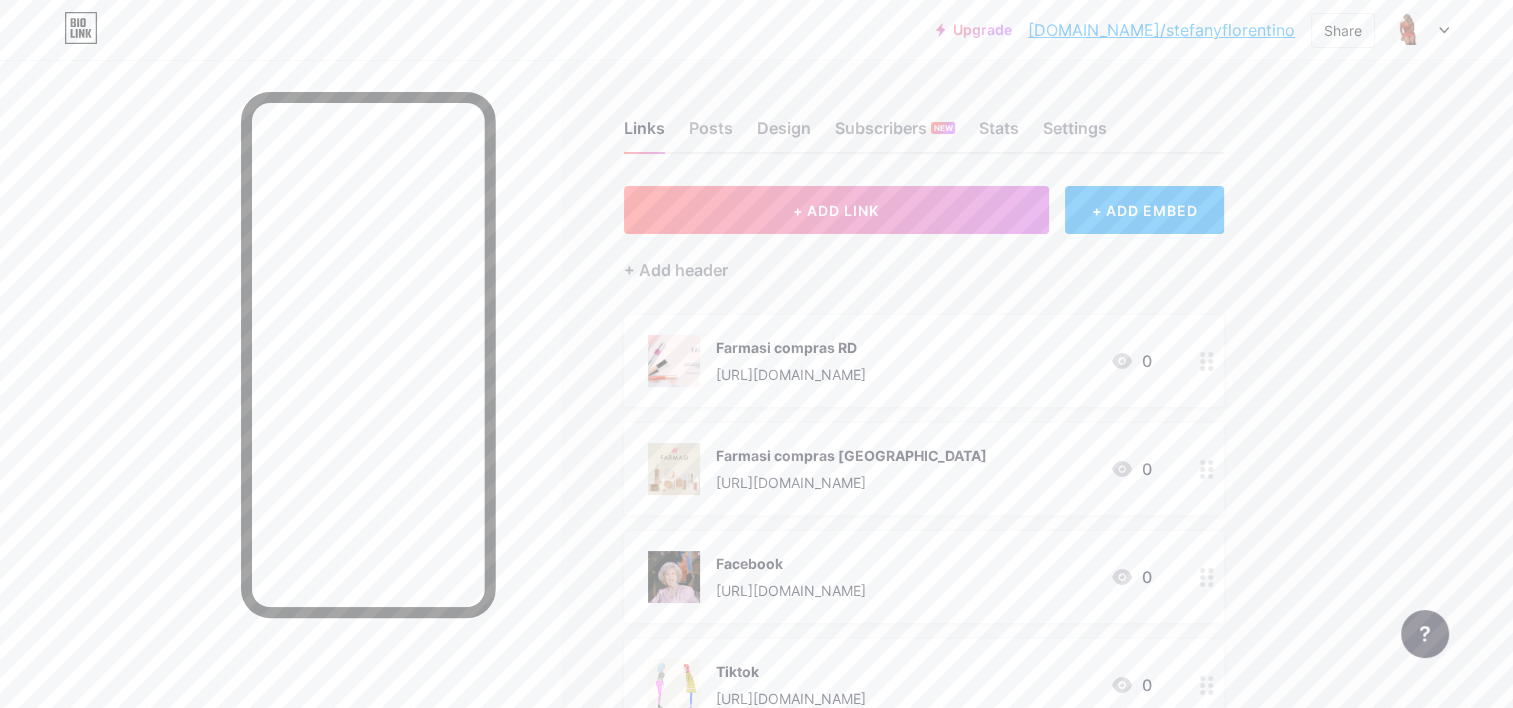 click on "Links
Posts
Design
Subscribers
NEW
Stats
Settings       + ADD LINK     + ADD EMBED
+ Add header
Farmasi compras RD
https://dr.farmasius.com/stefanyflorentino/product-list/nuevos-productos?cid=369b5c56-0cf6-eb11-8337-000d3a71539d&pageNumber=3
0
Farmasi compras Italia
https://it.farmasi.com/stefanyflorentino/product-list/nuovi-prodotti?cid=04d3fa11-e280-ef11-84f6-02f716a02c8f
0
Facebook
https://www.facebook.com/share/1WXnybBQz4/
0
Tiktok
https://www.tiktok.com/@stefanyflorentino4?_t=ZN-8xxXnj1MjG2&_r=1
0
instagram
0
SOCIALS" at bounding box center (654, 566) 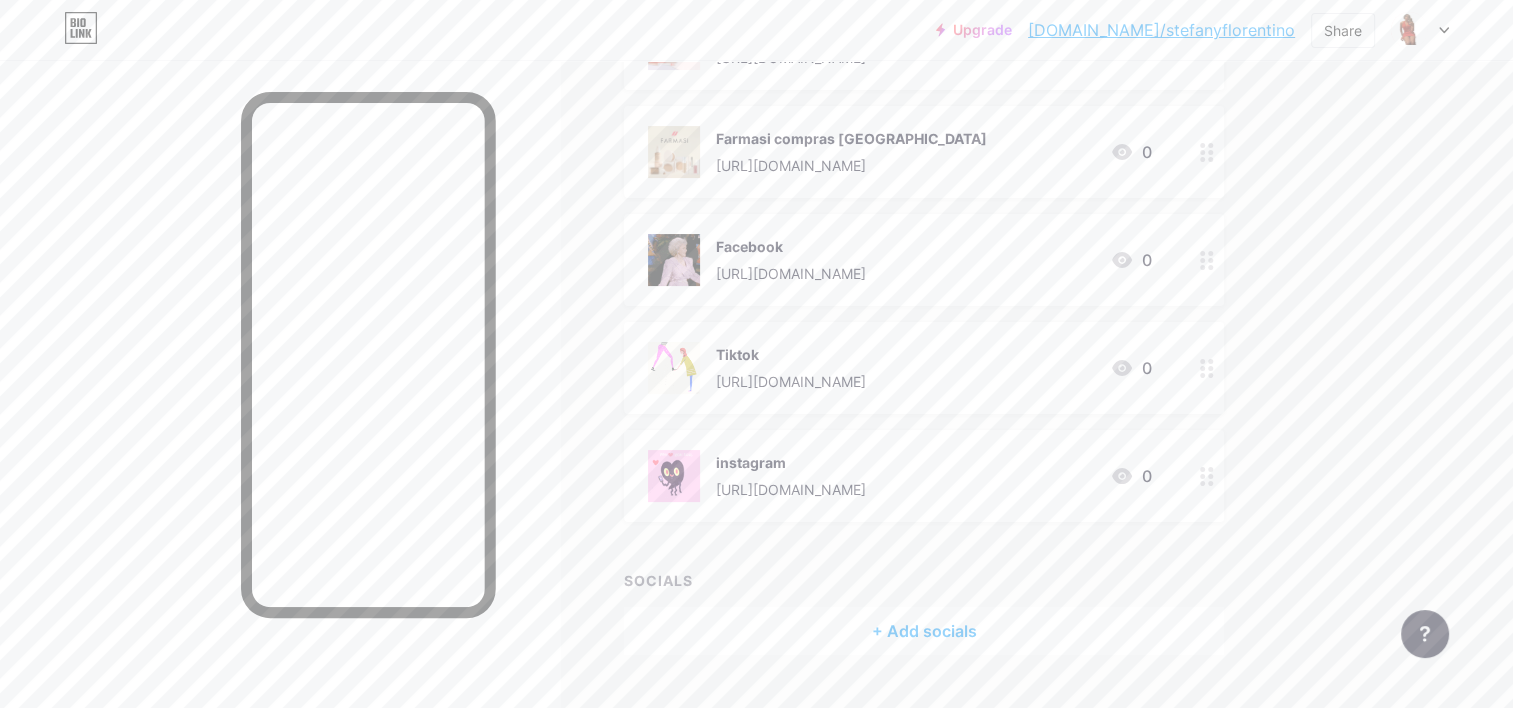 scroll, scrollTop: 320, scrollLeft: 0, axis: vertical 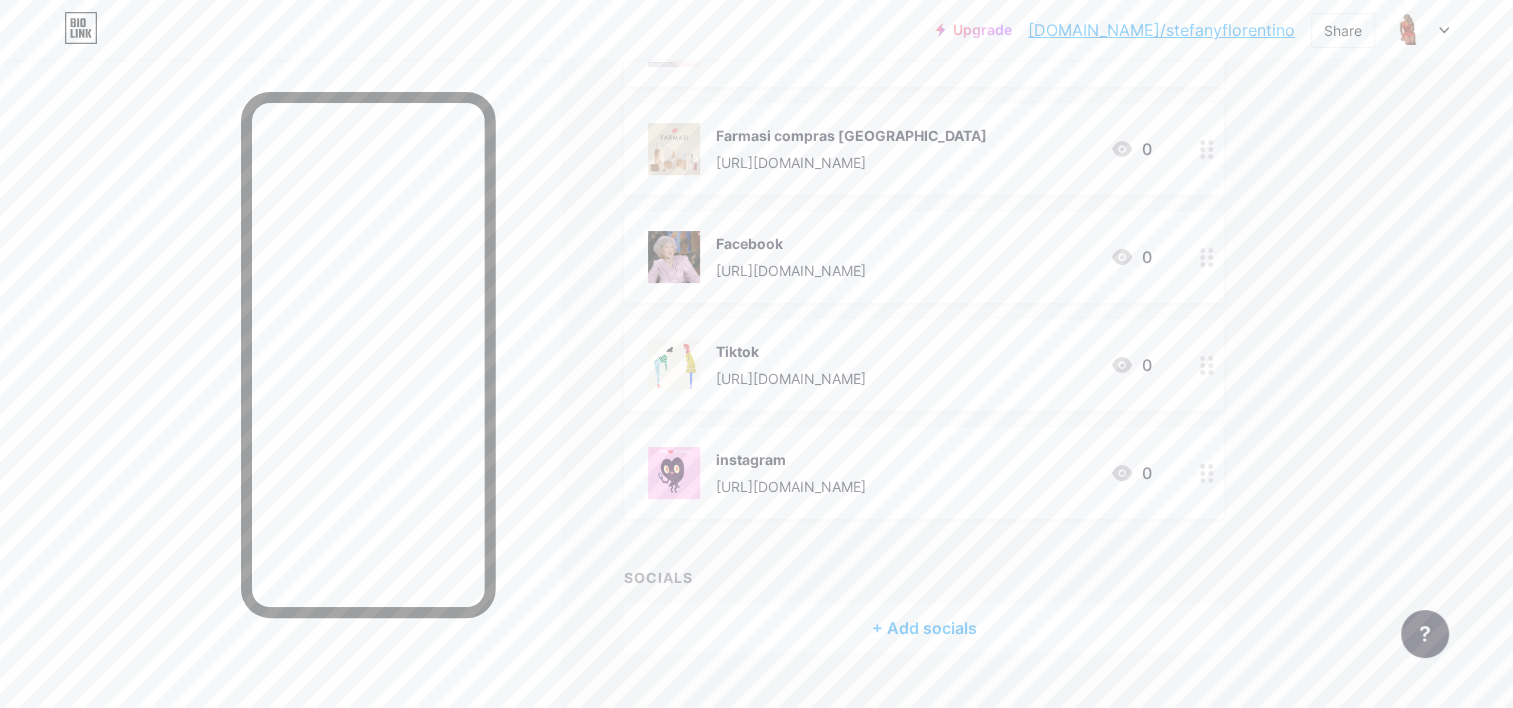click 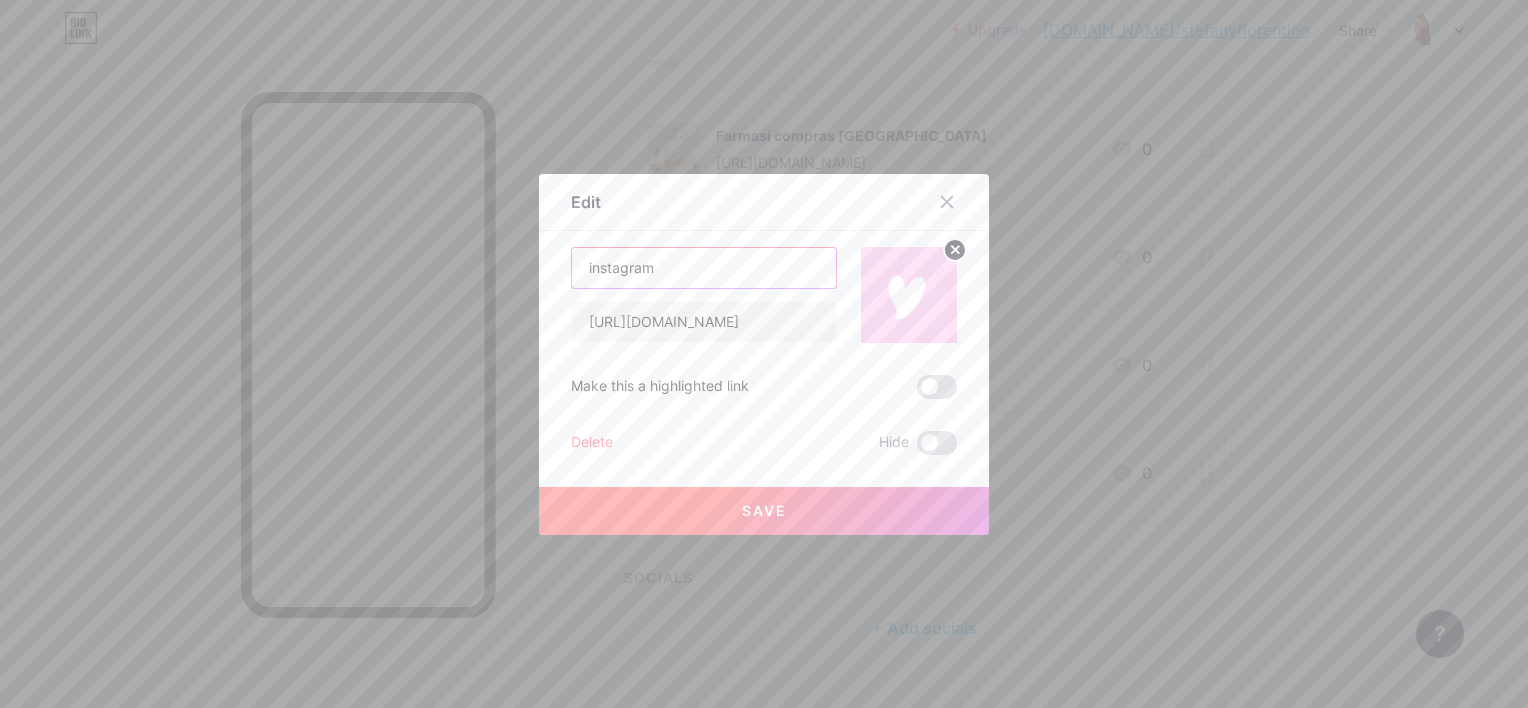 click on "instagram" at bounding box center [704, 268] 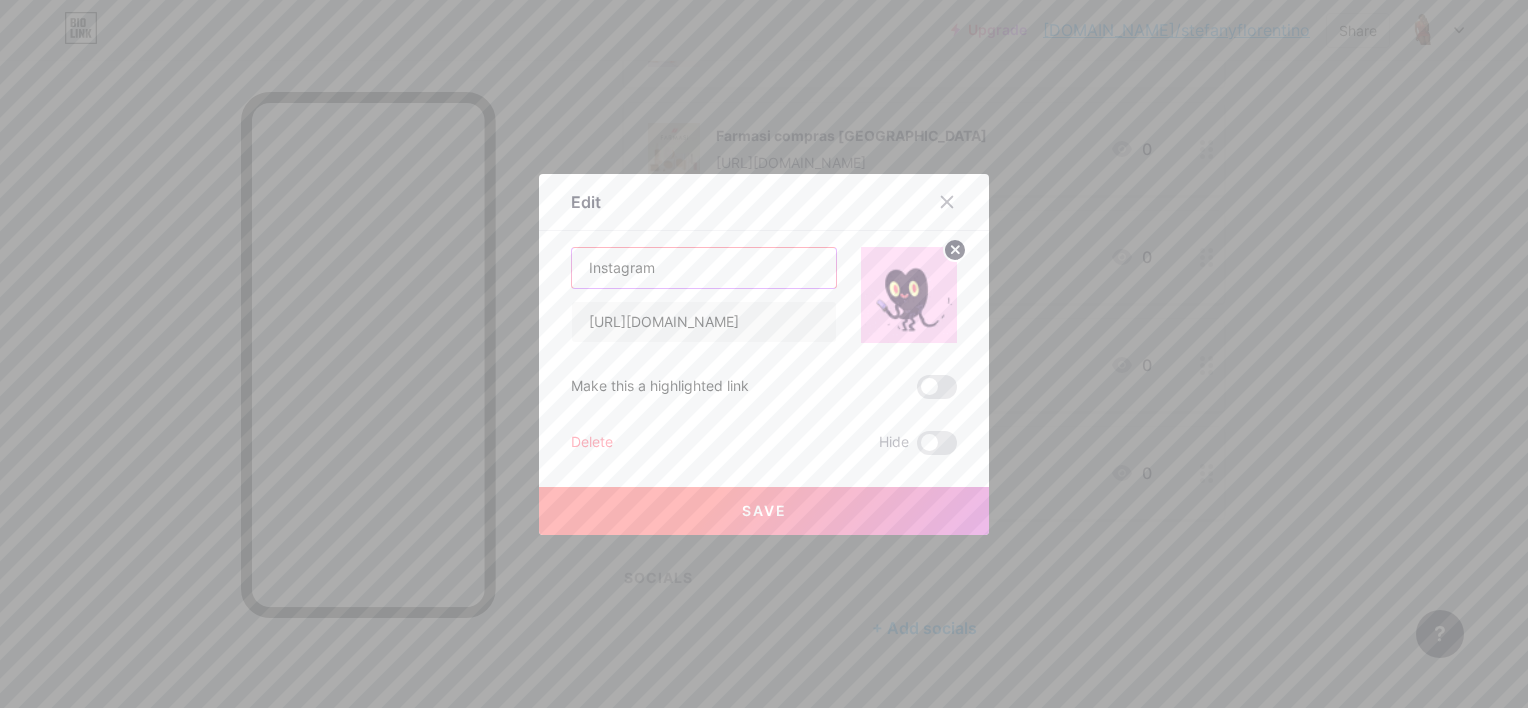 type on "Instagram" 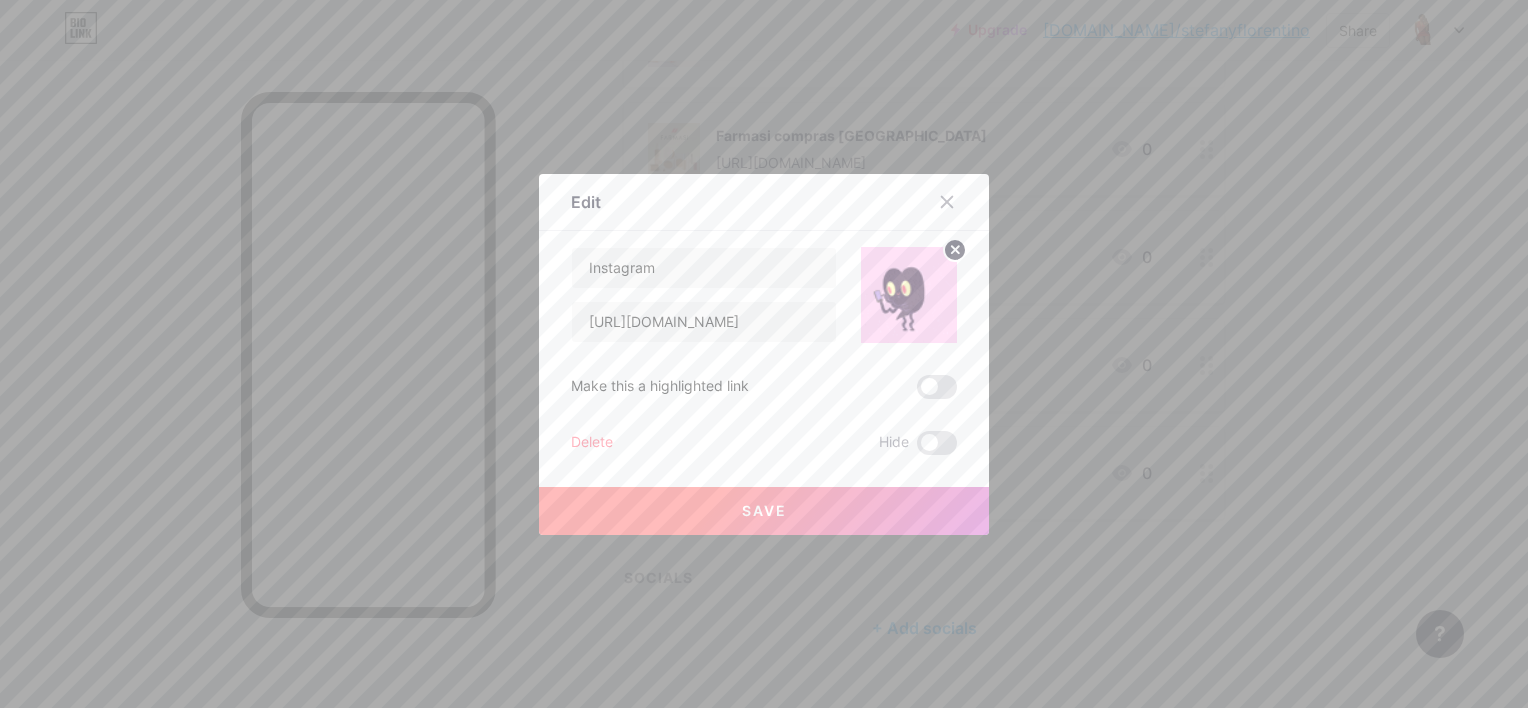 click at bounding box center (937, 387) 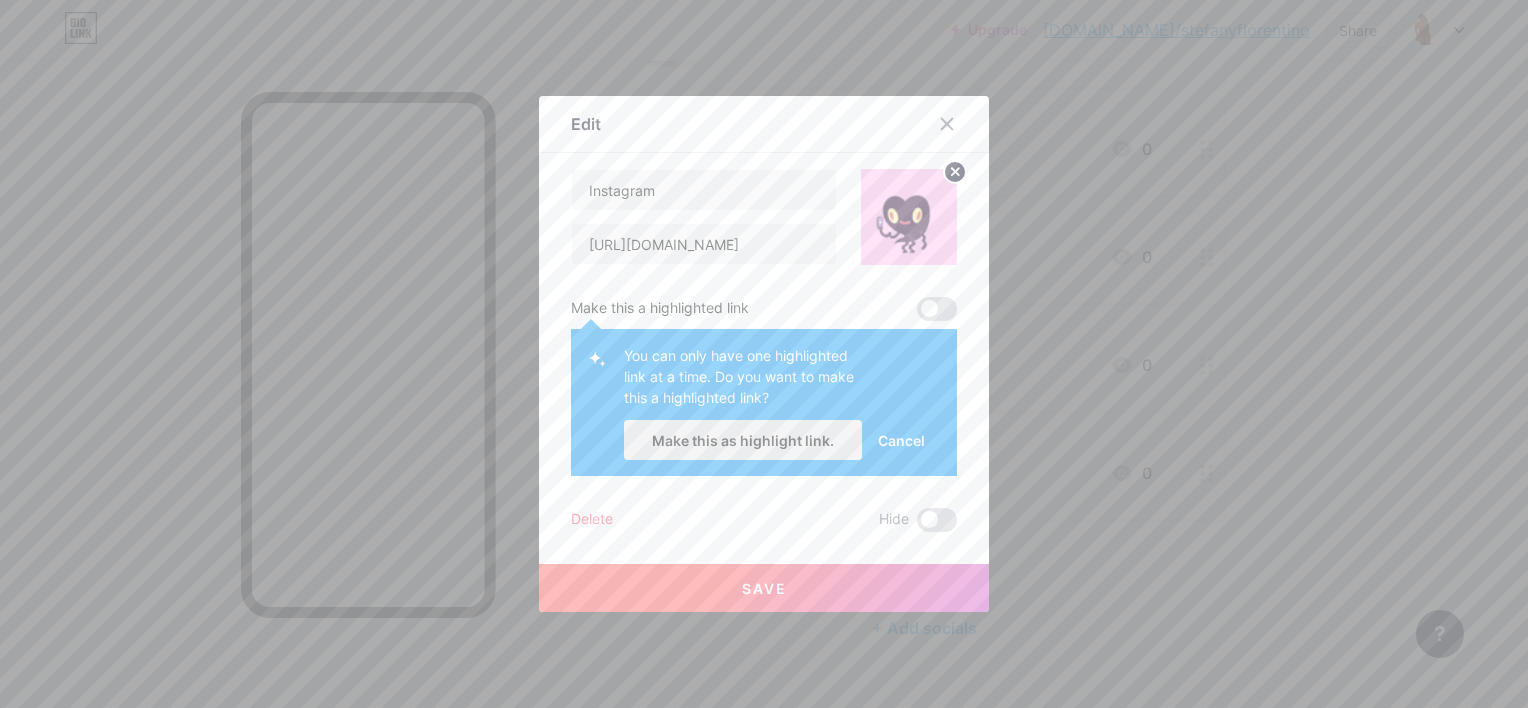 click on "Make this as highlight link." at bounding box center (743, 440) 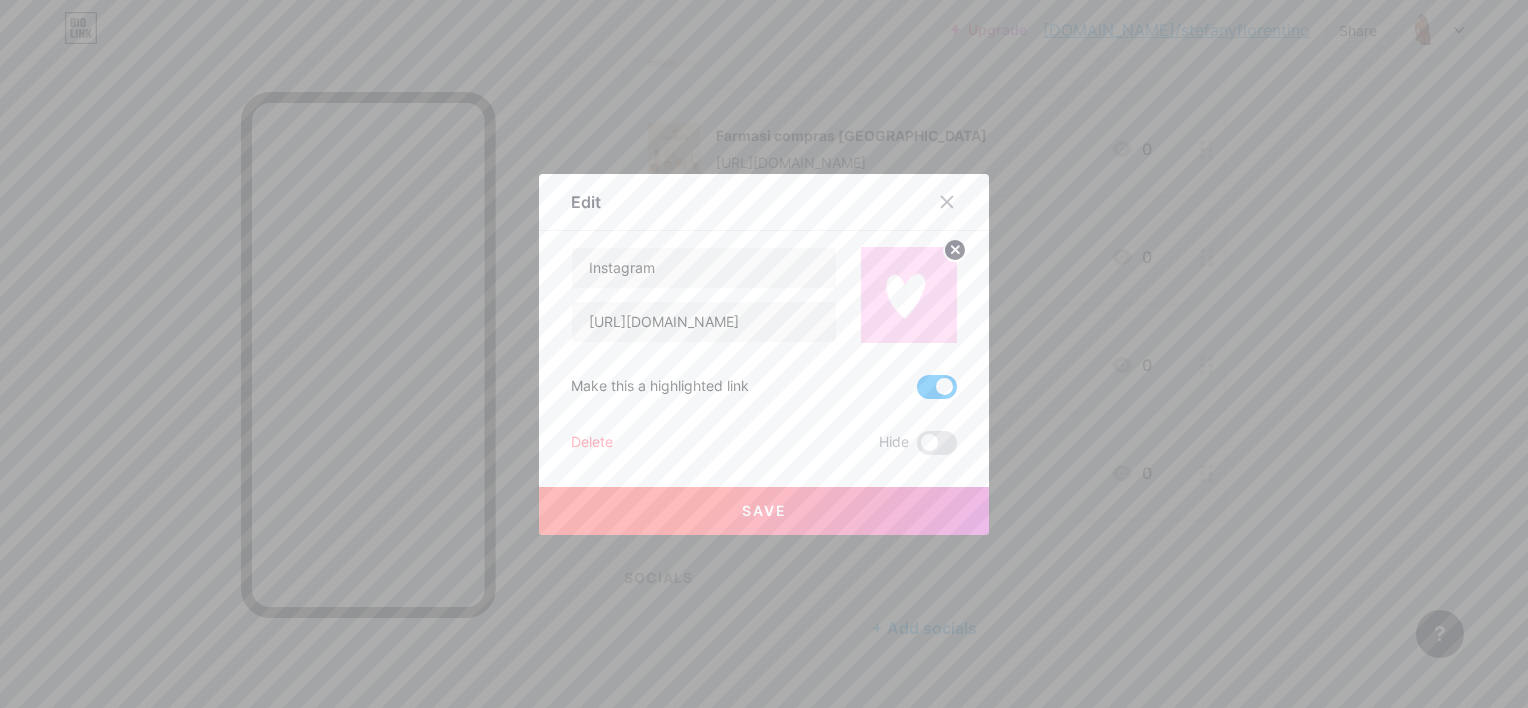 click on "Save" at bounding box center [764, 511] 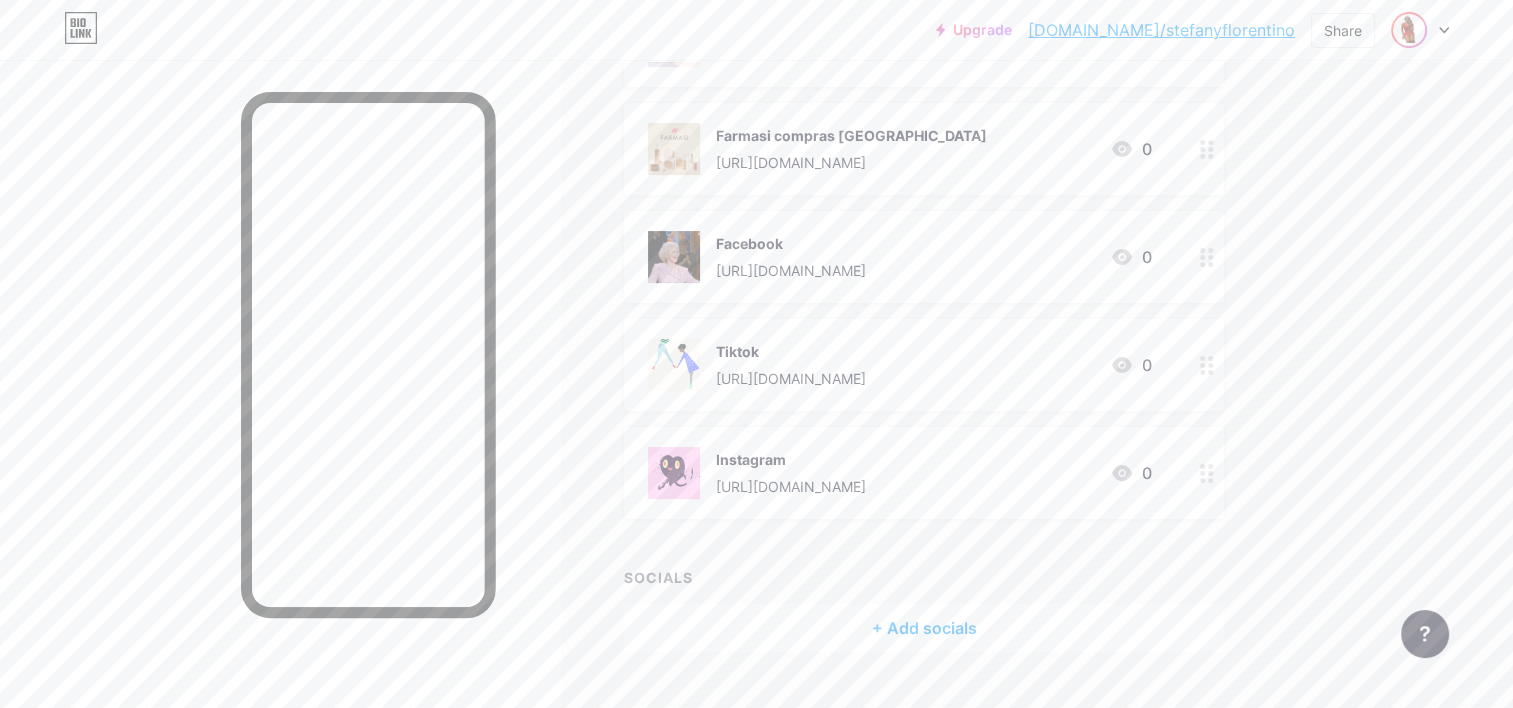 click at bounding box center (1409, 30) 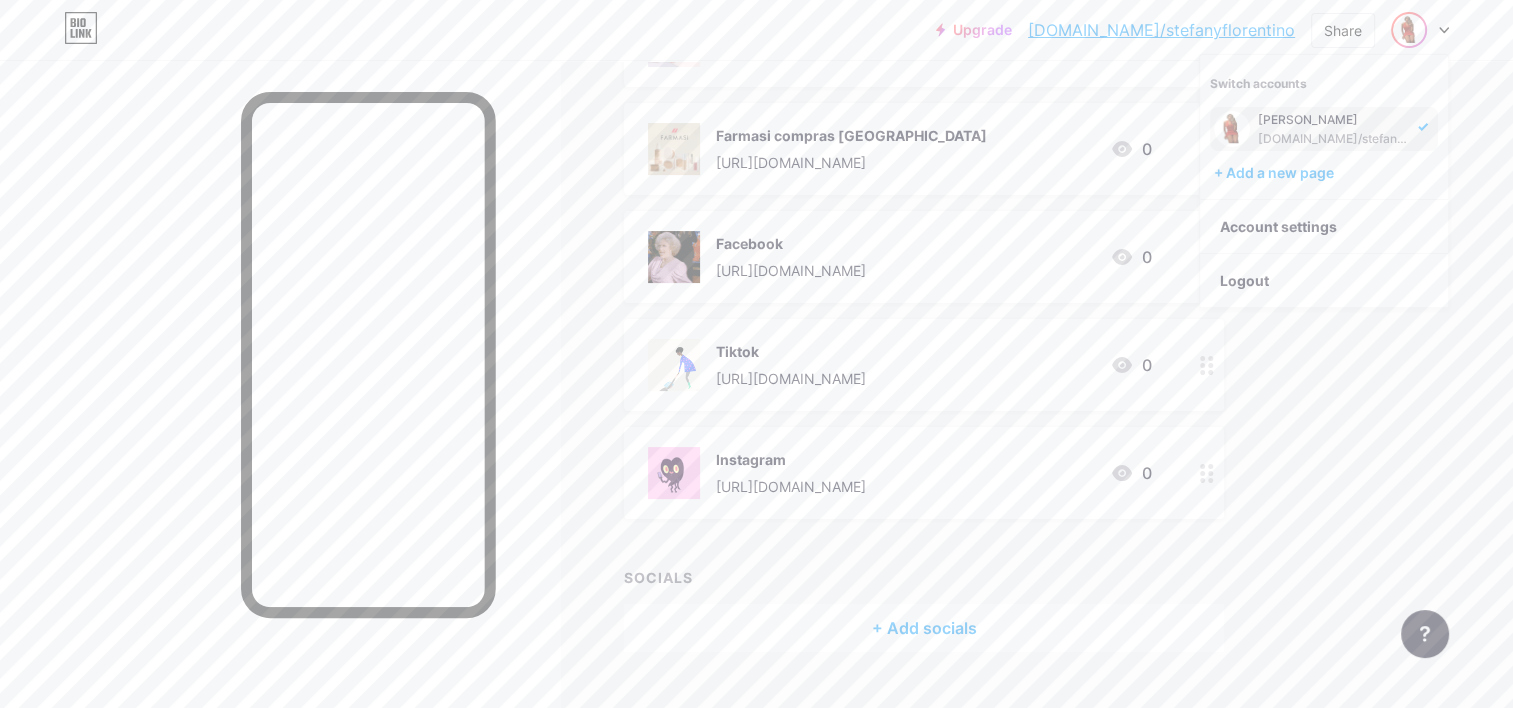 click on "[DOMAIN_NAME]/stefanyflorentino" at bounding box center (1335, 139) 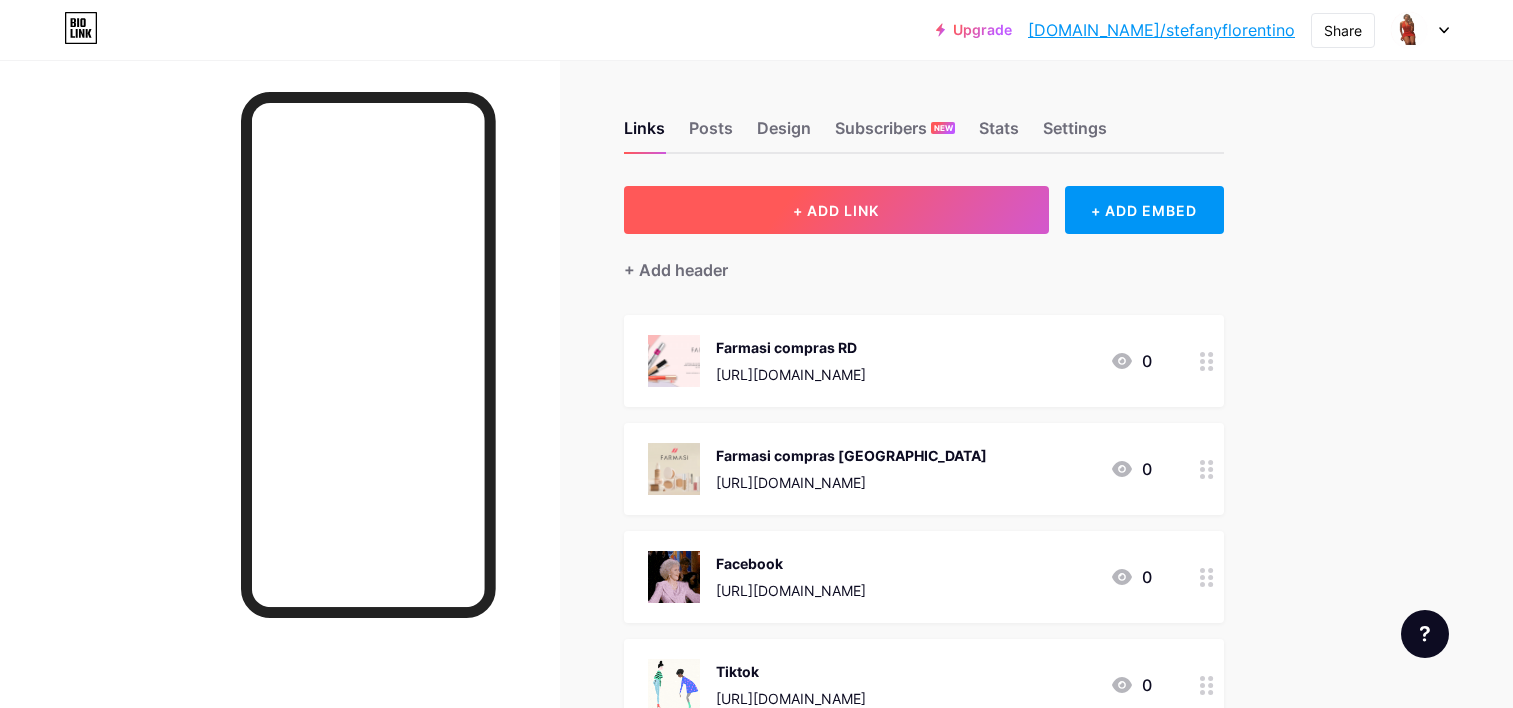 scroll, scrollTop: 0, scrollLeft: 0, axis: both 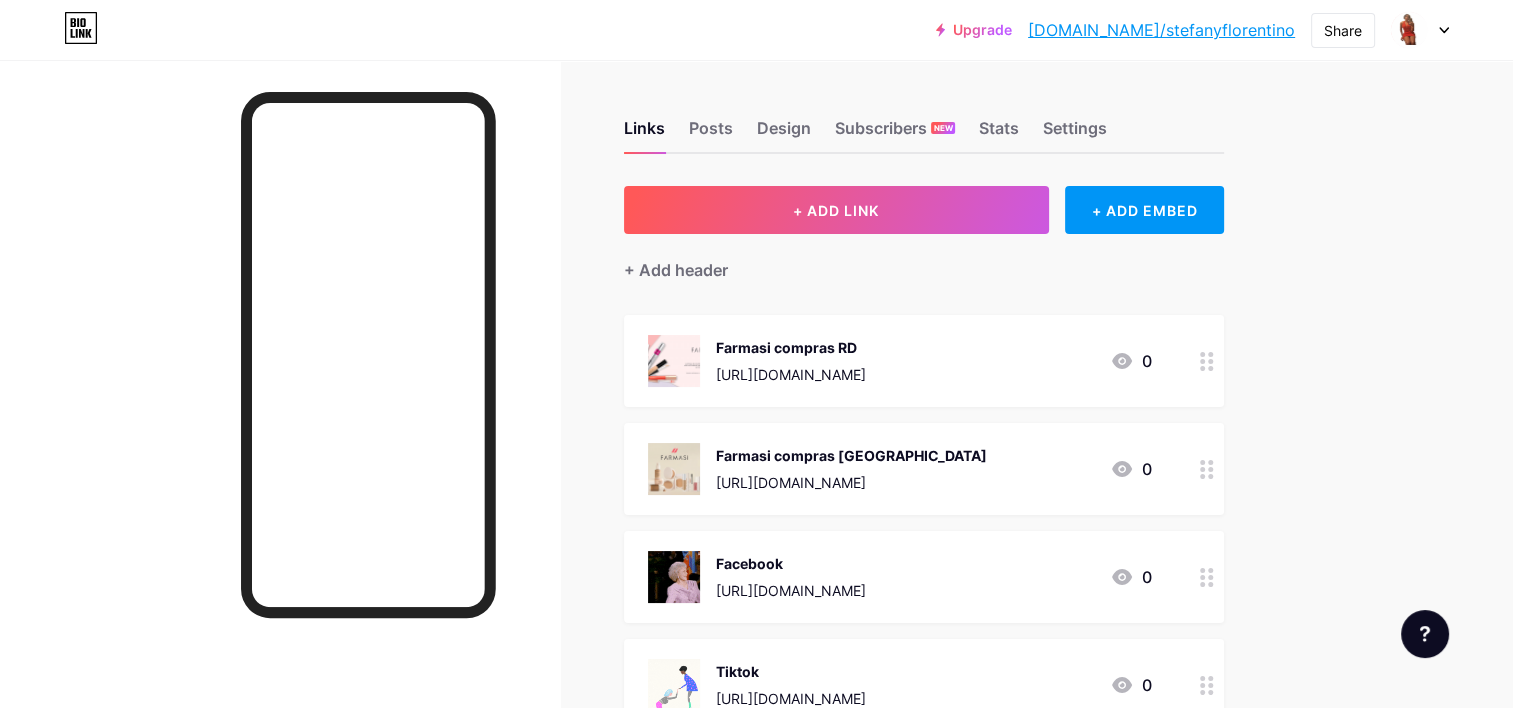 click on "Posts" at bounding box center [711, 134] 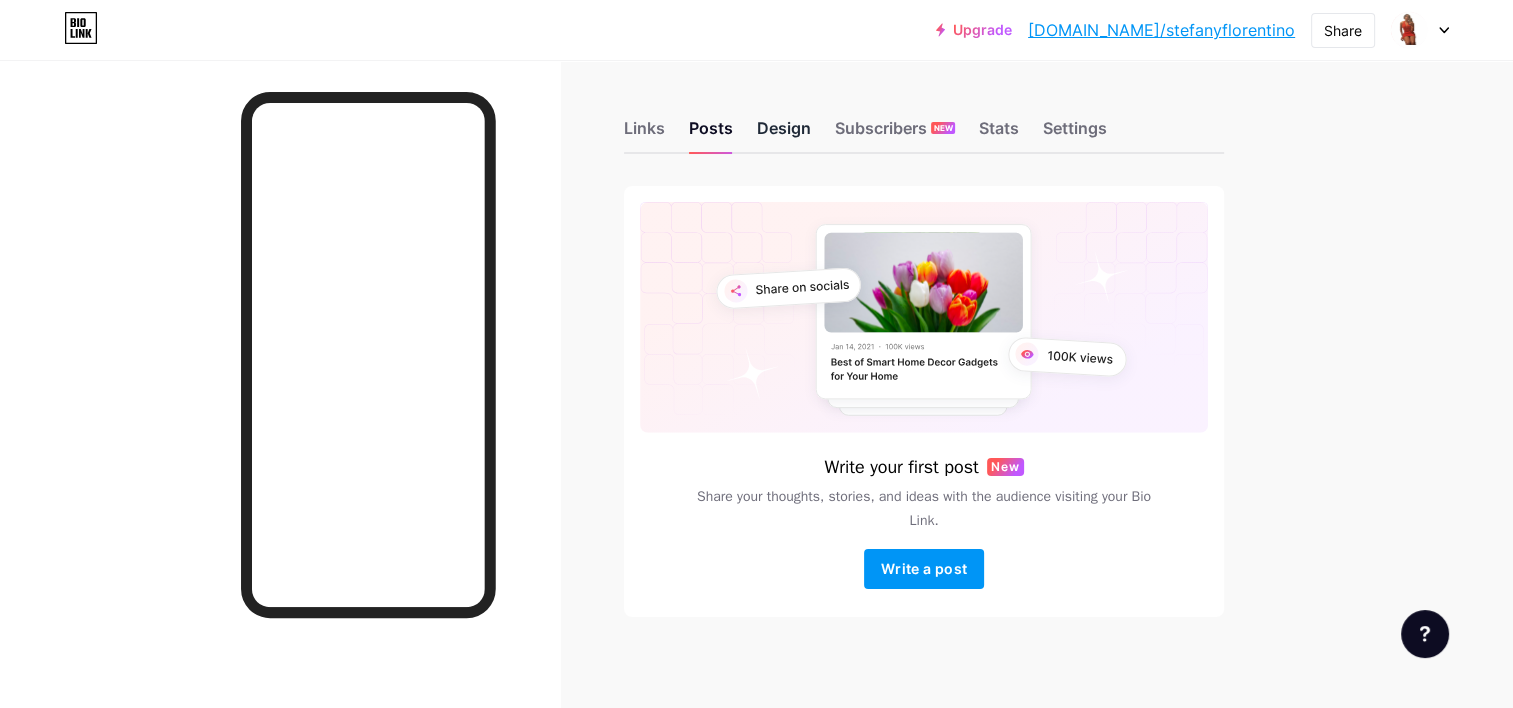 click on "Design" at bounding box center (784, 134) 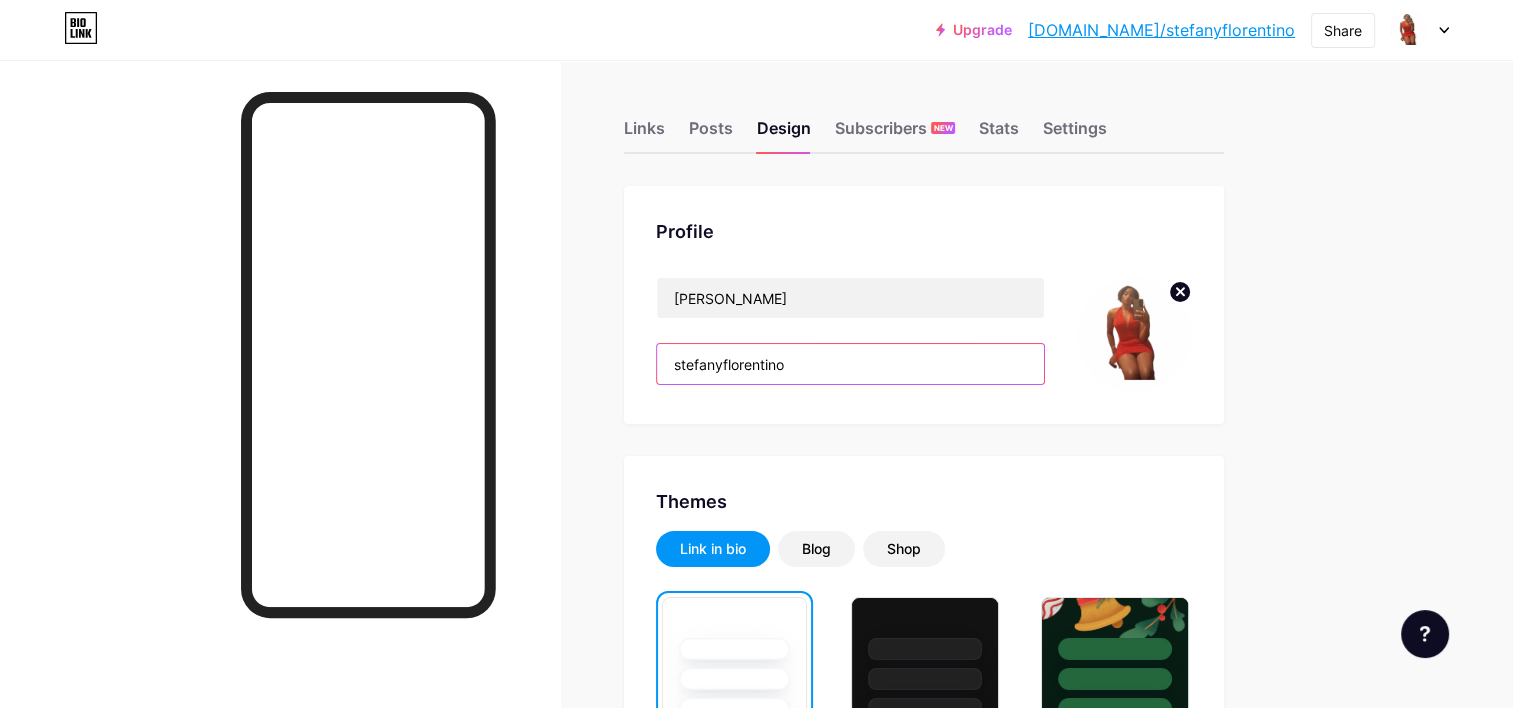 click on "stefanyflorentino" at bounding box center [850, 364] 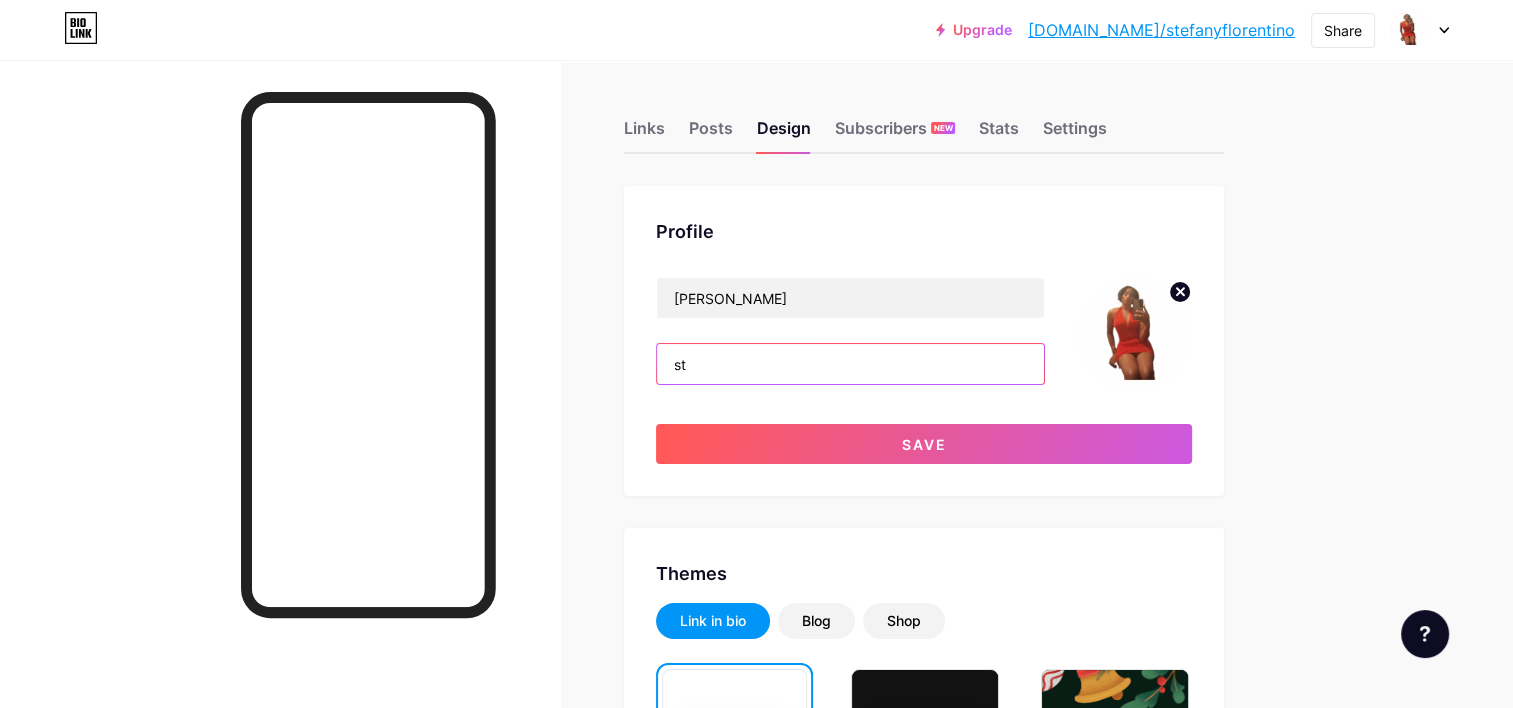 type on "s" 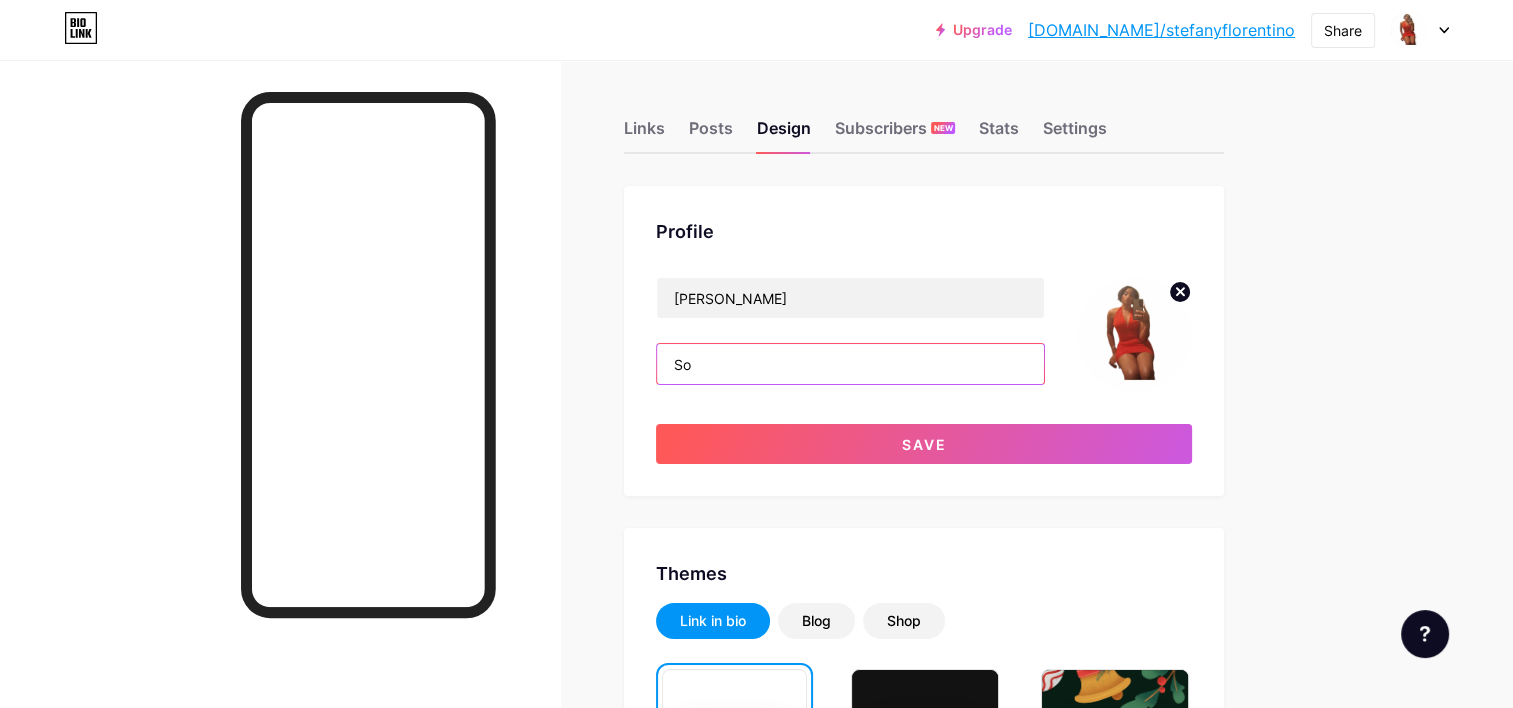 type on "S" 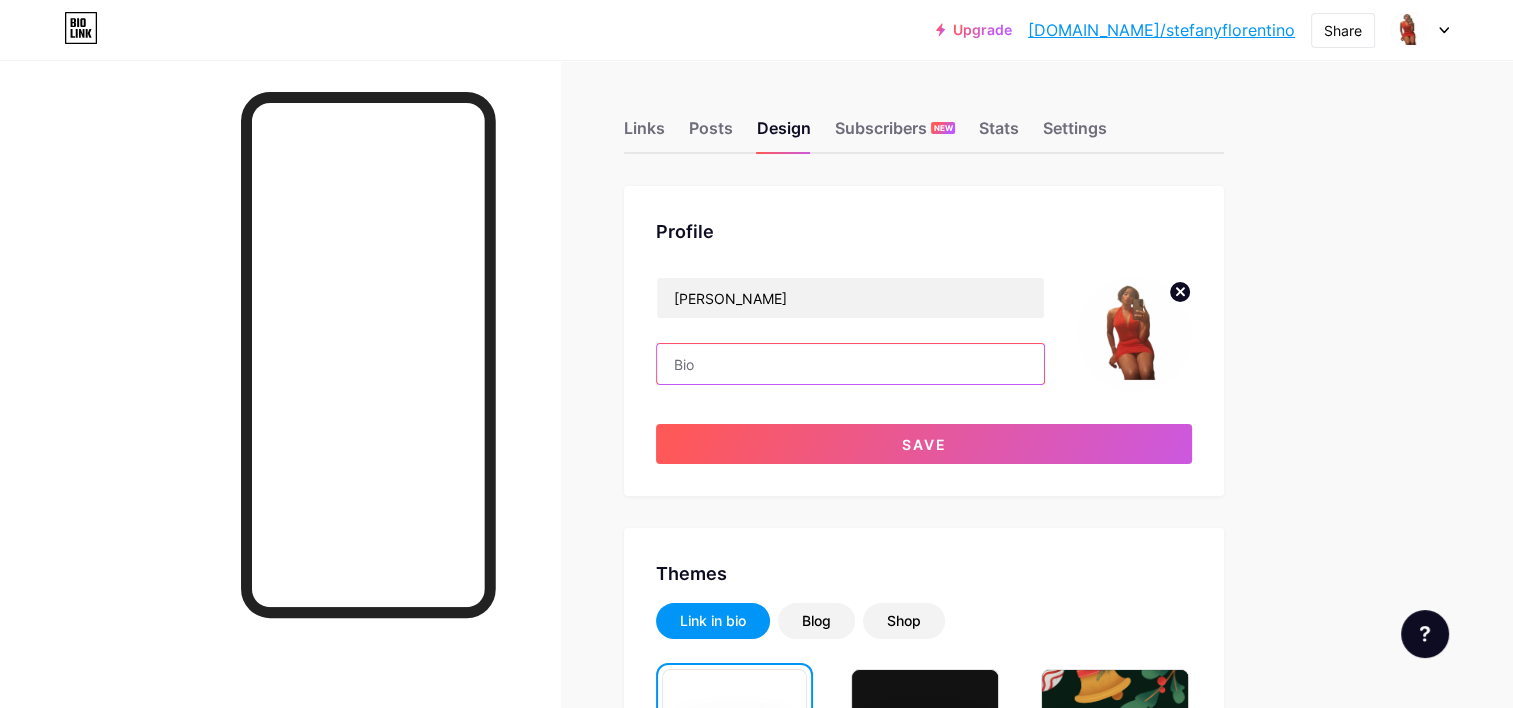 click at bounding box center (850, 364) 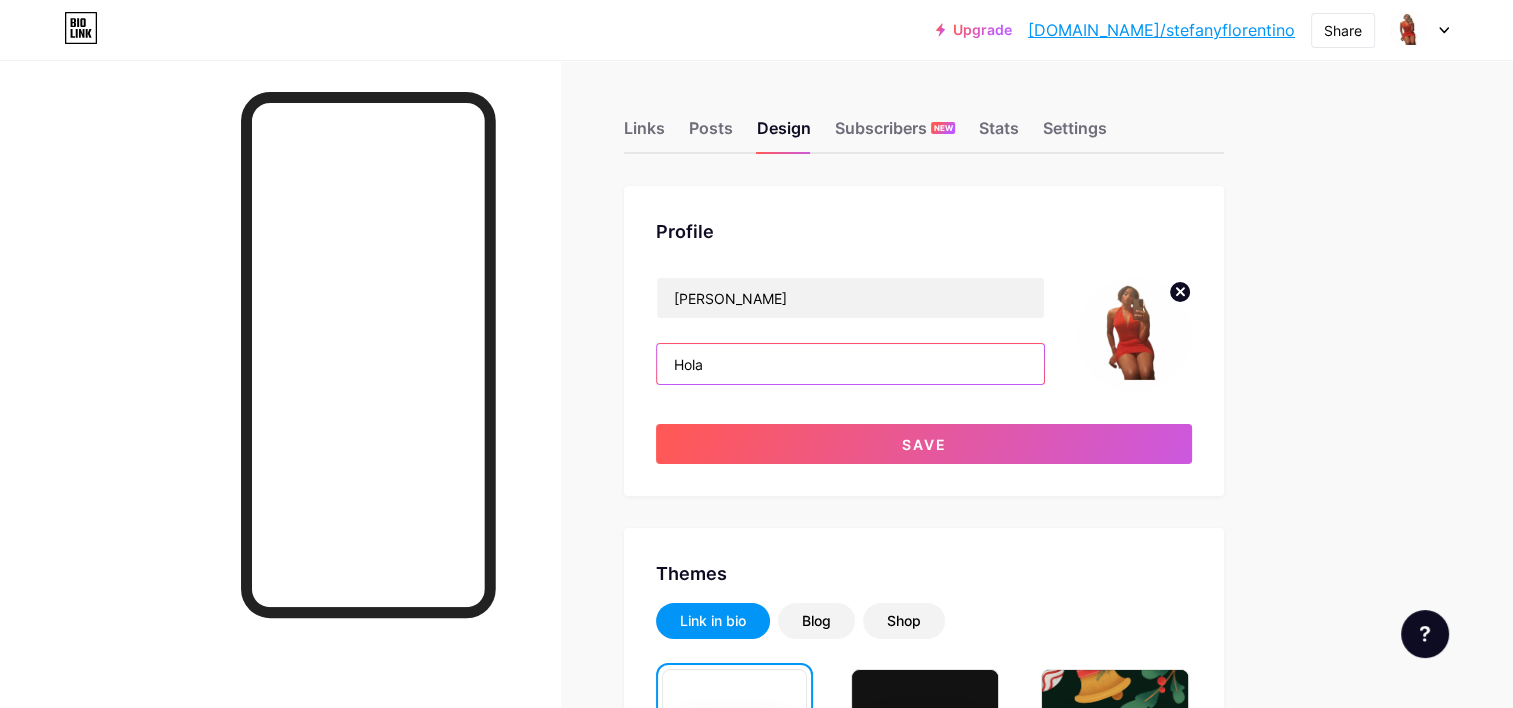 click on "Hola" at bounding box center (850, 364) 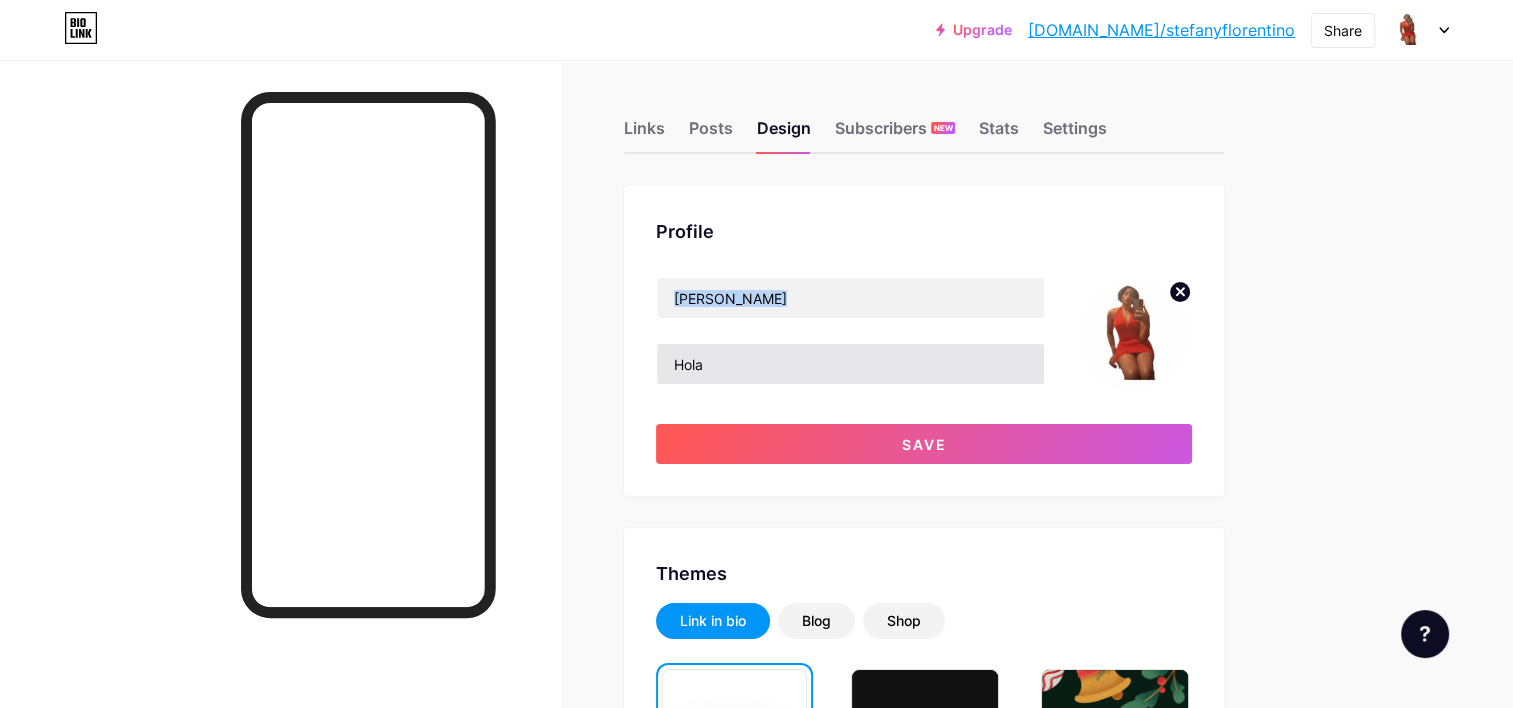 drag, startPoint x: 966, startPoint y: 229, endPoint x: 774, endPoint y: 372, distance: 239.40134 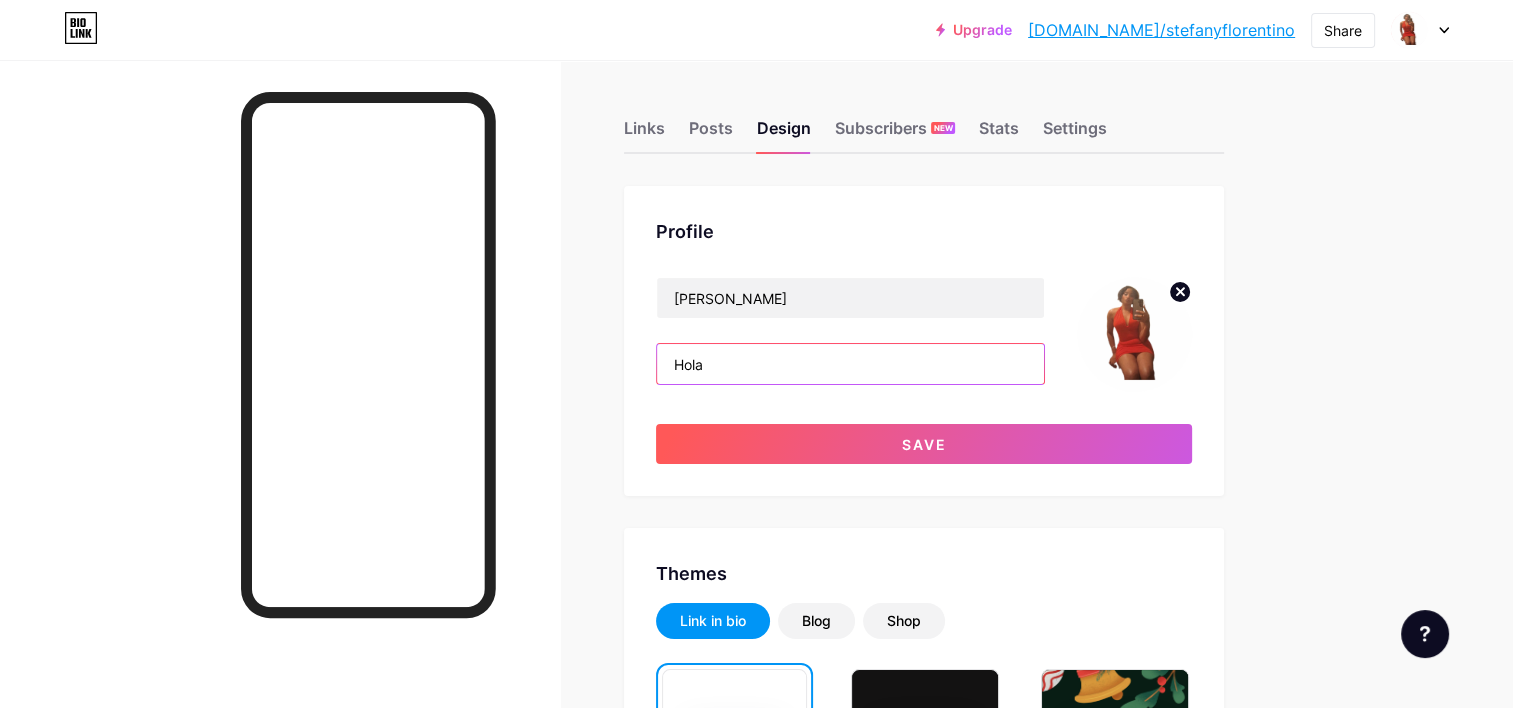 click on "Hola" at bounding box center [850, 364] 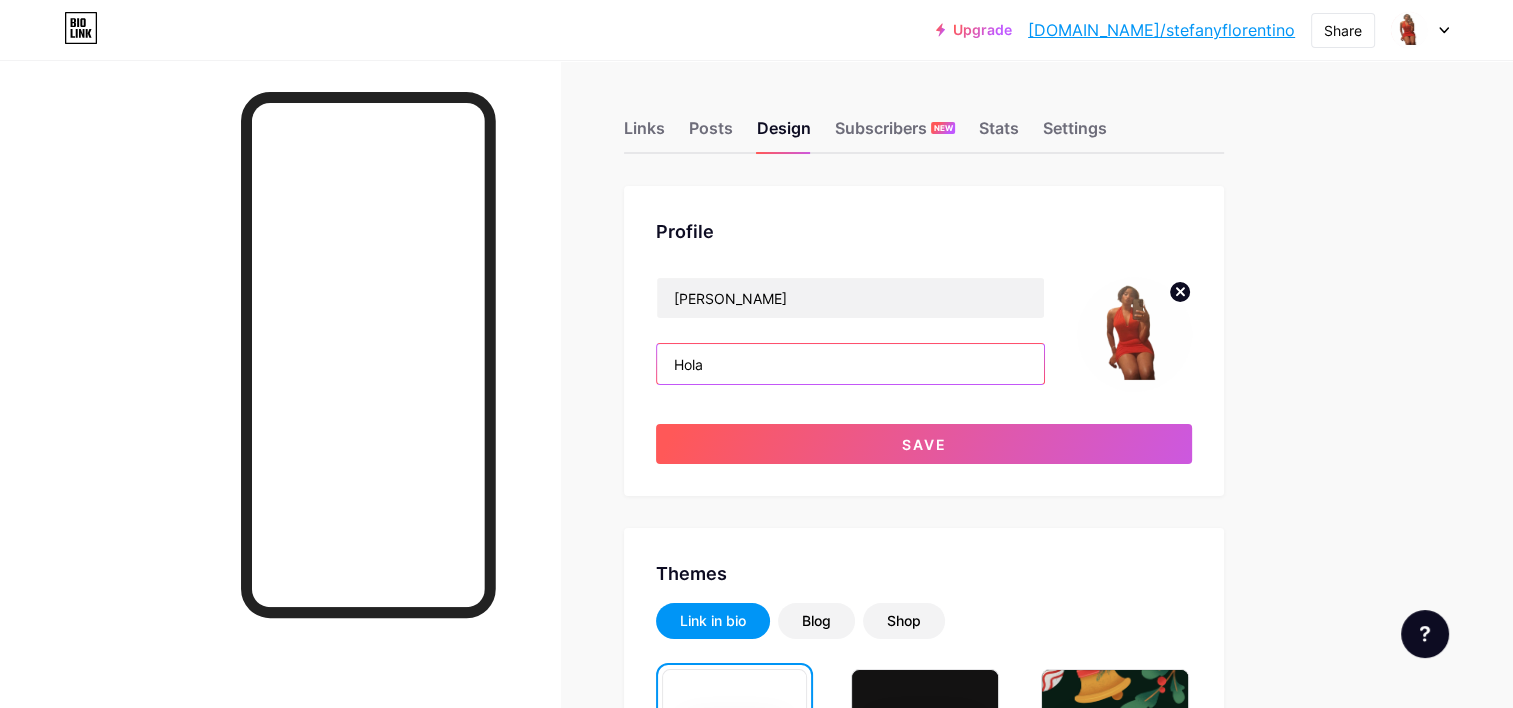paste on "👋🏼" 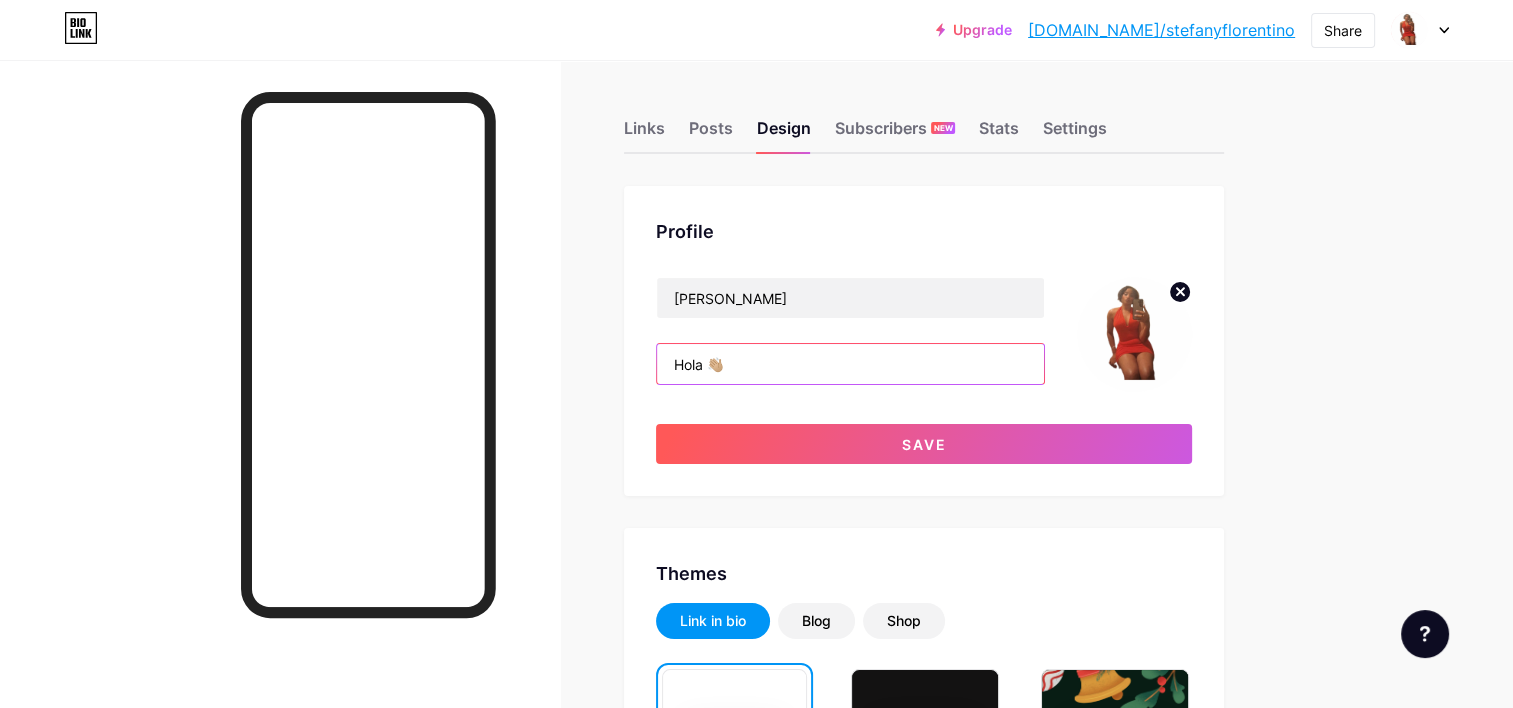 click on "Hola 👋🏼" at bounding box center (850, 364) 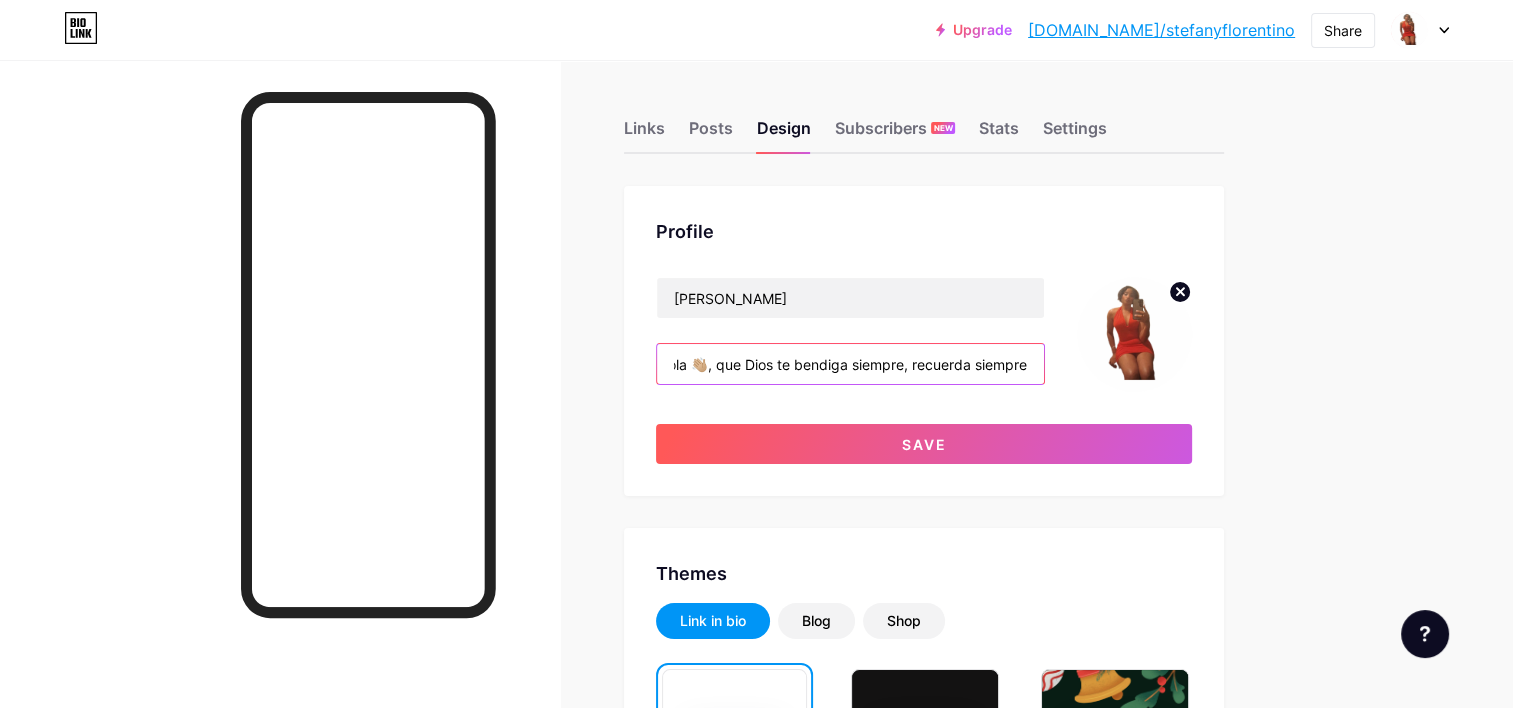 scroll, scrollTop: 0, scrollLeft: 23, axis: horizontal 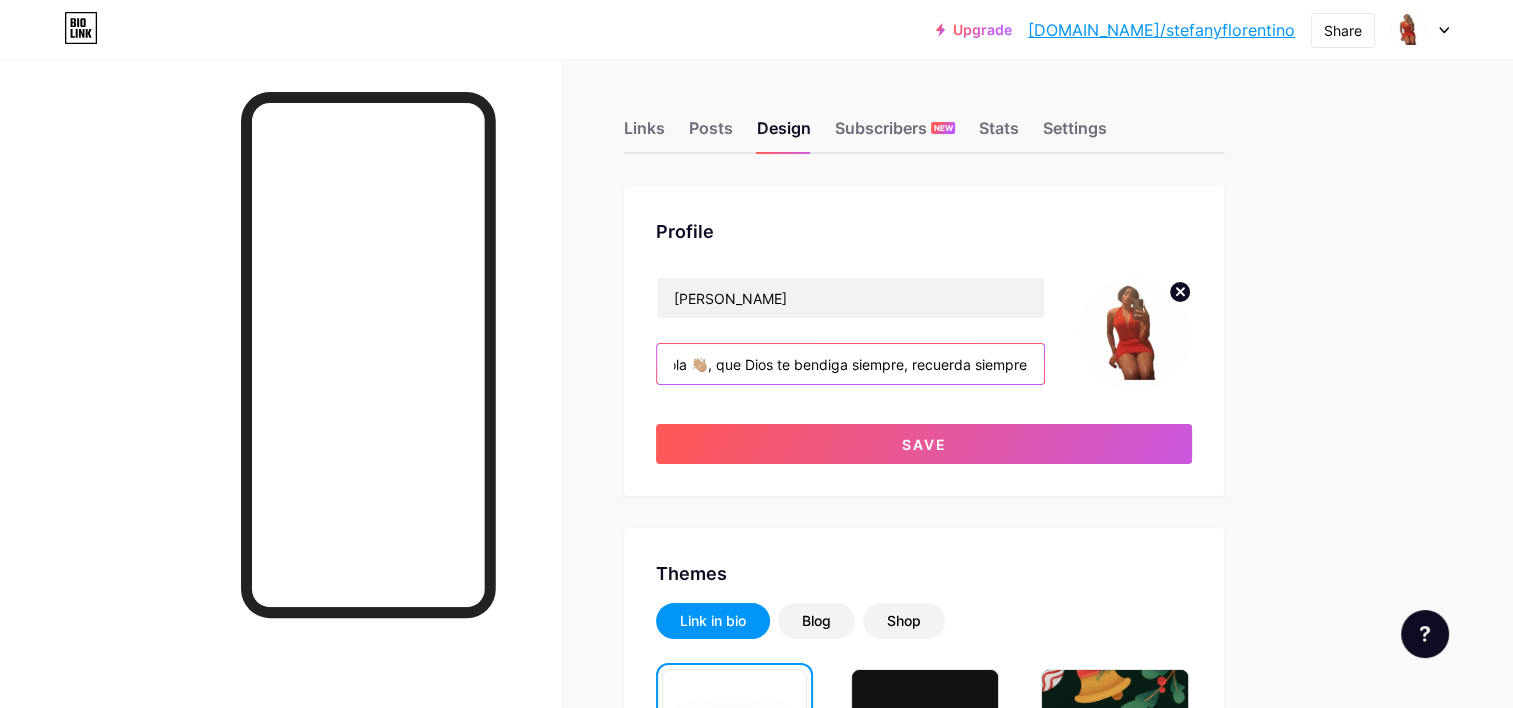 click on "Hola 👋🏼, que Dios te bendiga siempre, recuerda siempre" at bounding box center [850, 364] 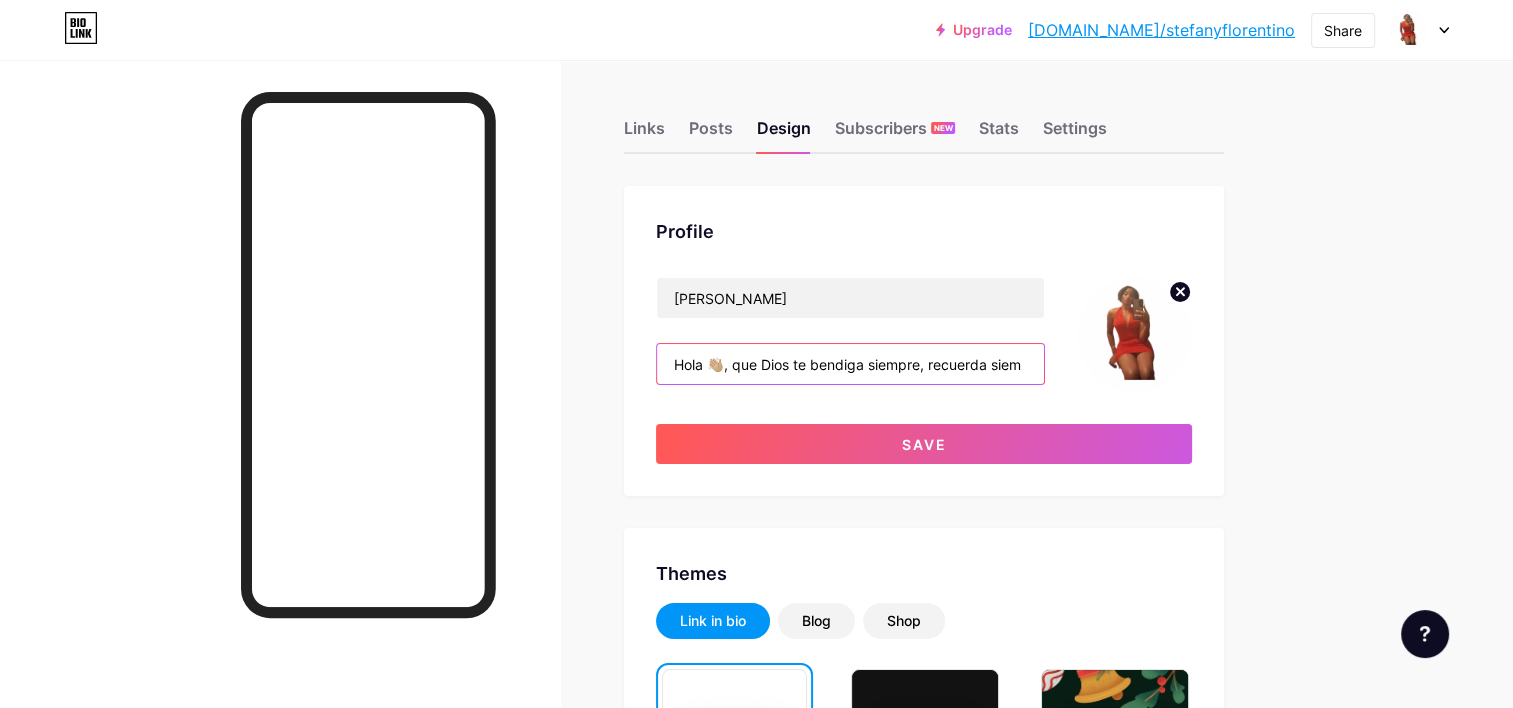 scroll, scrollTop: 0, scrollLeft: 0, axis: both 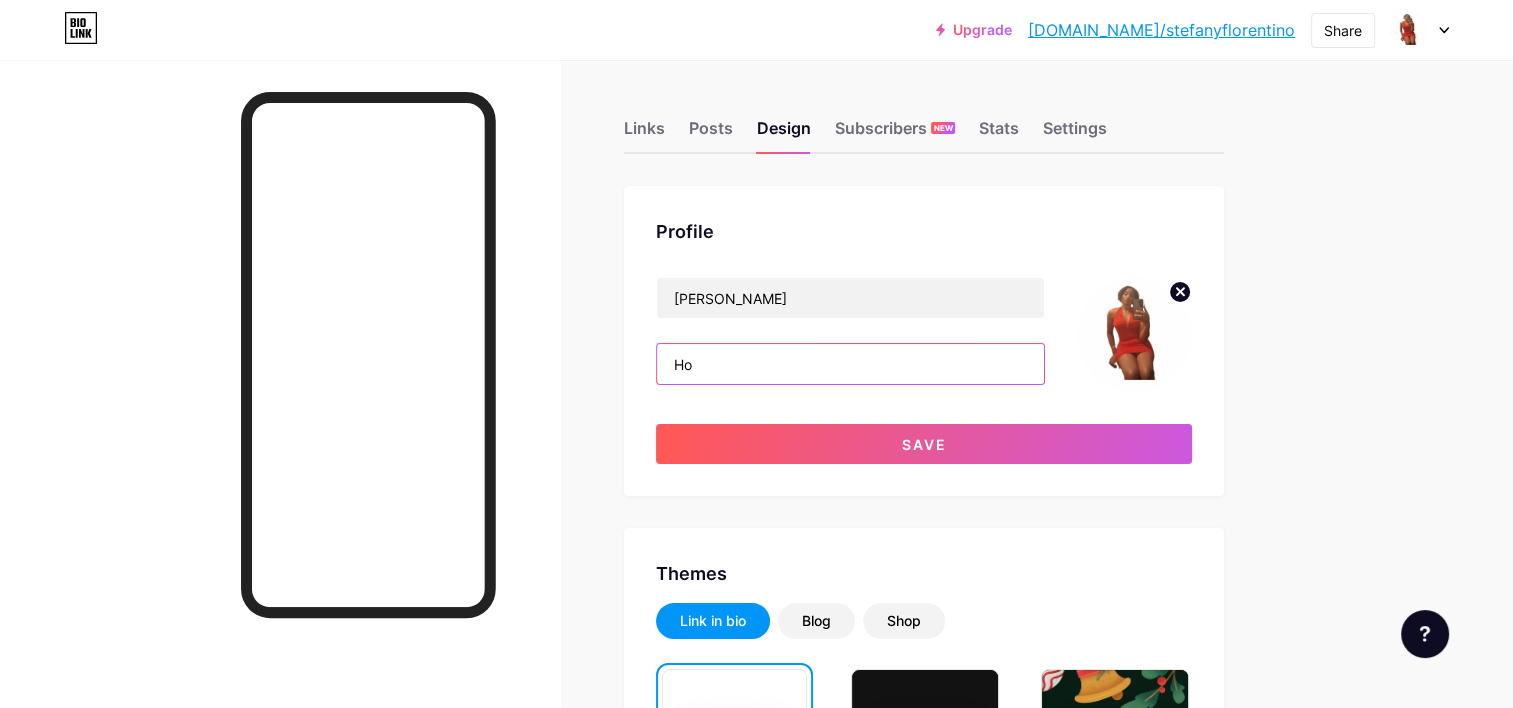 type on "H" 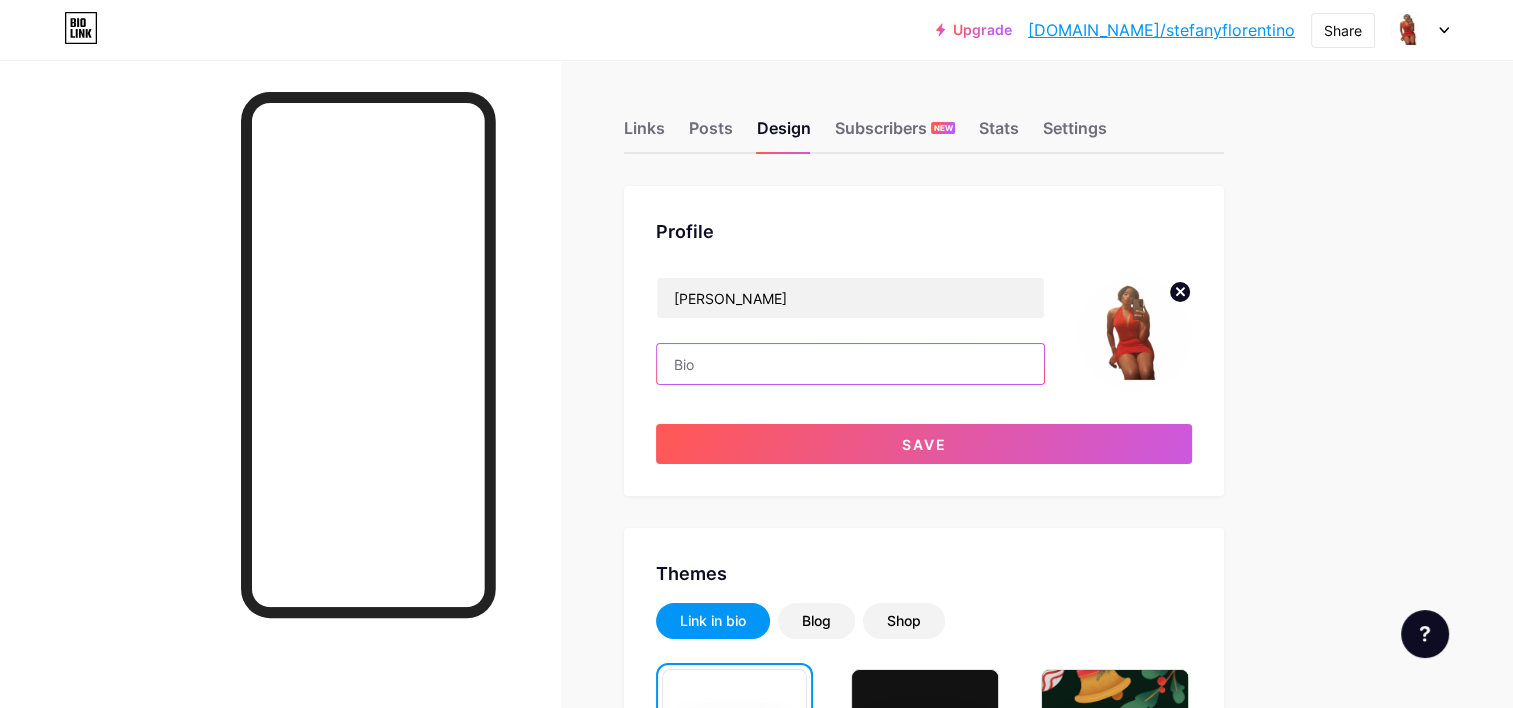 click at bounding box center [850, 364] 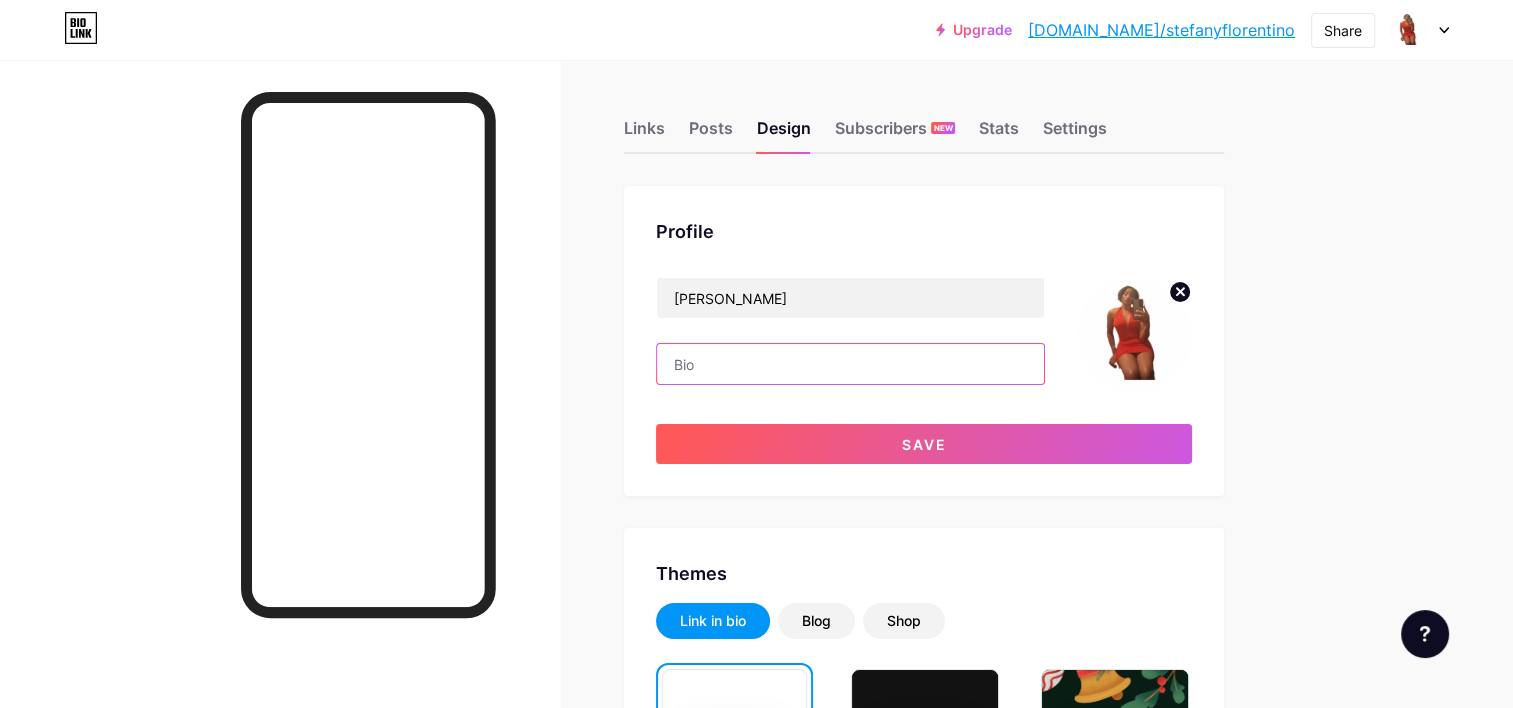 click at bounding box center (850, 364) 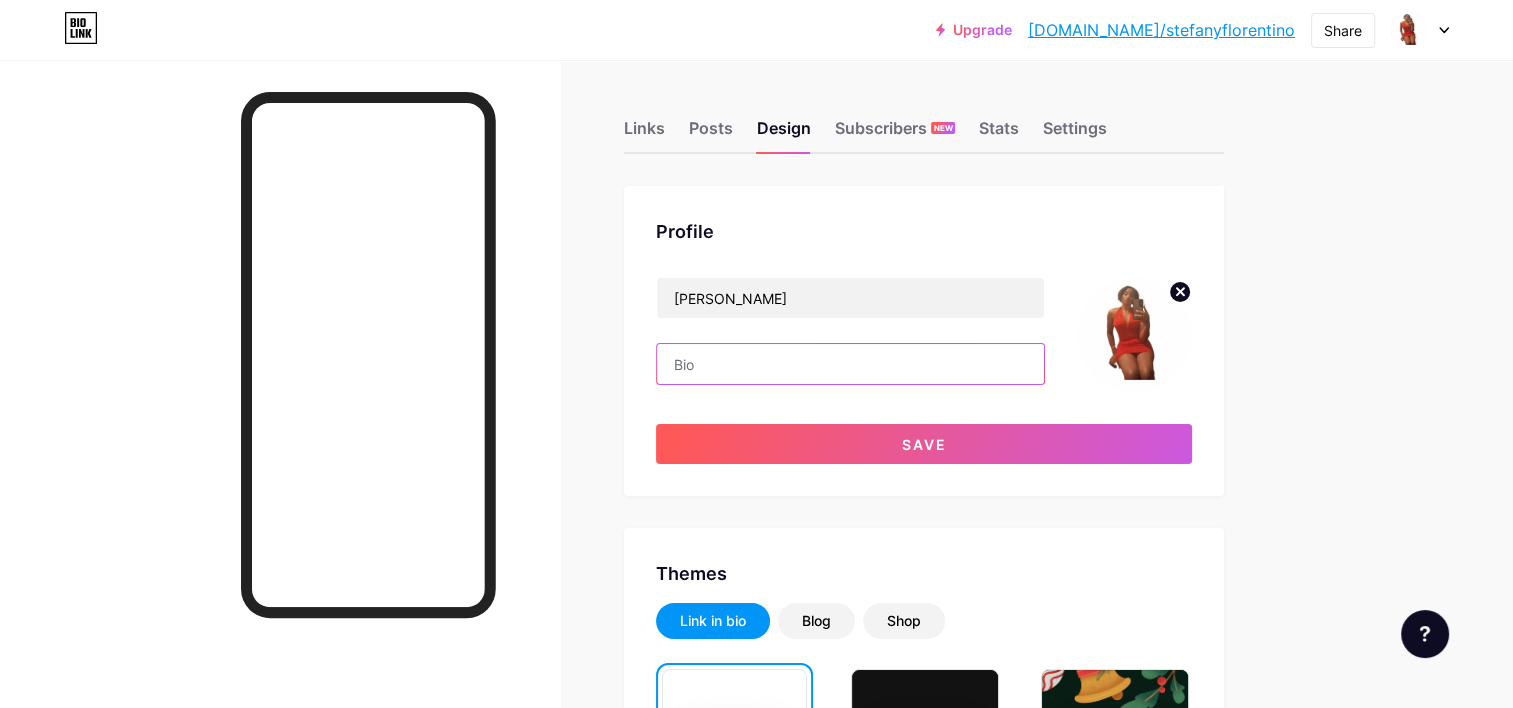 click at bounding box center (850, 364) 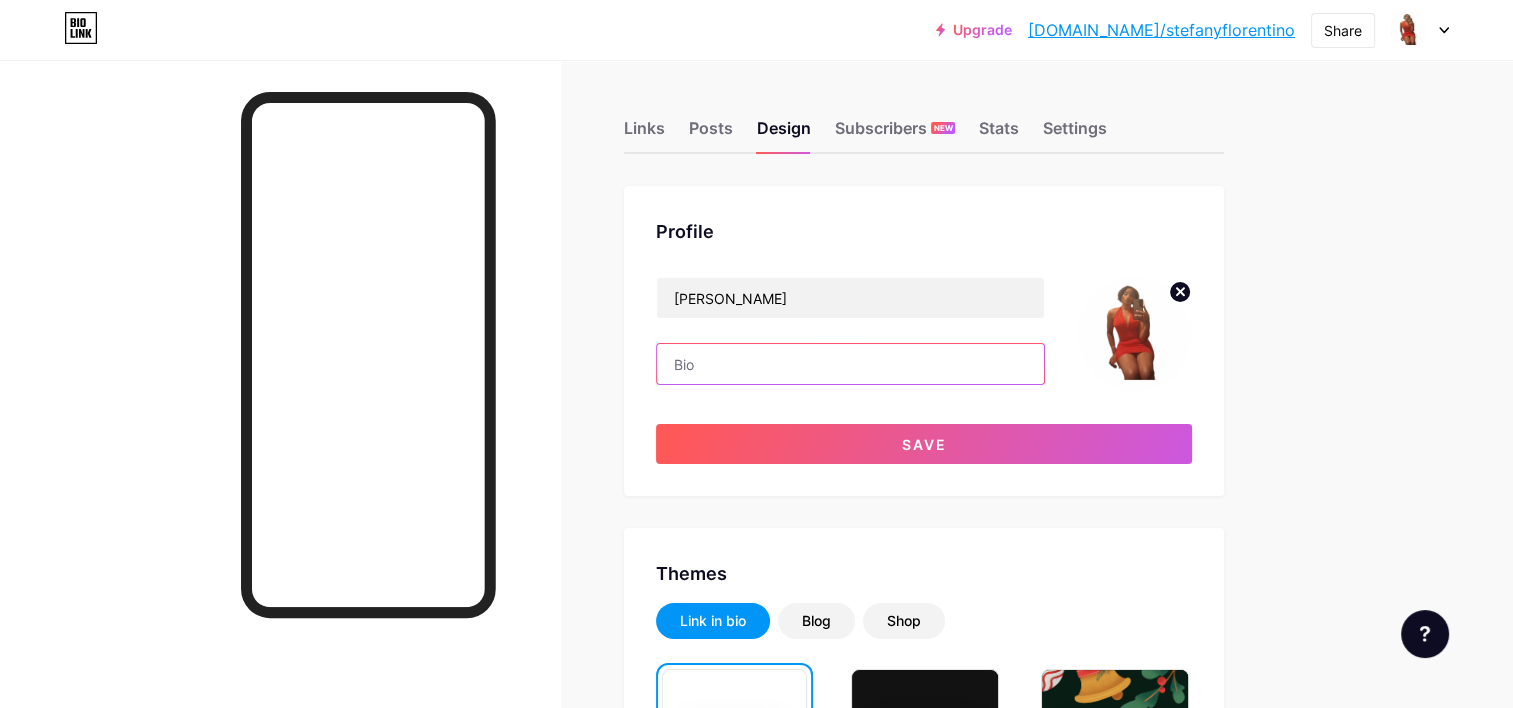 click at bounding box center [850, 364] 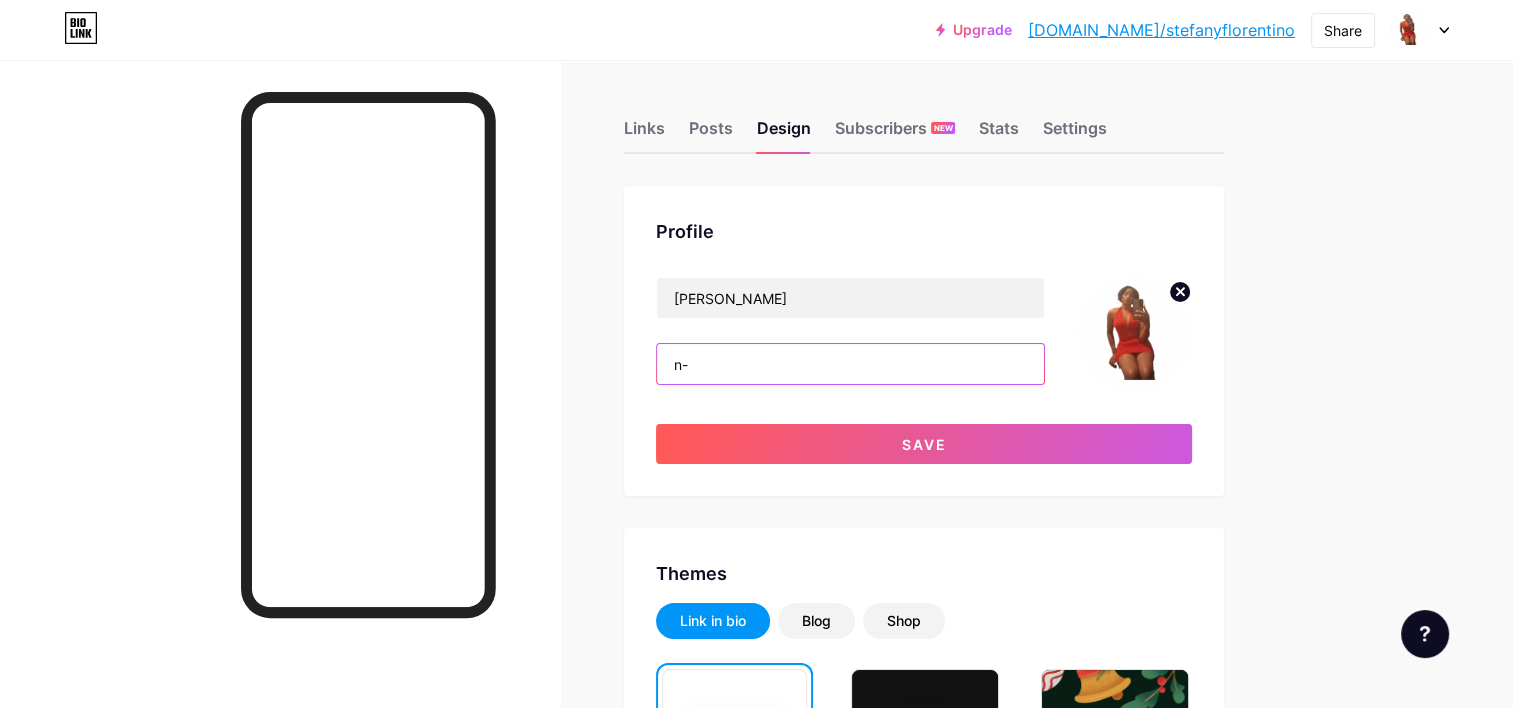 type on "n" 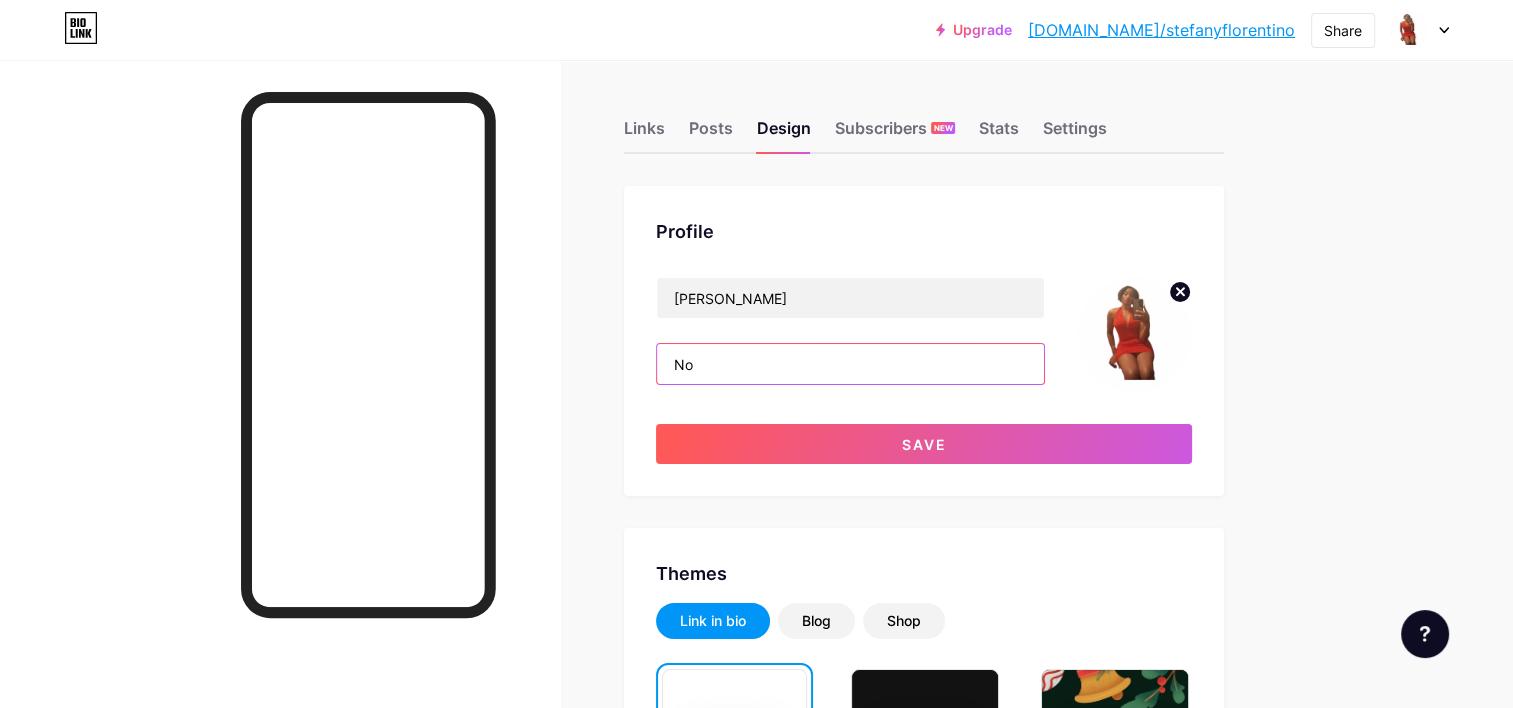 type on "N" 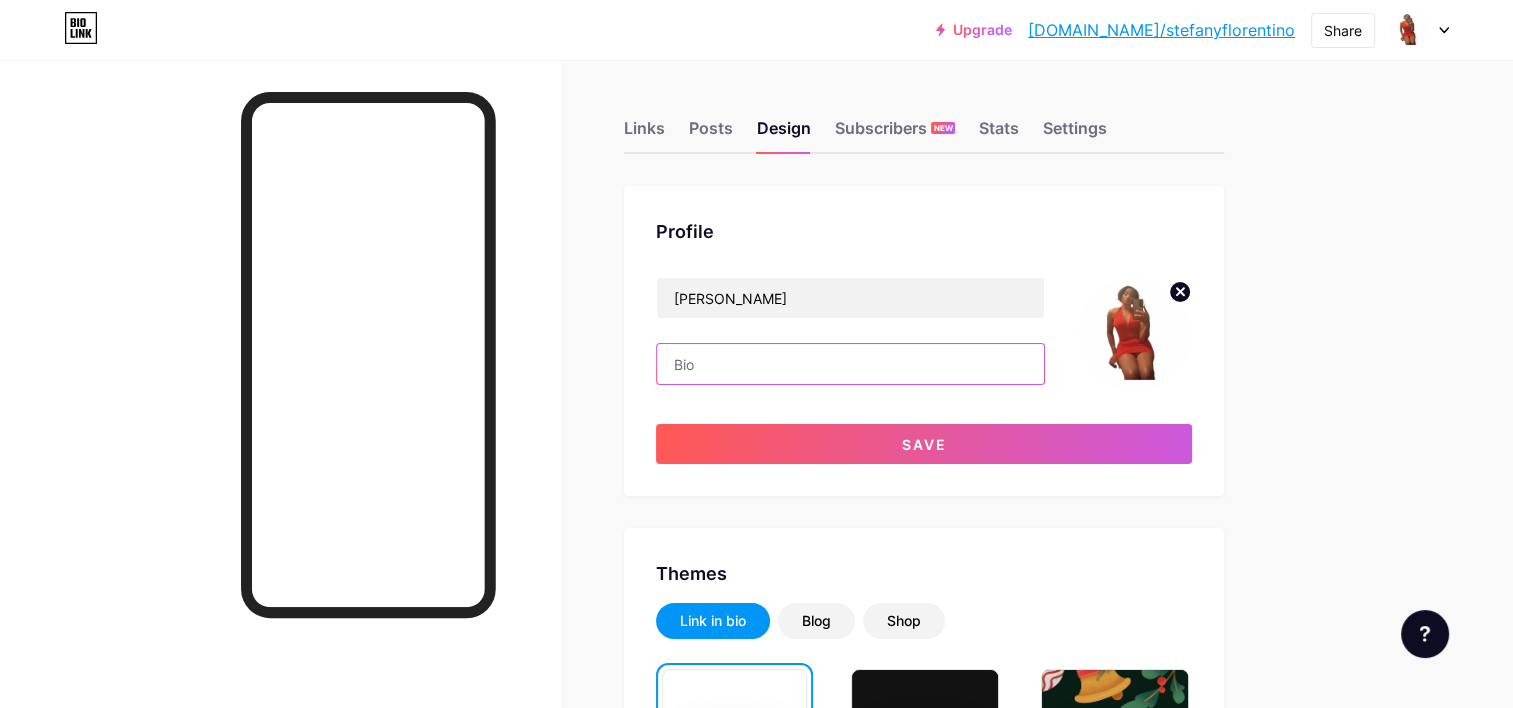 type 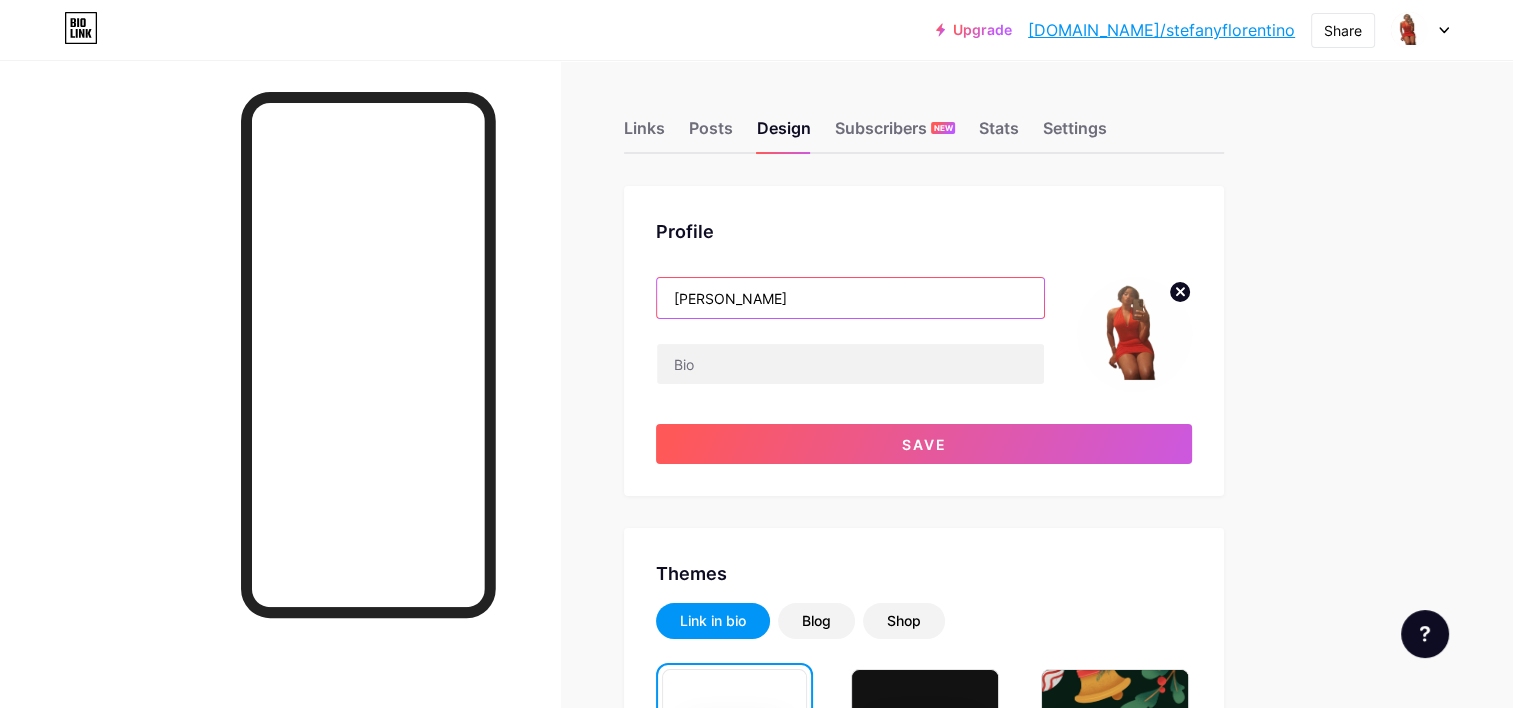 click on "[PERSON_NAME]" at bounding box center (850, 298) 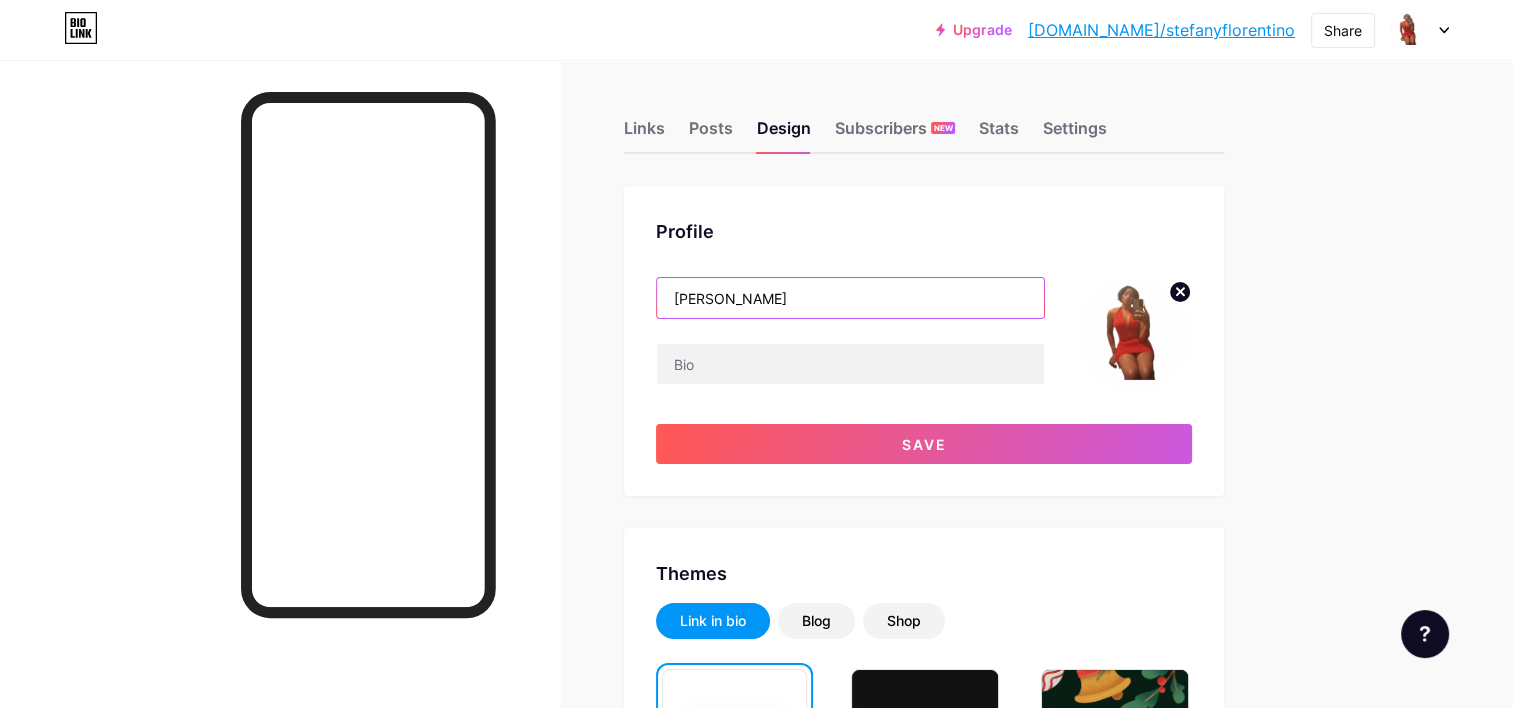 click on "[PERSON_NAME]" at bounding box center (850, 298) 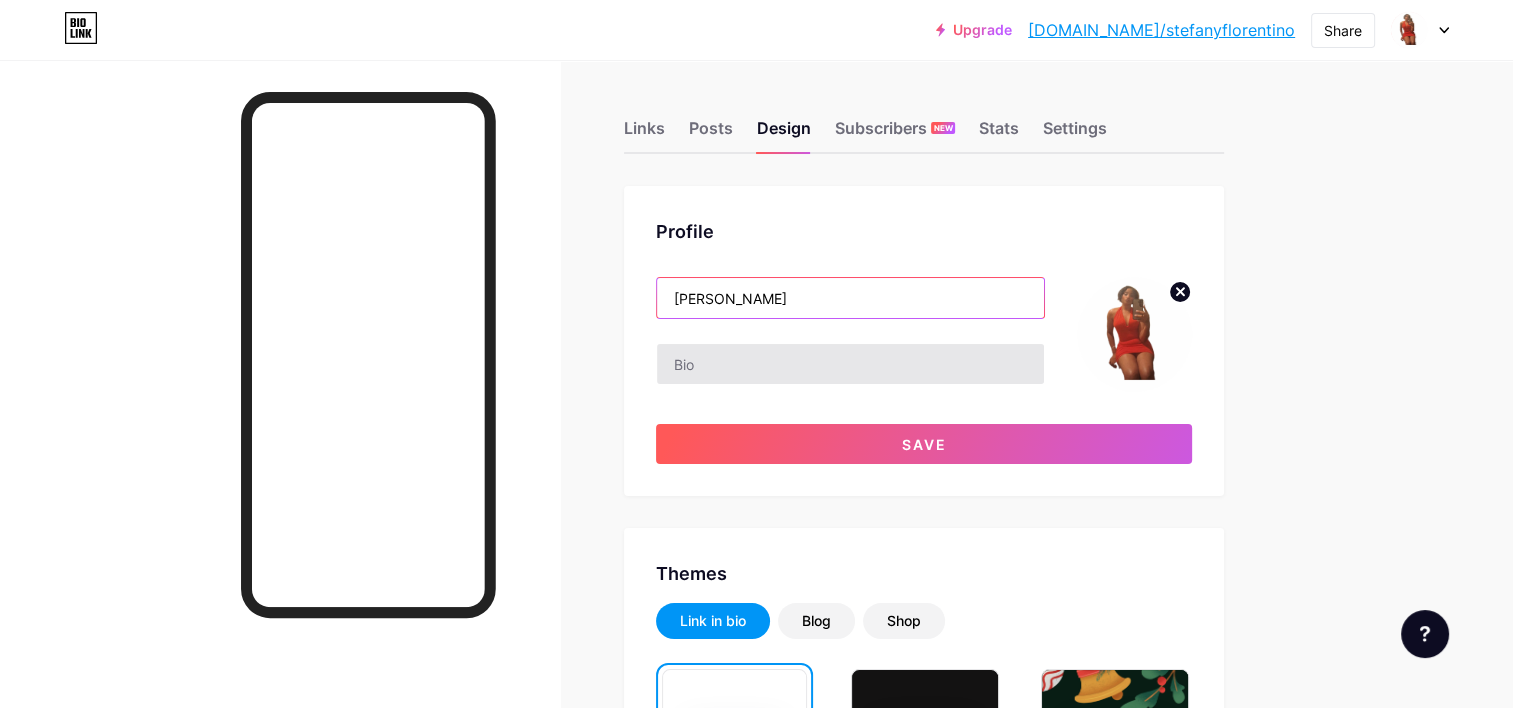type on "[PERSON_NAME]" 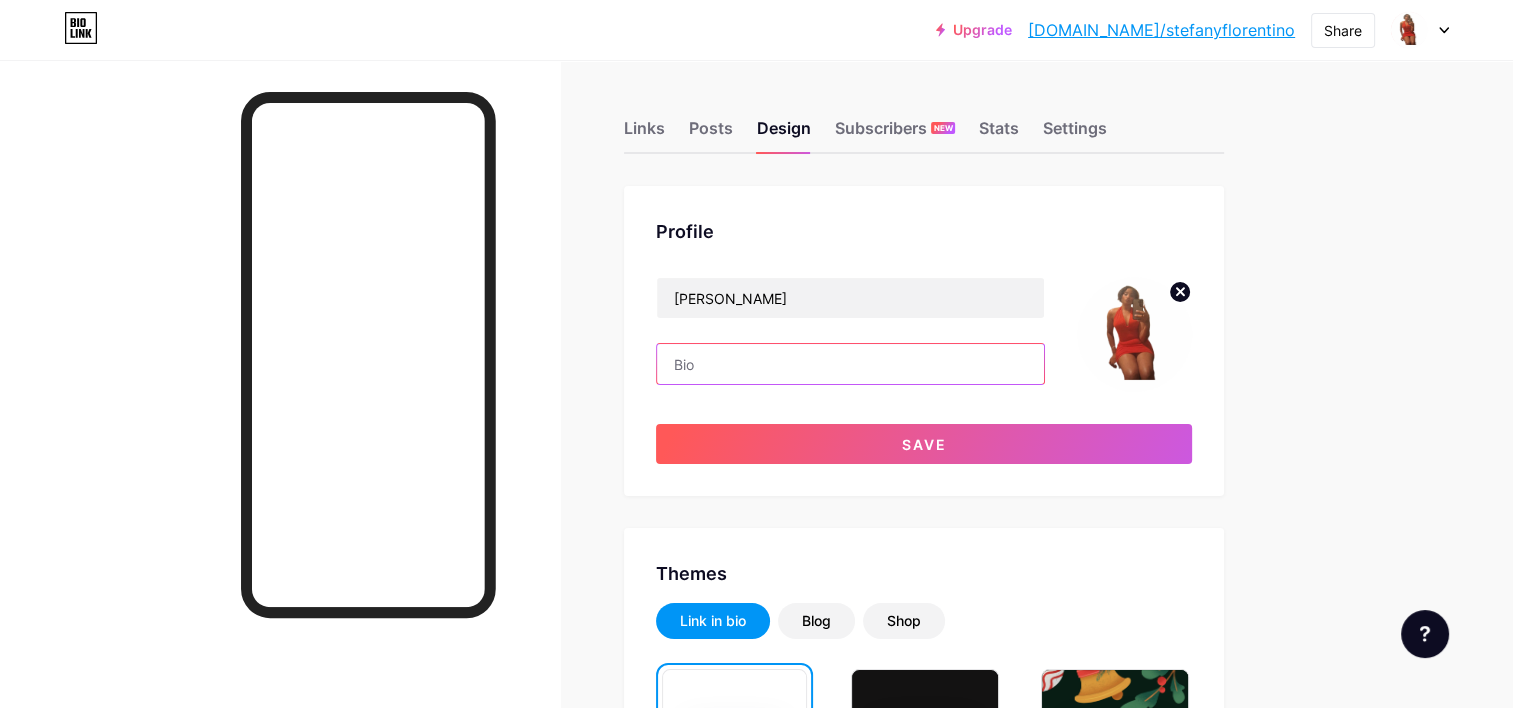 click at bounding box center (850, 364) 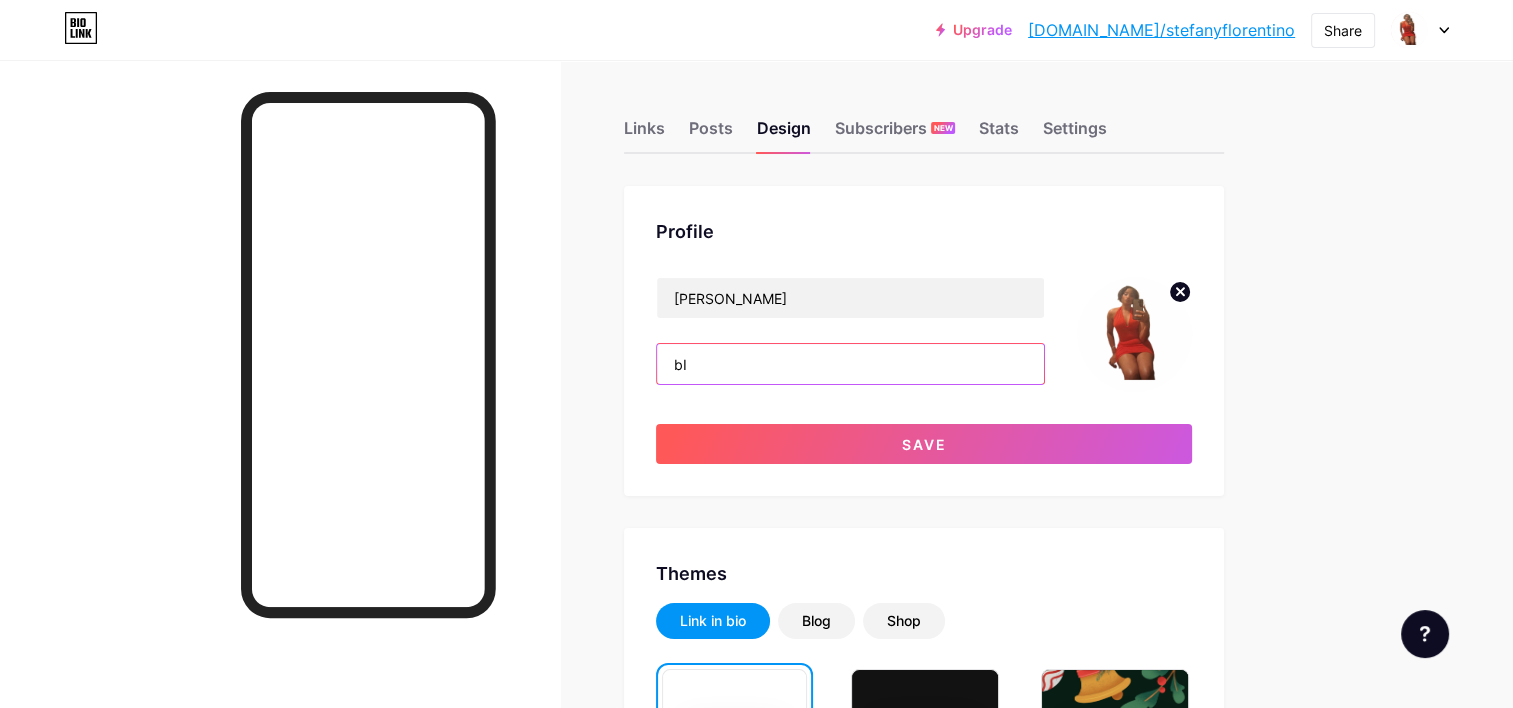 type on "b" 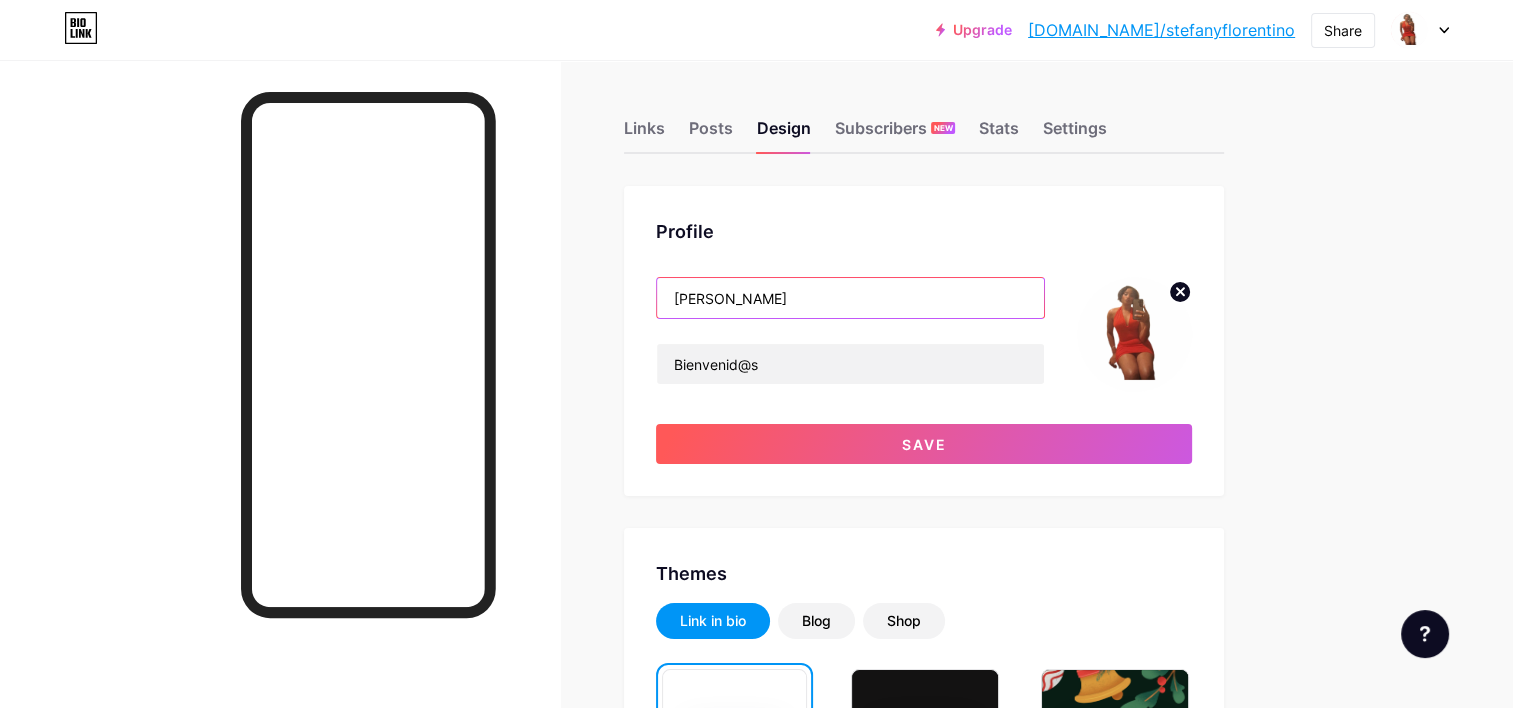 click on "[PERSON_NAME]" at bounding box center (850, 298) 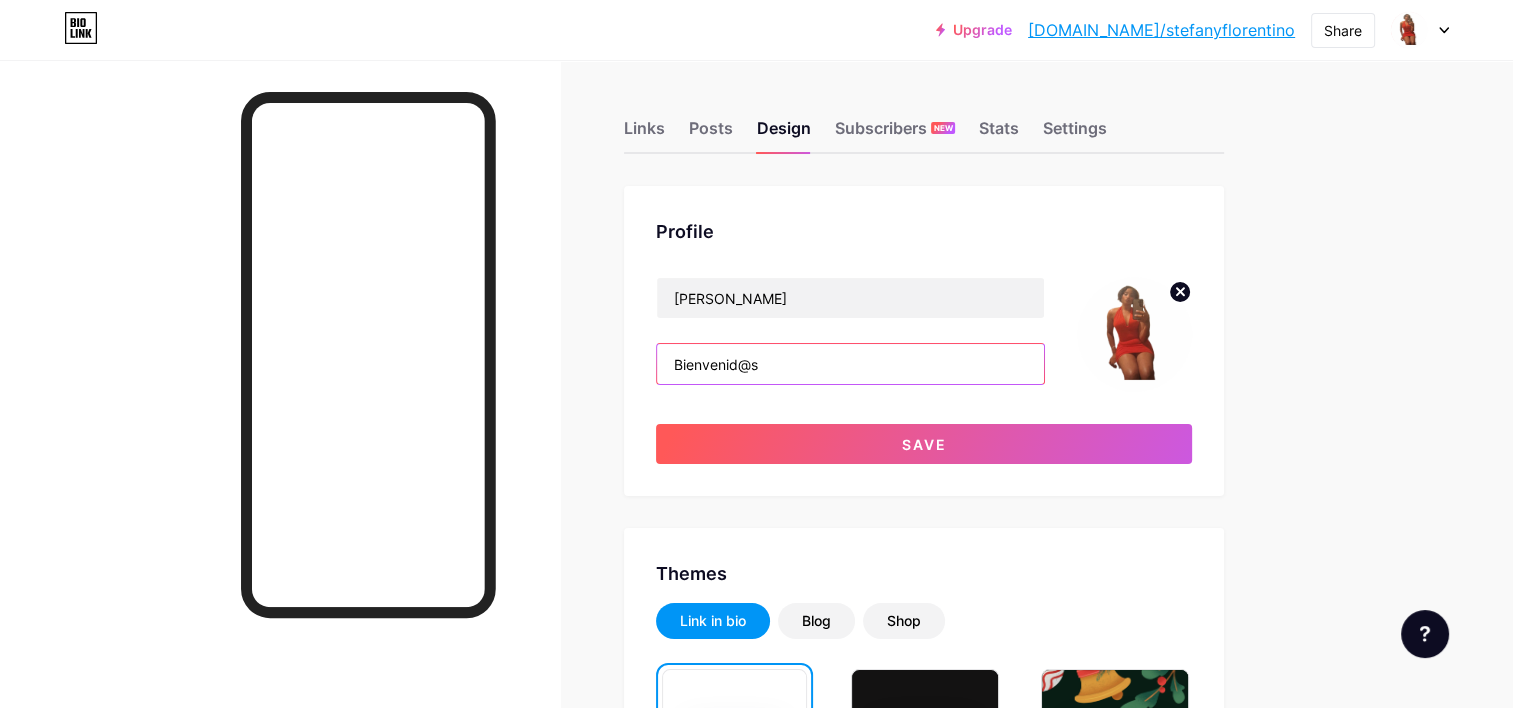 click on "Bienvenid@s" at bounding box center (850, 364) 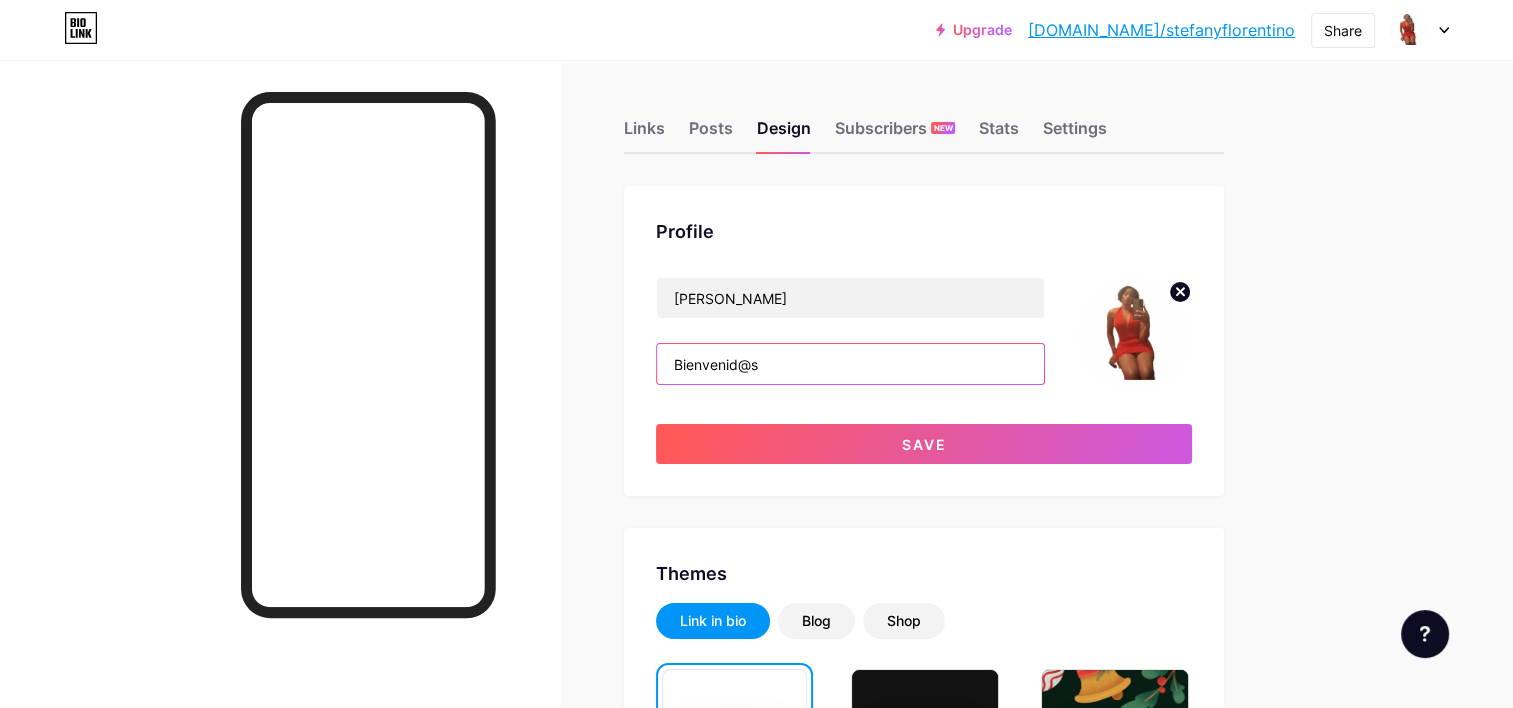 paste on "👋🏼" 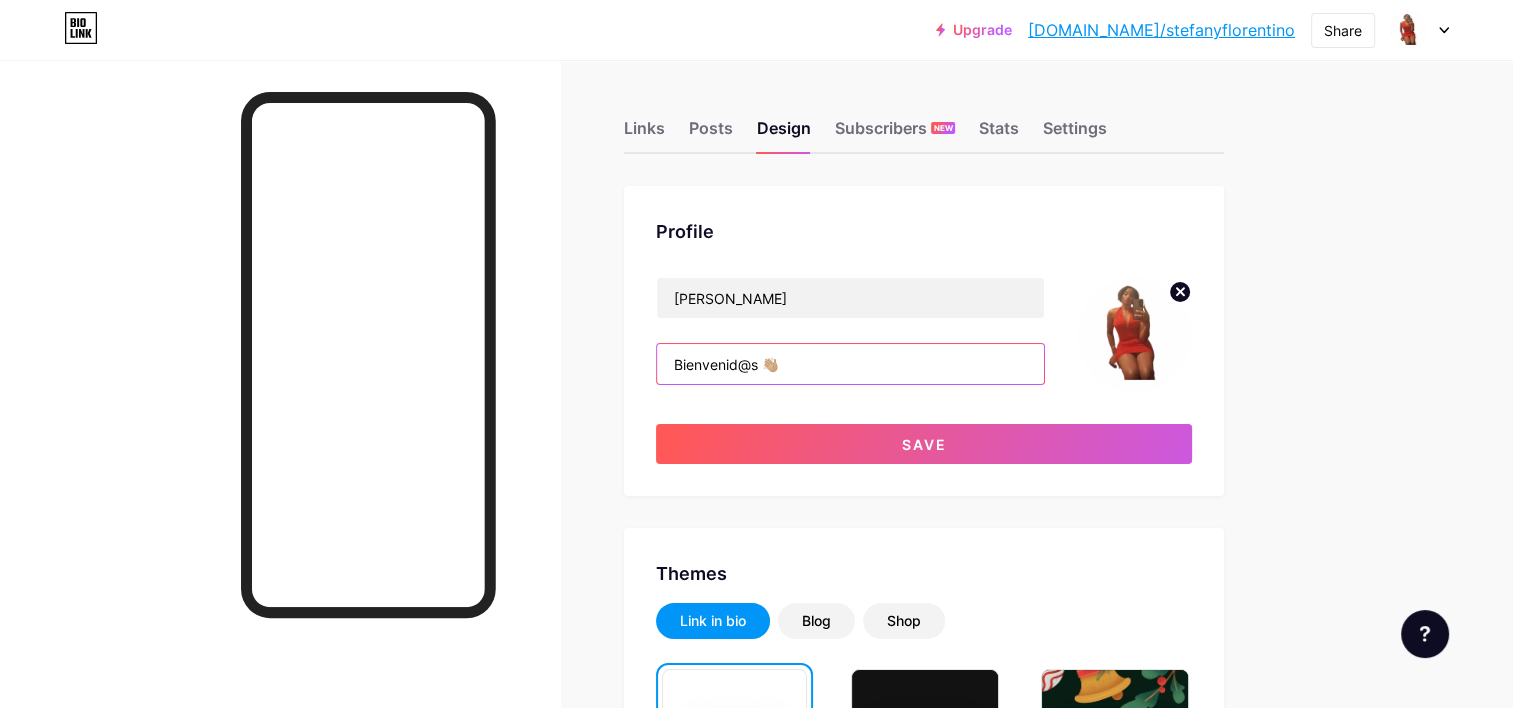 paste on "👋🏼" 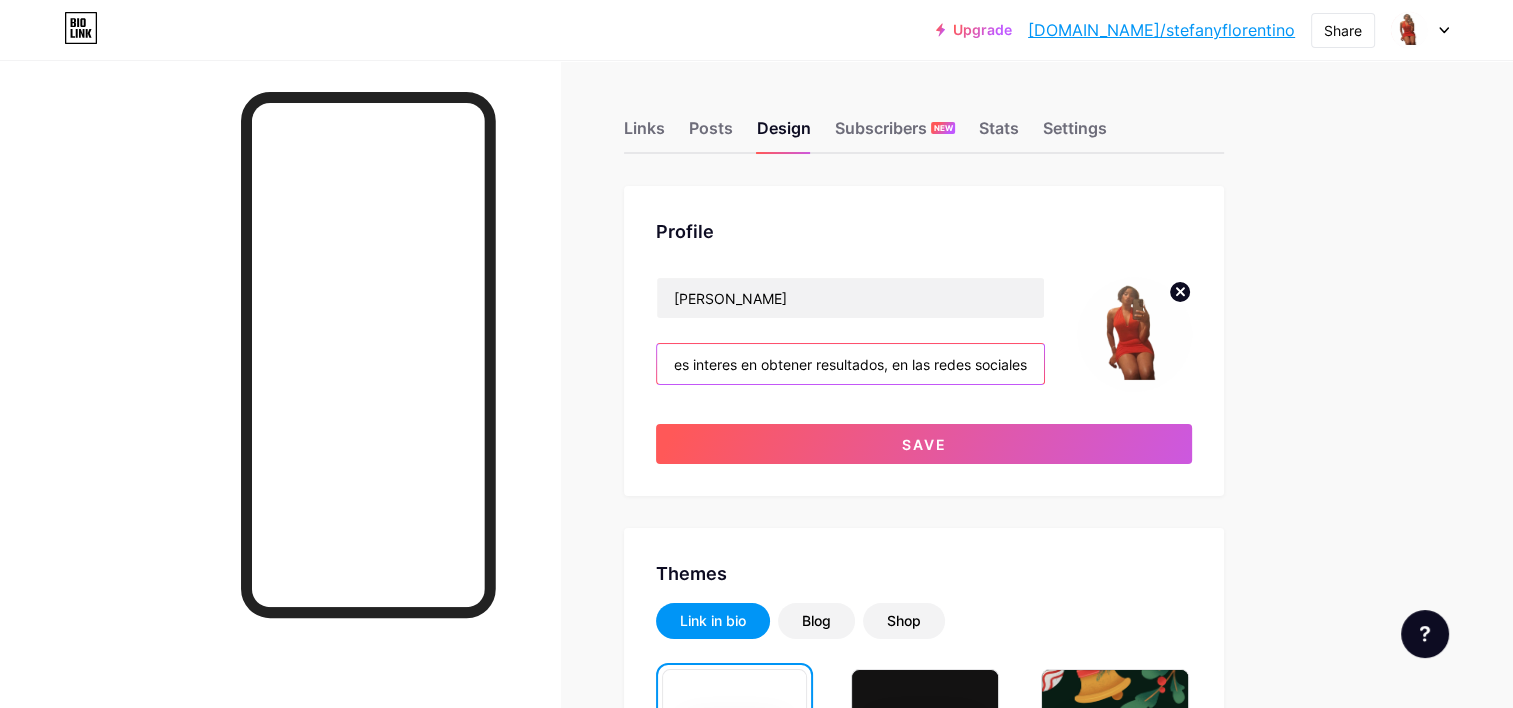 scroll, scrollTop: 0, scrollLeft: 176, axis: horizontal 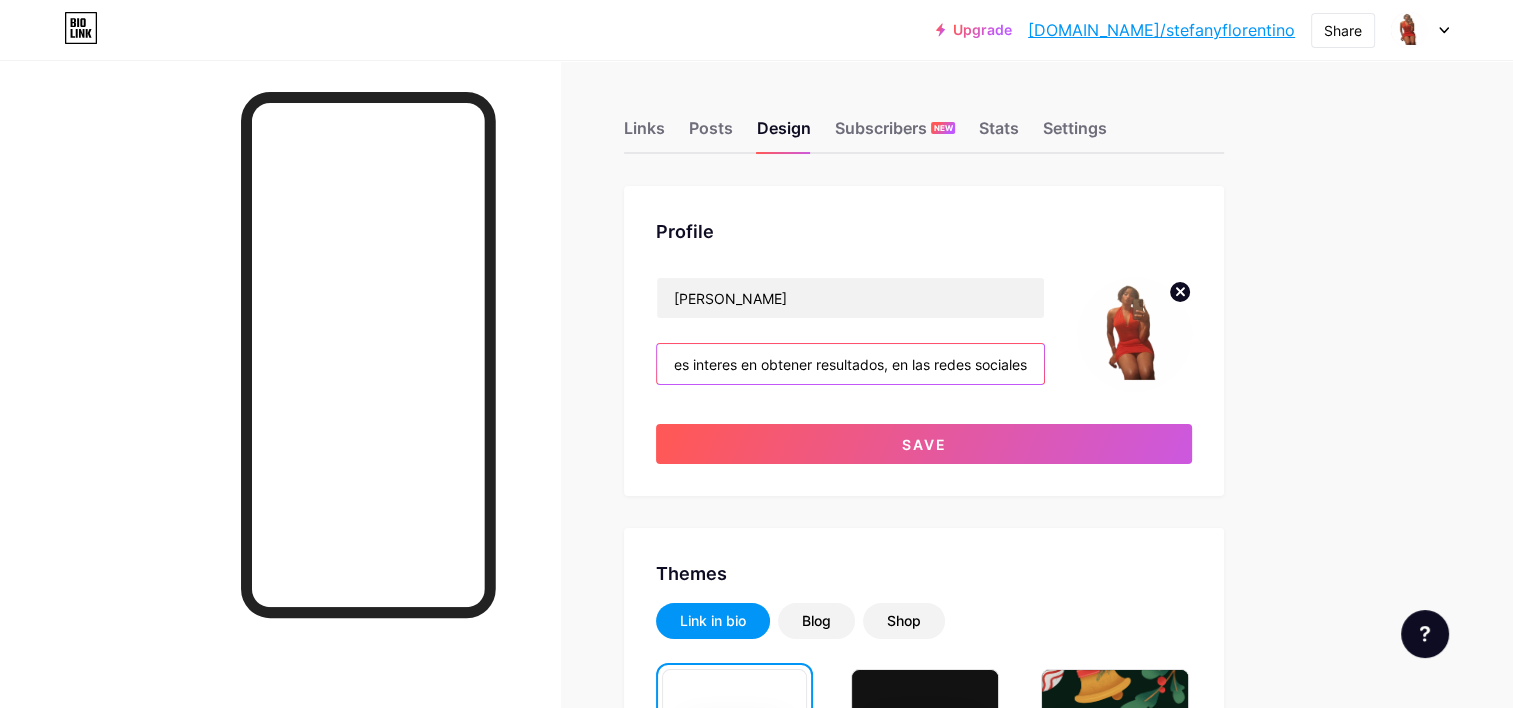 click on "Bienvenid@s 👋🏼👋🏼 si tienes interes en obtener resultados, en las redes sociales" at bounding box center (850, 364) 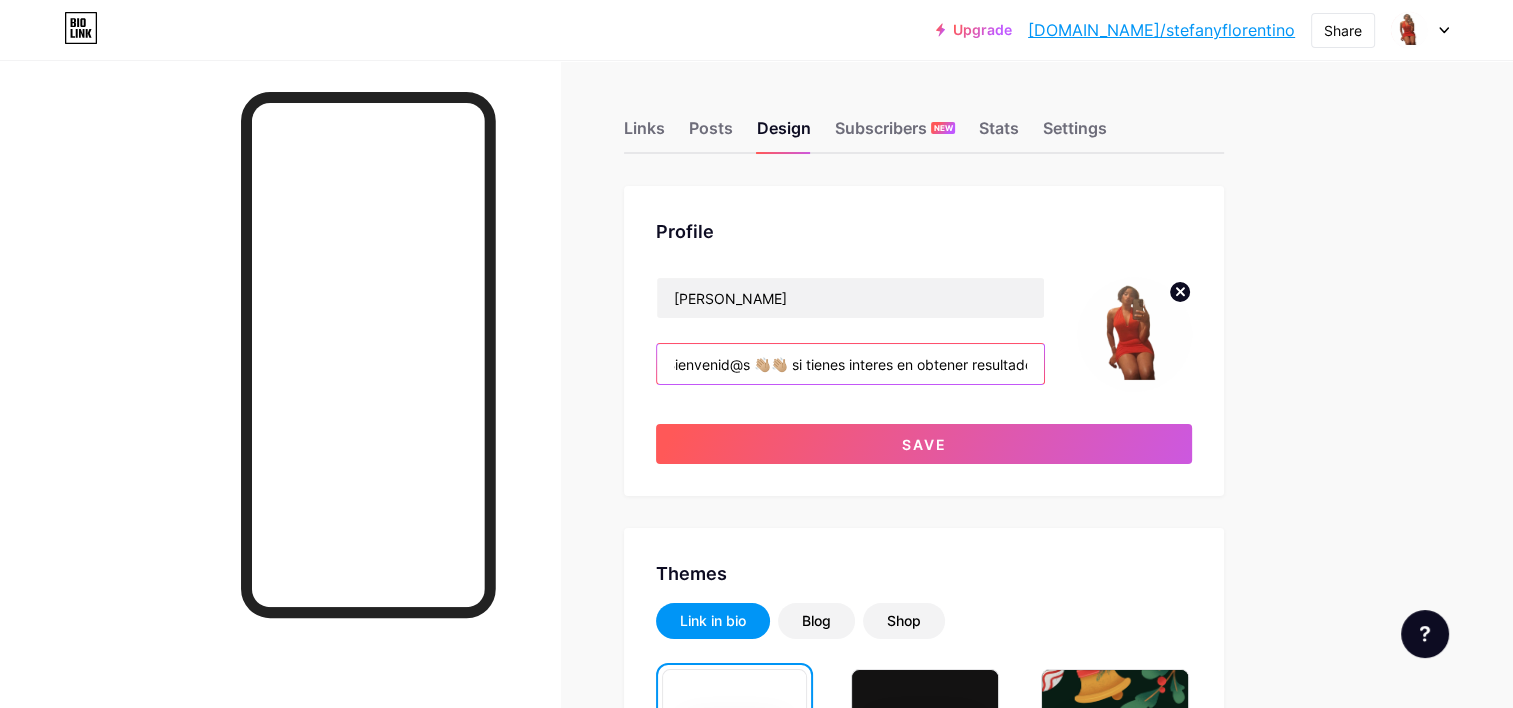 scroll, scrollTop: 0, scrollLeft: 0, axis: both 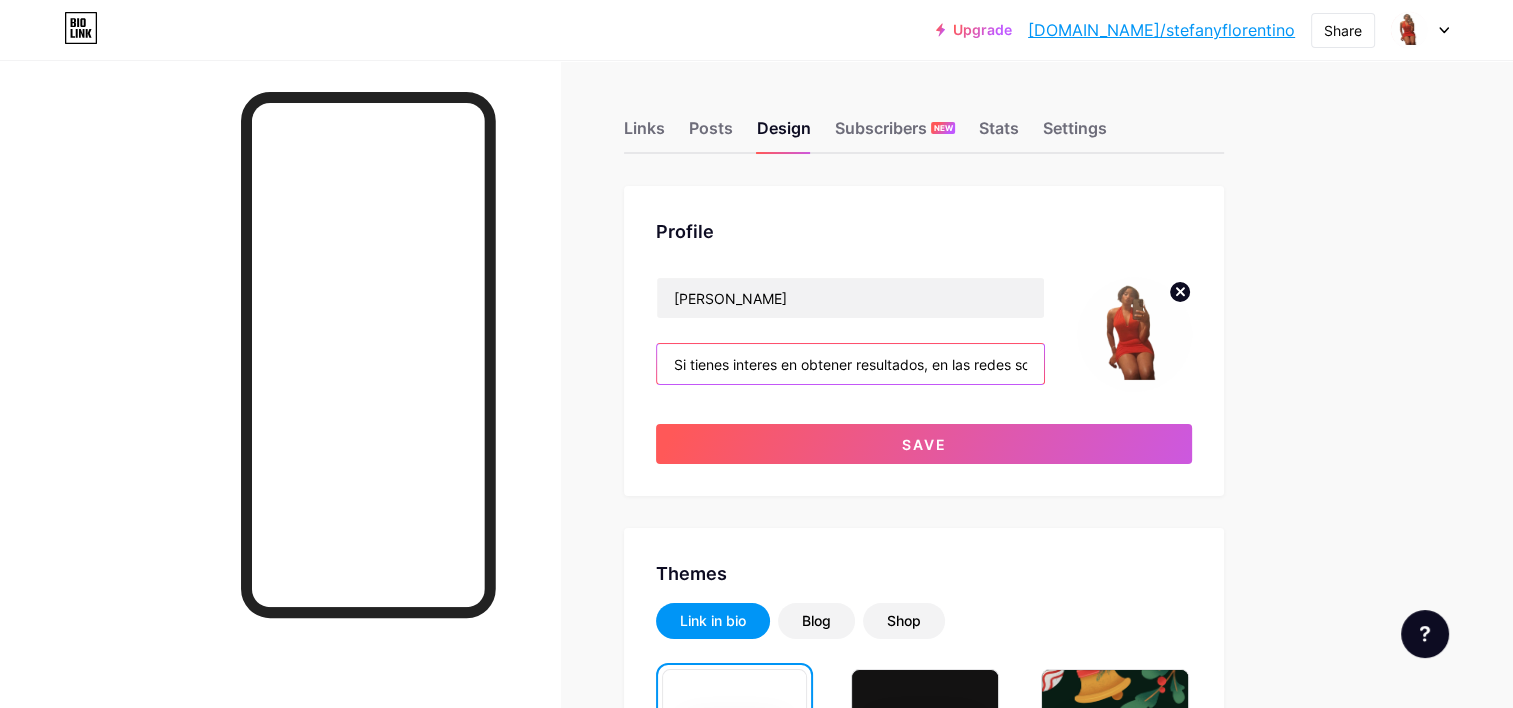 click on "Si tienes interes en obtener resultados, en las redes sociales" at bounding box center [850, 364] 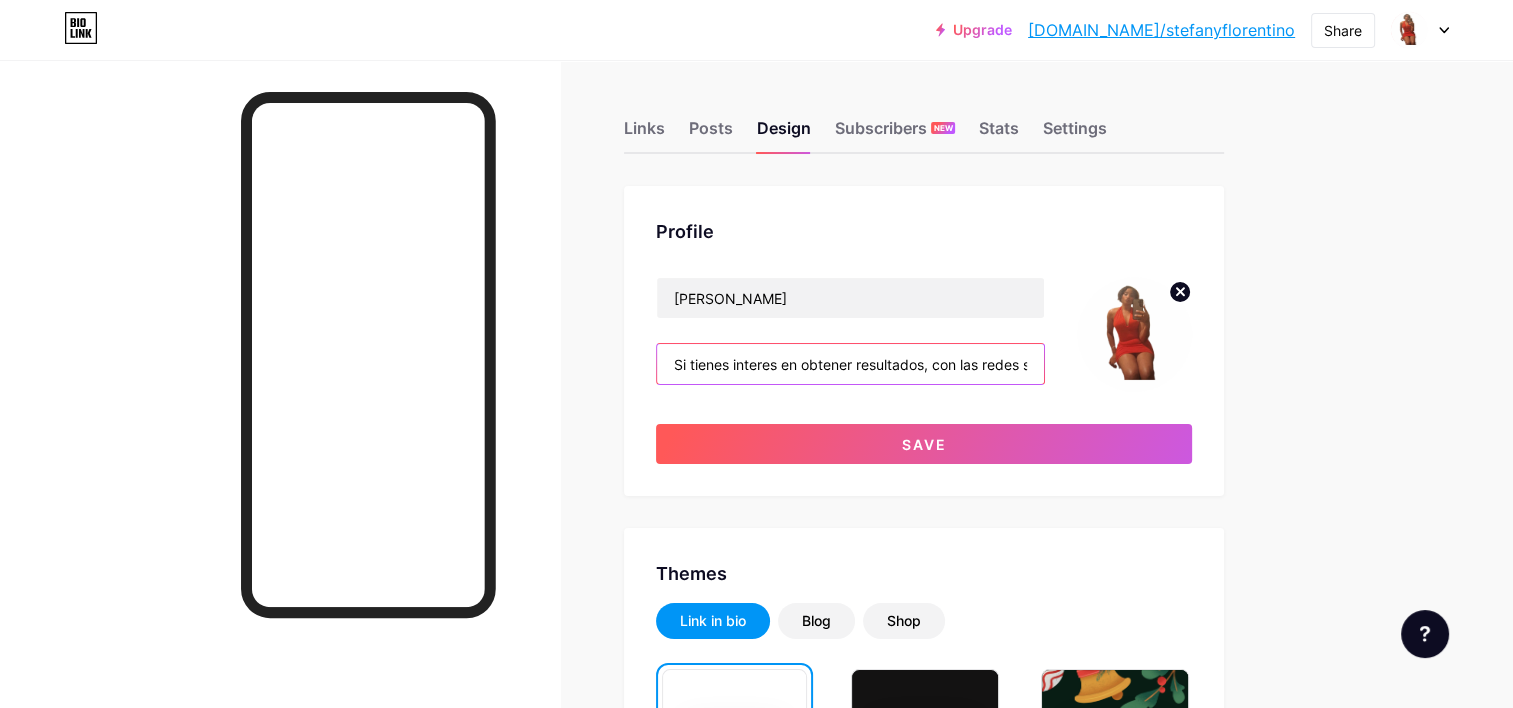 click on "Si tienes interes en obtener resultados, con las redes sociales" at bounding box center (850, 364) 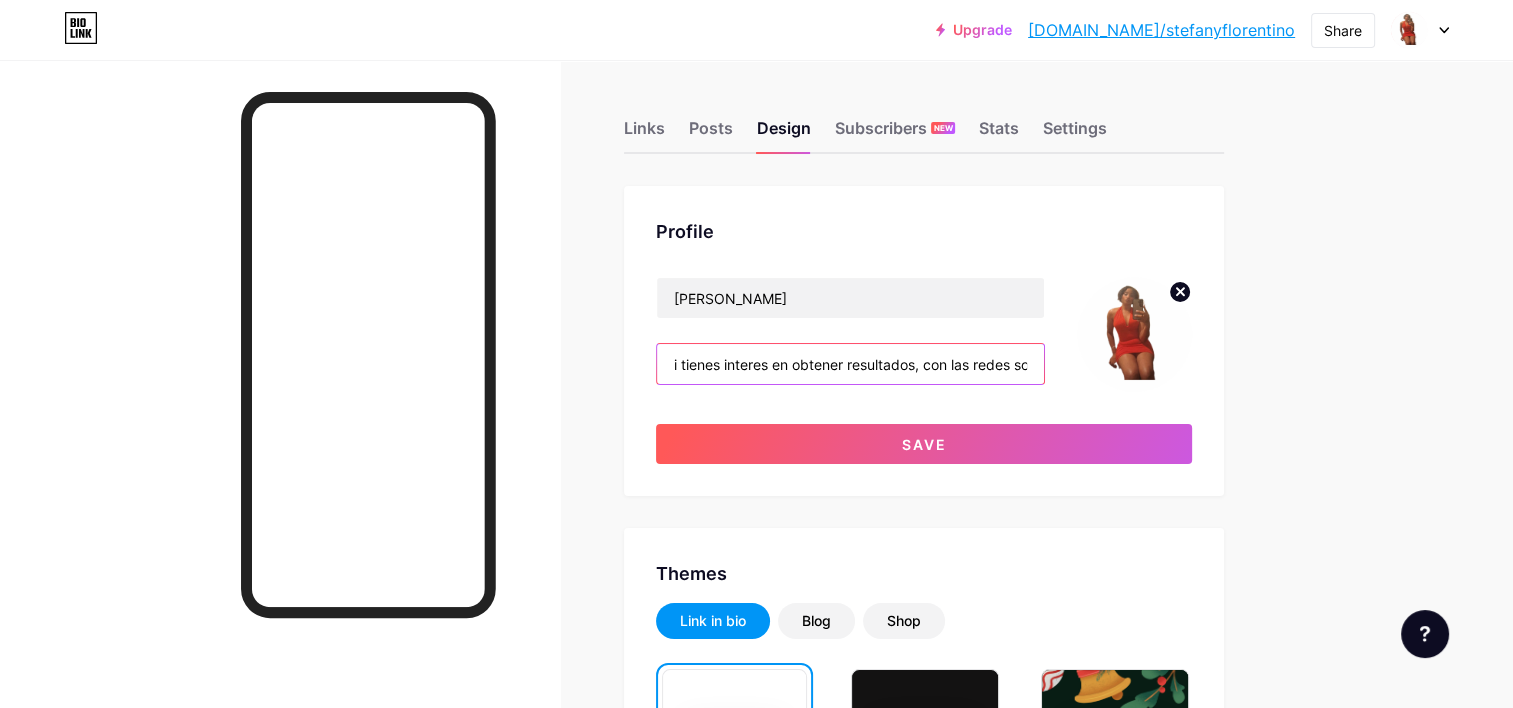 scroll, scrollTop: 0, scrollLeft: 54, axis: horizontal 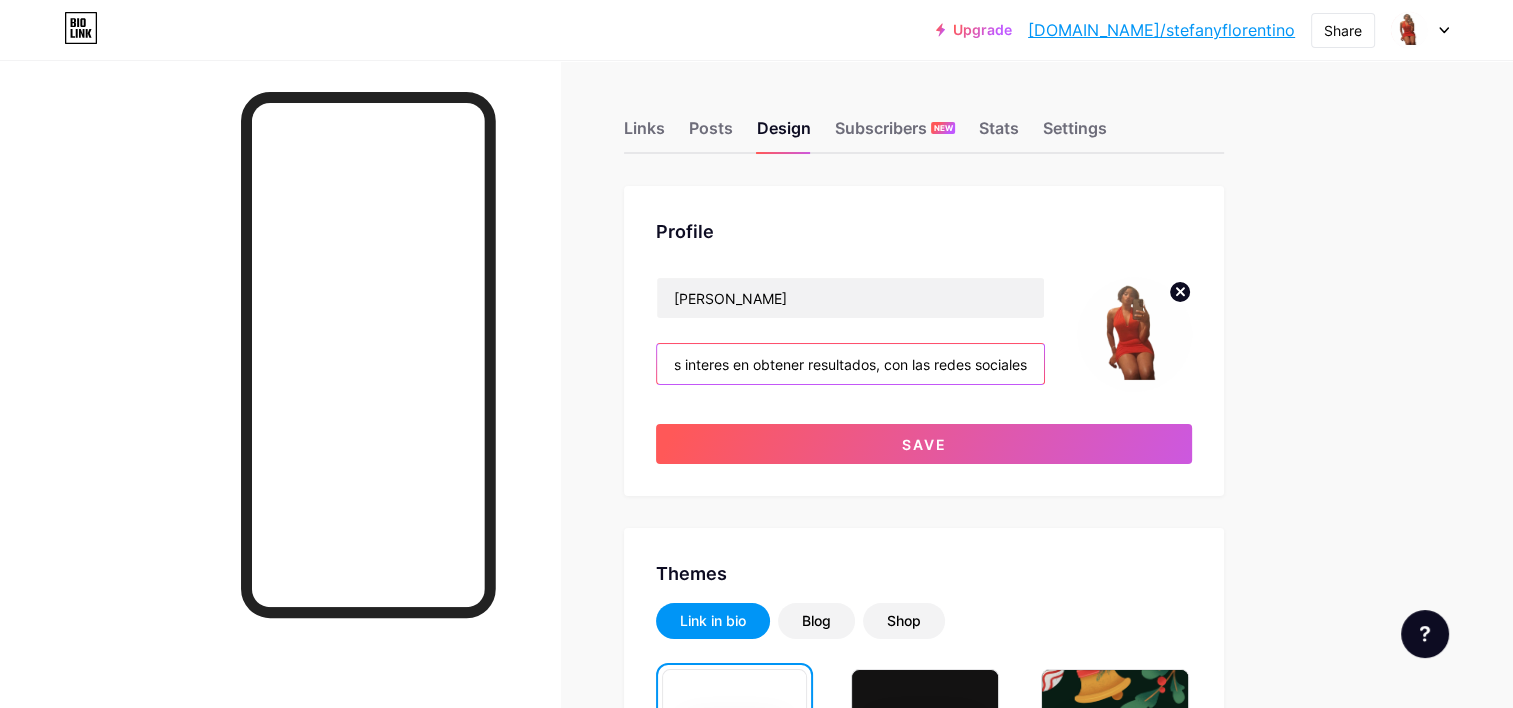 paste on "Bienvenid@s 👋🏼👋🏼 s" 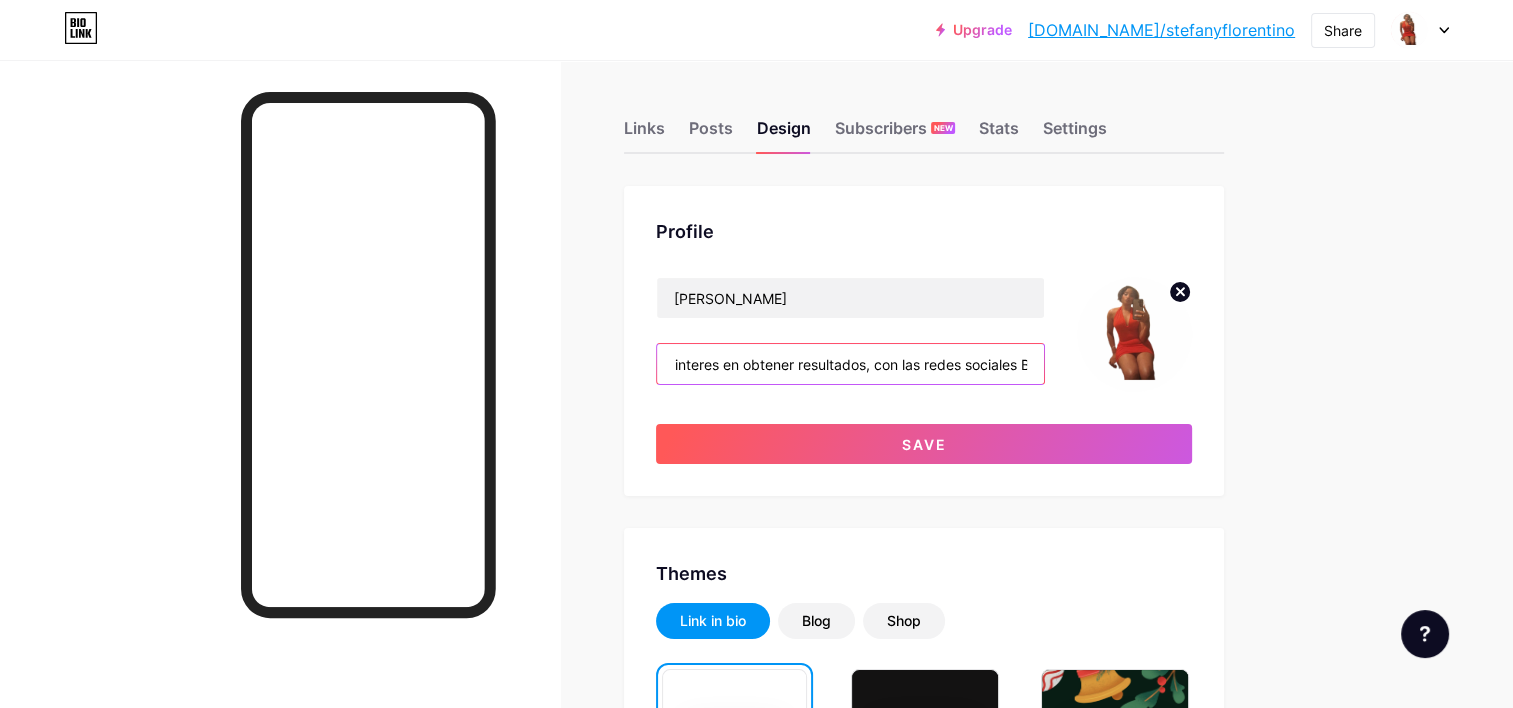 scroll, scrollTop: 0, scrollLeft: 196, axis: horizontal 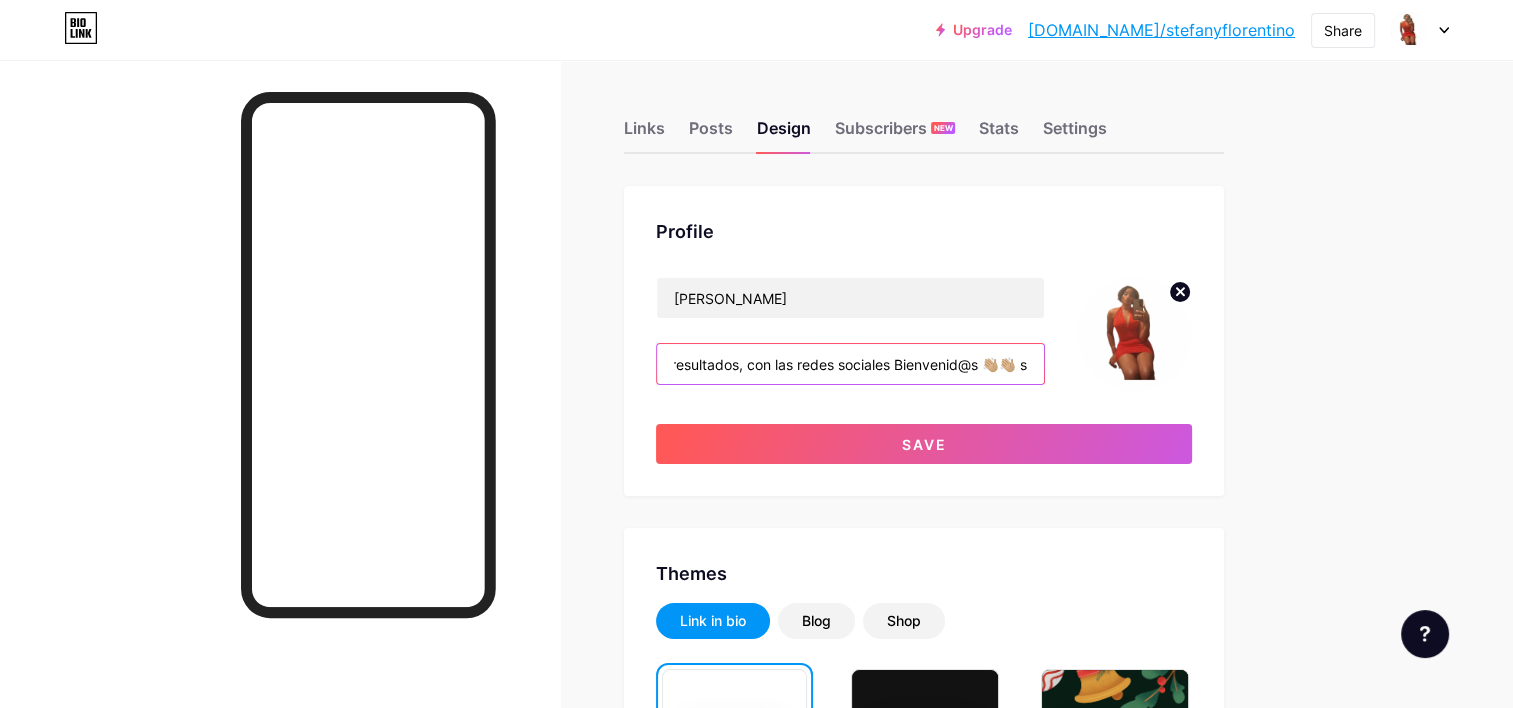 click on "Si tienes interes en obtener resultados, con las redes sociales Bienvenid@s 👋🏼👋🏼 s" at bounding box center [850, 364] 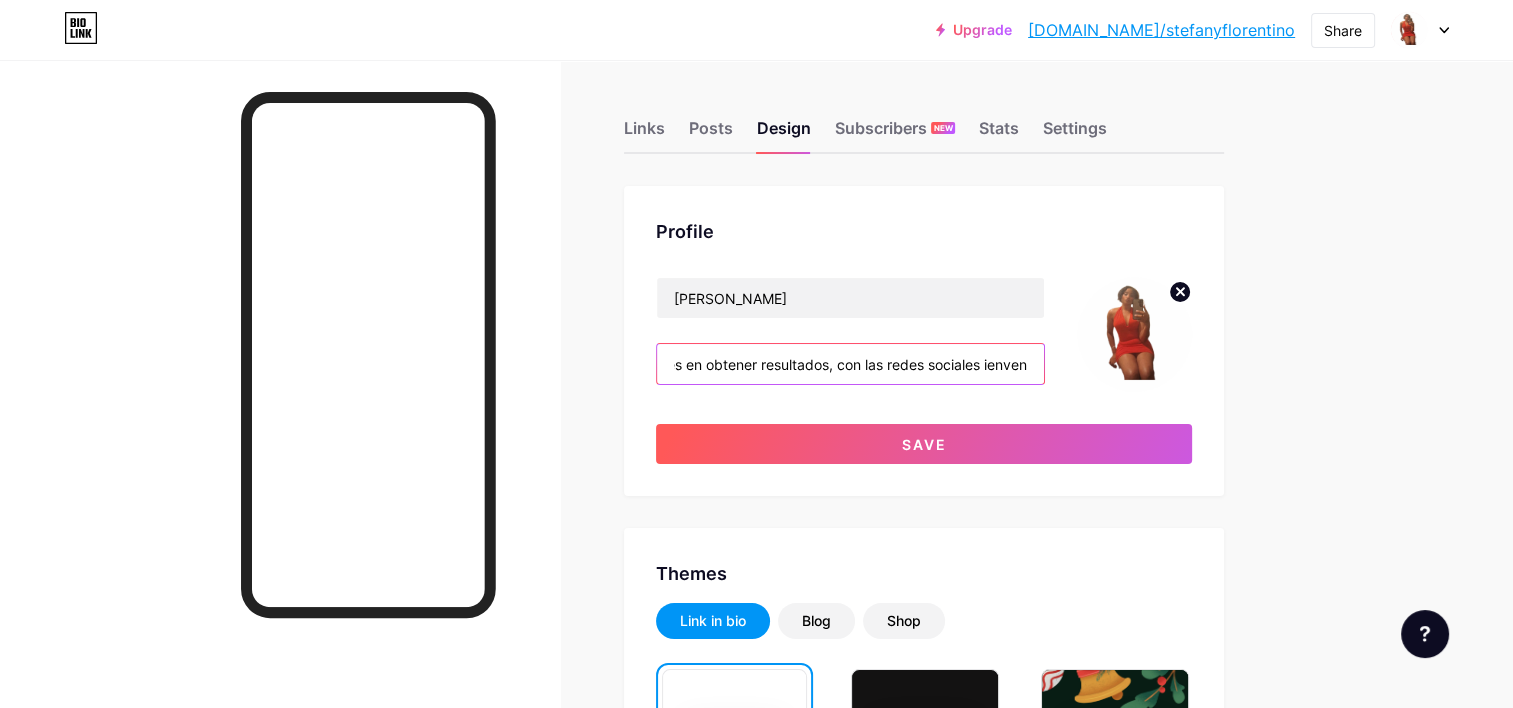 scroll, scrollTop: 0, scrollLeft: 188, axis: horizontal 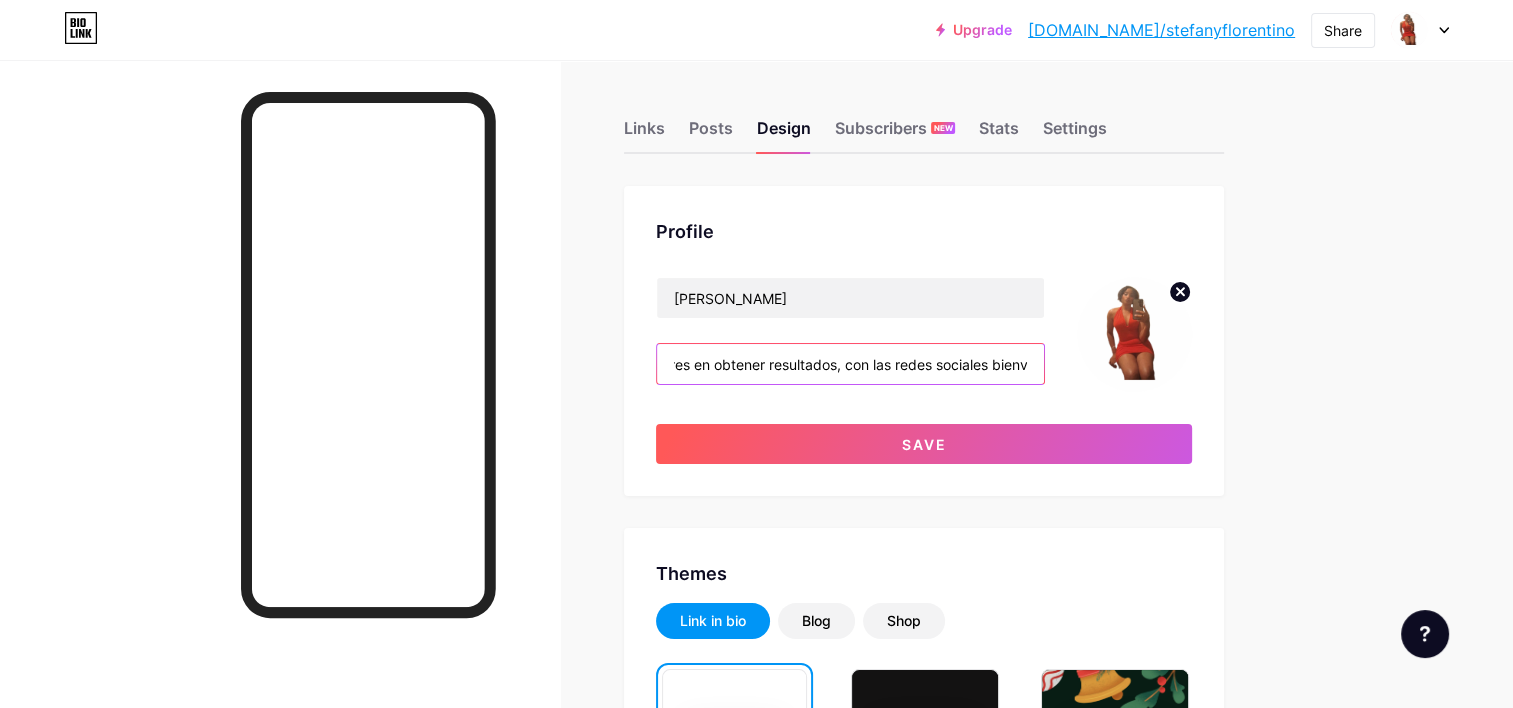 click on "[PERSON_NAME] tienes interes en obtener resultados, con las redes sociales bienvenid@s 👋🏼👋🏼 s" at bounding box center [850, 364] 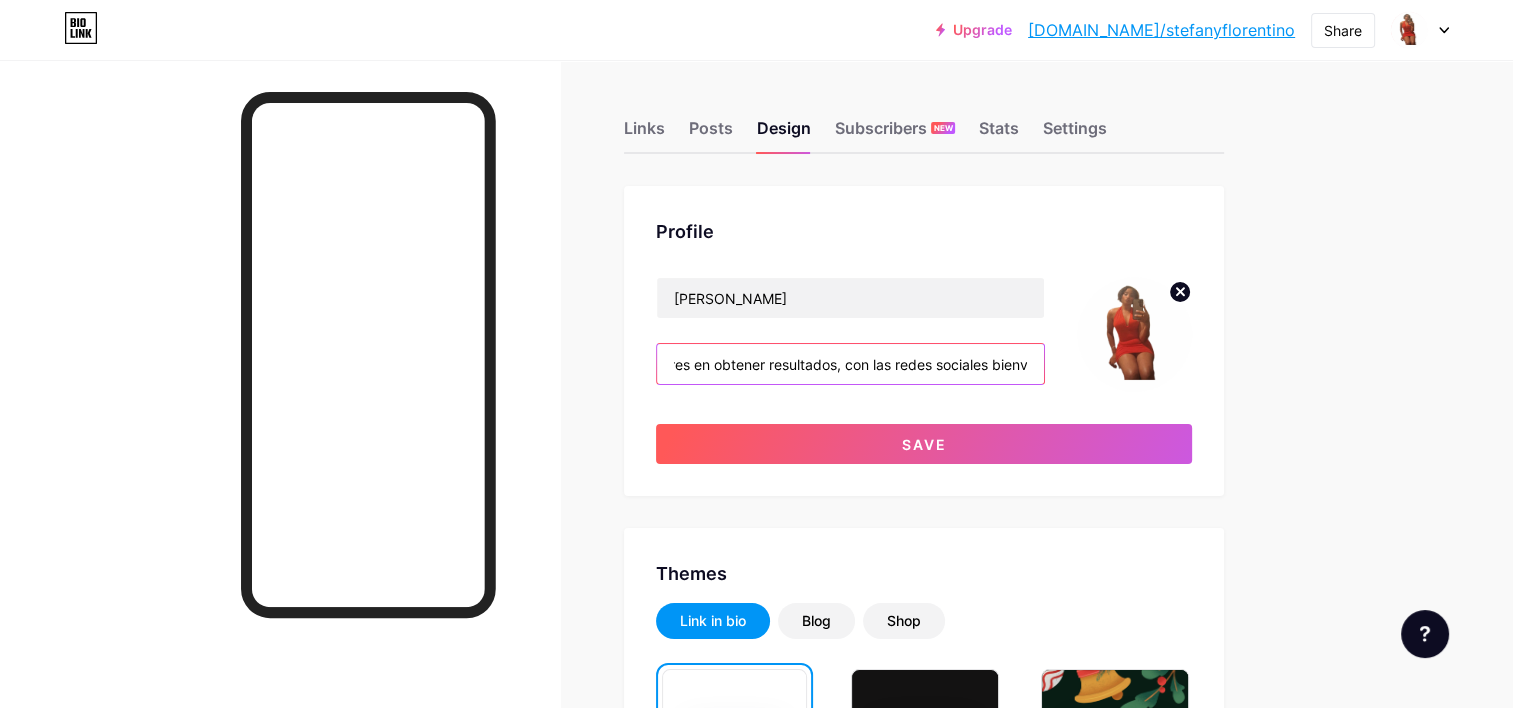 scroll, scrollTop: 0, scrollLeft: 176, axis: horizontal 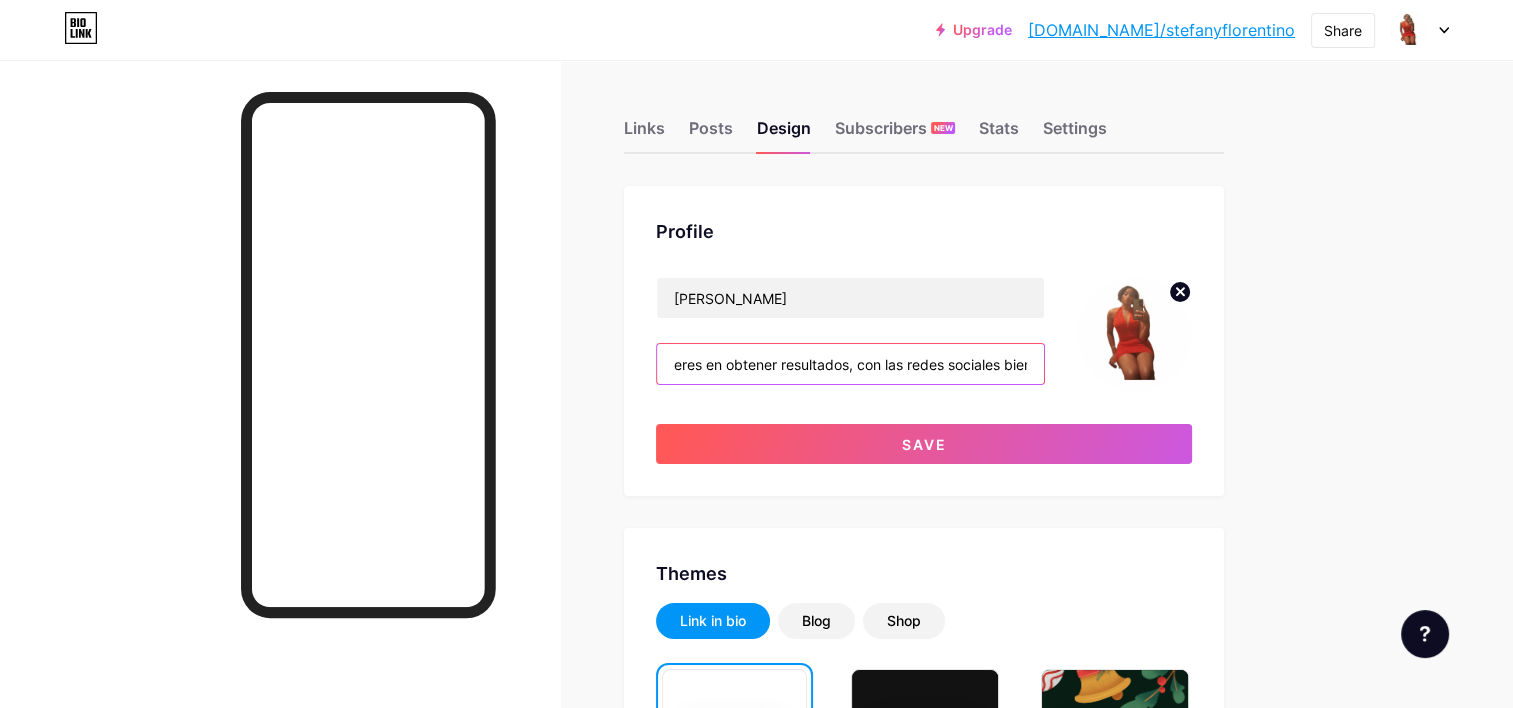 click on "[PERSON_NAME] tienes interes en obtener resultados, con las redes sociales bienvenid@s 👋🏼 s" at bounding box center (850, 364) 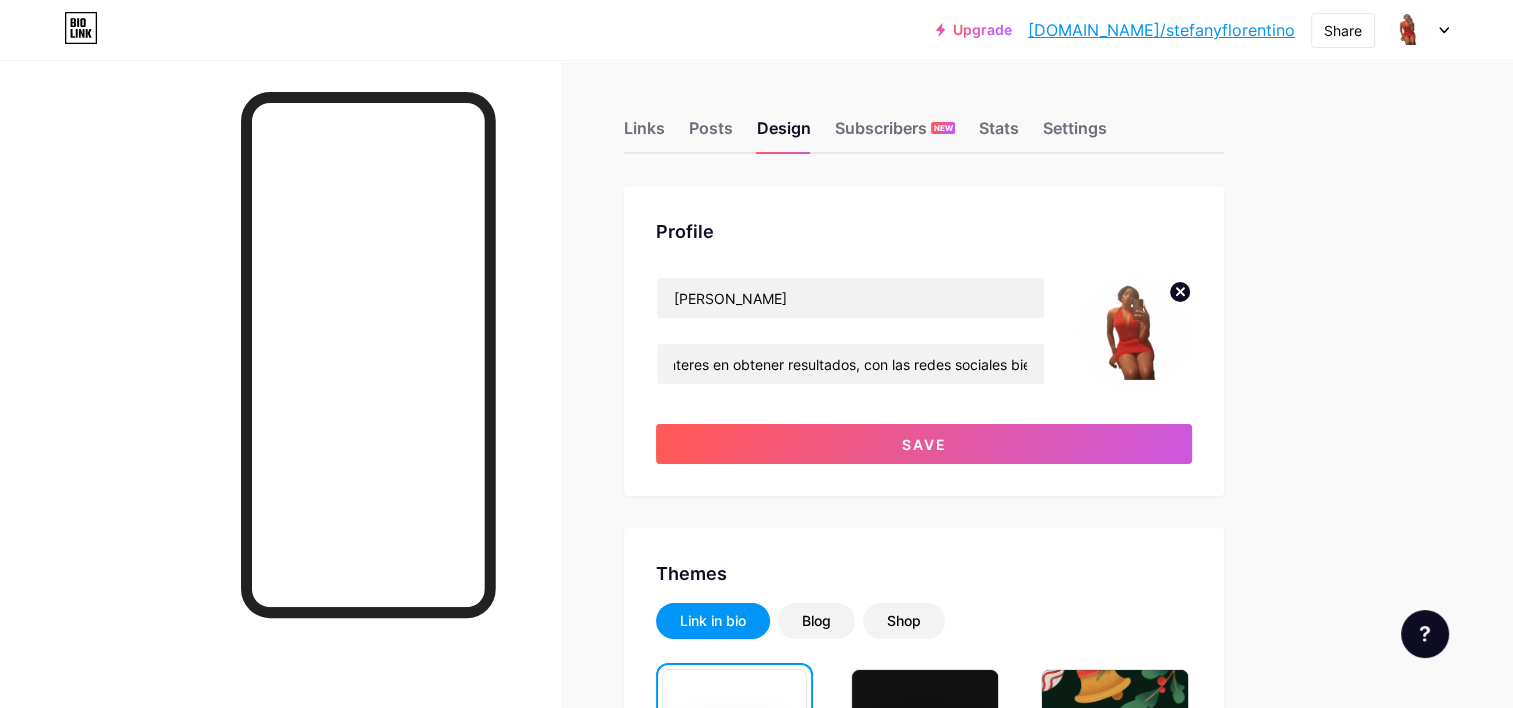 scroll, scrollTop: 0, scrollLeft: 0, axis: both 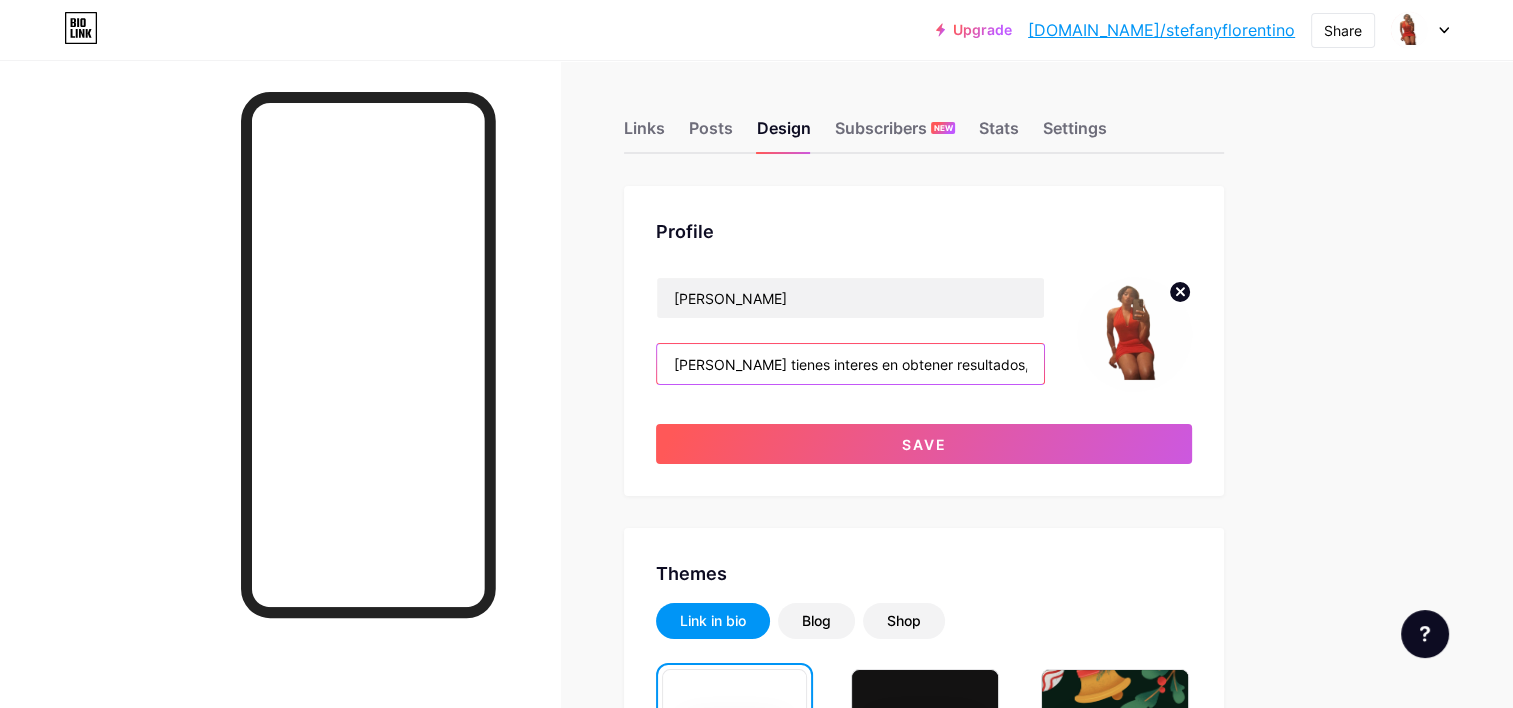 click on "[PERSON_NAME] tienes interes en obtener resultados, con las redes sociales bienvenid@s 👋🏼" at bounding box center (850, 364) 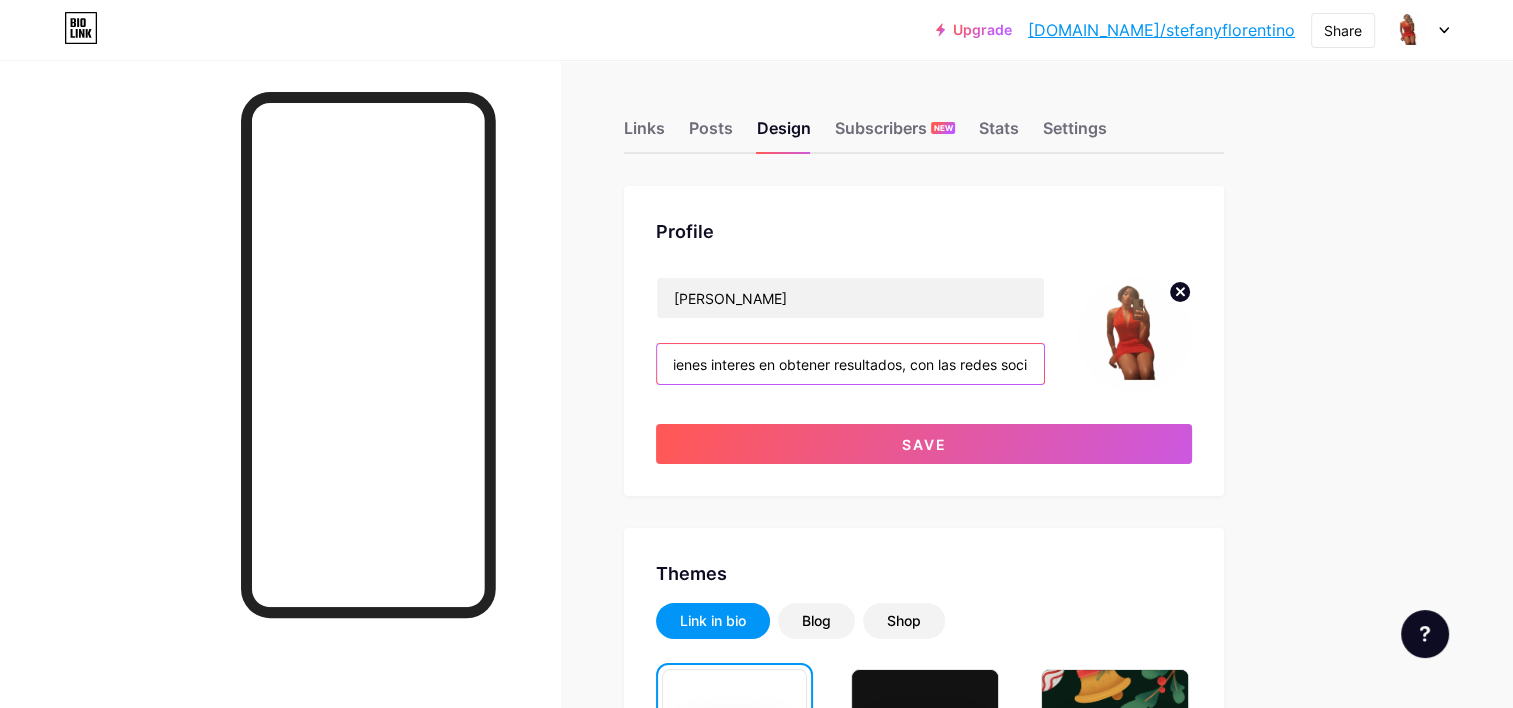 scroll, scrollTop: 0, scrollLeft: 169, axis: horizontal 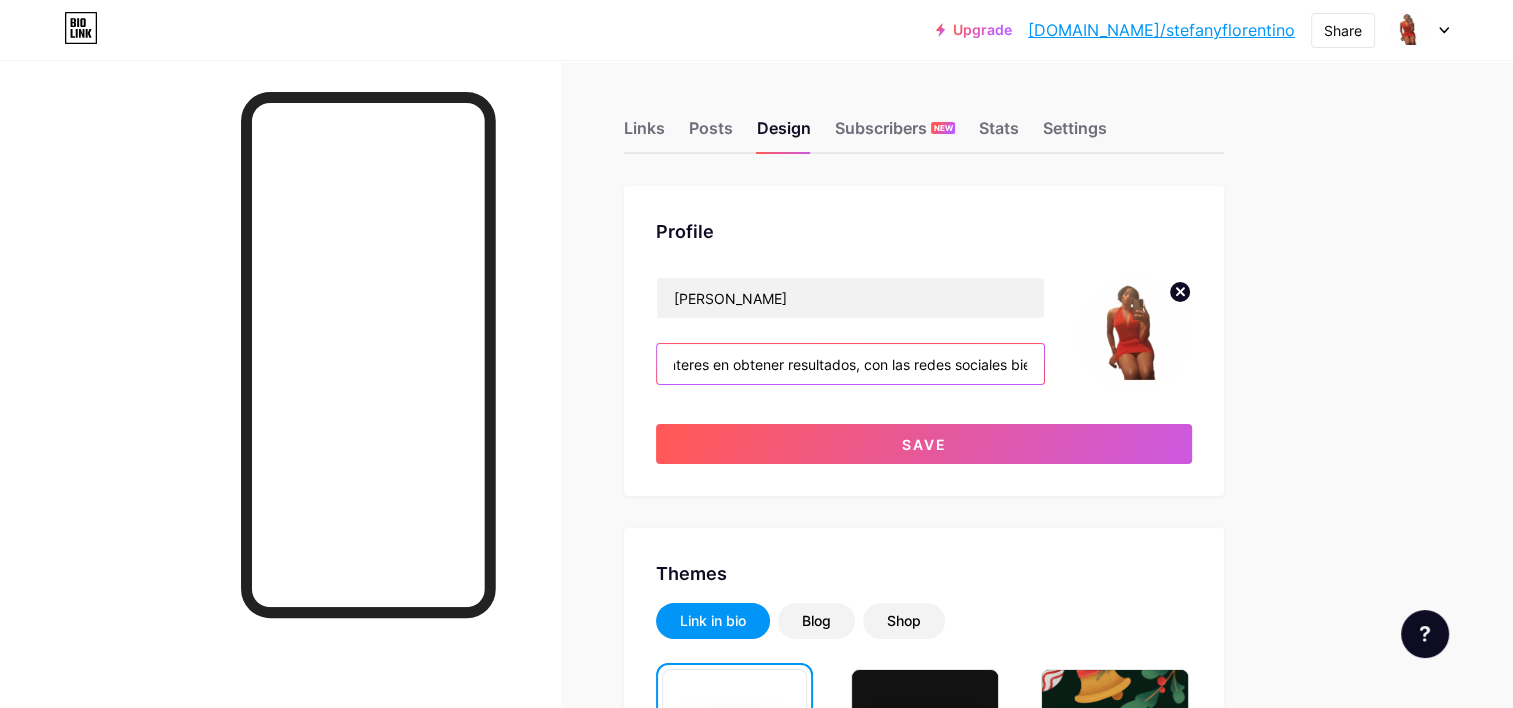 paste on "☺️" 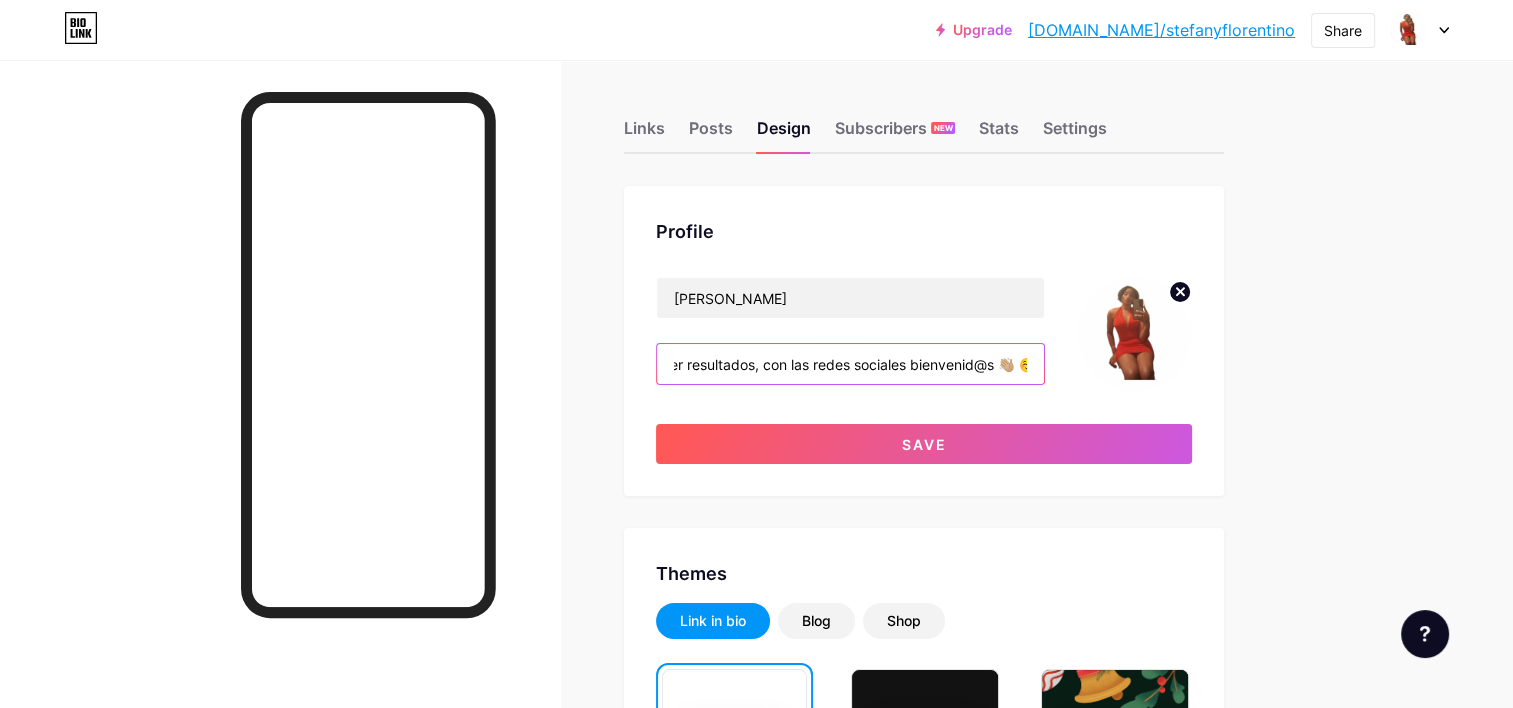 scroll, scrollTop: 0, scrollLeft: 188, axis: horizontal 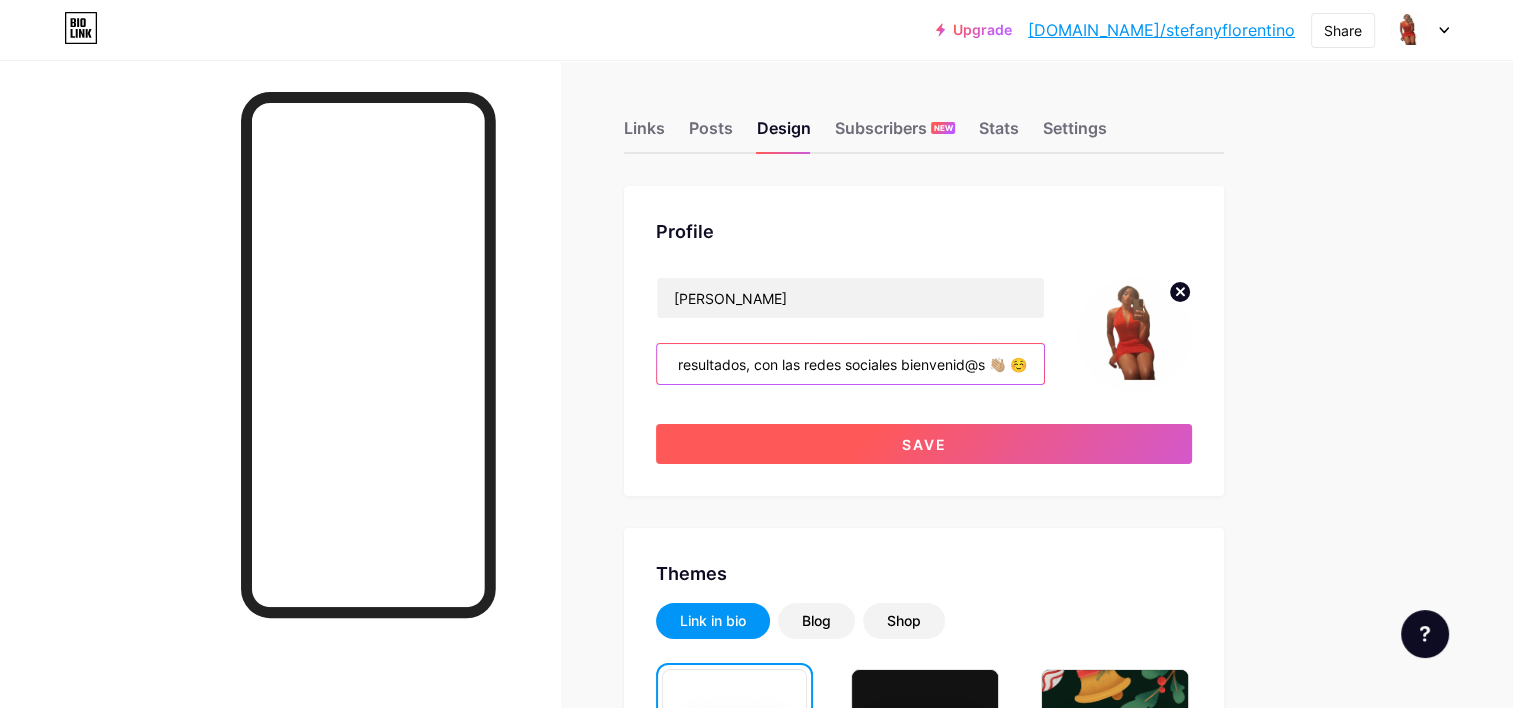 type on "Si tienes interes en obtener resultados, con las redes sociales bienvenid@s 👋🏼 ☺️" 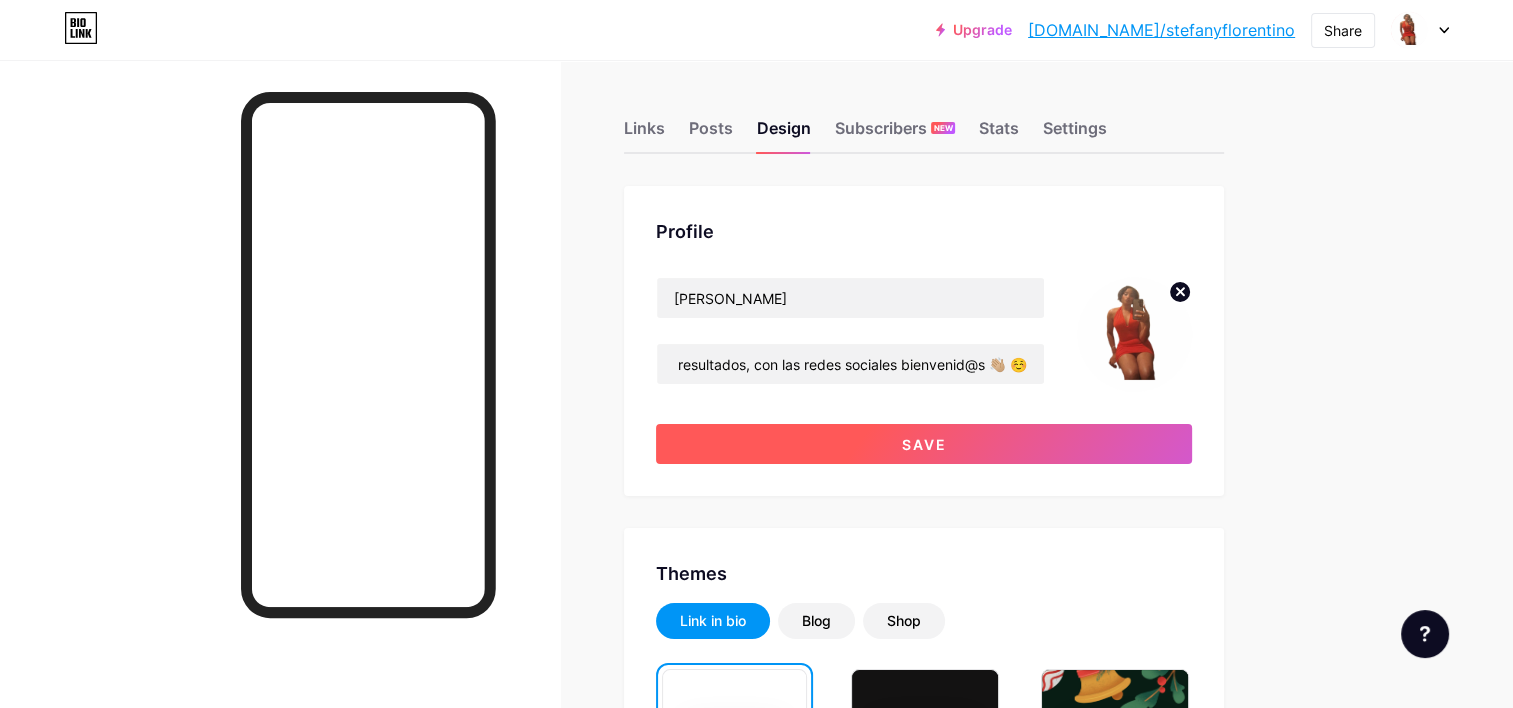 scroll, scrollTop: 0, scrollLeft: 0, axis: both 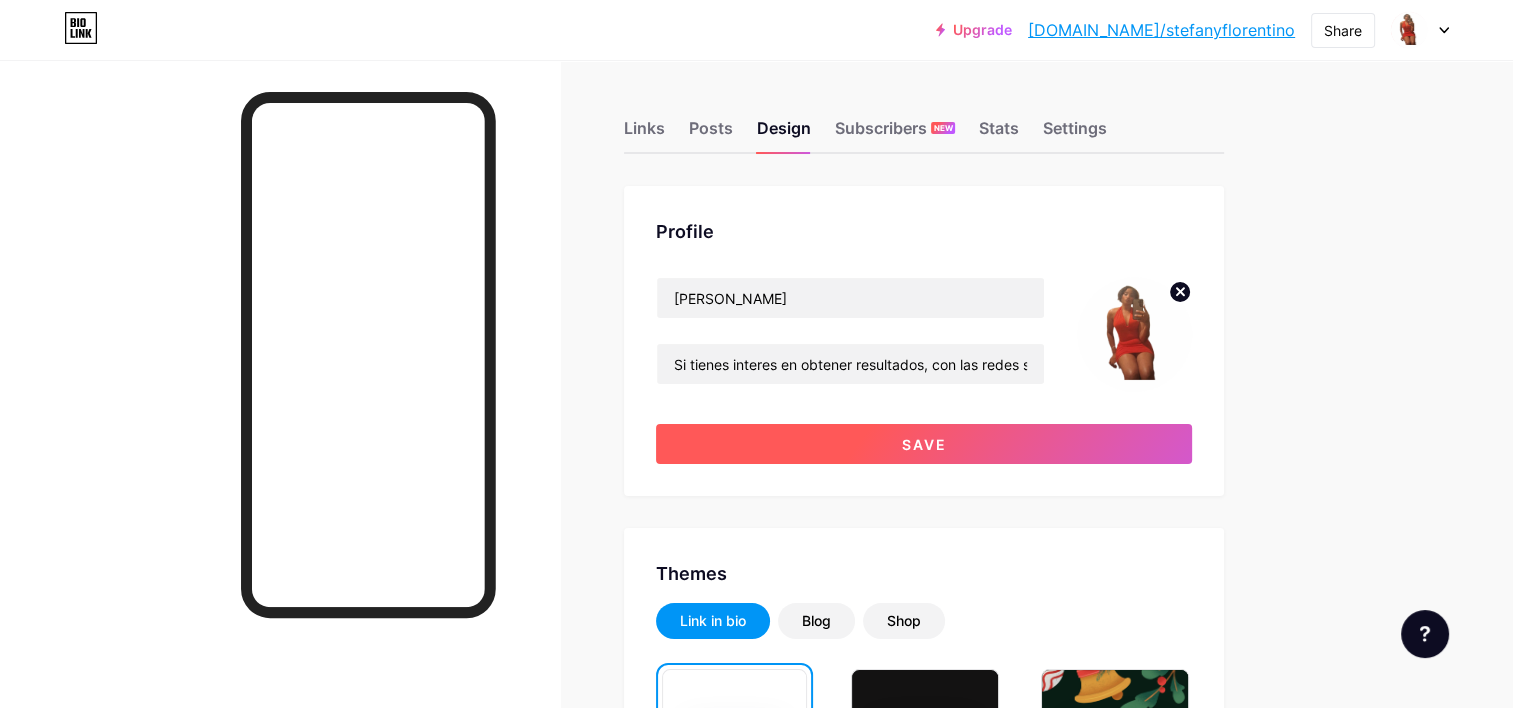 click on "Save" at bounding box center (924, 444) 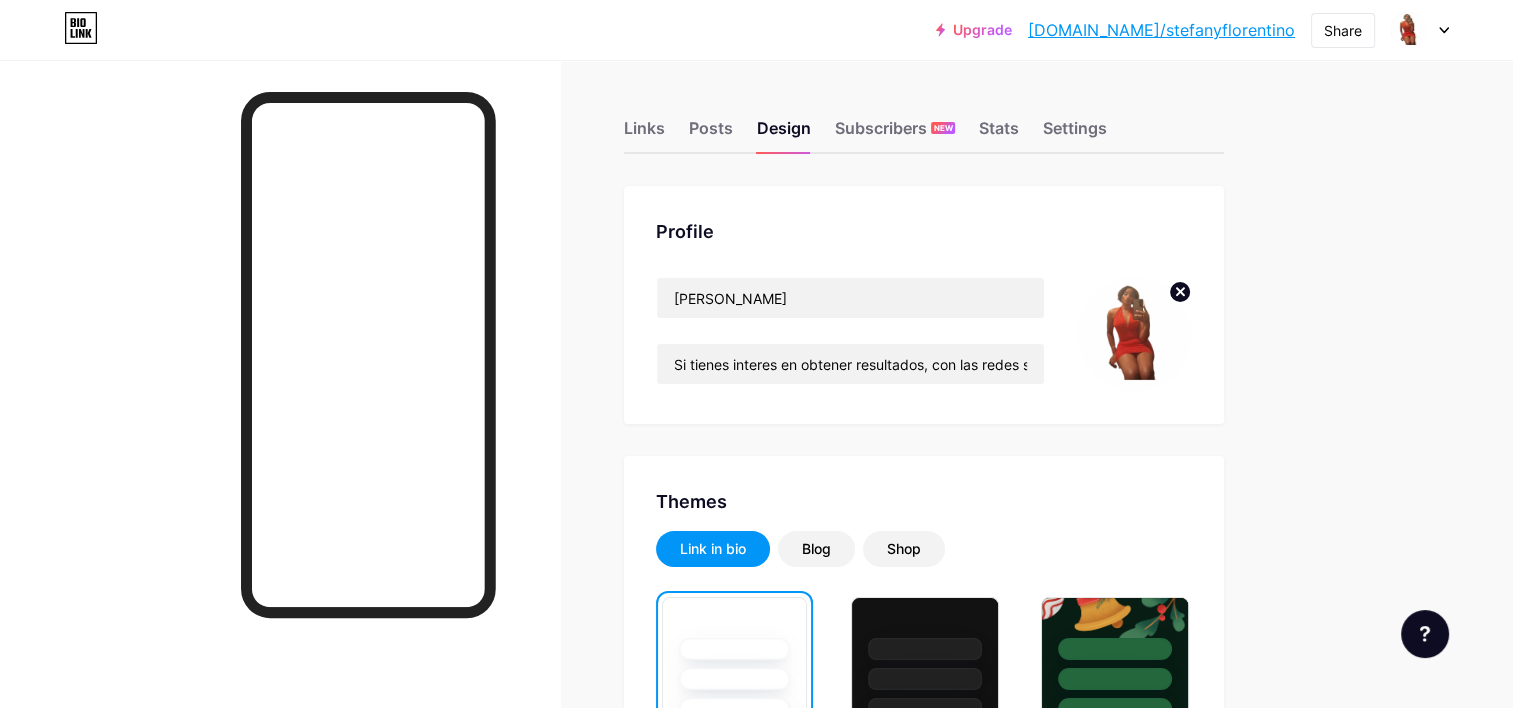 click on "Upgrade   [DOMAIN_NAME]/[PERSON_NAME]...   [DOMAIN_NAME]/[PERSON_NAME]   Share               Switch accounts     [PERSON_NAME]   [DOMAIN_NAME]/stefanyflorentino       + Add a new page        Account settings   Logout   Link Copied
Links
Posts
Design
Subscribers
NEW
Stats
Settings     Profile   [PERSON_NAME] tienes interes en obtener resultados, con las redes sociales bienvenid@s 👋🏼 ☺️                   Themes   Link in bio   Blog   Shop       Basics       Carbon       Xmas 23       Pride       Glitch       Winter · Live       Glassy · Live       Chameleon · Live       Rainy Night · Live       Neon · Live       Summer       Retro       Strawberry · Live       Desert       Sunny       Autumn       Leaf       Clear Sky       Blush       Unicorn       Minimal       Cloudy       Shadow     Create your own           Changes saved       Position to display socials                 Top" at bounding box center (756, 1698) 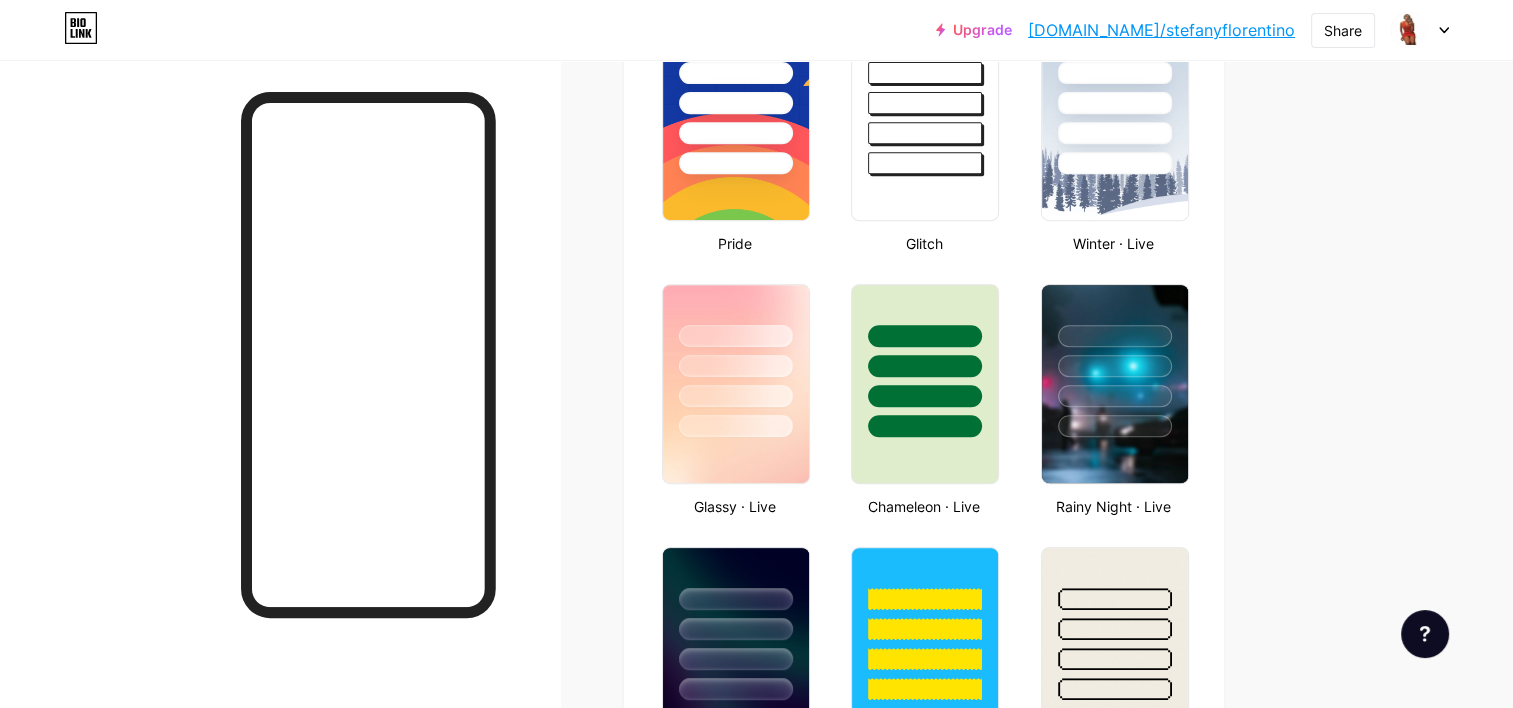 scroll, scrollTop: 920, scrollLeft: 0, axis: vertical 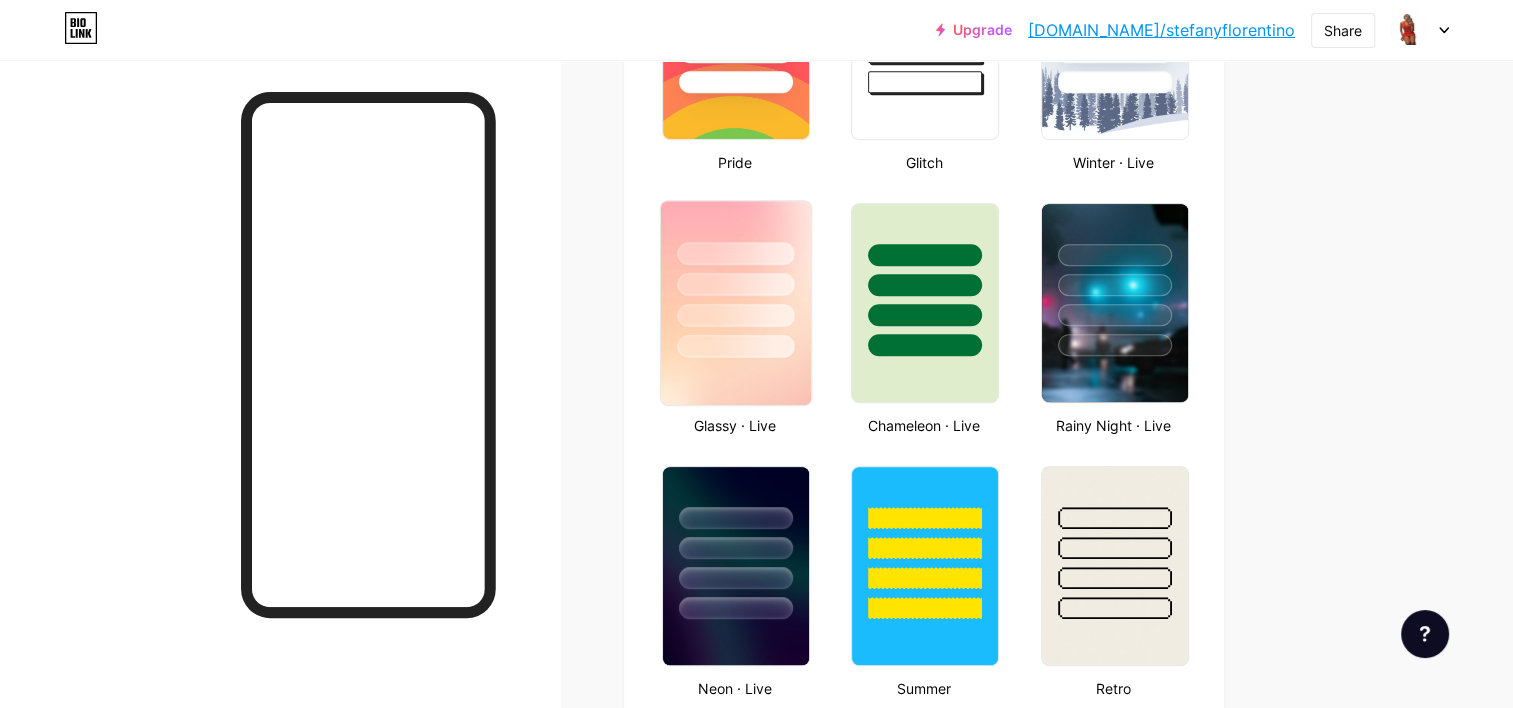 click at bounding box center [736, 279] 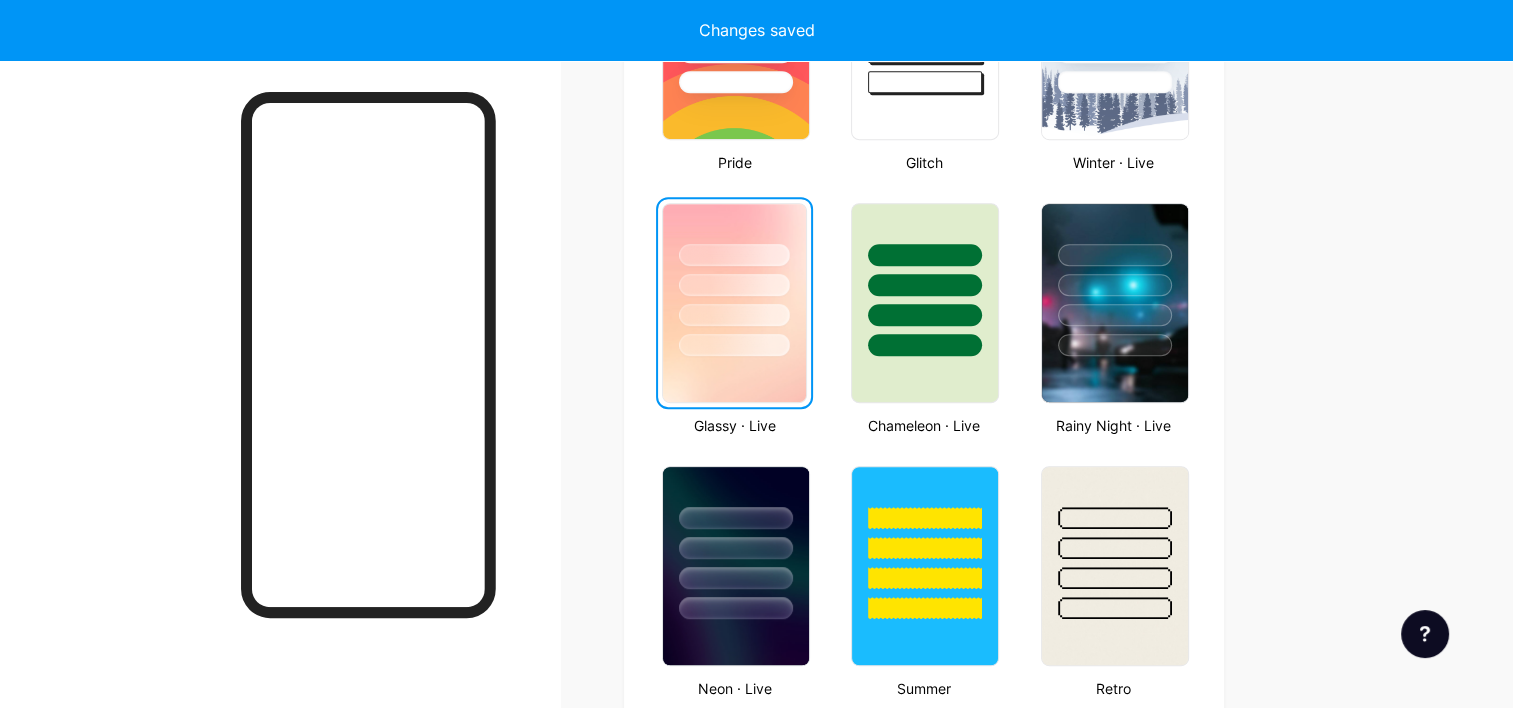 click at bounding box center (734, 280) 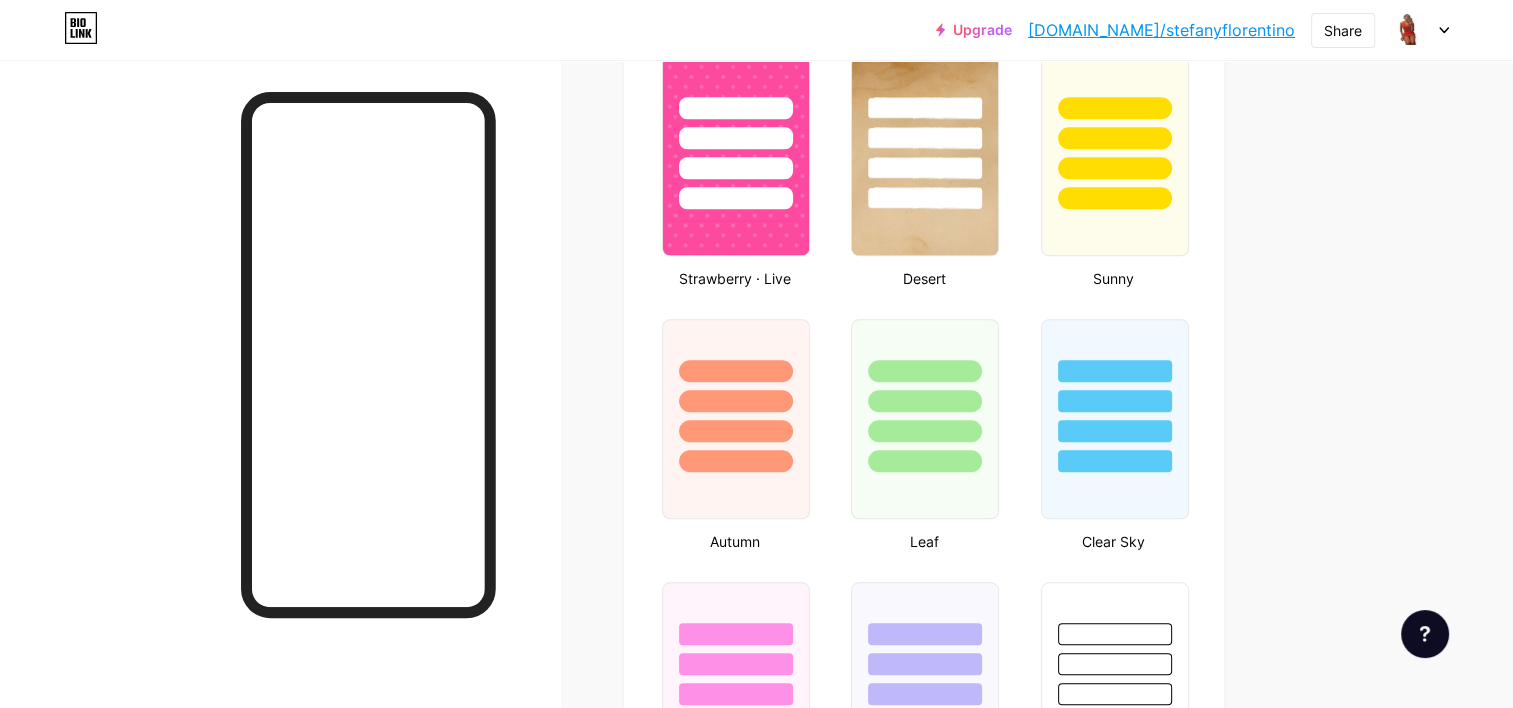scroll, scrollTop: 1640, scrollLeft: 0, axis: vertical 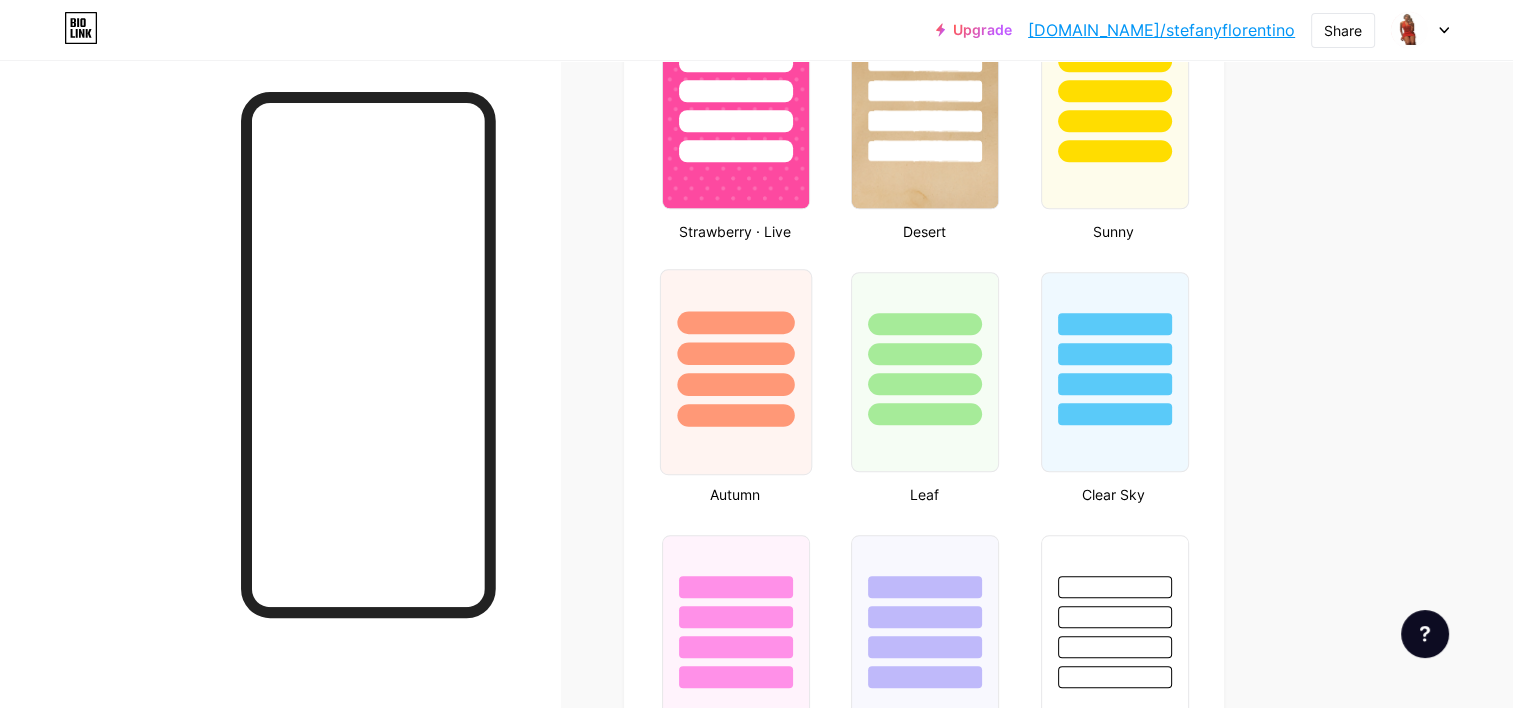 click at bounding box center (736, 348) 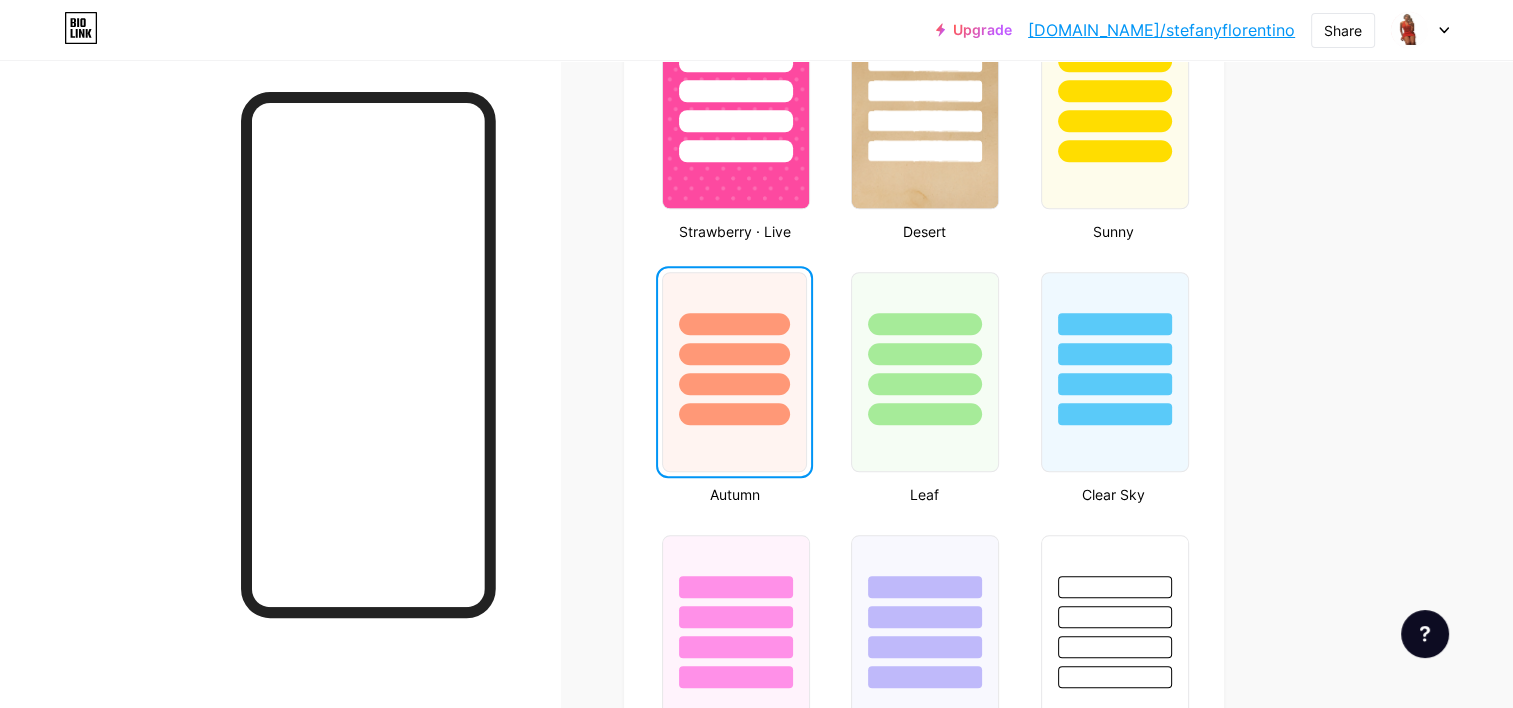 scroll, scrollTop: 1680, scrollLeft: 0, axis: vertical 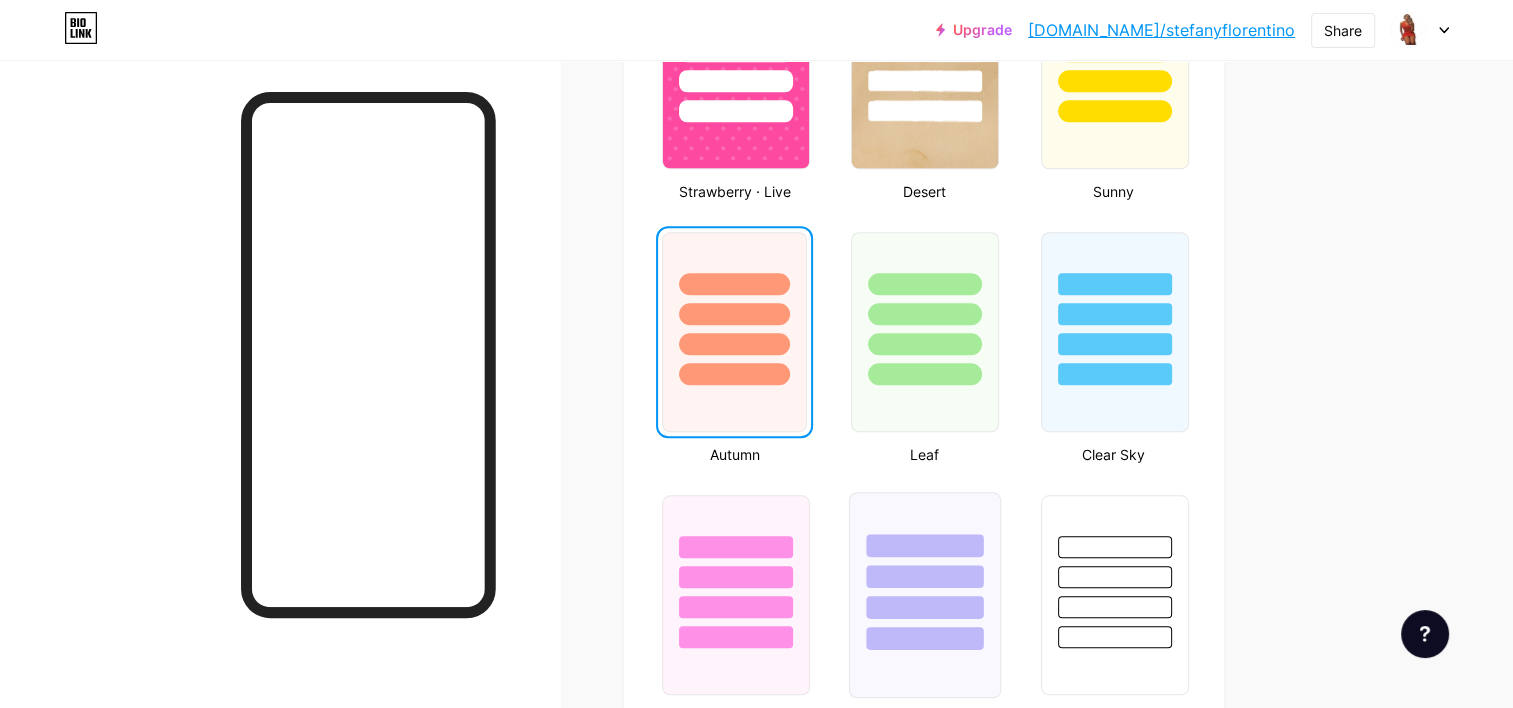 click at bounding box center [925, 571] 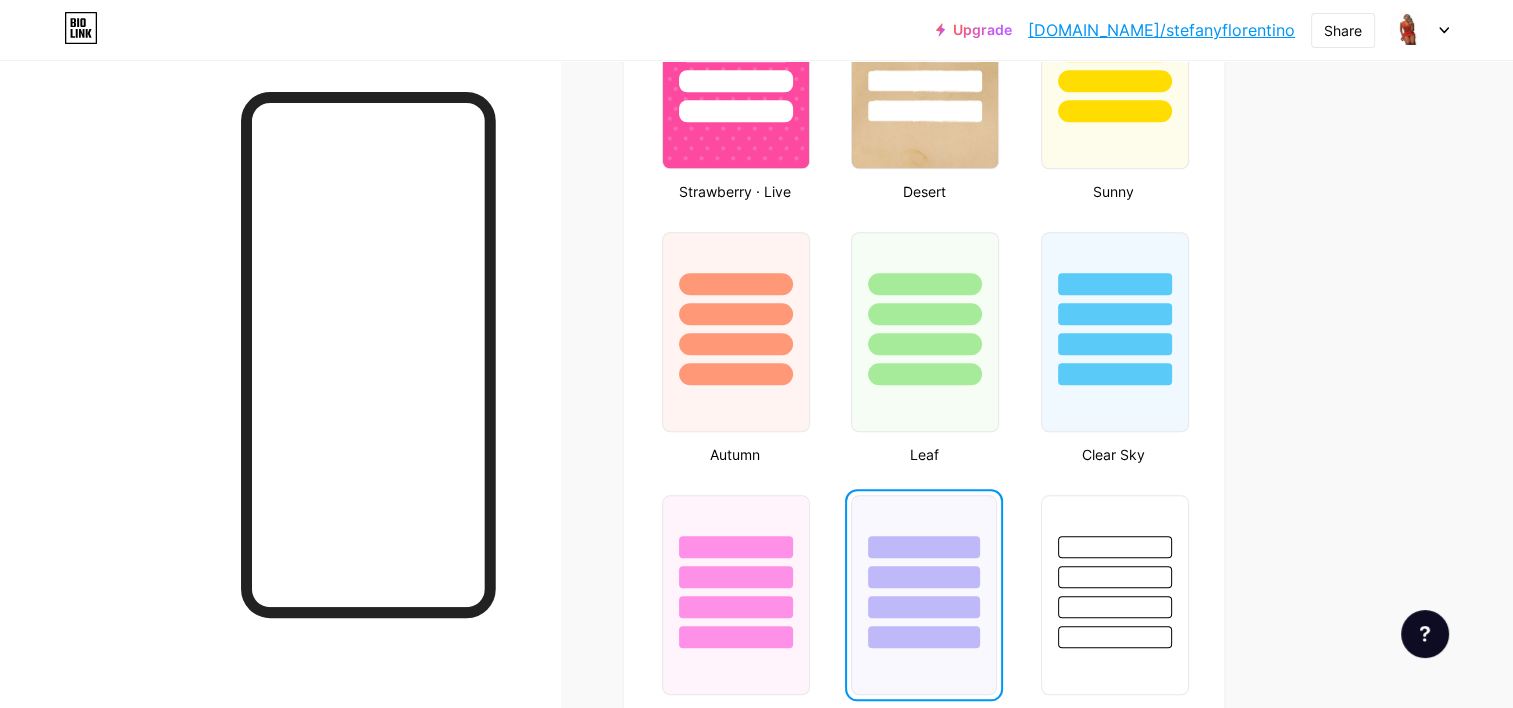 click at bounding box center [923, 572] 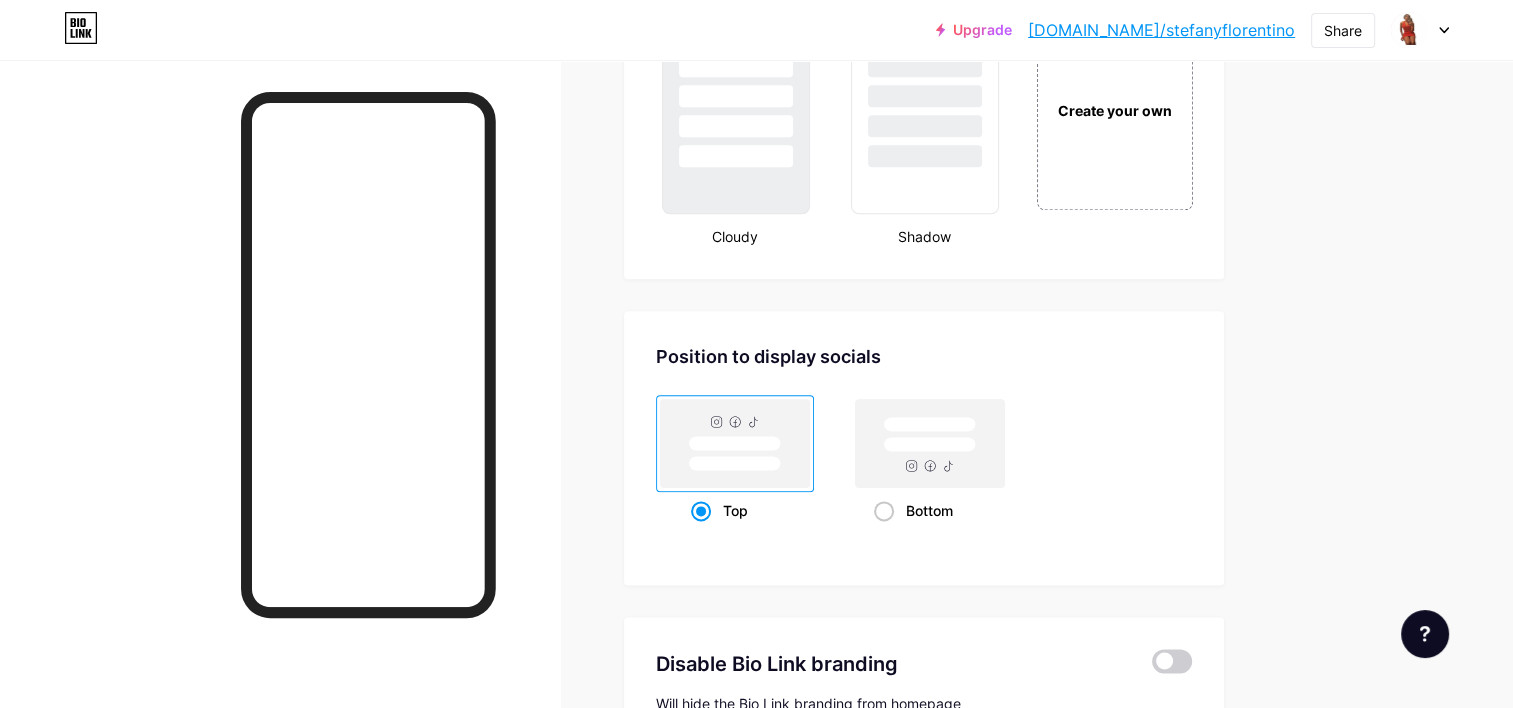 scroll, scrollTop: 2440, scrollLeft: 0, axis: vertical 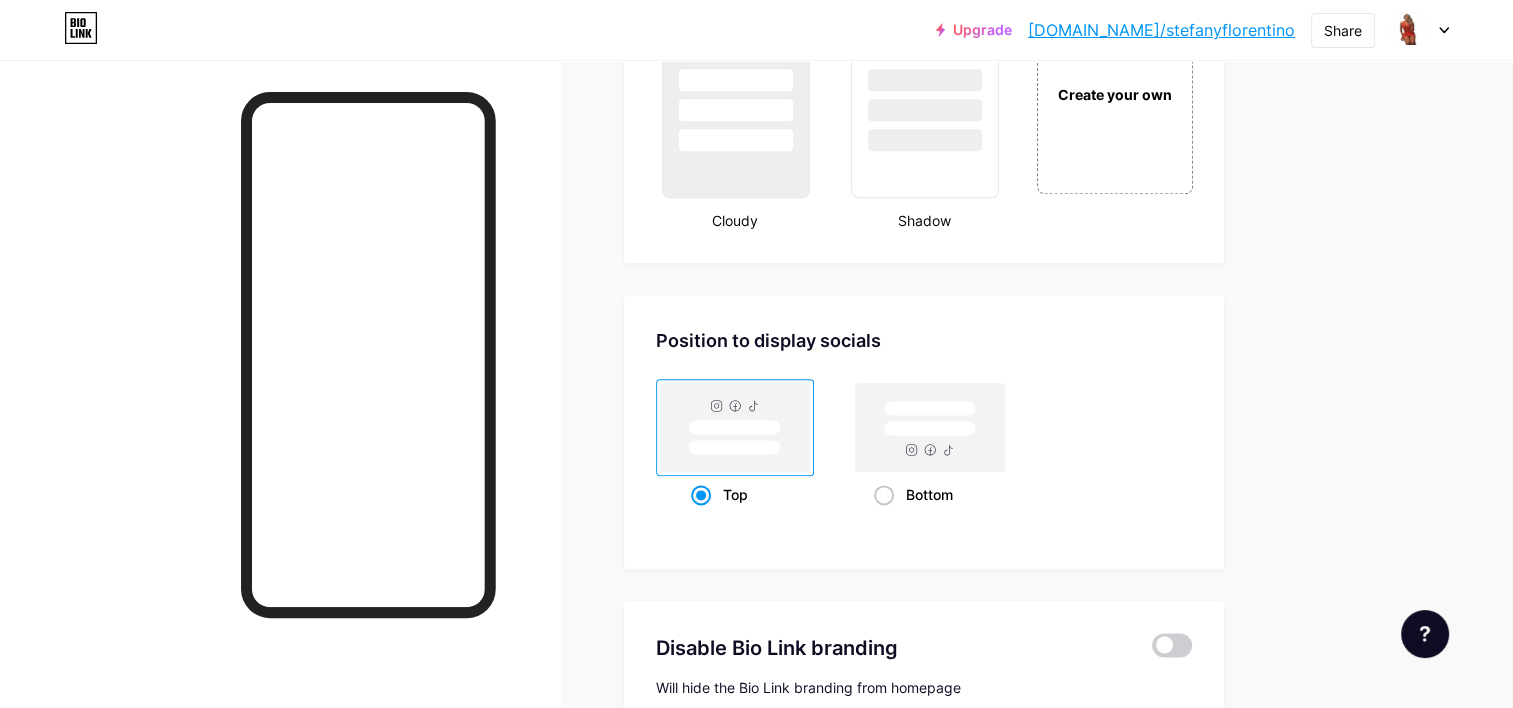 click 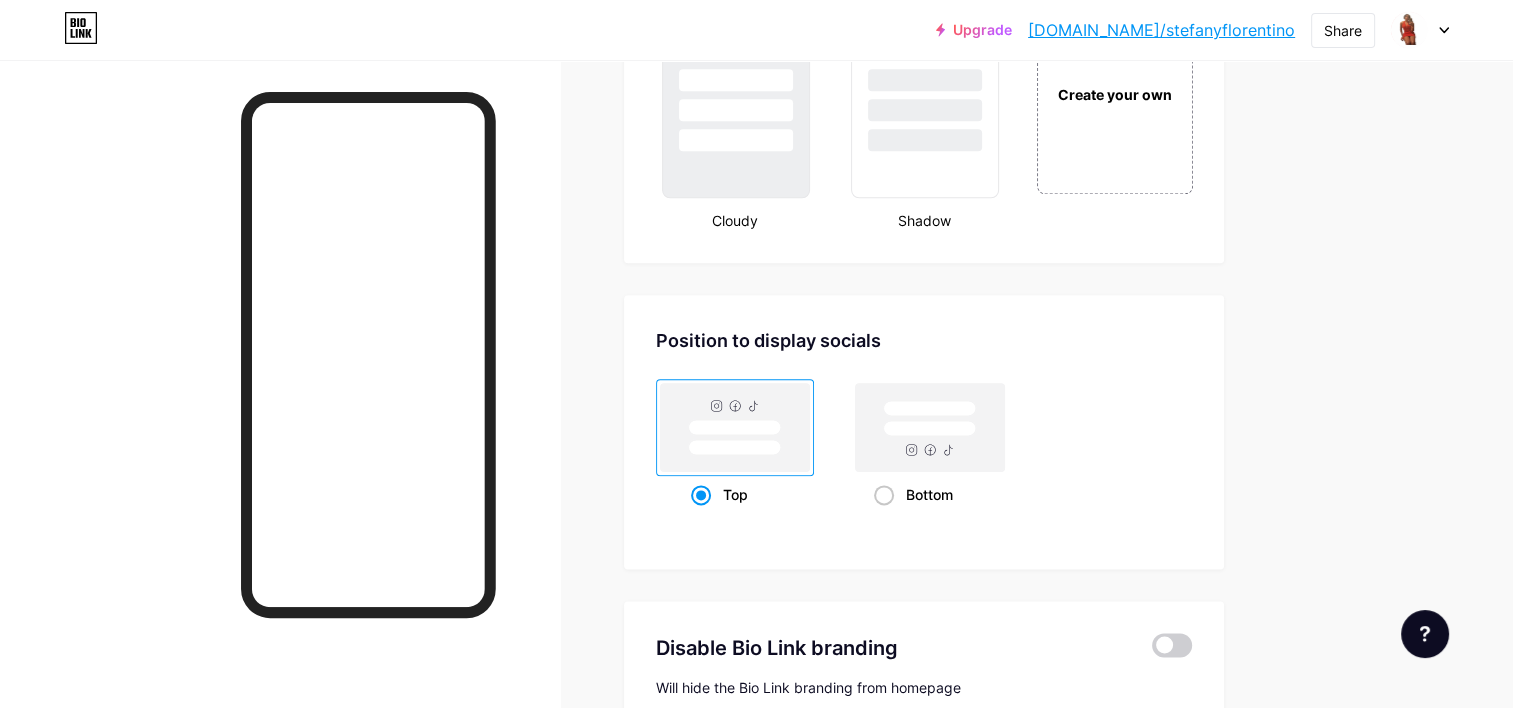 click 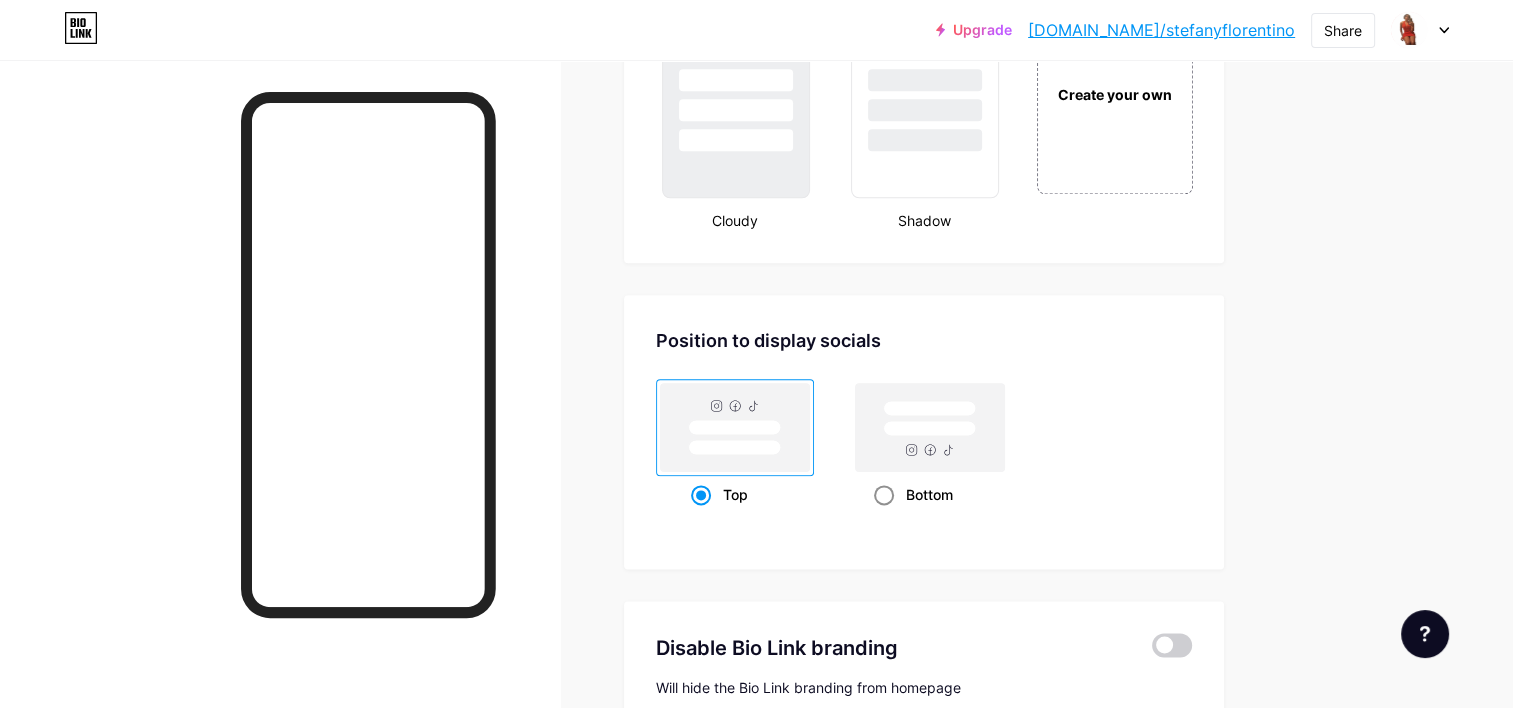 click 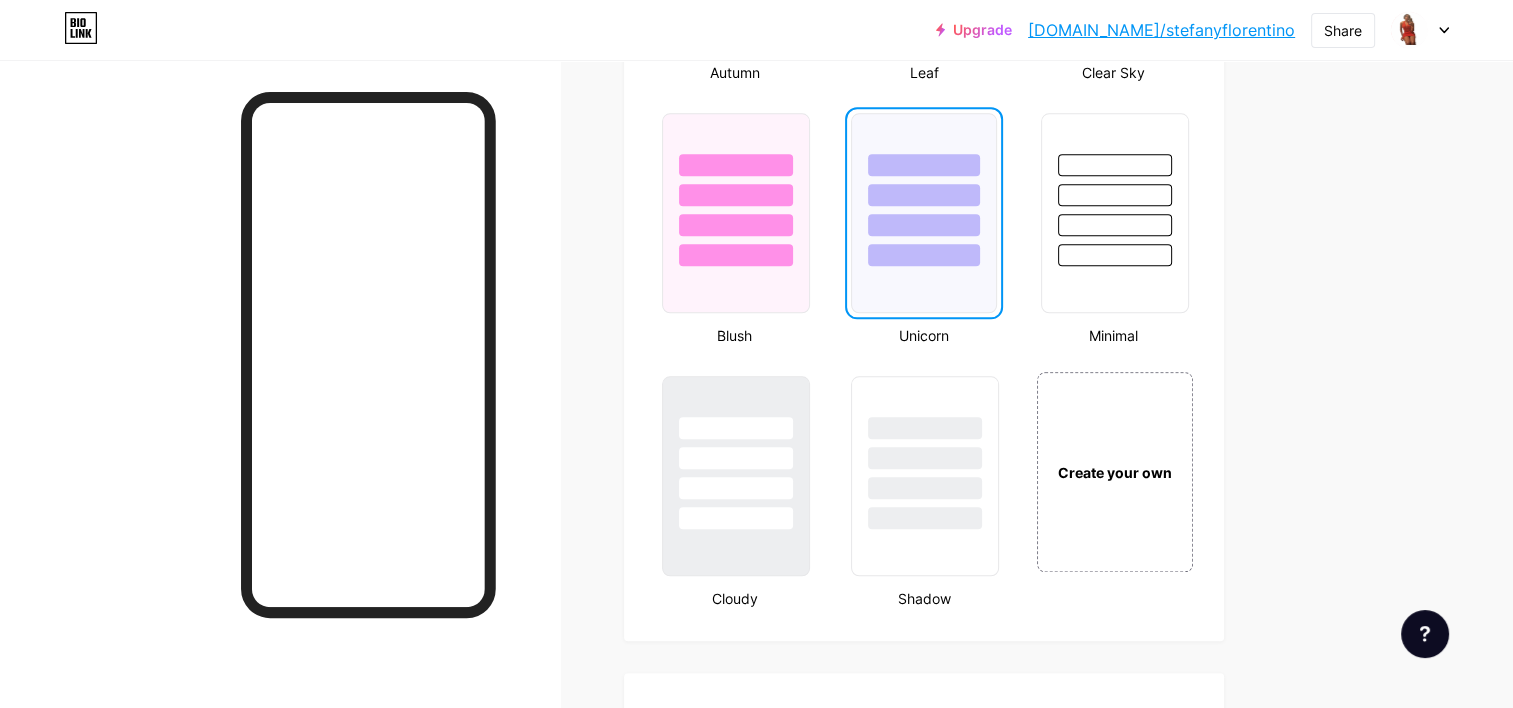 scroll, scrollTop: 1443, scrollLeft: 0, axis: vertical 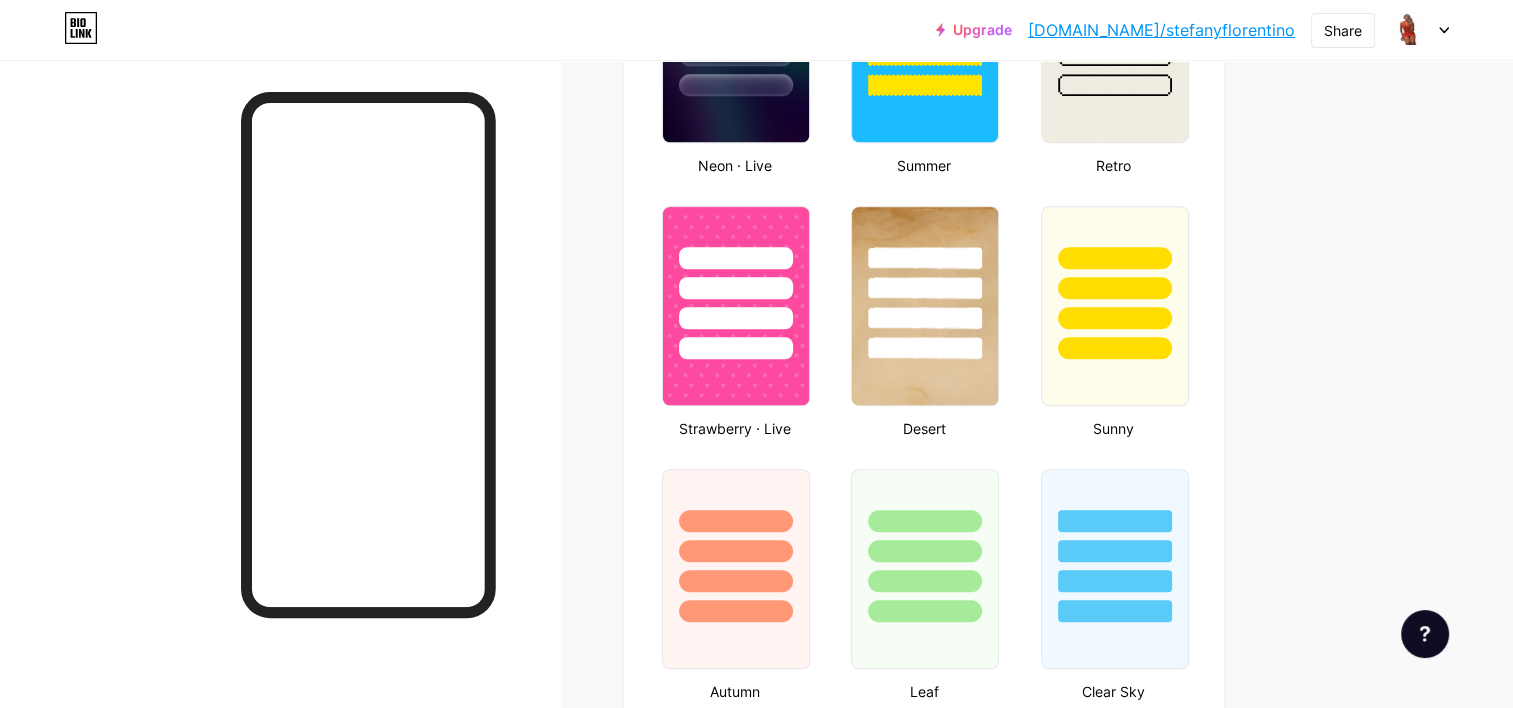 click on "Upgrade   [DOMAIN_NAME]/[PERSON_NAME]...   [DOMAIN_NAME]/[PERSON_NAME]   Share               Switch accounts     [PERSON_NAME]   [DOMAIN_NAME]/stefanyflorentino       + Add a new page        Account settings   Logout   Link Copied
Links
Posts
Design
Subscribers
NEW
Stats
Settings     Profile   [PERSON_NAME] tienes interes en obtener resultados, con las redes sociales bienvenid@s 👋🏼 ☺️                   Themes   Link in bio   Blog   Shop       Basics       Carbon       Xmas 23       Pride       Glitch       Winter · Live       Glassy · Live       Chameleon · Live       Rainy Night · Live       Neon · Live       Summer       Retro       Strawberry · Live       Desert       Sunny       Autumn       Leaf       Clear Sky       Blush       Unicorn       Minimal       Cloudy       Shadow     Create your own           Changes saved       Position to display socials                 Top" at bounding box center (756, 255) 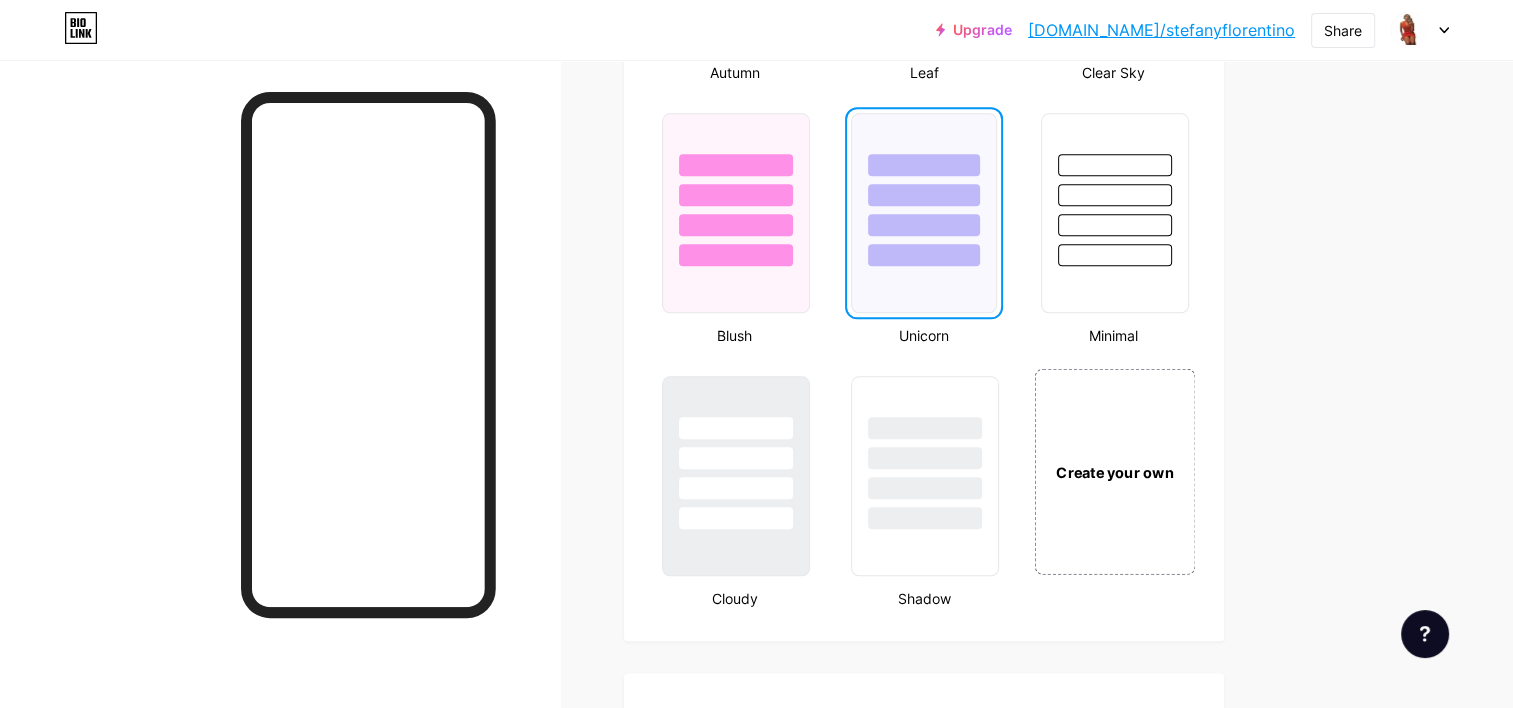 click on "Create your own" at bounding box center (1114, 471) 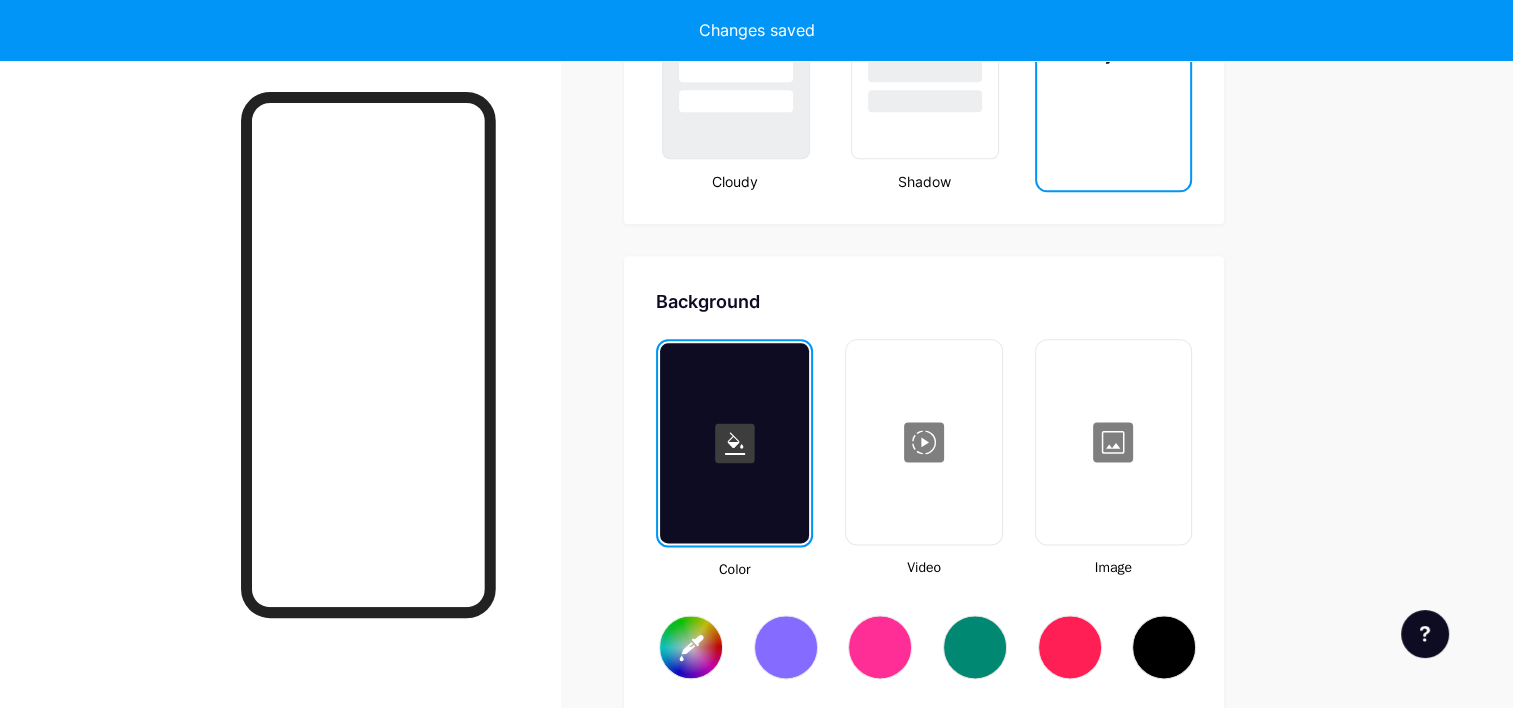 click on "Profile   [PERSON_NAME] tienes interes en obtener resultados, con las redes sociales bienvenid@s 👋🏼 ☺️                   Themes   Link in bio   Blog   Shop       Basics       Carbon       Xmas 23       Pride       Glitch       Winter · Live       Glassy · Live       Chameleon · Live       Rainy Night · Live       Neon · Live       Summer       Retro       Strawberry · Live       Desert       Sunny       Autumn       Leaf       Clear Sky       Blush       Unicorn       Minimal       Cloudy       Shadow     Create your own           Changes saved     Background         Color           Video             Image           #ffffff     Button       #000000   Font   Inter Poppins EB Garamond TEKO BALSAMIQ SANS Kite One PT Sans Quicksand DM Sans     #ffffff   Changes saved     Position to display socials                 Top                     Bottom
Disable Bio Link branding
Will hide the Bio Link branding from homepage" at bounding box center (924, -98) 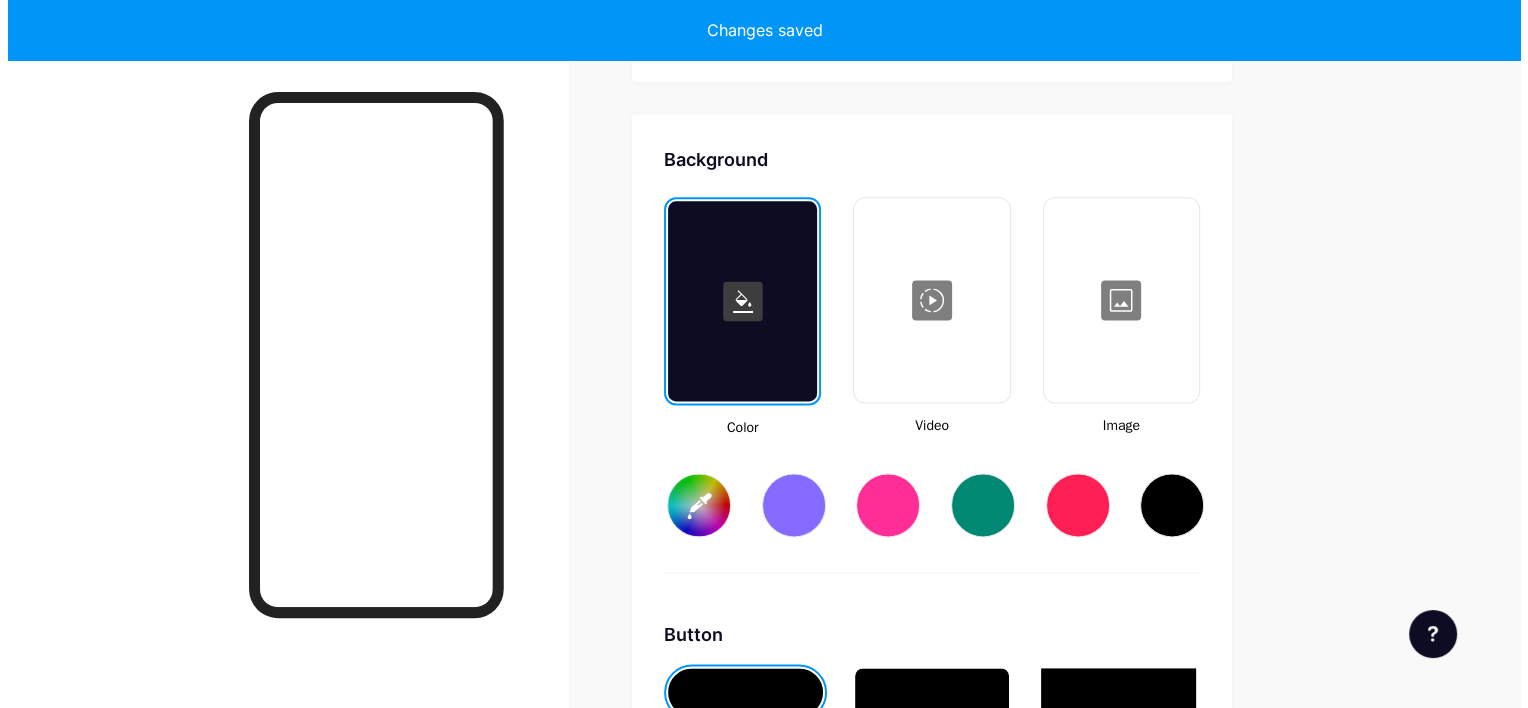 scroll, scrollTop: 2648, scrollLeft: 0, axis: vertical 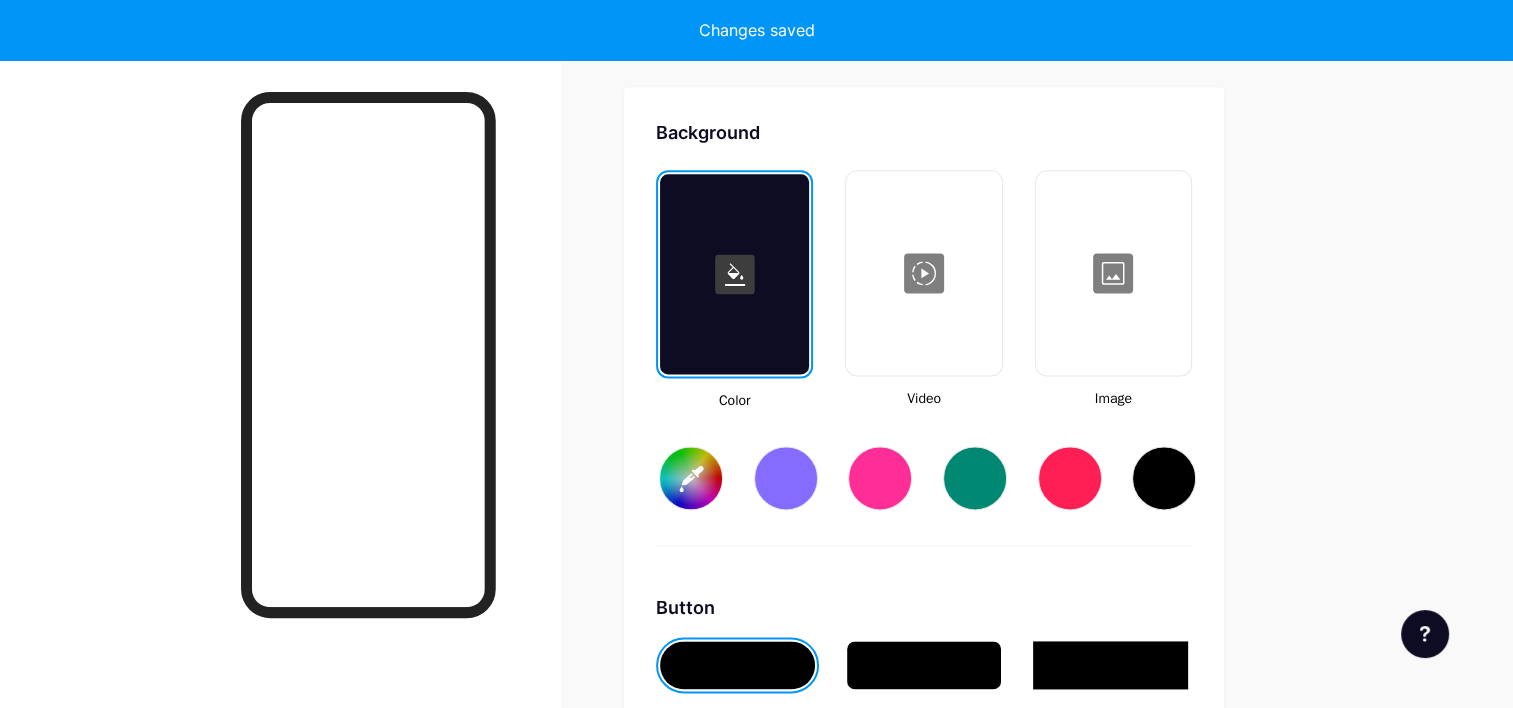 type on "#ffffff" 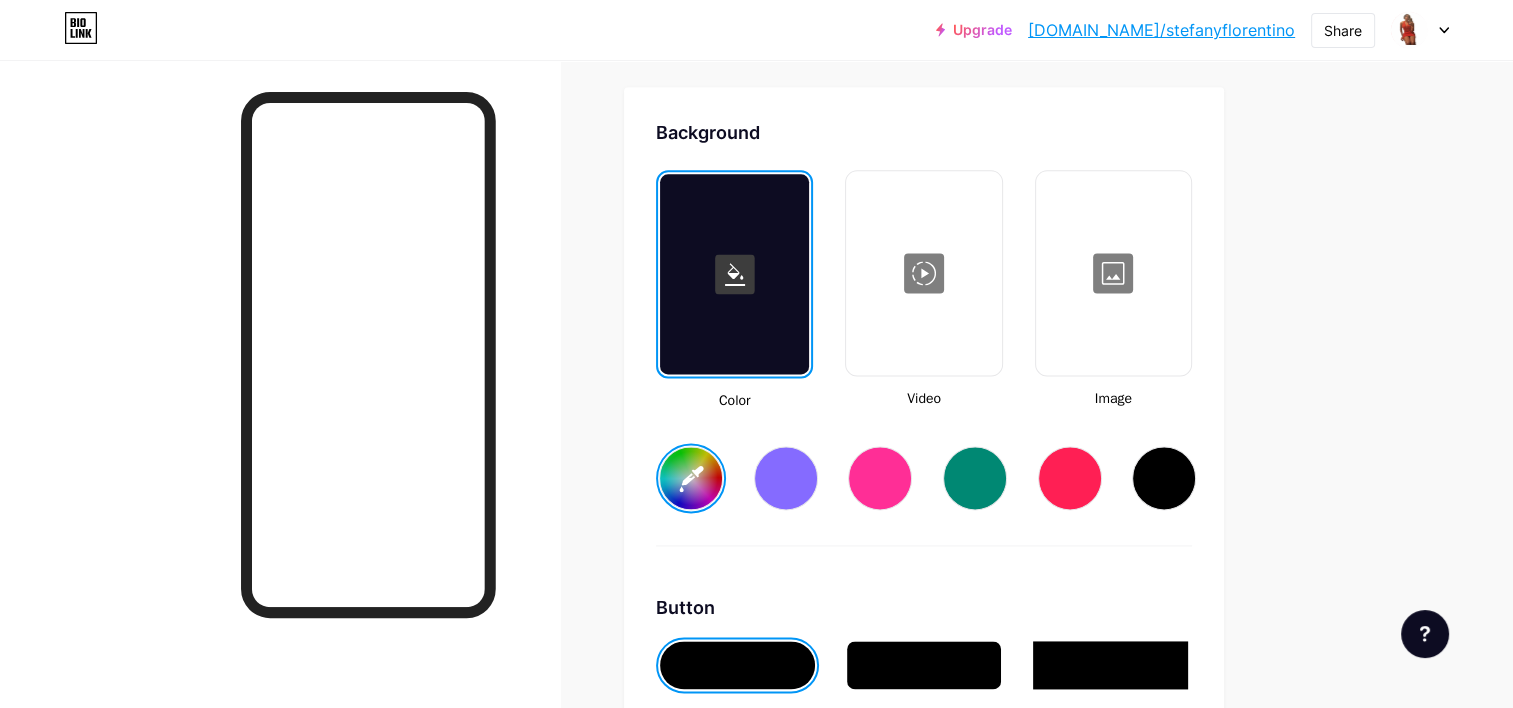 click at bounding box center (1070, 478) 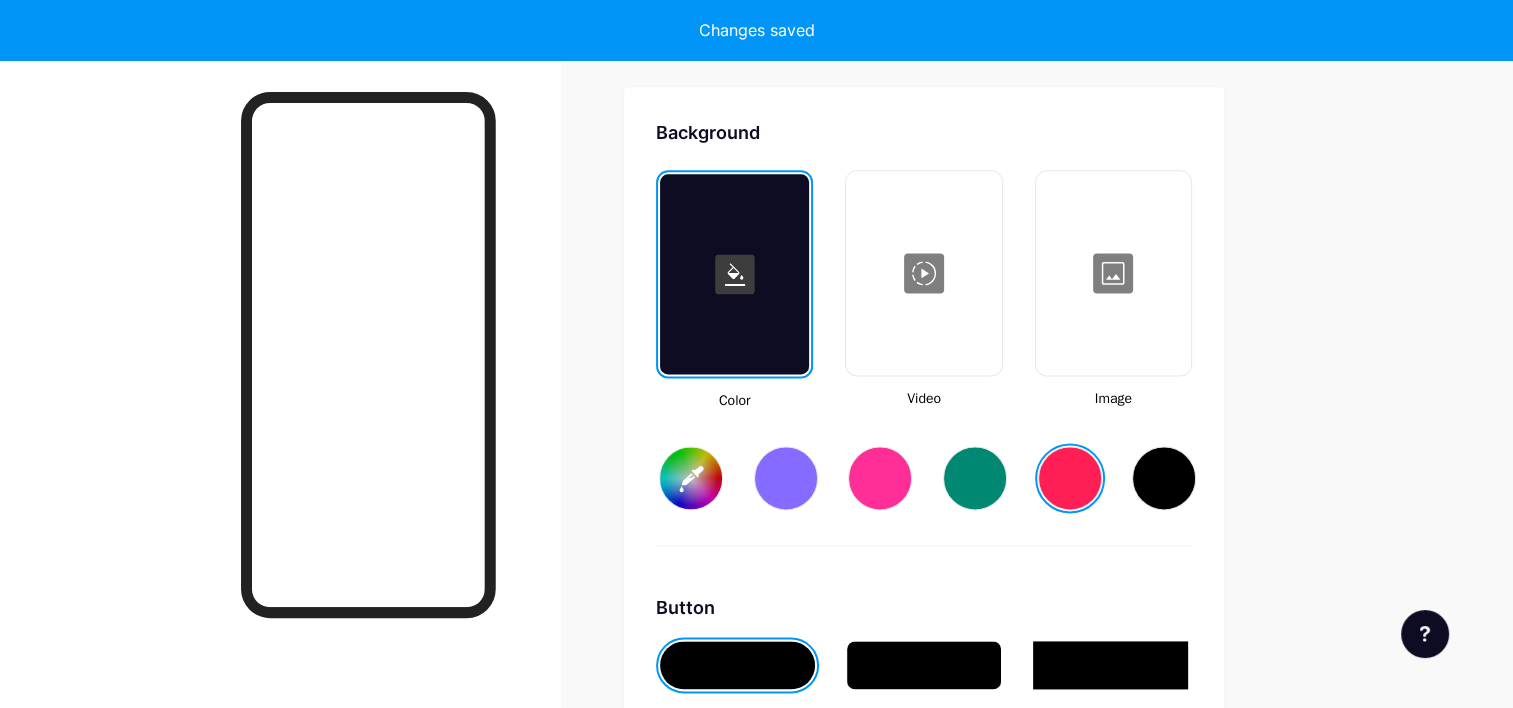 type on "#ff1f54" 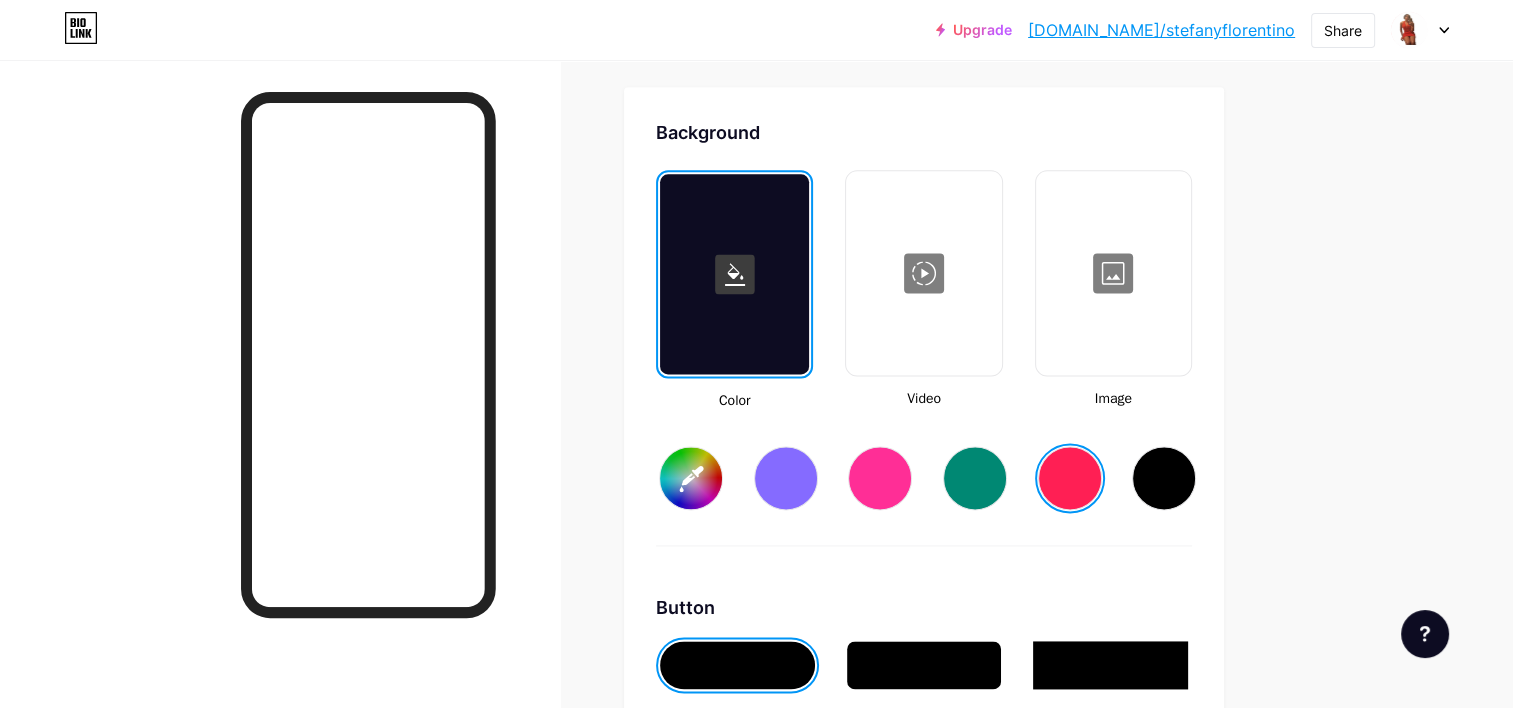 click at bounding box center (923, 273) 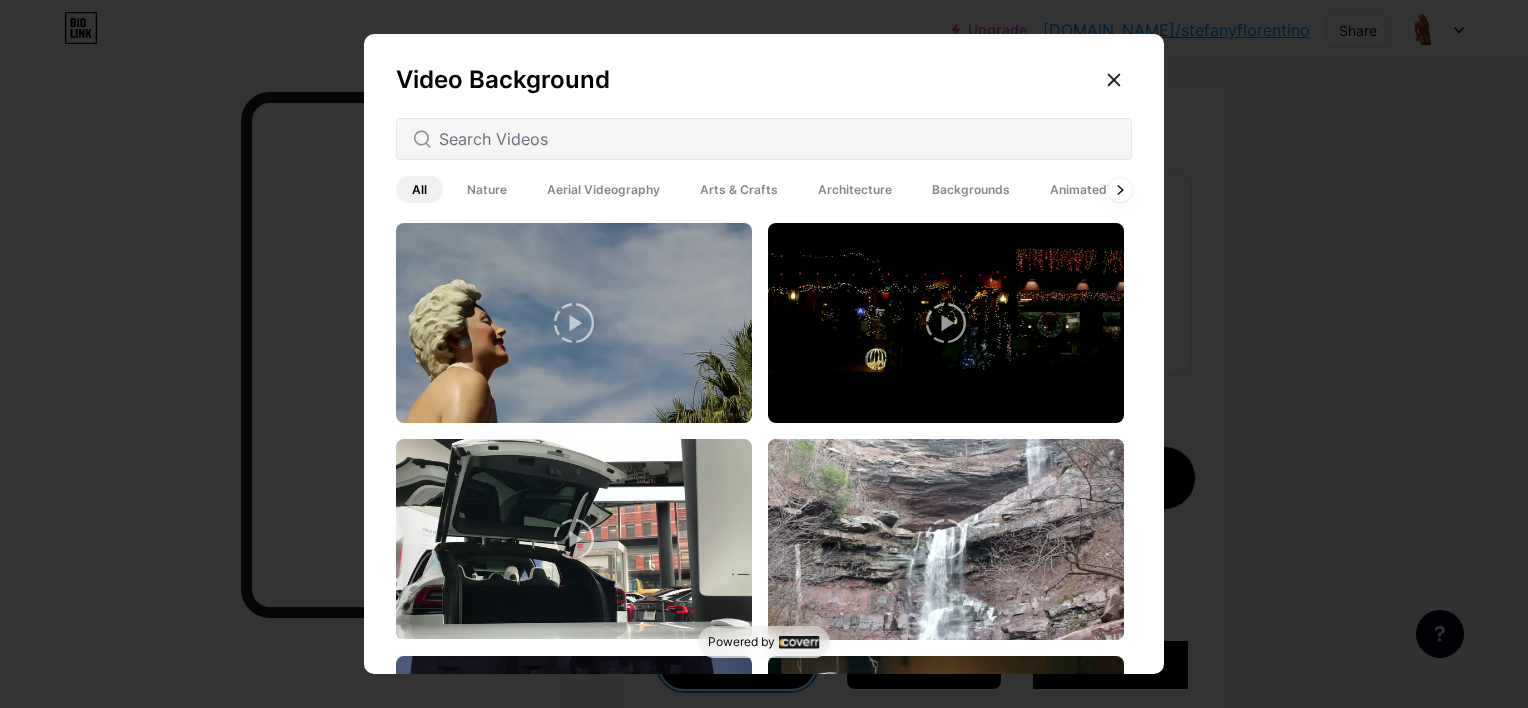 click 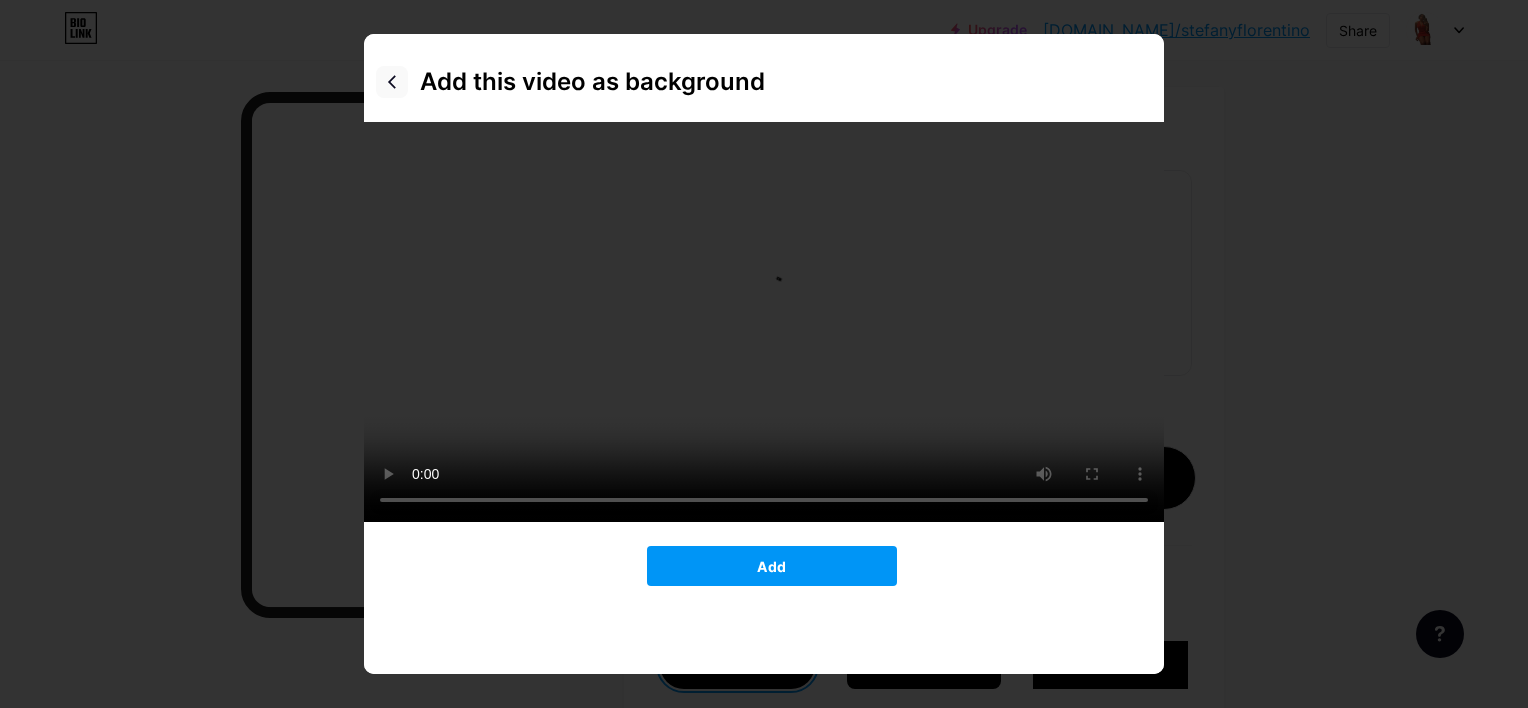 click 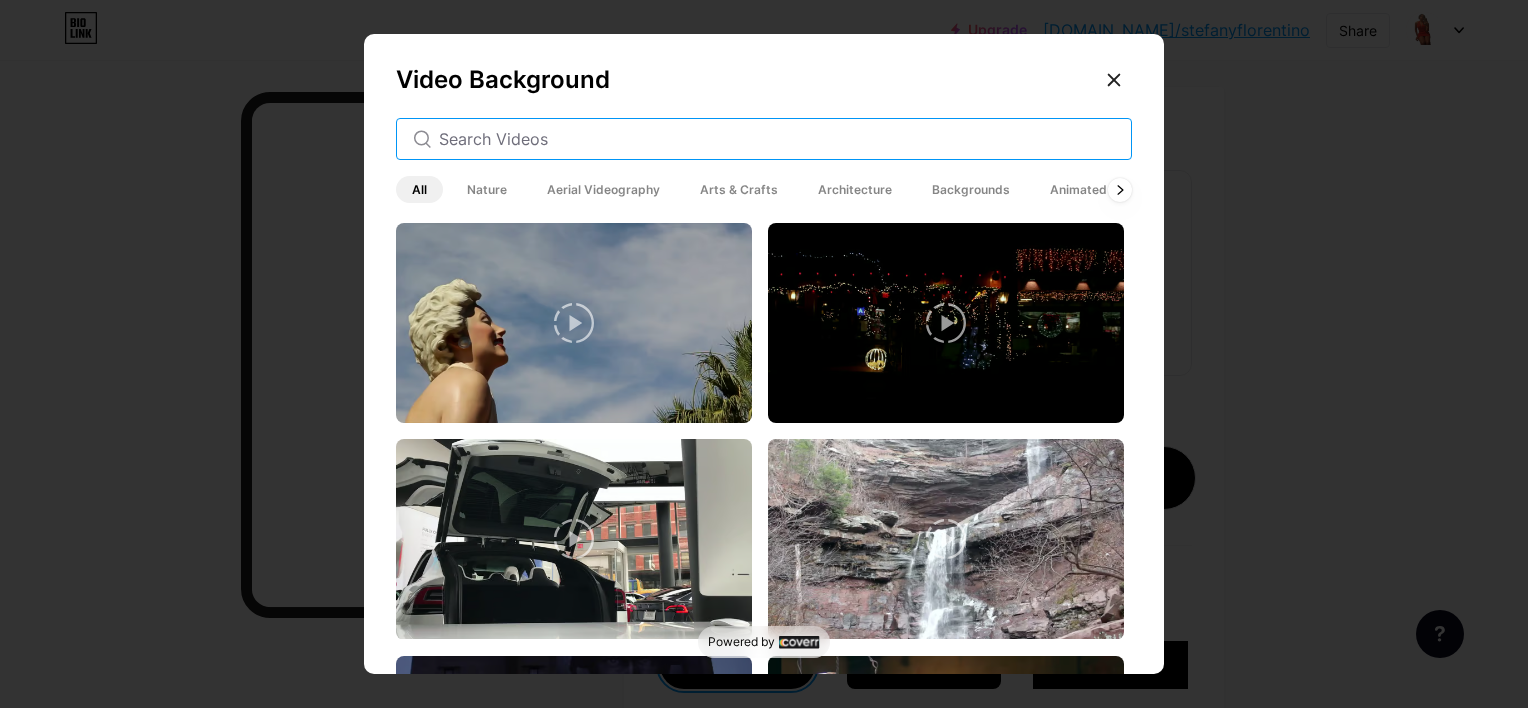 click at bounding box center [777, 139] 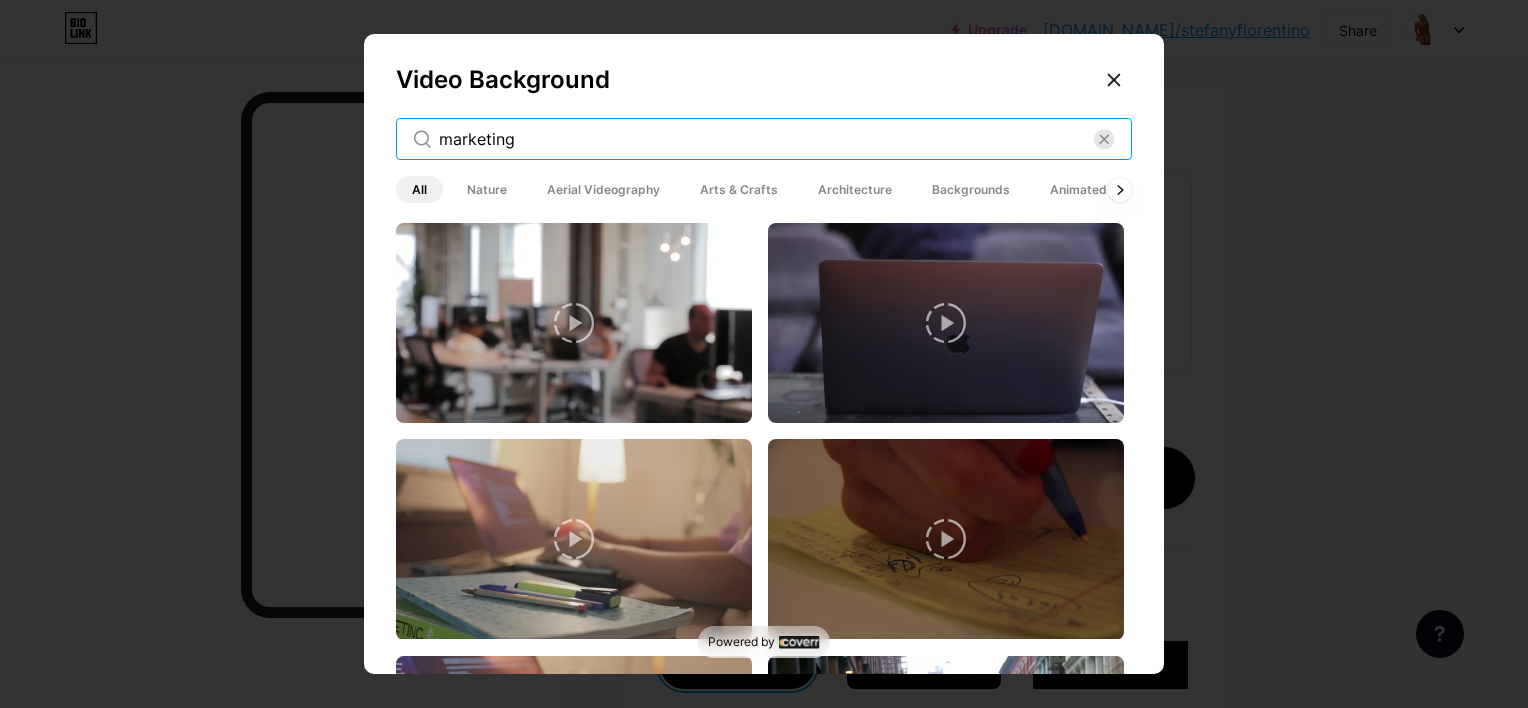 scroll, scrollTop: 402, scrollLeft: 0, axis: vertical 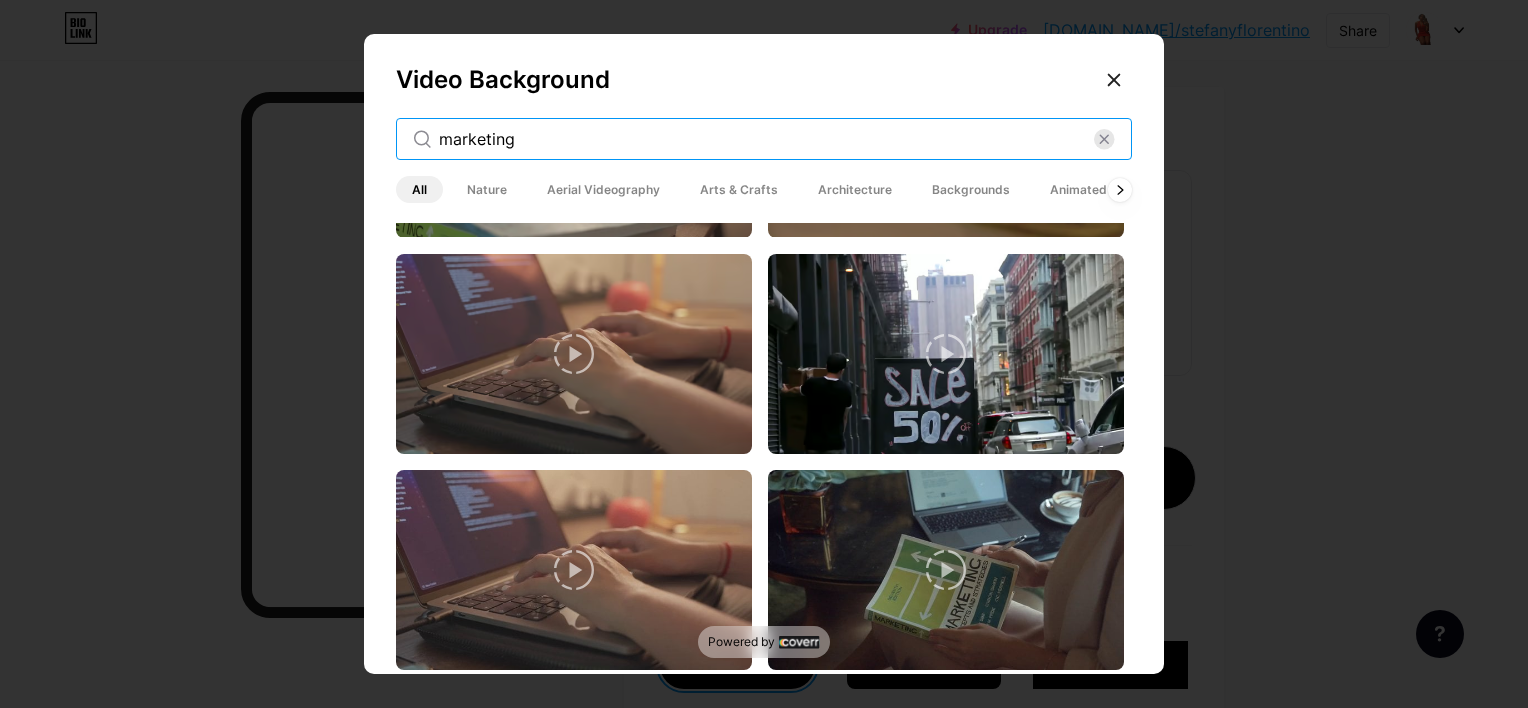 type on "marketing" 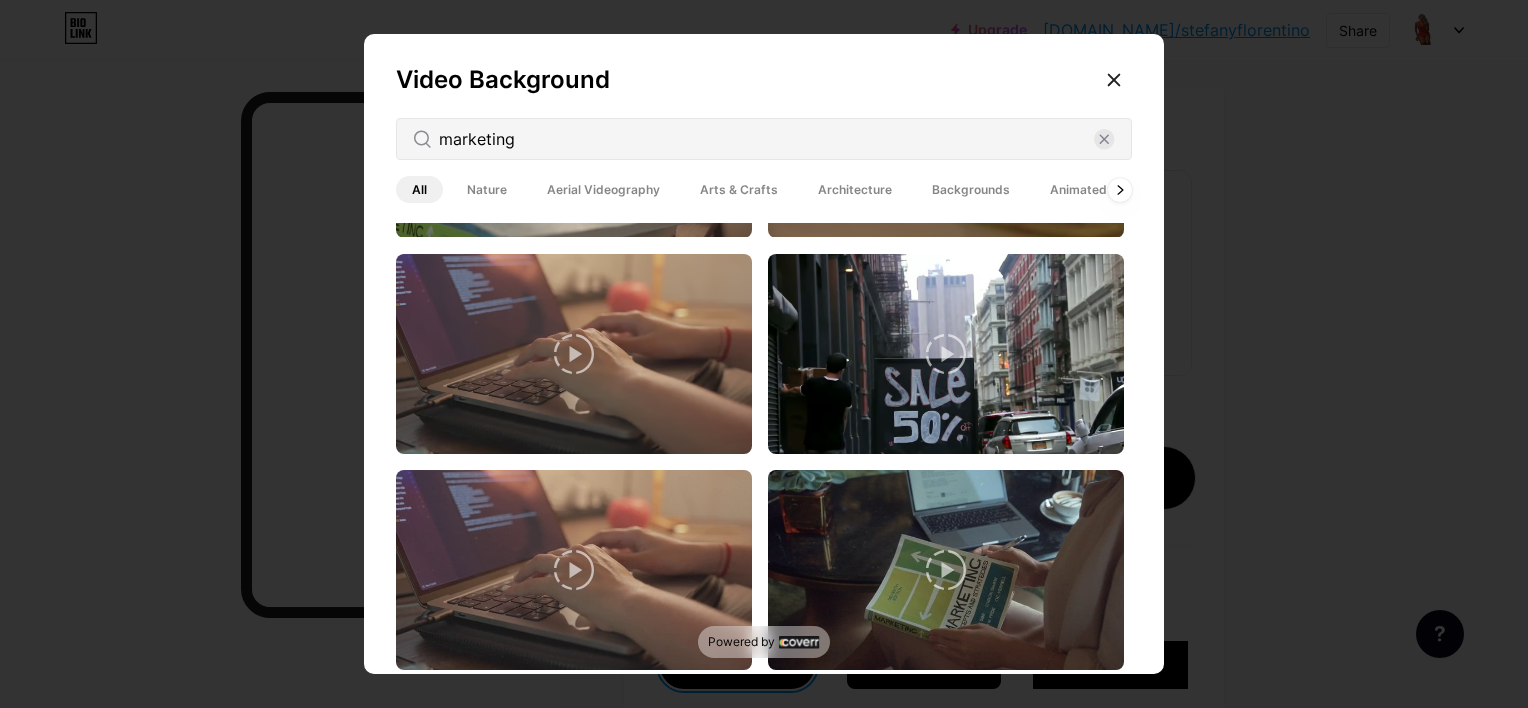 click at bounding box center (764, 453) 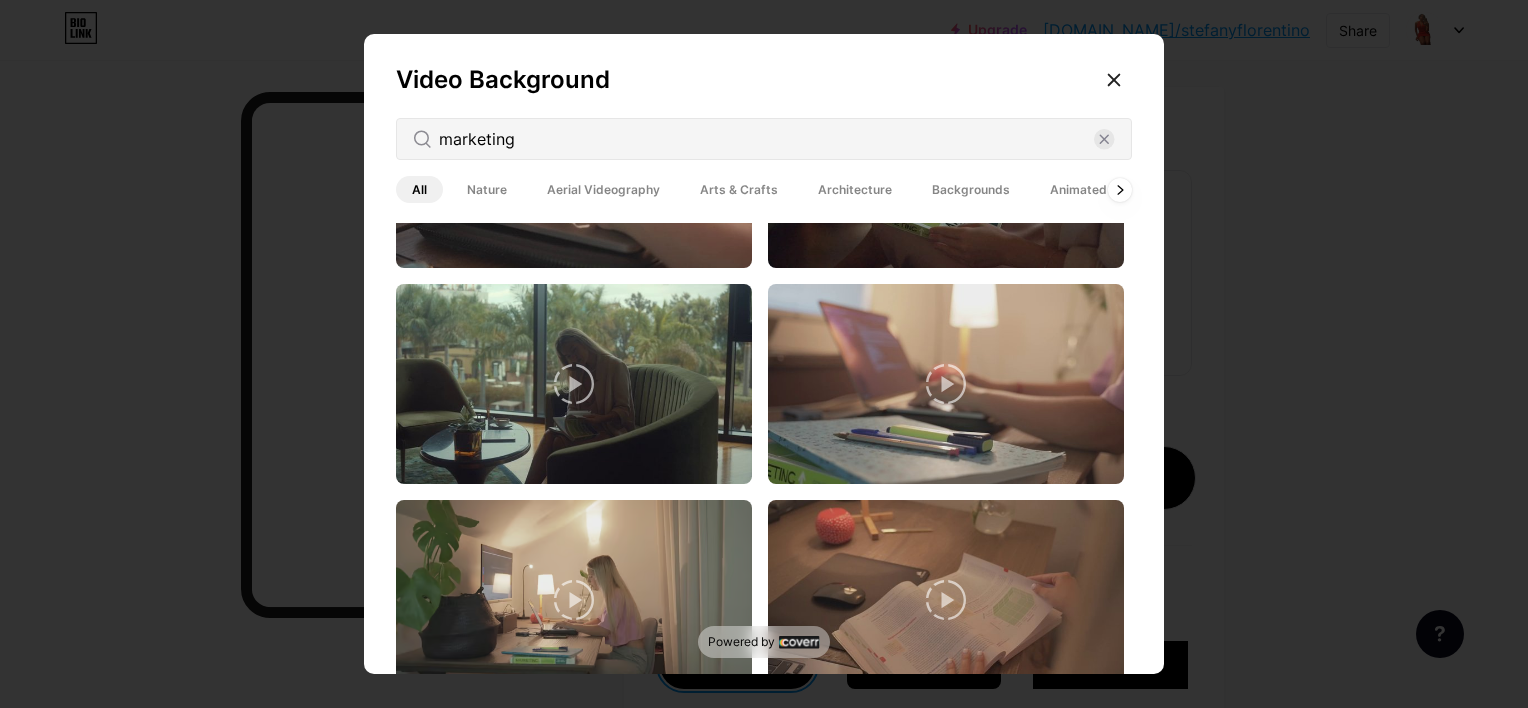 click on "Nature" at bounding box center [487, 189] 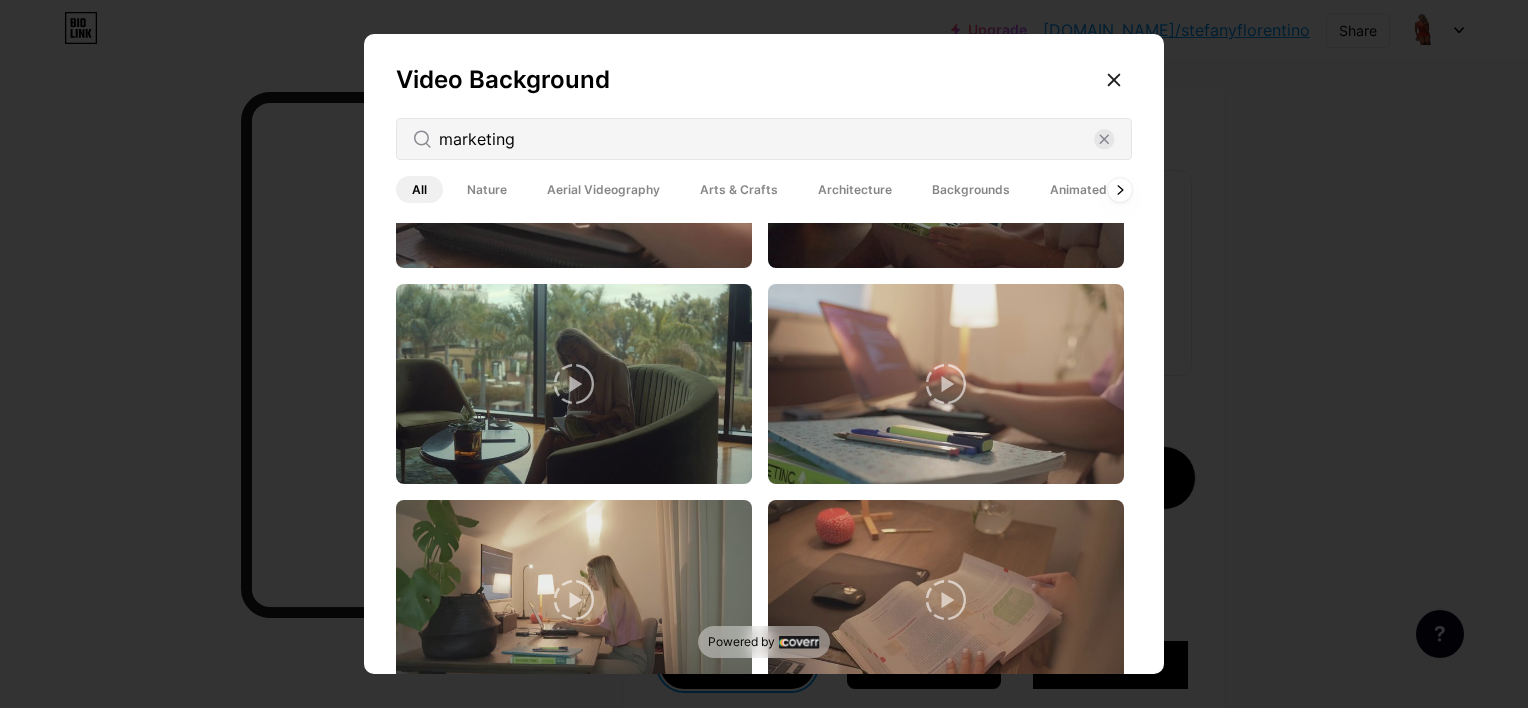 scroll, scrollTop: 0, scrollLeft: 0, axis: both 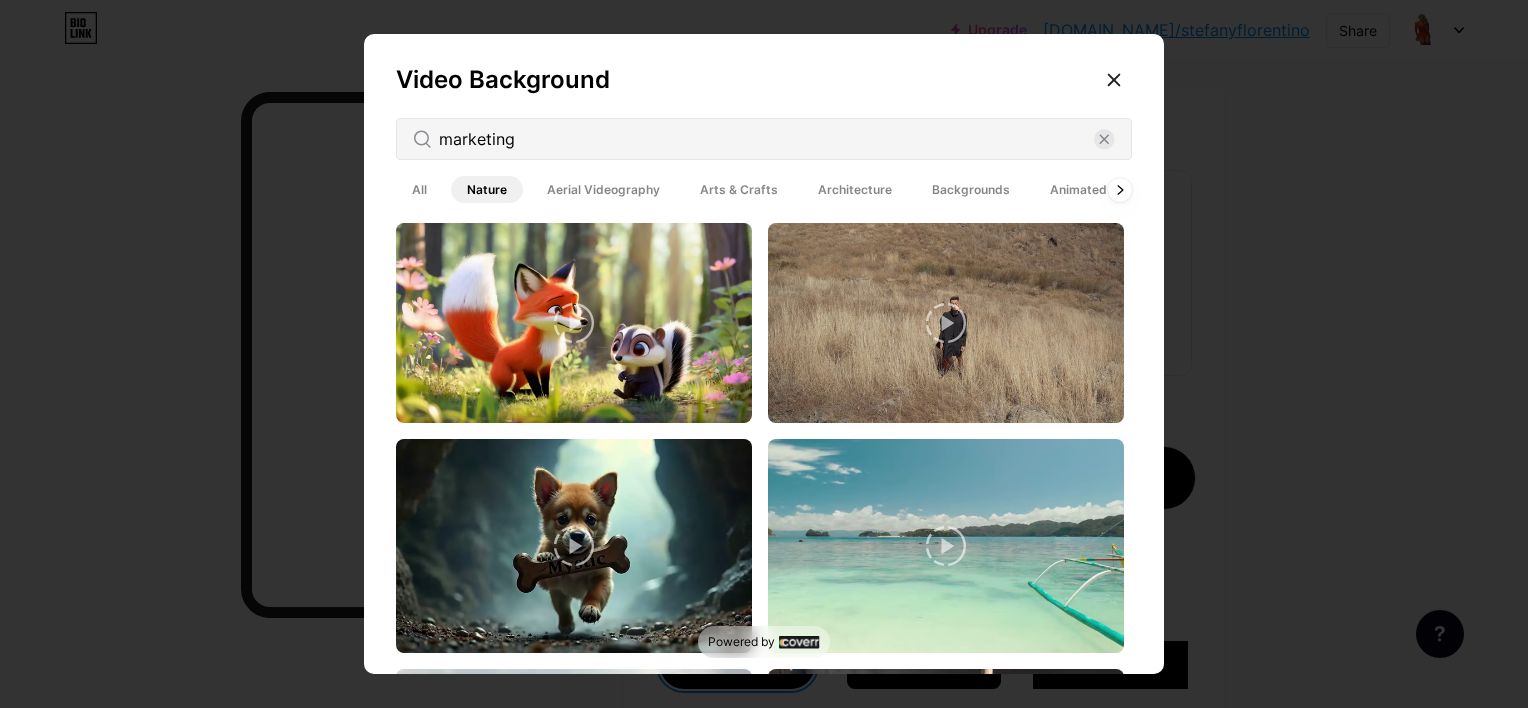 click on "Aerial Videography" at bounding box center [603, 189] 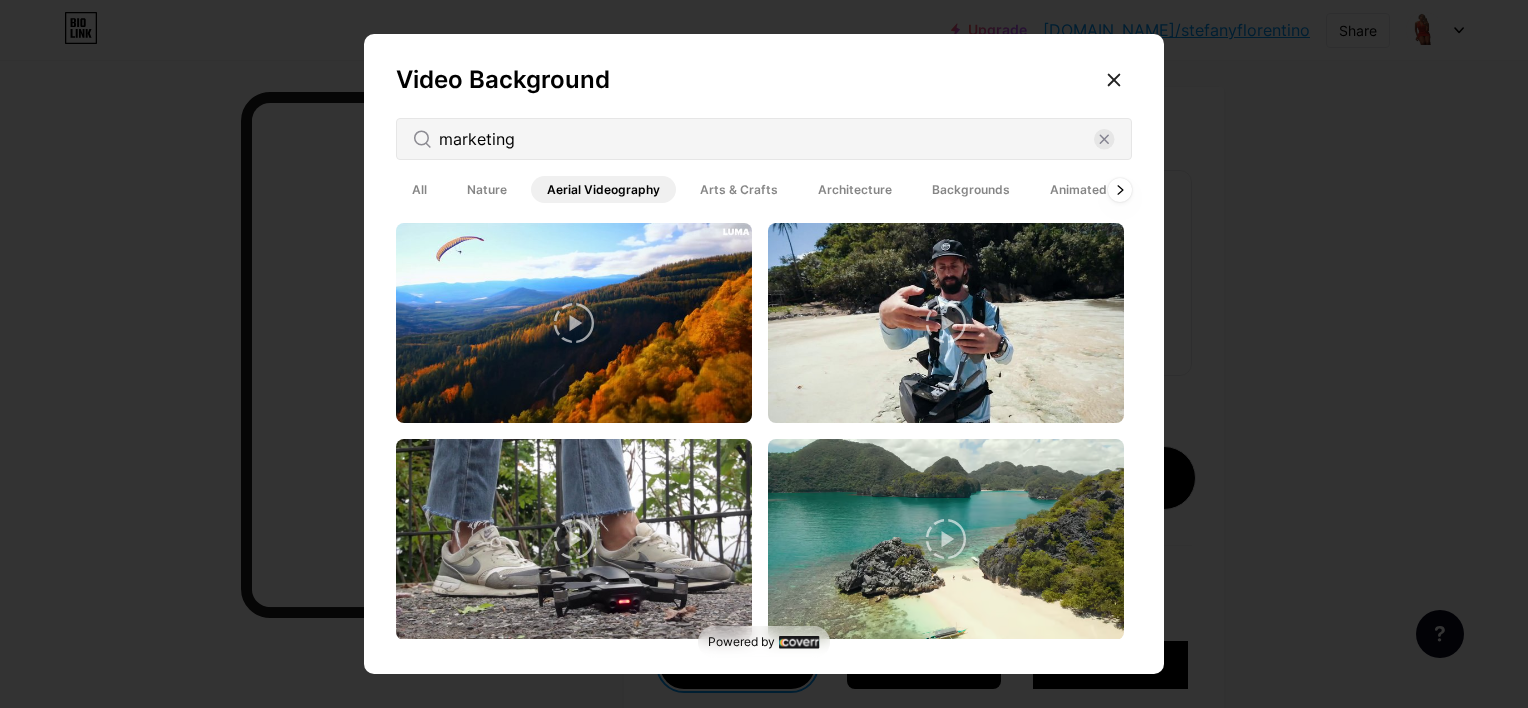 click on "Arts & Crafts" at bounding box center [739, 189] 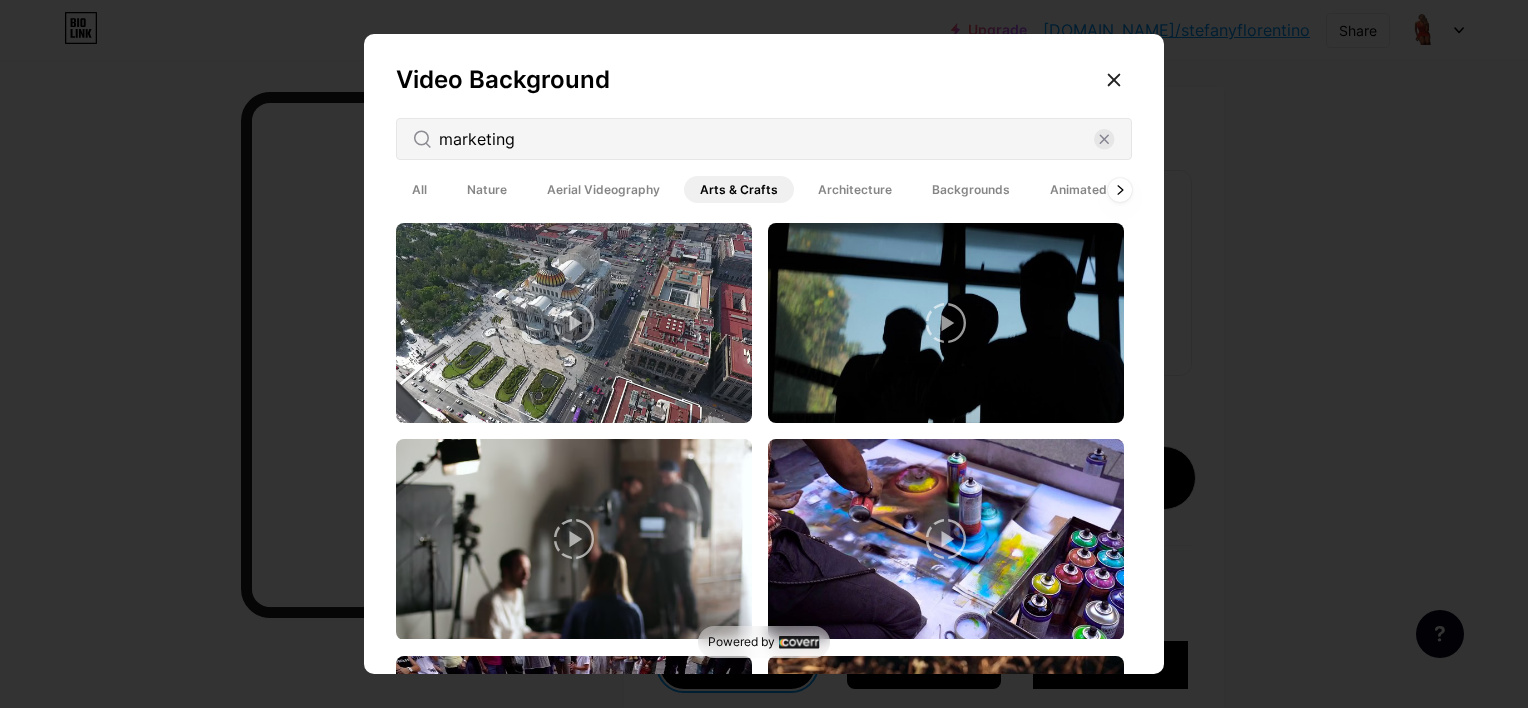 click on "Architecture" at bounding box center (855, 189) 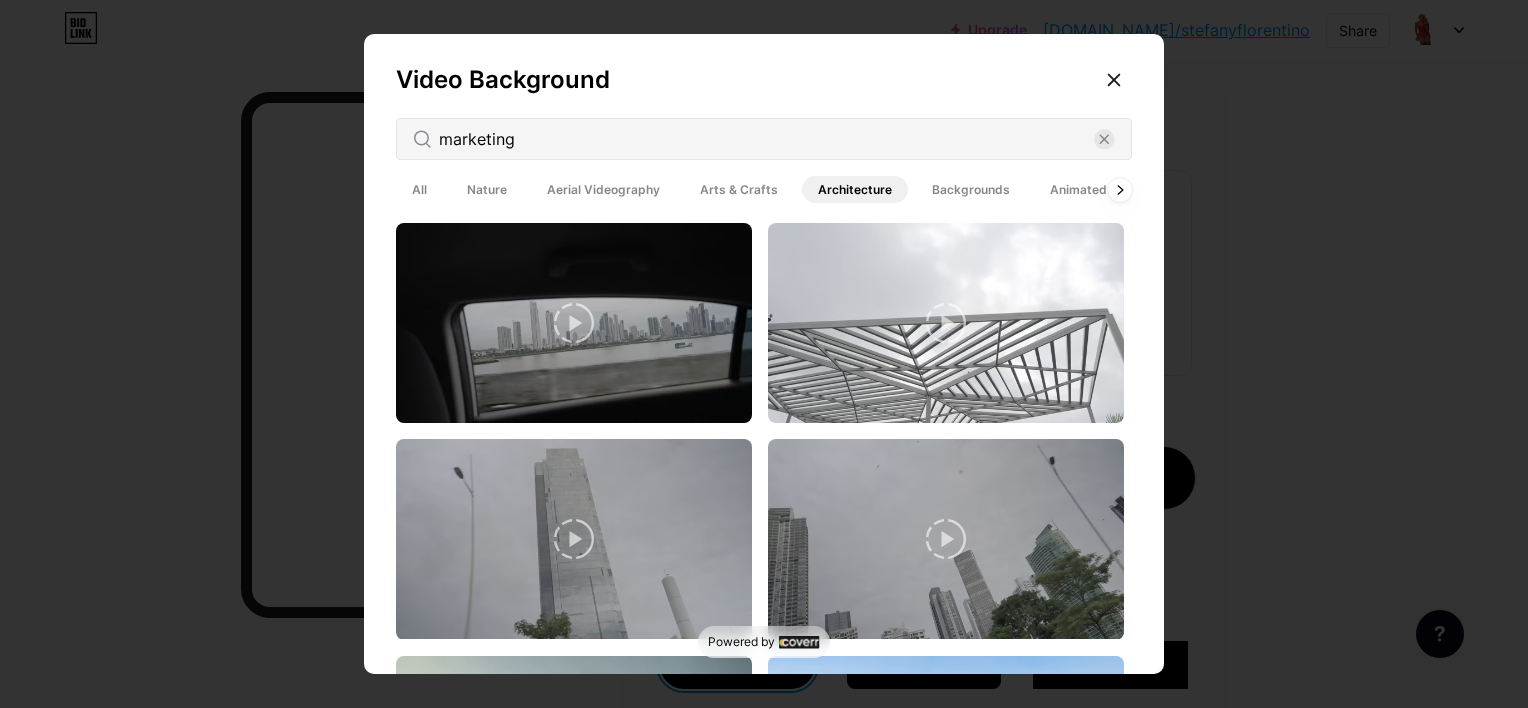 click on "Animated" at bounding box center (1078, 189) 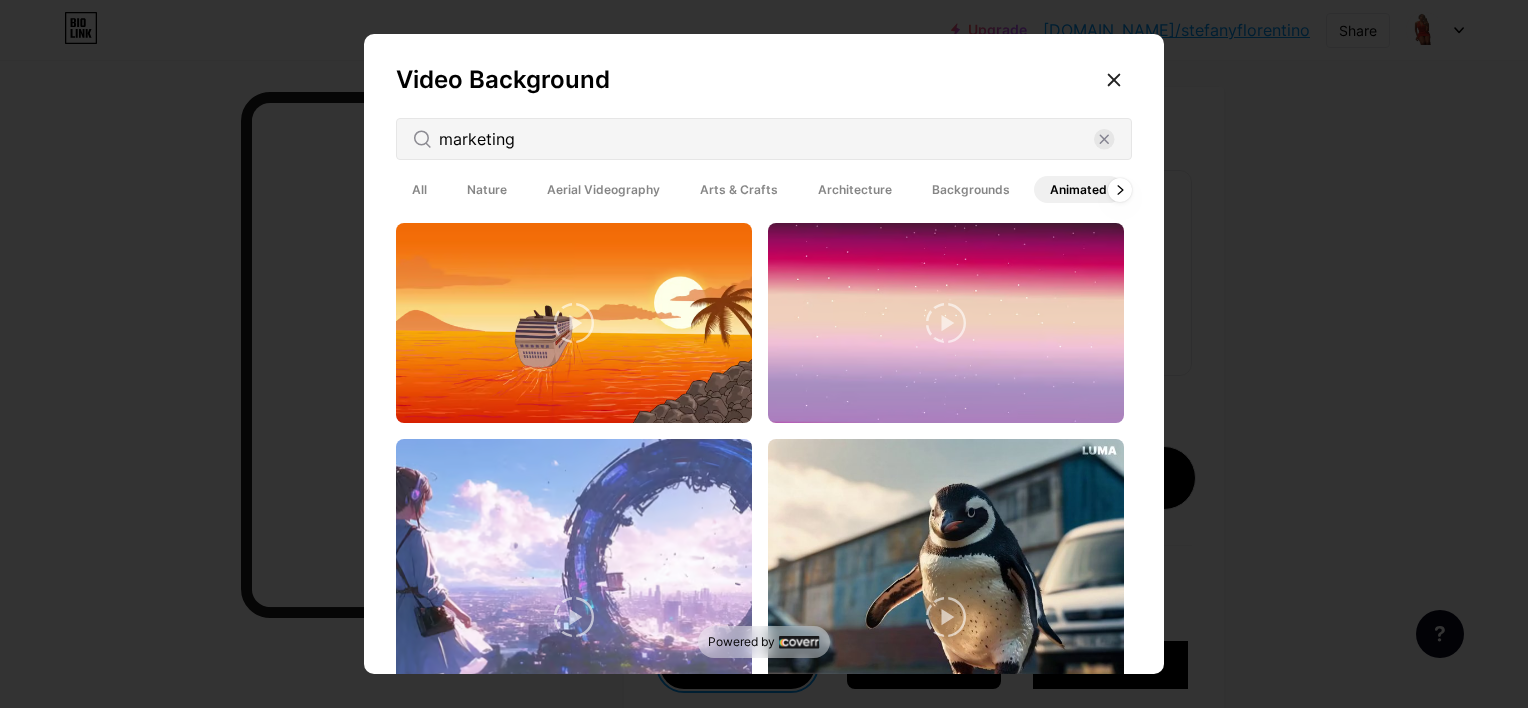 click 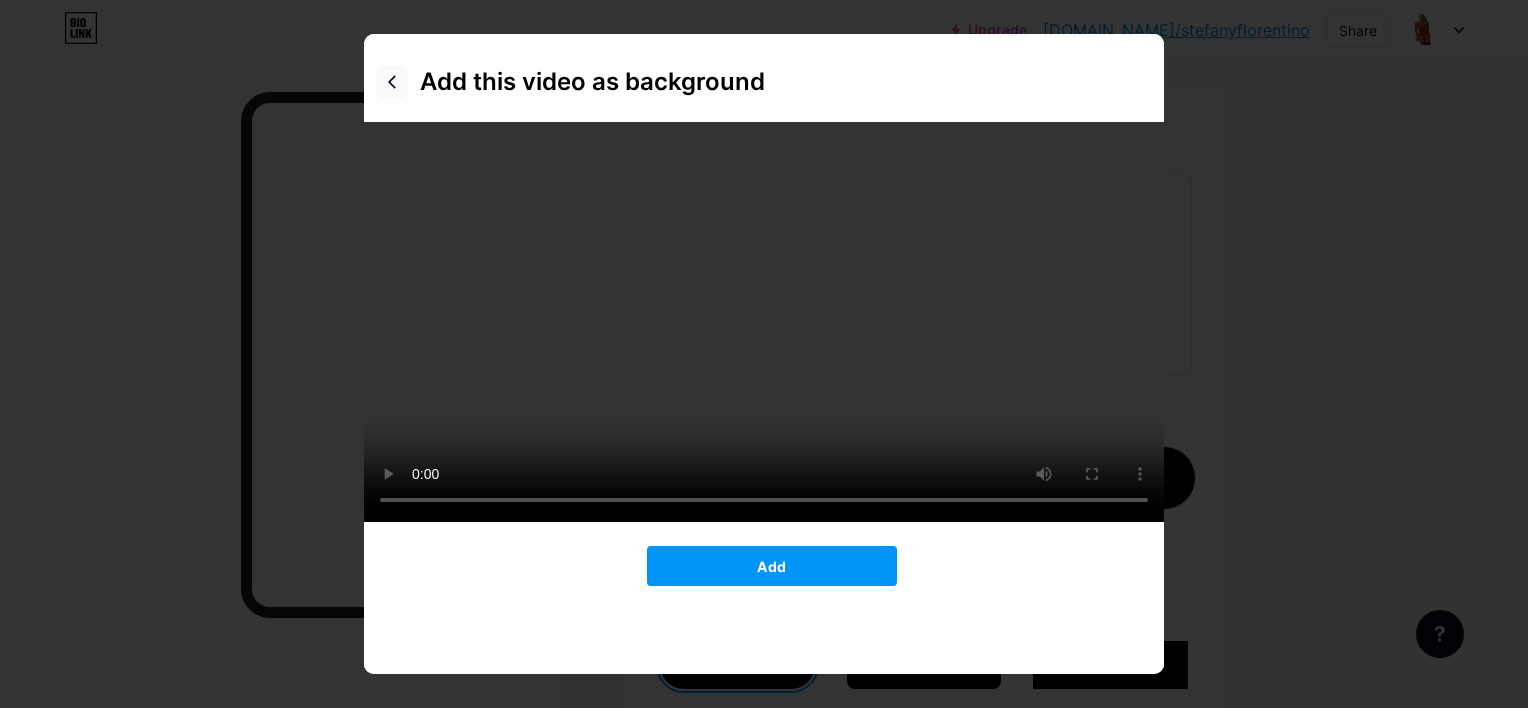 click at bounding box center [392, 82] 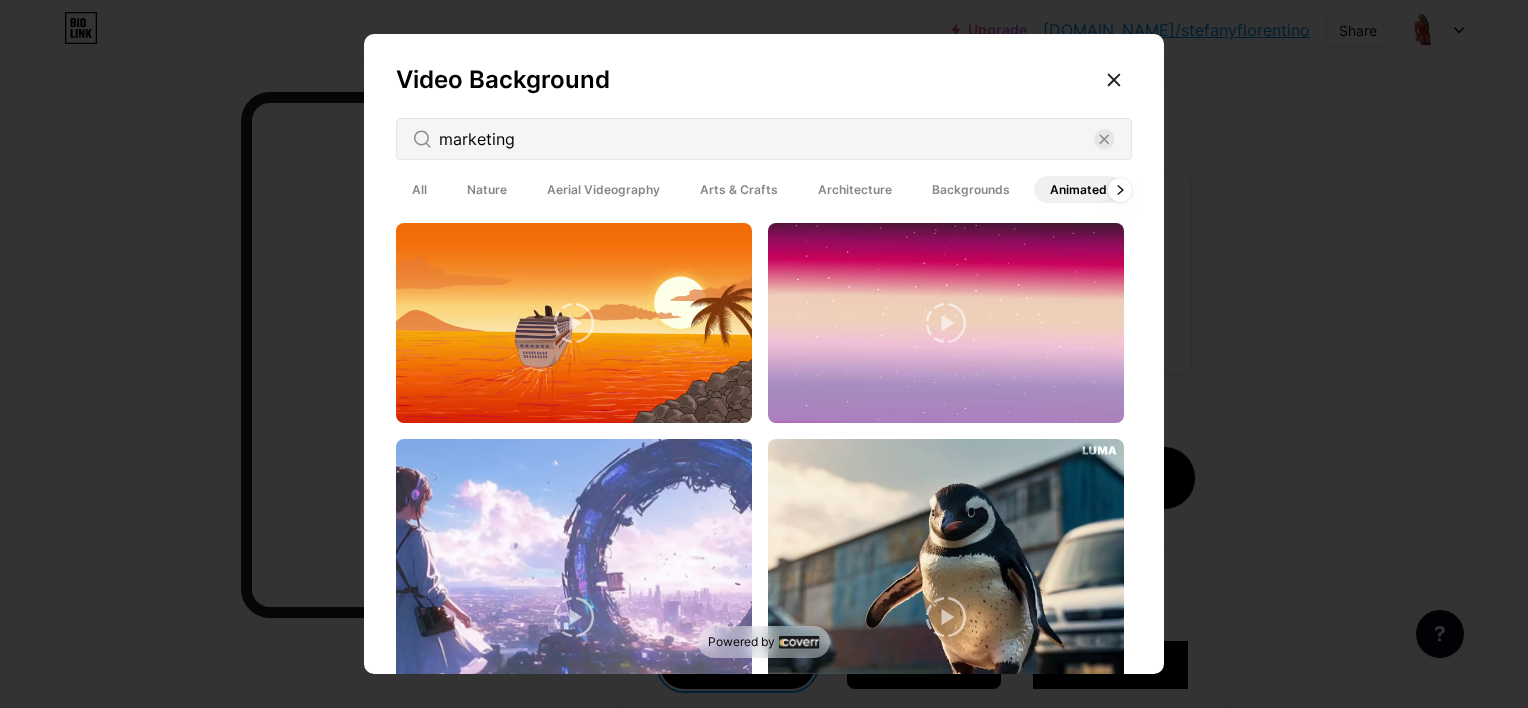 click on "Video Background       marketing
All
Nature
Aerial Videography
Arts & Crafts
Architecture
Backgrounds
Animated" at bounding box center (764, 358) 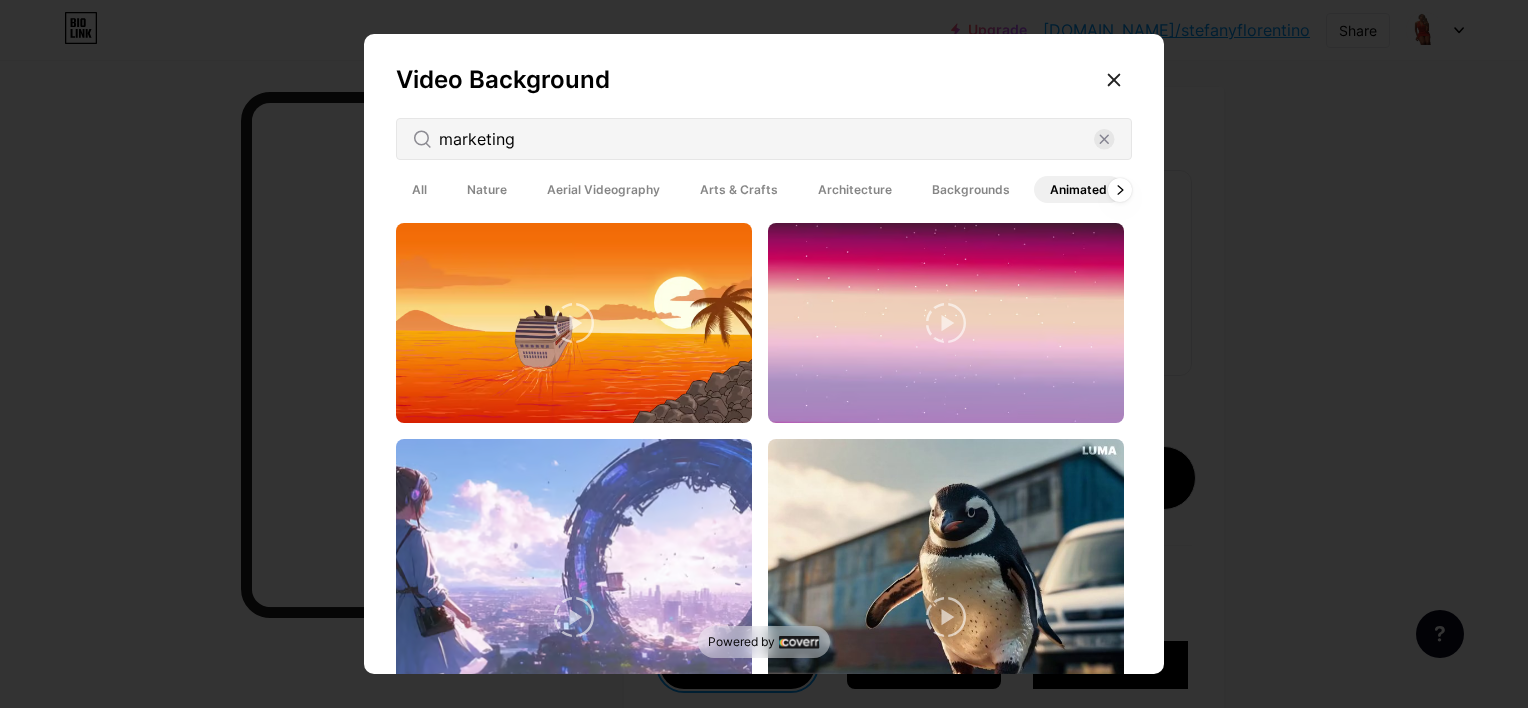 scroll, scrollTop: 402, scrollLeft: 0, axis: vertical 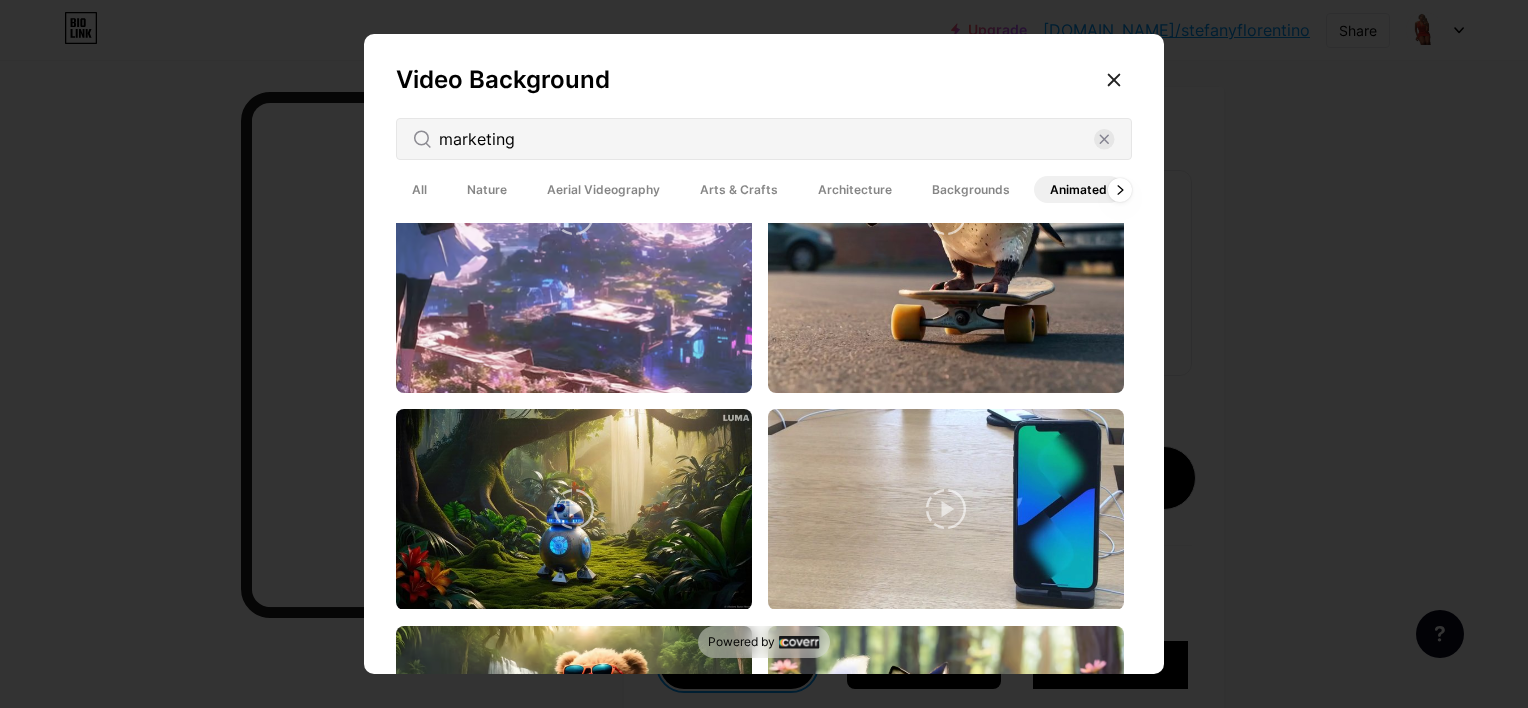 click at bounding box center (764, 453) 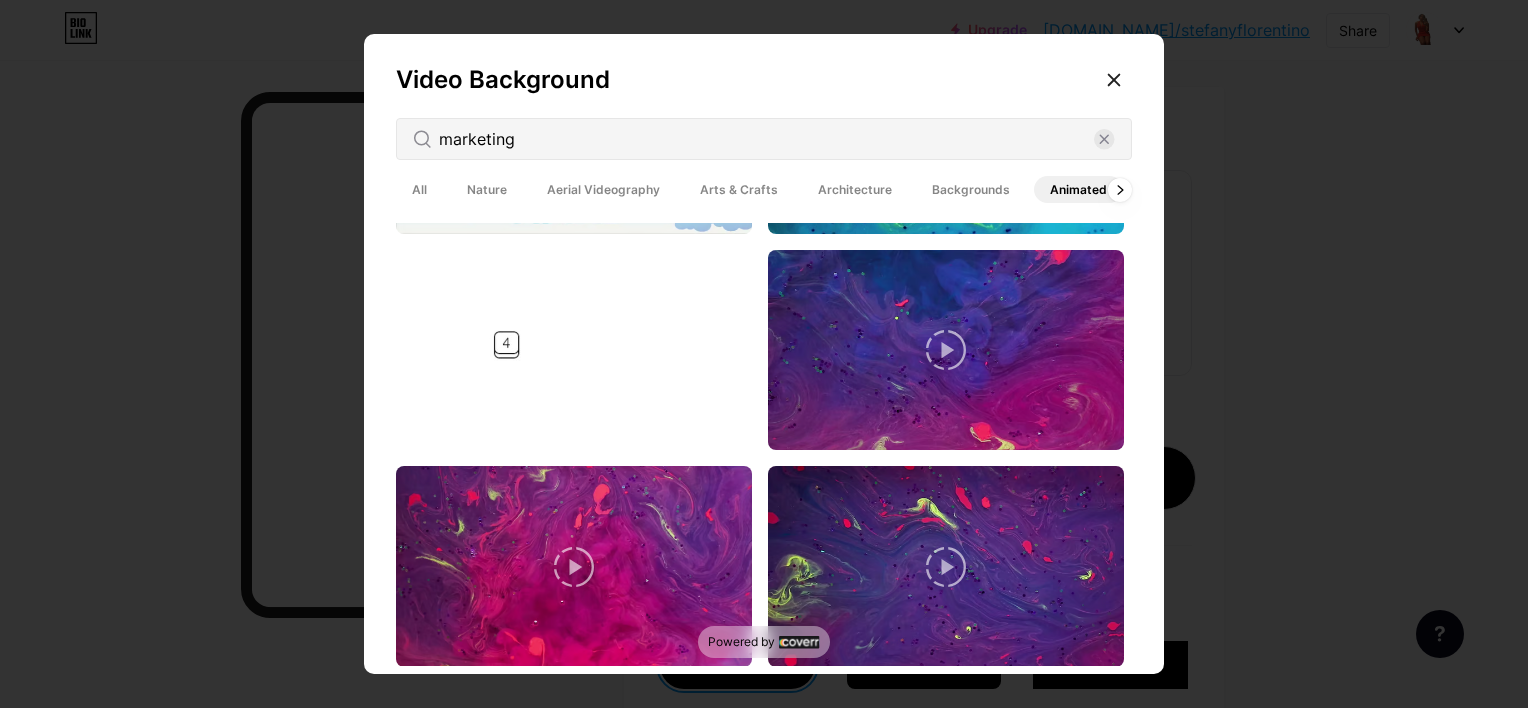 scroll, scrollTop: 804, scrollLeft: 0, axis: vertical 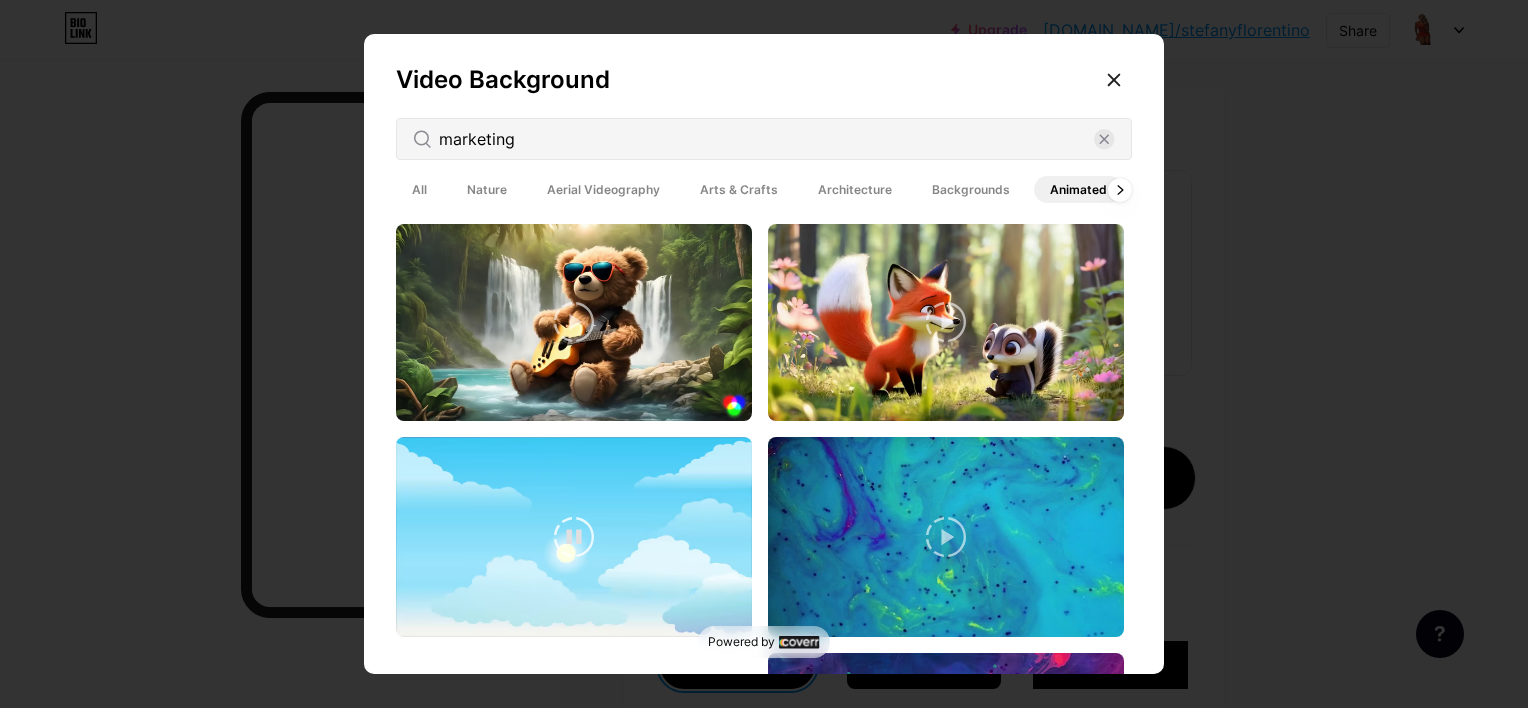 click at bounding box center [574, 537] 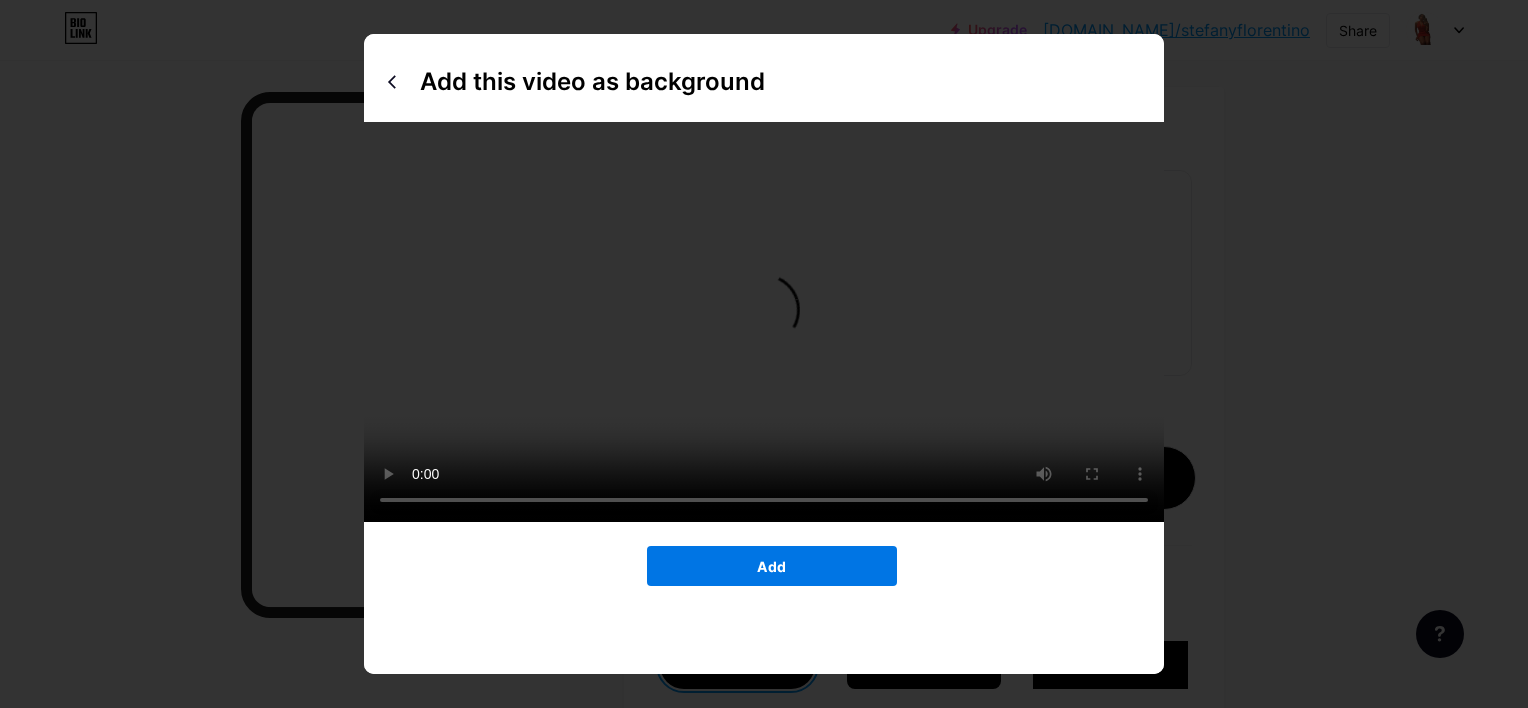click on "Add" at bounding box center [771, 566] 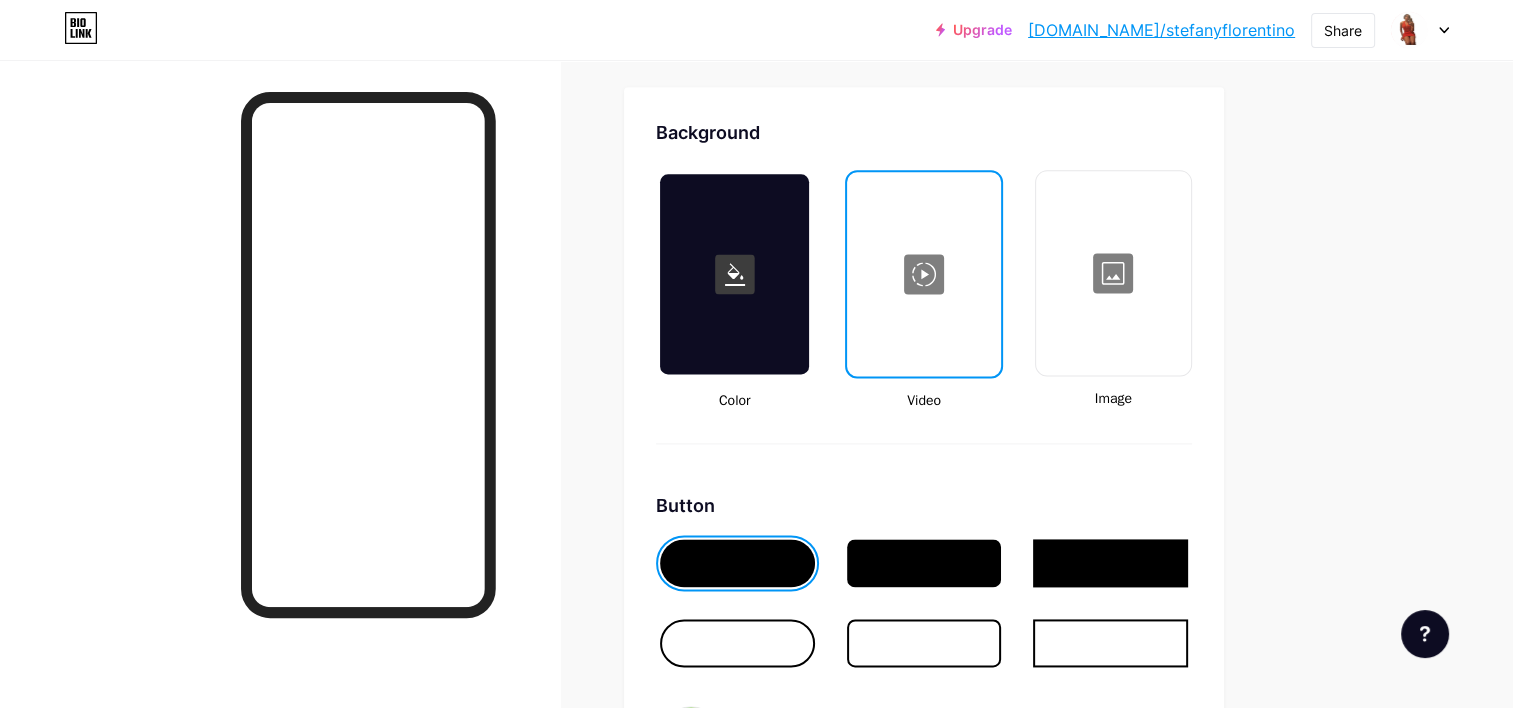 click at bounding box center [737, 643] 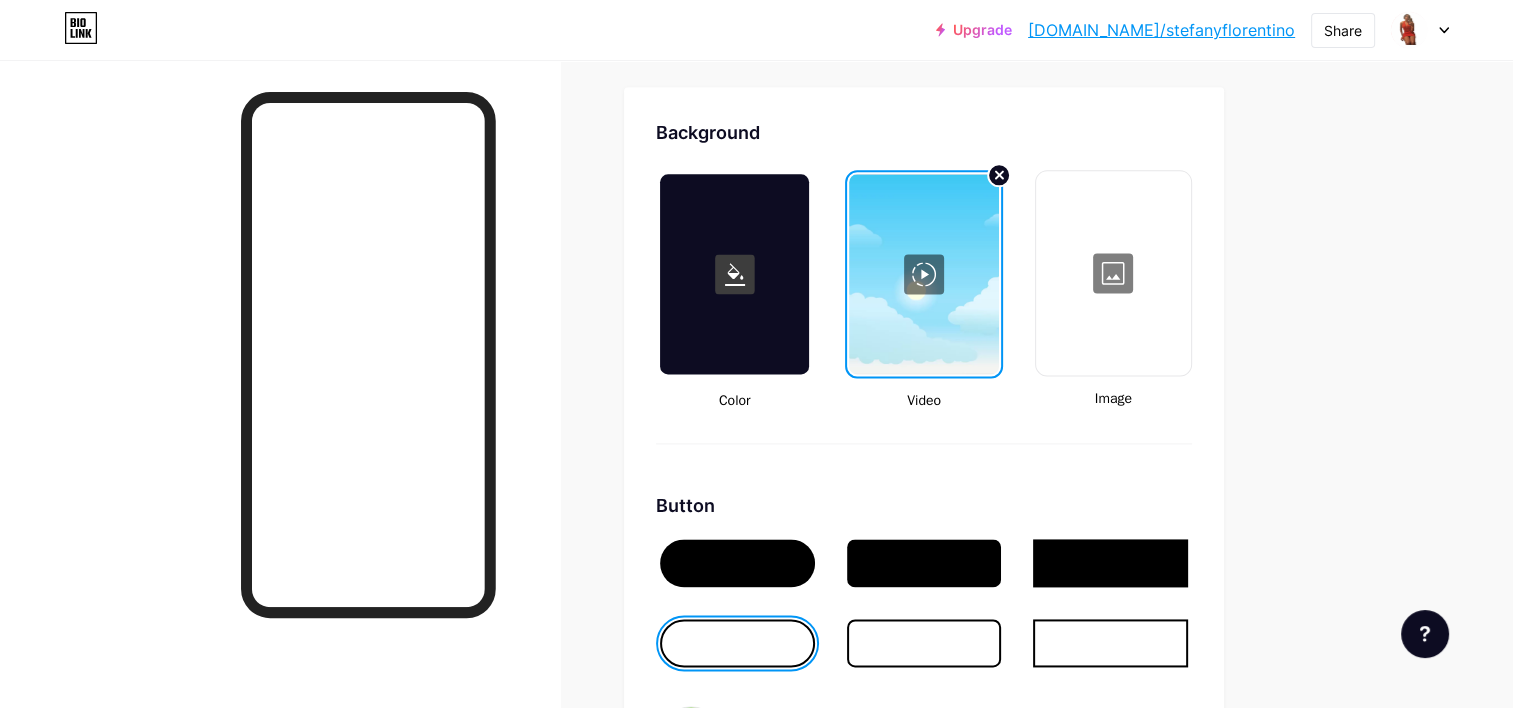 click at bounding box center (734, 274) 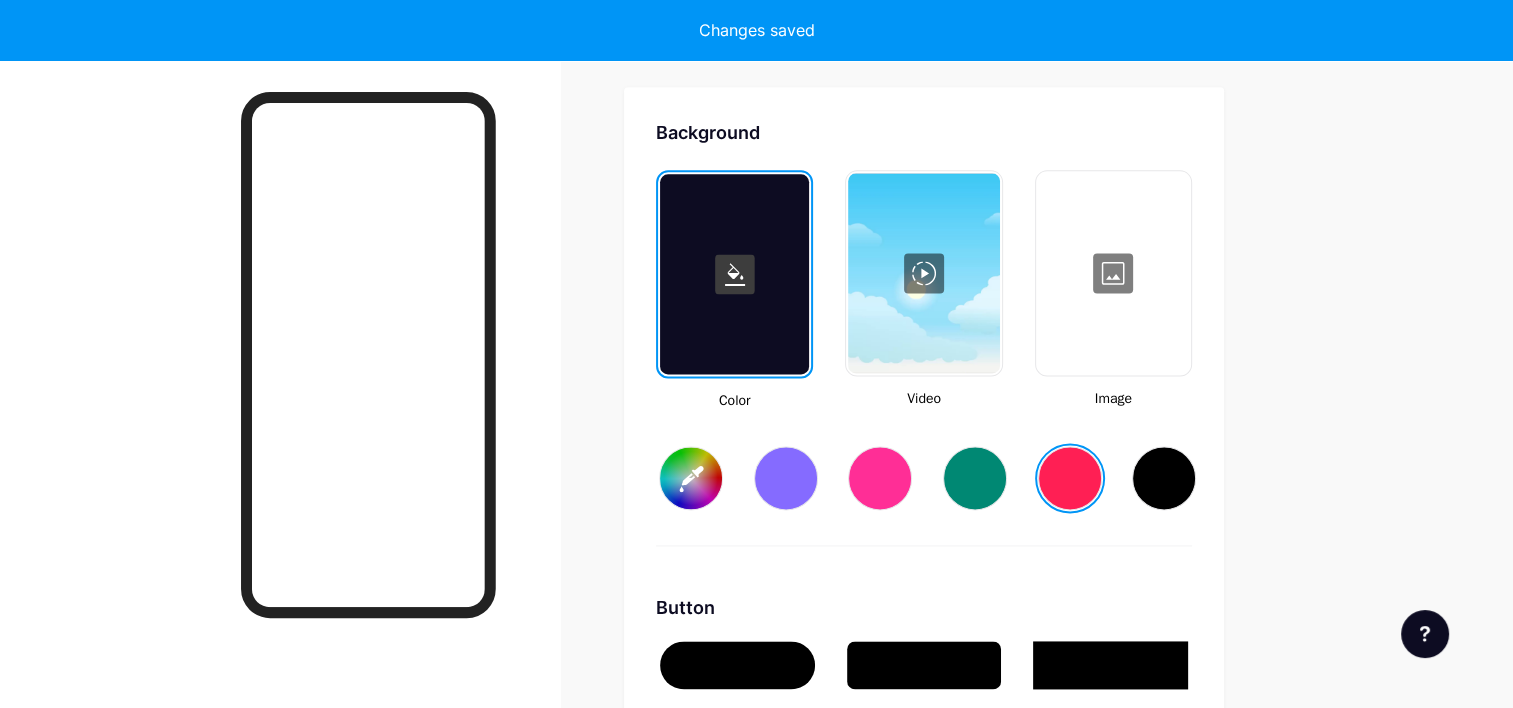 type on "#ff1f54" 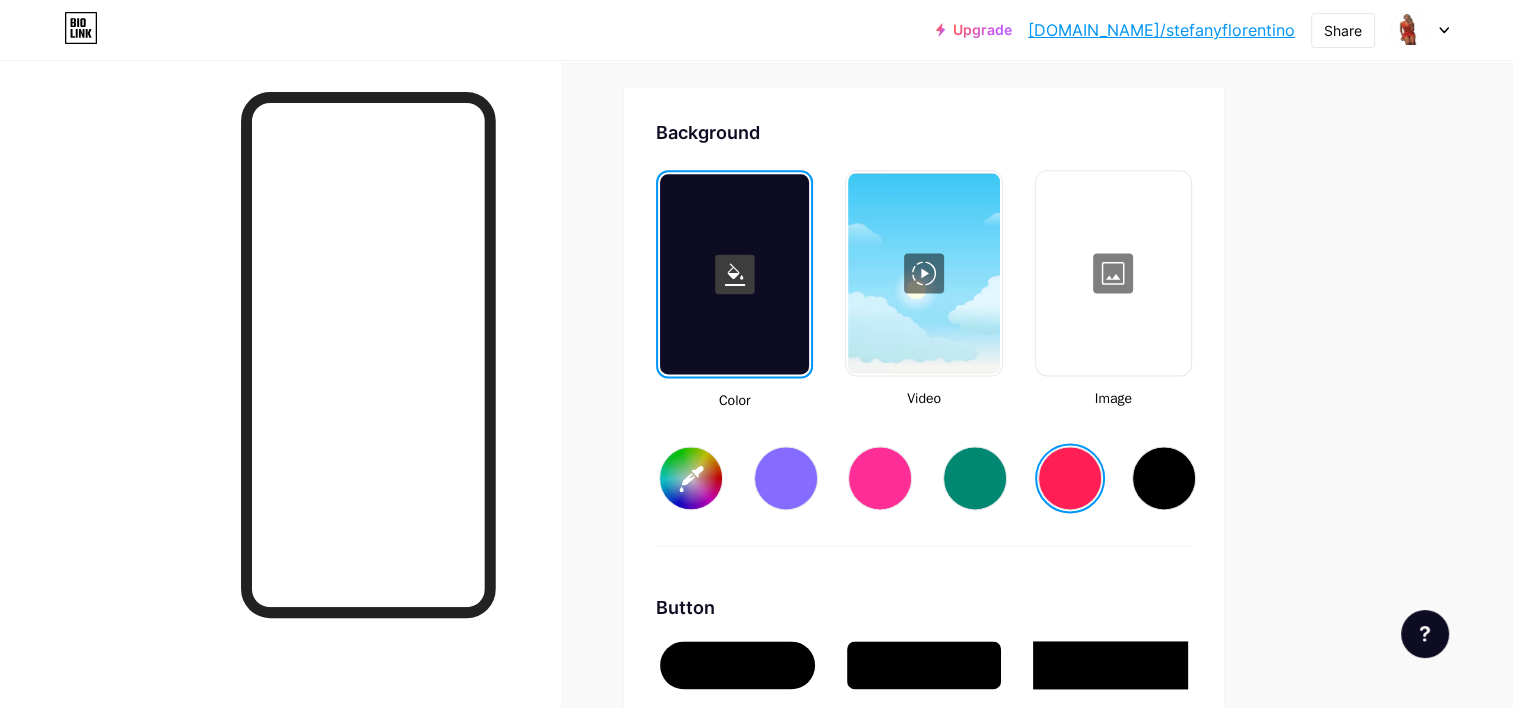 click at bounding box center (923, 273) 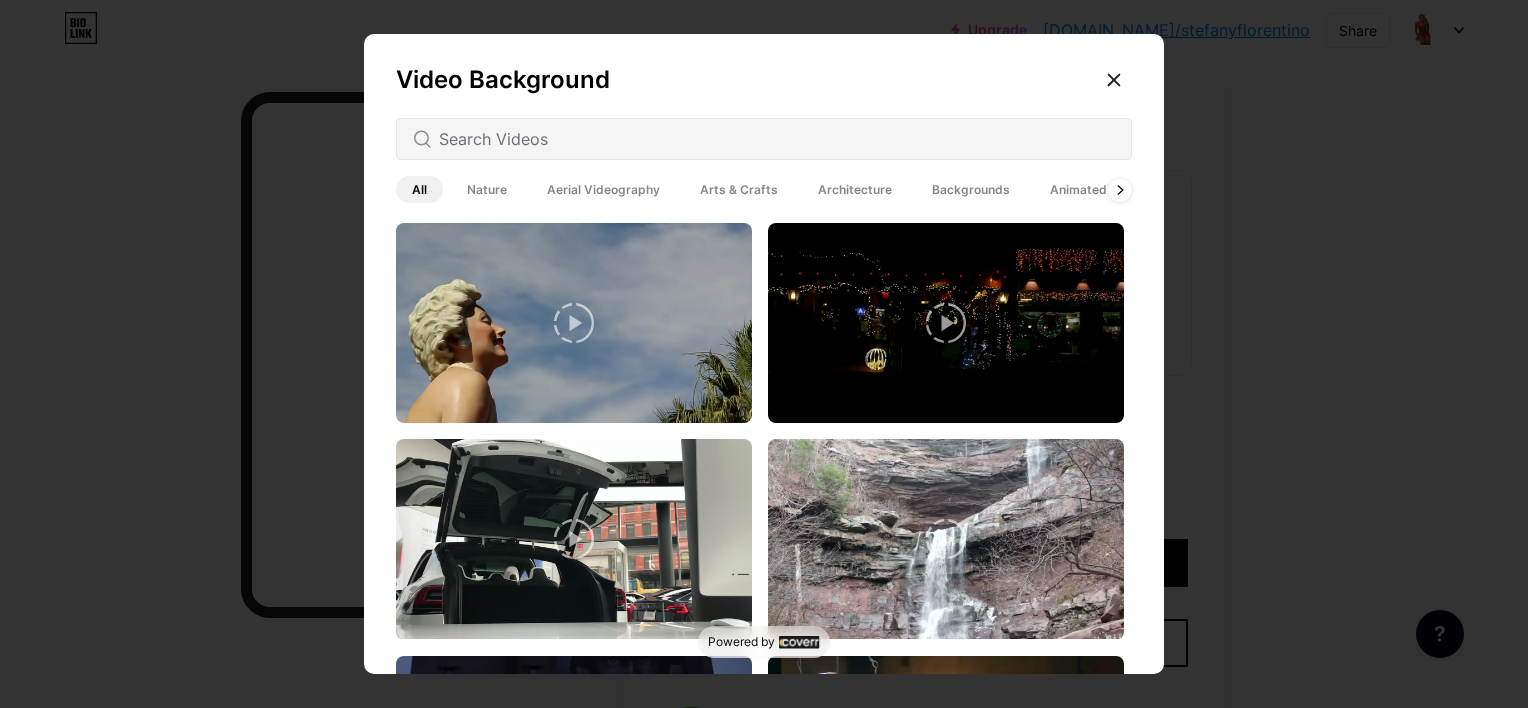 click on "Animated" at bounding box center (1078, 189) 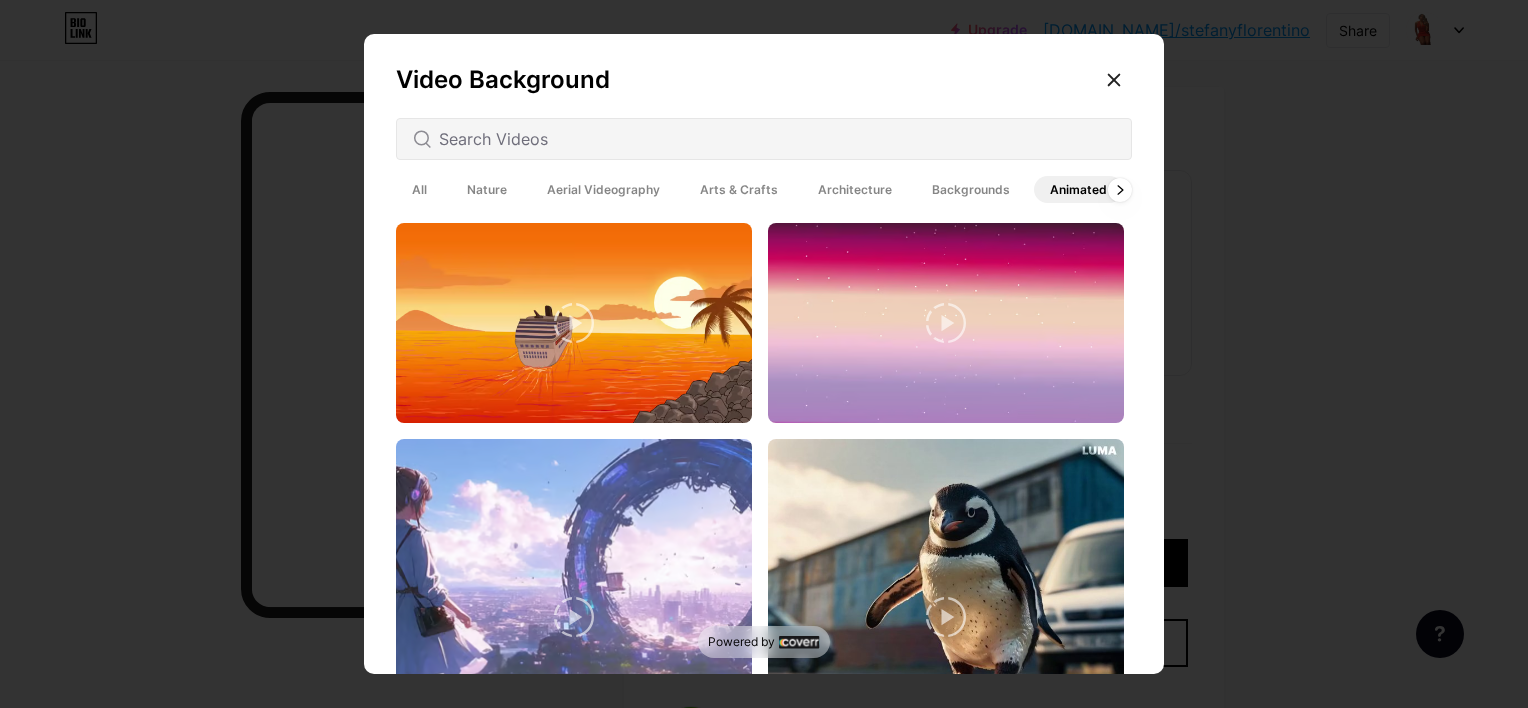 drag, startPoint x: 1132, startPoint y: 473, endPoint x: 1124, endPoint y: 452, distance: 22.472204 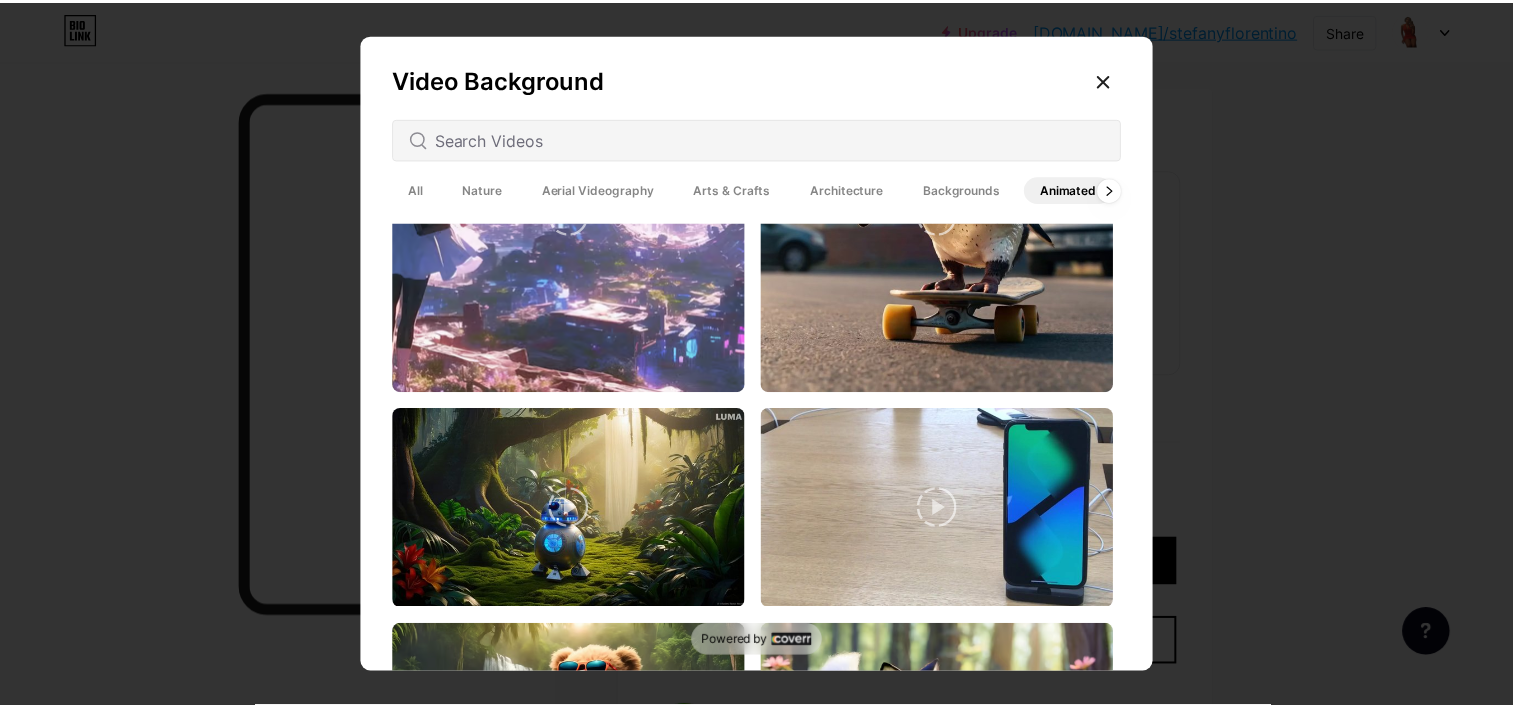 scroll, scrollTop: 804, scrollLeft: 0, axis: vertical 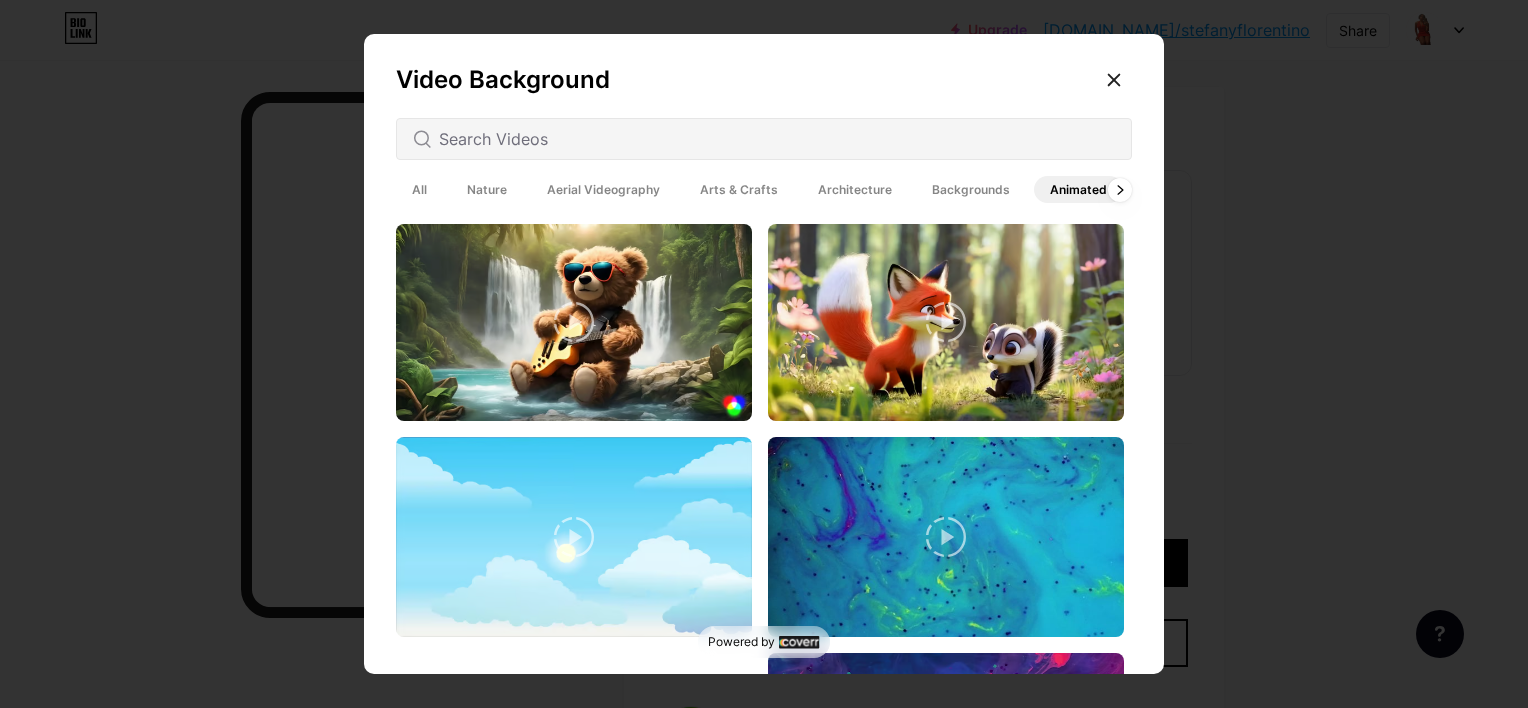 click at bounding box center [764, 453] 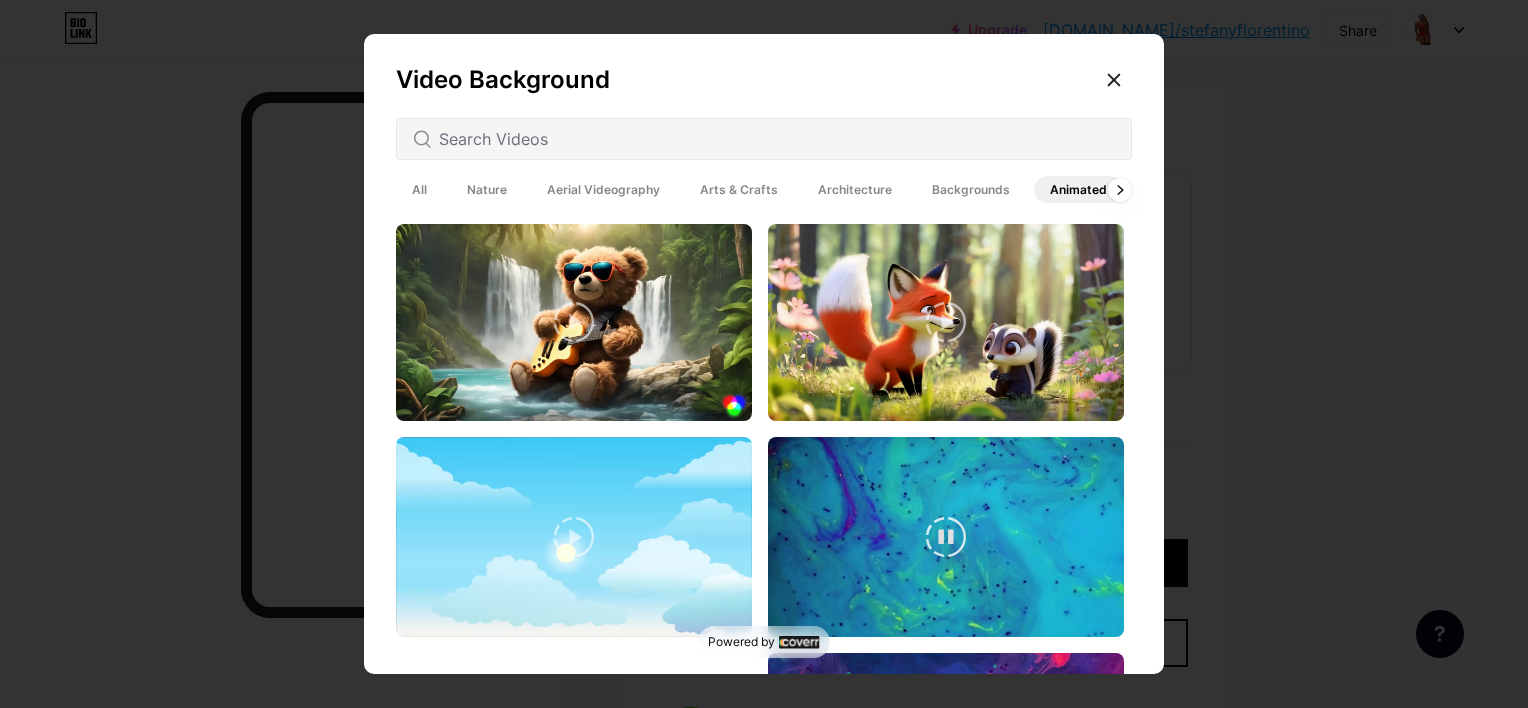 click at bounding box center [946, 537] 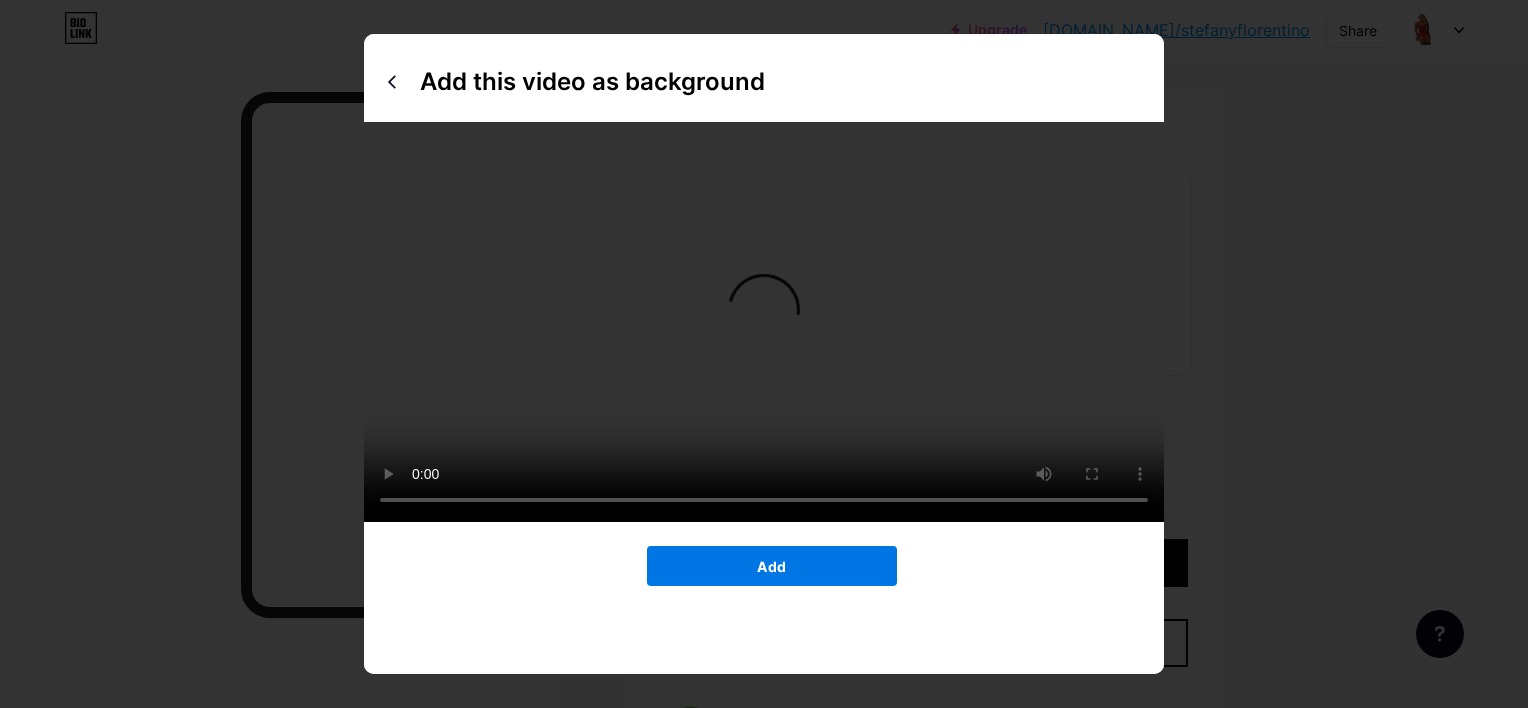 click on "Add" at bounding box center [772, 566] 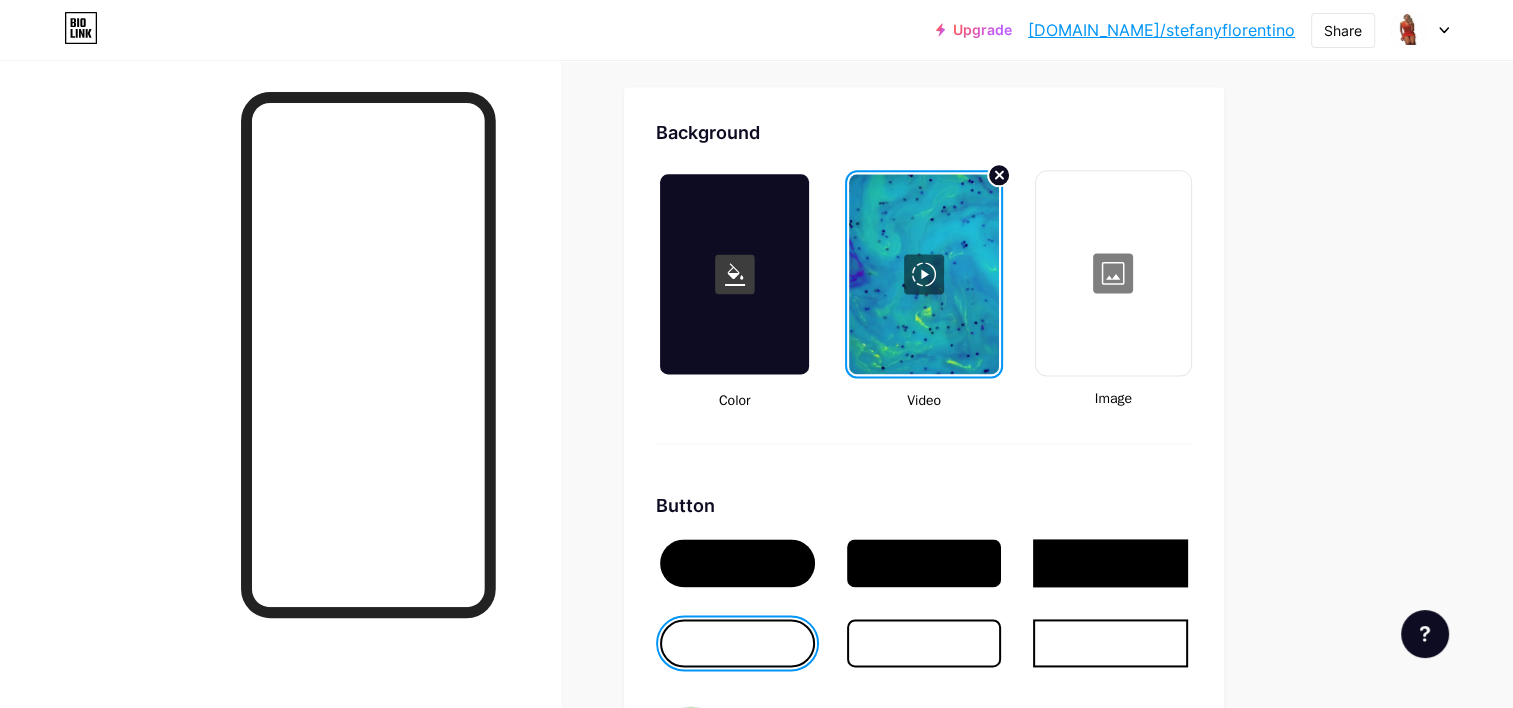 click at bounding box center (737, 643) 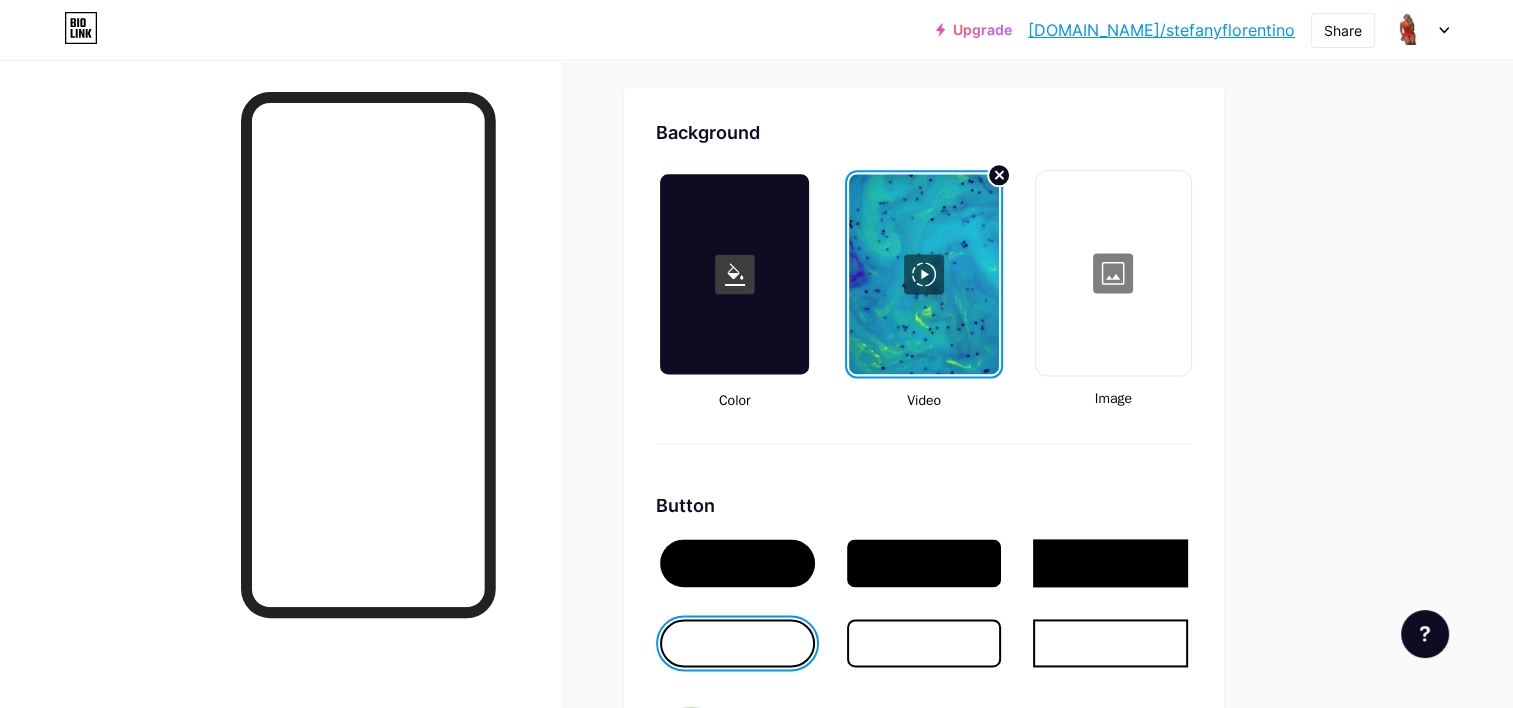 click at bounding box center [924, 643] 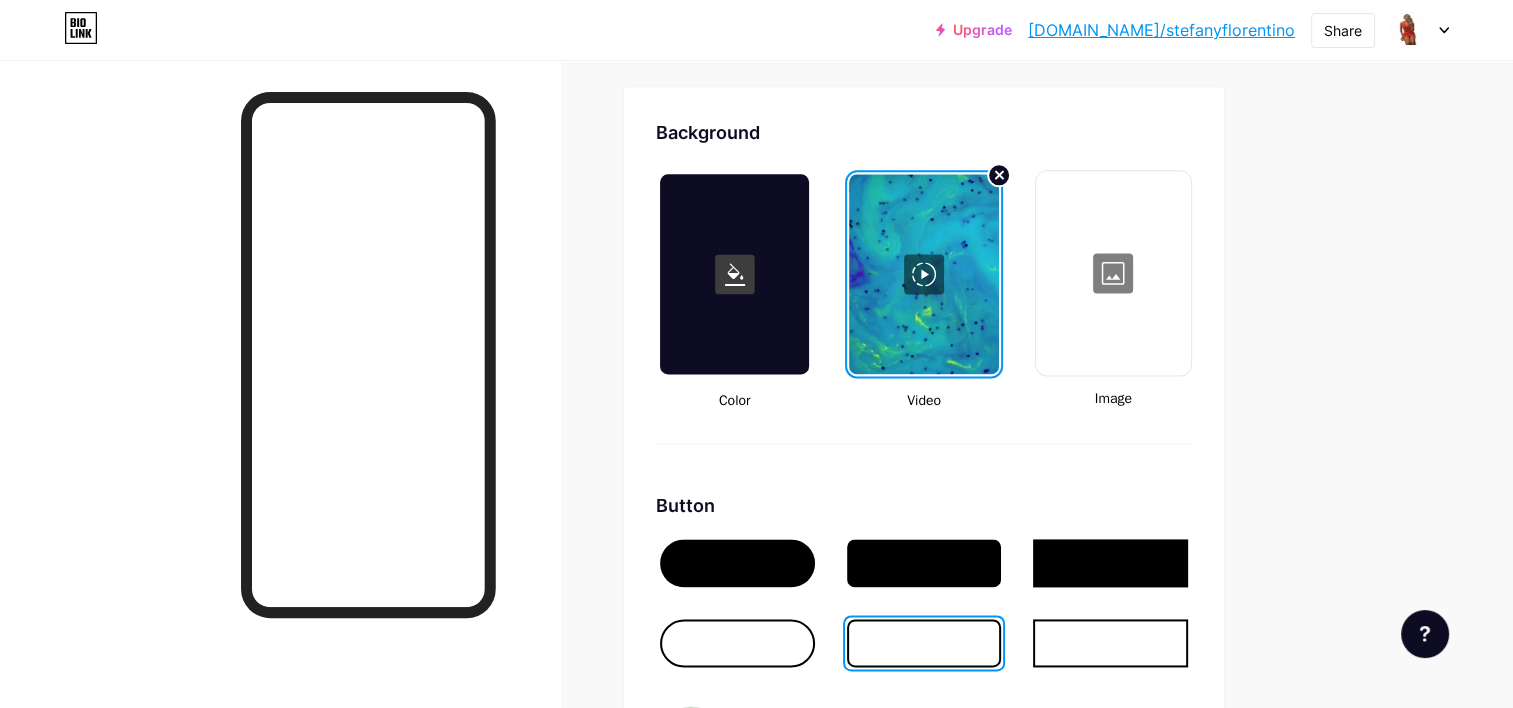 click at bounding box center (737, 643) 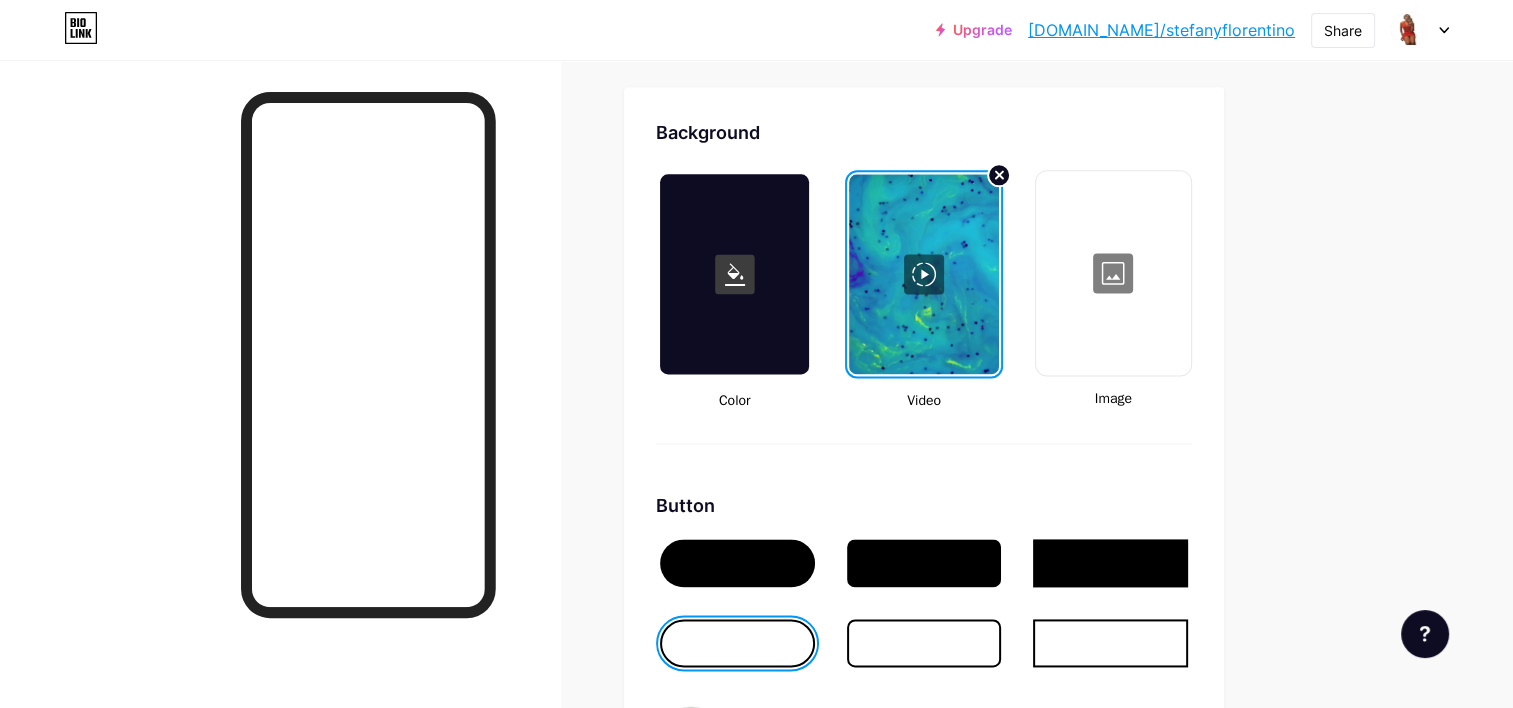 click at bounding box center [737, 563] 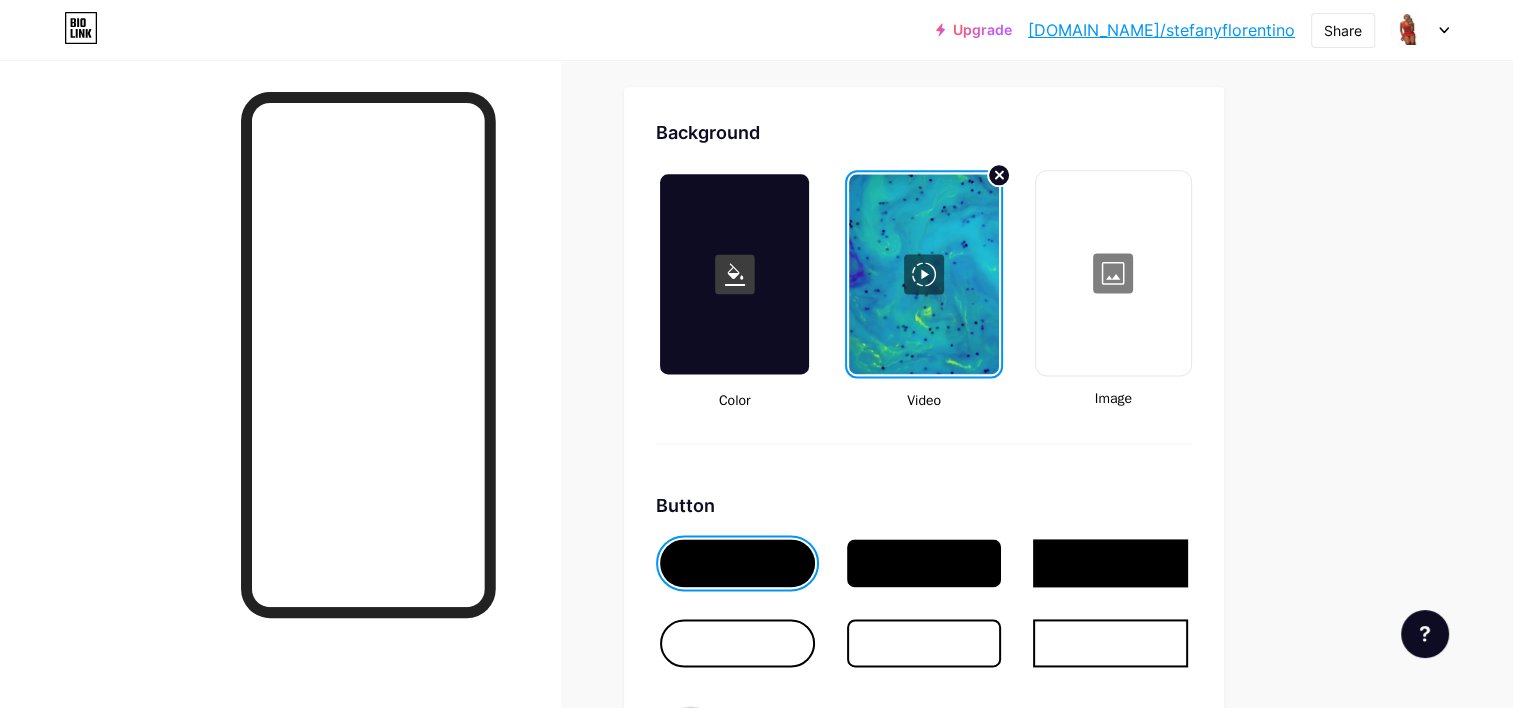 click at bounding box center (737, 643) 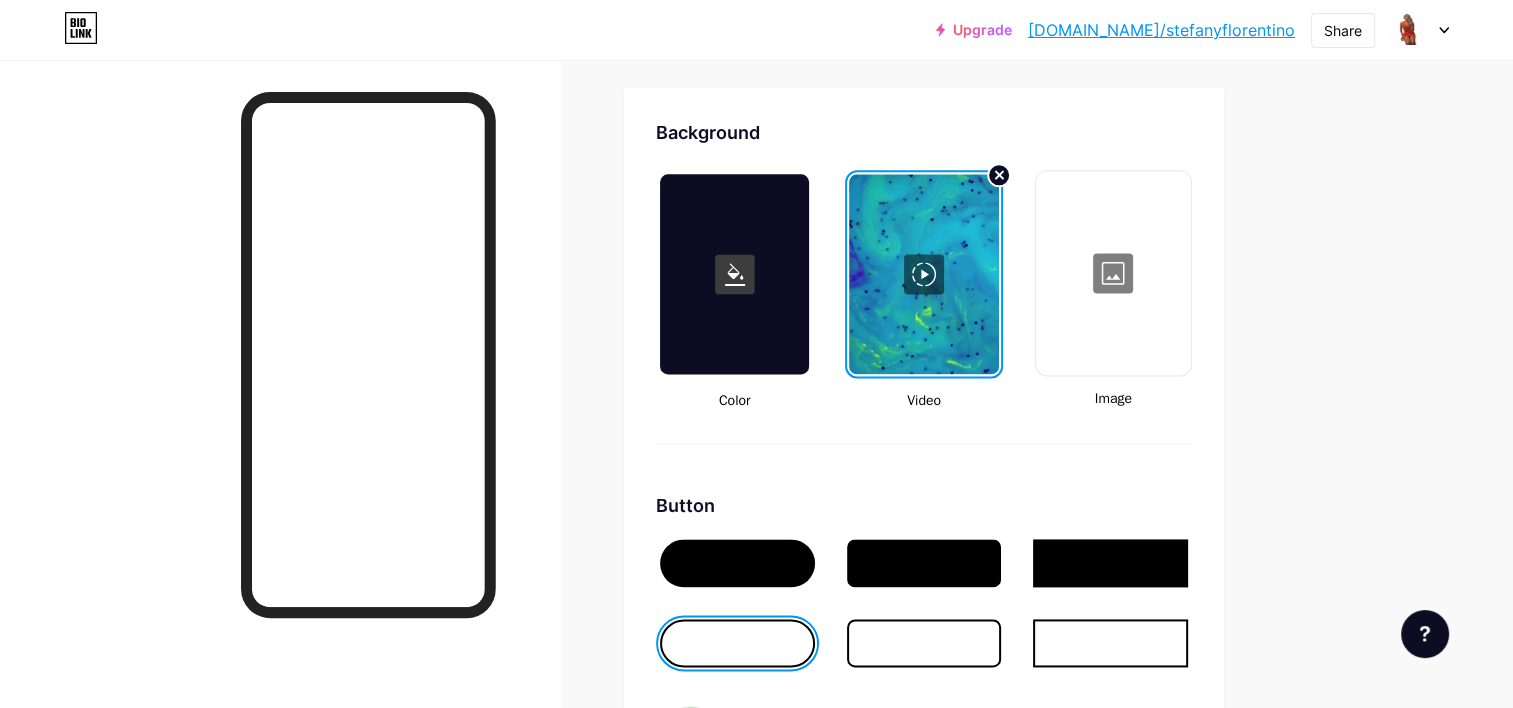 scroll, scrollTop: 3267, scrollLeft: 0, axis: vertical 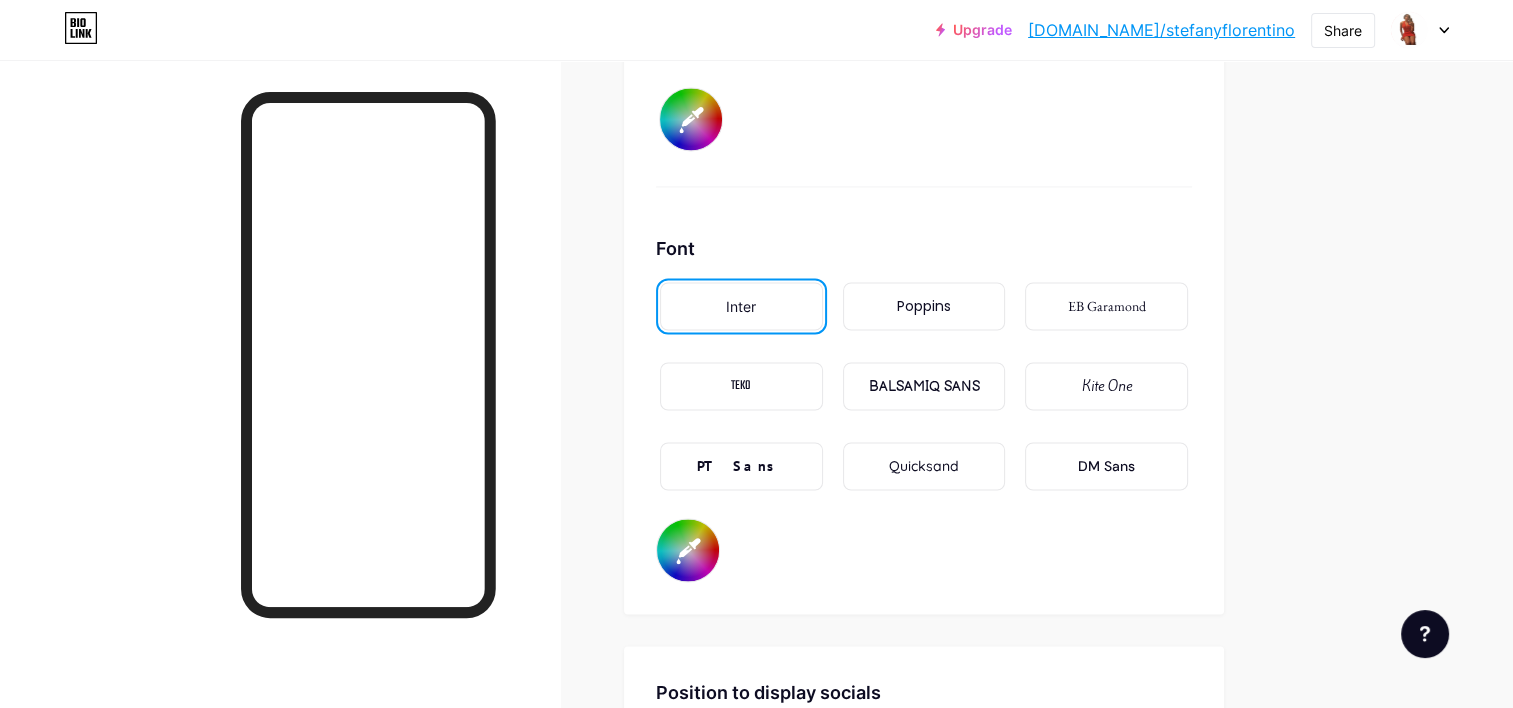click on "BALSAMIQ SANS" at bounding box center [923, 386] 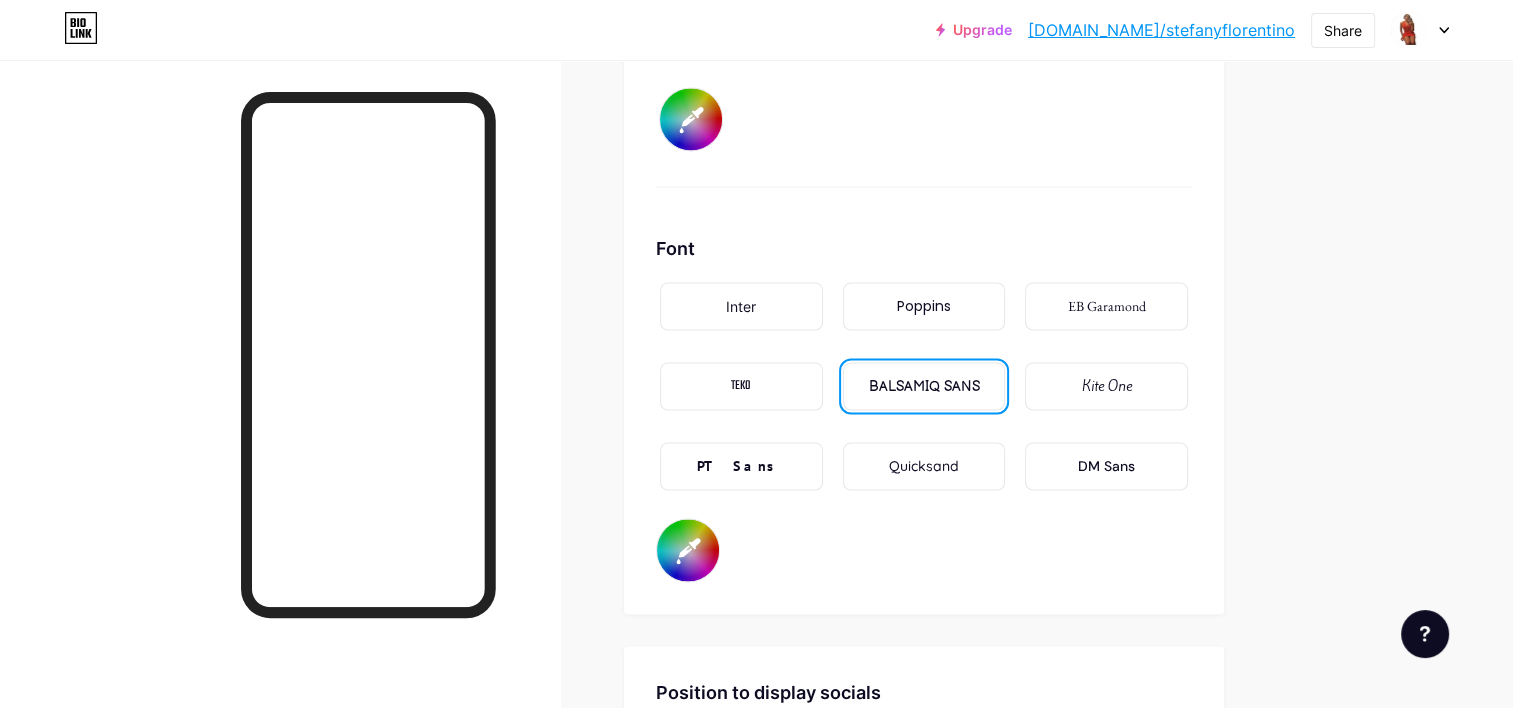click on "BALSAMIQ SANS" at bounding box center [923, 386] 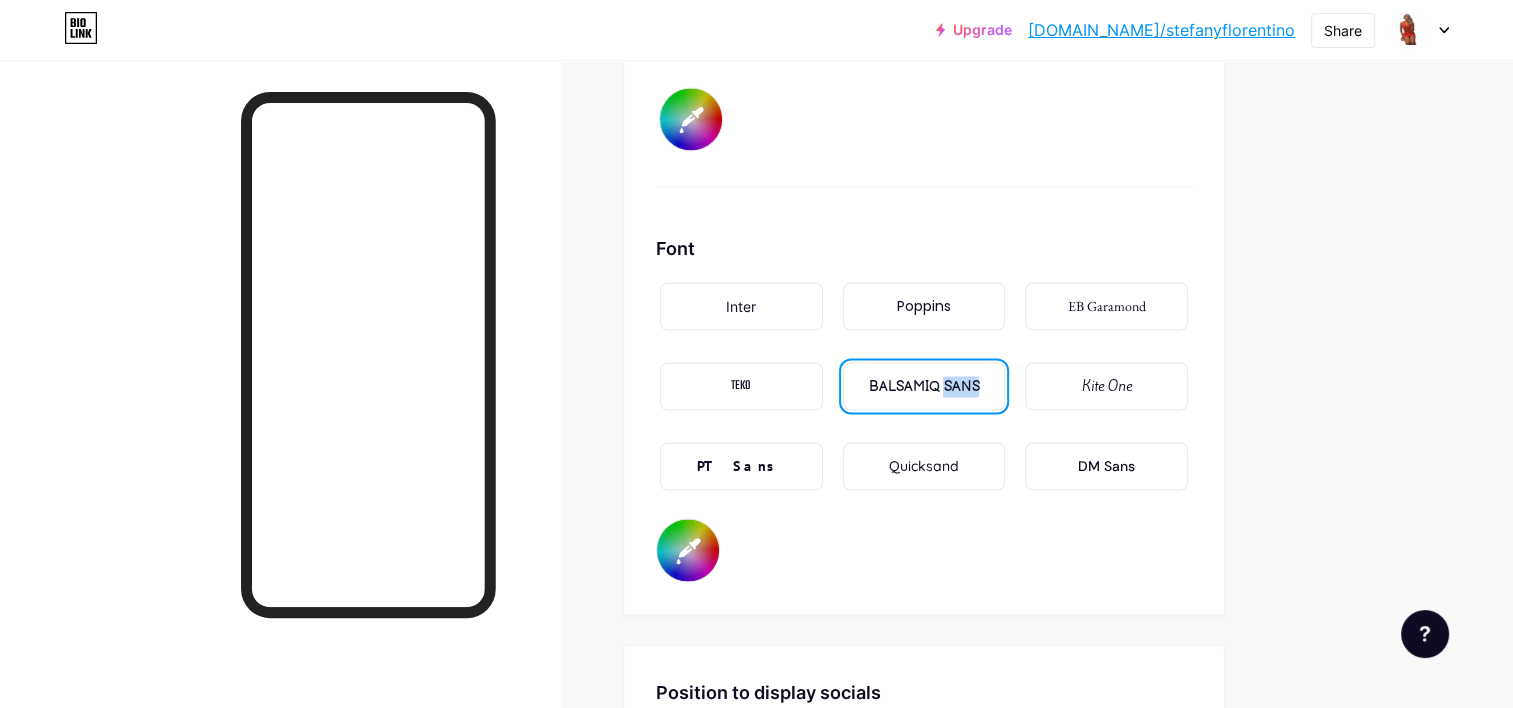 click on "BALSAMIQ SANS" at bounding box center (923, 386) 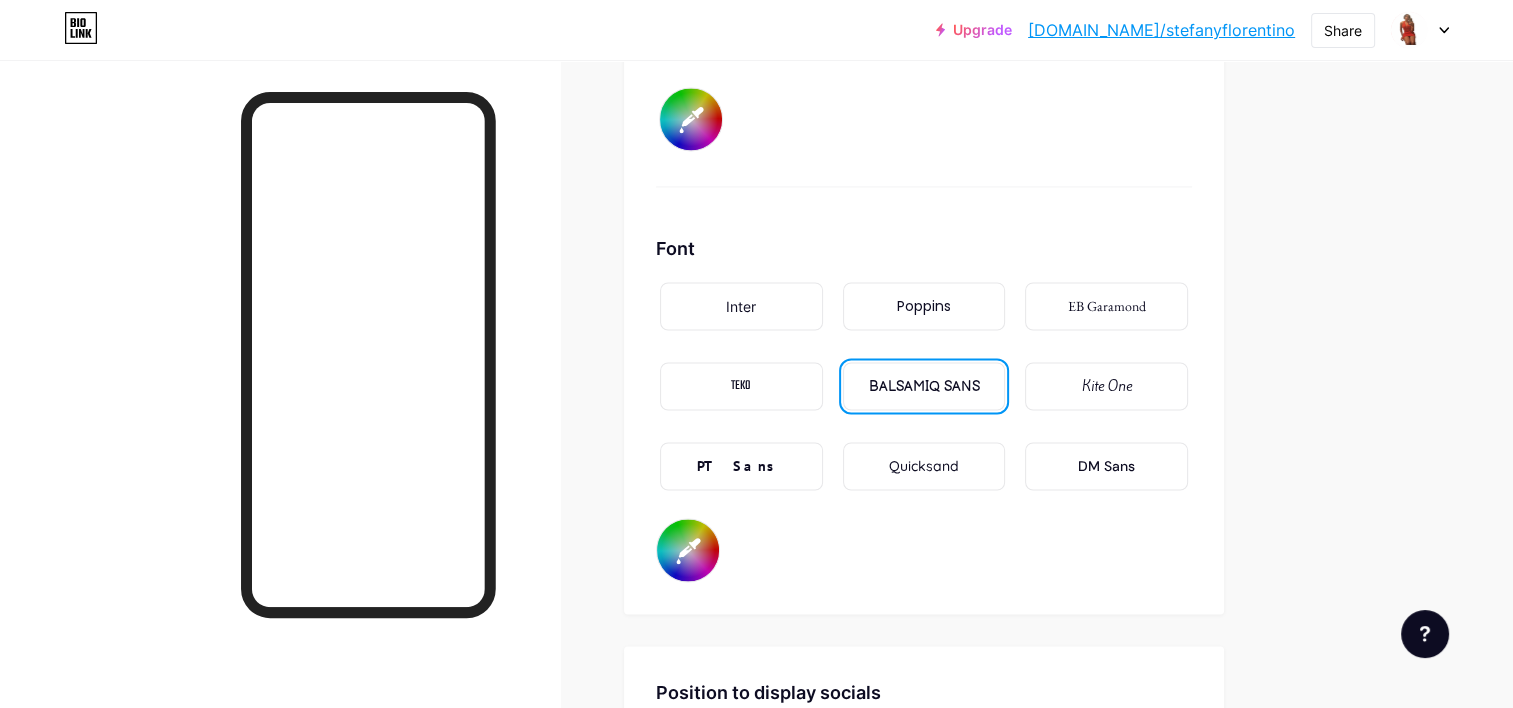 drag, startPoint x: 945, startPoint y: 387, endPoint x: 900, endPoint y: 364, distance: 50.537113 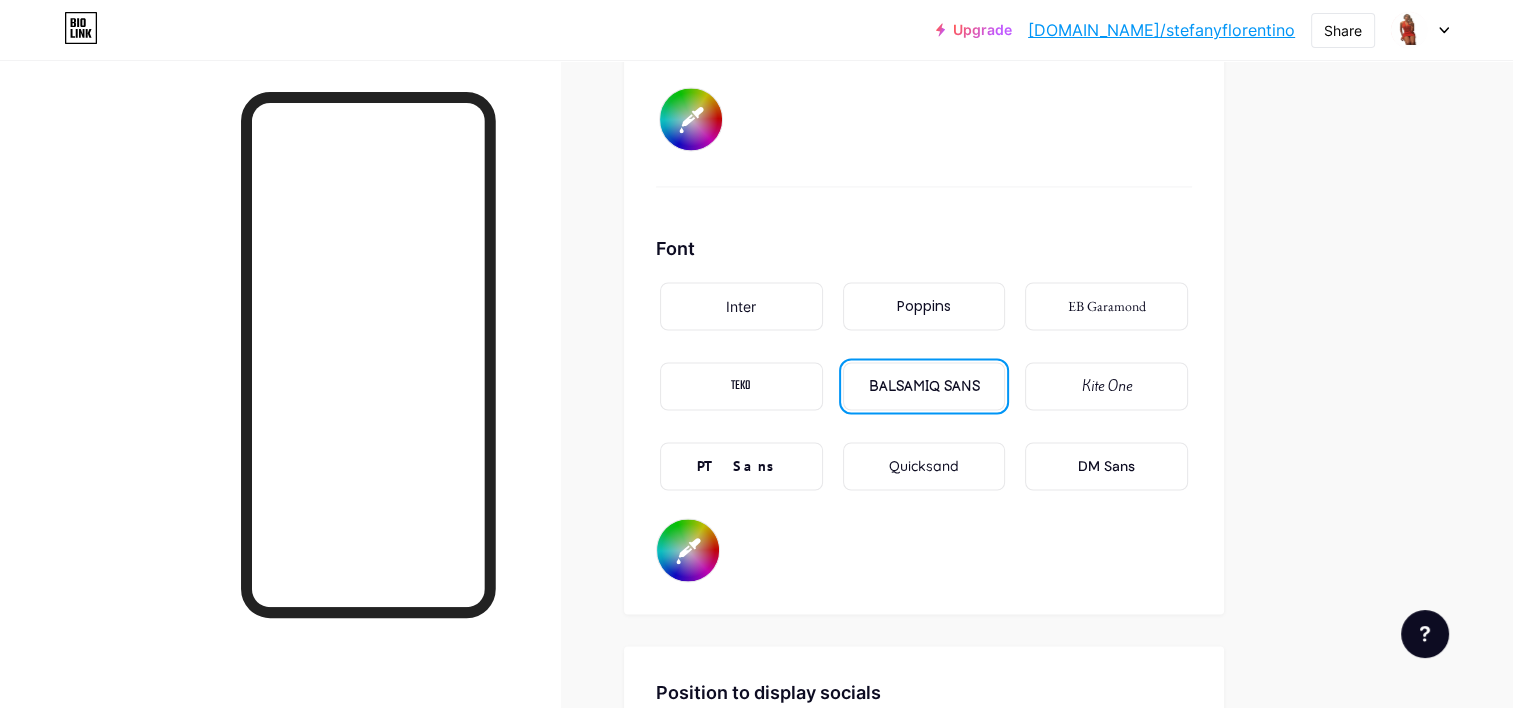 click on "Upgrade   [DOMAIN_NAME]/[PERSON_NAME]...   [DOMAIN_NAME]/[PERSON_NAME]   Share               Switch accounts     [PERSON_NAME]   [DOMAIN_NAME]/stefanyflorentino       + Add a new page        Account settings   Logout   Link Copied
Links
Posts
Design
Subscribers
NEW
Stats
Settings     Profile   [PERSON_NAME] tienes interes en obtener resultados, con las redes sociales bienvenid@s 👋🏼 ☺️                   Themes   Link in bio   Blog   Shop       Basics       Carbon       Xmas 23       Pride       Glitch       Winter · Live       Glassy · Live       Chameleon · Live       Rainy Night · Live       Neon · Live       Summer       Retro       Strawberry · Live       Desert       Sunny       Autumn       Leaf       Clear Sky       Blush       Unicorn       Minimal       Cloudy       Shadow     Create your own           Changes saved     Background         Color                 Video             Image" at bounding box center (756, -980) 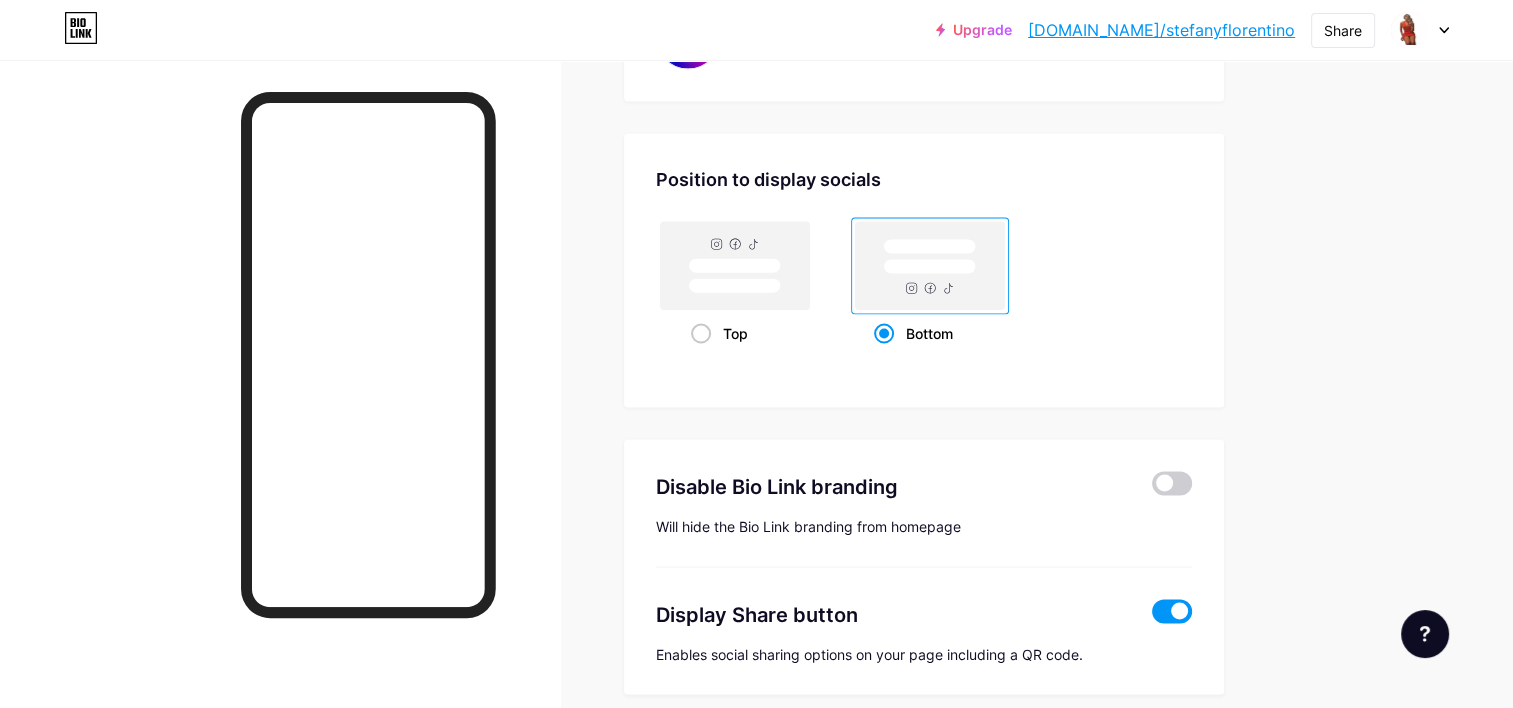 scroll, scrollTop: 3858, scrollLeft: 0, axis: vertical 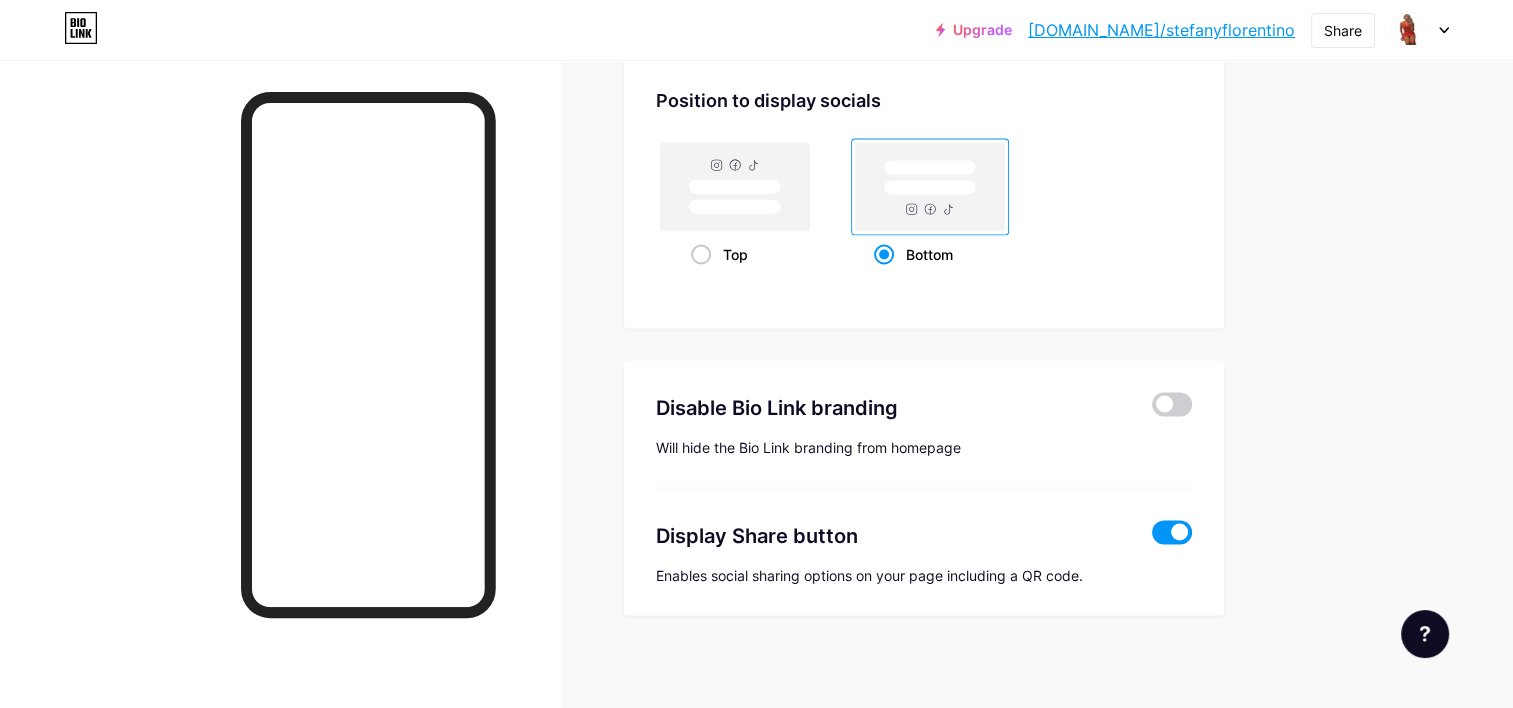 click on "[DOMAIN_NAME]/stefanyflorentino" at bounding box center [1161, 30] 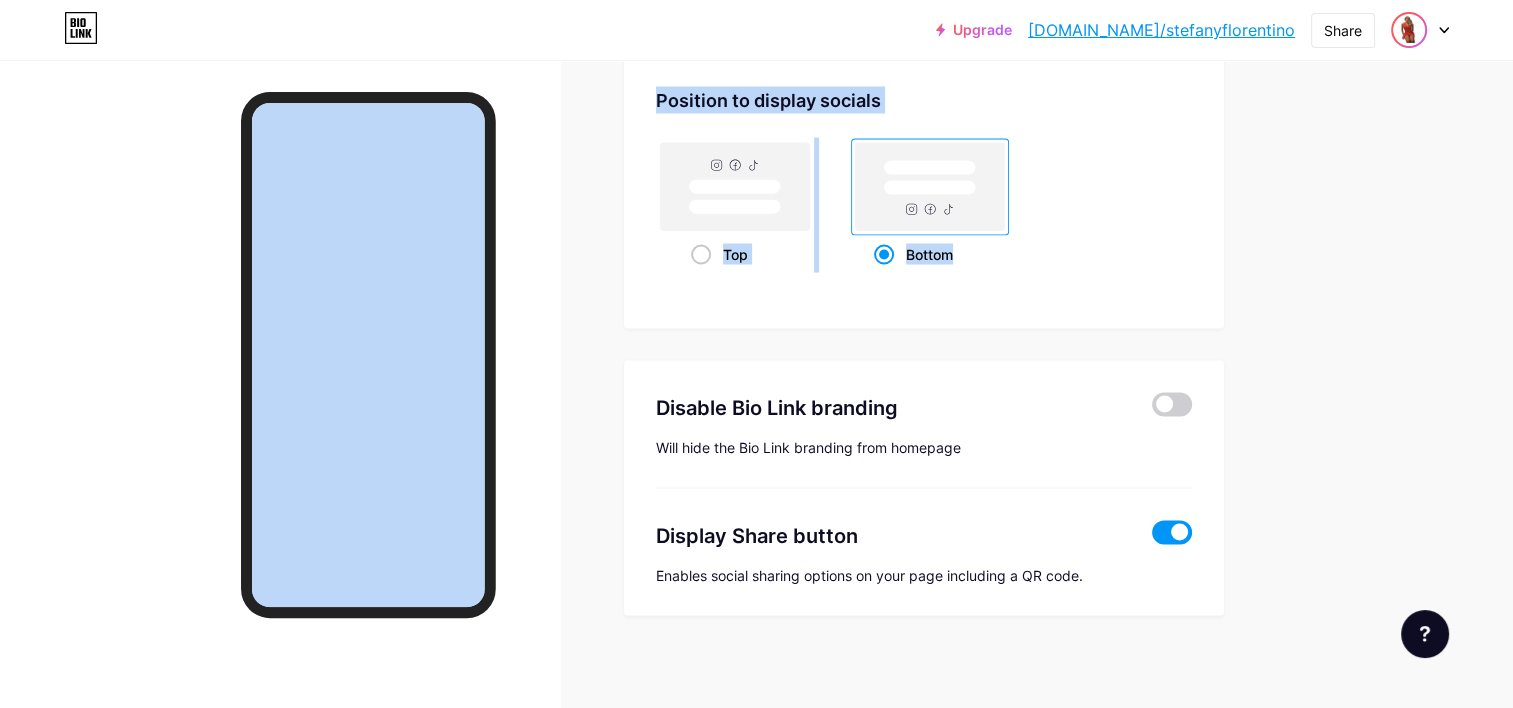 drag, startPoint x: 1380, startPoint y: 216, endPoint x: 1412, endPoint y: 34, distance: 184.79178 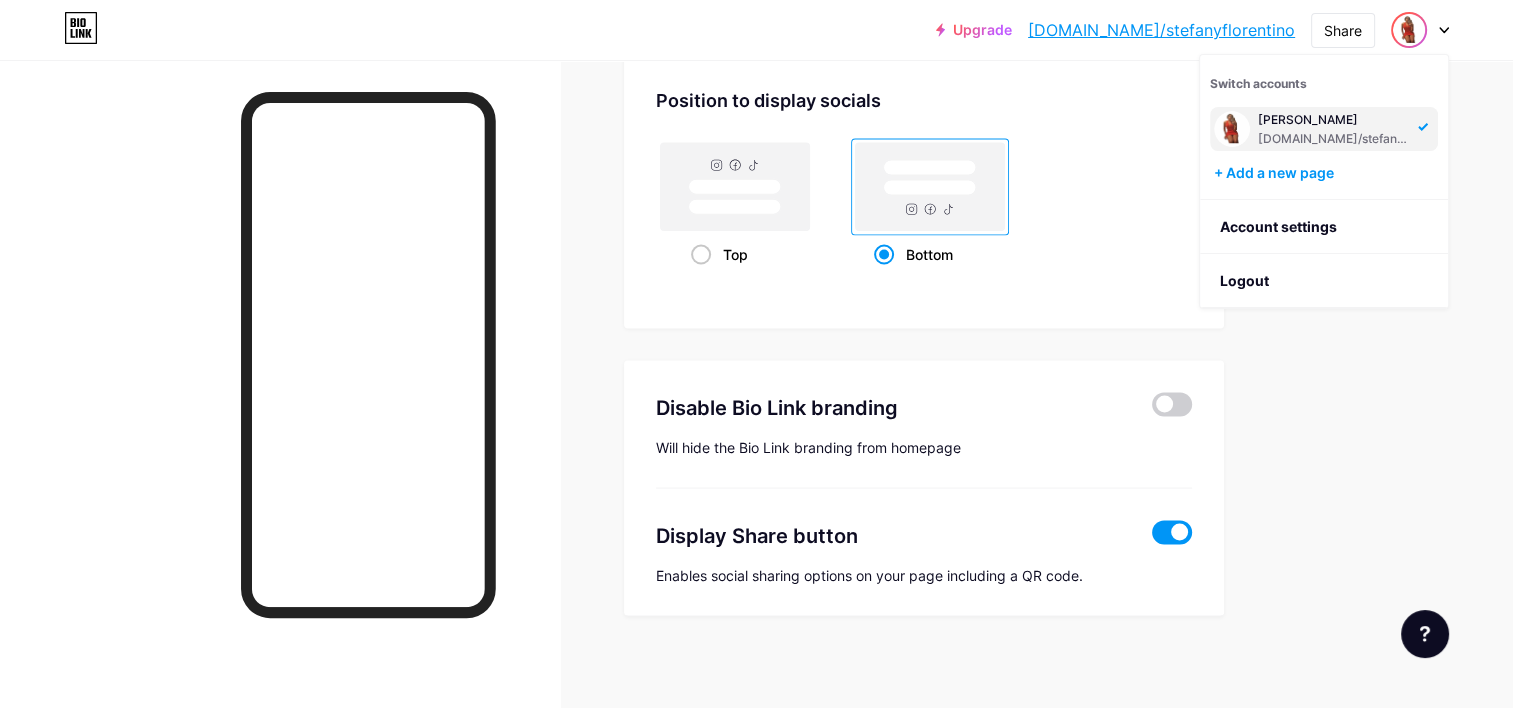 click on "[PERSON_NAME]" at bounding box center (1335, 120) 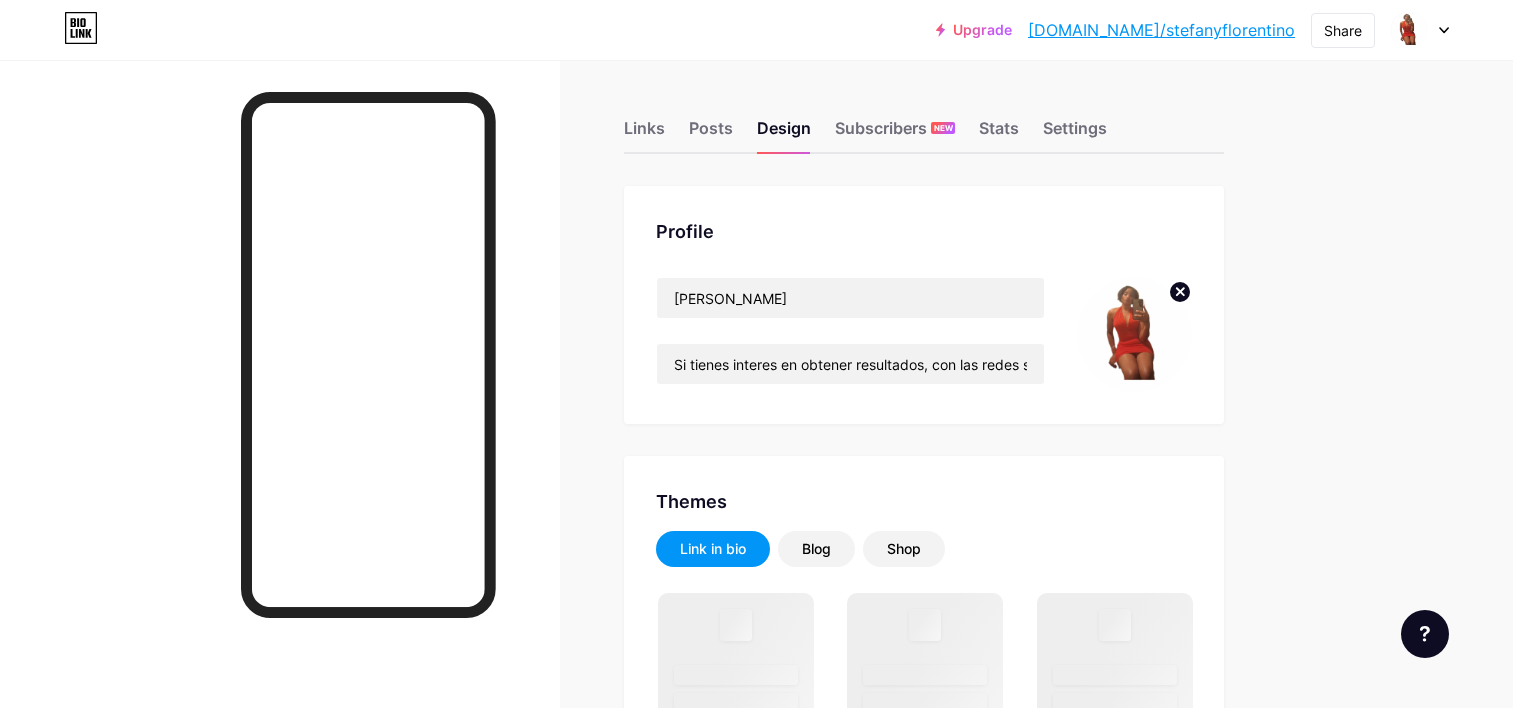 scroll, scrollTop: 0, scrollLeft: 0, axis: both 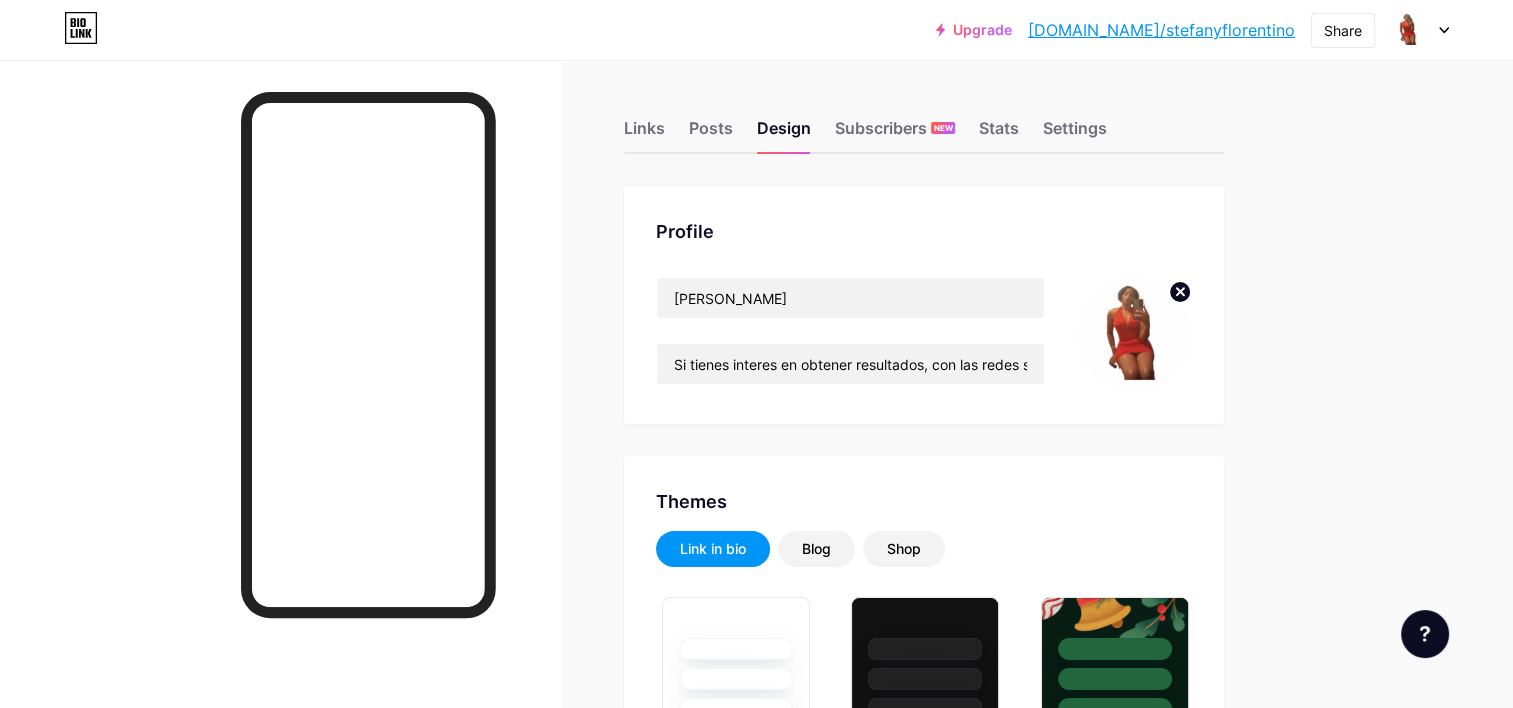 click on "Links
Posts
Design
Subscribers
NEW
Stats
Settings" at bounding box center [924, 119] 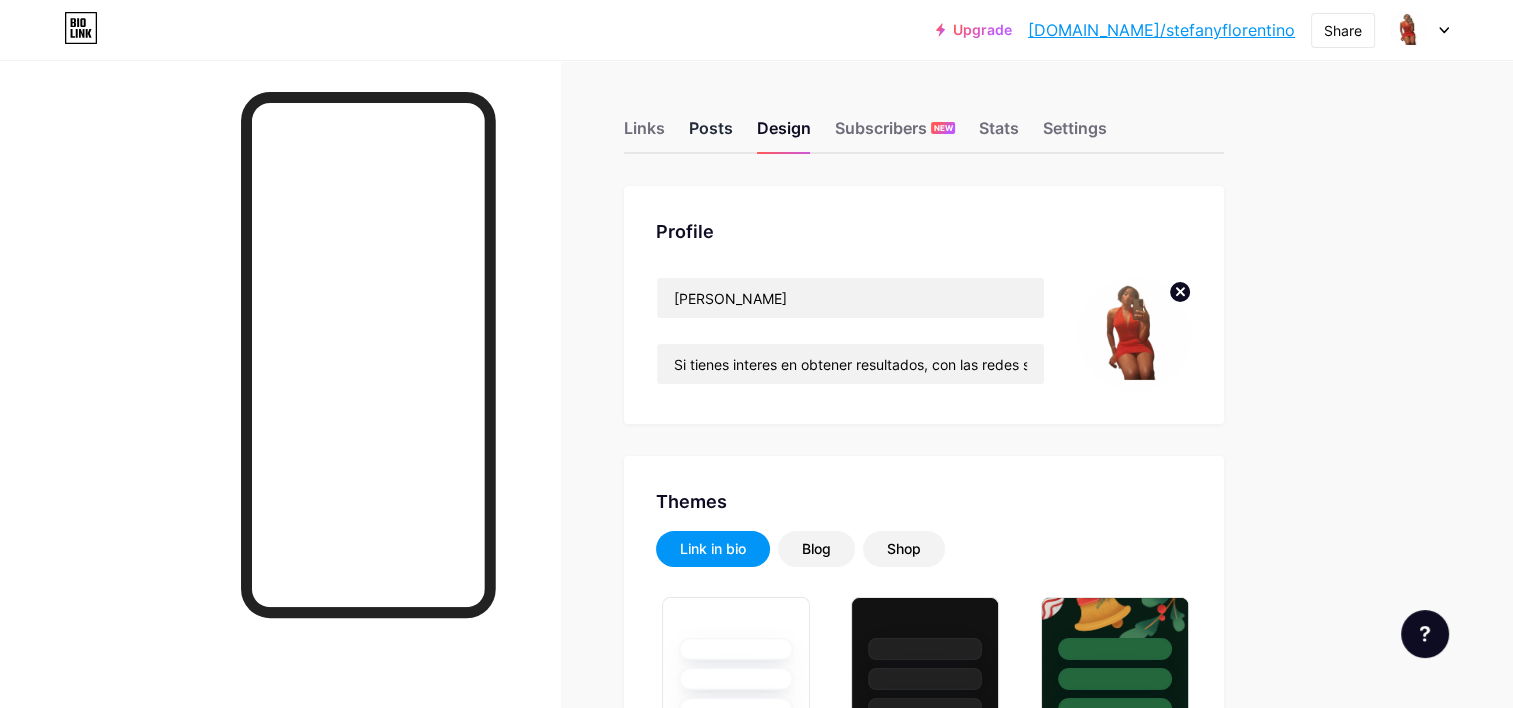 click on "Posts" at bounding box center (711, 134) 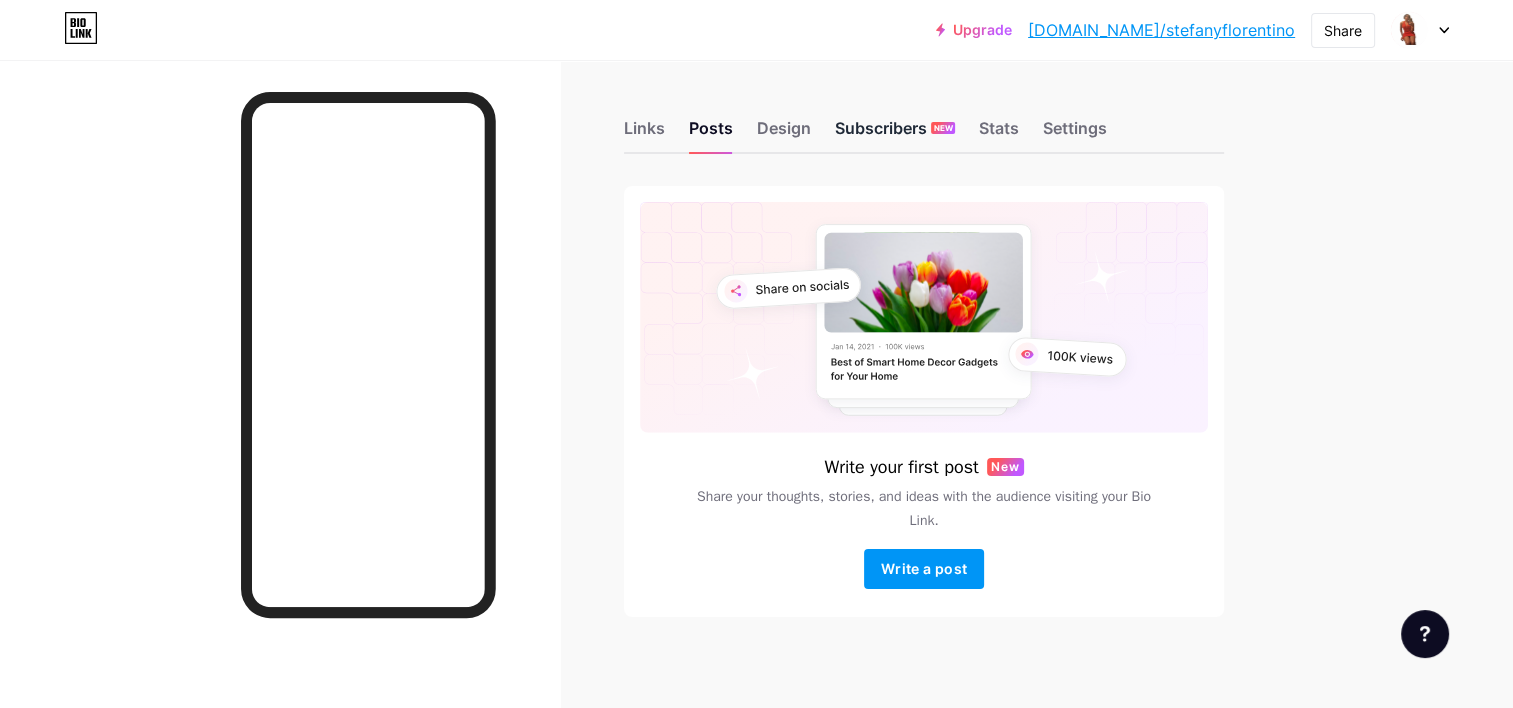 click on "Subscribers
NEW" at bounding box center (895, 134) 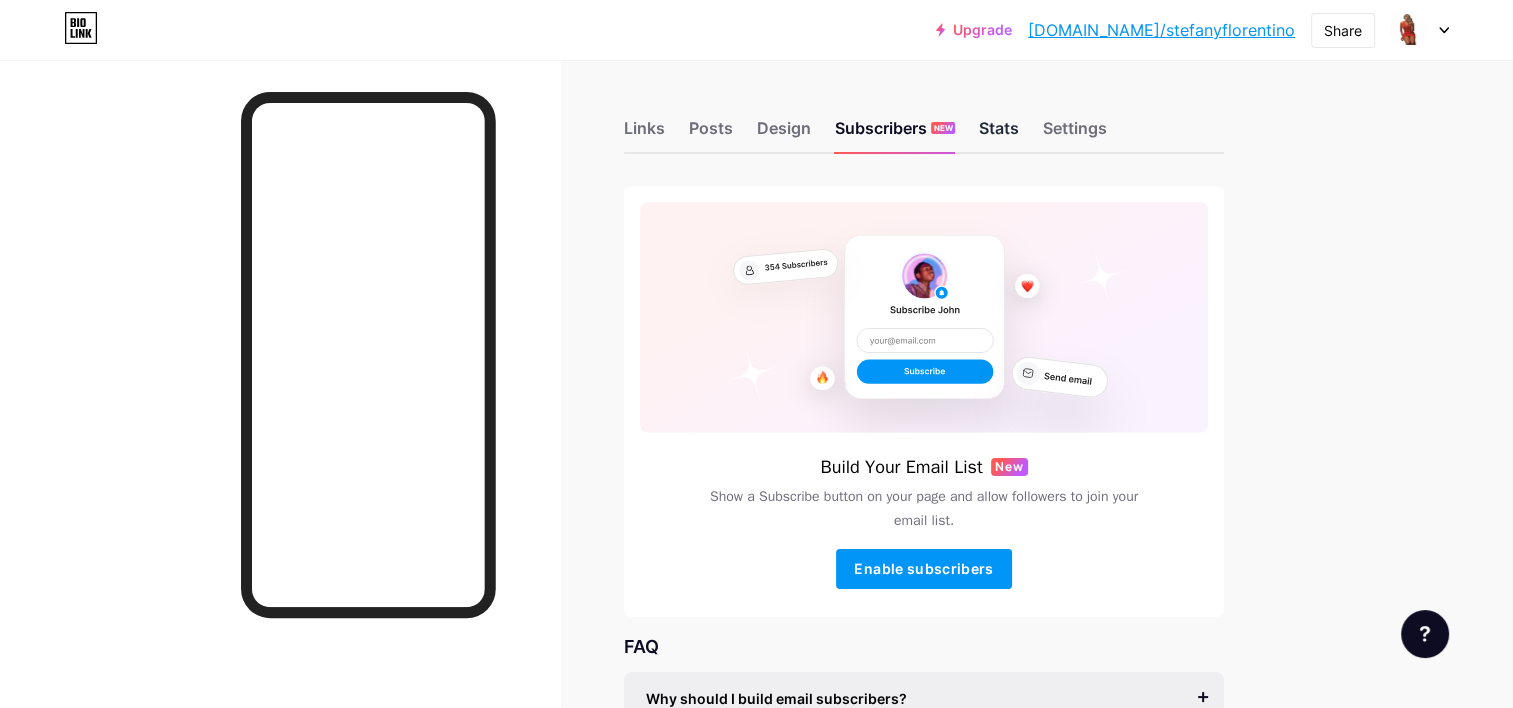 click on "Stats" at bounding box center [999, 134] 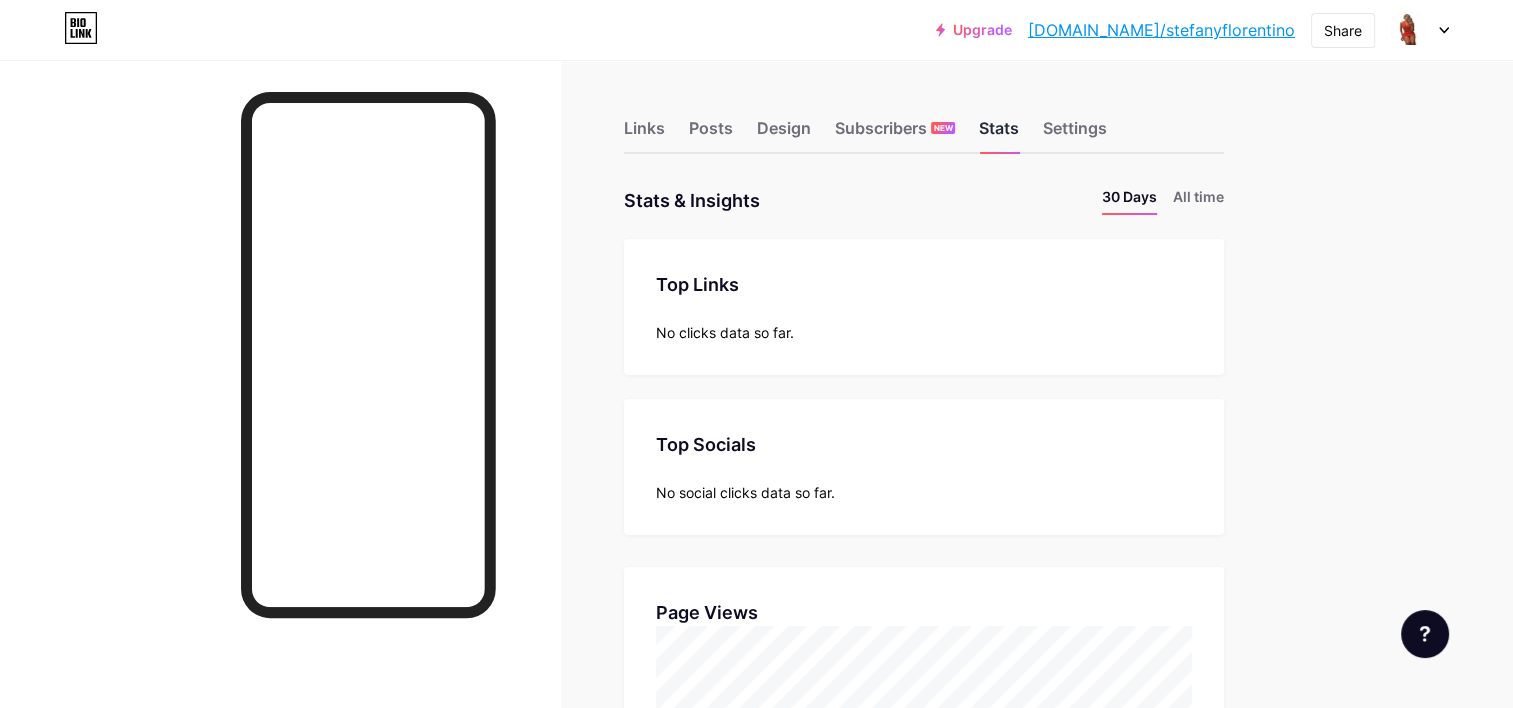 scroll, scrollTop: 999292, scrollLeft: 998487, axis: both 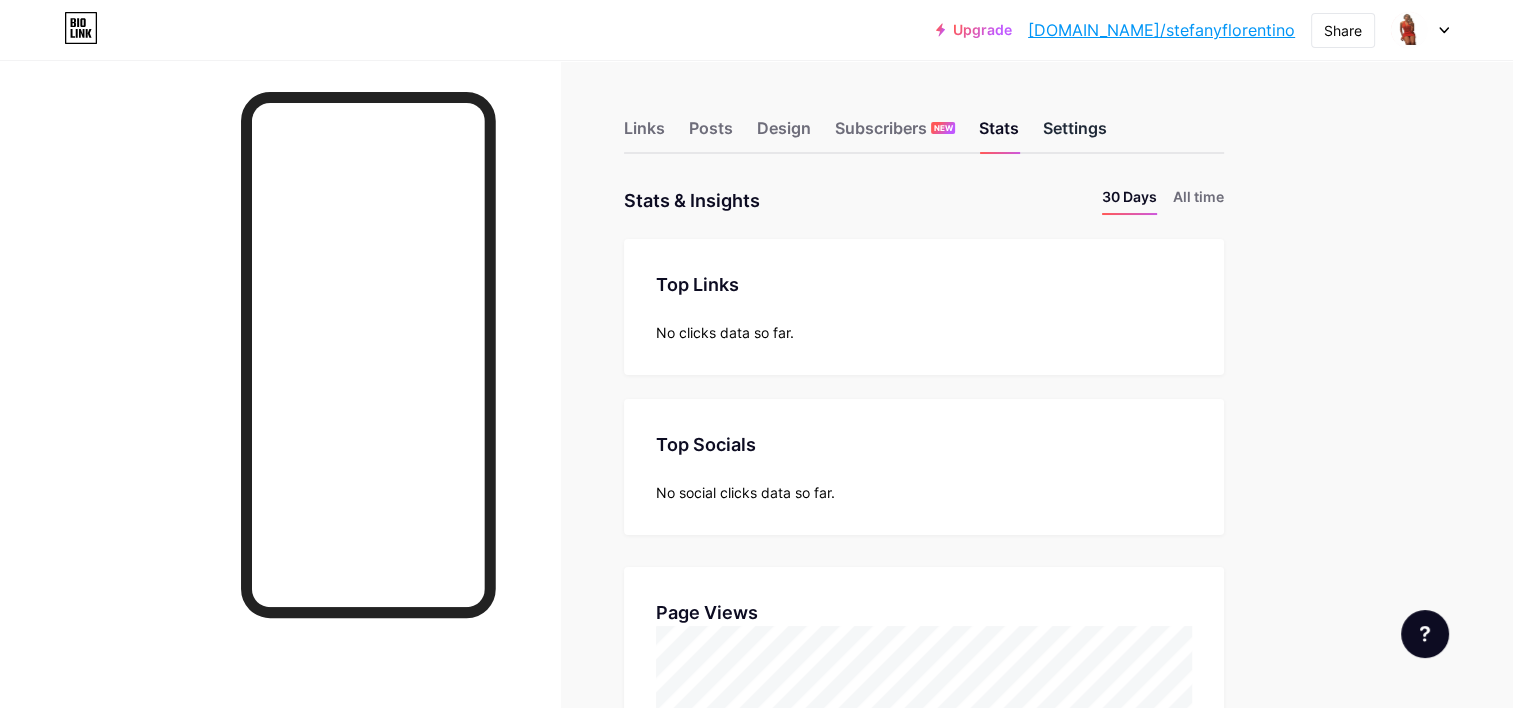 click on "Settings" at bounding box center (1075, 134) 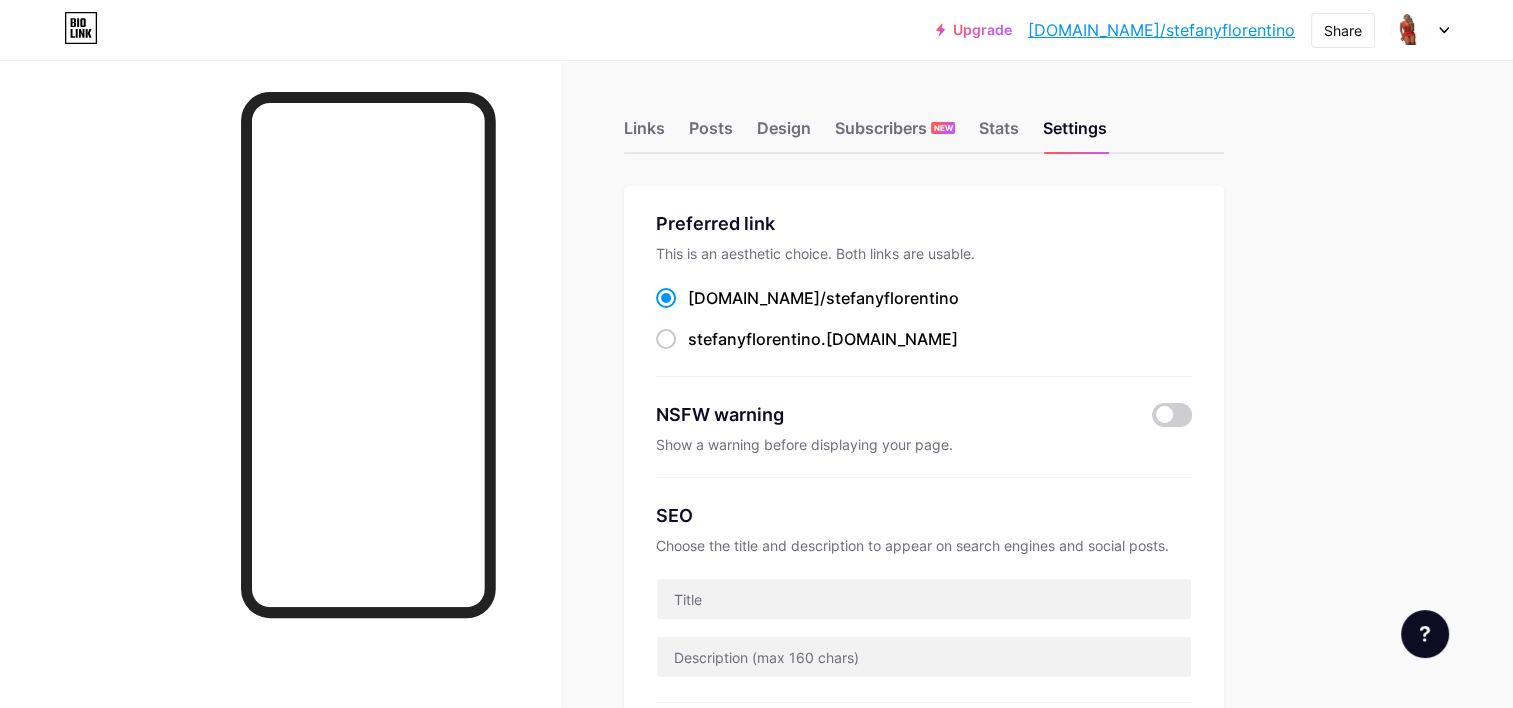 click on "Links
Posts
Design
Subscribers
NEW
Stats
Settings     Preferred link   This is an aesthetic choice. Both links are usable.
bio.link/ stefanyflorentino       stefanyflorentino .bio.link
NSFW warning       Show a warning before displaying your page.     SEO   Choose the title and description to appear on search engines and social posts.           Google Analytics       My username   bio.link/   stefanyflorentino           Pro Links   PRO   Custom Domain   Try your own custom domain eg: jaseem.com   Set
up domain             Emoji link   Add emojis to your link eg: bio.link/😄😭🥵   Create
Go to  Help Center  to learn more or to contact support.   Changes saved           Feature requests             Help center         Contact support" at bounding box center [654, 813] 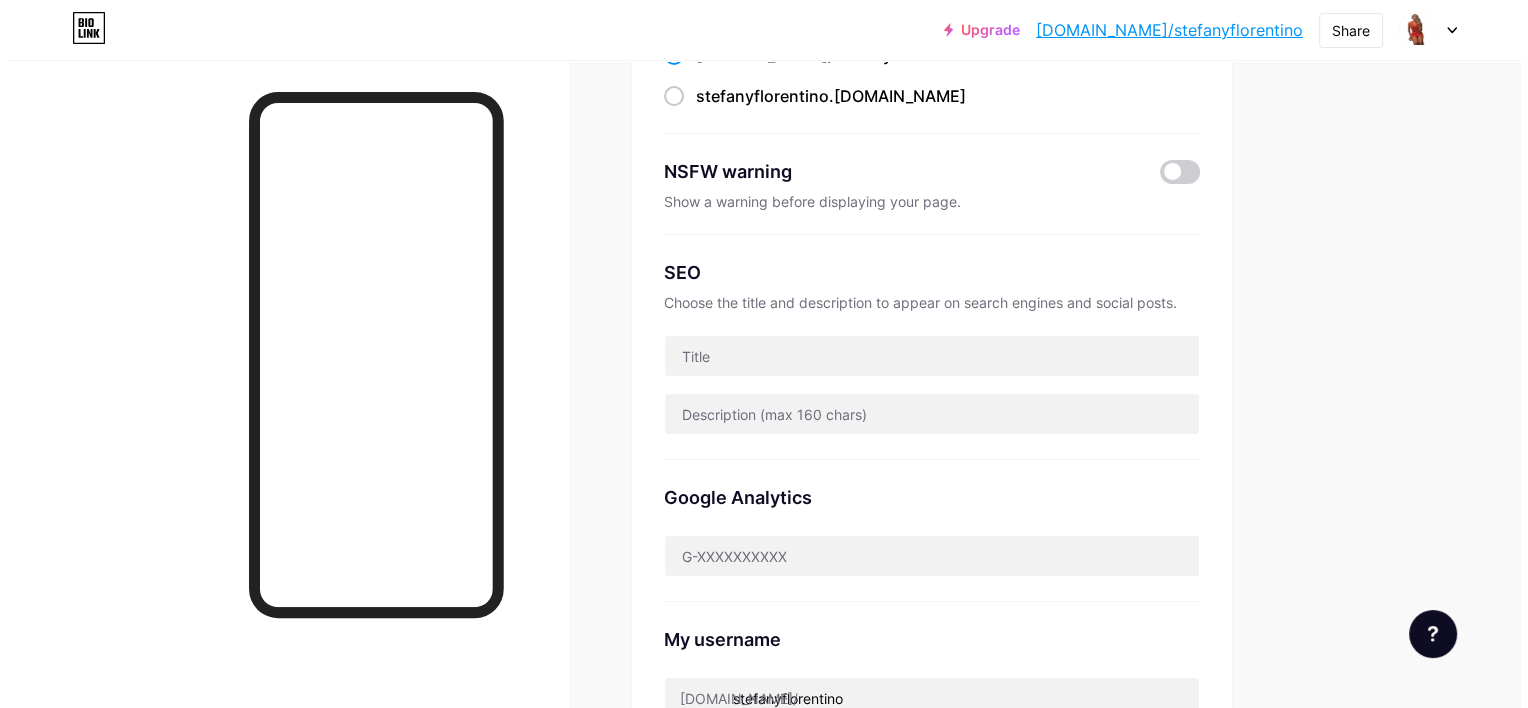 scroll, scrollTop: 0, scrollLeft: 0, axis: both 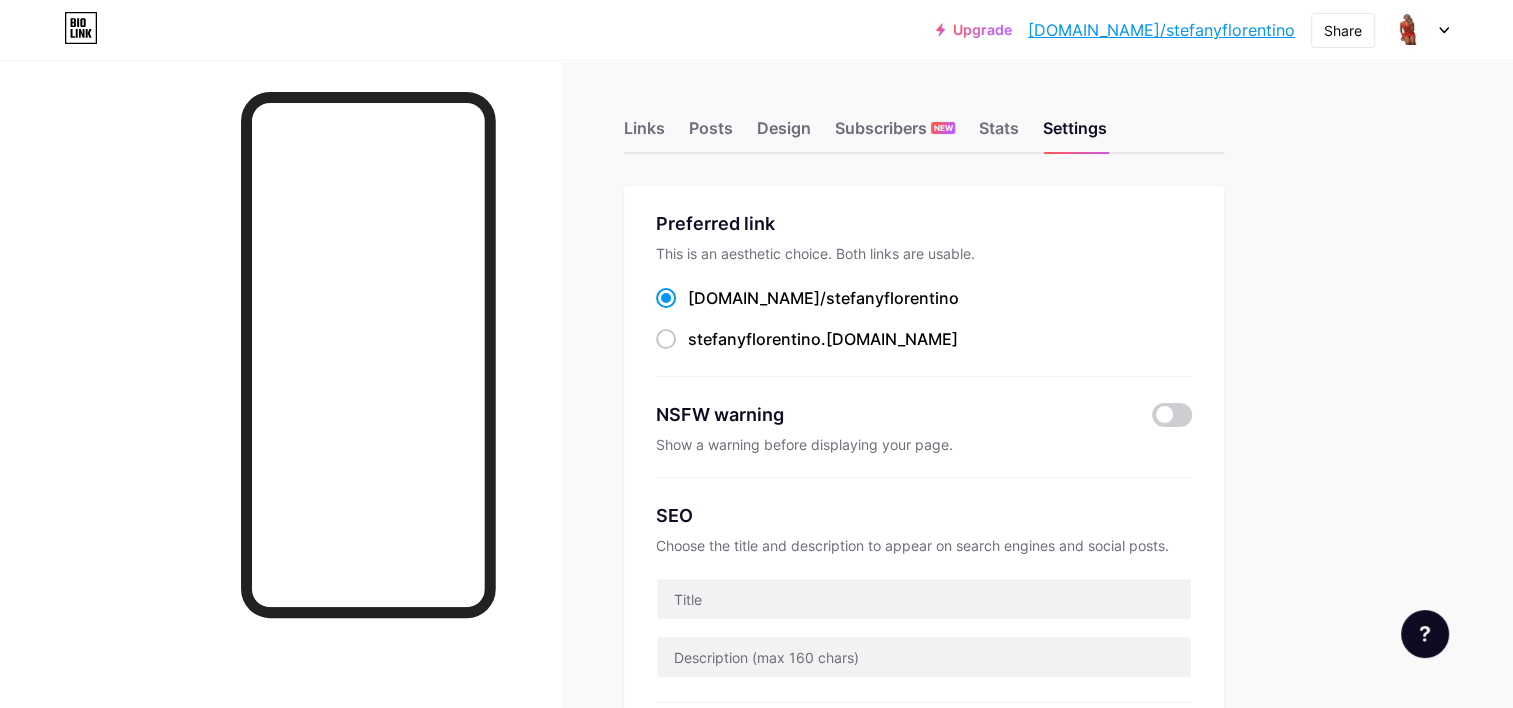 click on "Links
Posts
Design
Subscribers
NEW
Stats
Settings" at bounding box center [924, 119] 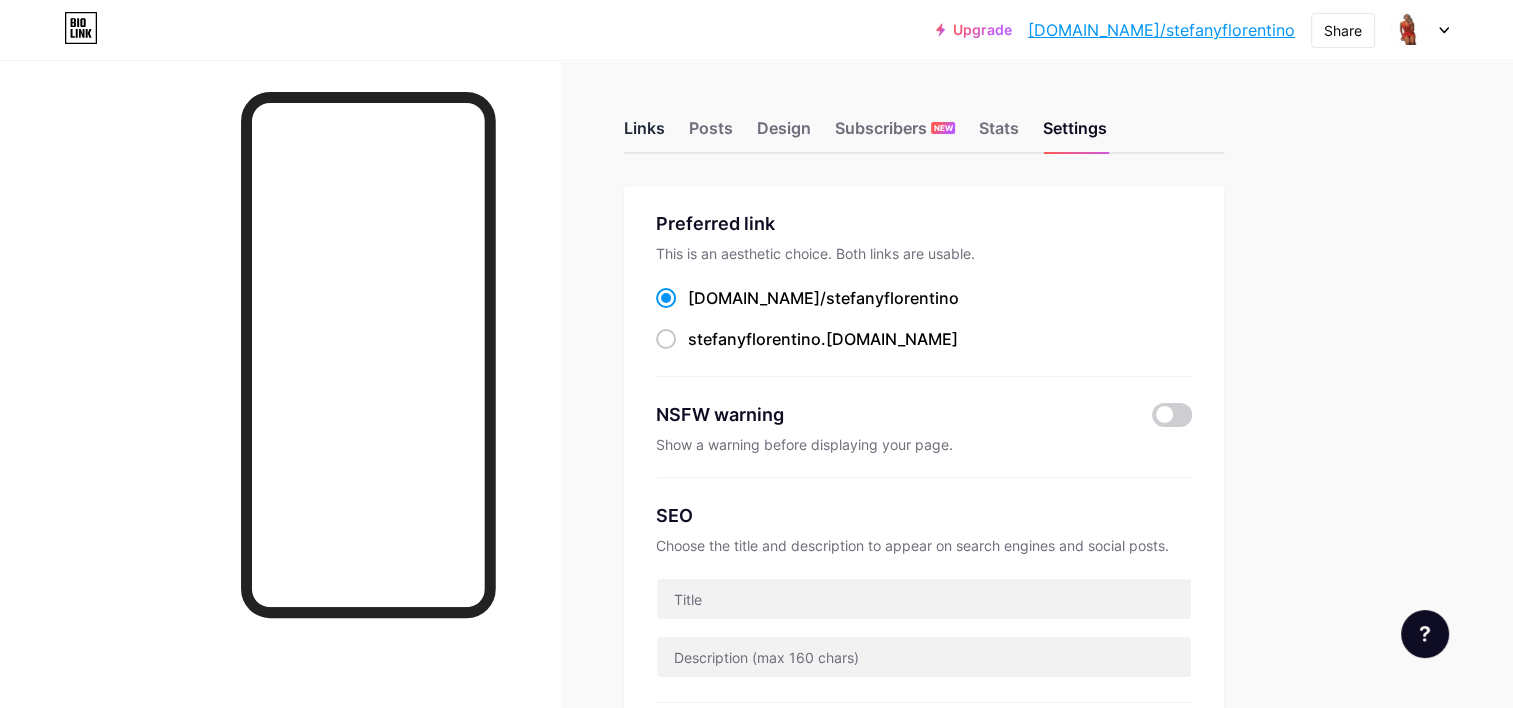 click on "Links" at bounding box center (644, 134) 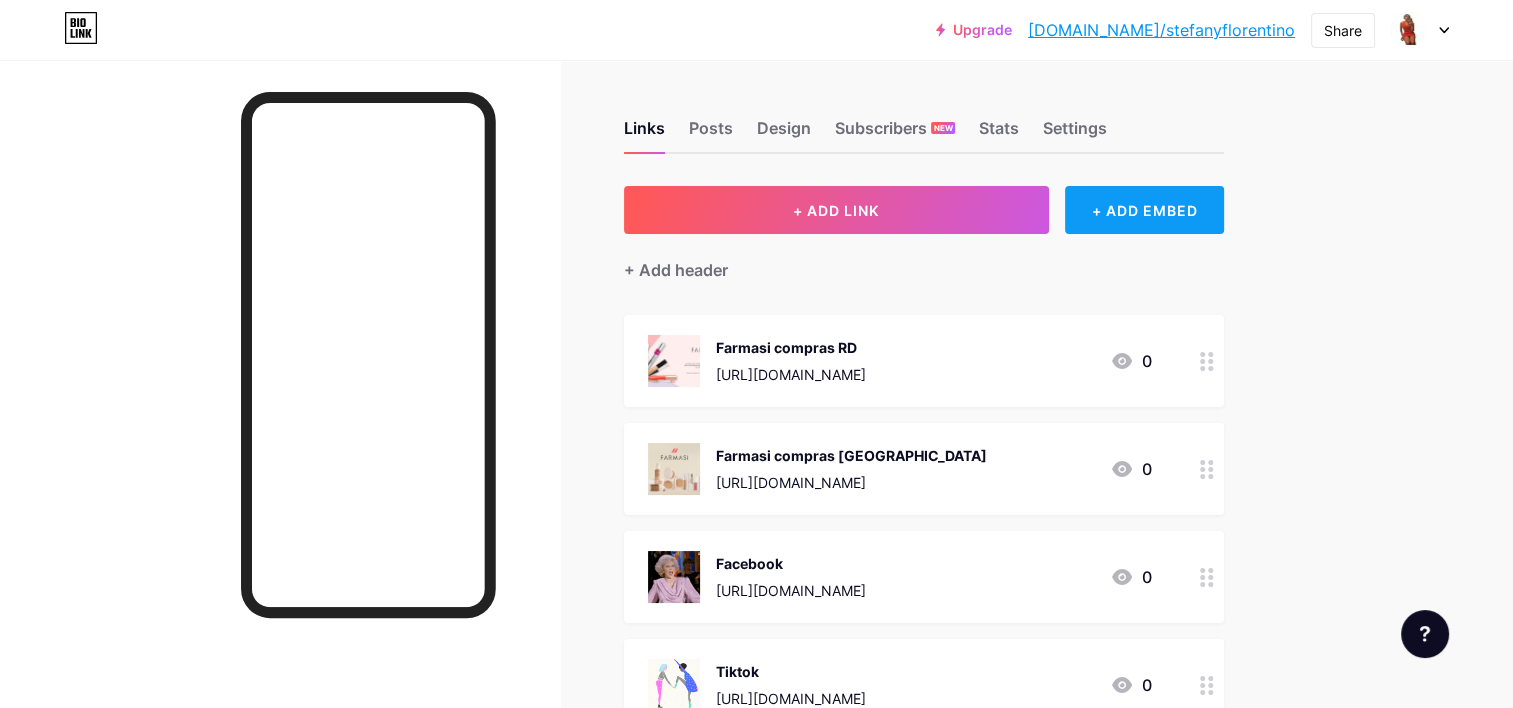 click on "+ ADD EMBED" at bounding box center (1144, 210) 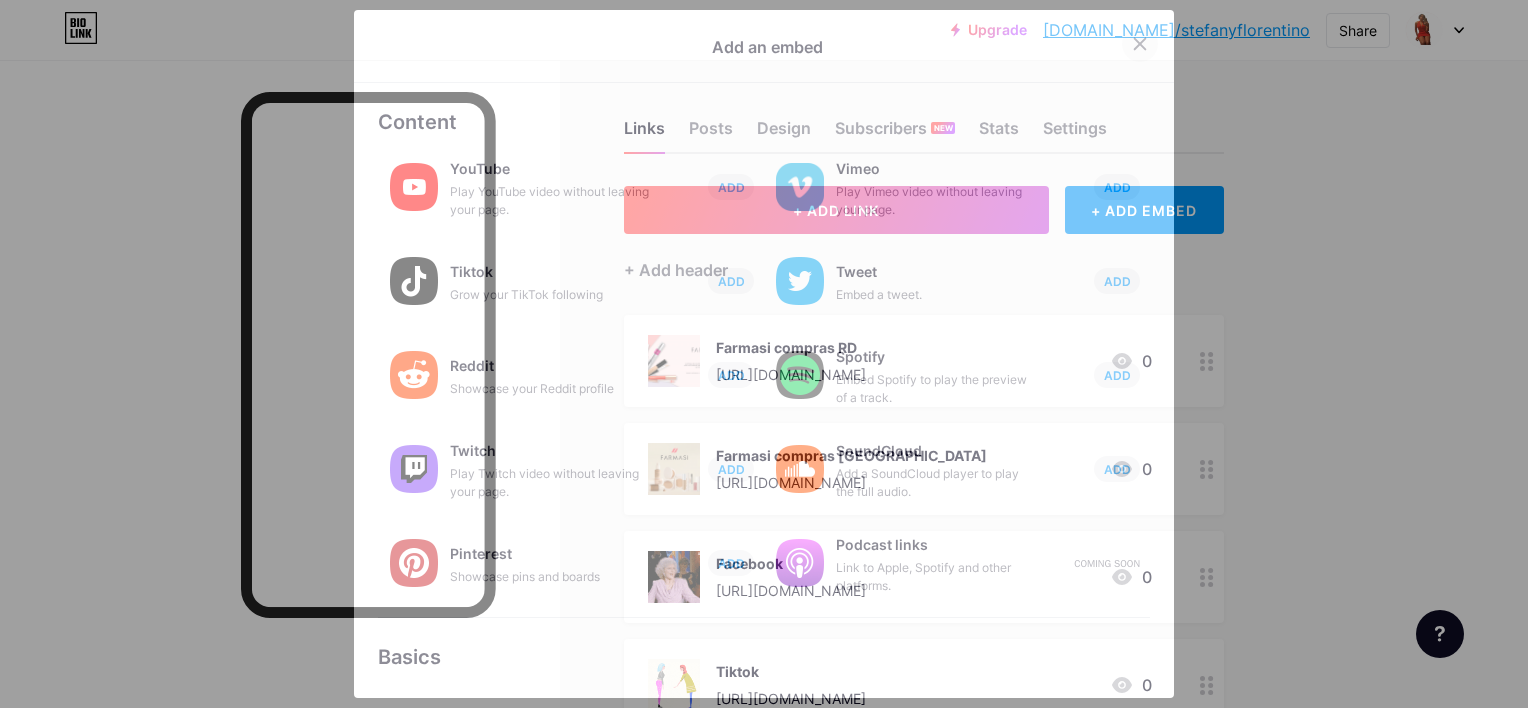click 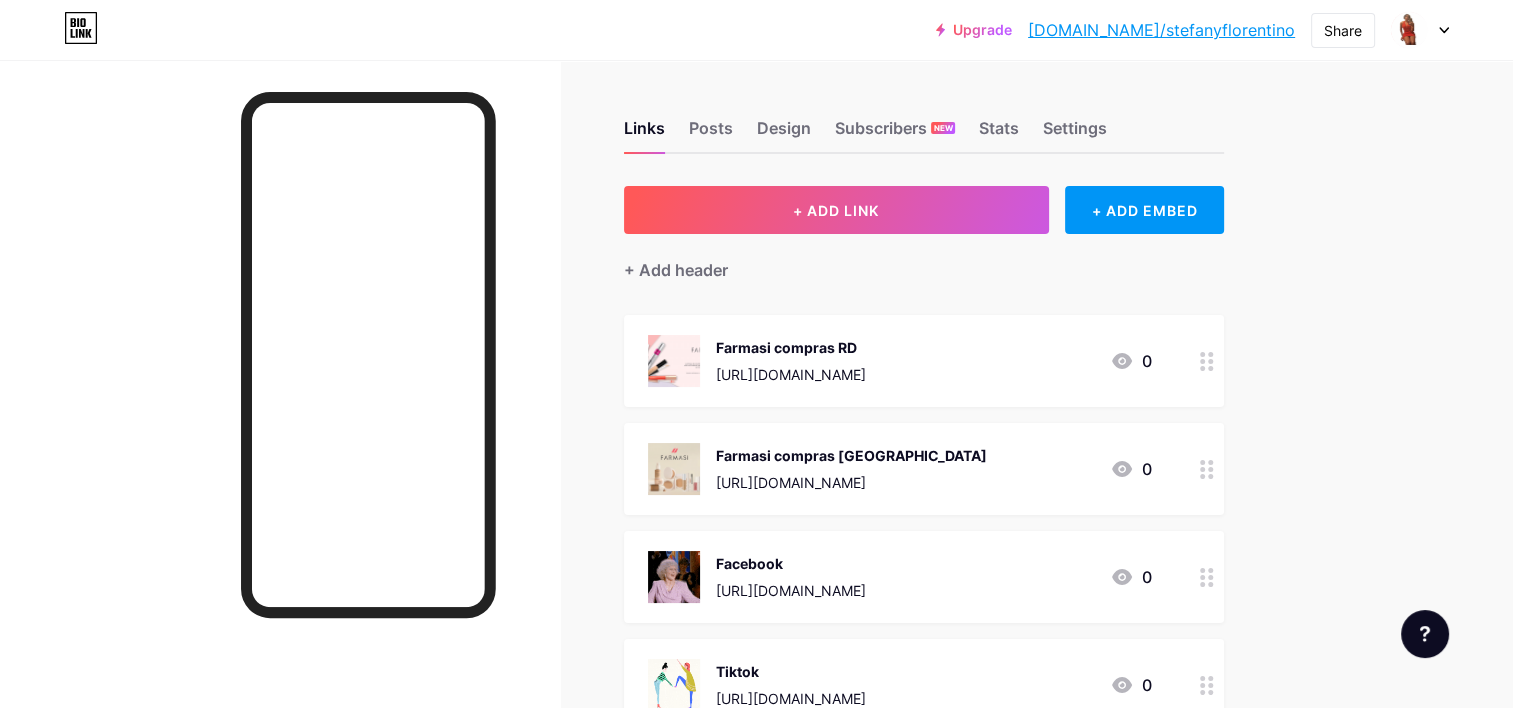 click on "+ Add header" at bounding box center [924, 258] 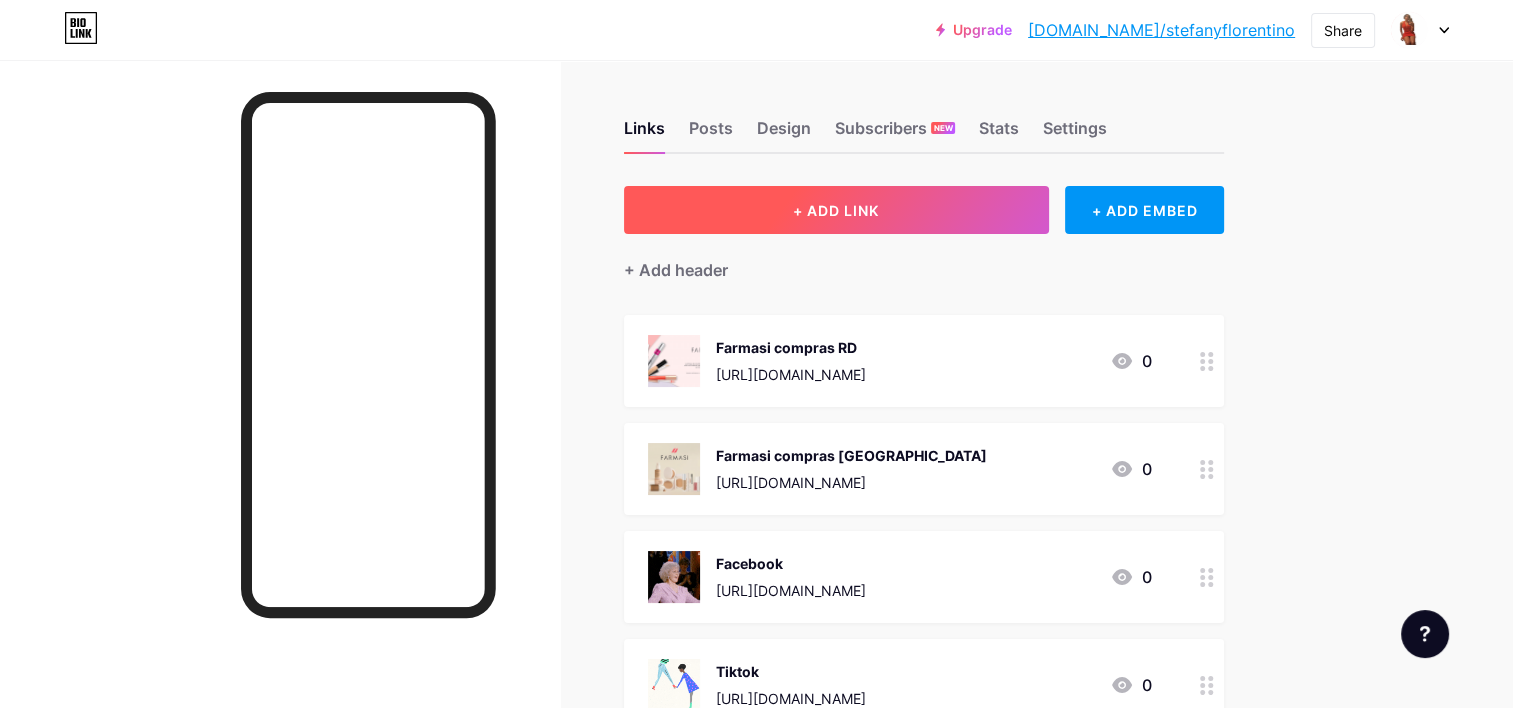 click on "+ ADD LINK" at bounding box center (836, 210) 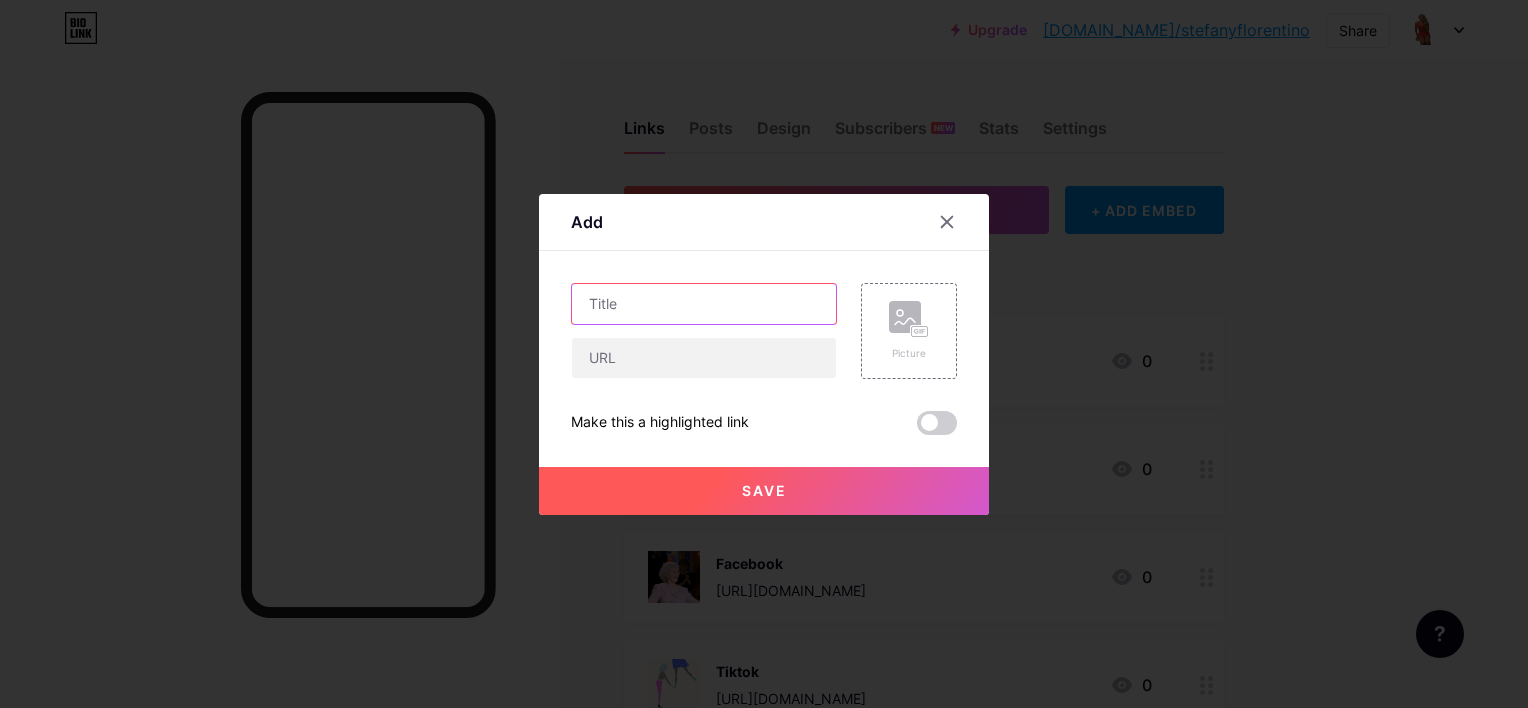 click at bounding box center (704, 304) 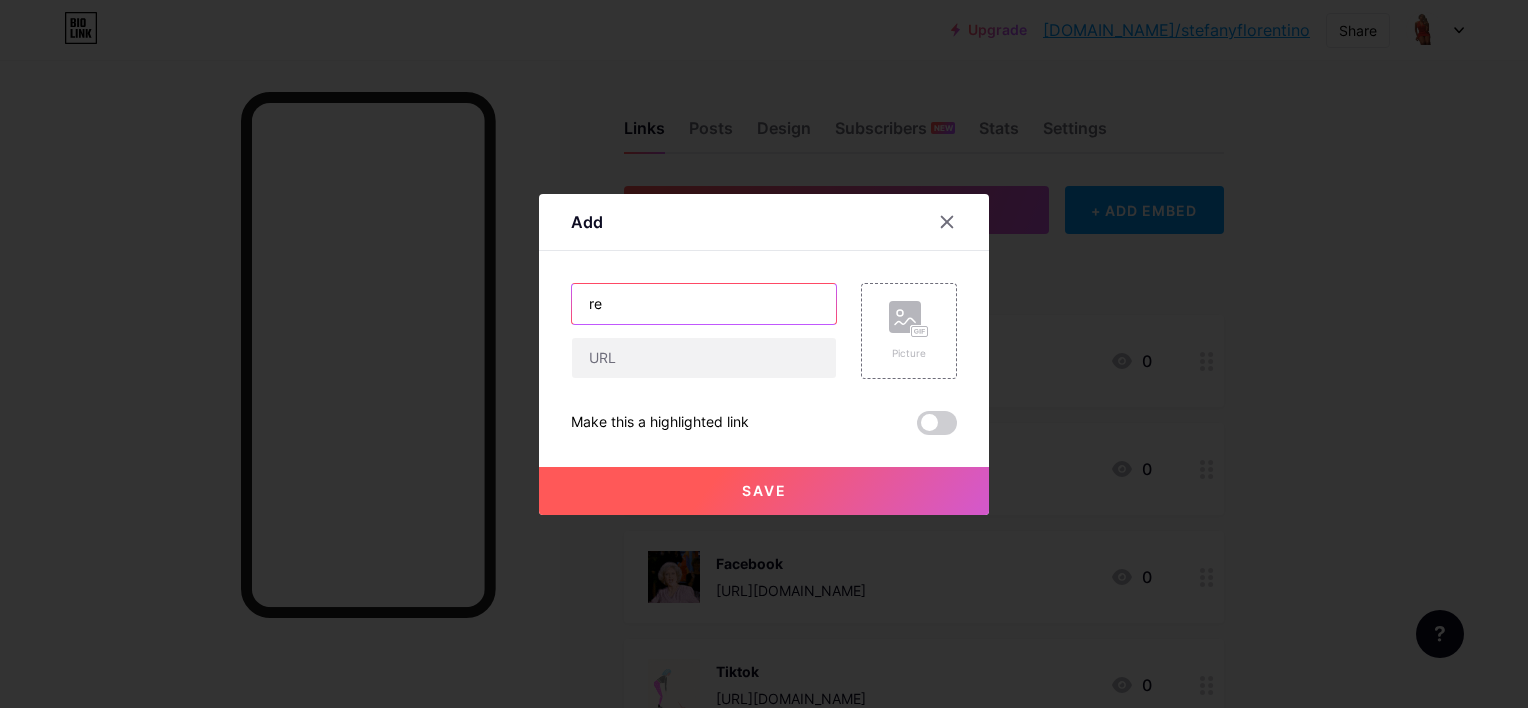 type on "r" 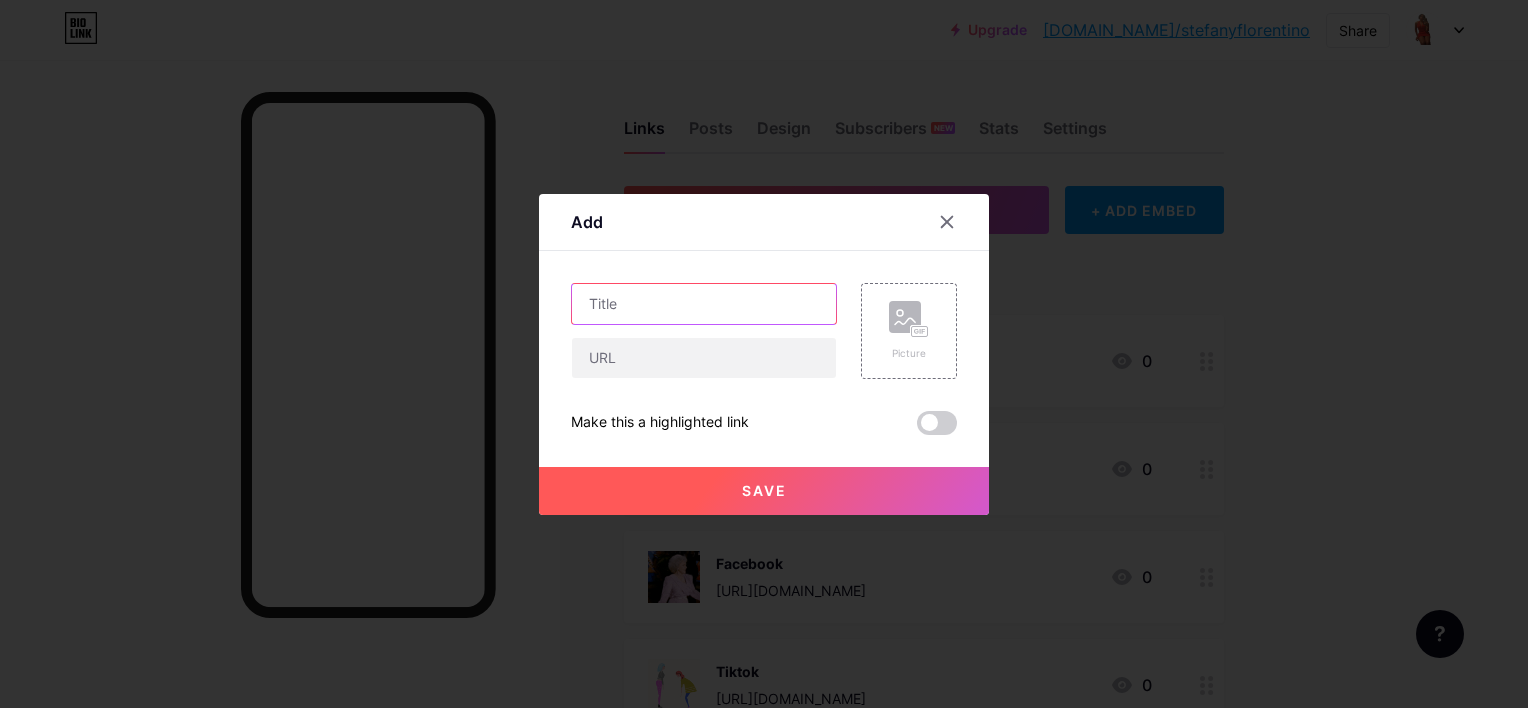 type on "T" 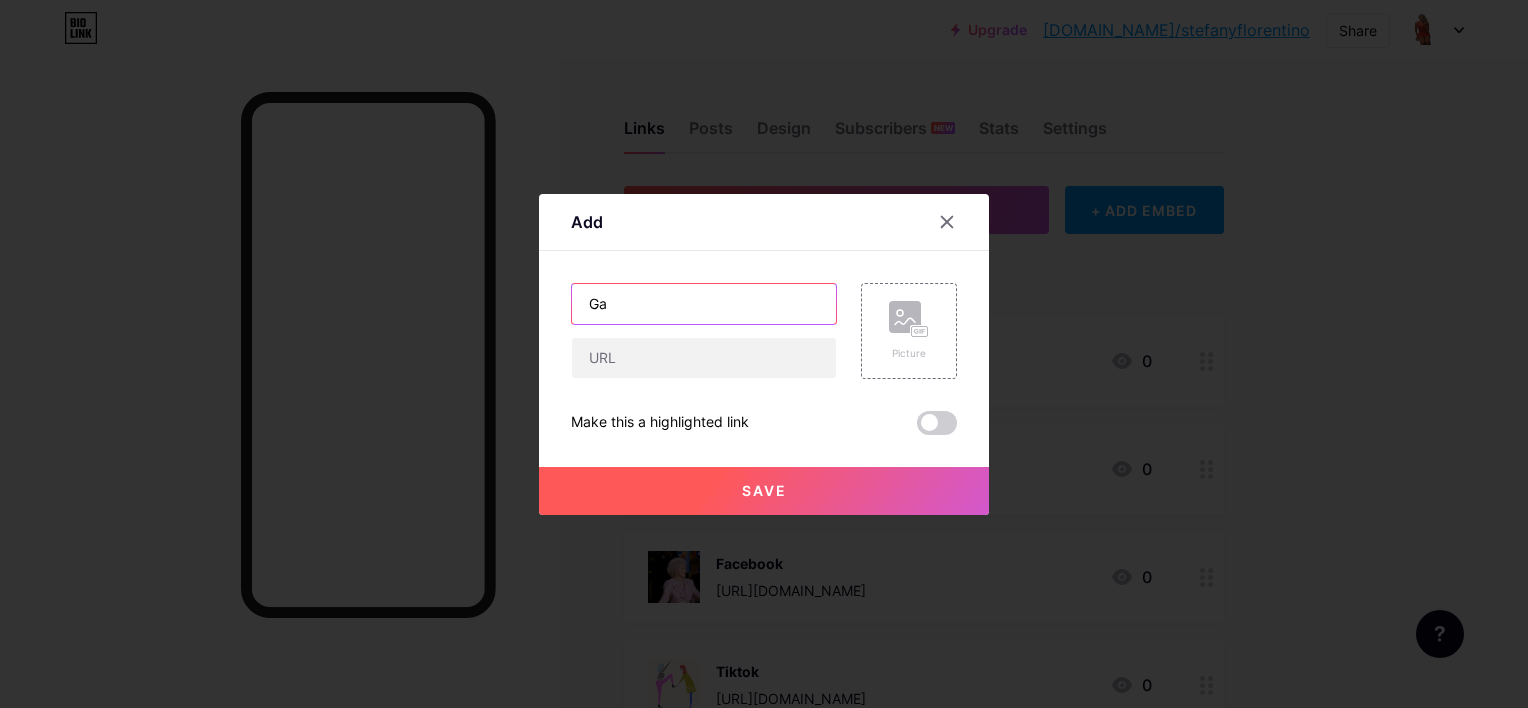 type on "G" 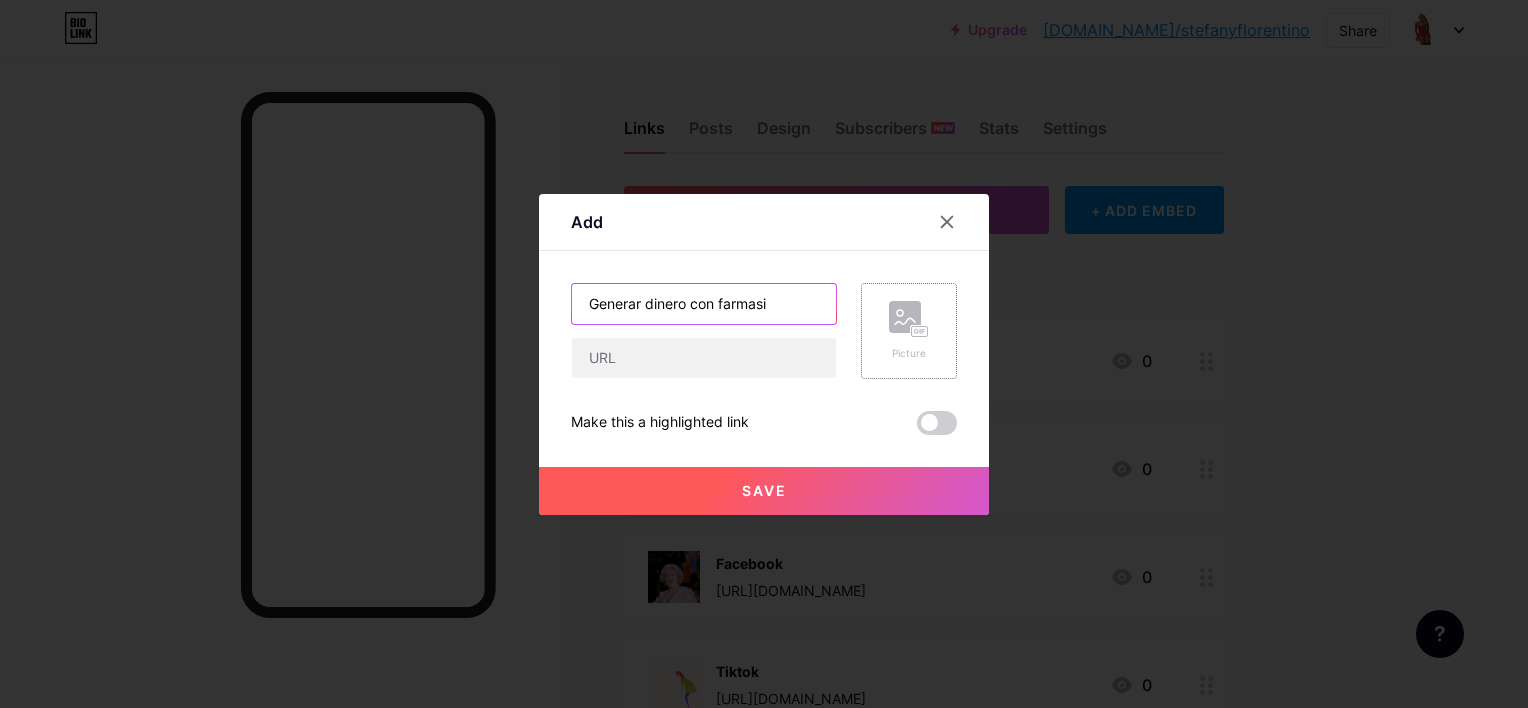 type on "Generar dinero con farmasi" 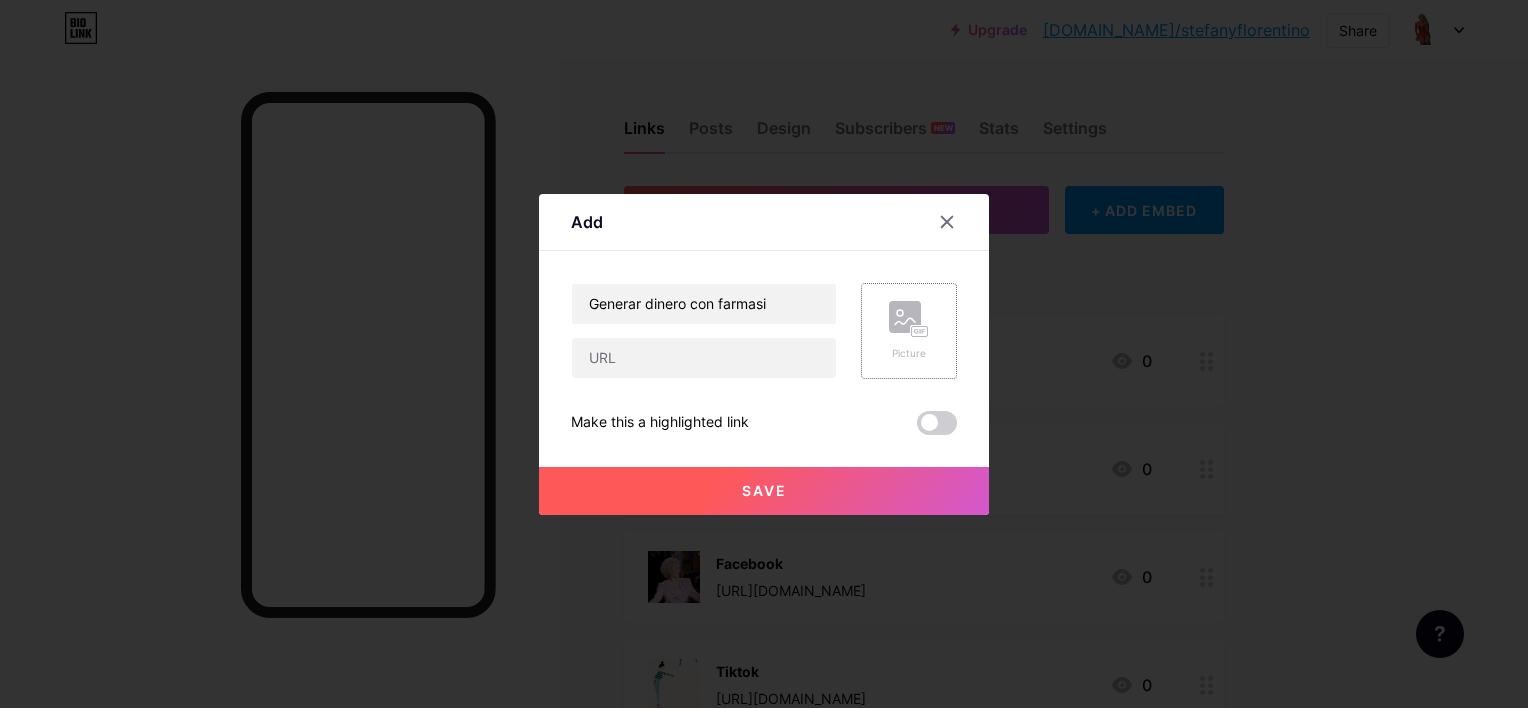 click on "Picture" at bounding box center [909, 353] 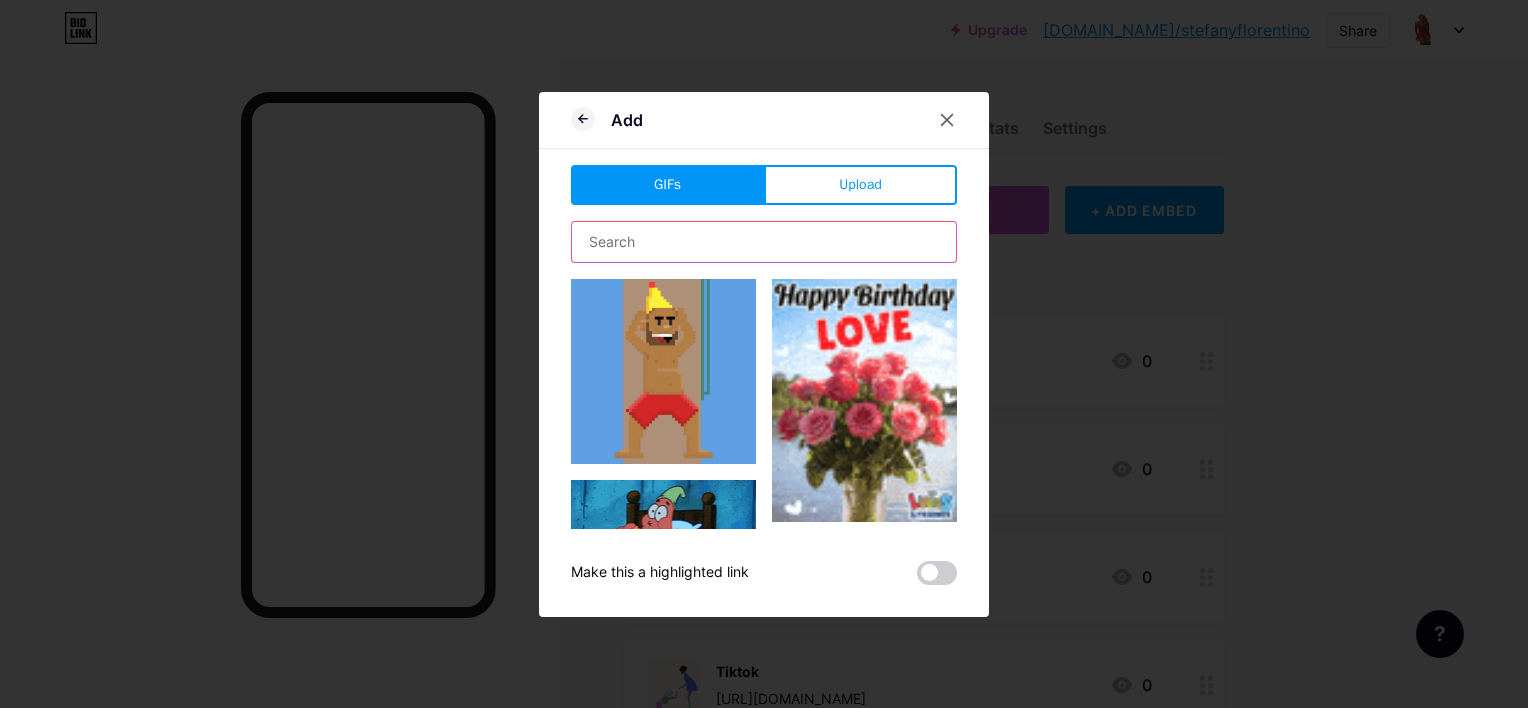 click at bounding box center (764, 242) 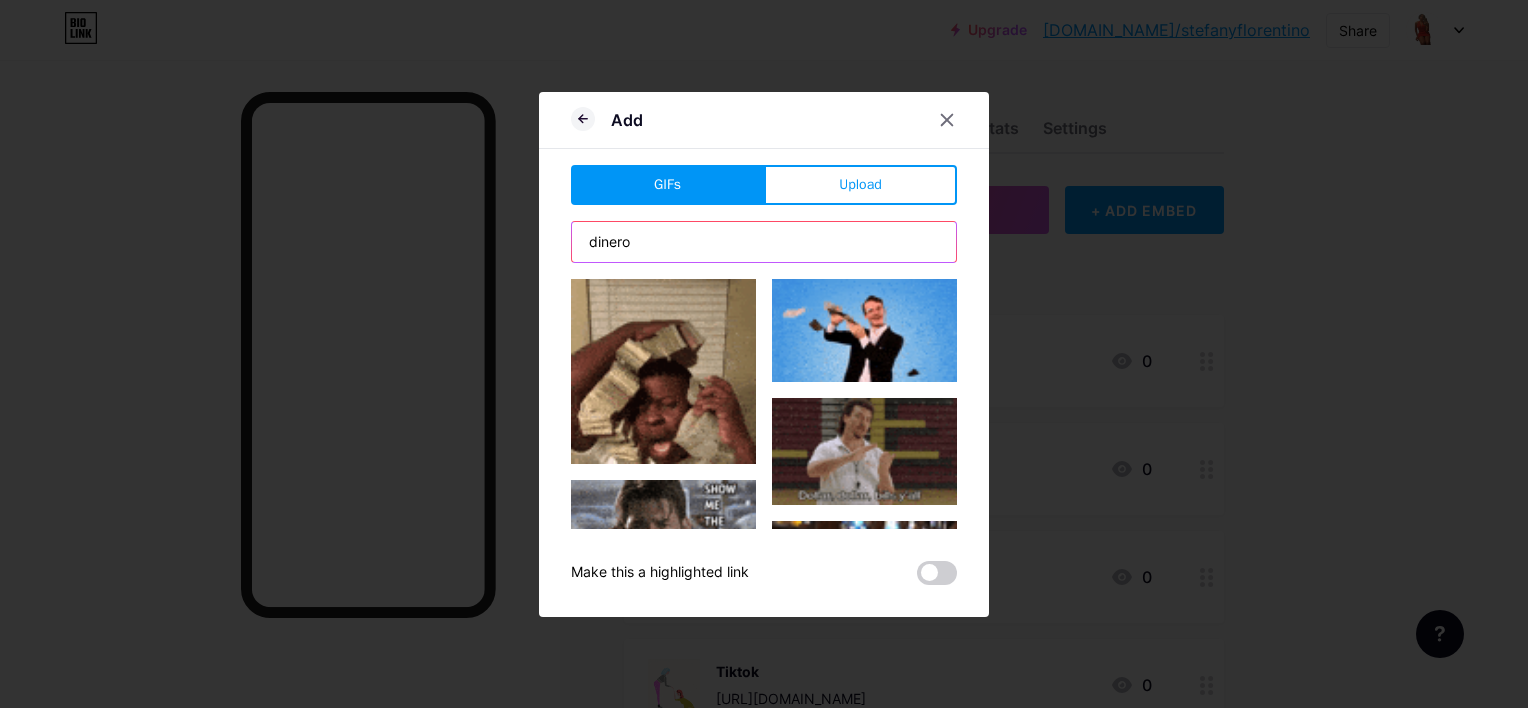 scroll, scrollTop: 218, scrollLeft: 0, axis: vertical 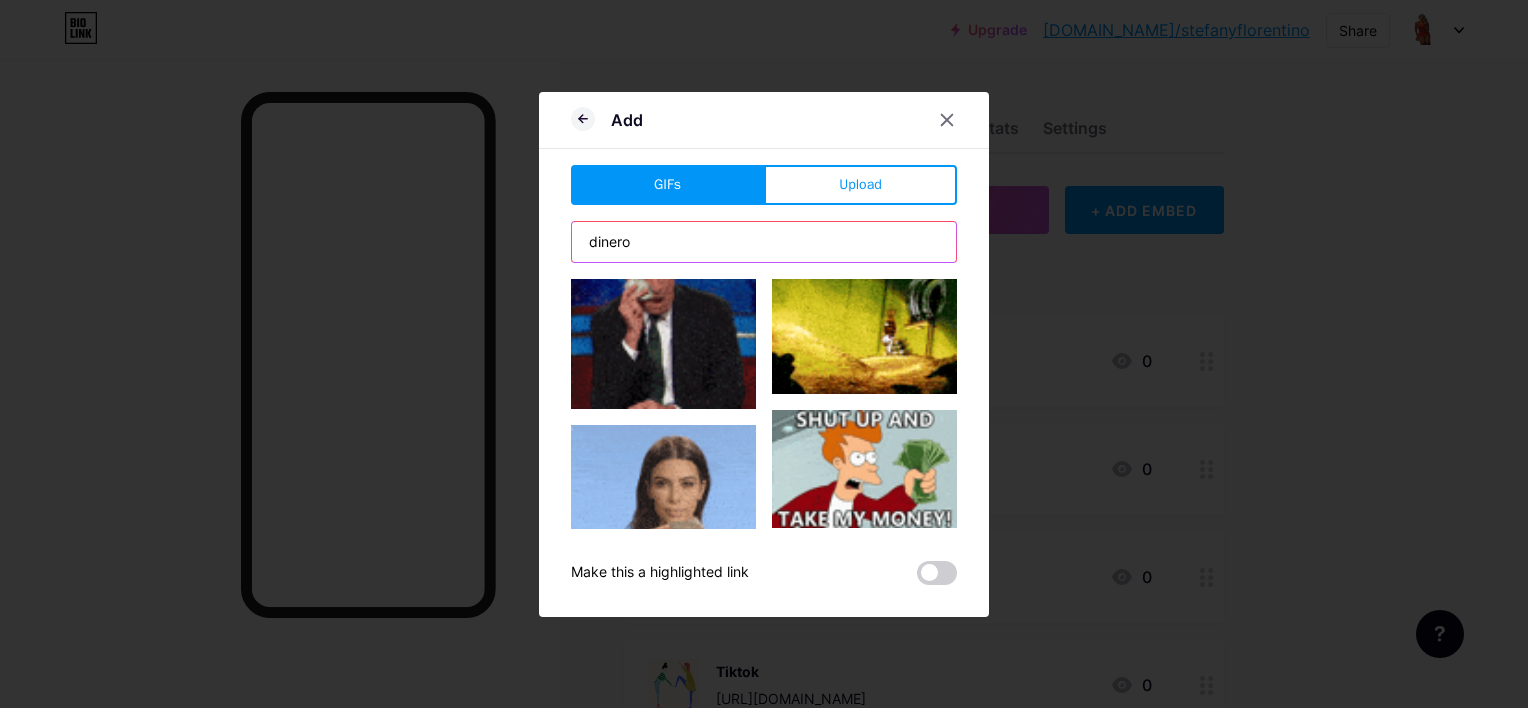 type on "dinero" 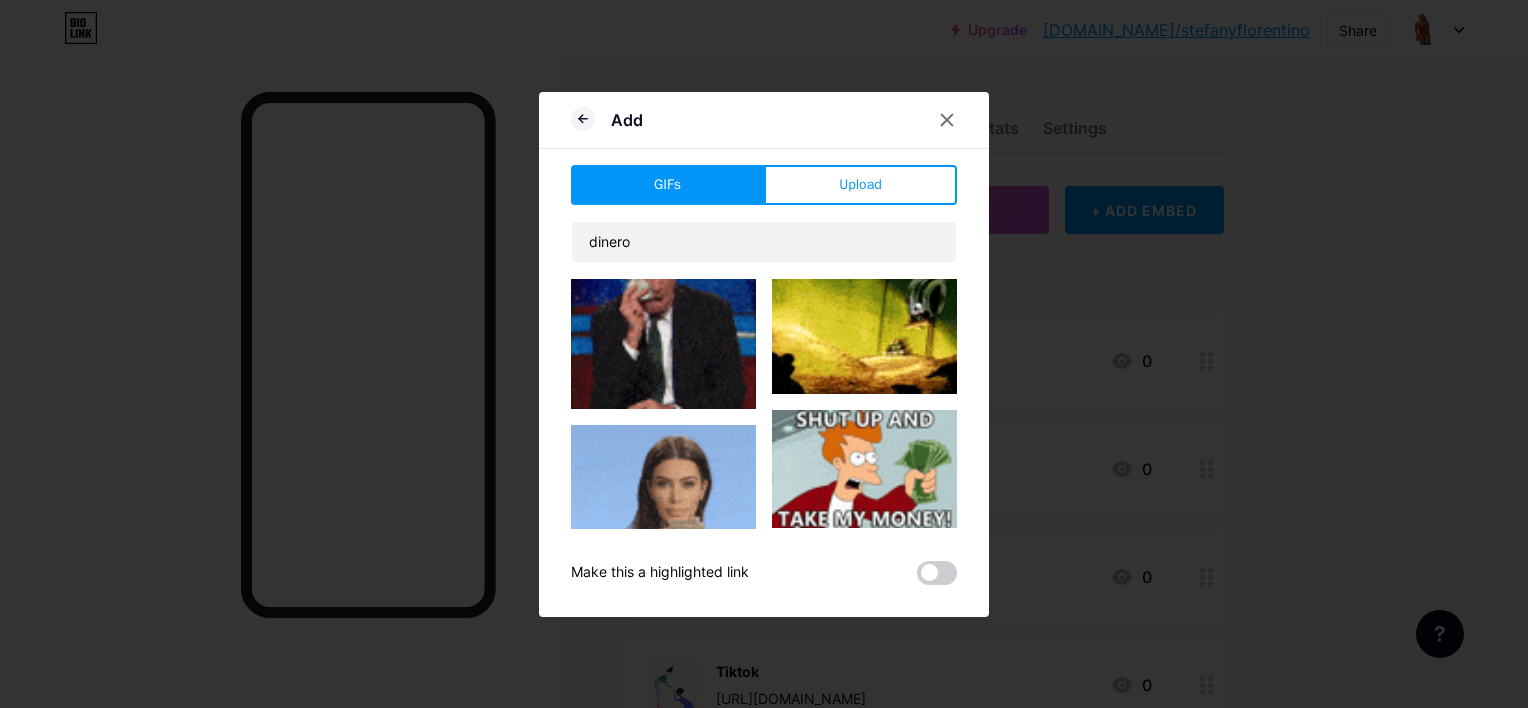 click at bounding box center [663, 517] 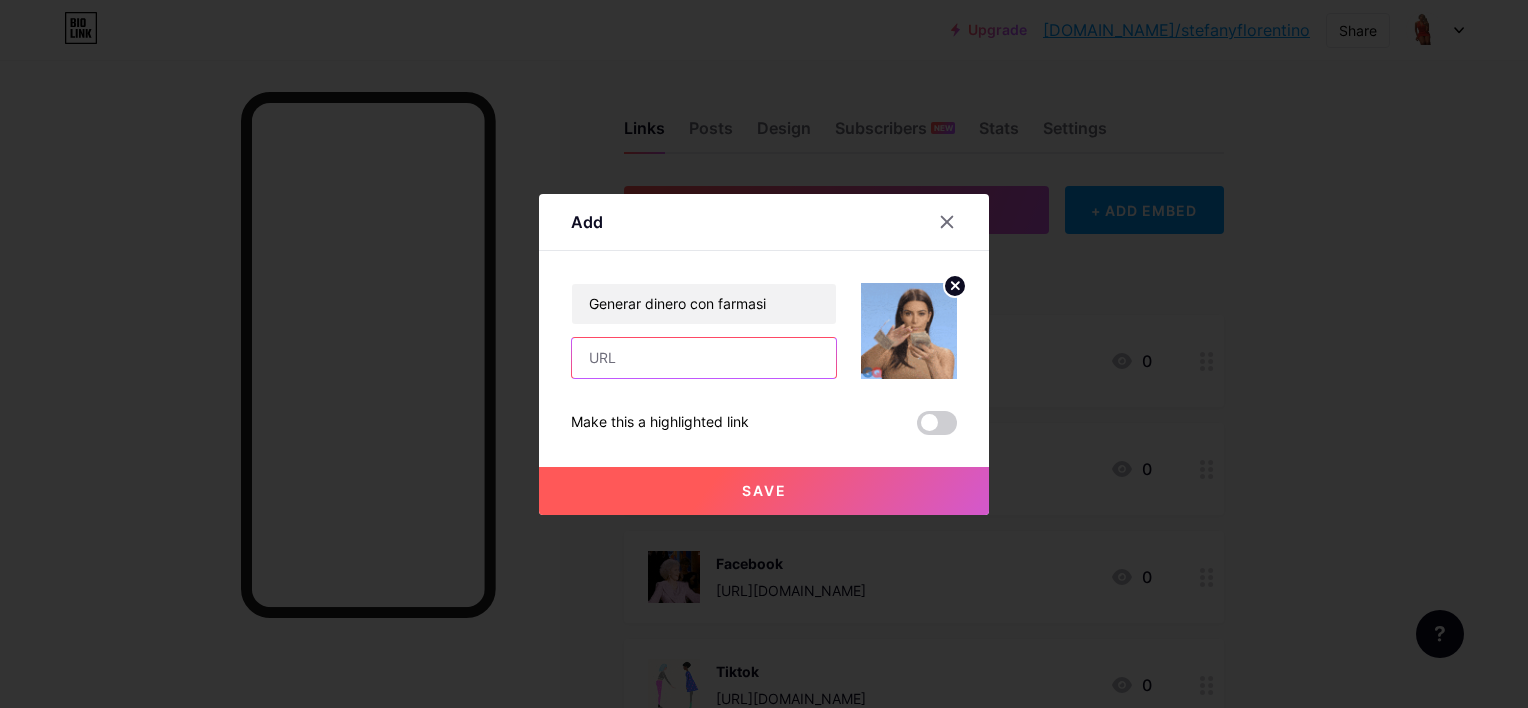 click at bounding box center [704, 358] 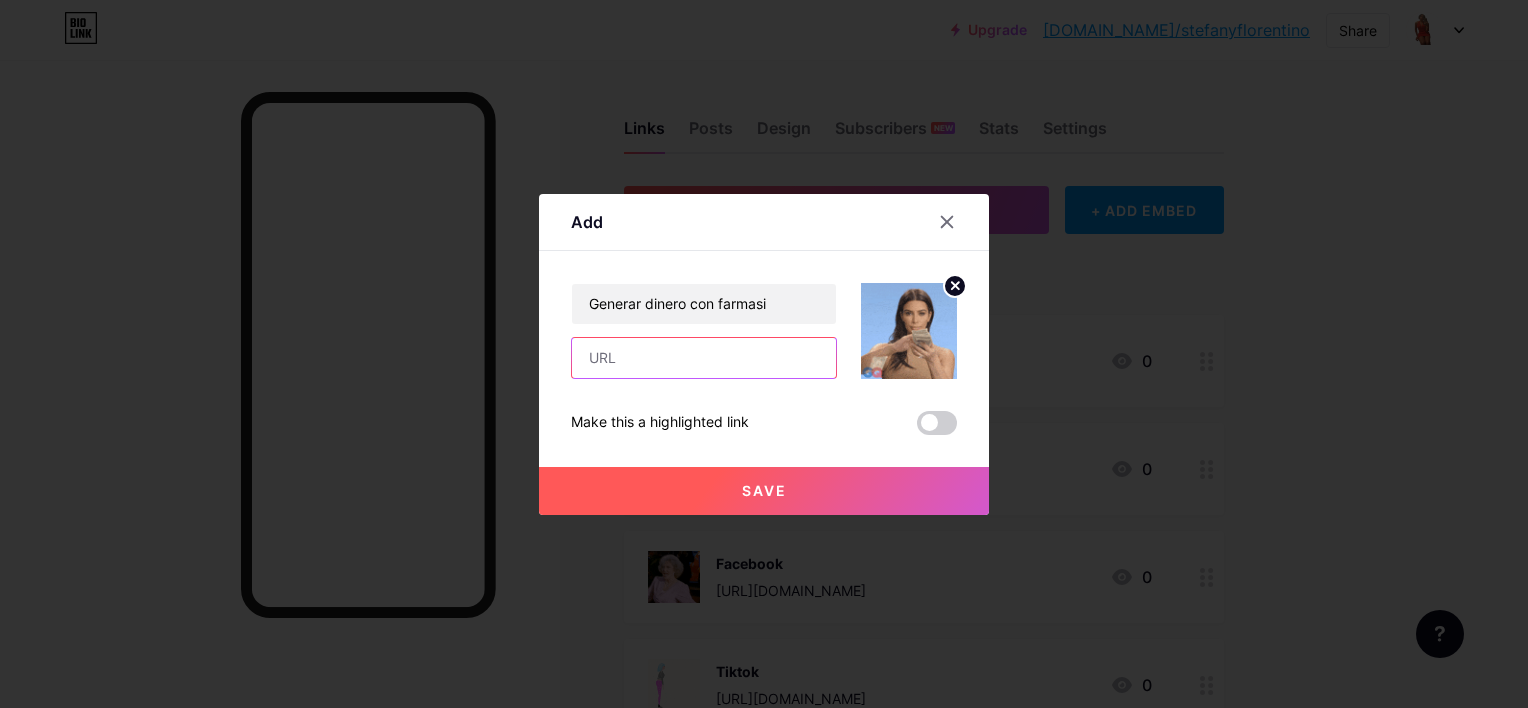 paste on "https://www.it.farmasi.com/stefanyflorentino/register/beautyinfluencer" 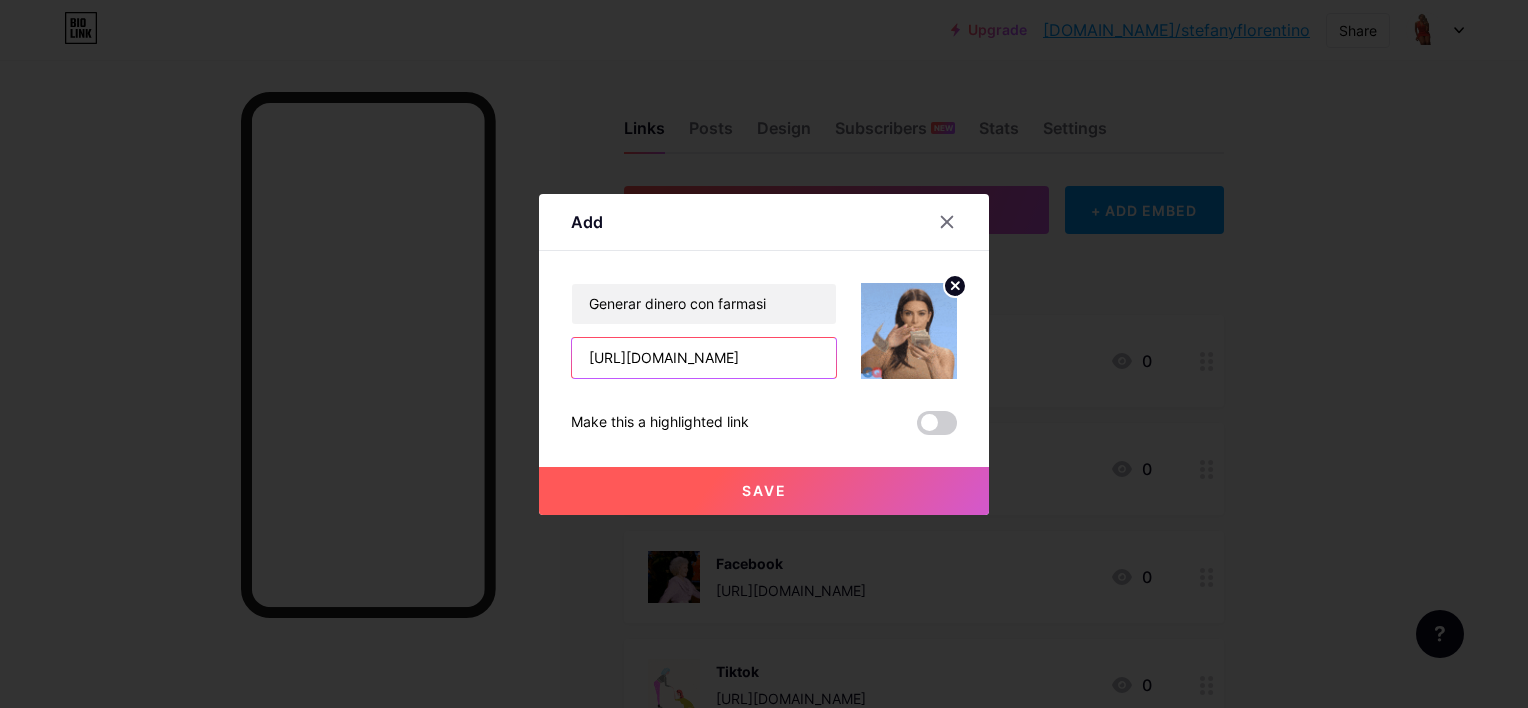 scroll, scrollTop: 0, scrollLeft: 235, axis: horizontal 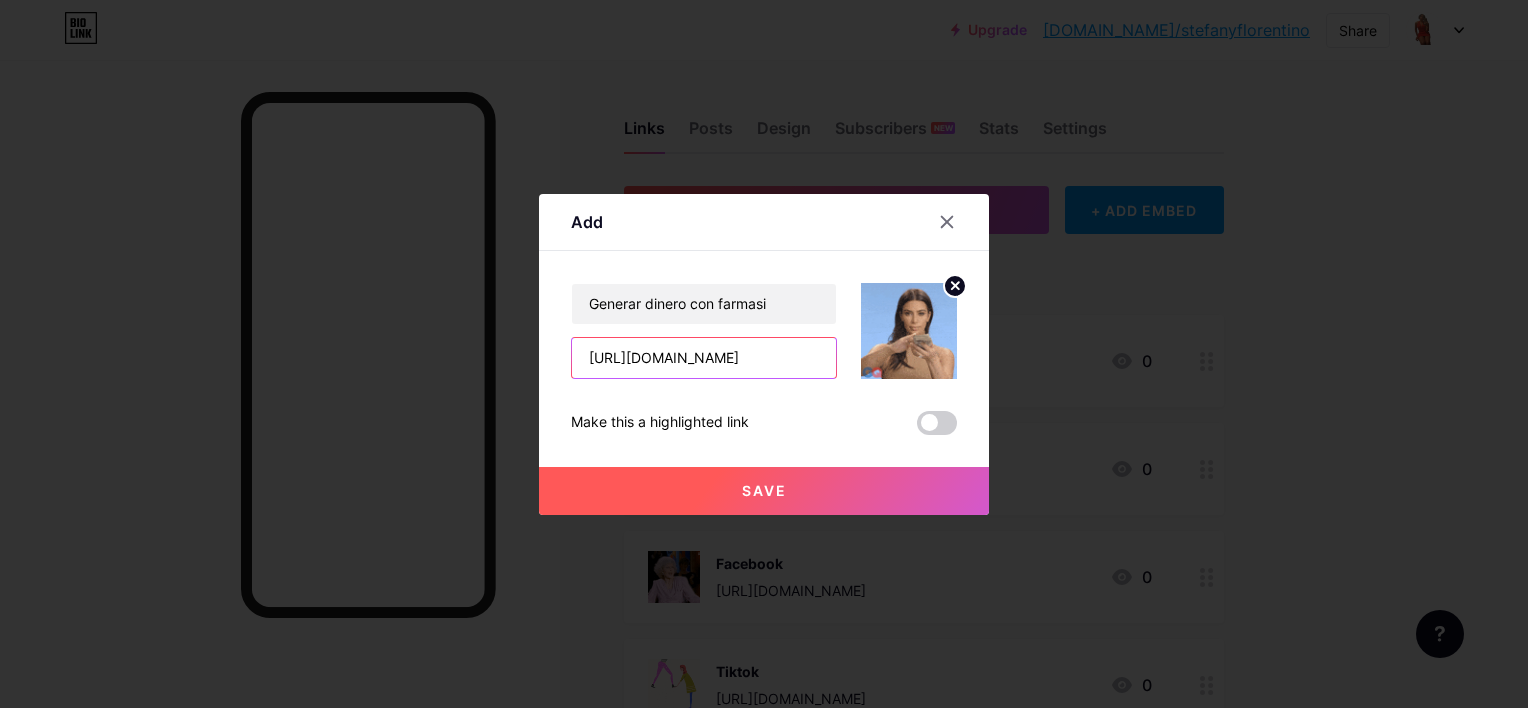type on "https://www.it.farmasi.com/stefanyflorentino/register/beautyinfluencer" 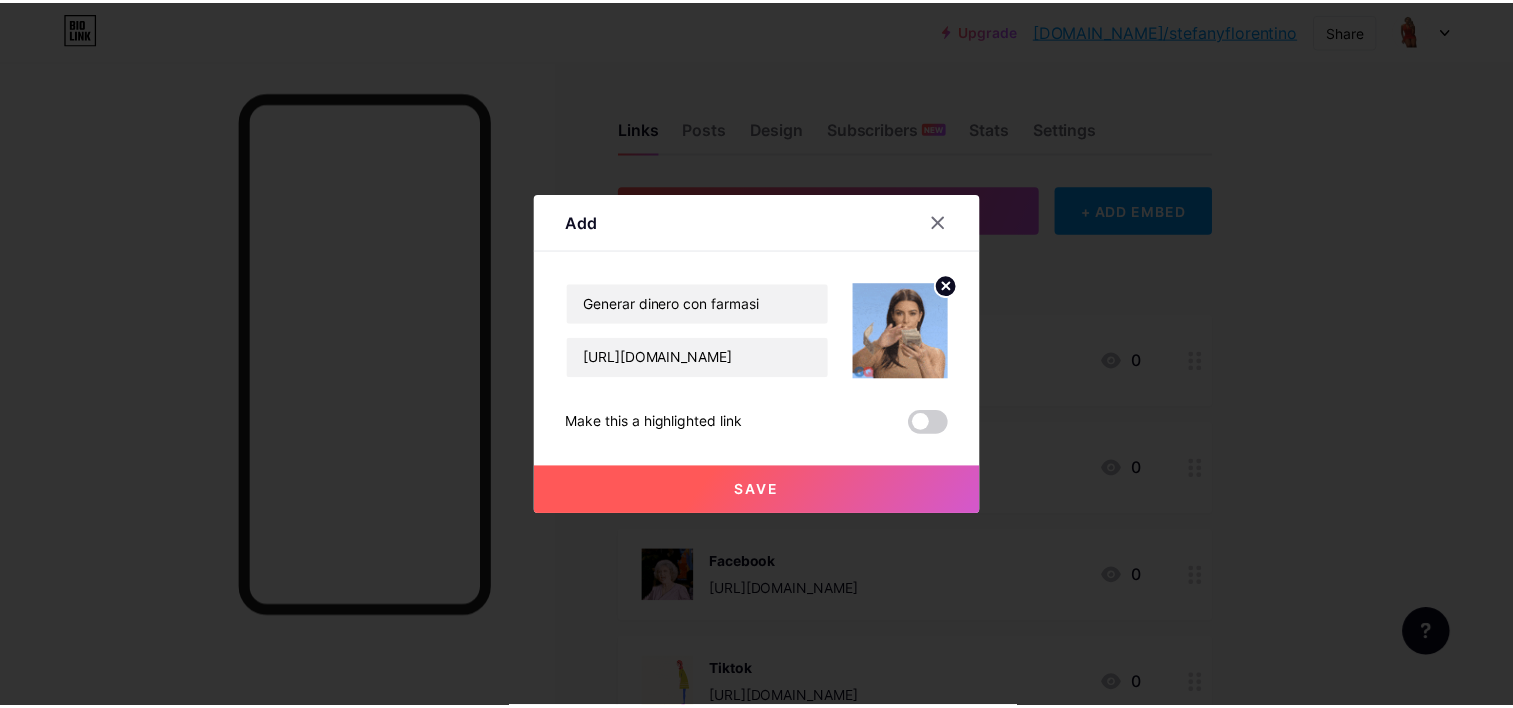scroll, scrollTop: 0, scrollLeft: 0, axis: both 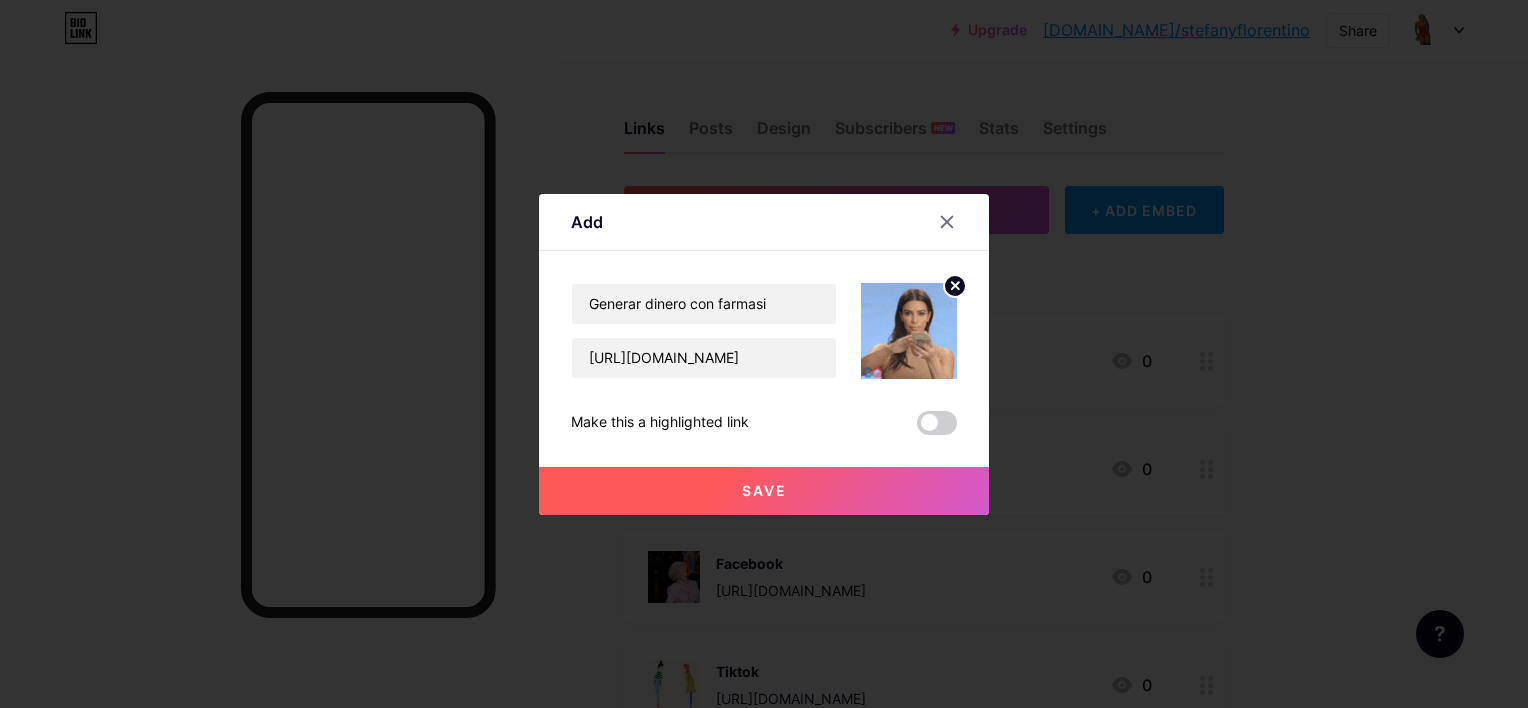 click at bounding box center (937, 423) 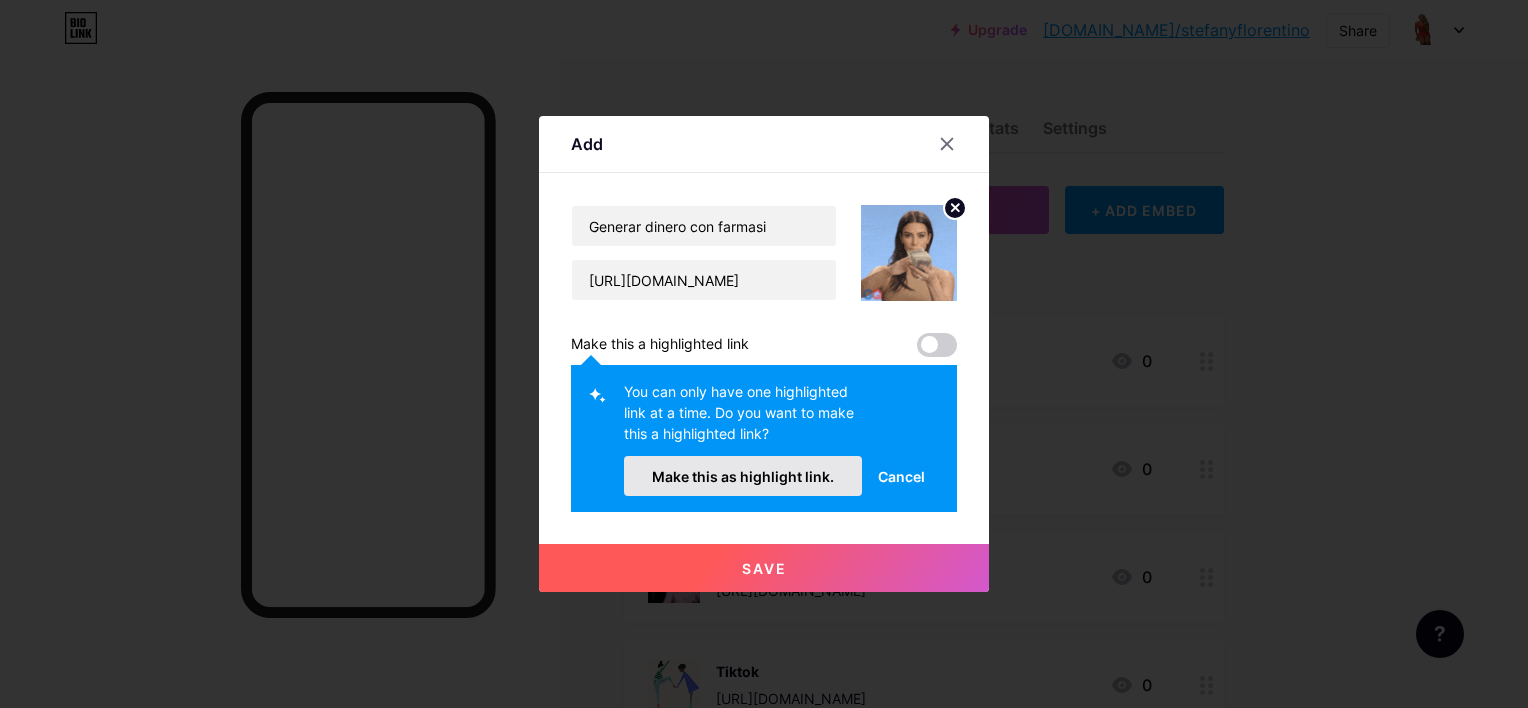 click on "Make this as highlight link." at bounding box center [743, 476] 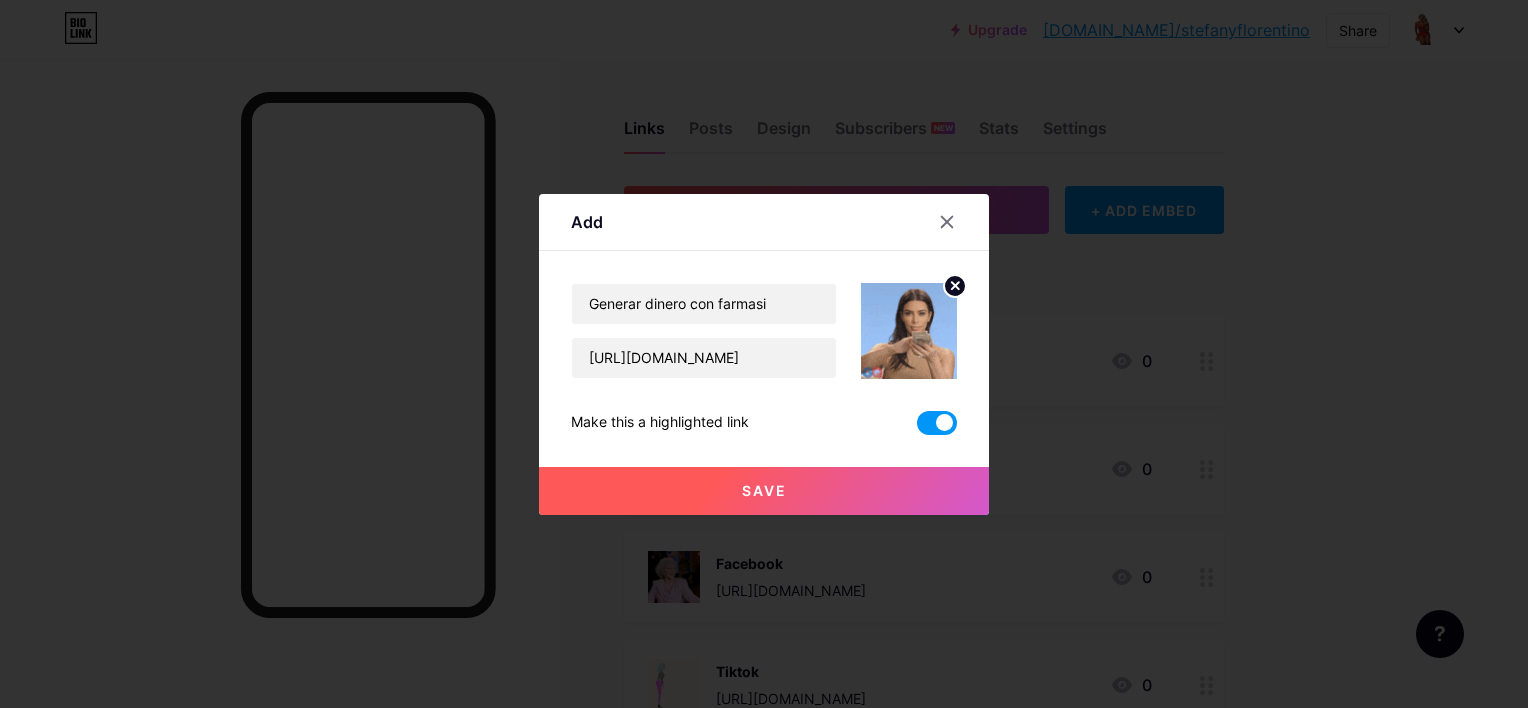 click on "Save" at bounding box center (764, 491) 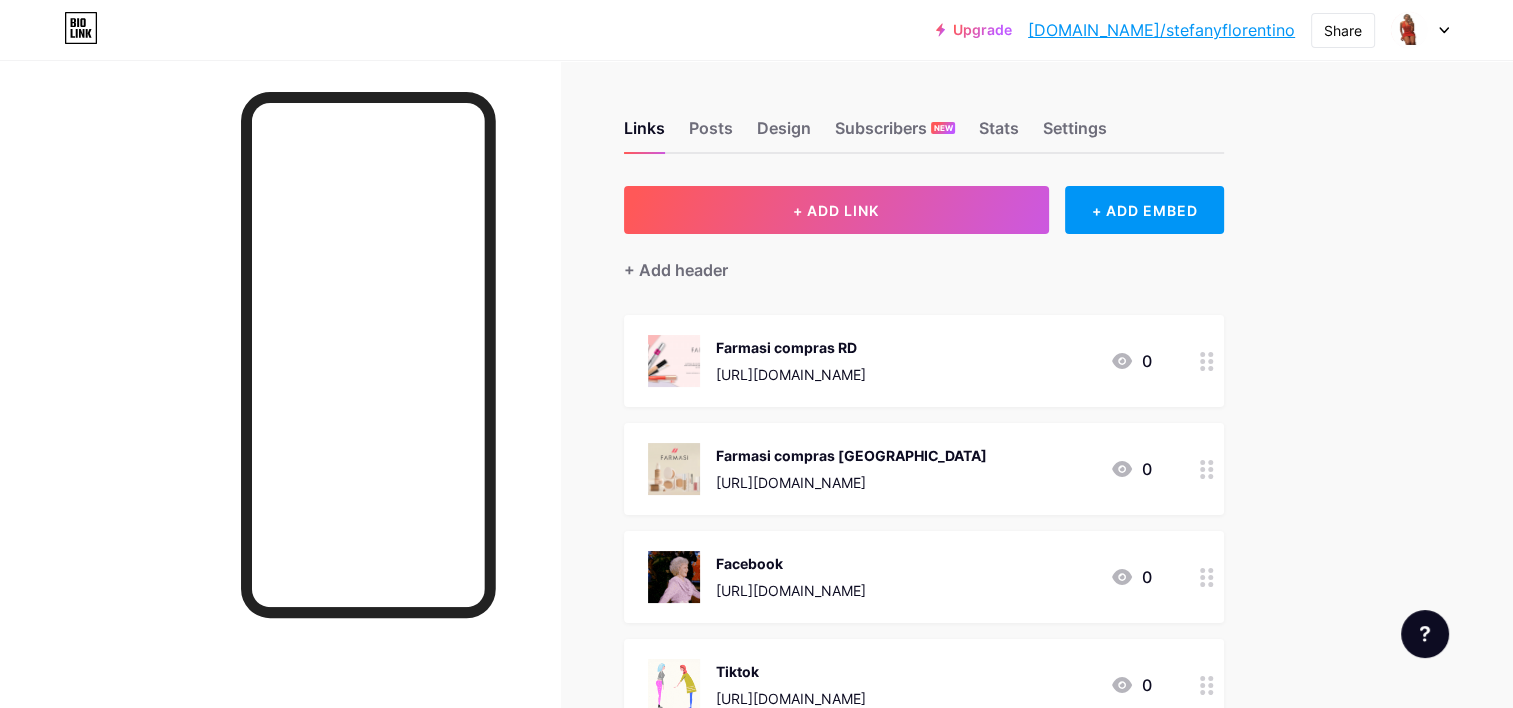 scroll, scrollTop: 470, scrollLeft: 0, axis: vertical 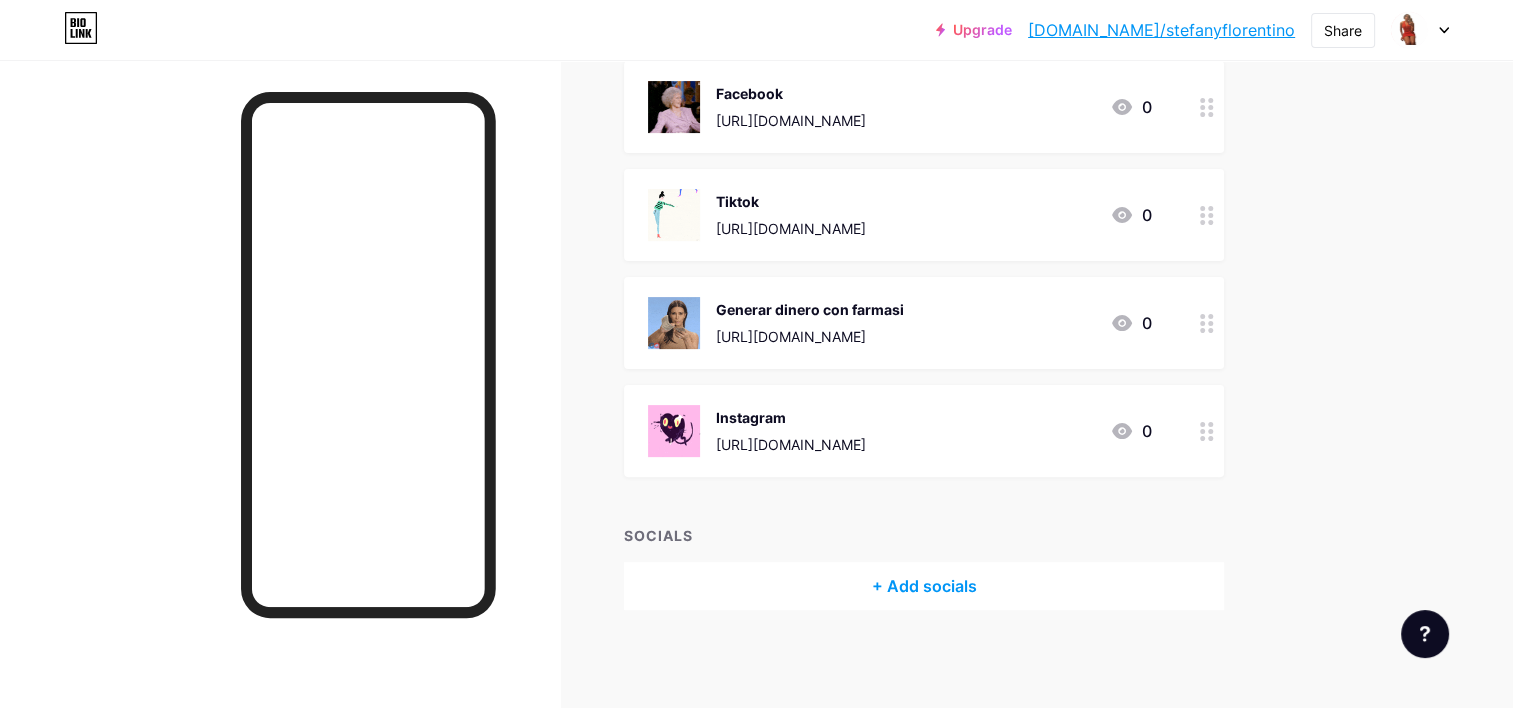 drag, startPoint x: 957, startPoint y: 316, endPoint x: 940, endPoint y: 164, distance: 152.94771 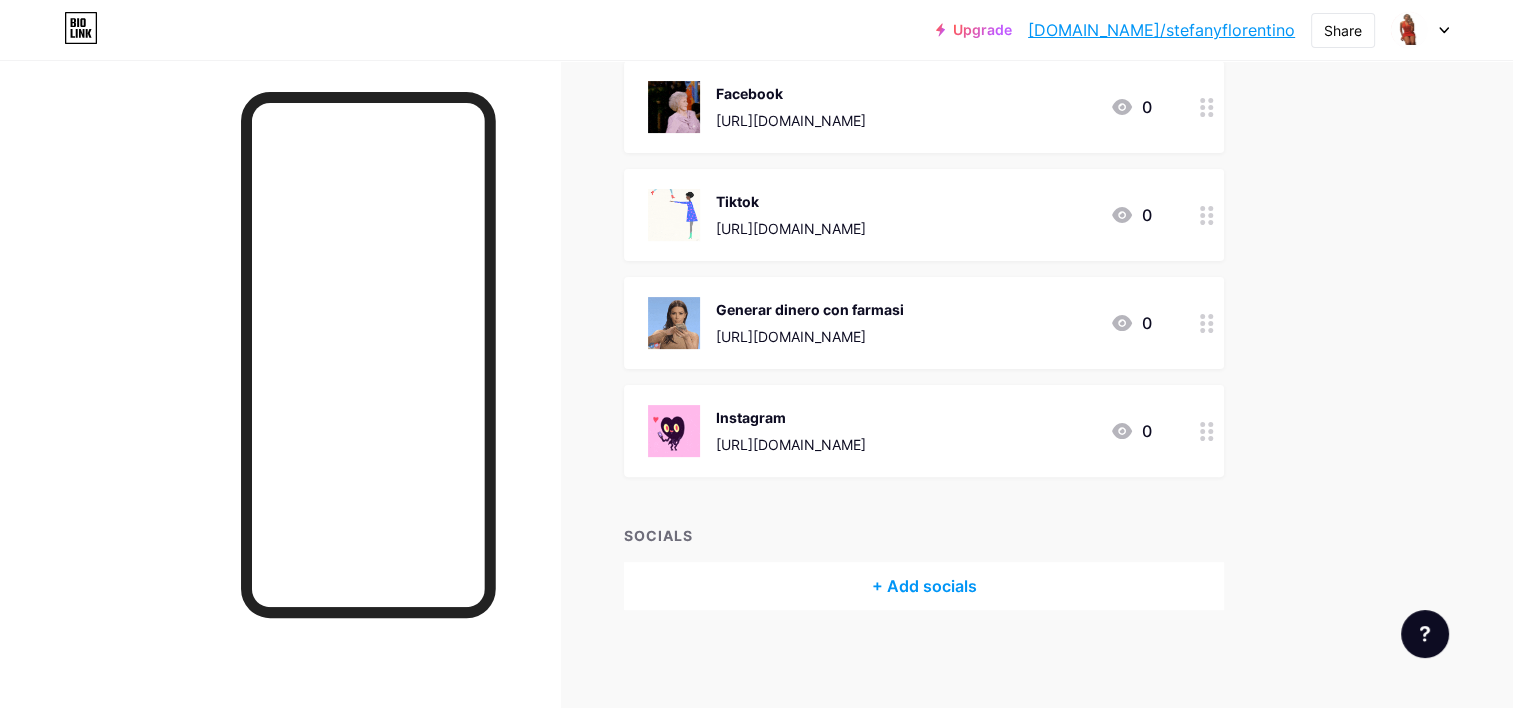 drag, startPoint x: 940, startPoint y: 164, endPoint x: 1333, endPoint y: 145, distance: 393.459 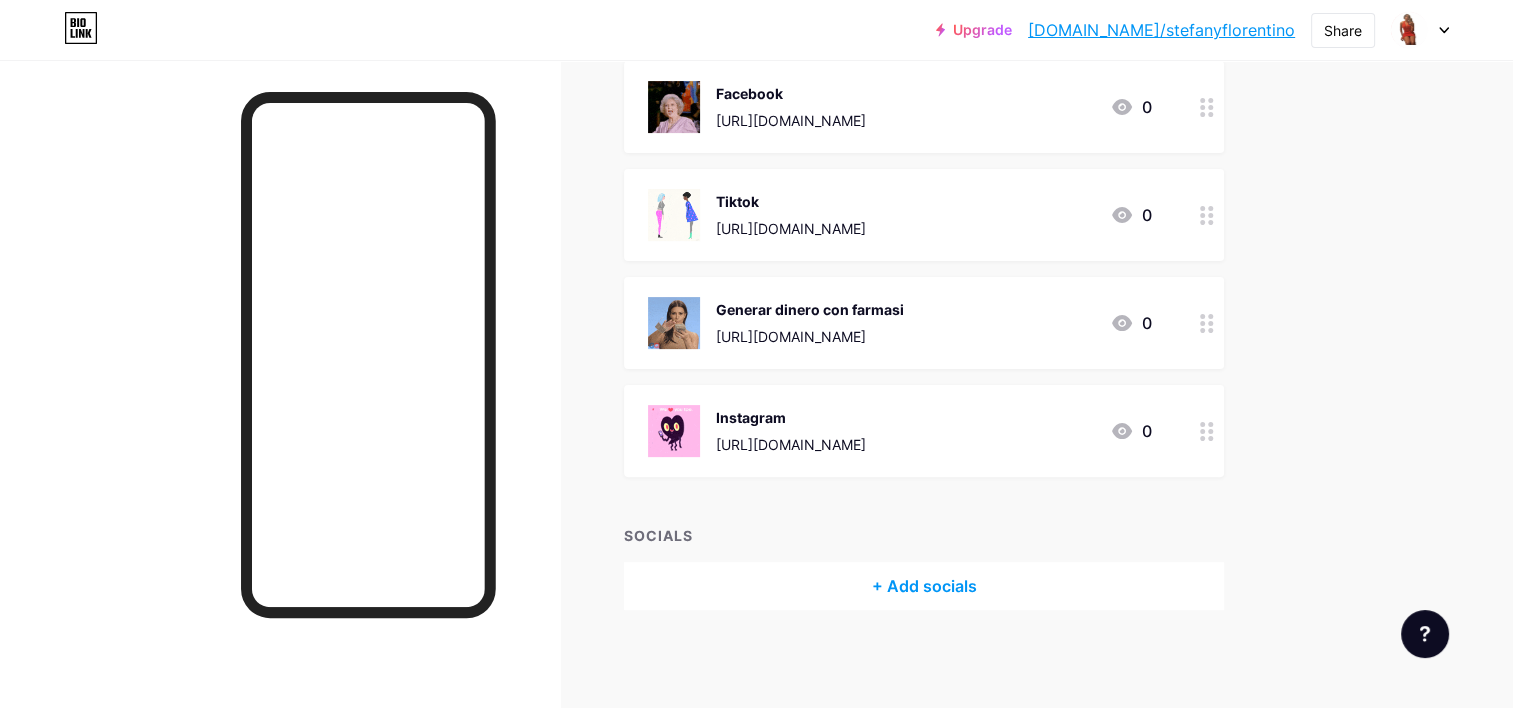 click on "Upgrade   bio.link/stefan...   bio.link/stefanyflorentino   Share               Switch accounts     Stefany Florentino   bio.link/stefanyflorentino       + Add a new page        Account settings   Logout   Link Copied
Links
Posts
Design
Subscribers
NEW
Stats
Settings       + ADD LINK     + ADD EMBED
+ Add header
Farmasi compras RD
https://dr.farmasius.com/stefanyflorentino/product-list/nuevos-productos?cid=369b5c56-0cf6-eb11-8337-000d3a71539d&pageNumber=3
0
Farmasi compras Italia
https://it.farmasi.com/stefanyflorentino/product-list/nuovi-prodotti?cid=04d3fa11-e280-ef11-84f6-02f716a02c8f
0
Facebook
https://www.facebook.com/share/1WXnybBQz4/
0" at bounding box center [756, 120] 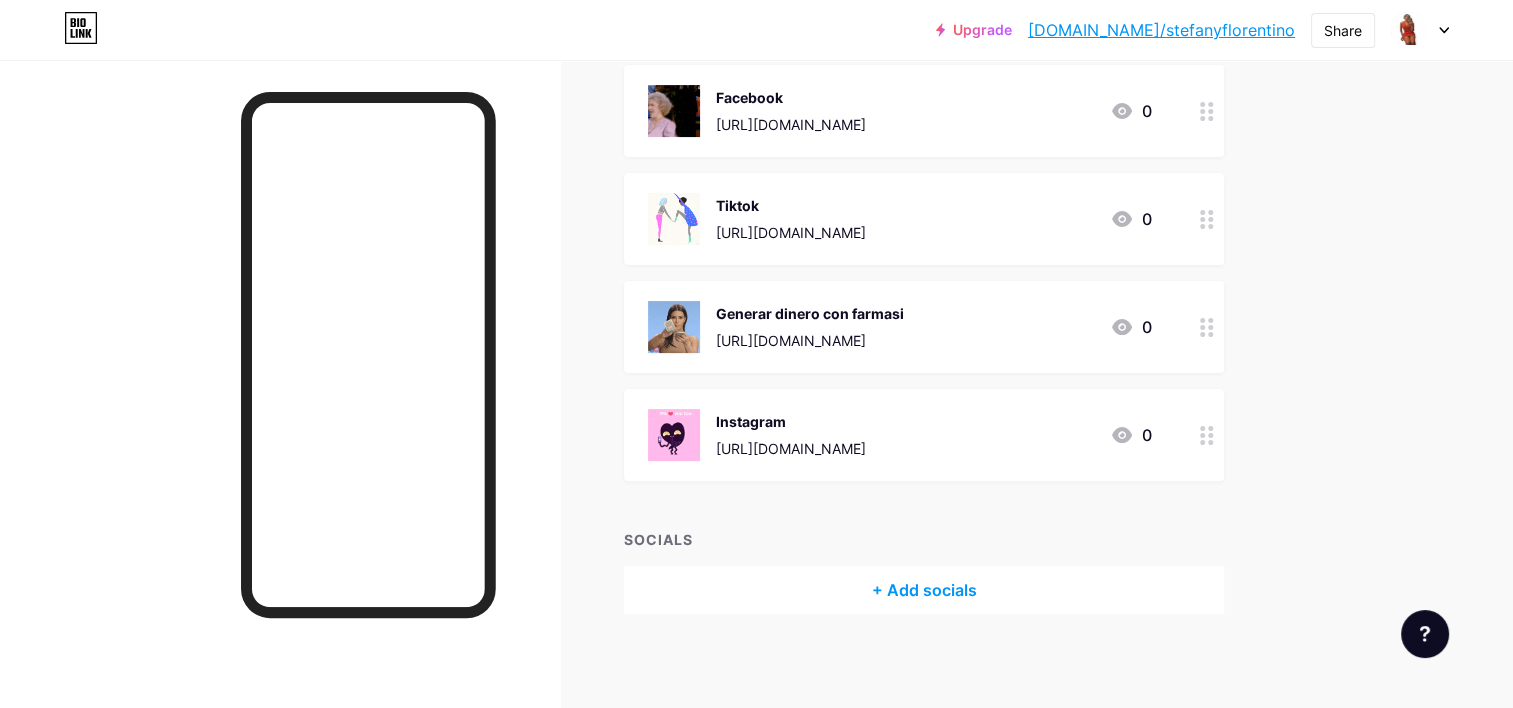 scroll, scrollTop: 470, scrollLeft: 0, axis: vertical 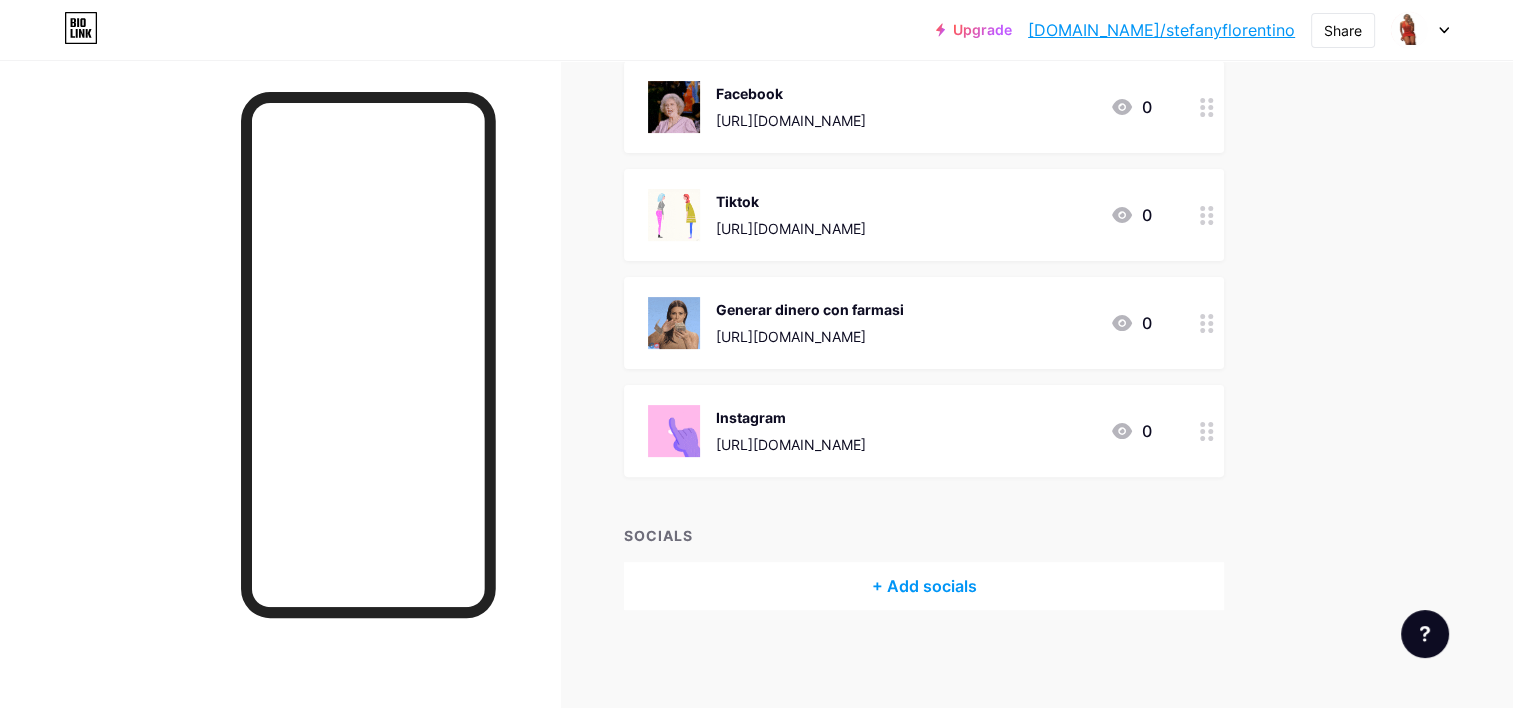 click at bounding box center (280, 414) 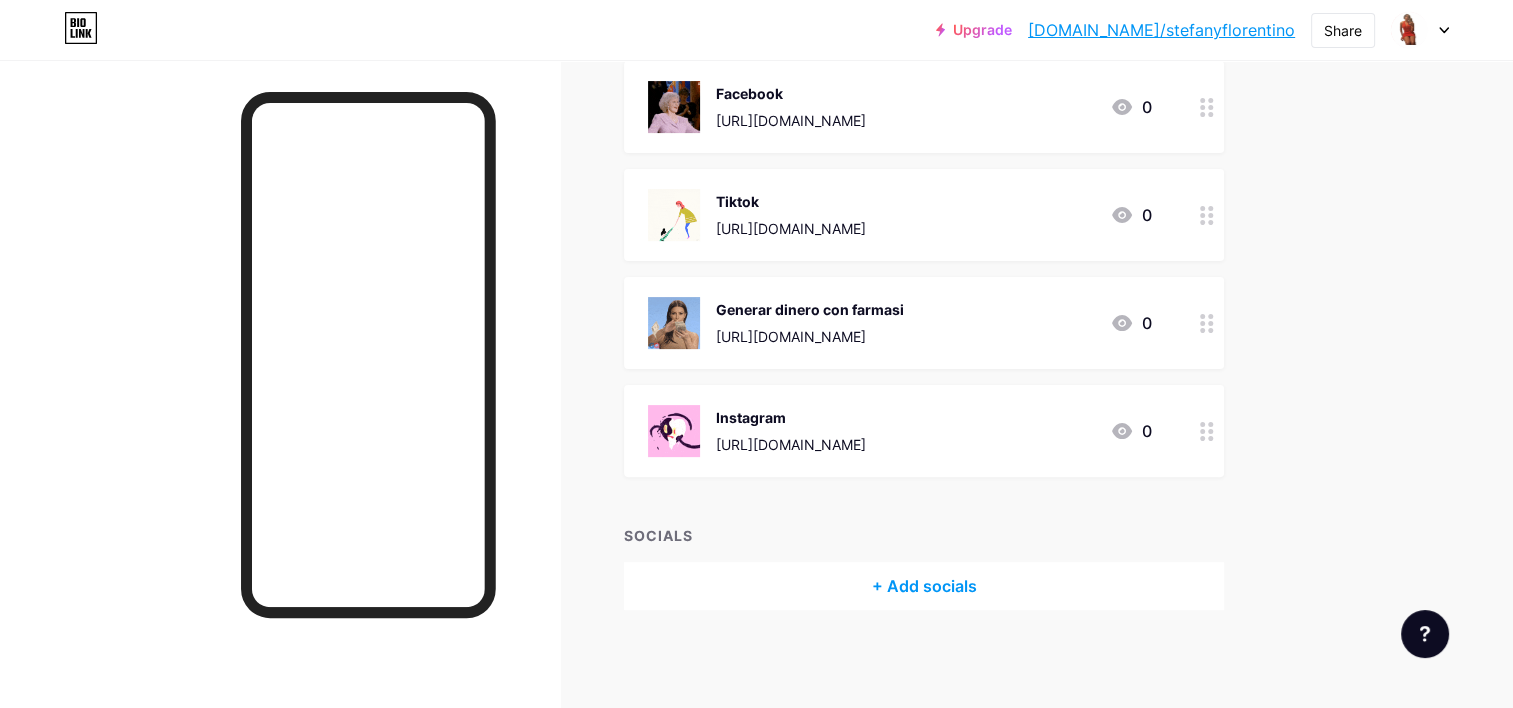click on "Upgrade   bio.link/stefan...   bio.link/stefanyflorentino   Share               Switch accounts     Stefany Florentino   bio.link/stefanyflorentino       + Add a new page        Account settings   Logout   Link Copied
Links
Posts
Design
Subscribers
NEW
Stats
Settings       + ADD LINK     + ADD EMBED
+ Add header
Farmasi compras RD
https://dr.farmasius.com/stefanyflorentino/product-list/nuevos-productos?cid=369b5c56-0cf6-eb11-8337-000d3a71539d&pageNumber=3
0
Farmasi compras Italia
https://it.farmasi.com/stefanyflorentino/product-list/nuovi-prodotti?cid=04d3fa11-e280-ef11-84f6-02f716a02c8f
0
Facebook
https://www.facebook.com/share/1WXnybBQz4/
0" at bounding box center [756, 120] 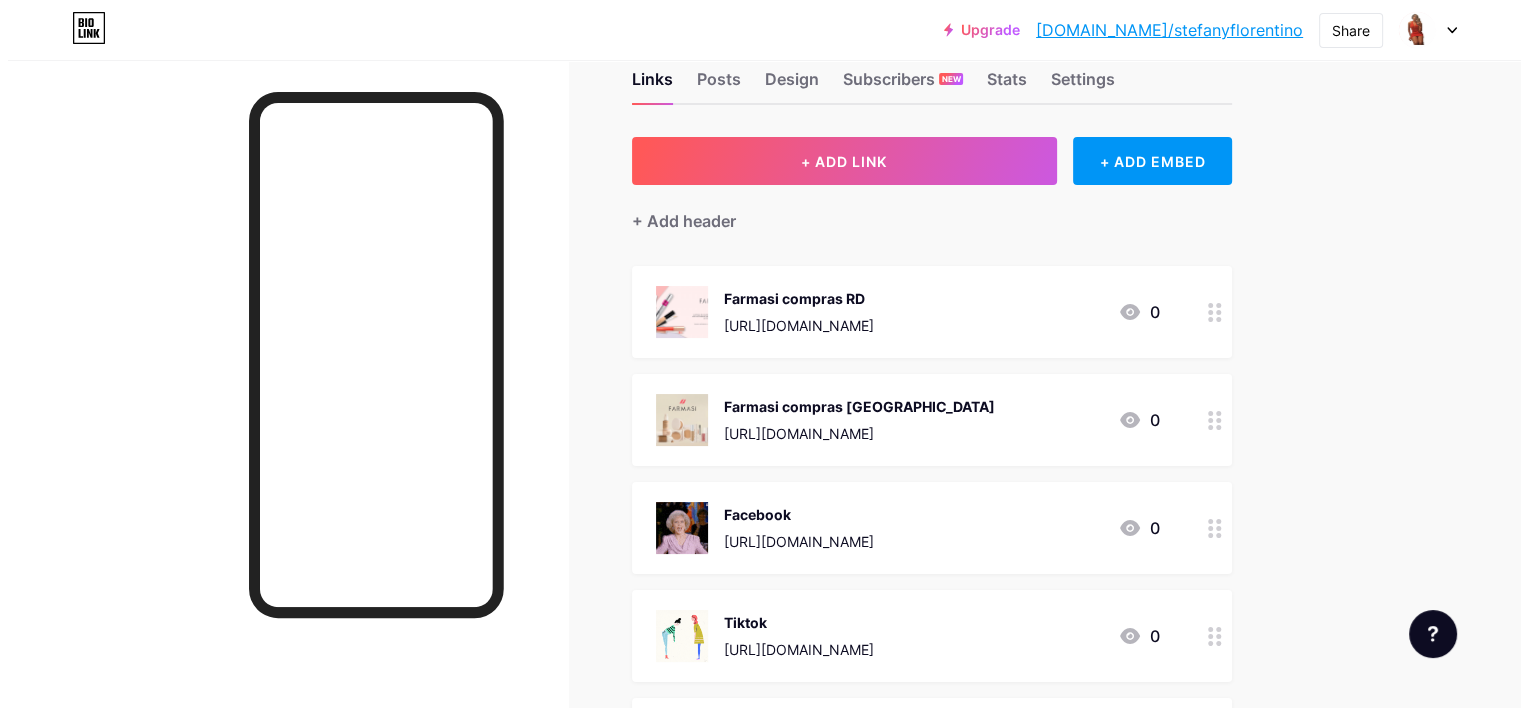 scroll, scrollTop: 0, scrollLeft: 0, axis: both 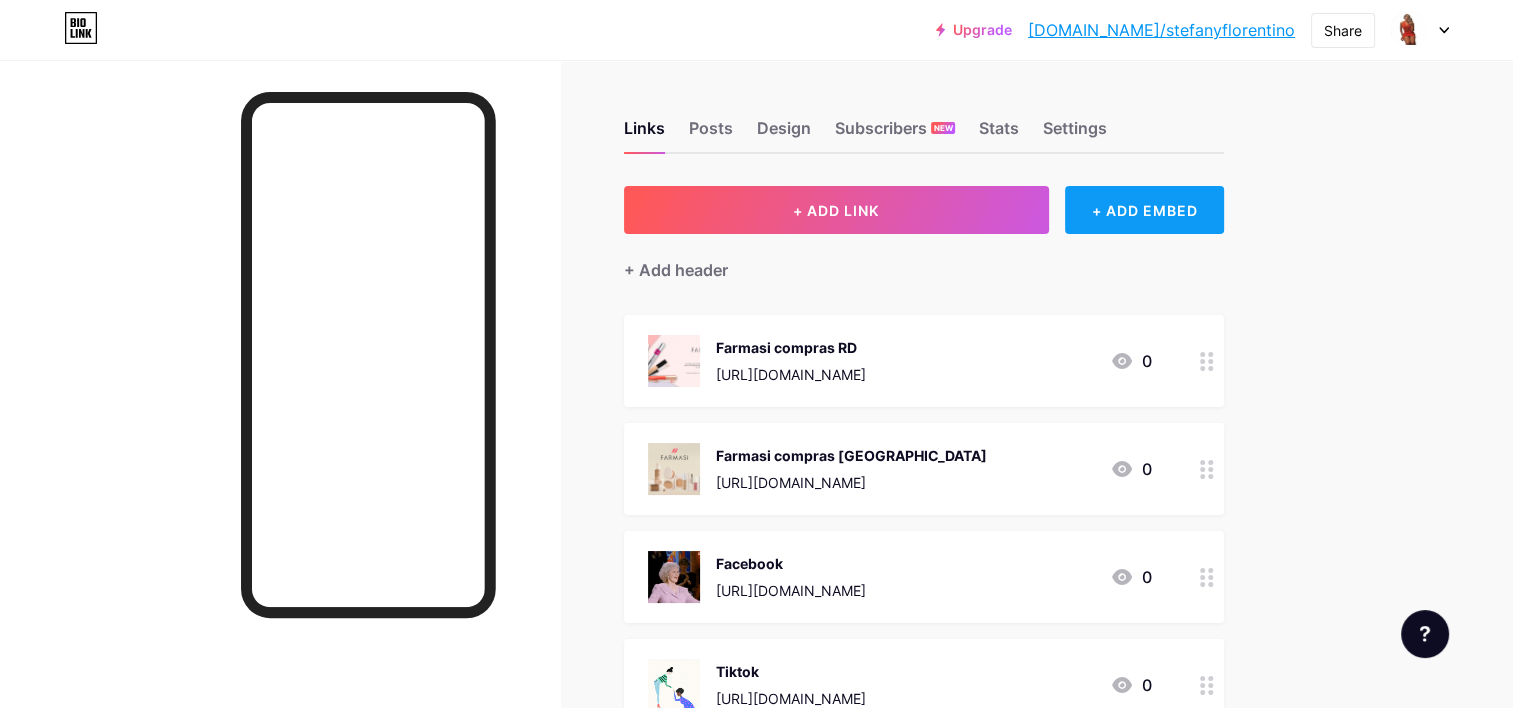 click on "+ ADD EMBED" at bounding box center (1144, 210) 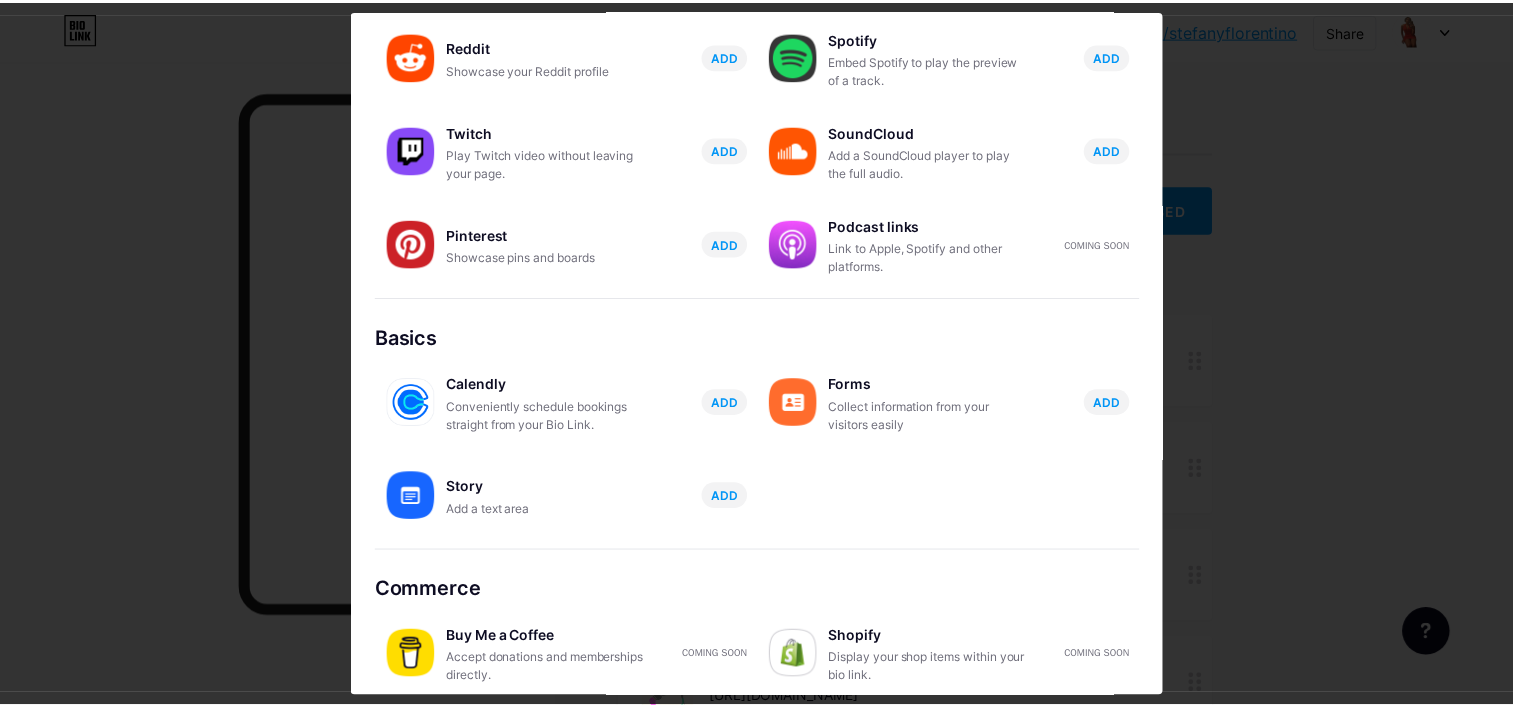 scroll, scrollTop: 331, scrollLeft: 0, axis: vertical 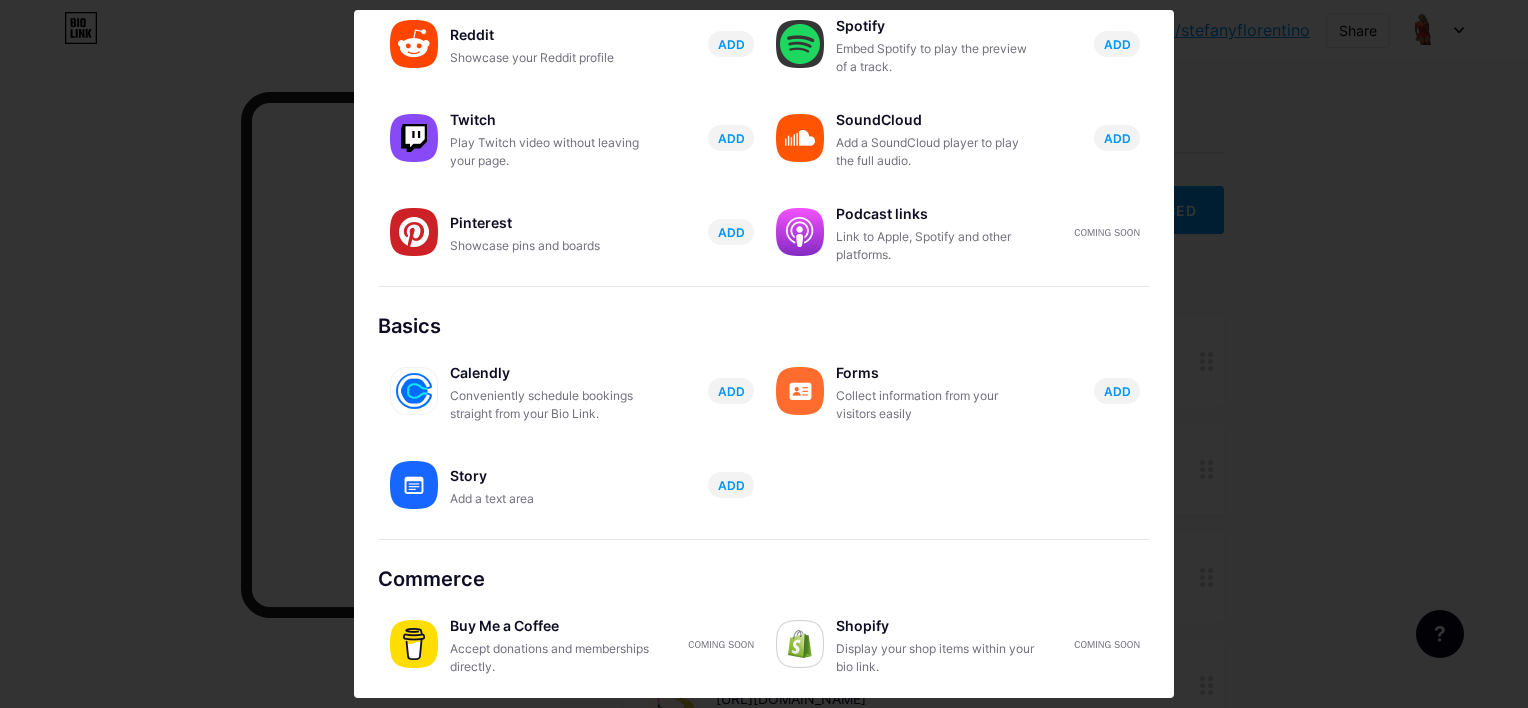 click at bounding box center [764, 354] 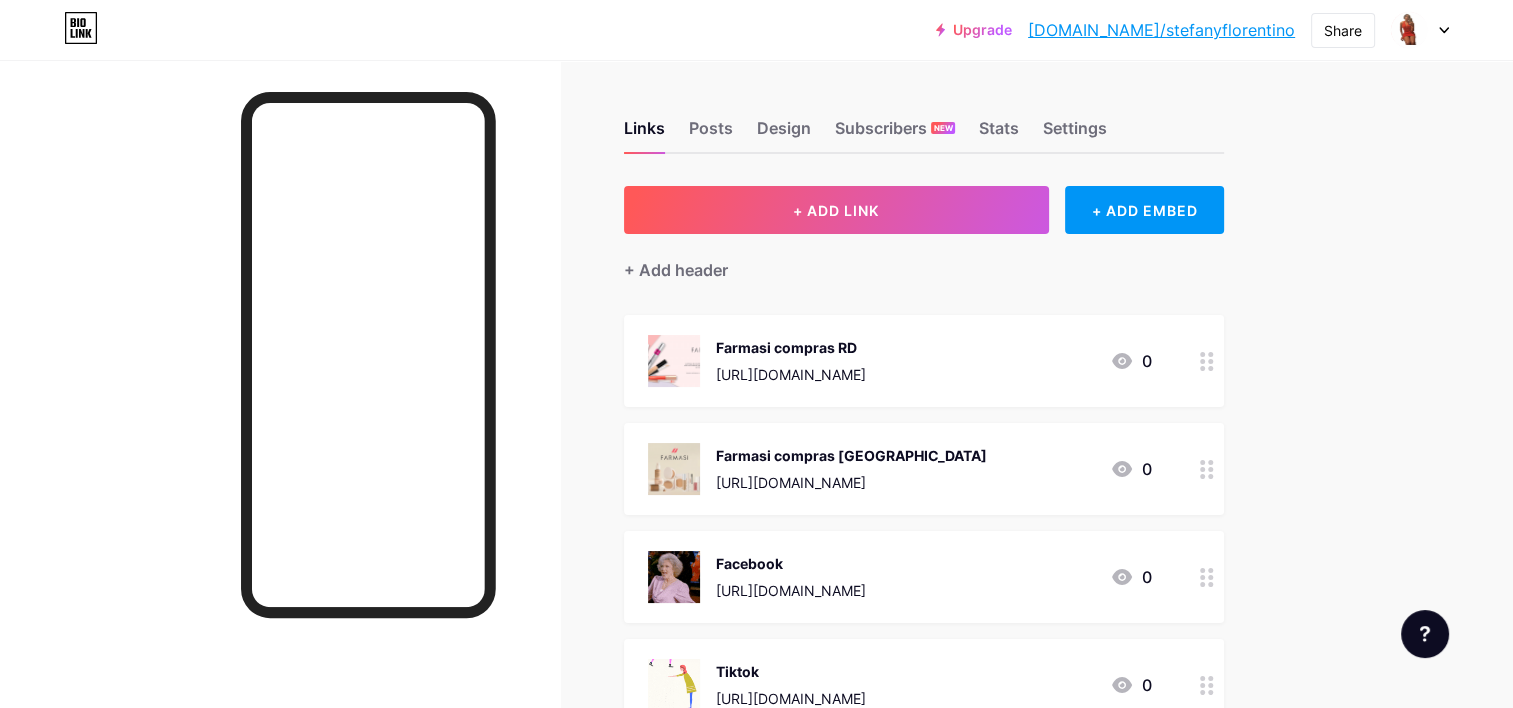 scroll, scrollTop: 470, scrollLeft: 0, axis: vertical 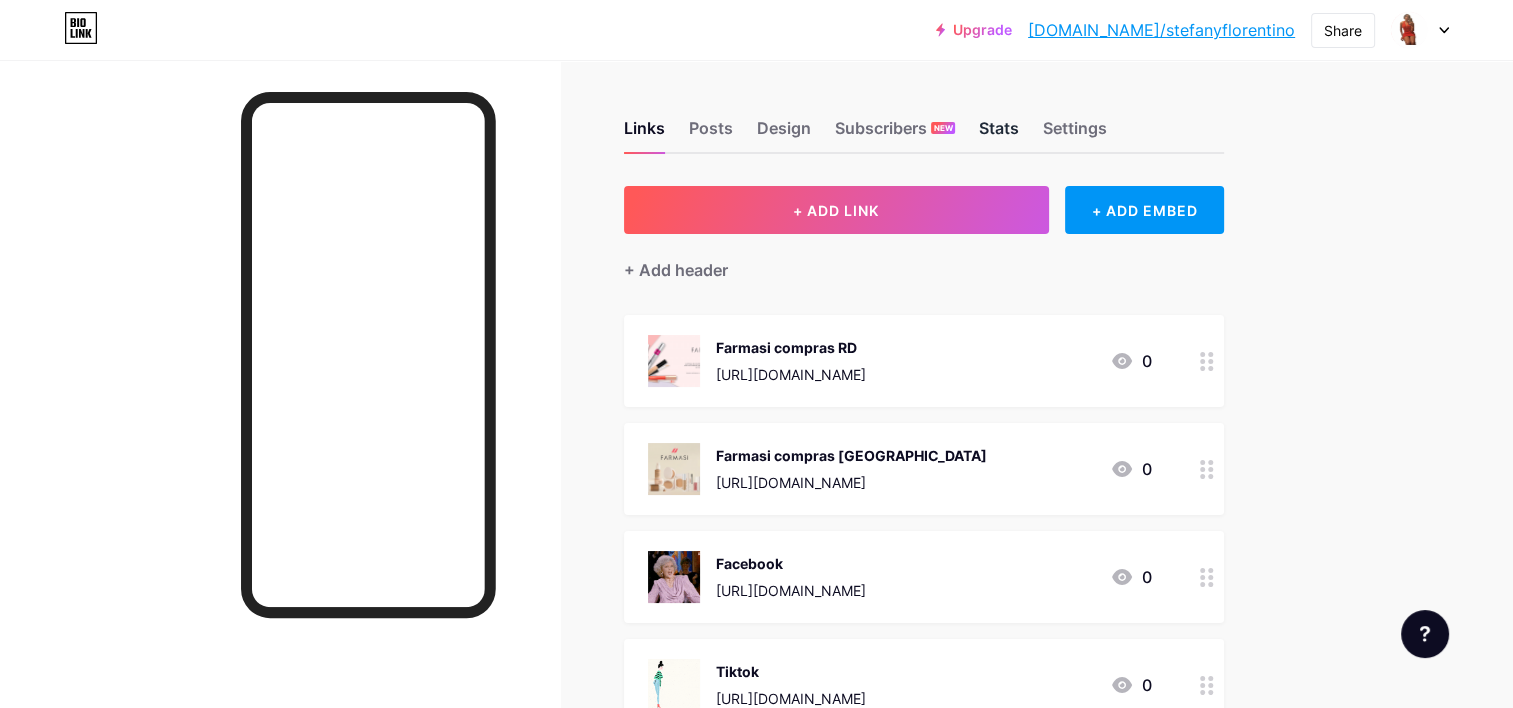 click on "Stats" at bounding box center (999, 134) 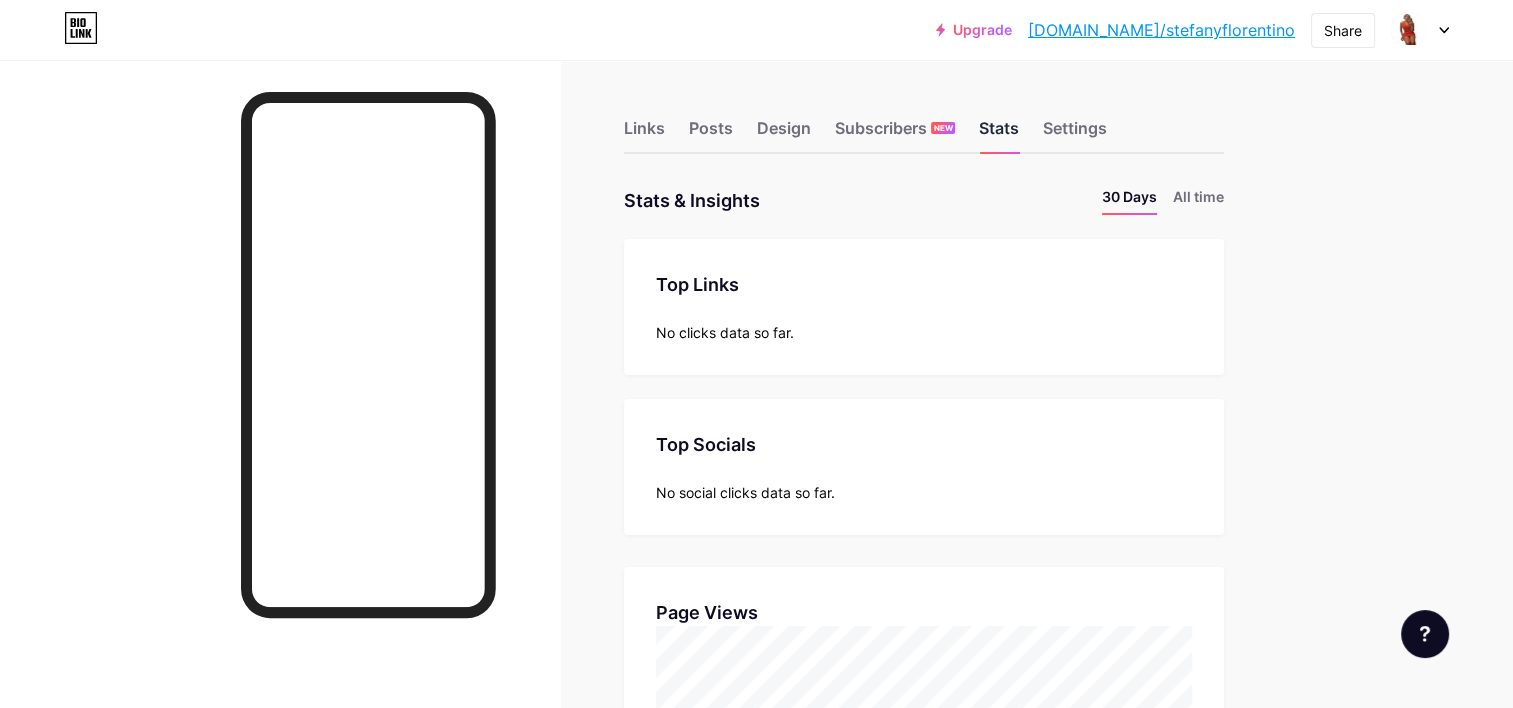 scroll, scrollTop: 999292, scrollLeft: 998487, axis: both 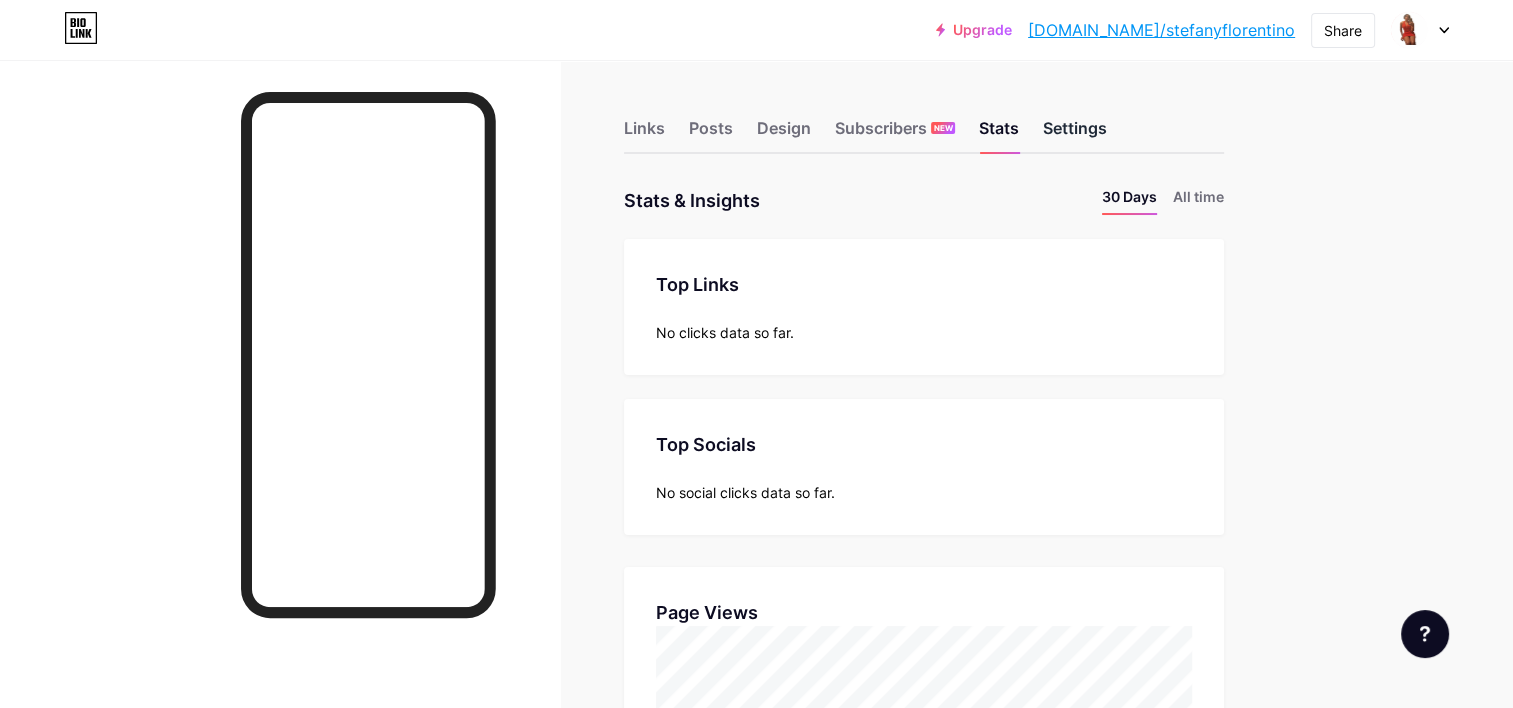 click on "Settings" at bounding box center (1075, 134) 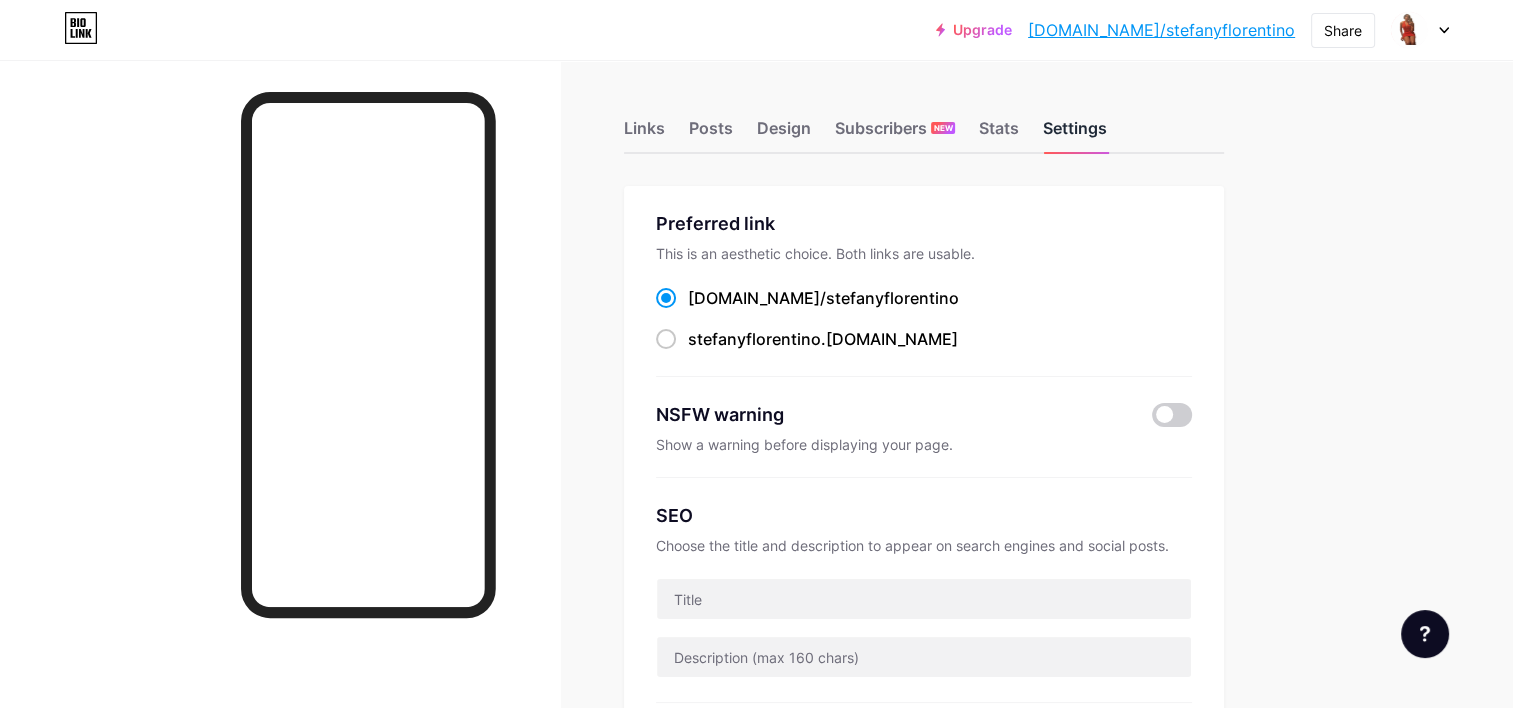 scroll, scrollTop: 0, scrollLeft: 0, axis: both 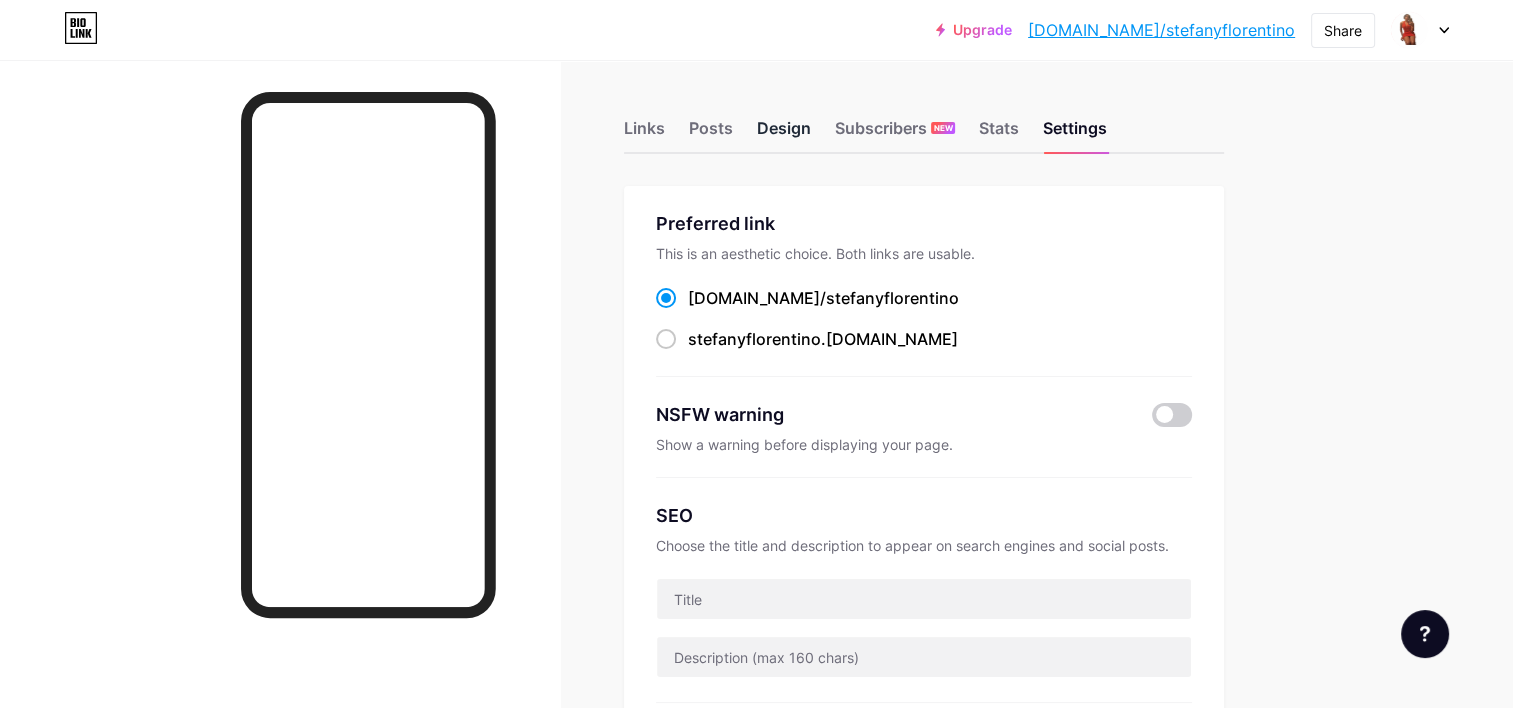 drag, startPoint x: 796, startPoint y: 113, endPoint x: 792, endPoint y: 130, distance: 17.464249 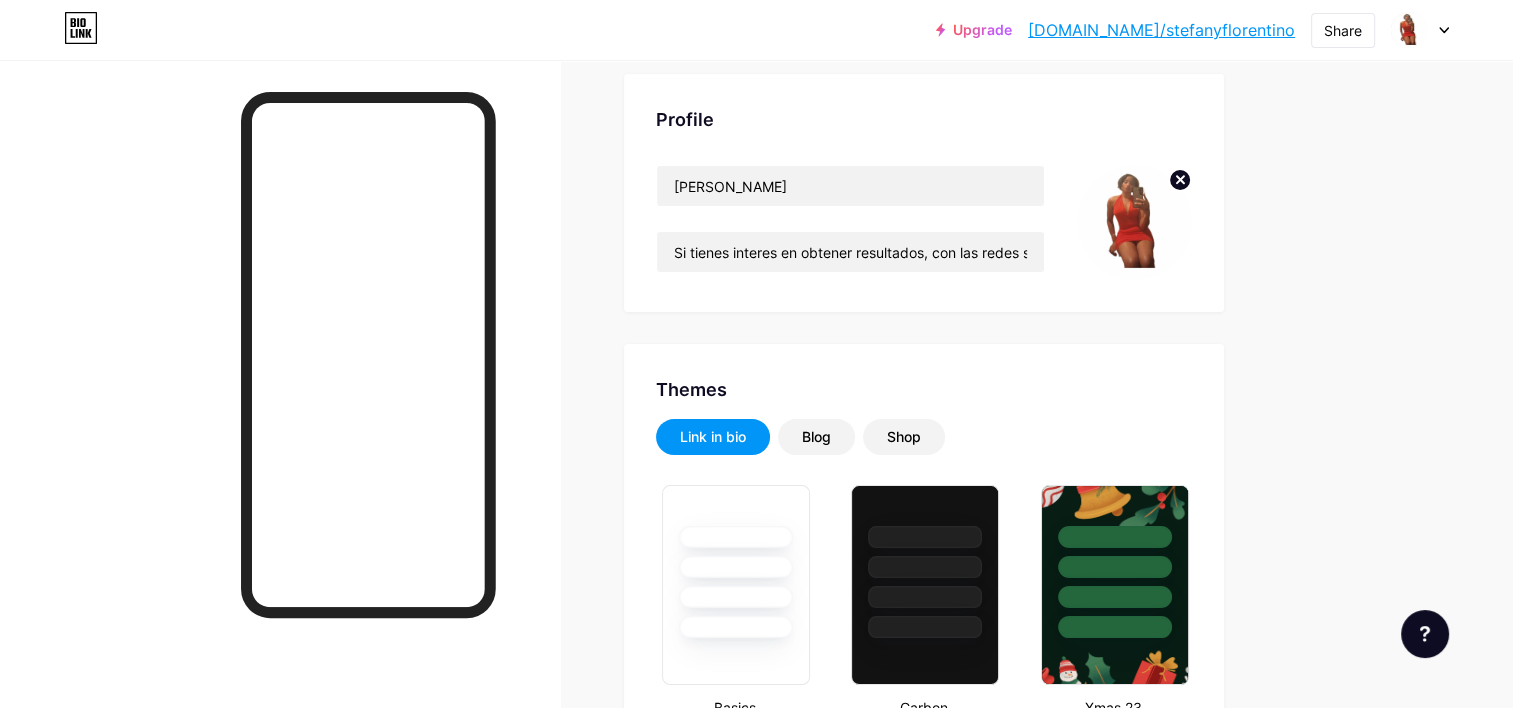 type on "#000000" 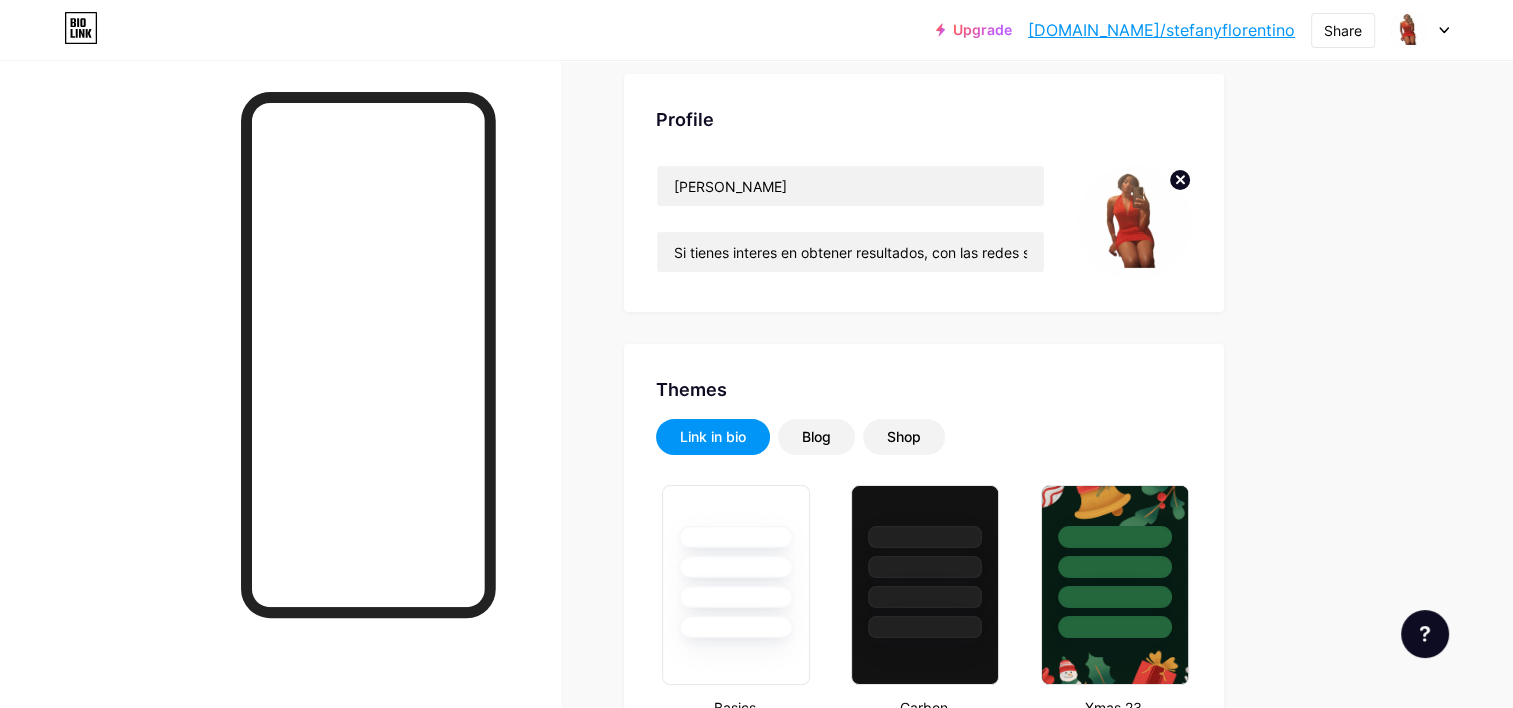 type on "#000000" 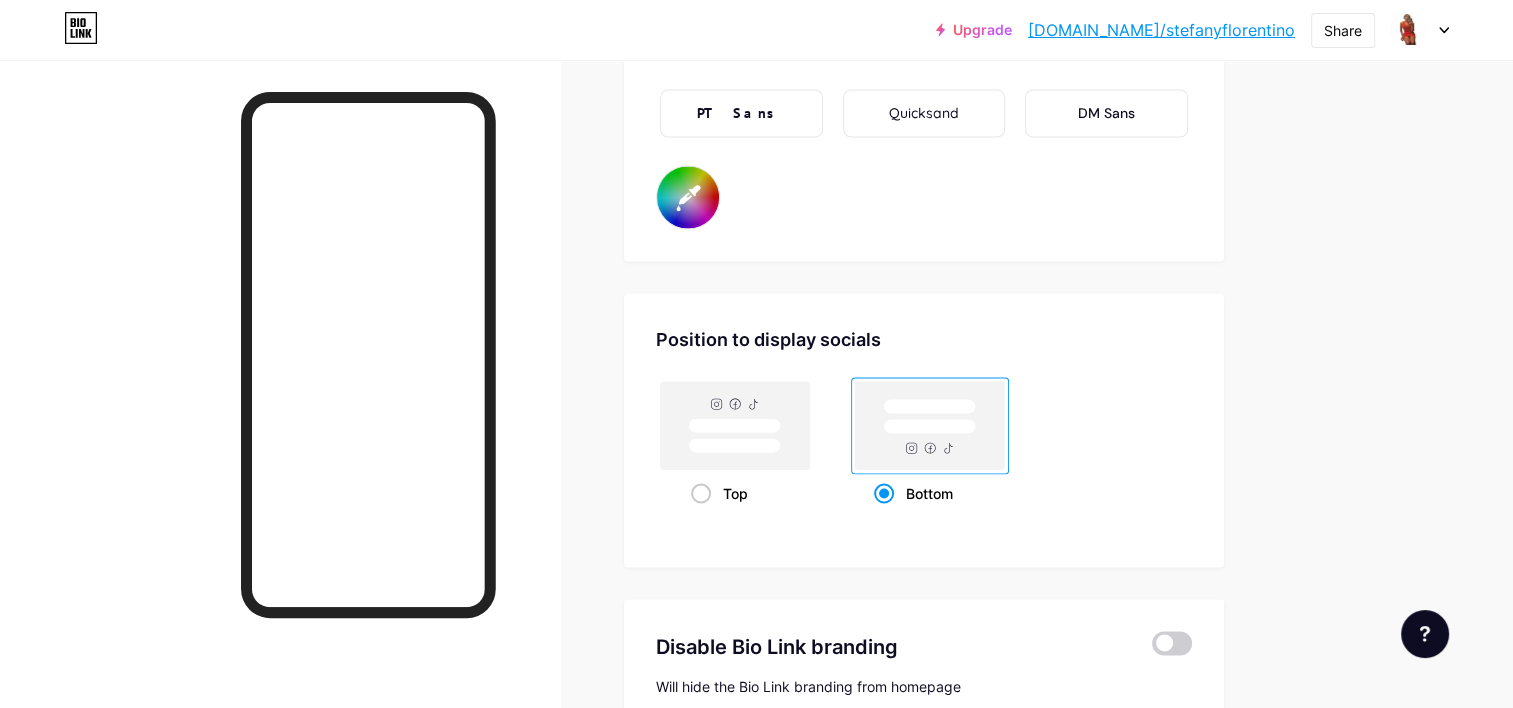 scroll, scrollTop: 3640, scrollLeft: 0, axis: vertical 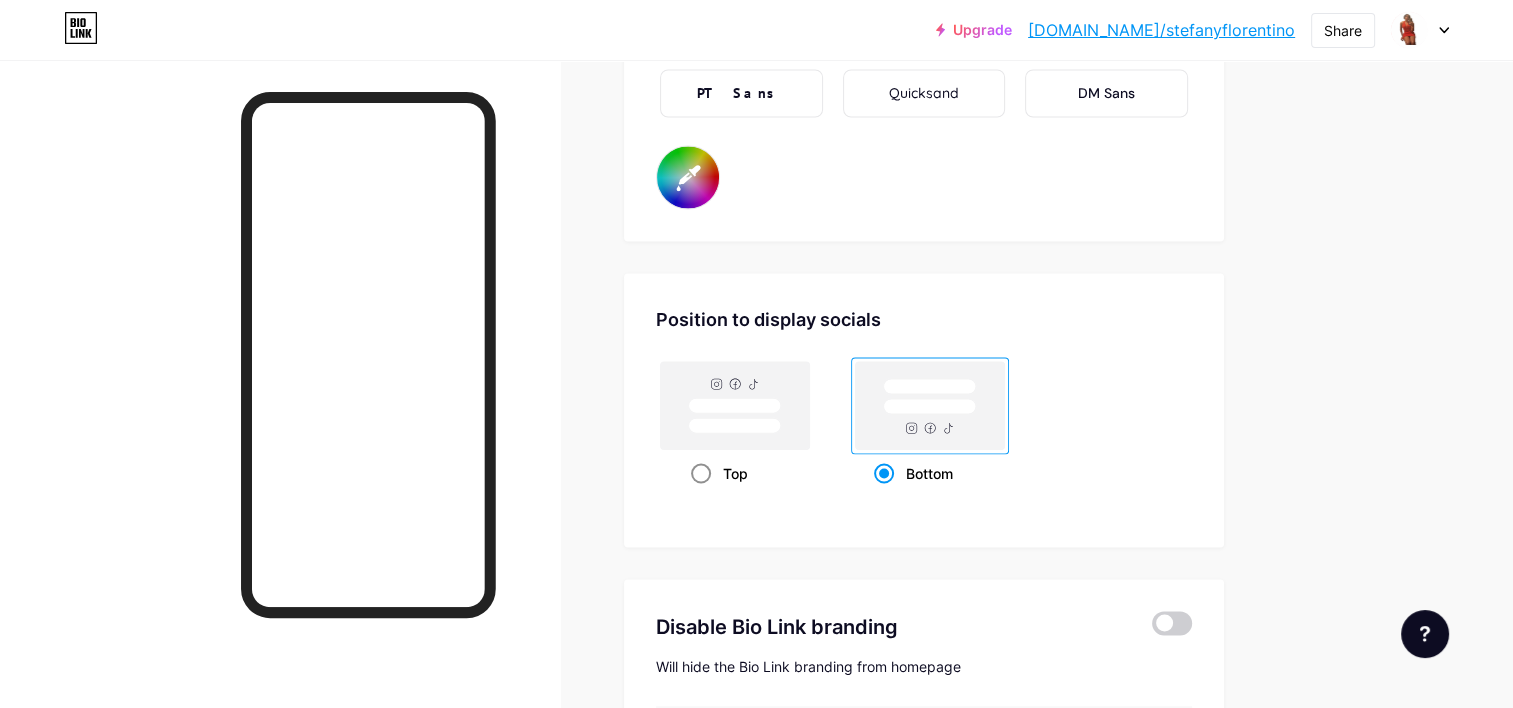 click 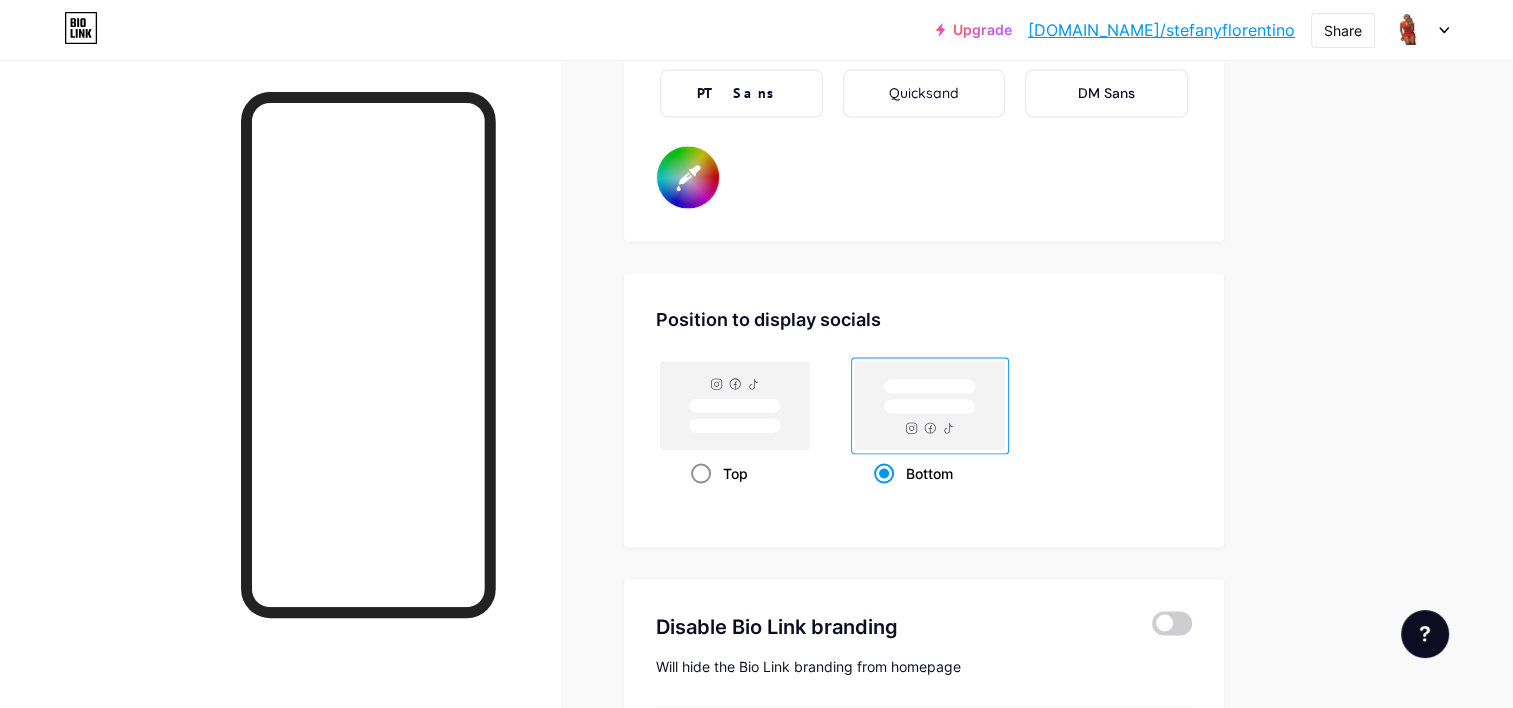 click on "Top" at bounding box center (697, 497) 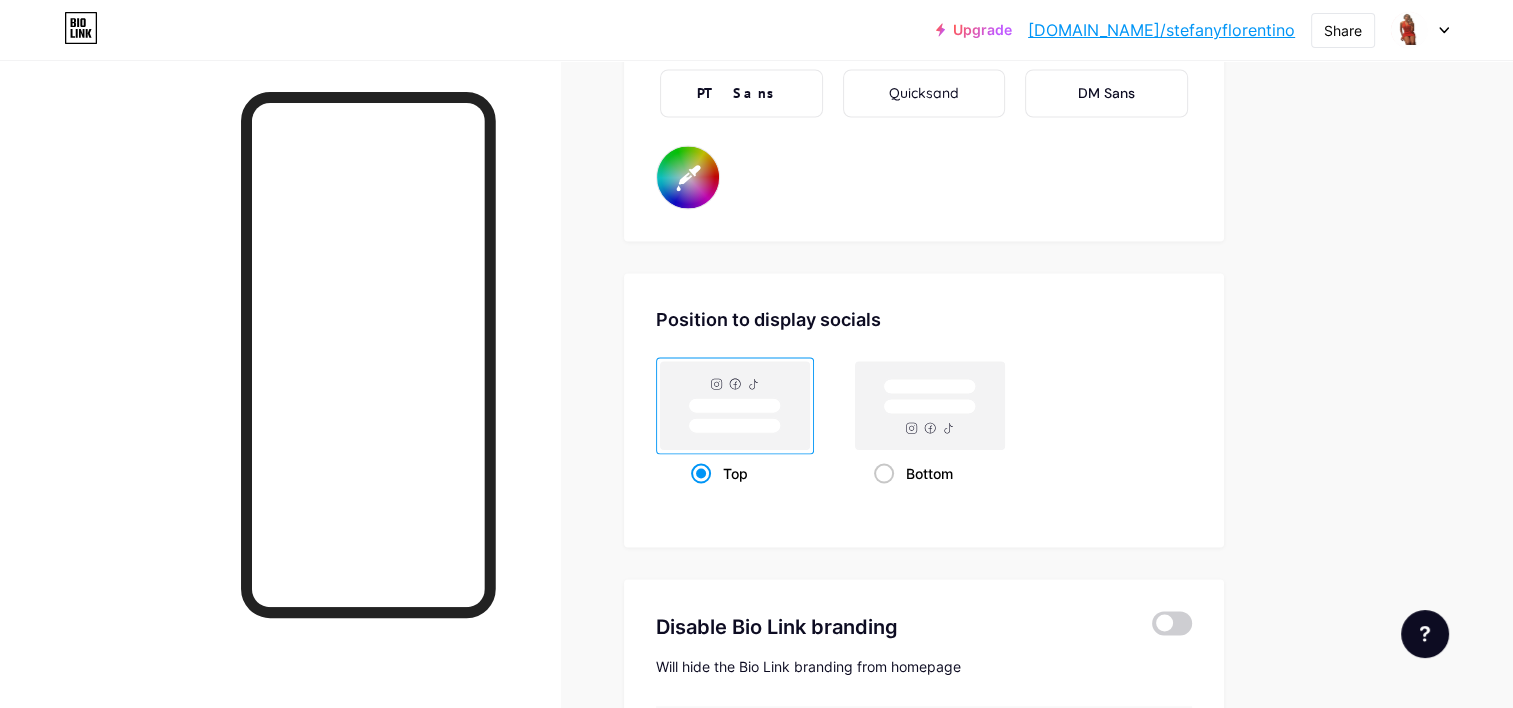 type on "#000000" 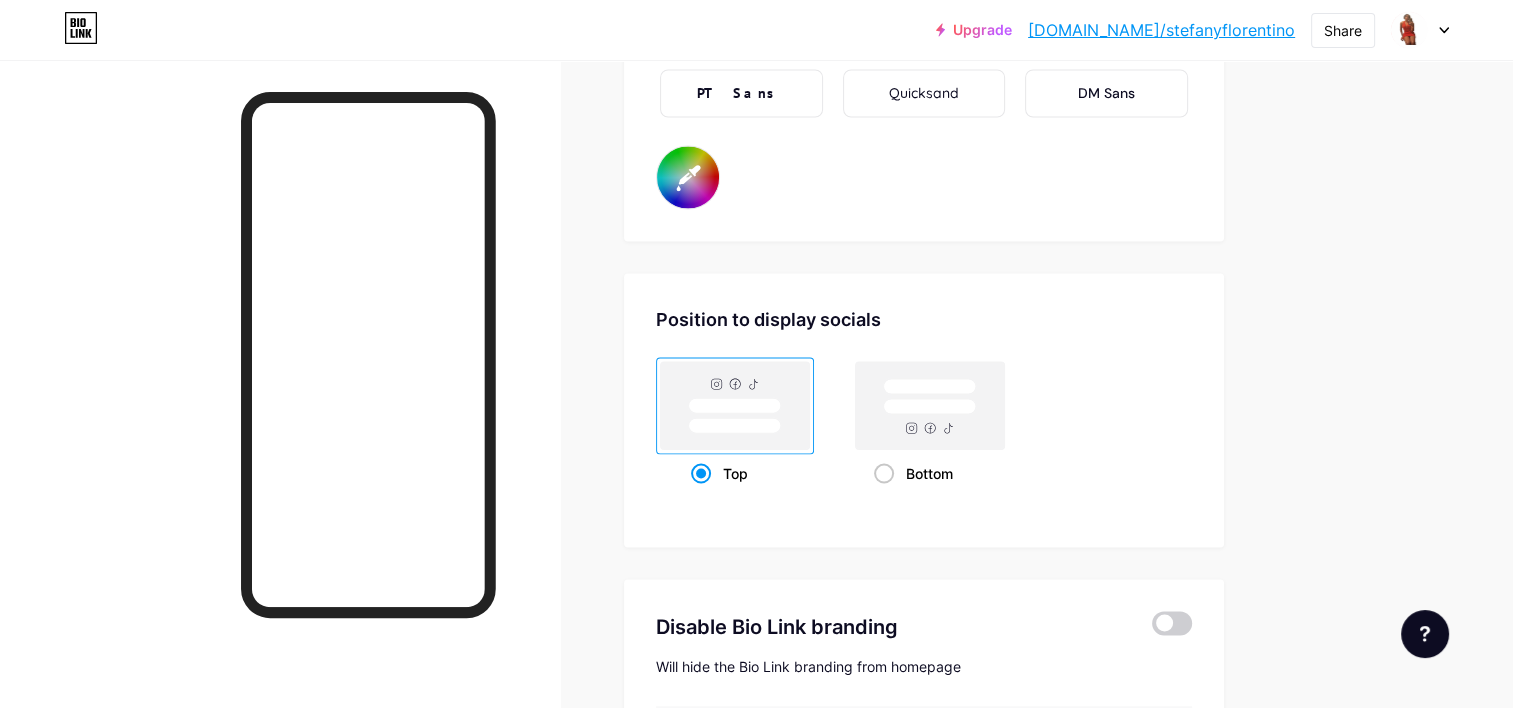 click on "Top" at bounding box center [697, 497] 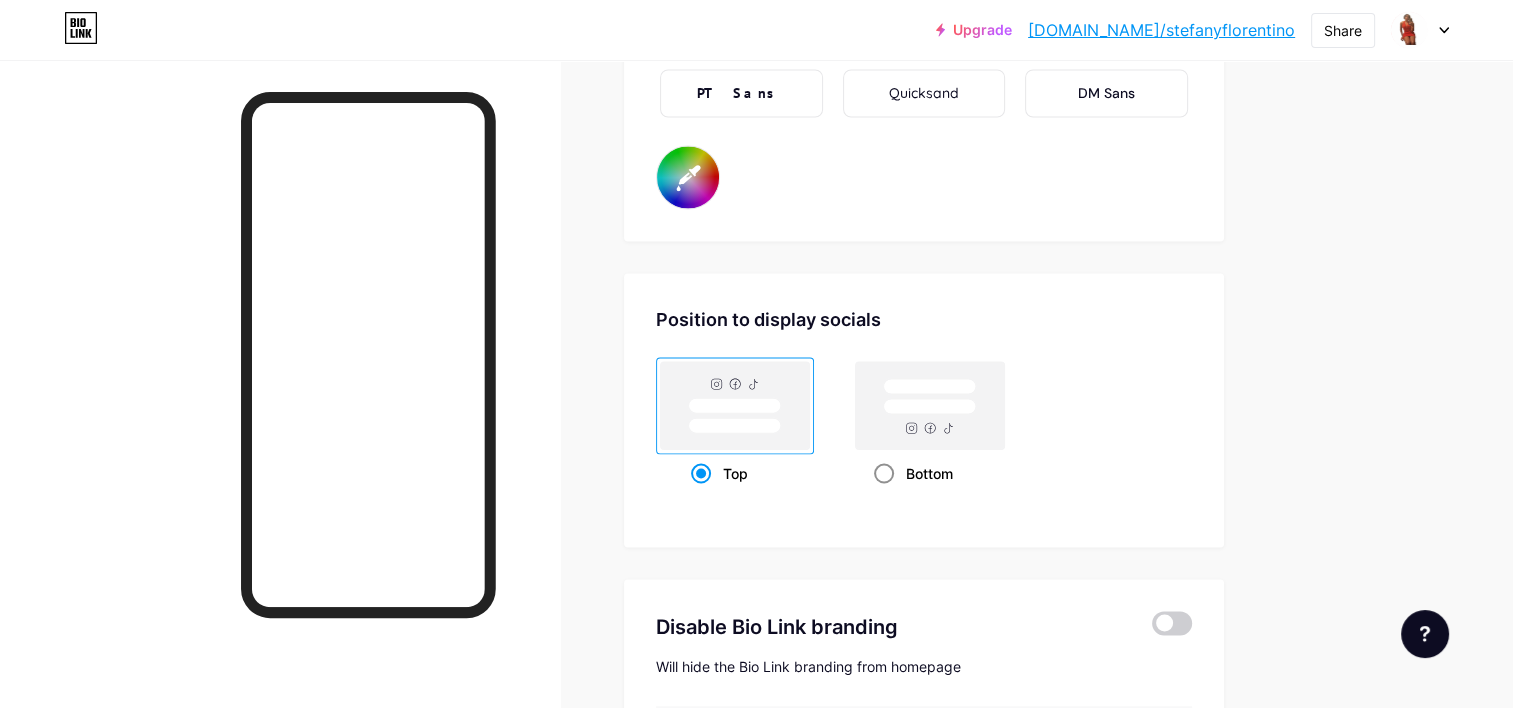 click at bounding box center [884, 473] 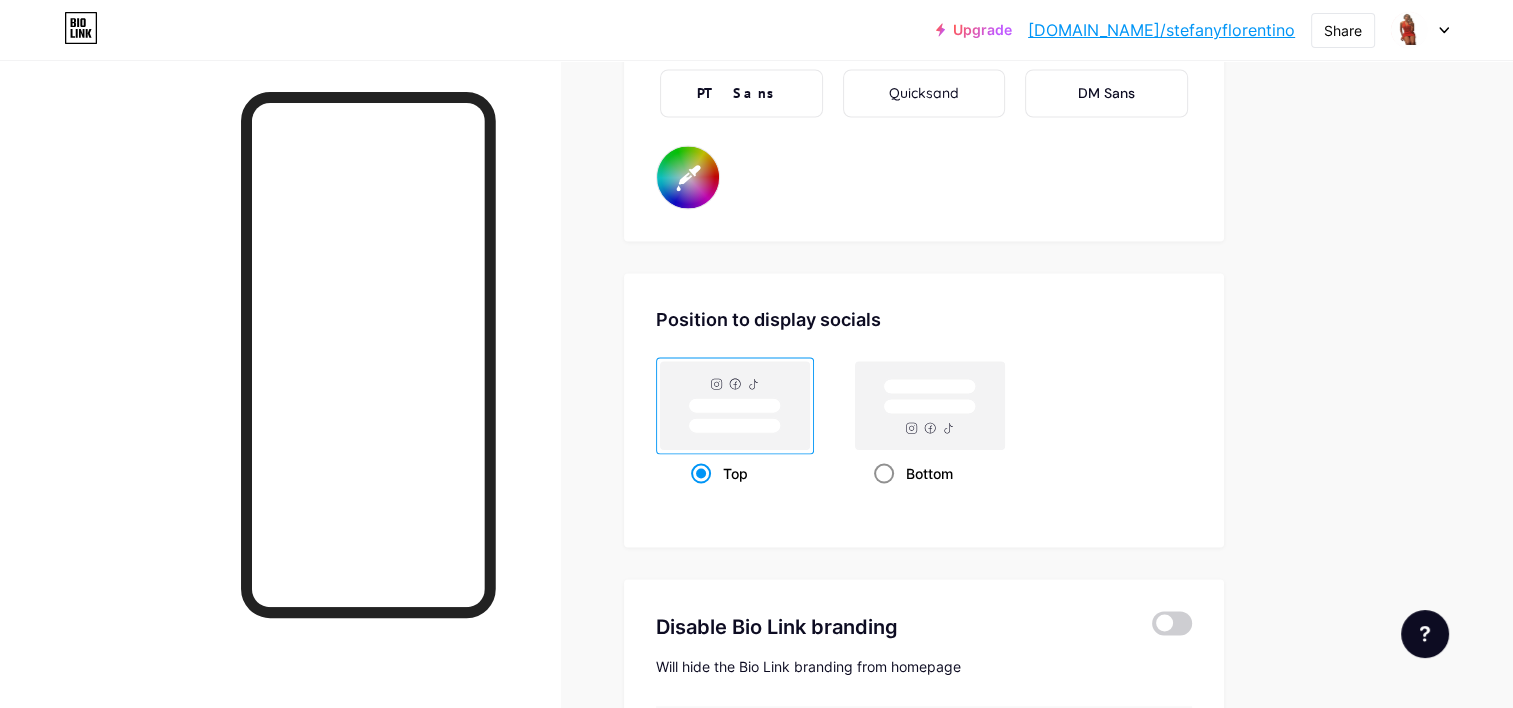 click on "Bottom" at bounding box center (880, 497) 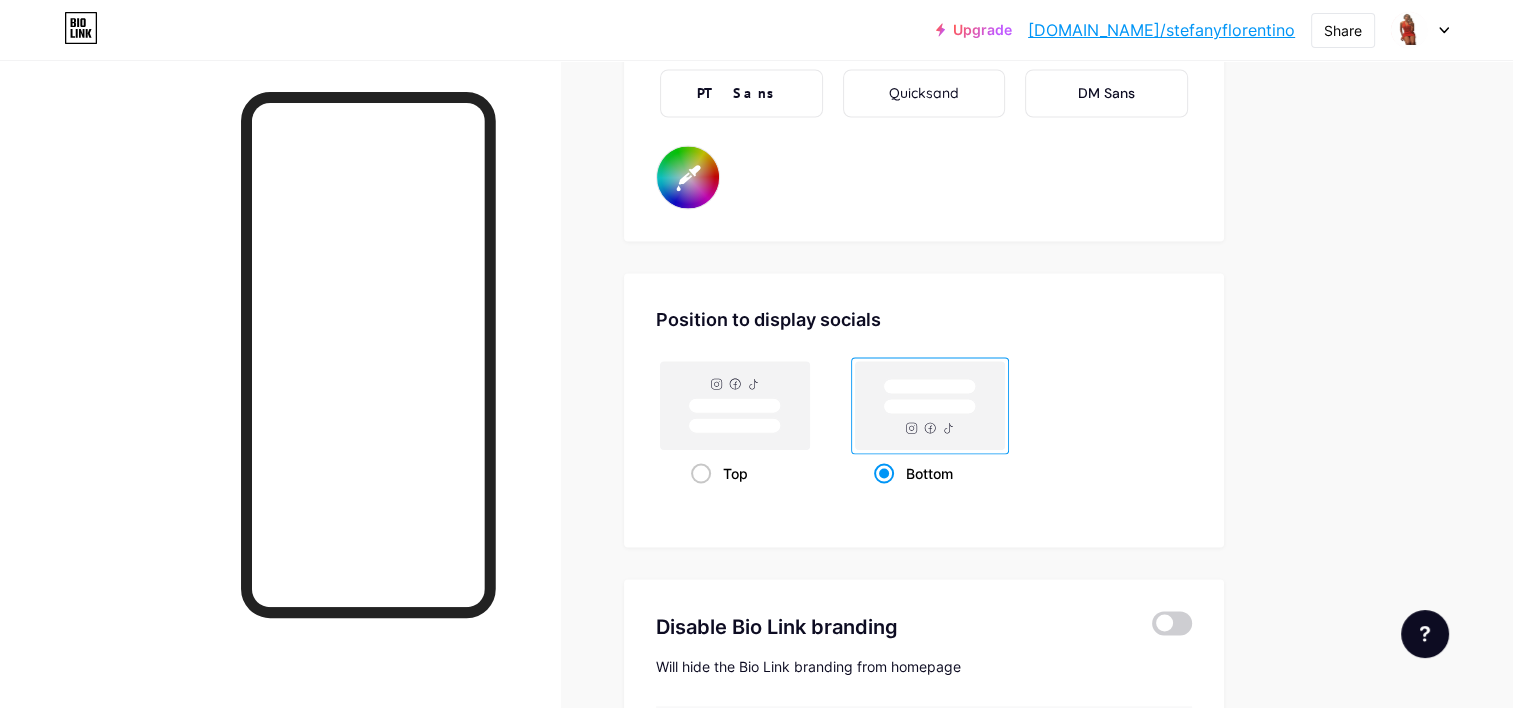 type on "#000000" 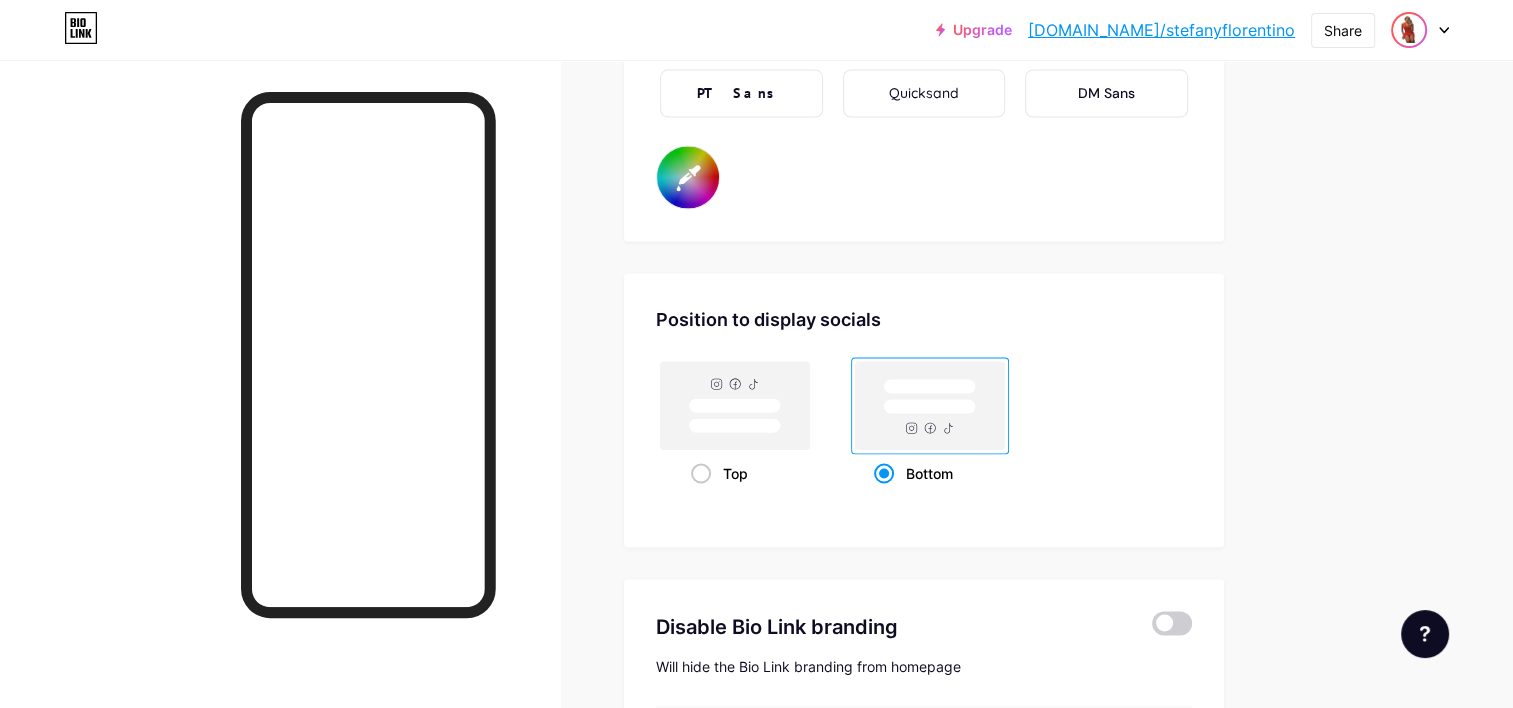 click at bounding box center (1409, 30) 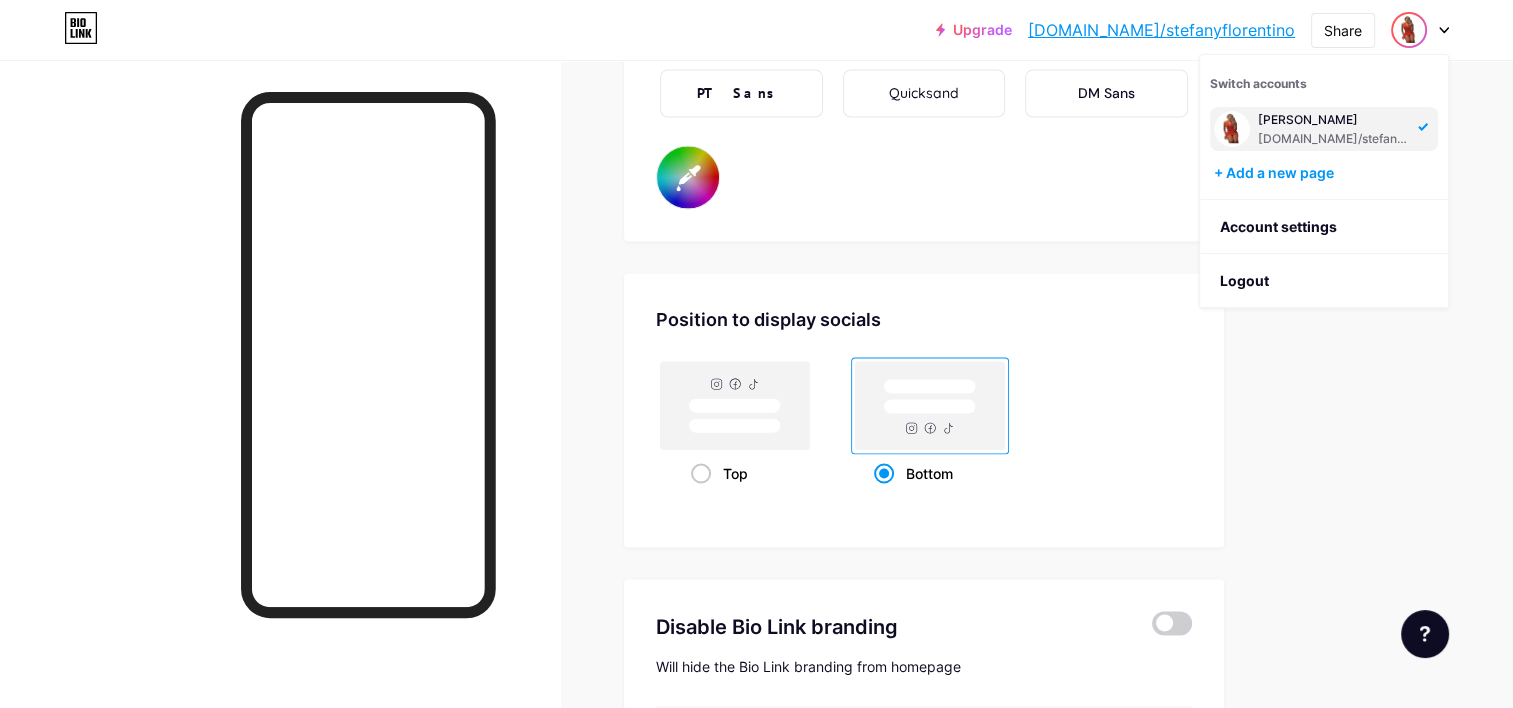 click on "[PERSON_NAME]" at bounding box center [1335, 120] 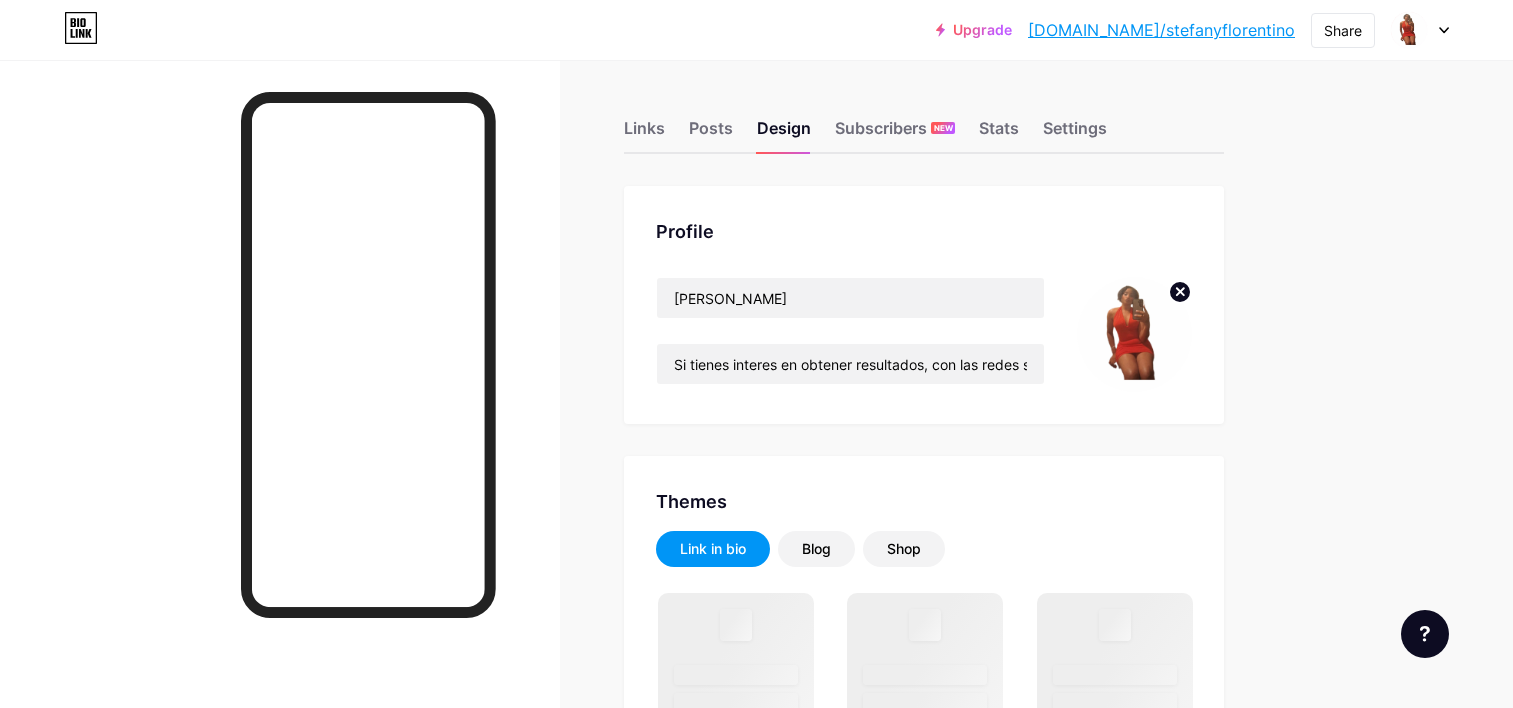 scroll, scrollTop: 0, scrollLeft: 0, axis: both 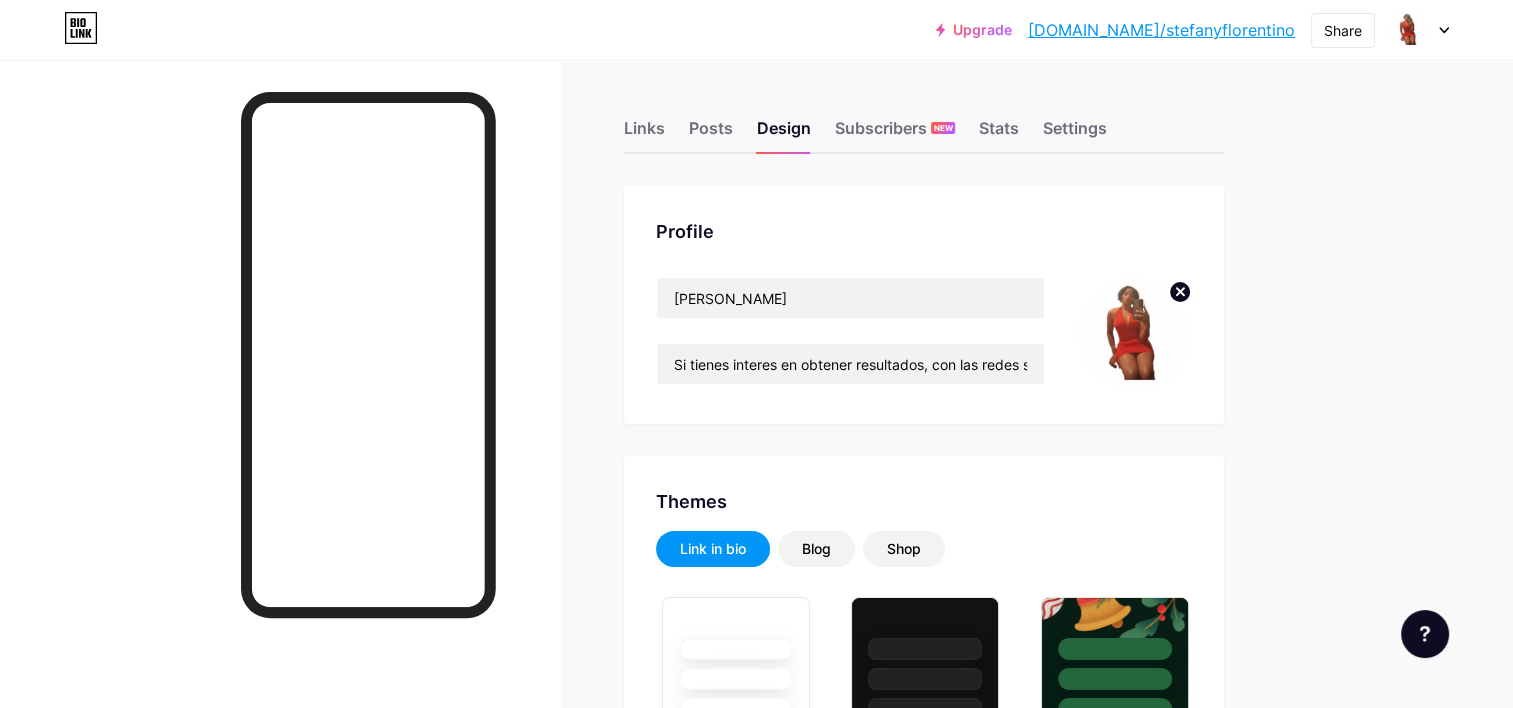type on "#000000" 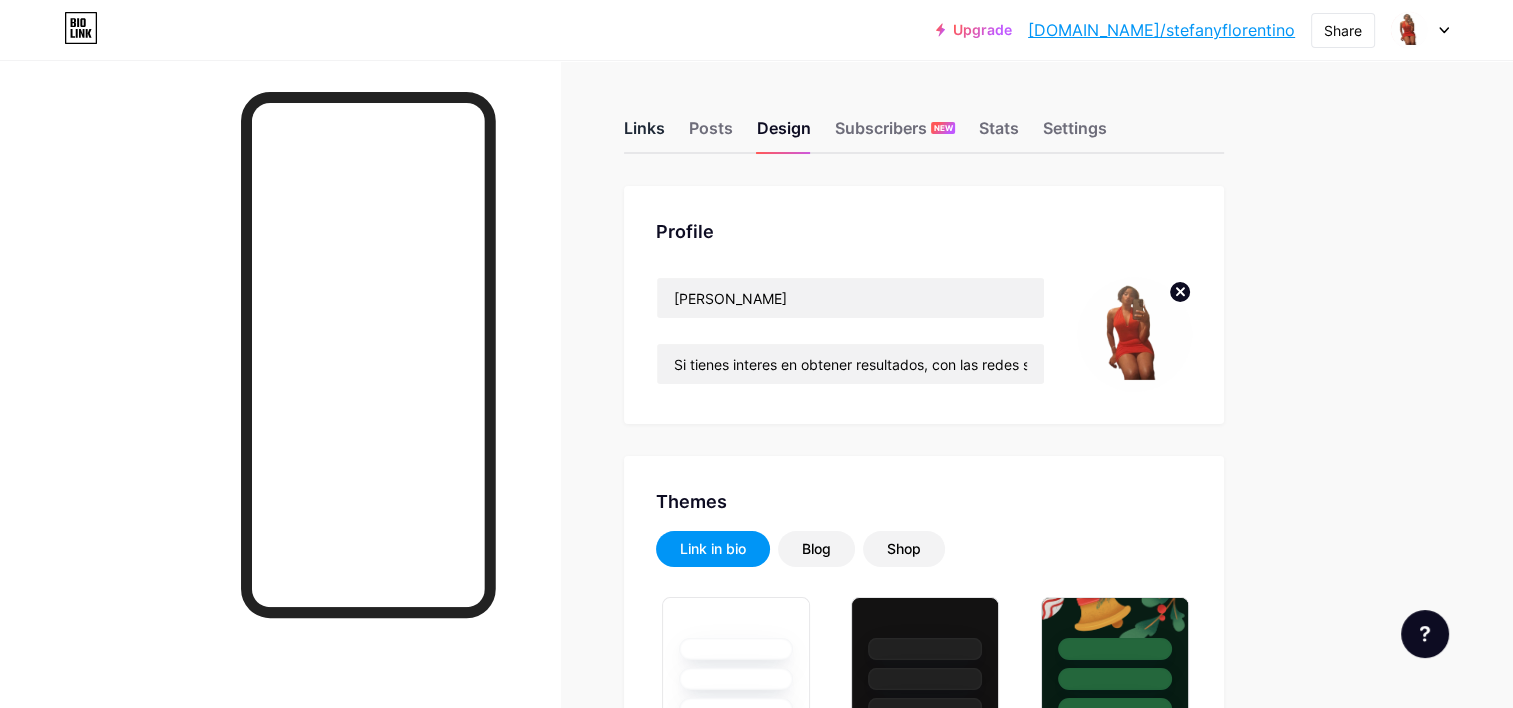 click on "Links" at bounding box center (644, 134) 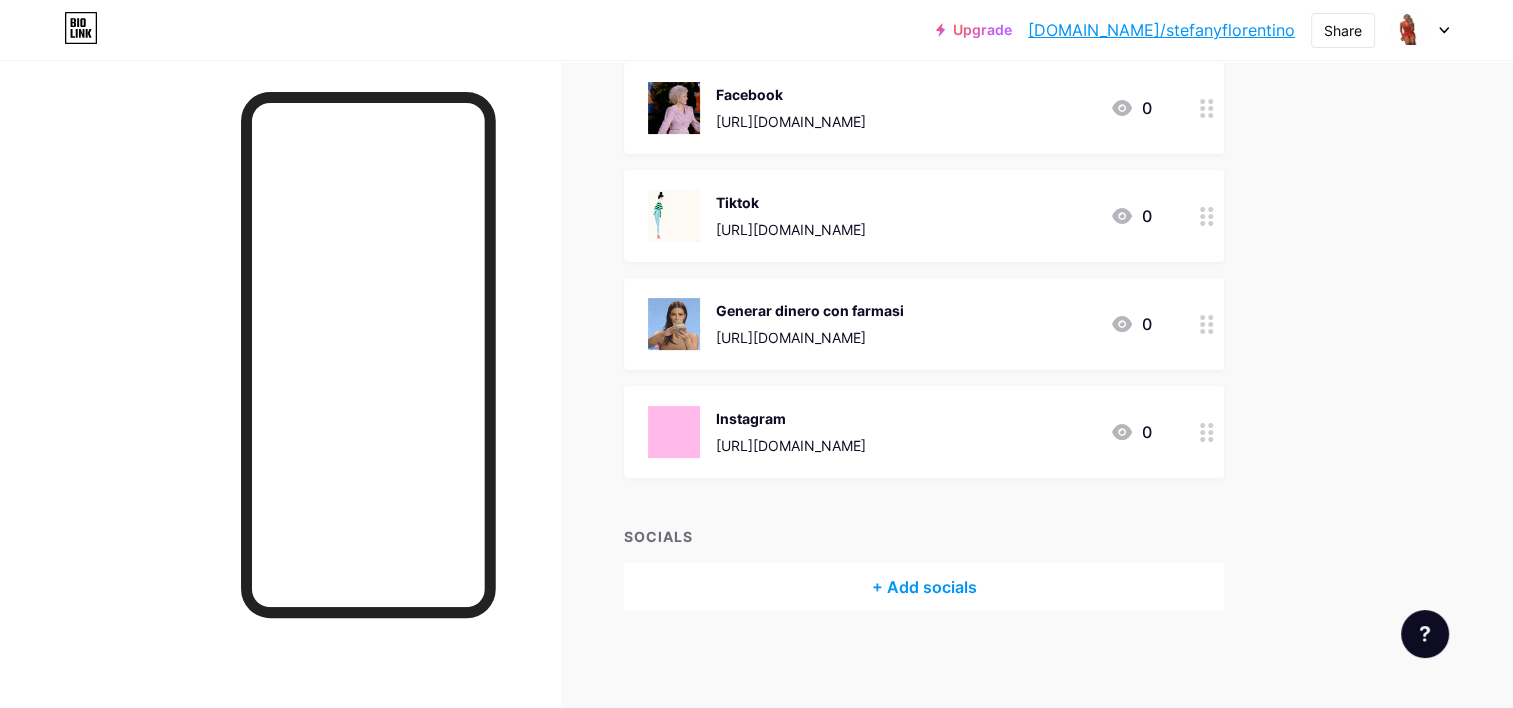 scroll, scrollTop: 470, scrollLeft: 0, axis: vertical 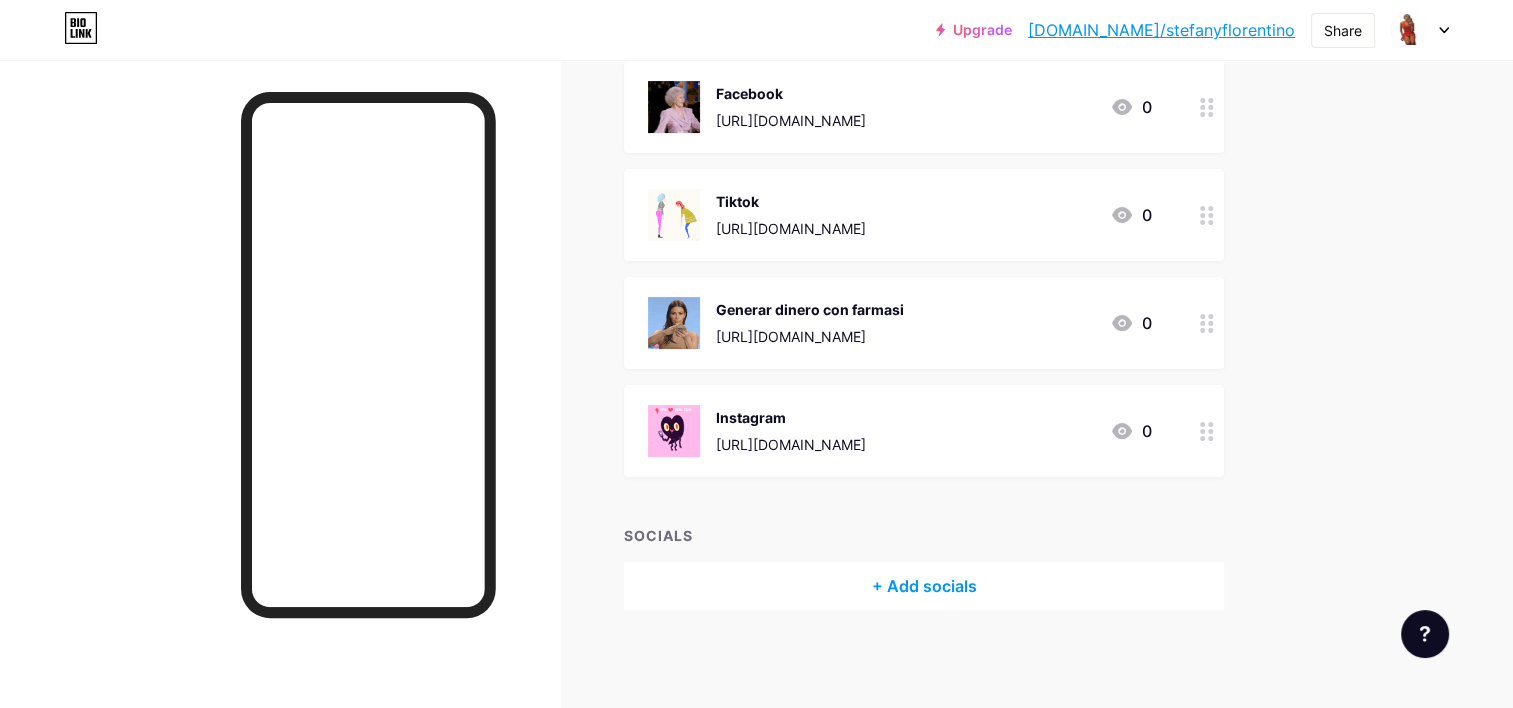 click on "+ Add socials" at bounding box center (924, 586) 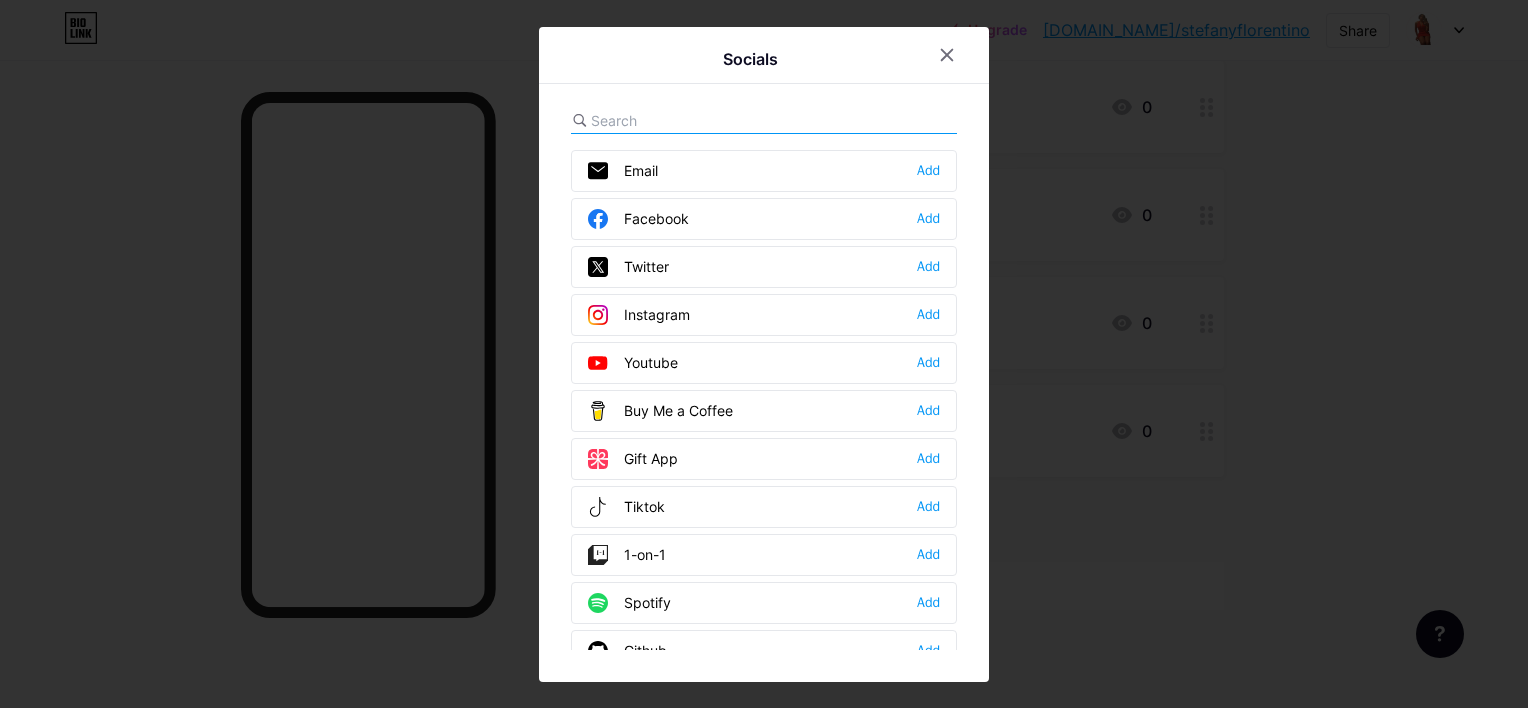 click at bounding box center (701, 120) 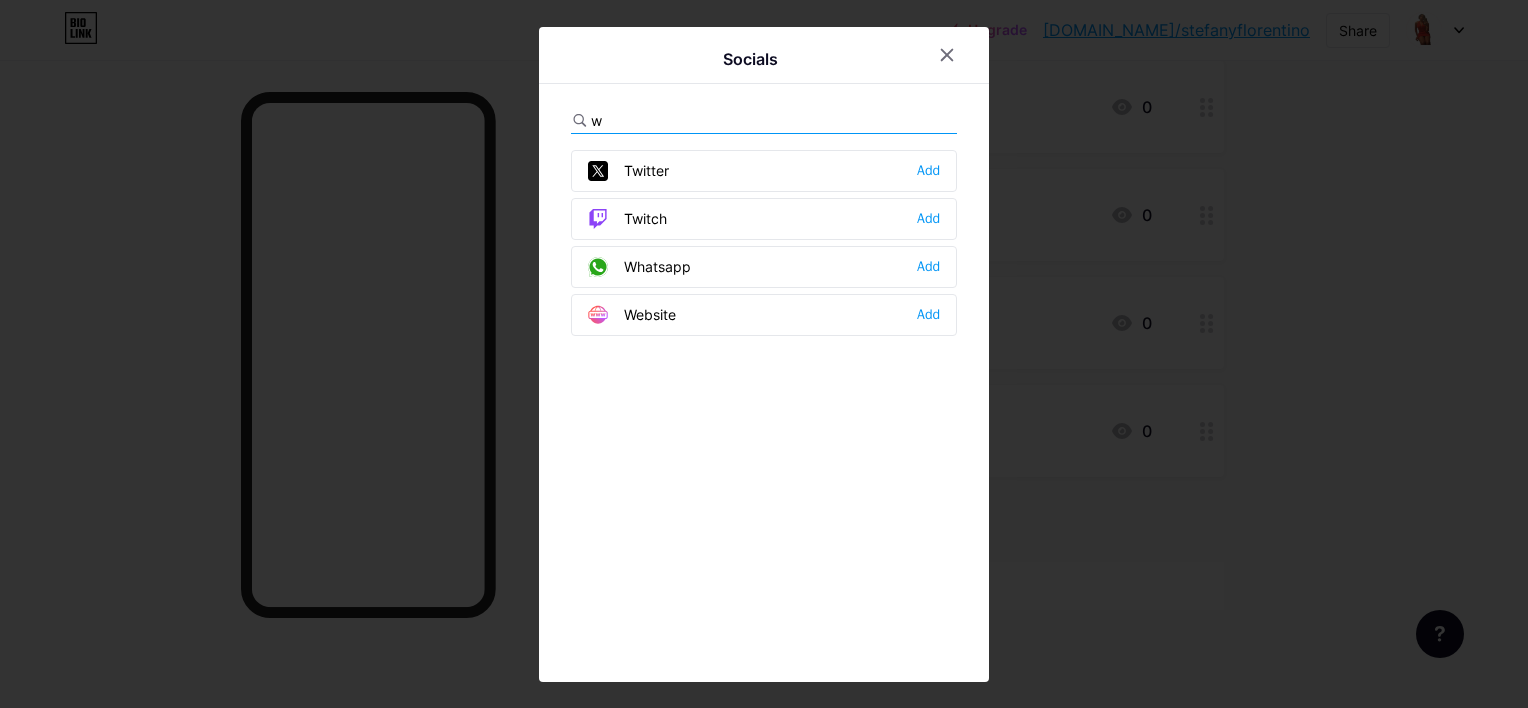 drag, startPoint x: 752, startPoint y: 110, endPoint x: 688, endPoint y: 260, distance: 163.0828 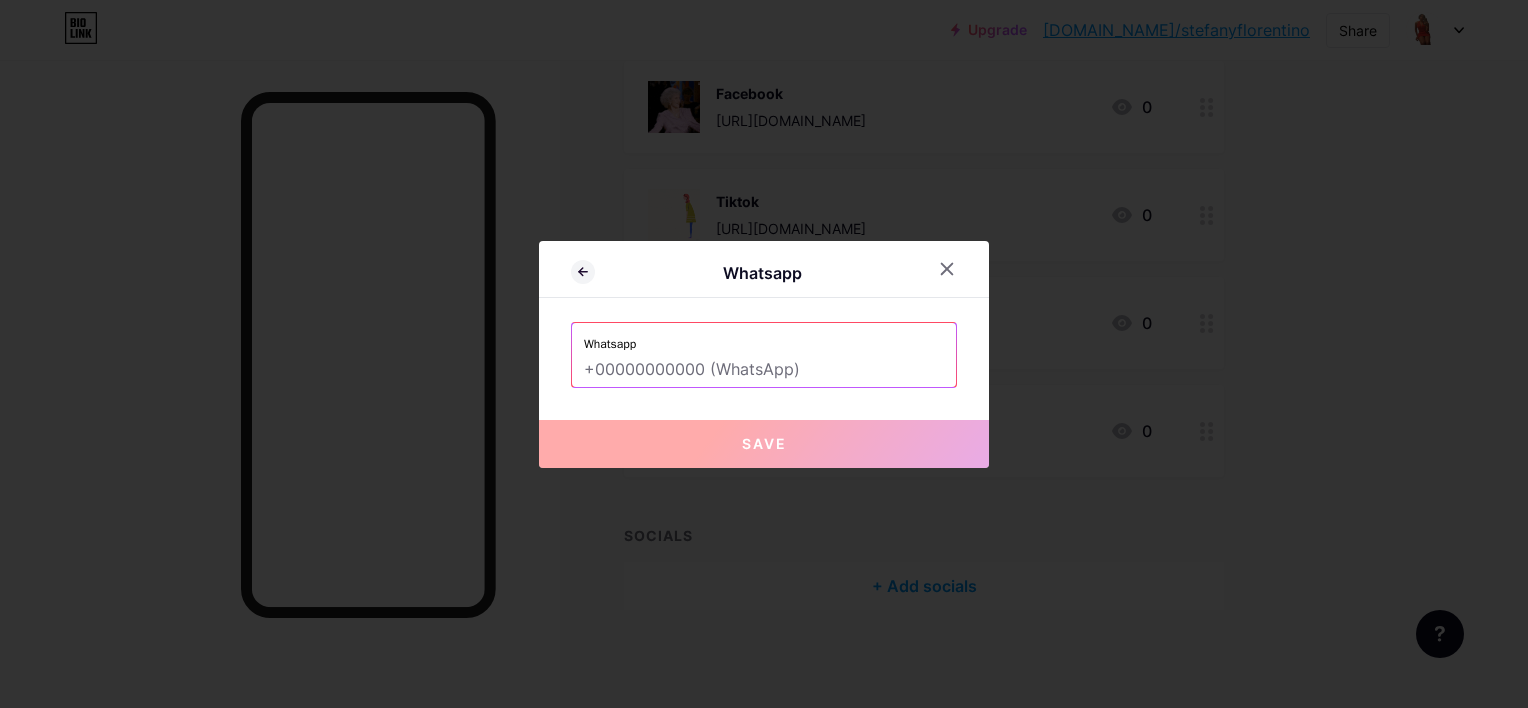 click at bounding box center (764, 370) 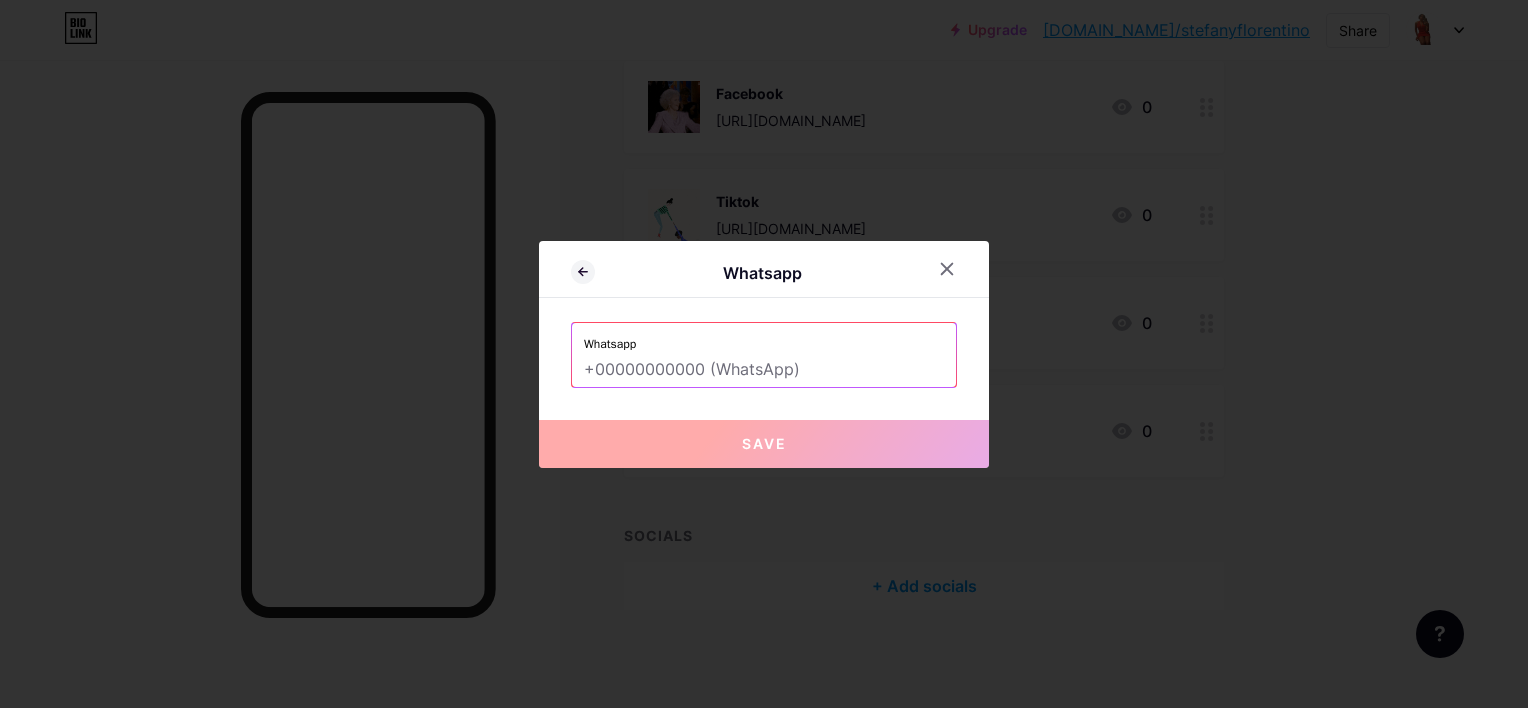 click at bounding box center (764, 370) 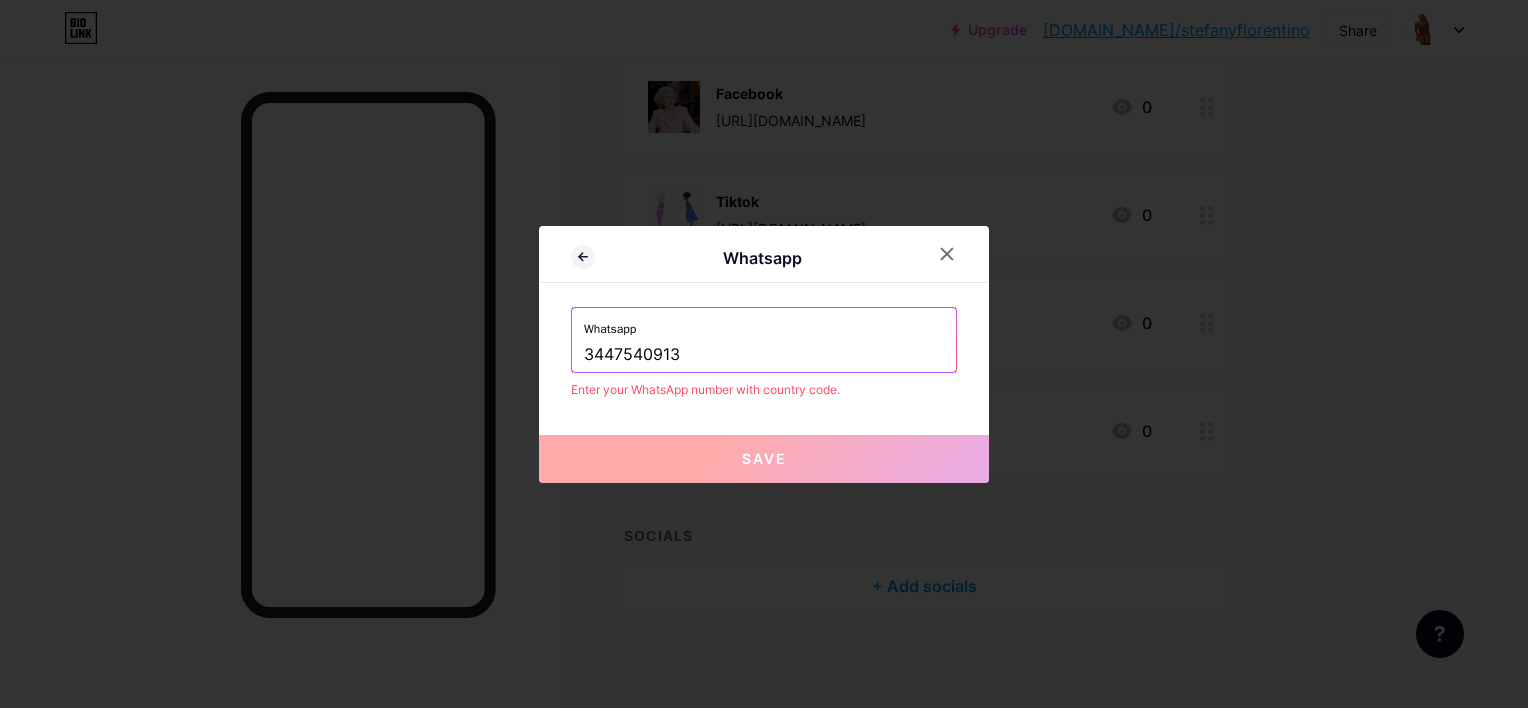 click on "3447540913" at bounding box center [764, 355] 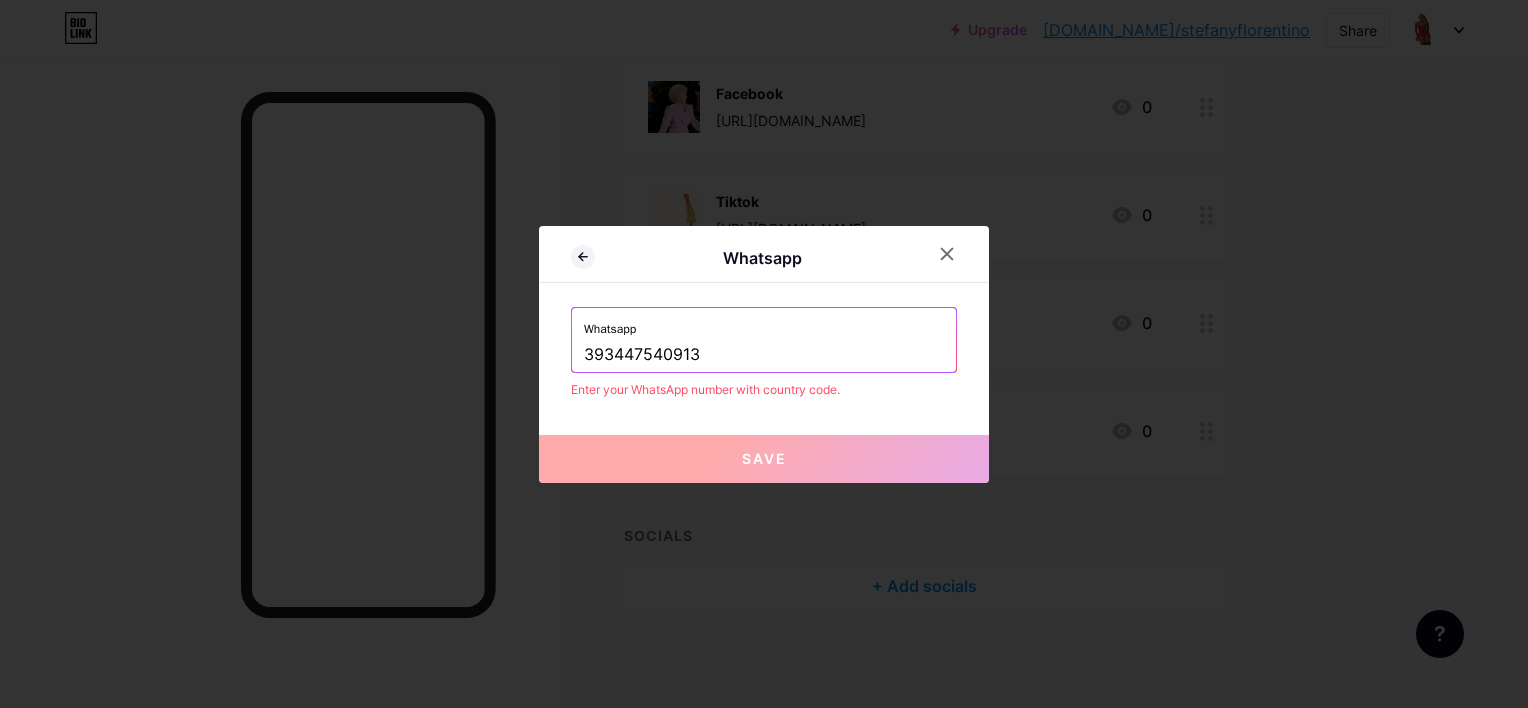 click on "Whatsapp   393447540913" at bounding box center [764, 340] 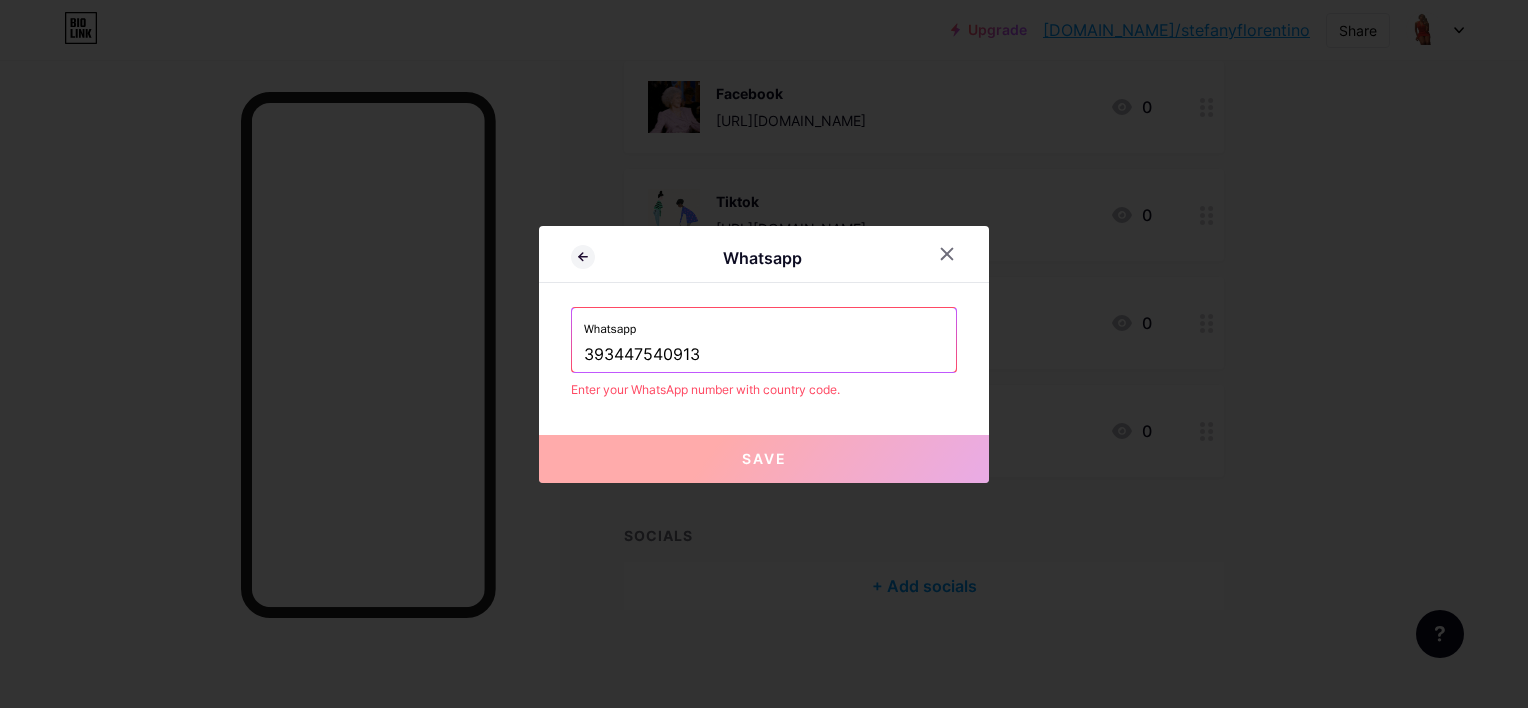 click on "393447540913" at bounding box center (764, 355) 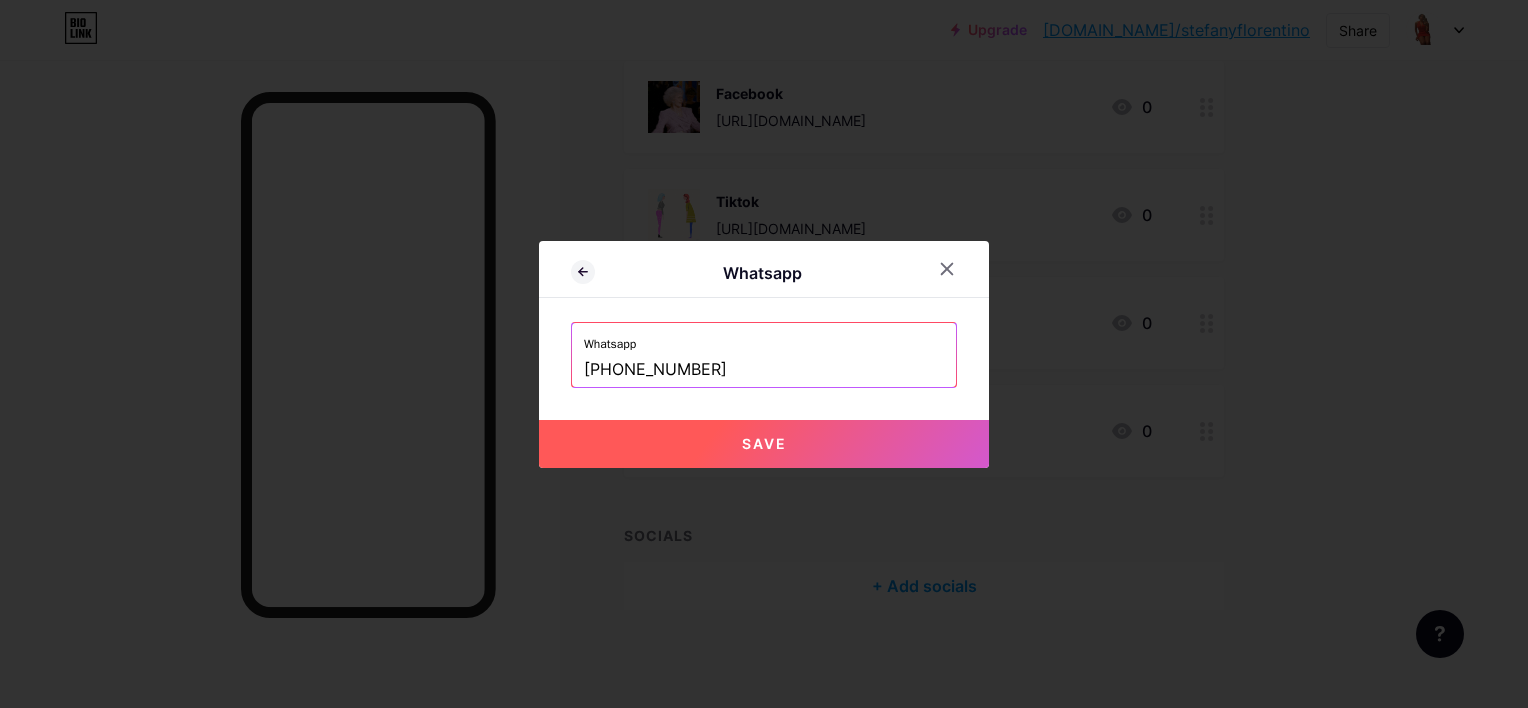 click on "Save" at bounding box center (764, 444) 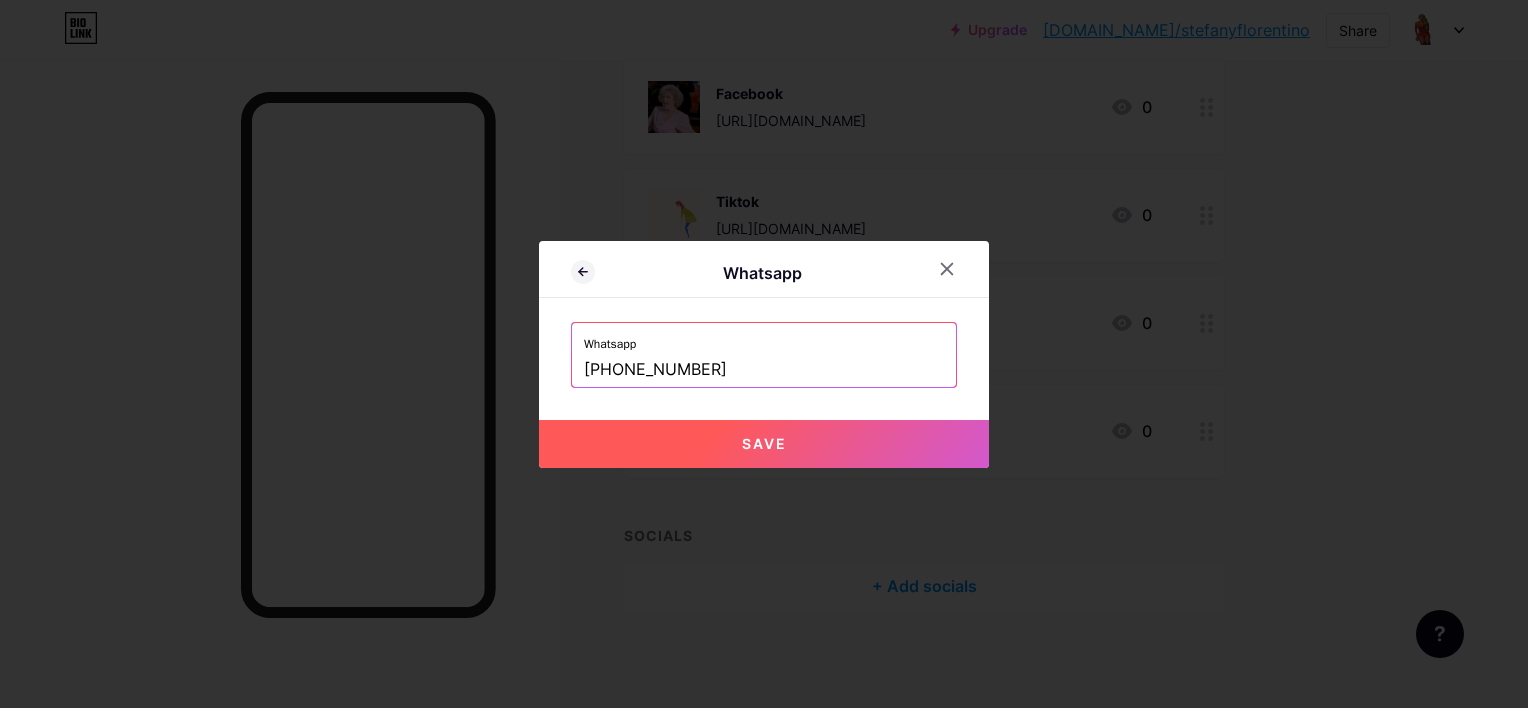 type on "https://wa.me/+393447540913" 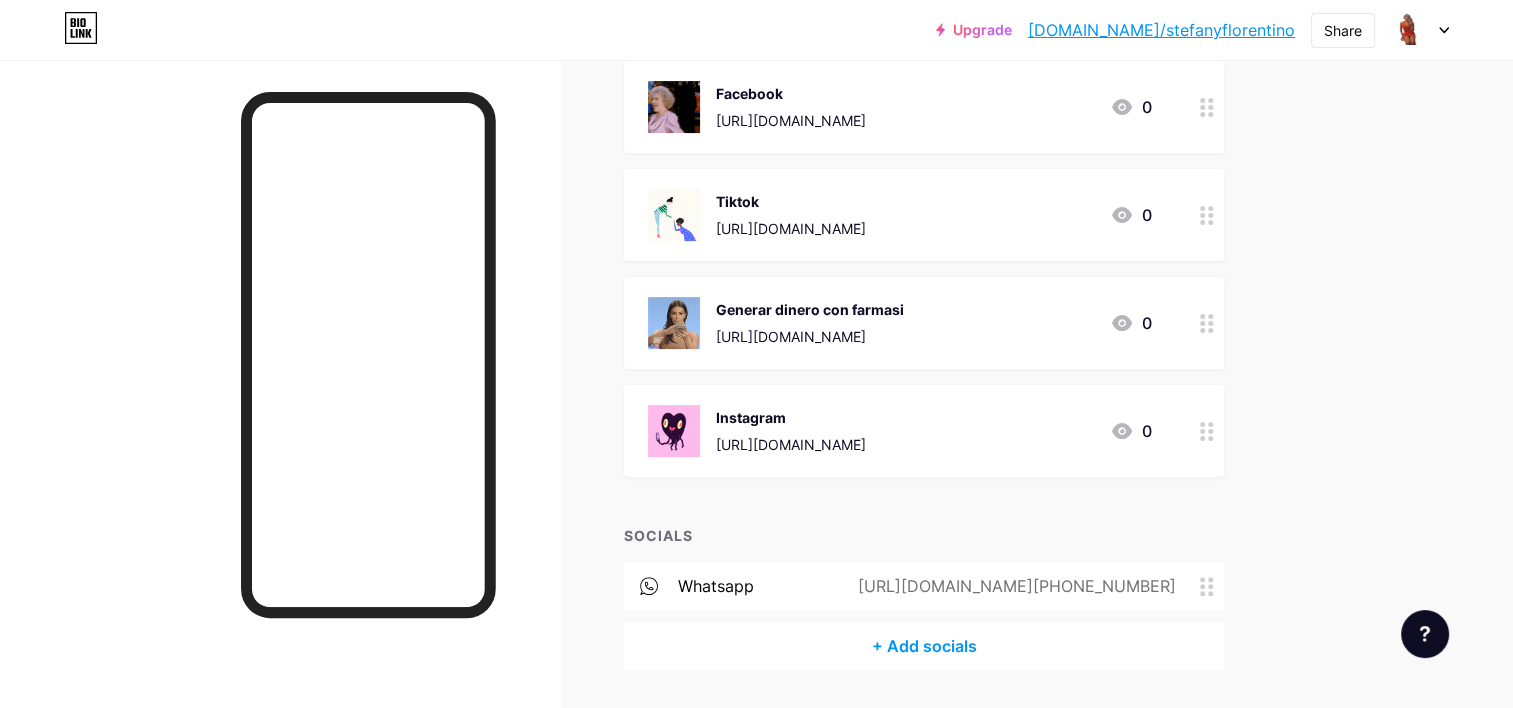 click on "+ Add socials" at bounding box center [924, 646] 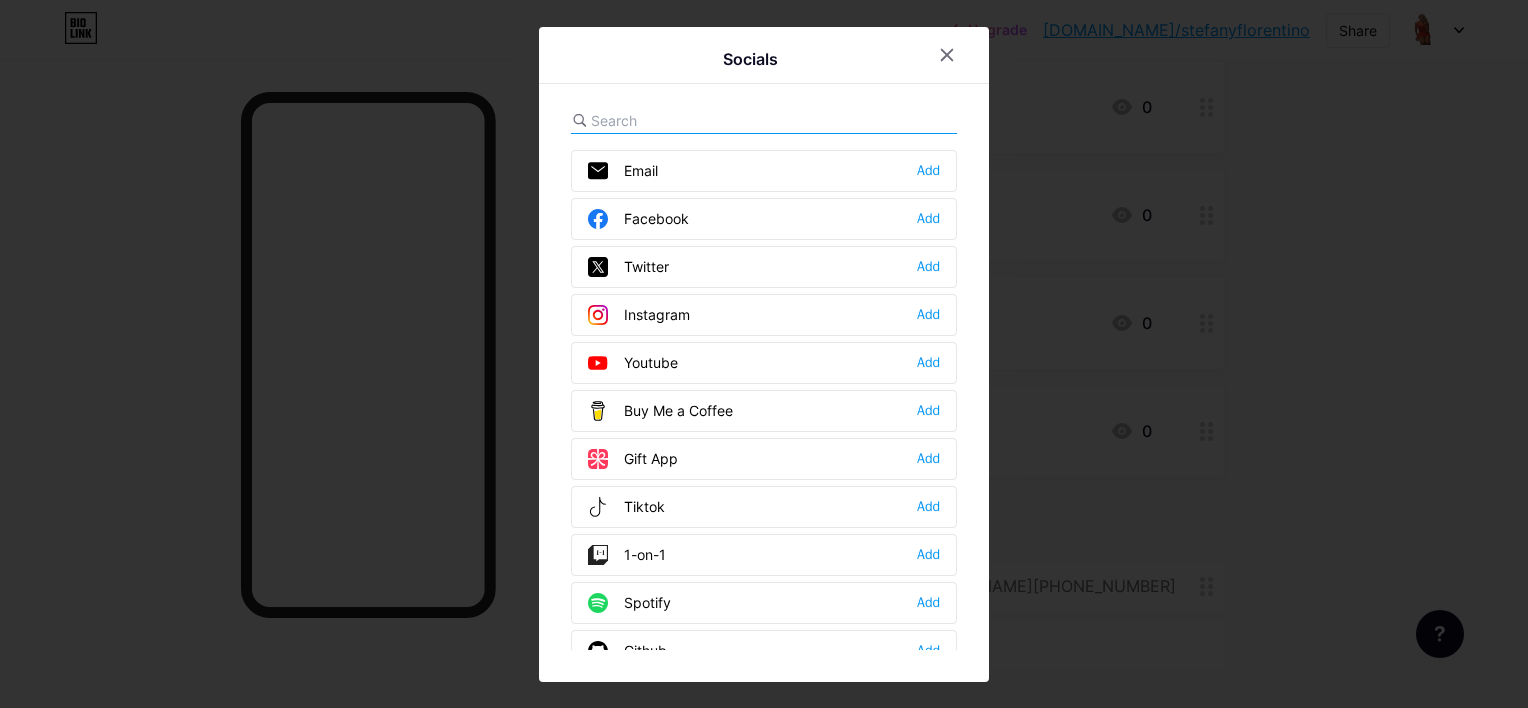 click on "Email
Add" at bounding box center (764, 171) 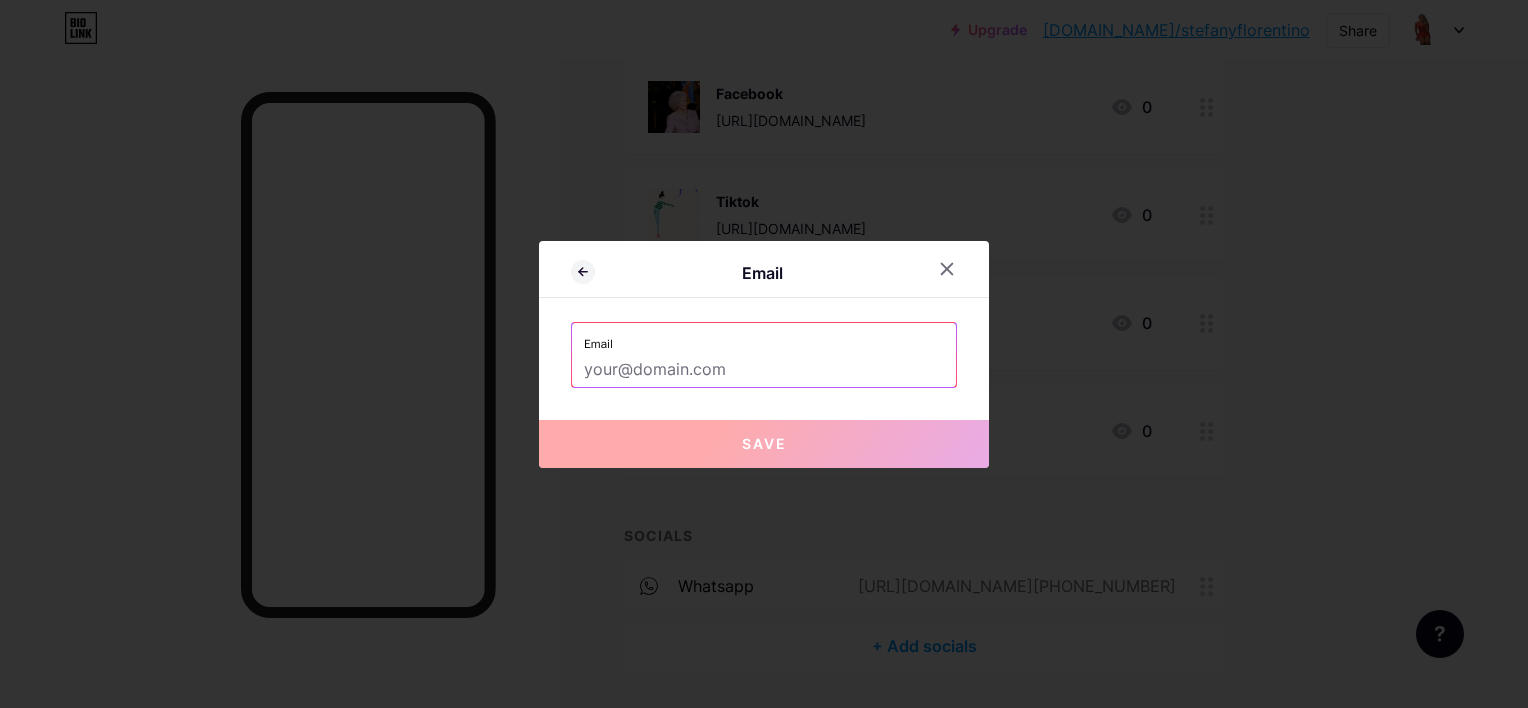 click at bounding box center (764, 370) 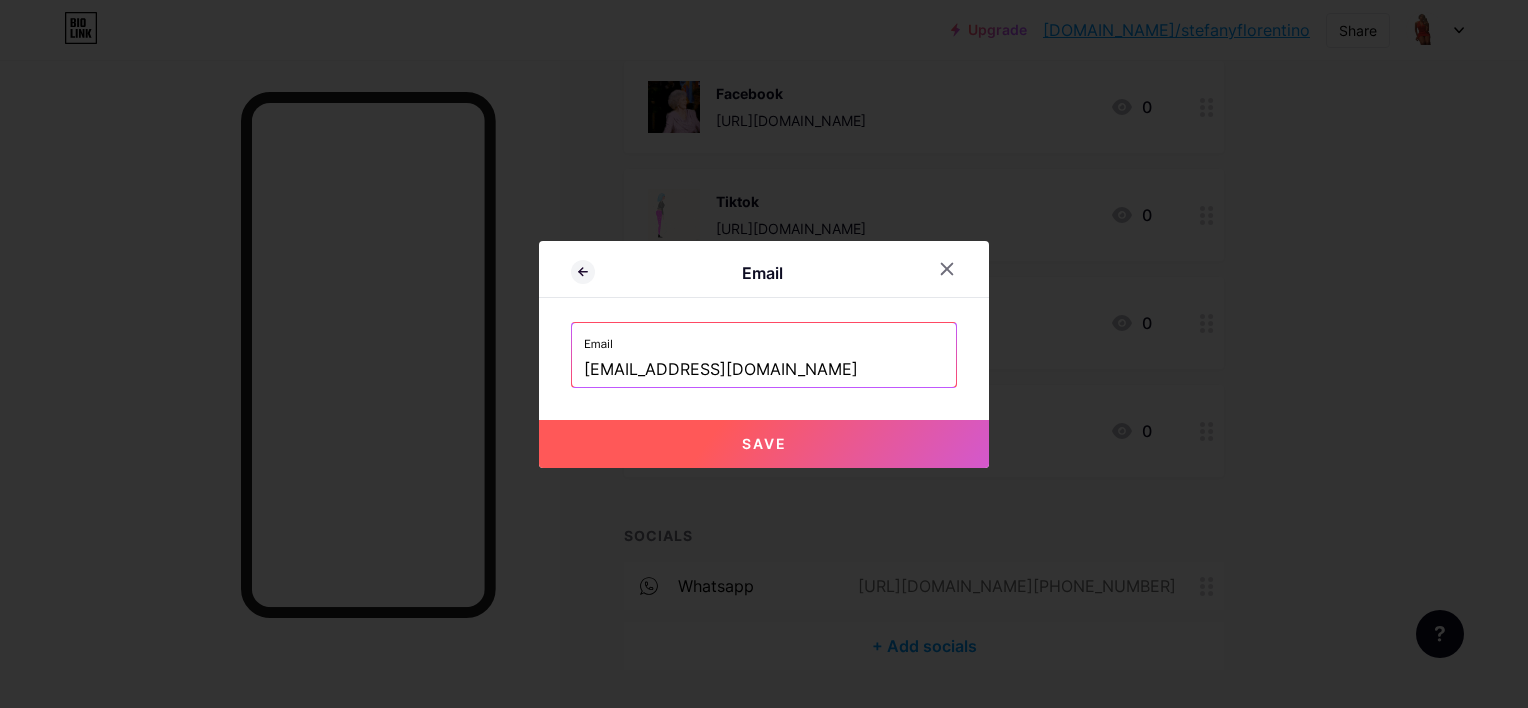 click on "Save" at bounding box center [764, 444] 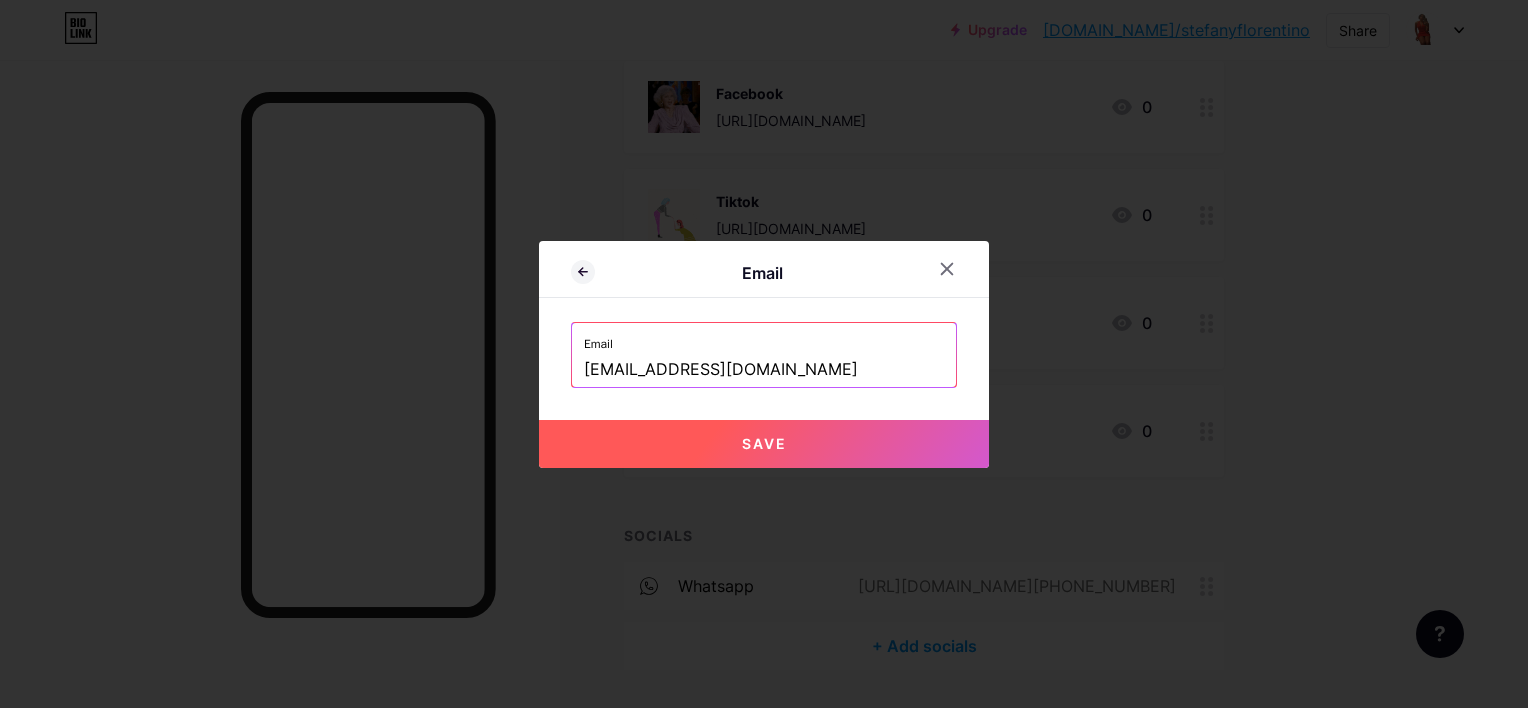 type on "mailto:fanydelacruz2019@gmail.com" 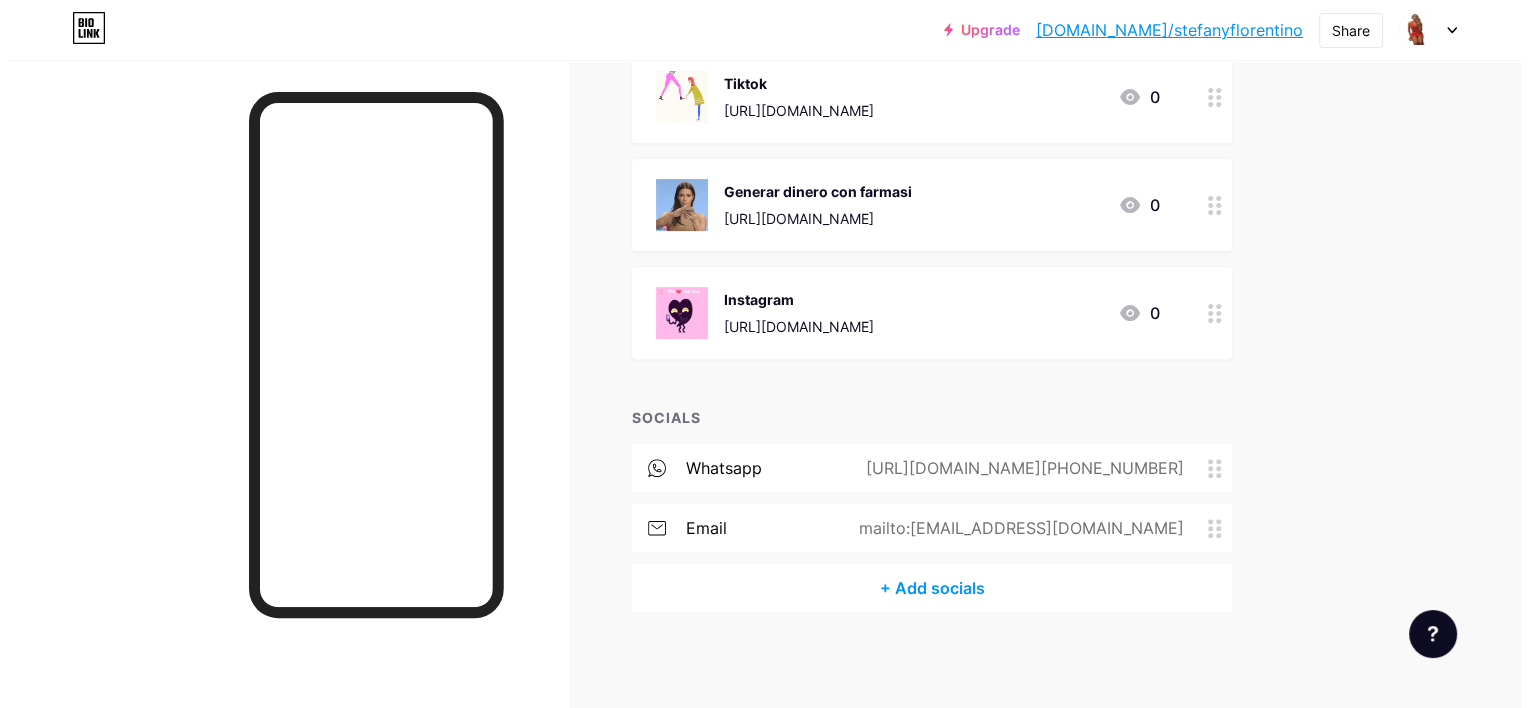 scroll, scrollTop: 590, scrollLeft: 0, axis: vertical 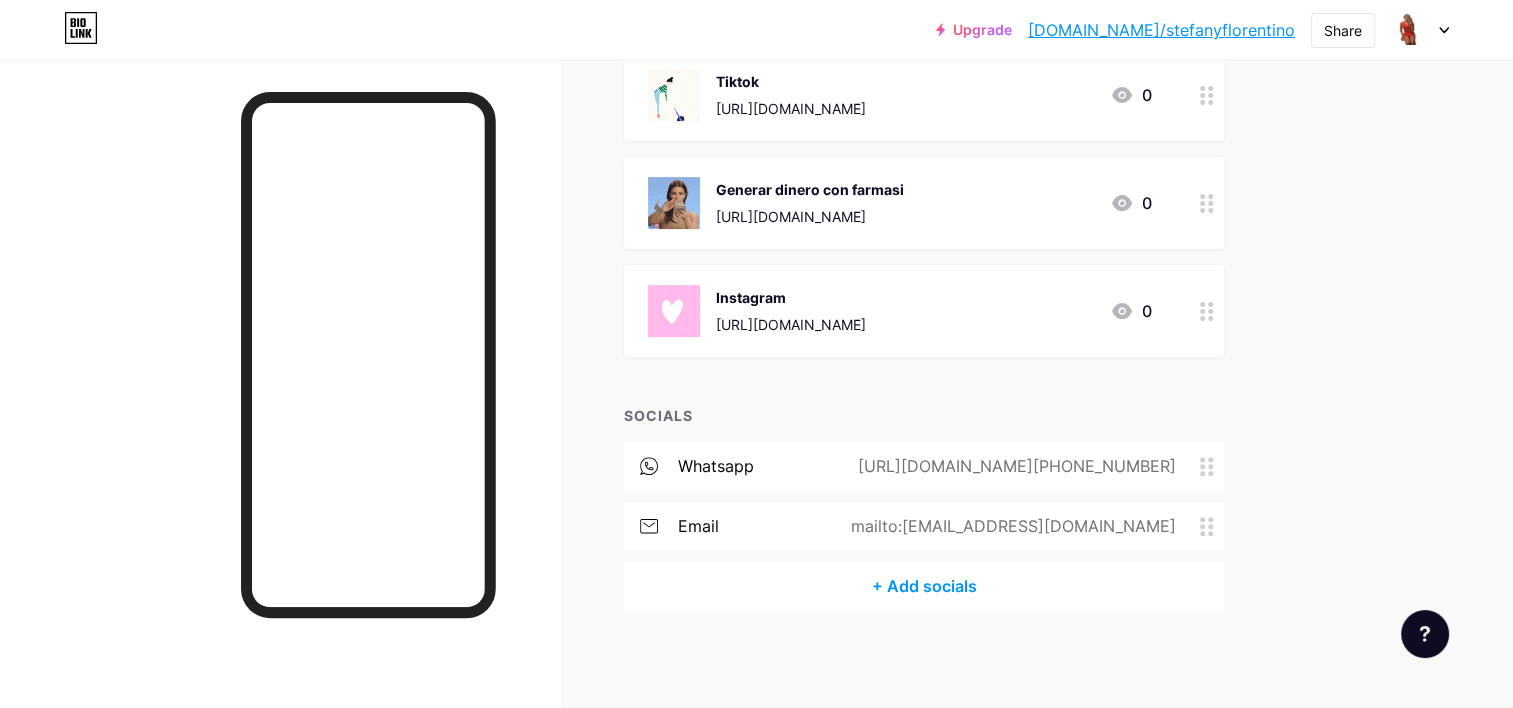 click on "+ Add socials" at bounding box center (924, 586) 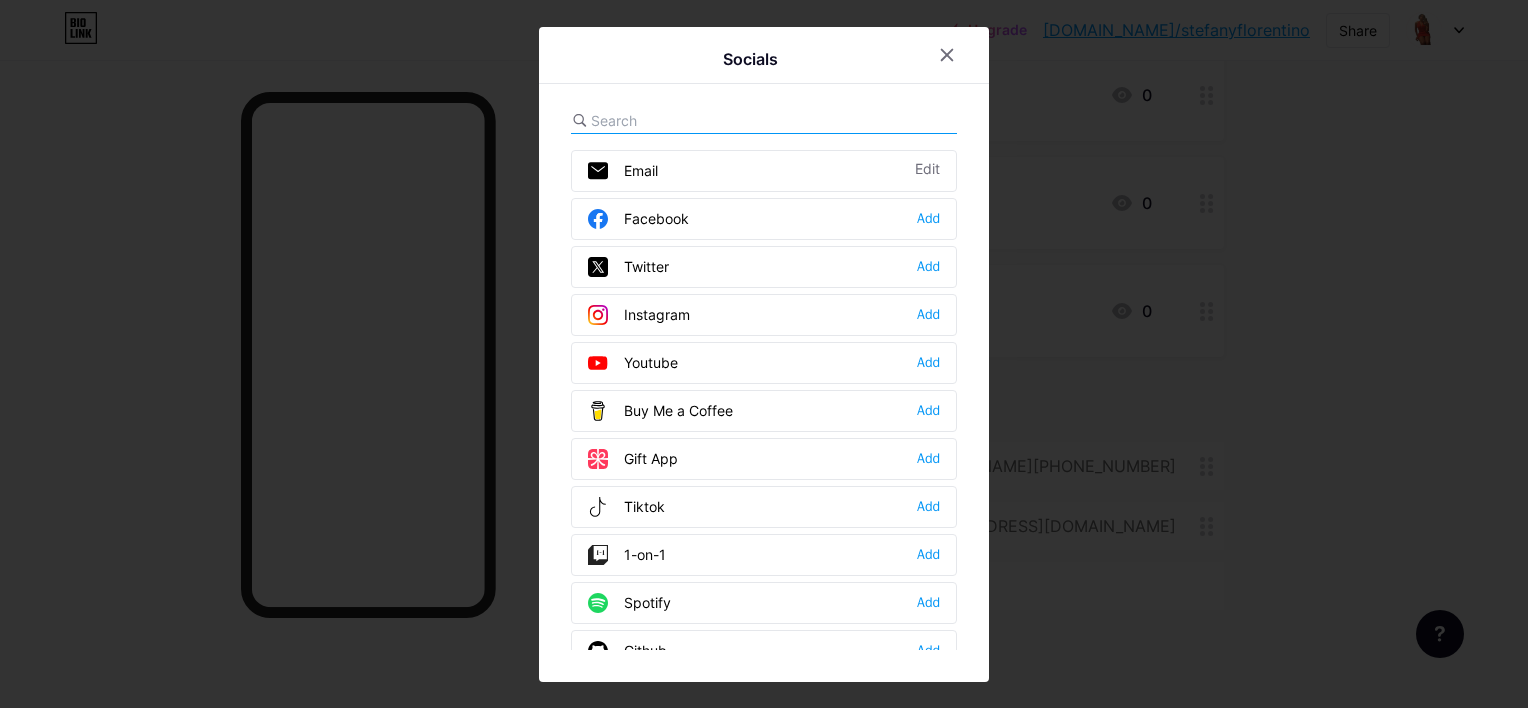 click on "Facebook" at bounding box center [638, 219] 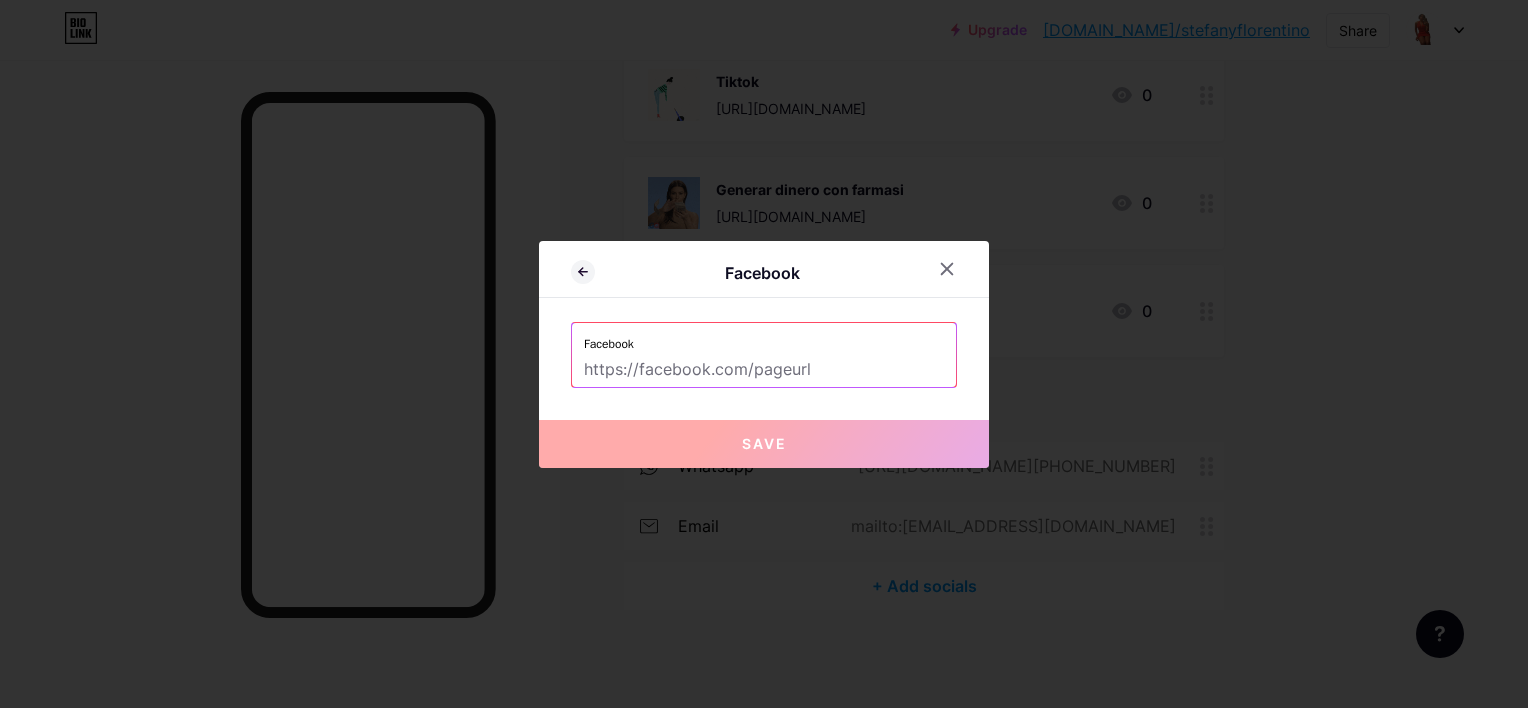 click at bounding box center (764, 370) 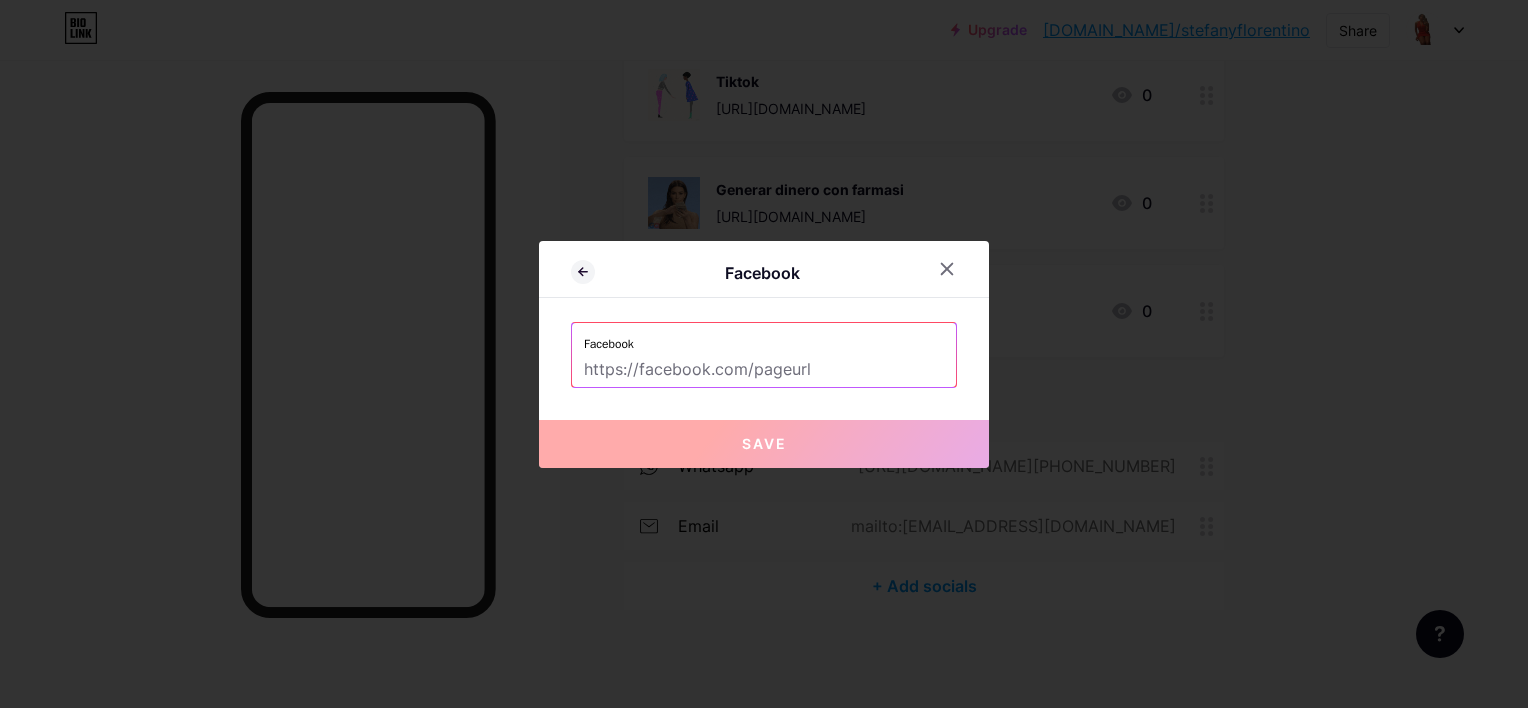 drag, startPoint x: 978, startPoint y: 348, endPoint x: 799, endPoint y: 368, distance: 180.11385 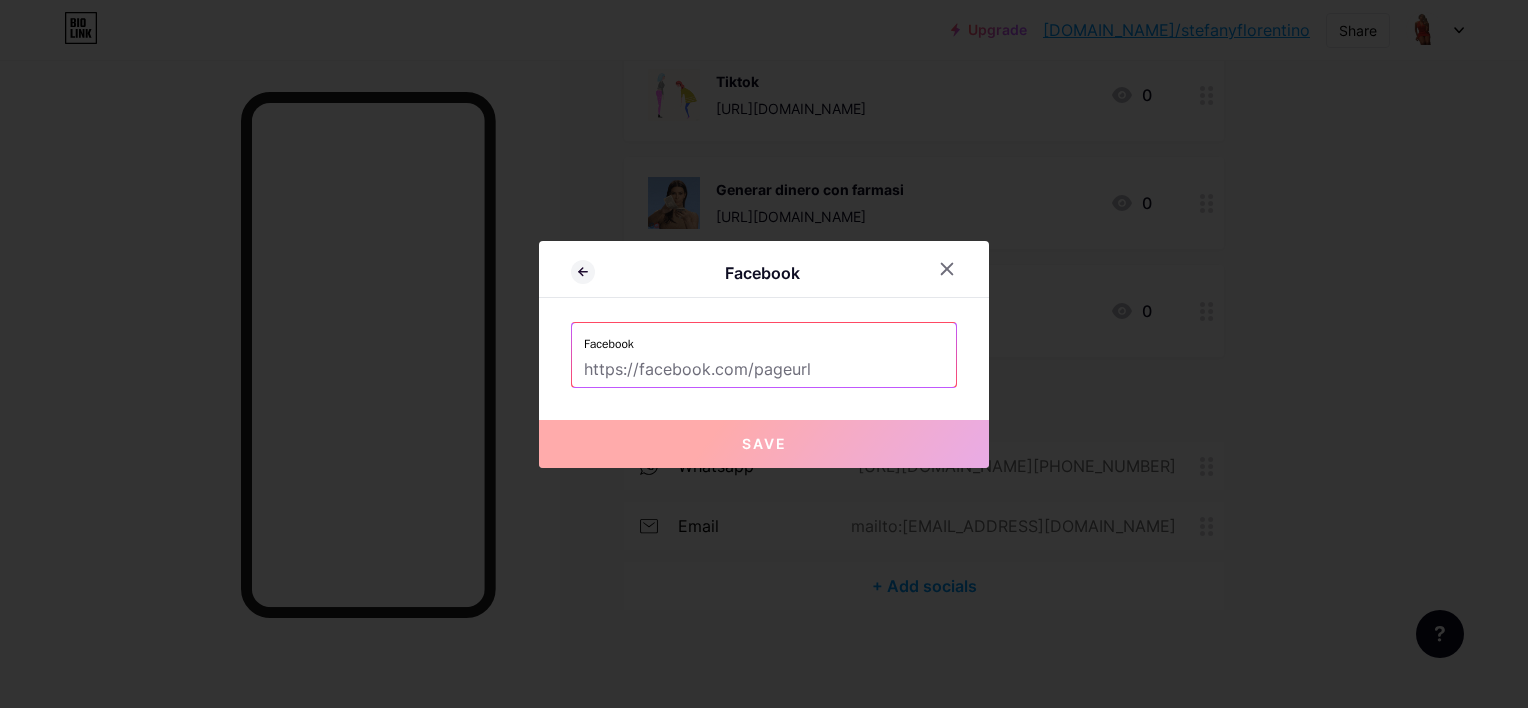 click on "Facebook       Facebook           Save" at bounding box center (764, 354) 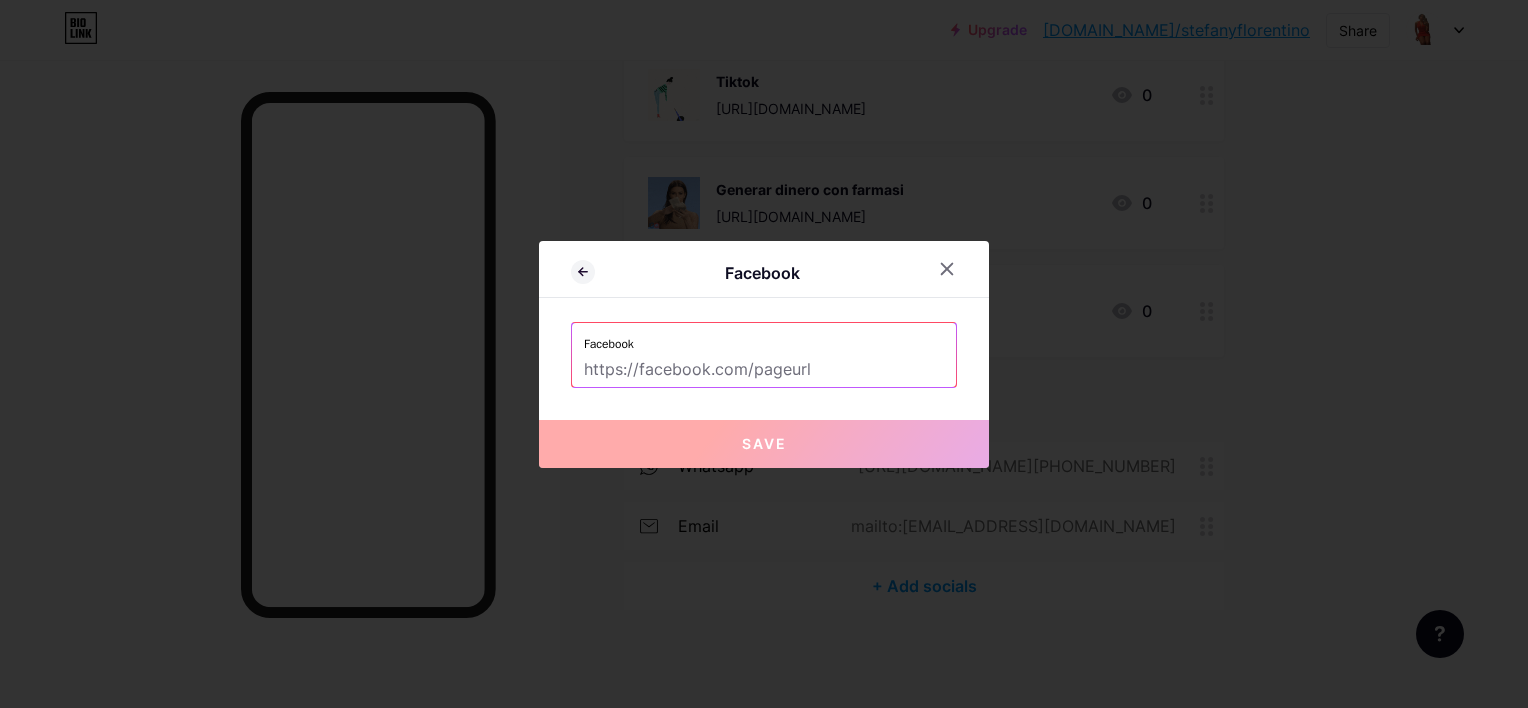 click at bounding box center [764, 370] 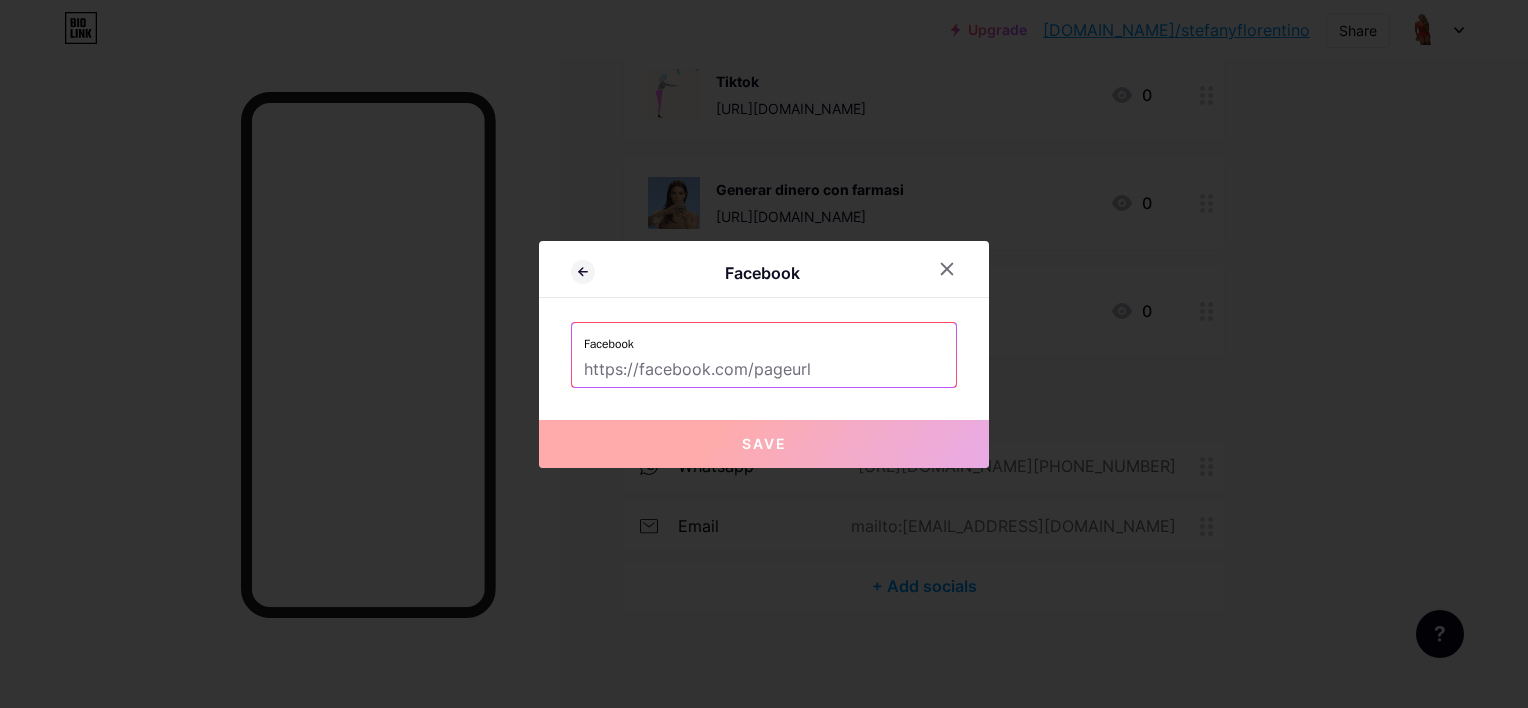 click at bounding box center (764, 370) 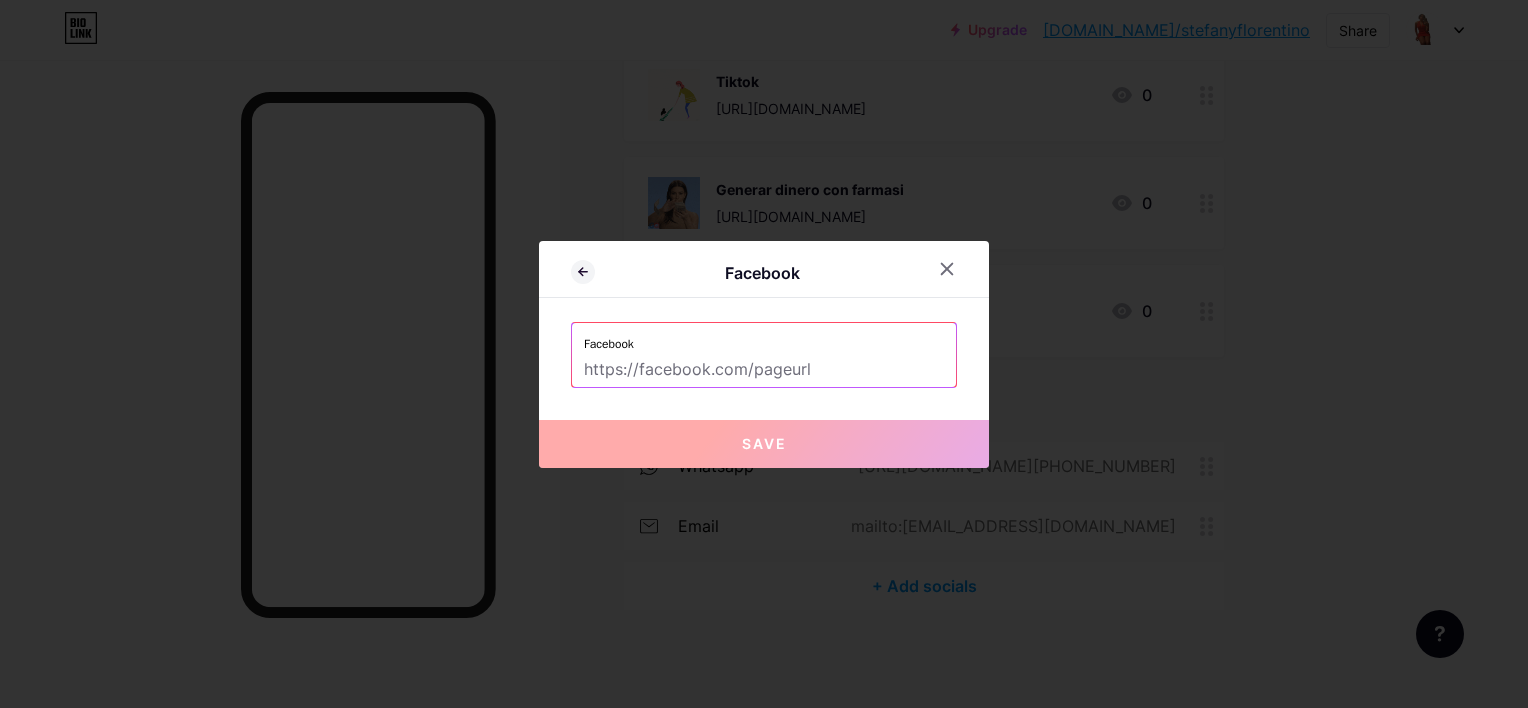 click at bounding box center [764, 370] 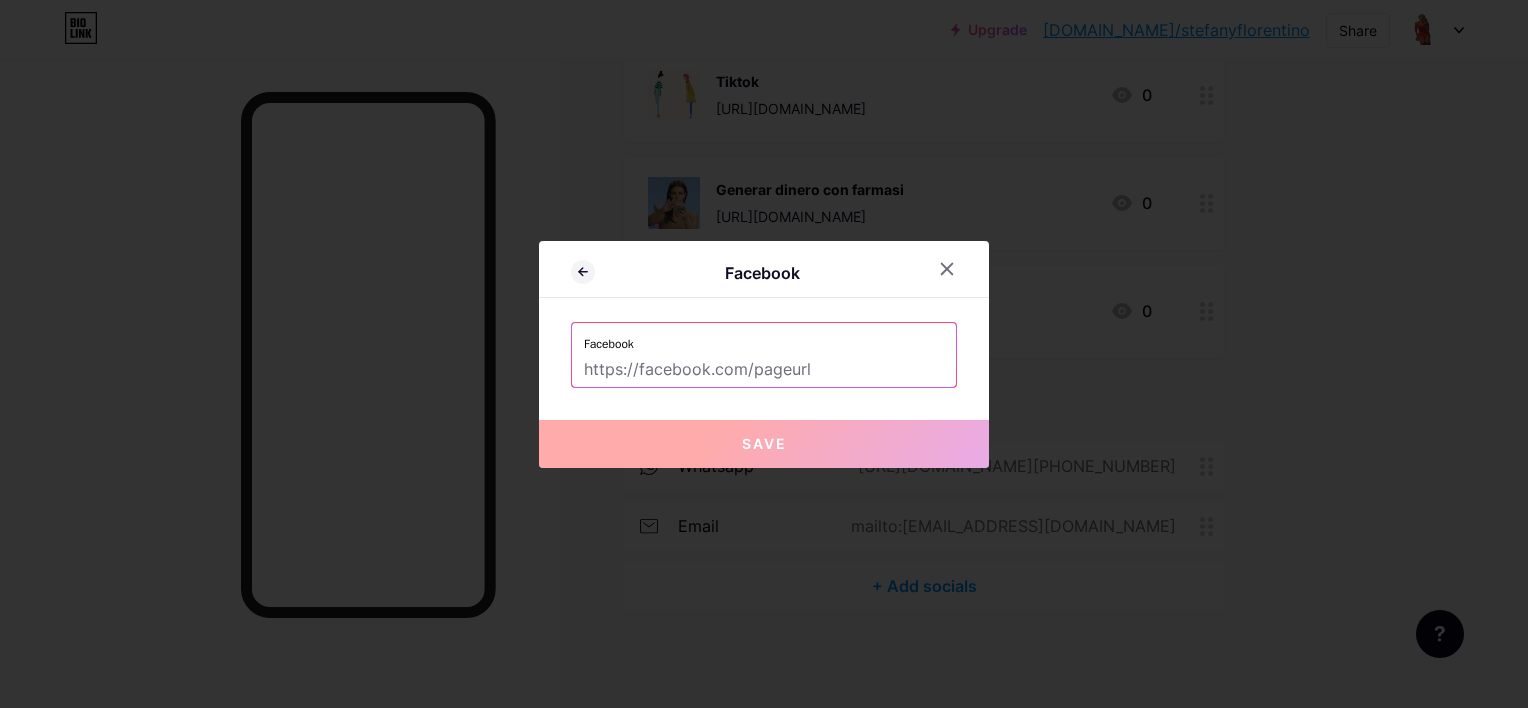 paste on "[URL][DOMAIN_NAME]" 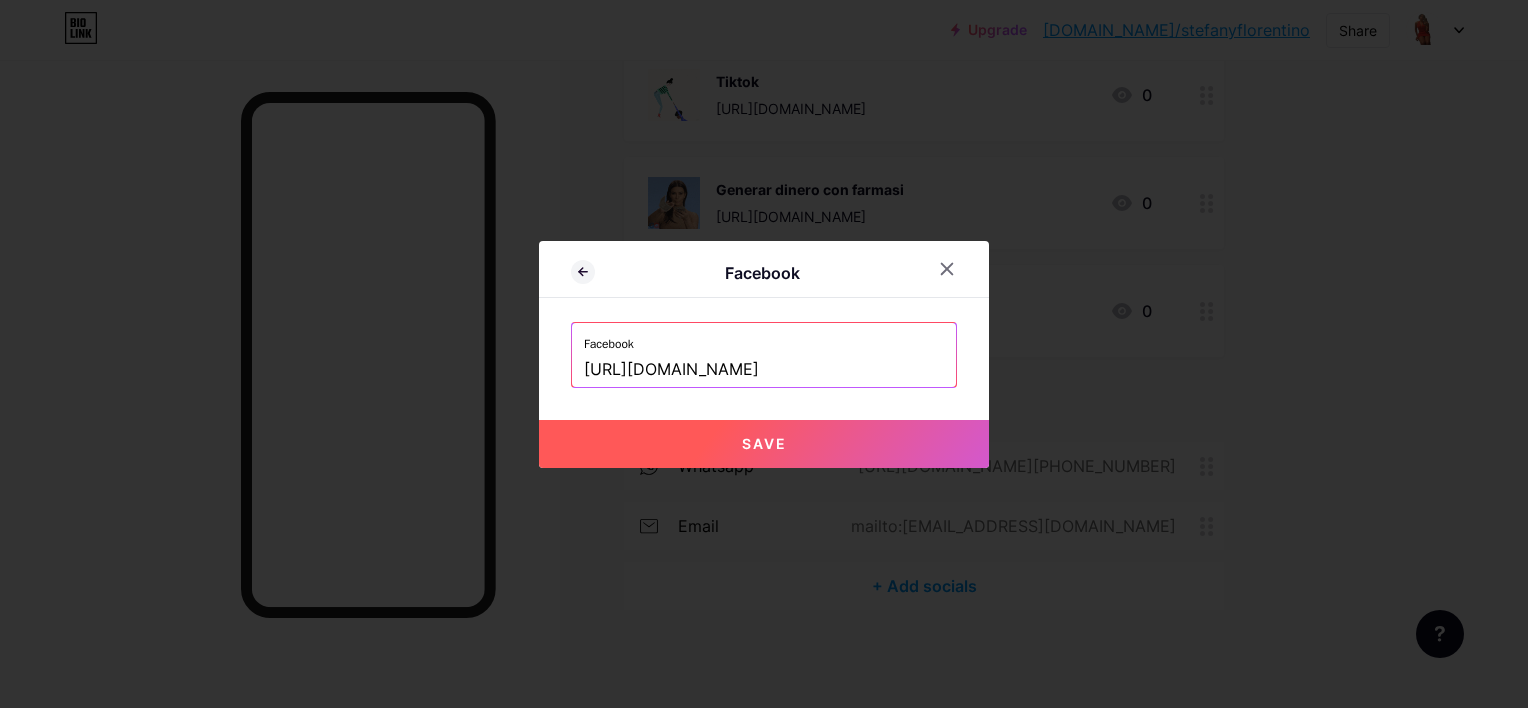 scroll, scrollTop: 0, scrollLeft: 4, axis: horizontal 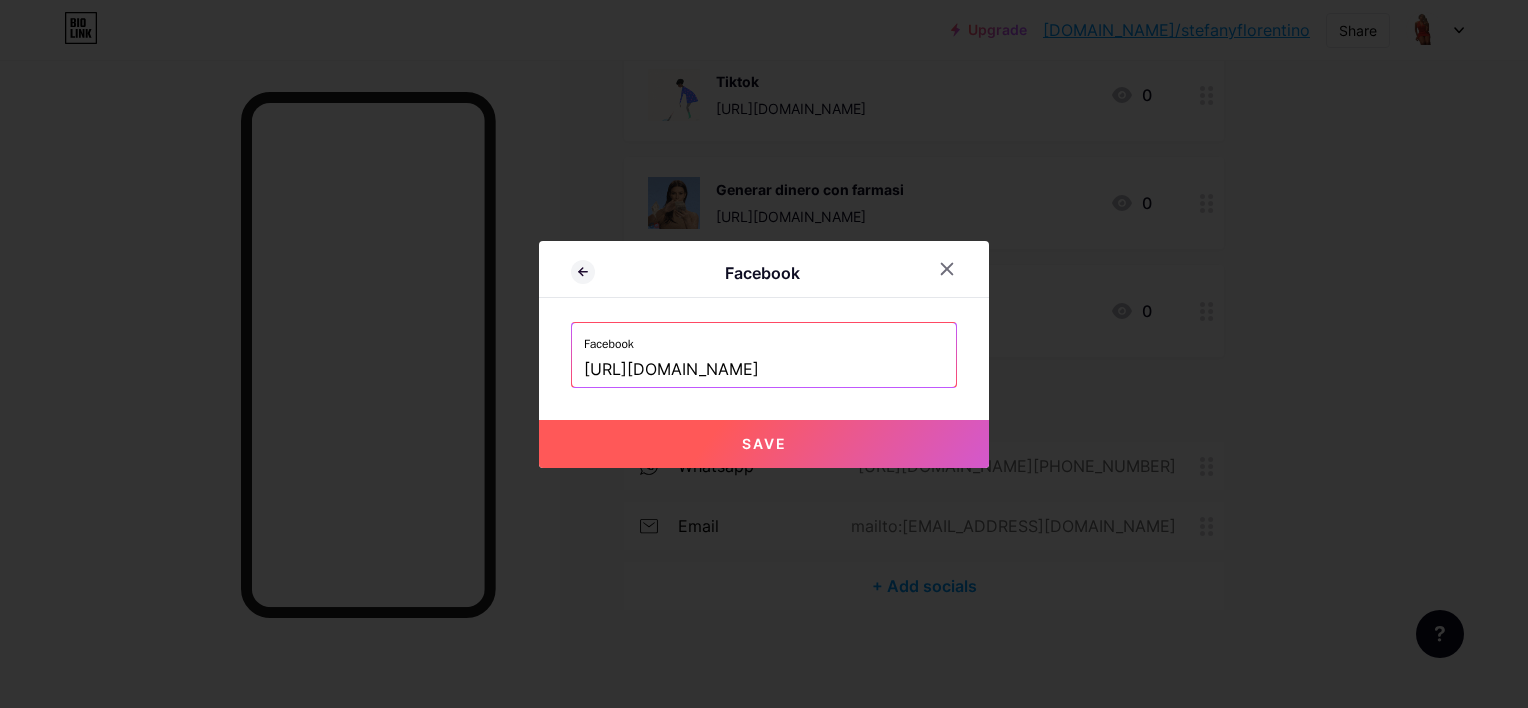 type on "[URL][DOMAIN_NAME]" 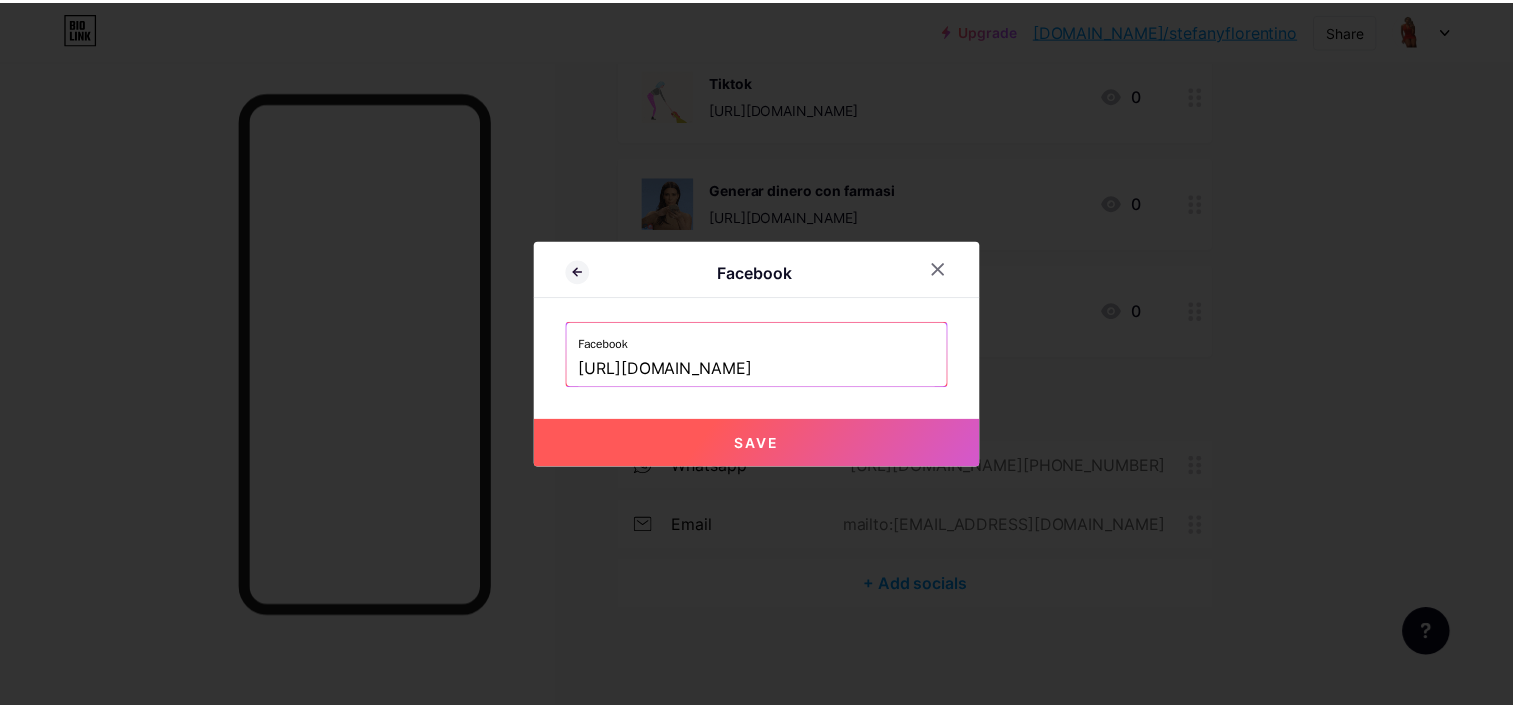scroll, scrollTop: 0, scrollLeft: 0, axis: both 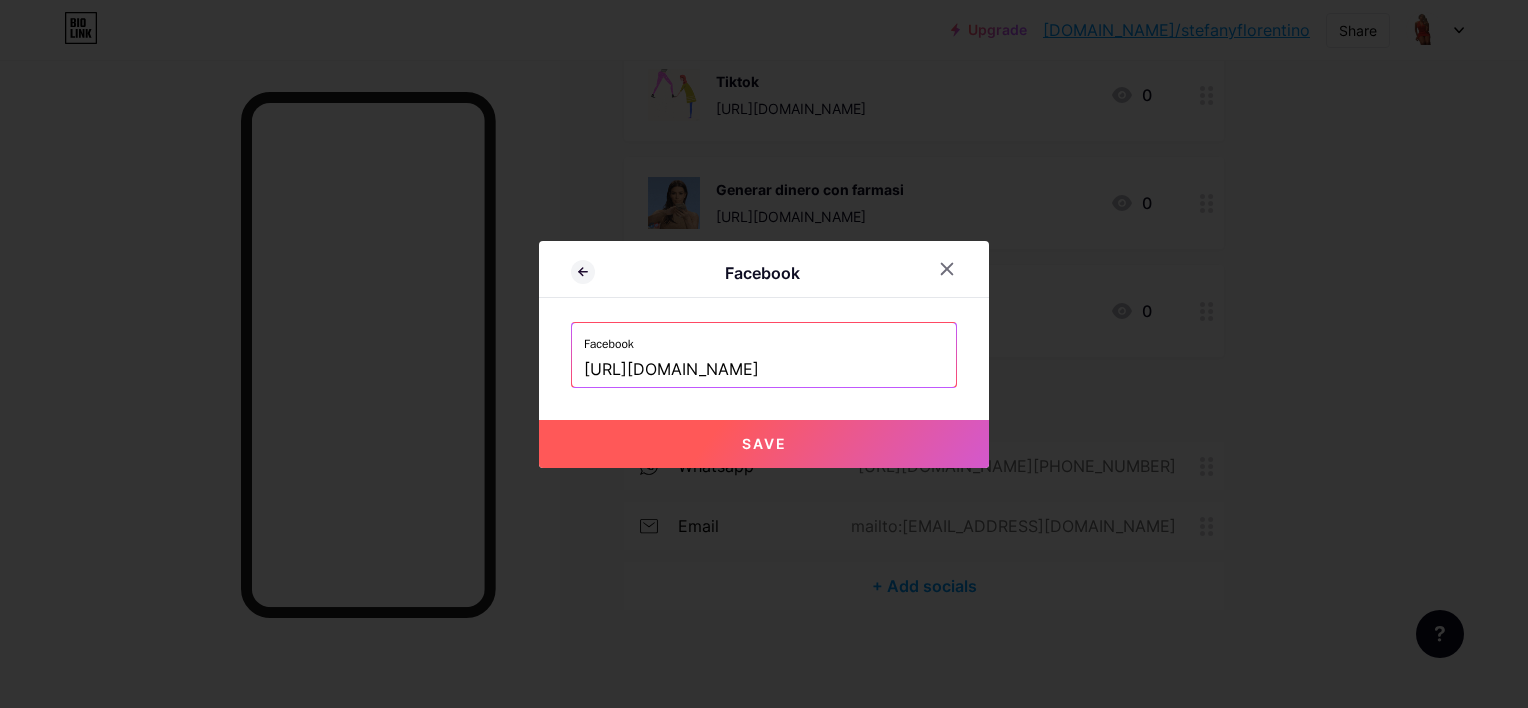 click on "Save" at bounding box center [764, 444] 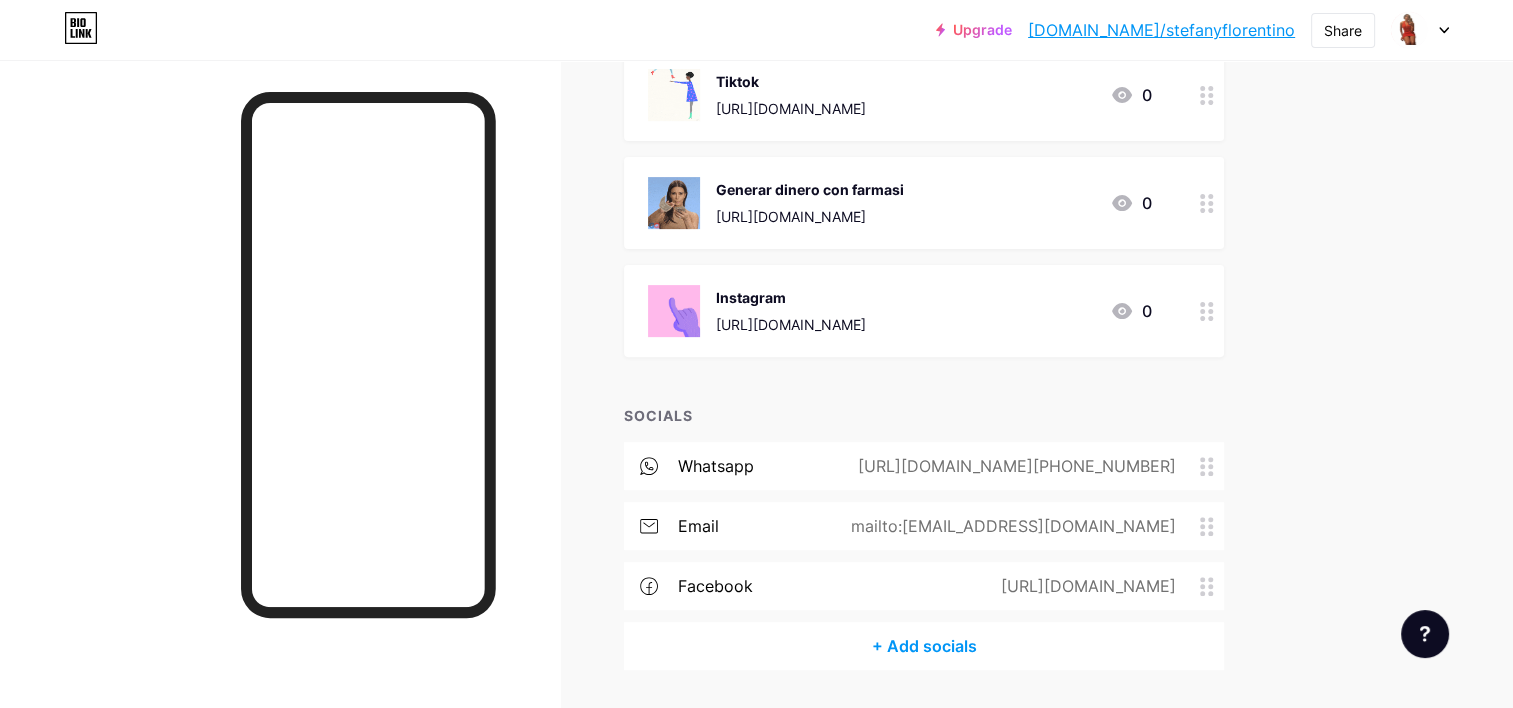 click on "Links
Posts
Design
Subscribers
NEW
Stats
Settings       + ADD LINK     + ADD EMBED
+ Add header
Farmasi compras RD
https://dr.farmasius.com/stefanyflorentino/product-list/nuevos-productos?cid=369b5c56-0cf6-eb11-8337-000d3a71539d&pageNumber=3
0
Farmasi compras Italia
https://it.farmasi.com/stefanyflorentino/product-list/nuovi-prodotti?cid=04d3fa11-e280-ef11-84f6-02f716a02c8f
0
Facebook
https://www.facebook.com/share/1WXnybBQz4/
0
Tiktok
https://www.tiktok.com/@stefanyflorentino4?_t=ZN-8xxXnj1MjG2&_r=1
0
Generar dinero con farmasi
0" at bounding box center (654, 120) 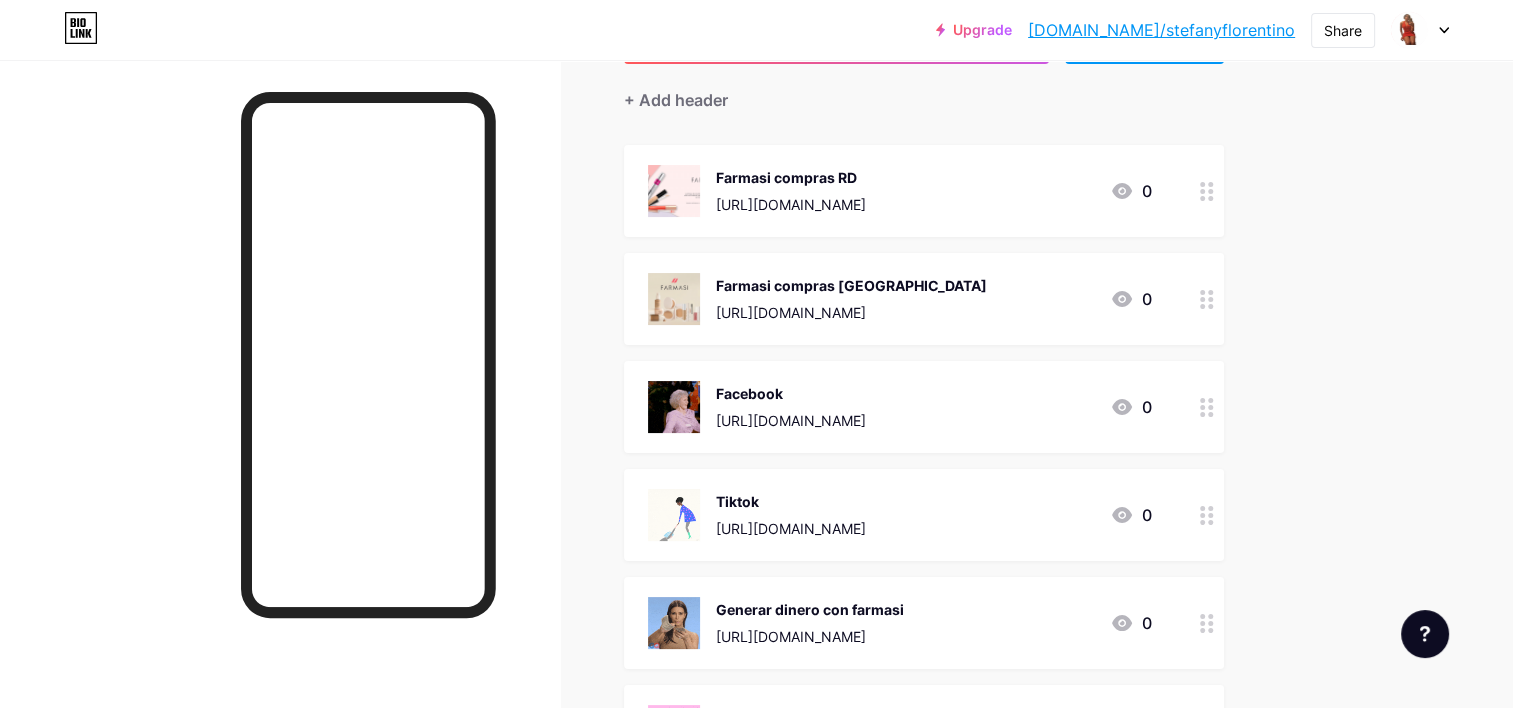 scroll, scrollTop: 130, scrollLeft: 0, axis: vertical 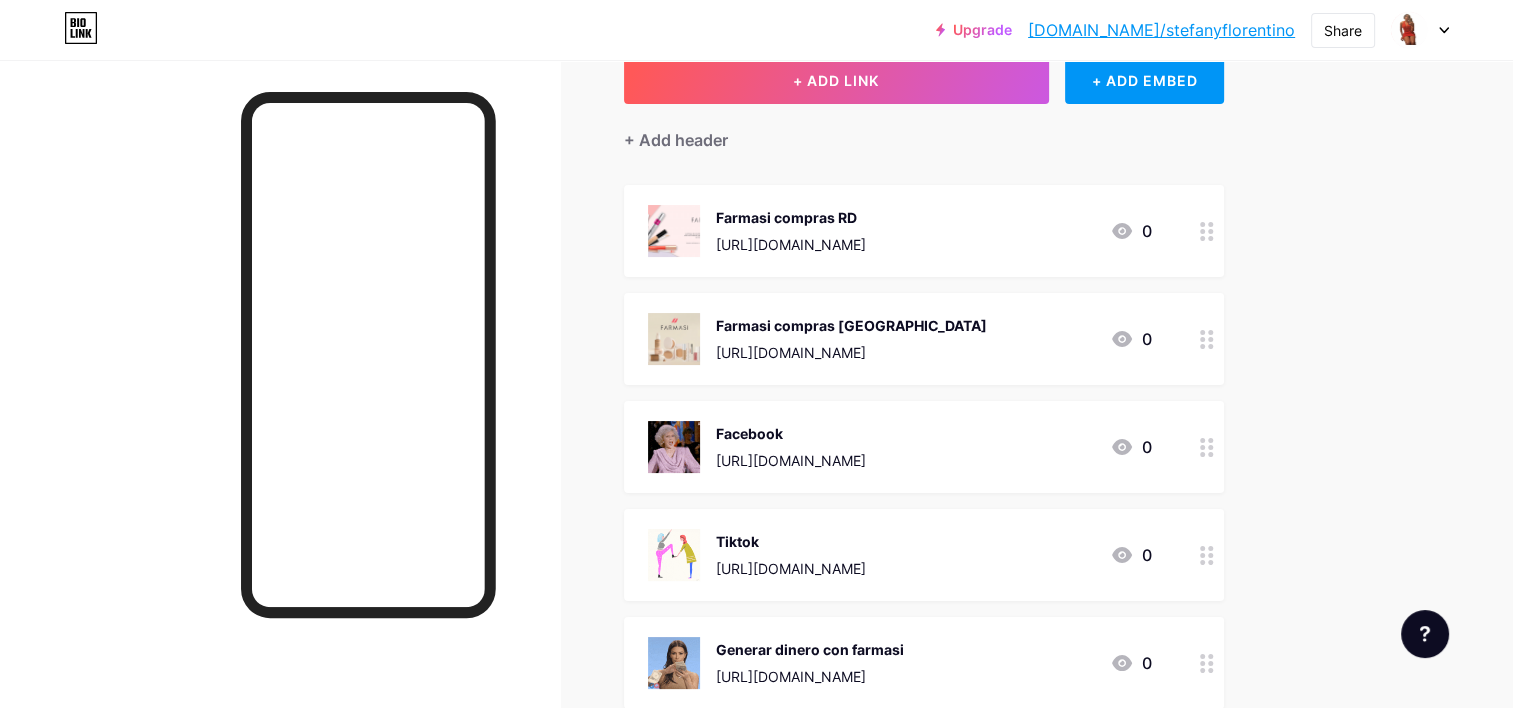 click at bounding box center [1207, 447] 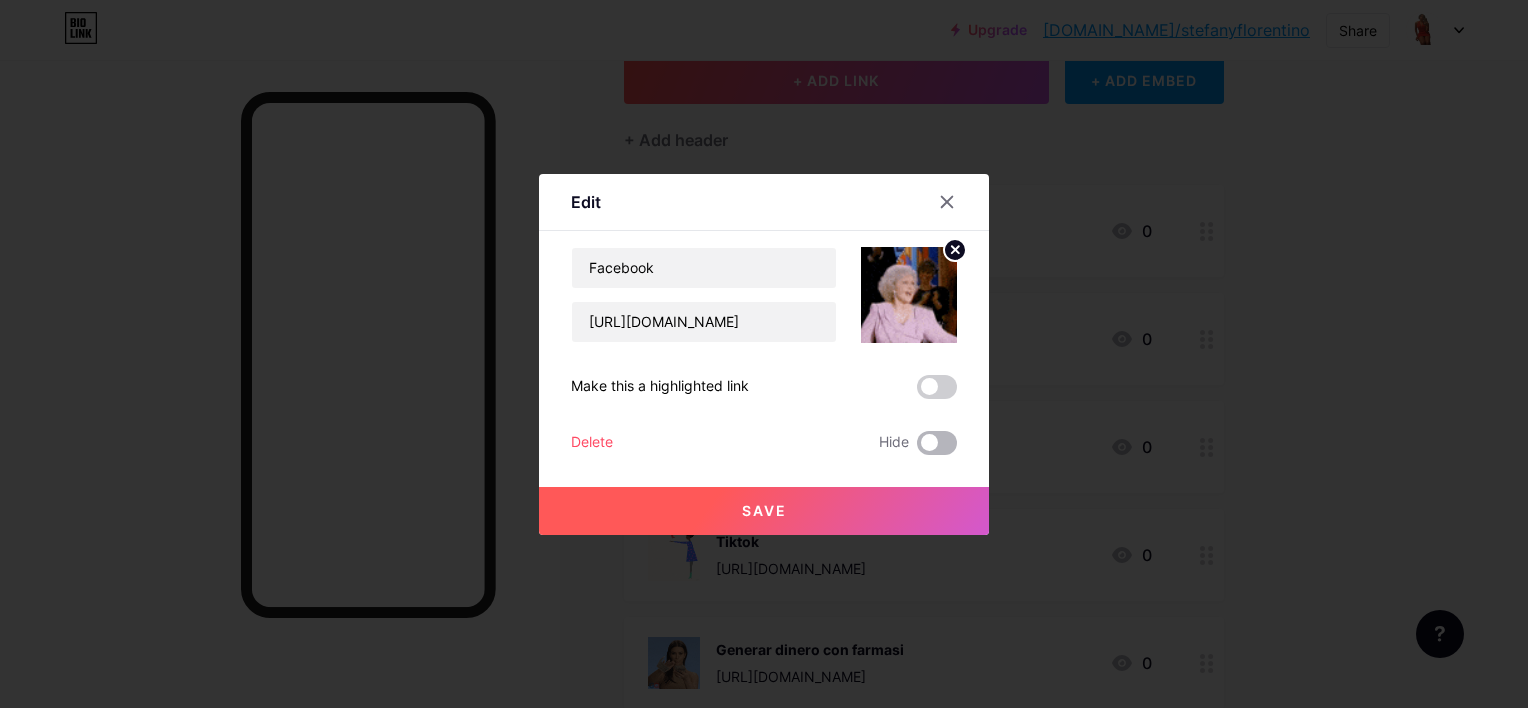 click at bounding box center (937, 443) 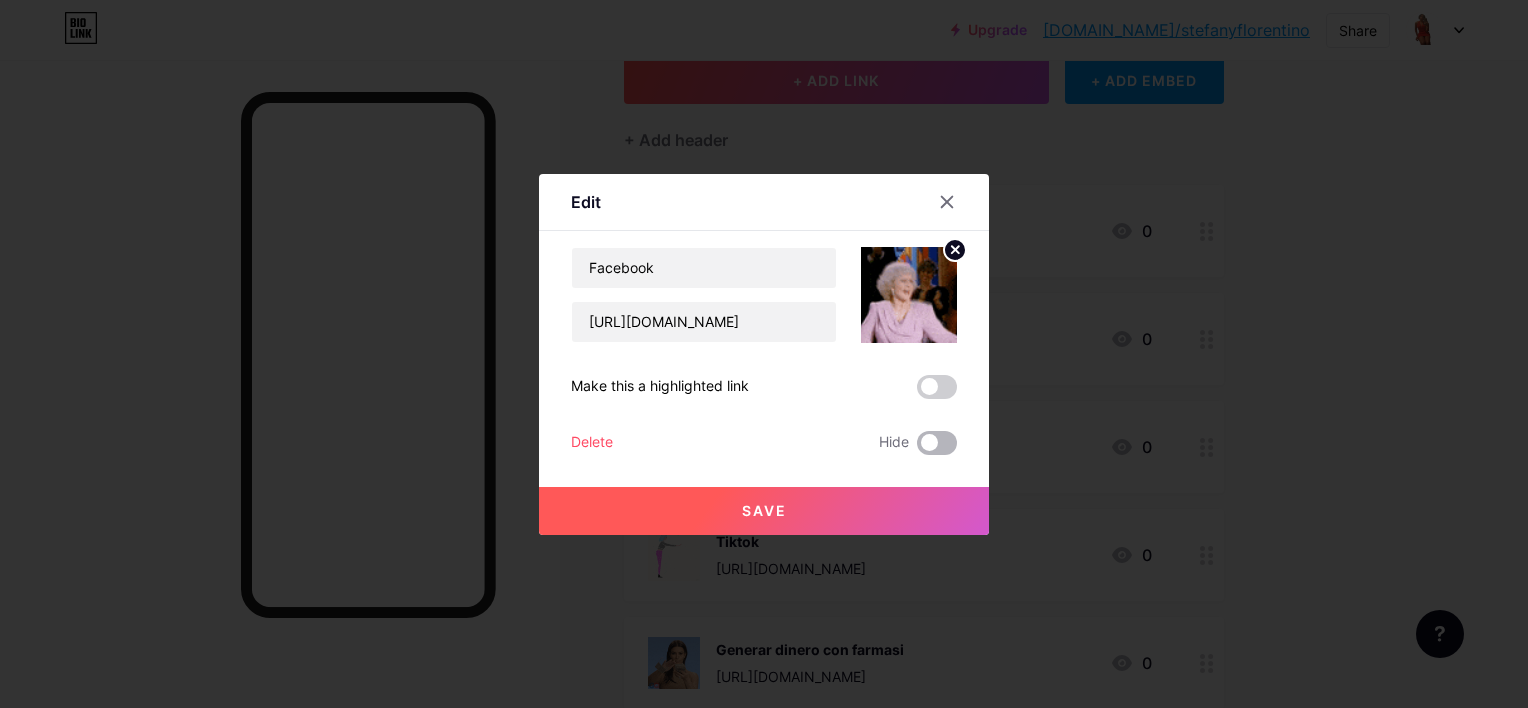 click at bounding box center [917, 448] 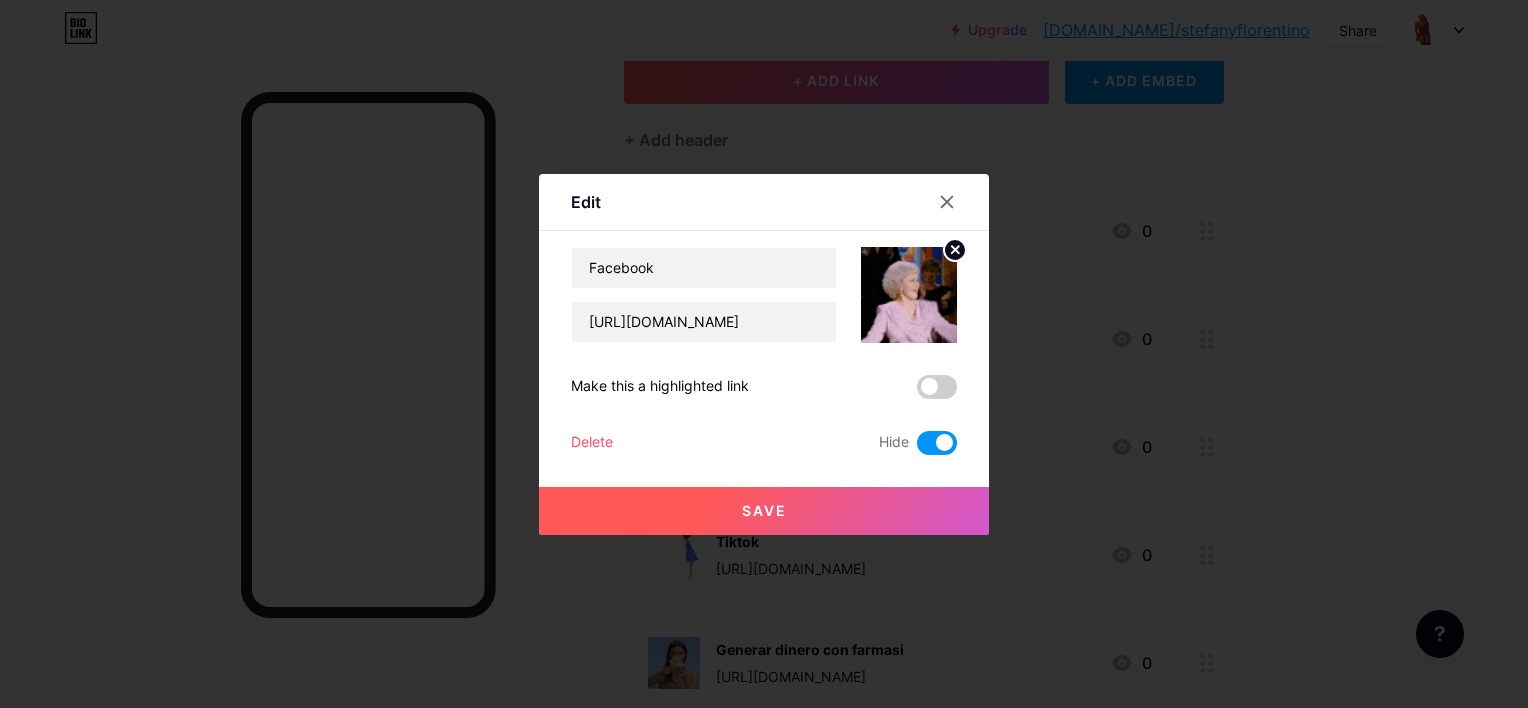 click on "Save" at bounding box center (764, 510) 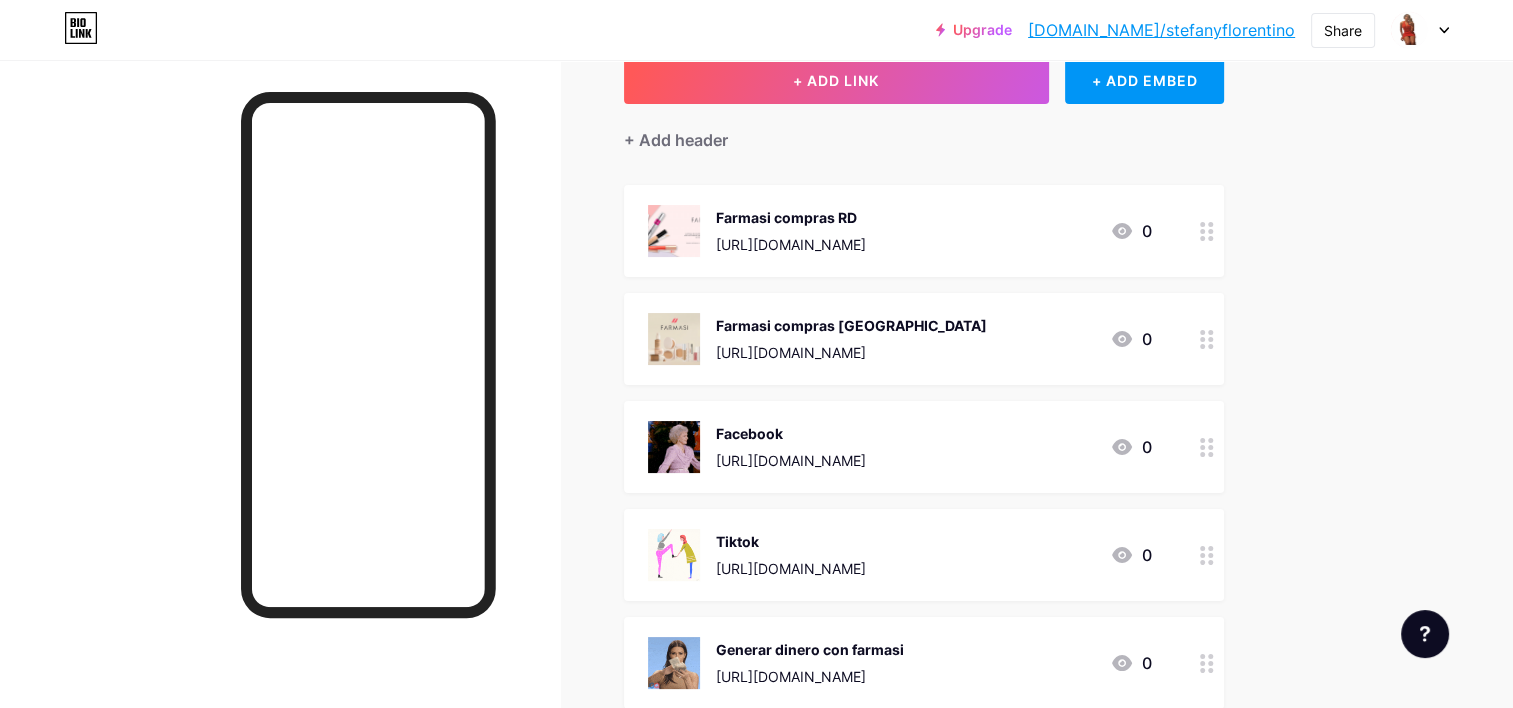 click at bounding box center [280, 414] 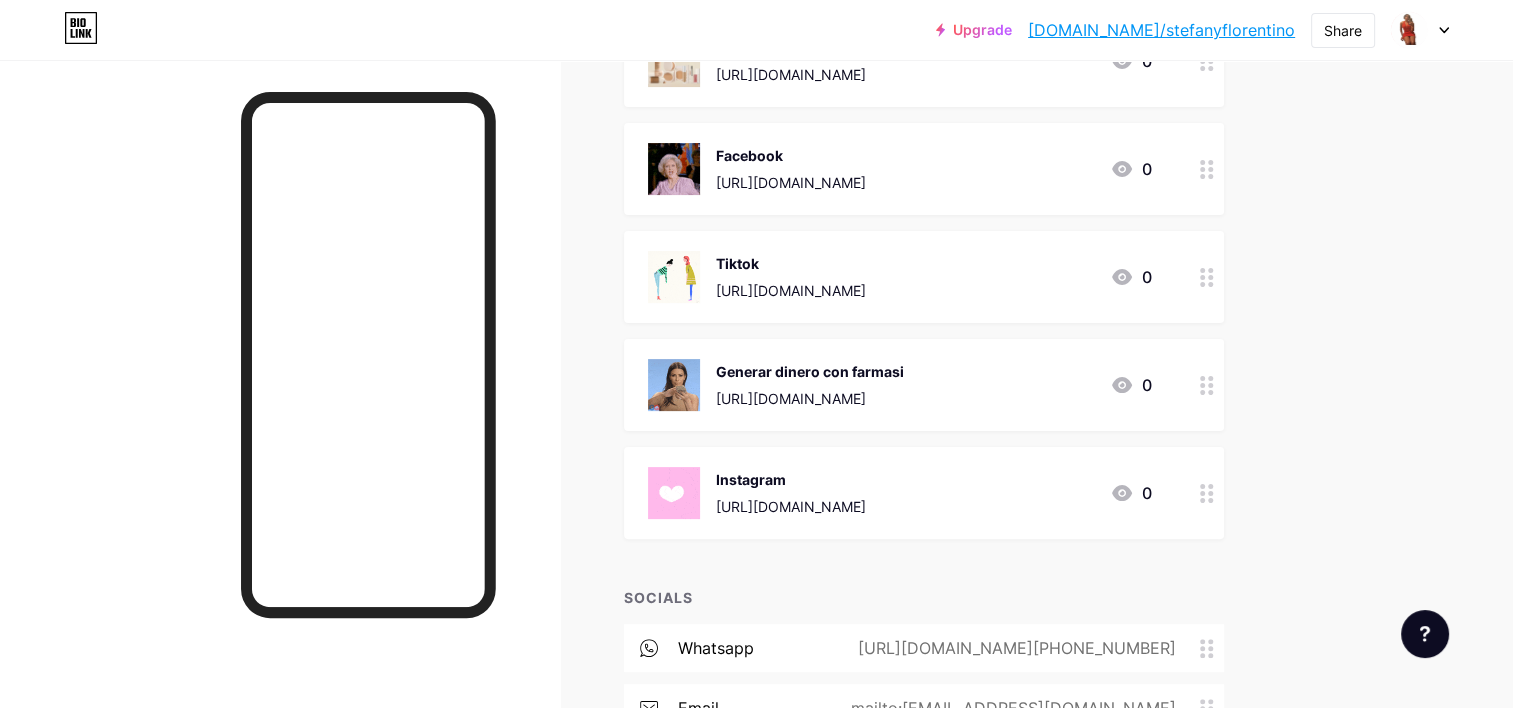 scroll, scrollTop: 650, scrollLeft: 0, axis: vertical 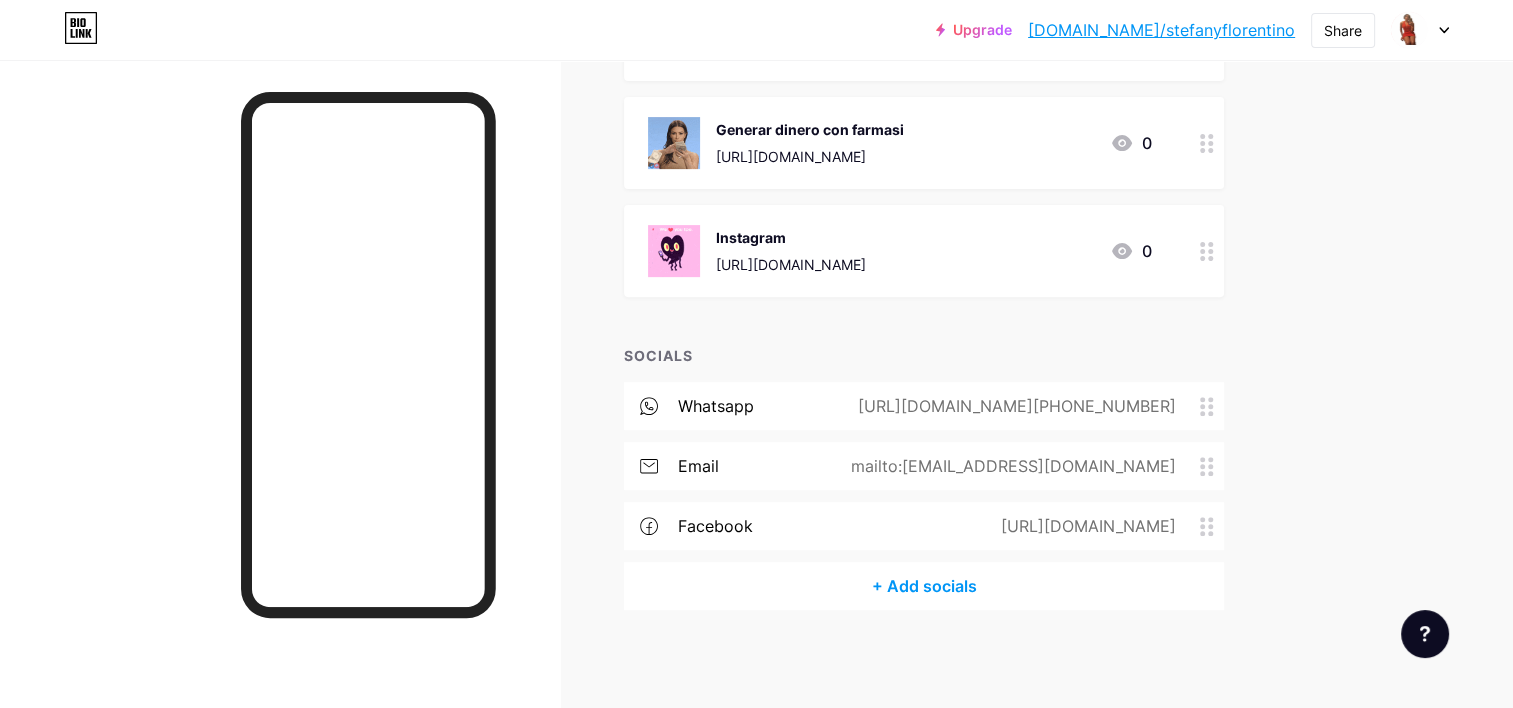 click on "[DOMAIN_NAME]/stefanyflorentino" at bounding box center (1161, 30) 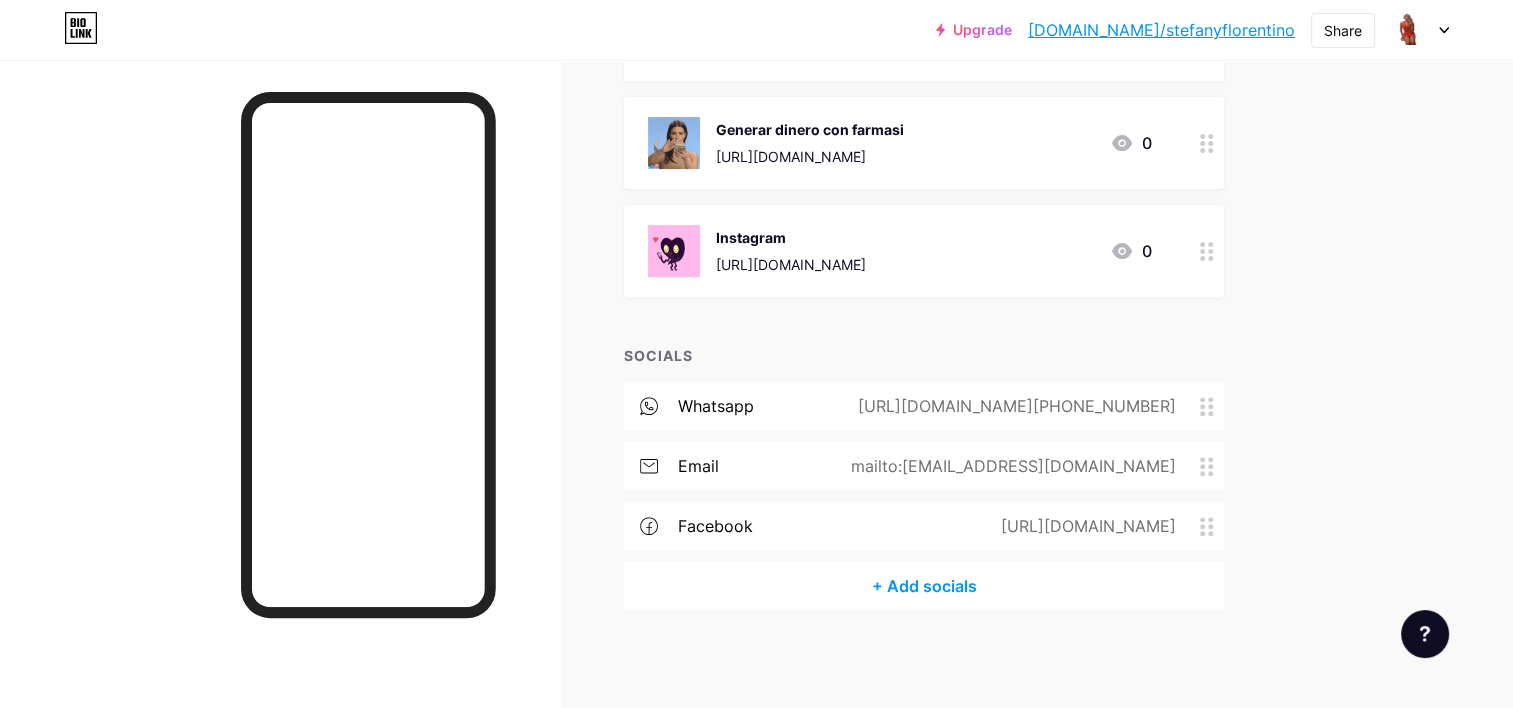 click on "Upgrade   bio.link/stefan...   bio.link/stefanyflorentino   Share               Switch accounts     Stefany Florentino   bio.link/stefanyflorentino       + Add a new page        Account settings   Logout   Link Copied
Links
Posts
Design
Subscribers
NEW
Stats
Settings       + ADD LINK     + ADD EMBED
+ Add header
Farmasi compras RD
https://dr.farmasius.com/stefanyflorentino/product-list/nuevos-productos?cid=369b5c56-0cf6-eb11-8337-000d3a71539d&pageNumber=3
0
Farmasi compras Italia
https://it.farmasi.com/stefanyflorentino/product-list/nuovi-prodotti?cid=04d3fa11-e280-ef11-84f6-02f716a02c8f
0
Facebook
https://www.facebook.com/share/1WXnybBQz4/
0" at bounding box center (756, 30) 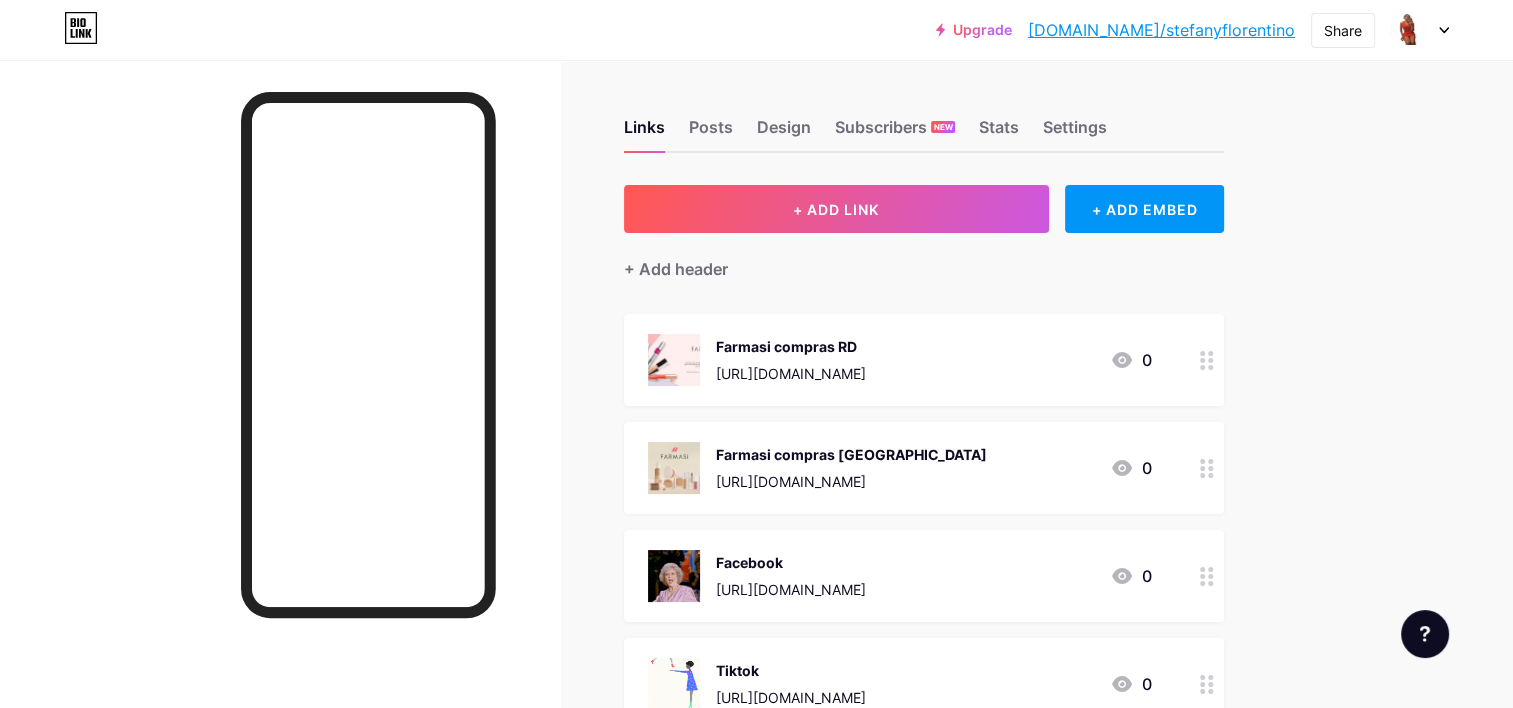 scroll, scrollTop: 0, scrollLeft: 0, axis: both 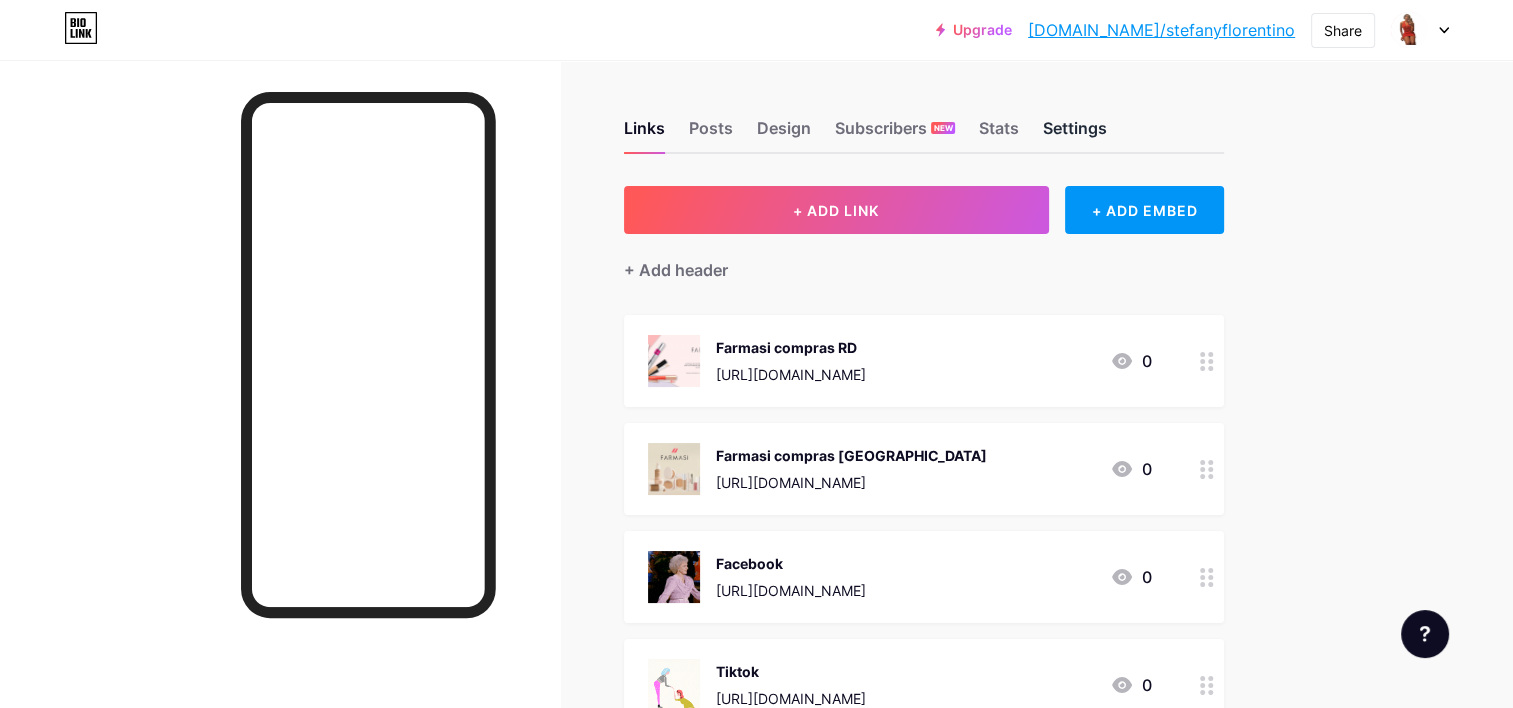 click on "Settings" at bounding box center (1075, 134) 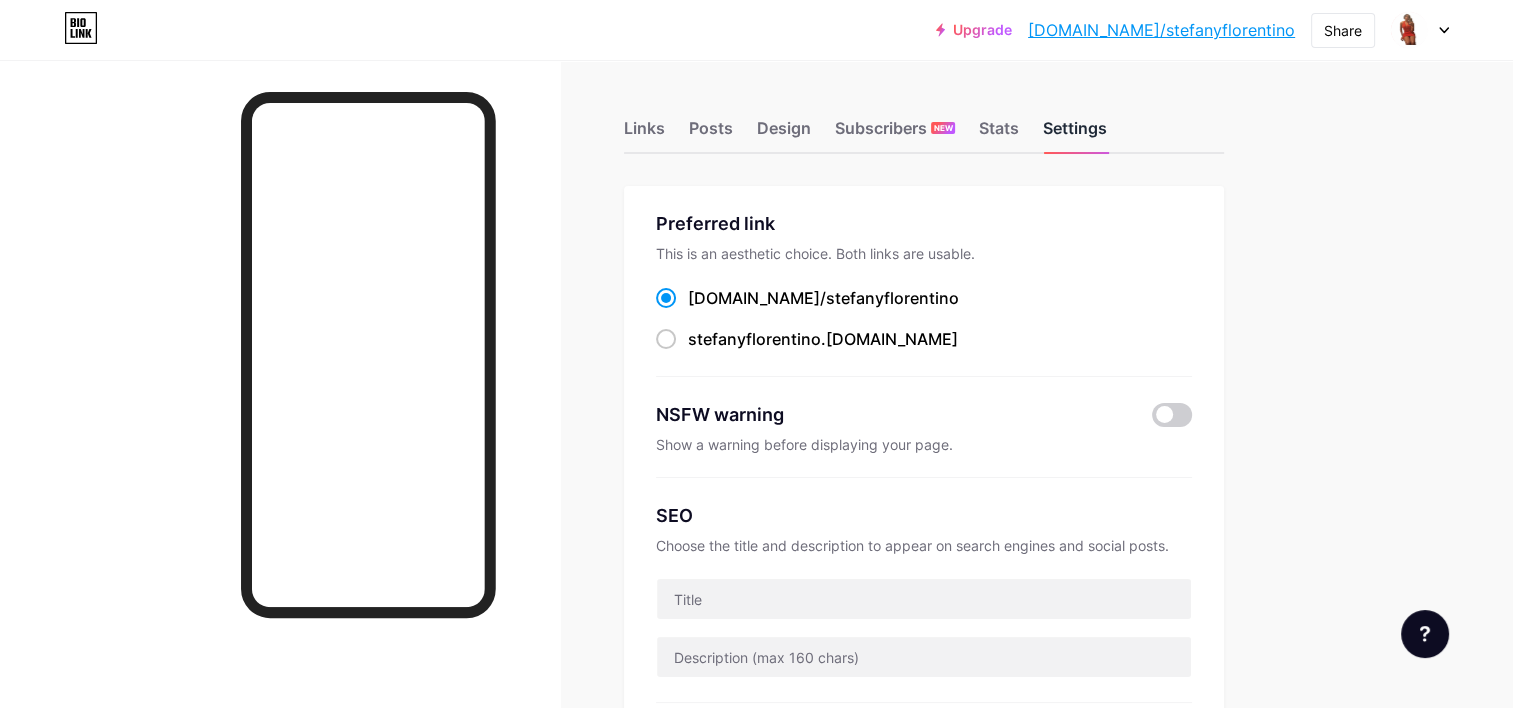 scroll, scrollTop: 0, scrollLeft: 0, axis: both 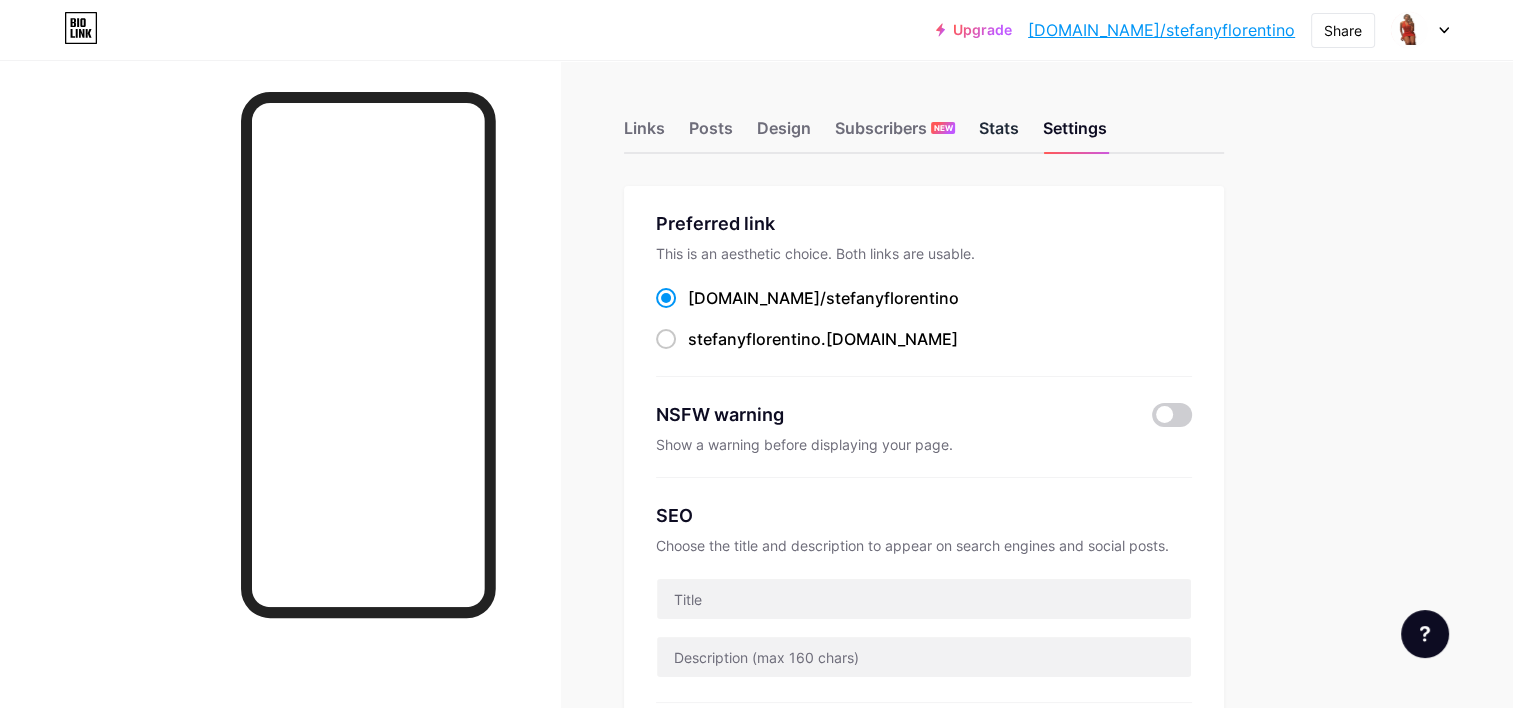 click on "Stats" at bounding box center [999, 134] 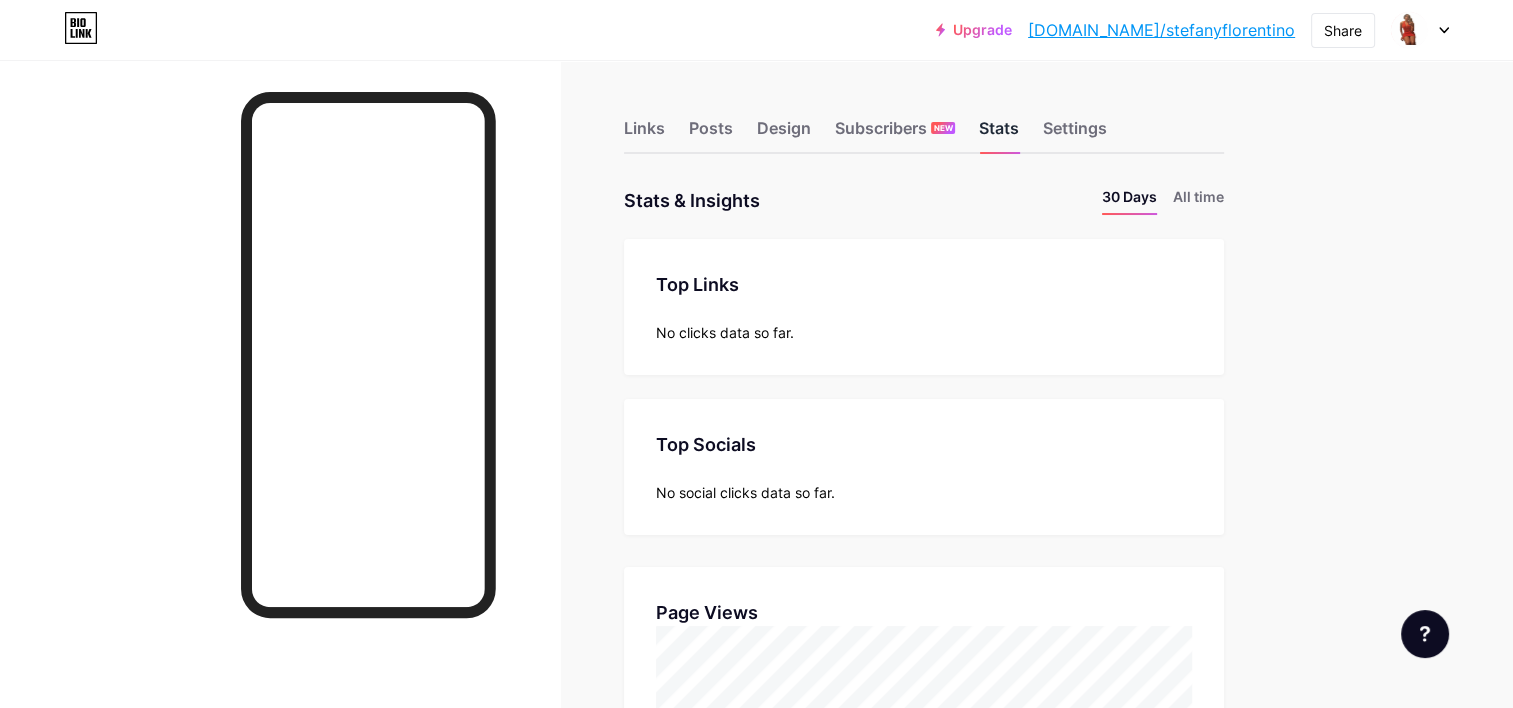 scroll, scrollTop: 999292, scrollLeft: 998487, axis: both 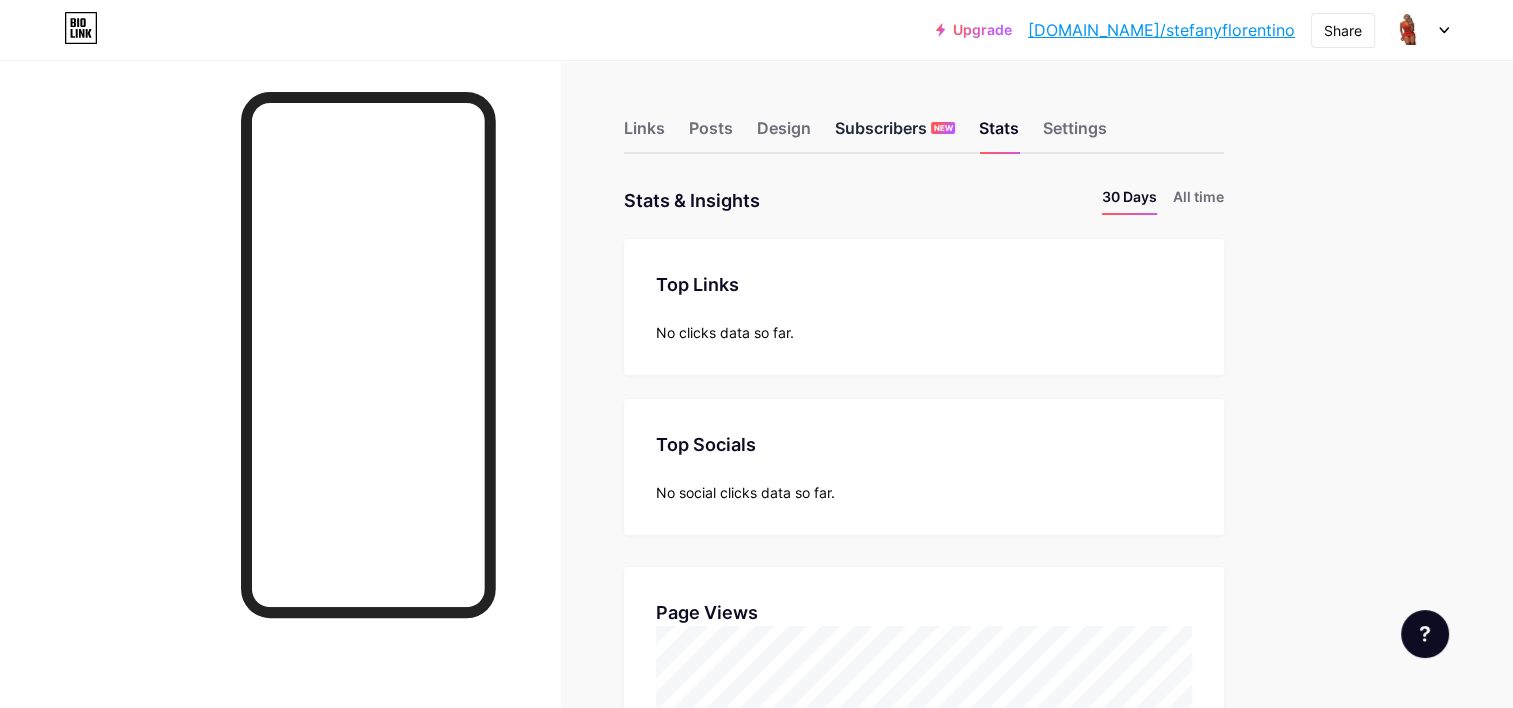 click on "Subscribers
NEW" at bounding box center (895, 134) 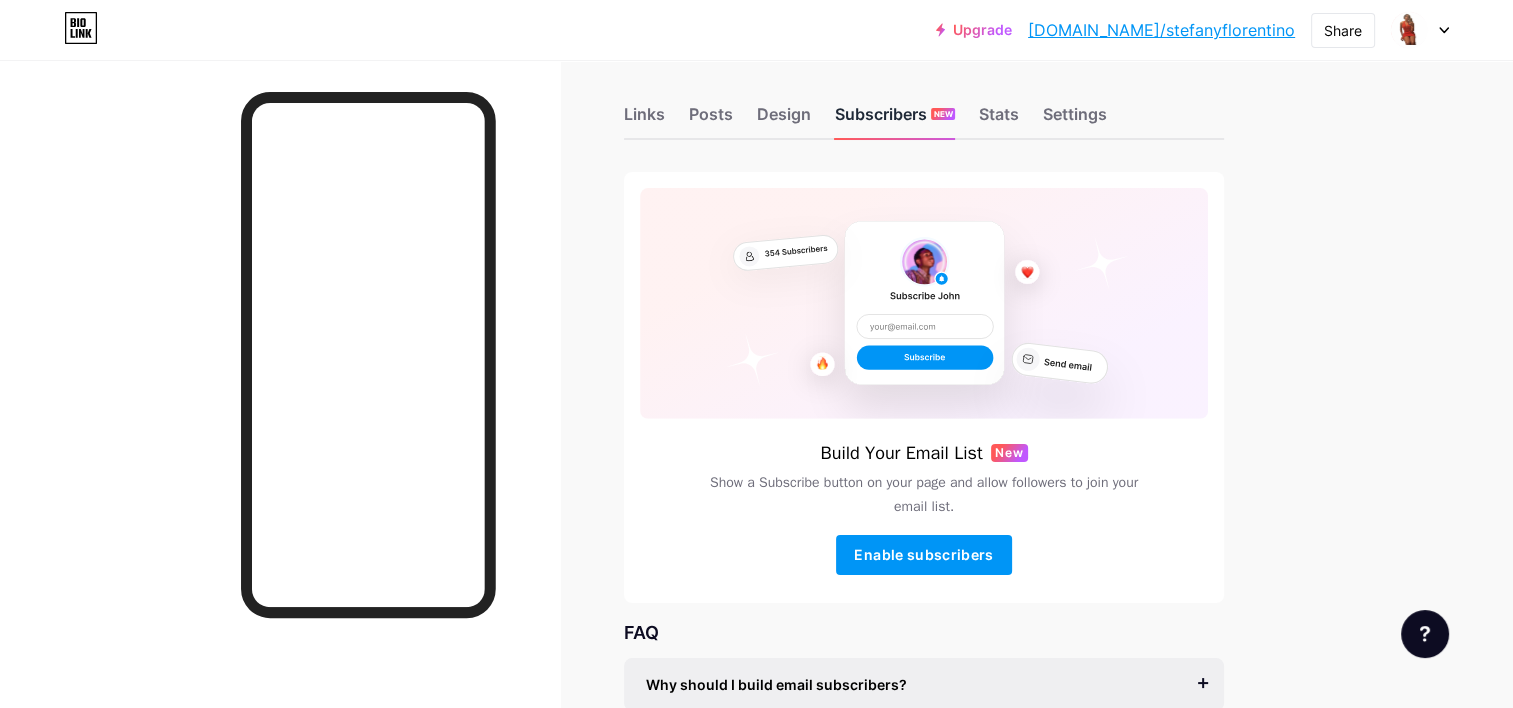 scroll, scrollTop: 0, scrollLeft: 0, axis: both 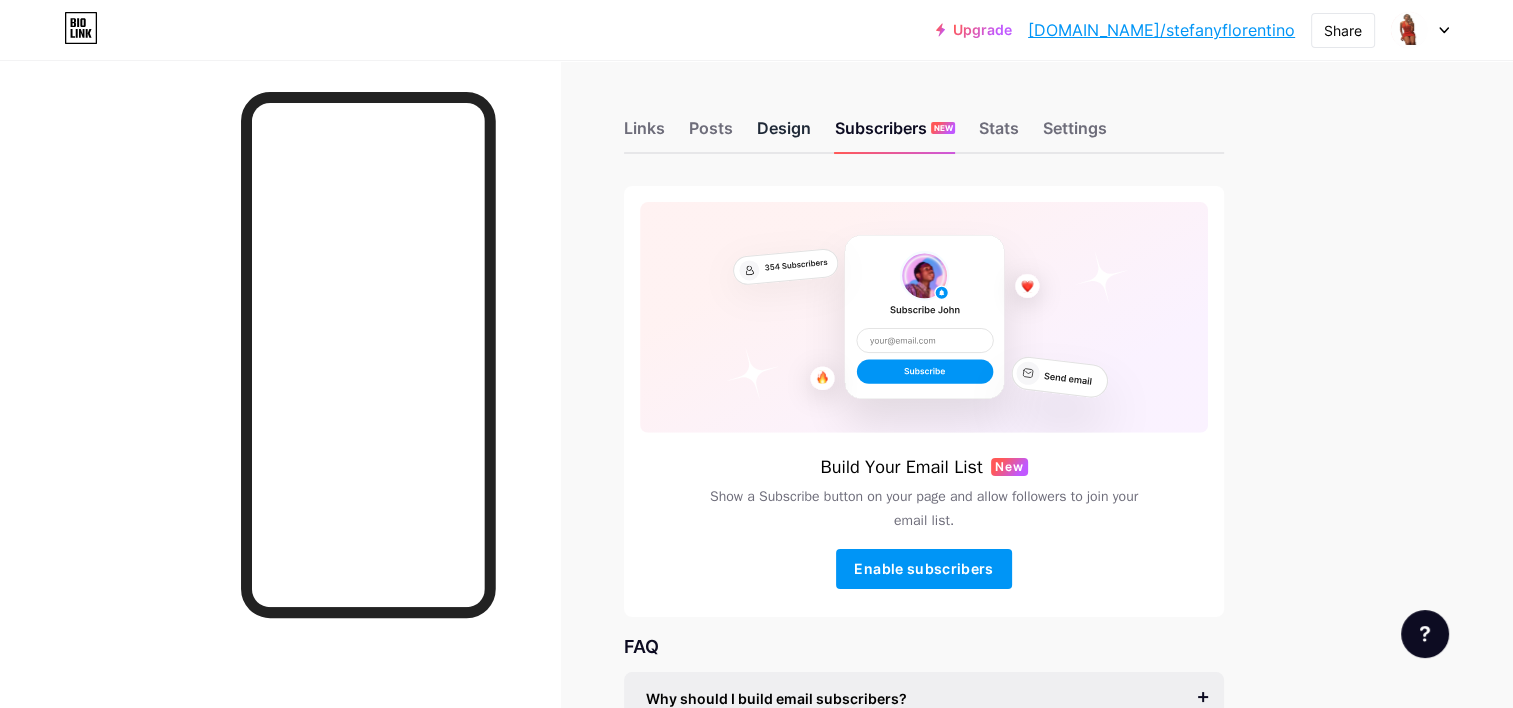 click on "Design" at bounding box center (784, 134) 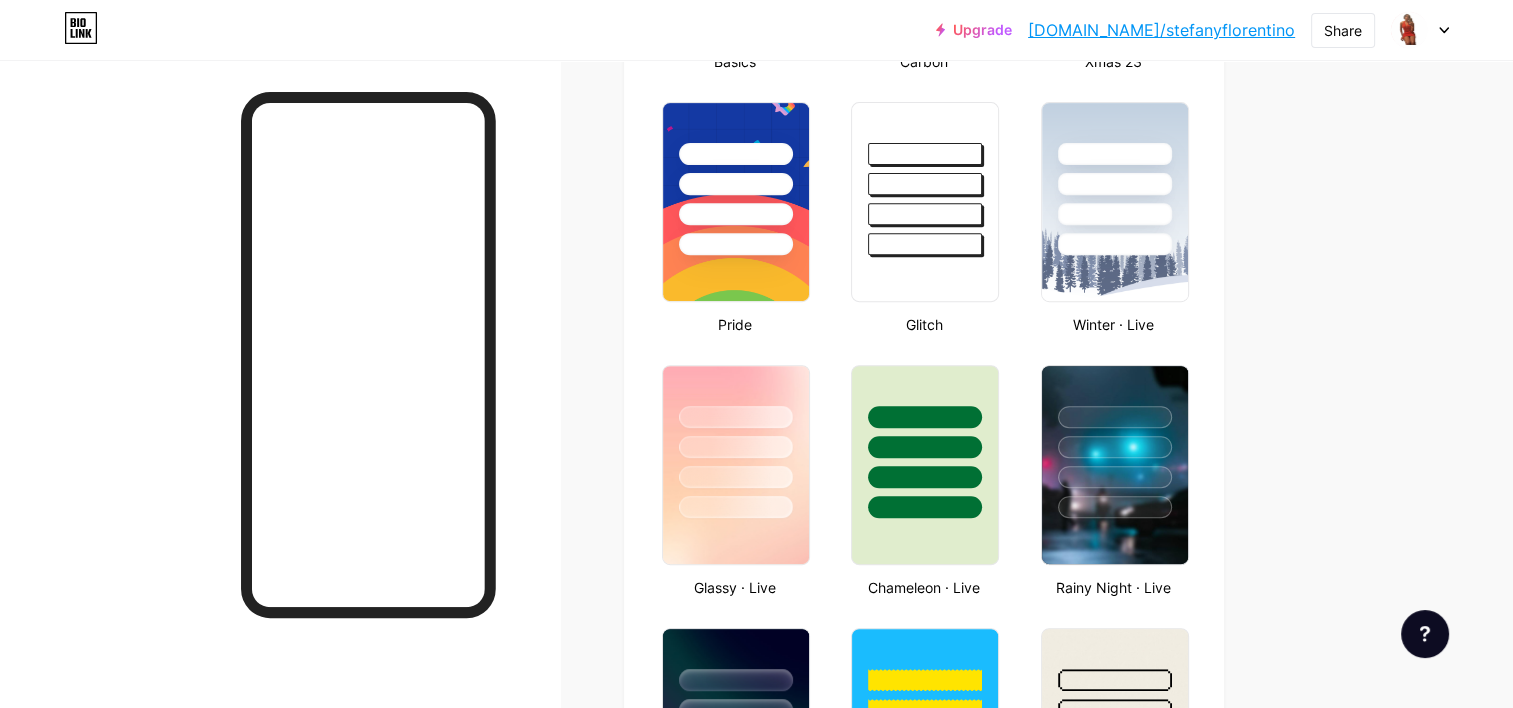 type on "#000000" 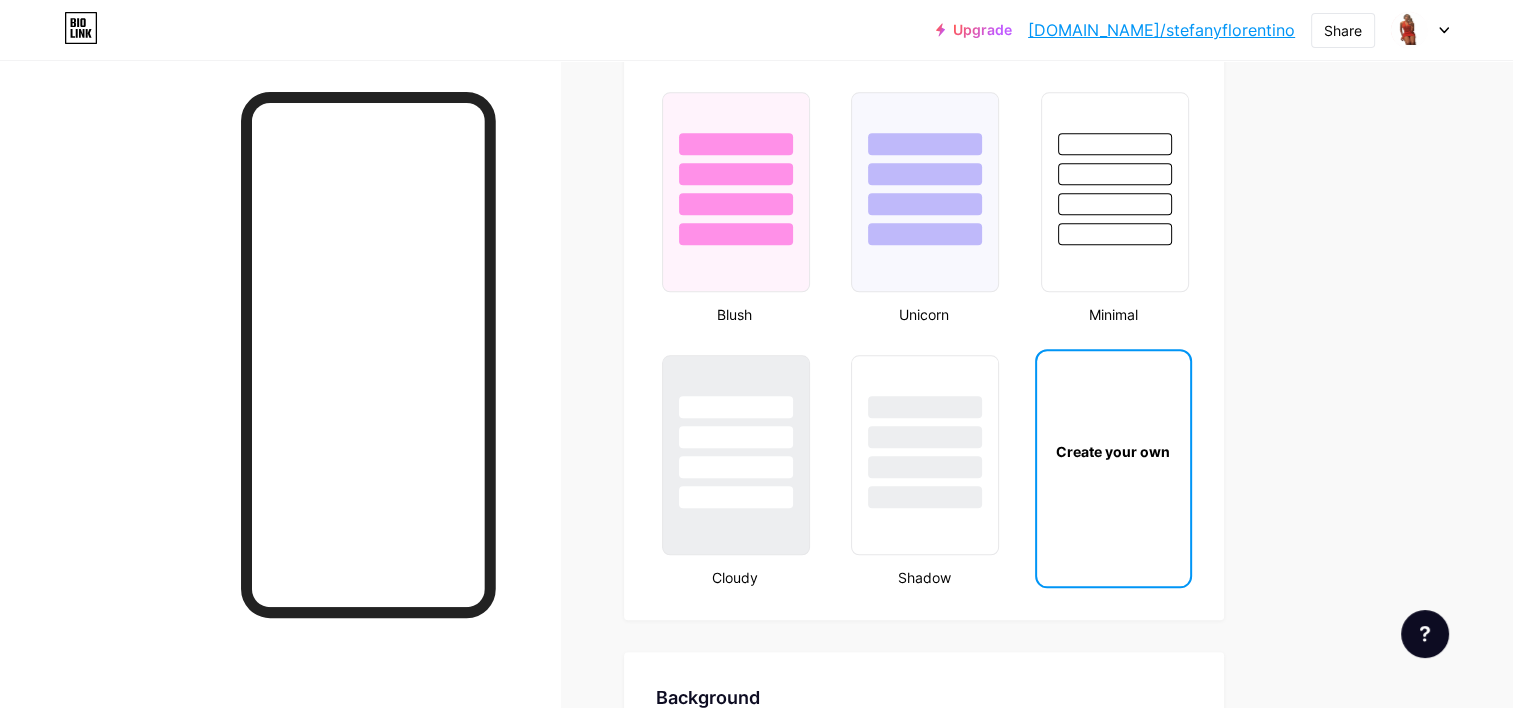 scroll, scrollTop: 2120, scrollLeft: 0, axis: vertical 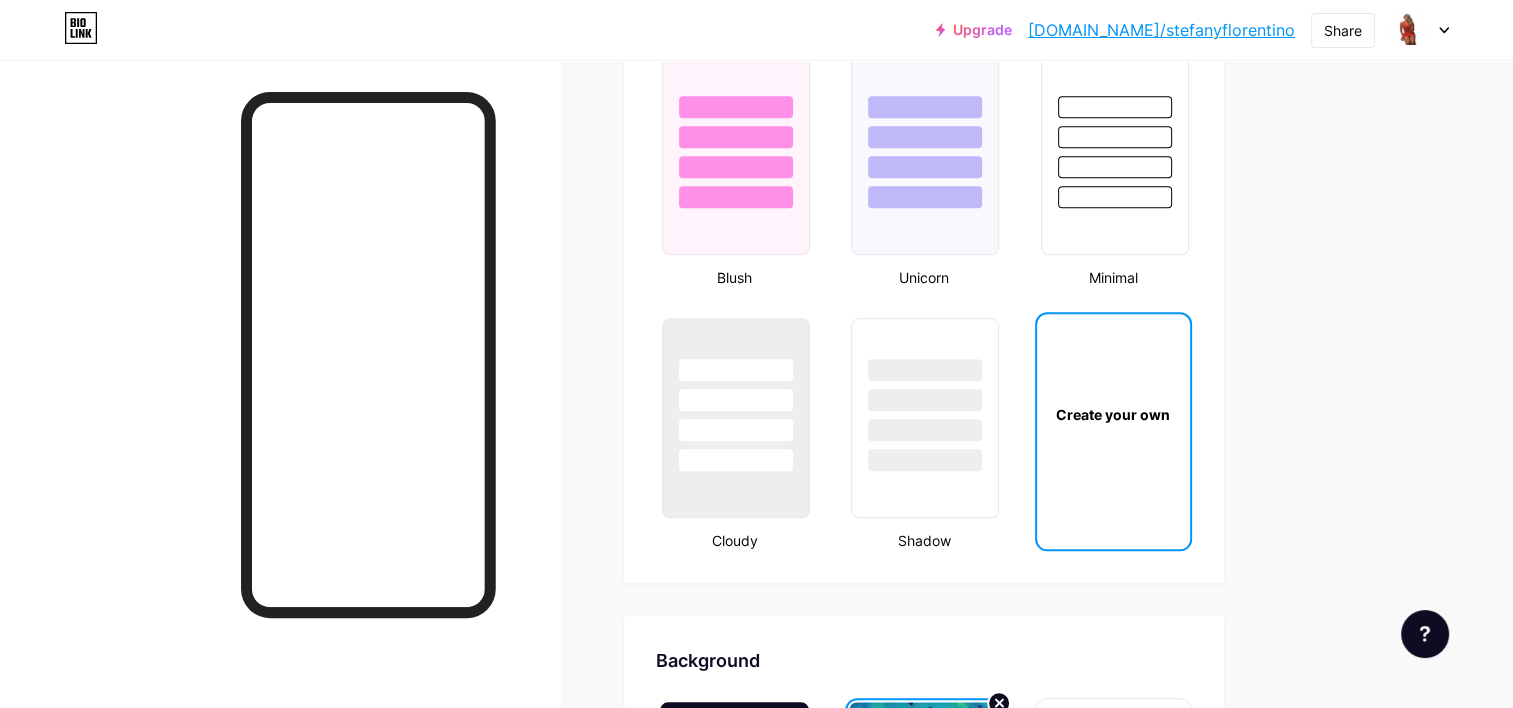 click on "Create your own" at bounding box center [1113, 414] 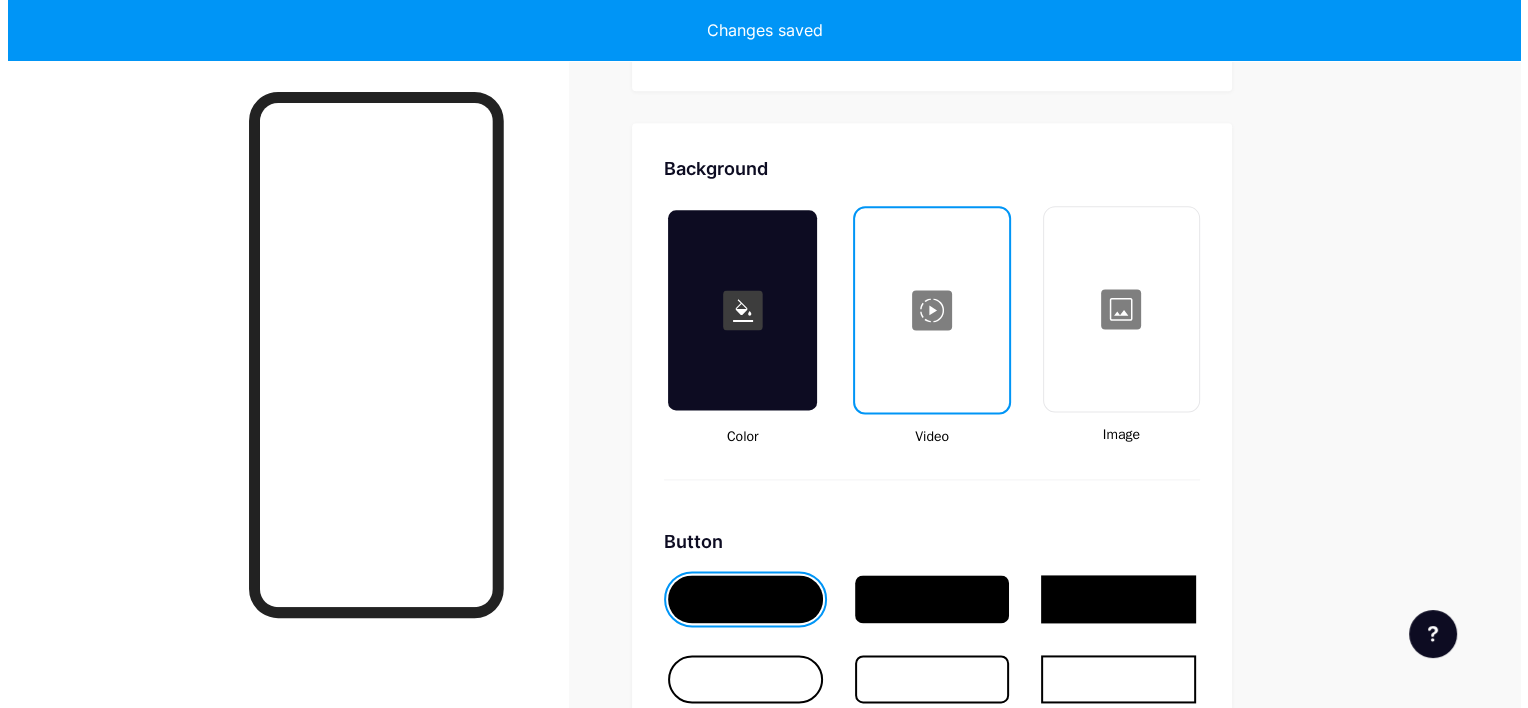 scroll, scrollTop: 2648, scrollLeft: 0, axis: vertical 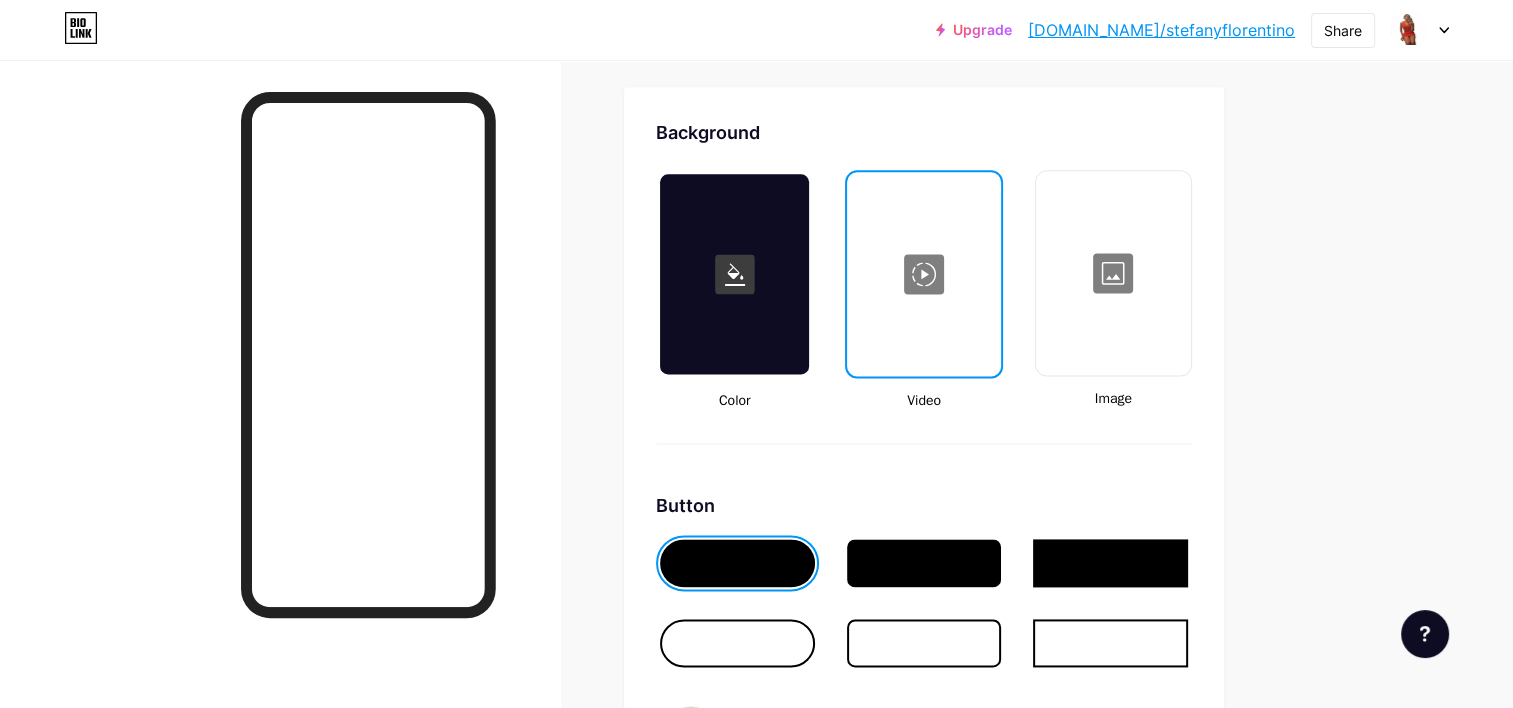 click at bounding box center [923, 274] 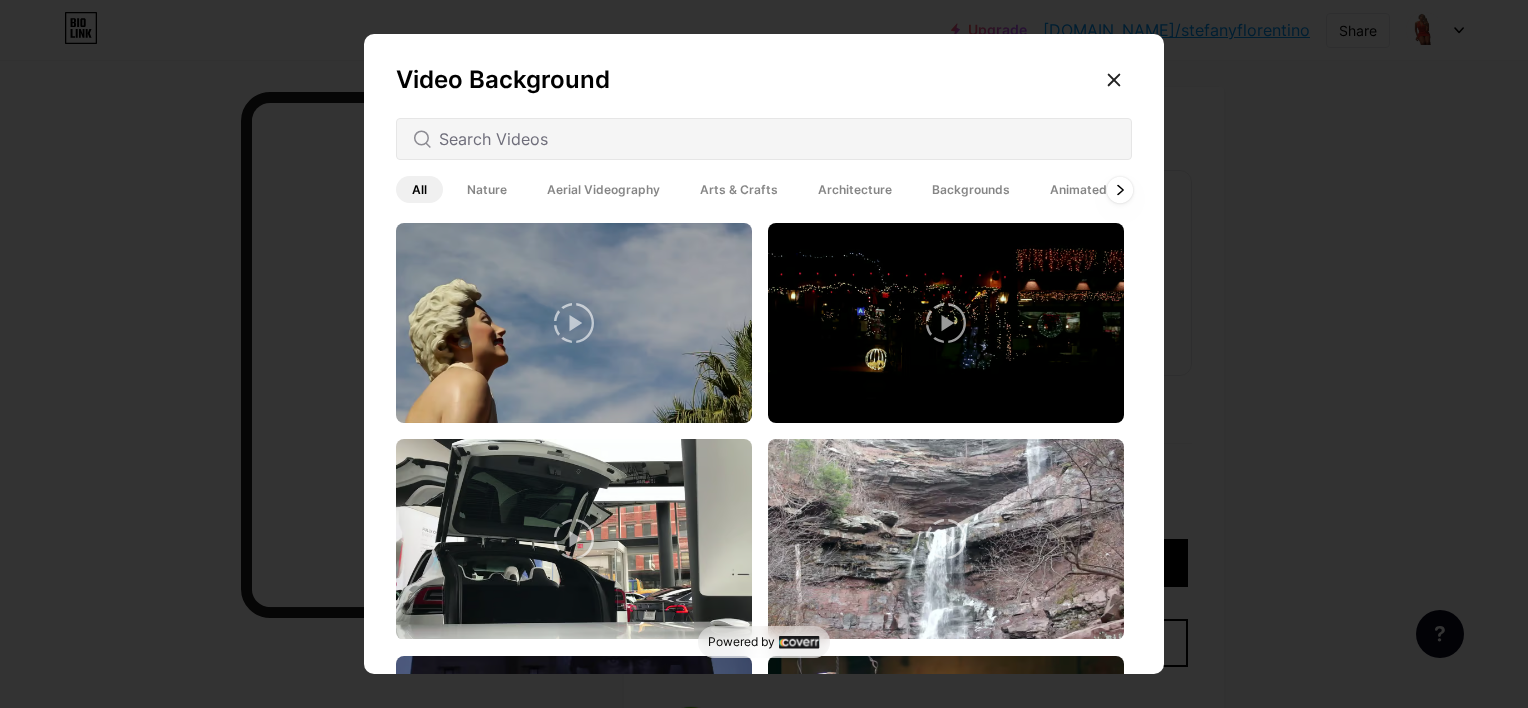 click at bounding box center [1120, 189] 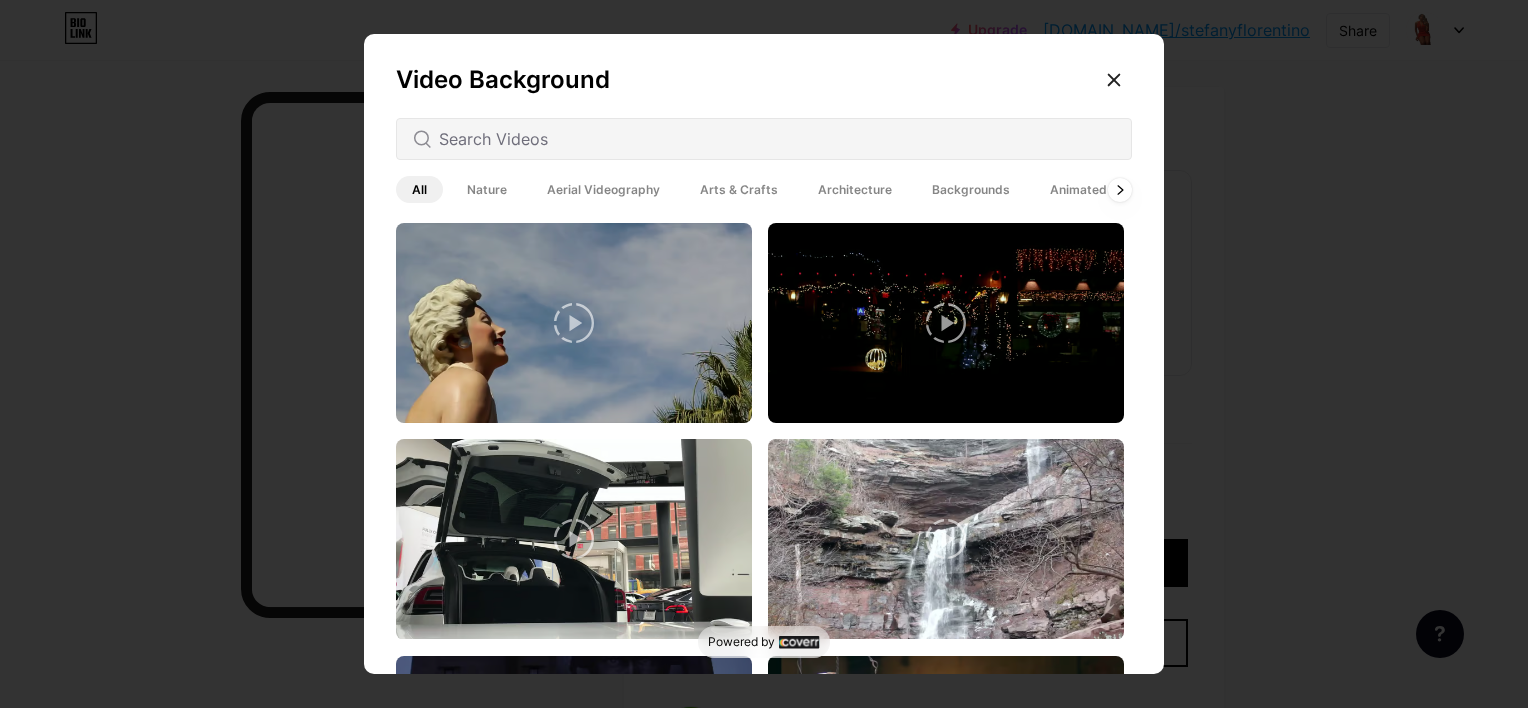 click on "Architecture" at bounding box center [855, 189] 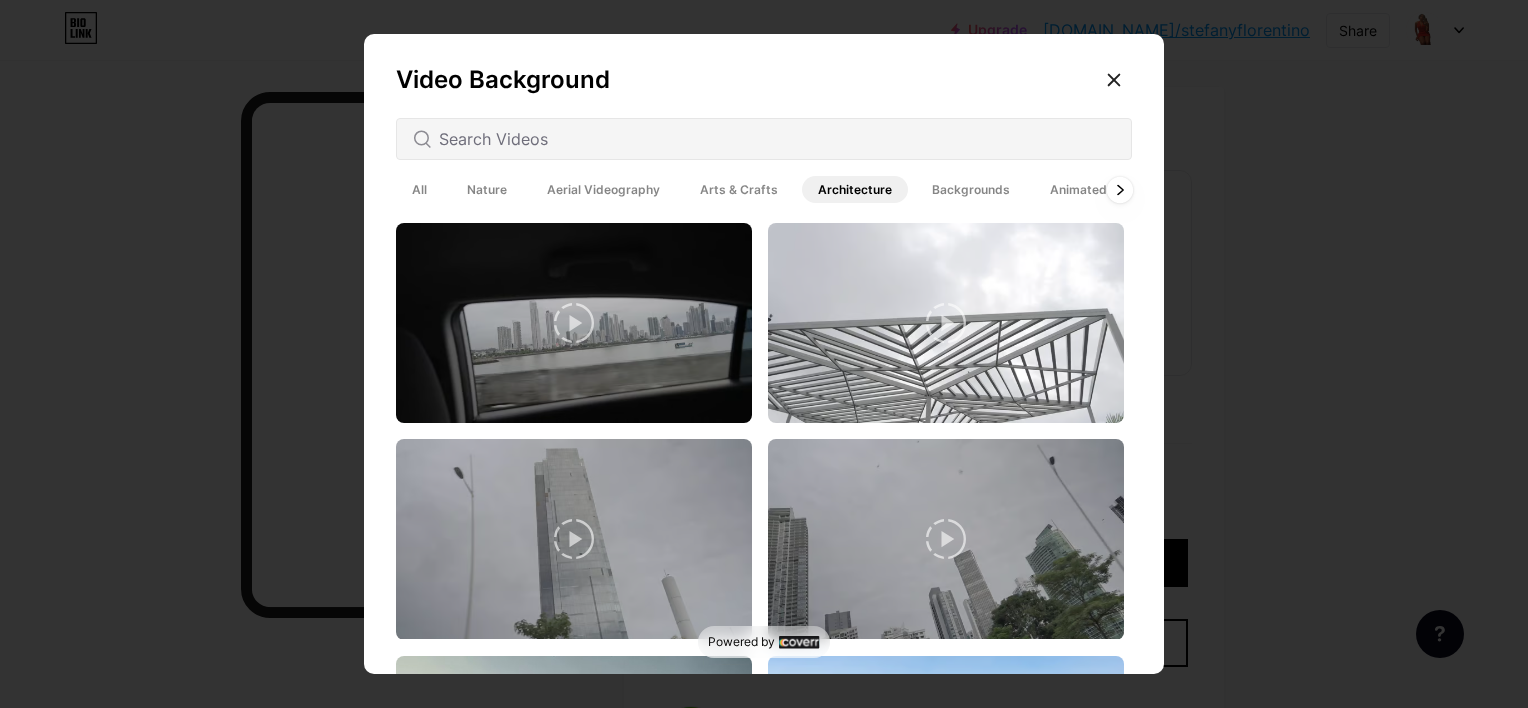 click at bounding box center [1120, 189] 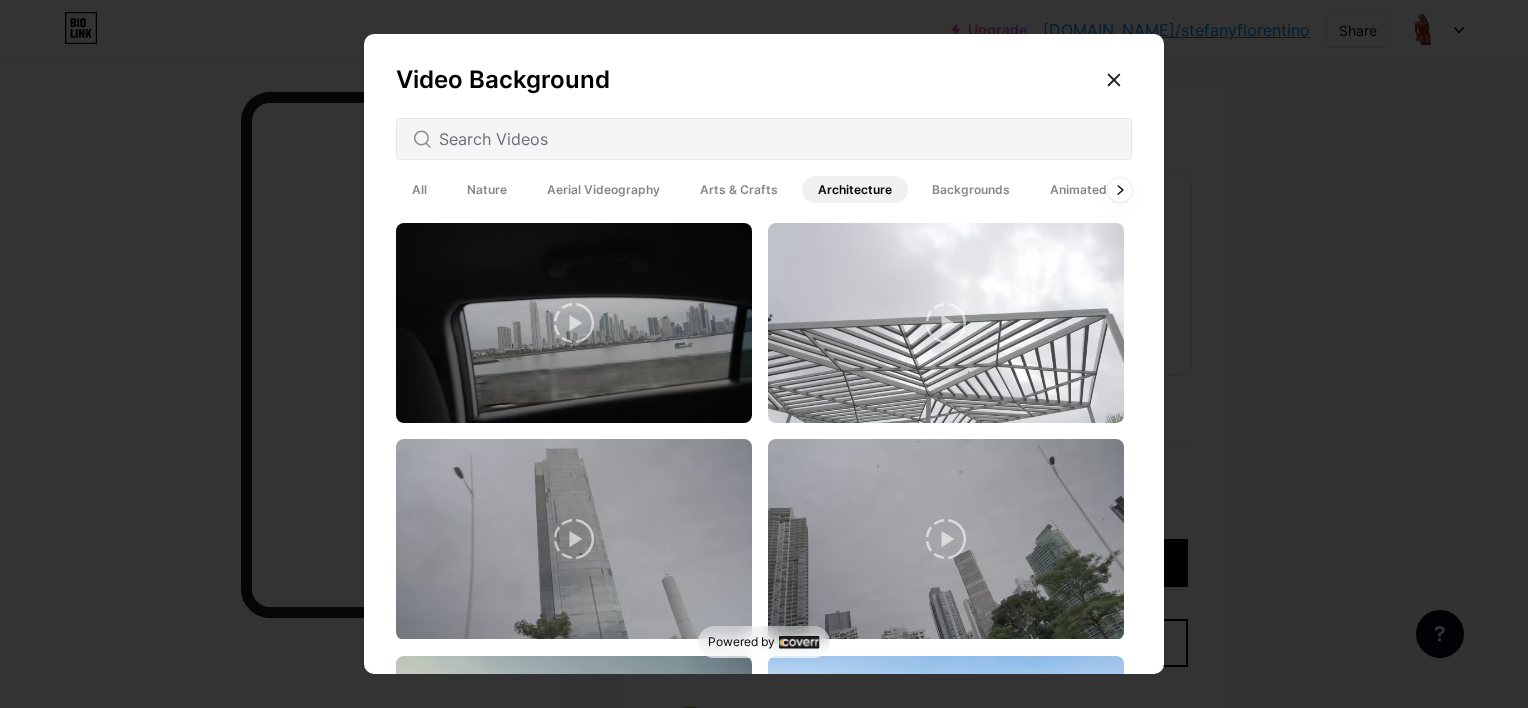 click on "Backgrounds" at bounding box center (971, 189) 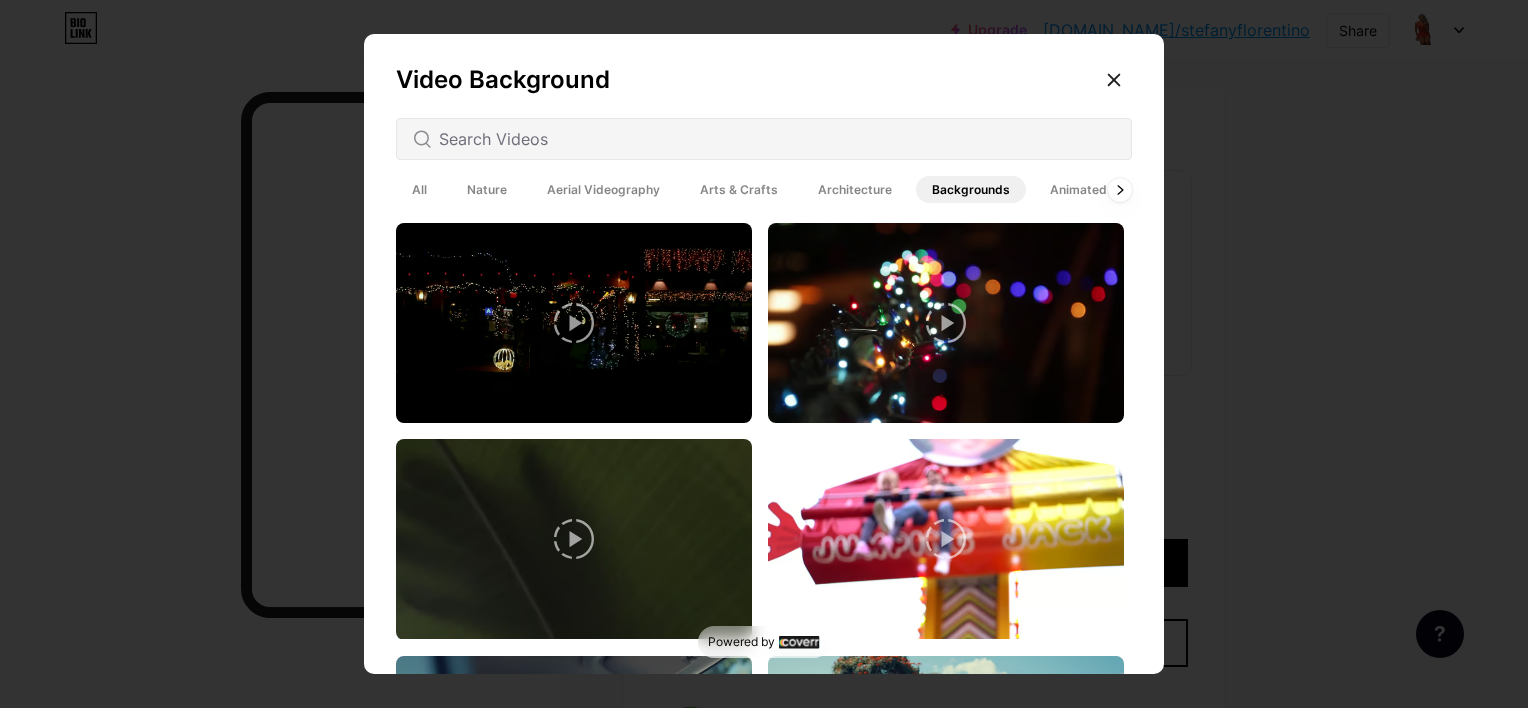 click on "Animated" at bounding box center (1078, 189) 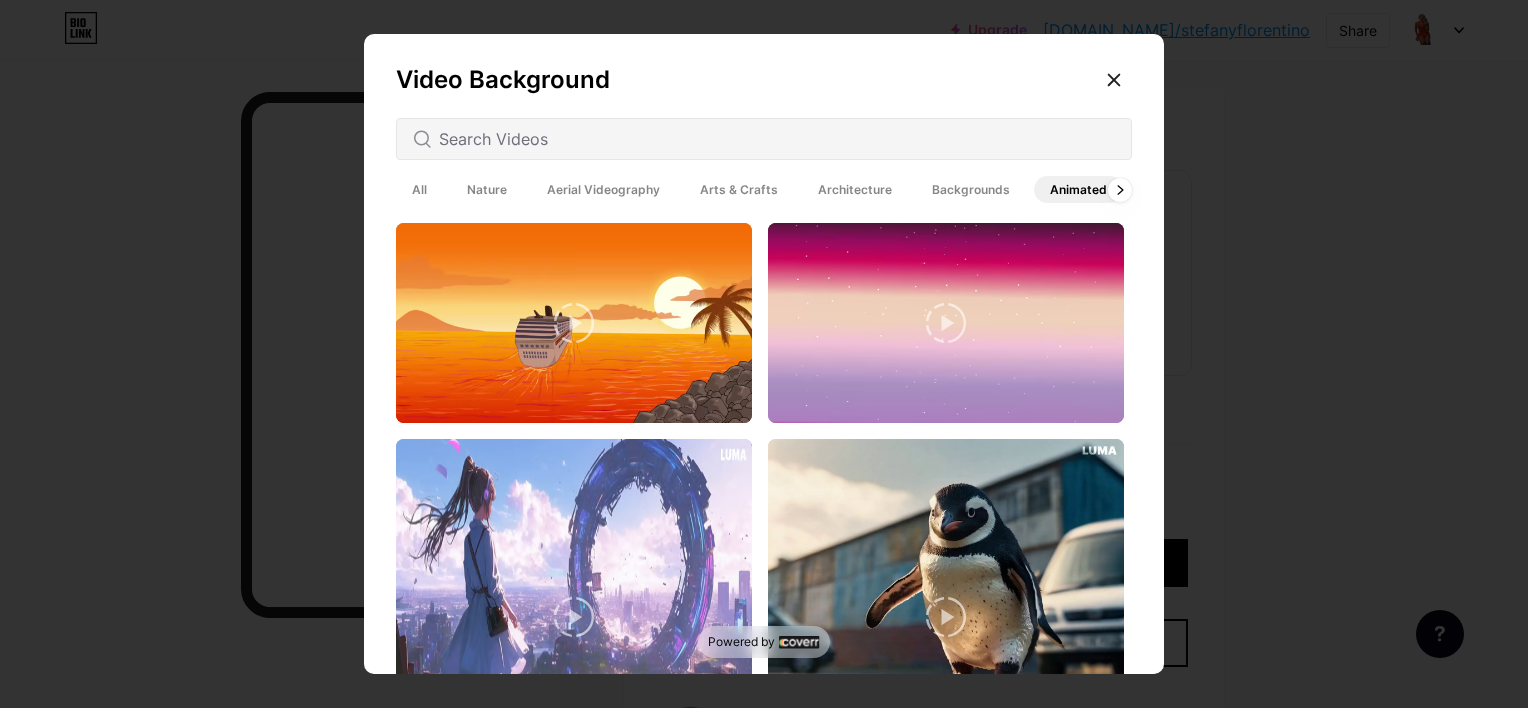 click at bounding box center [764, 453] 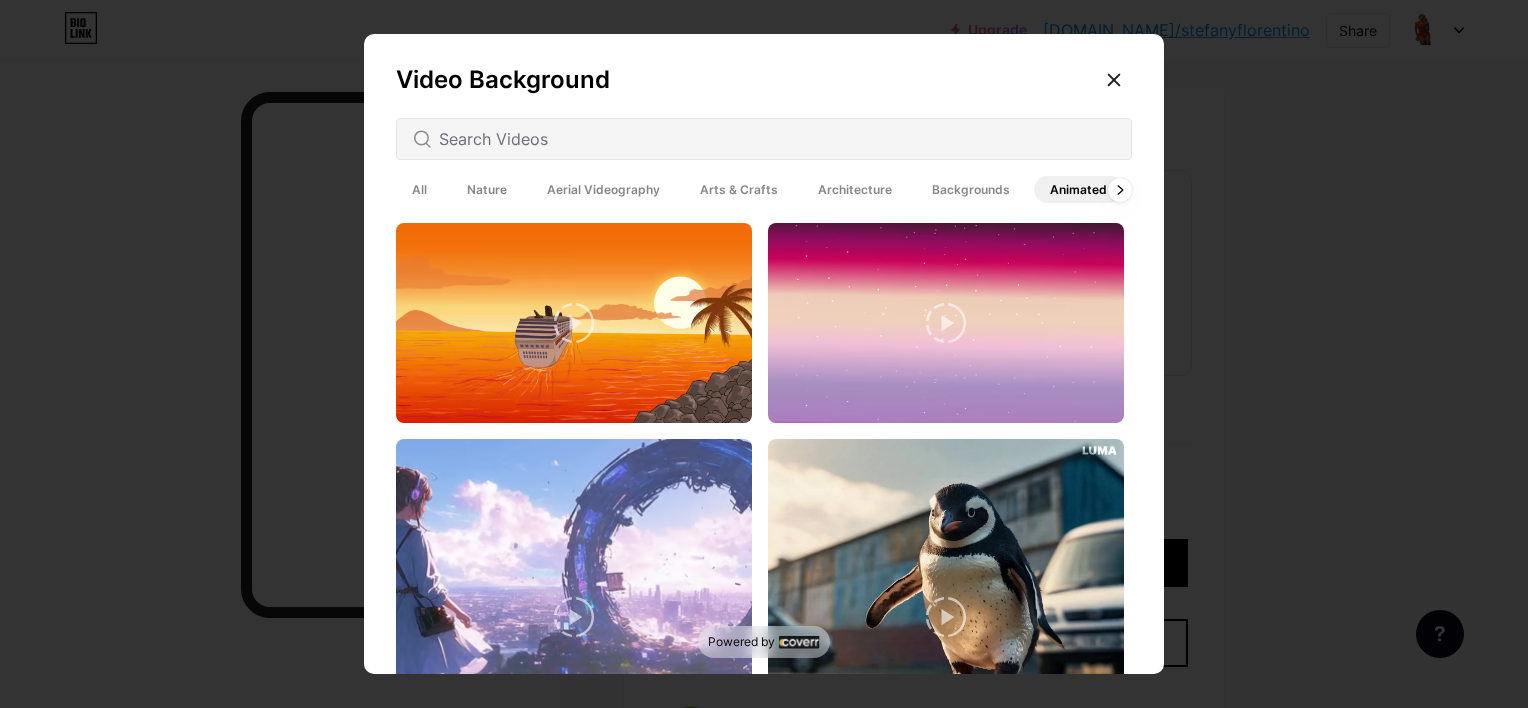 scroll, scrollTop: 402, scrollLeft: 0, axis: vertical 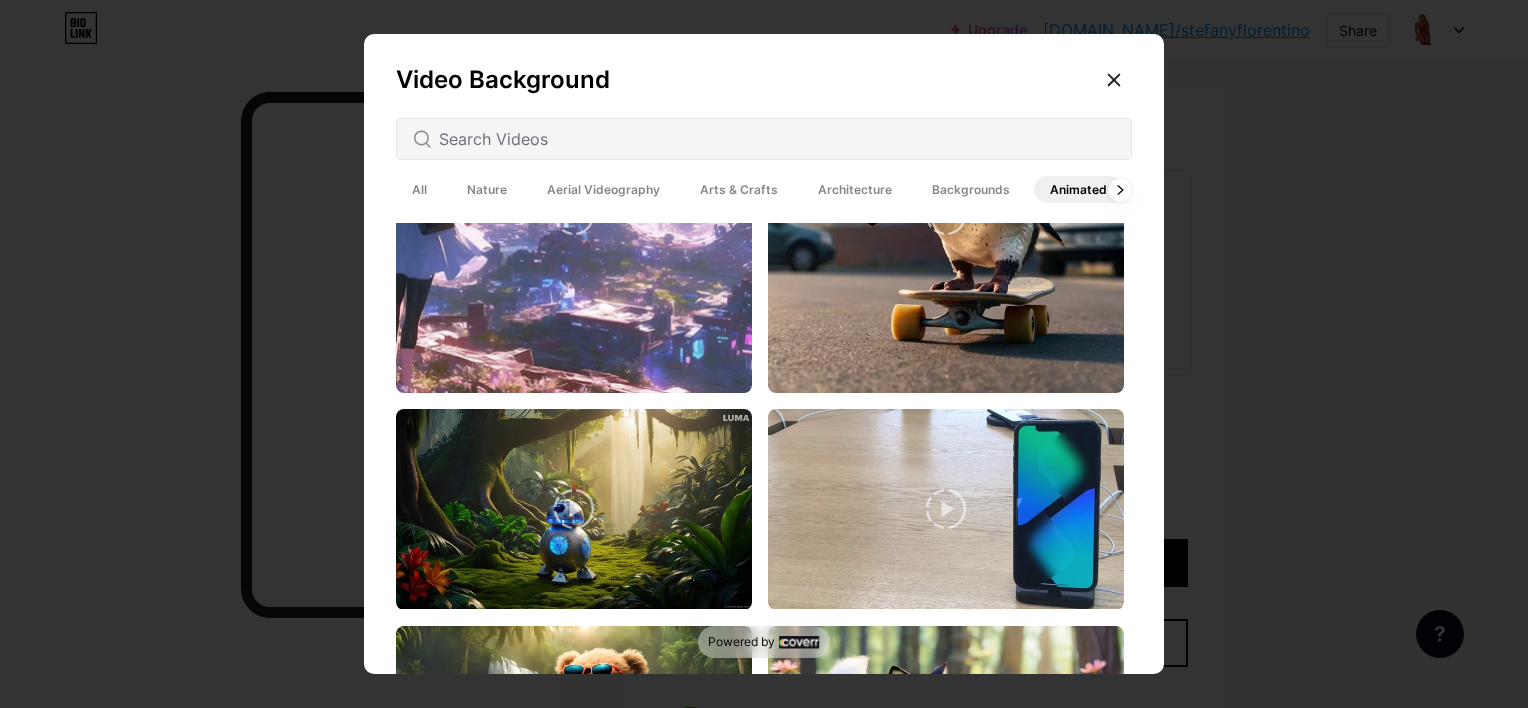 click at bounding box center (764, 453) 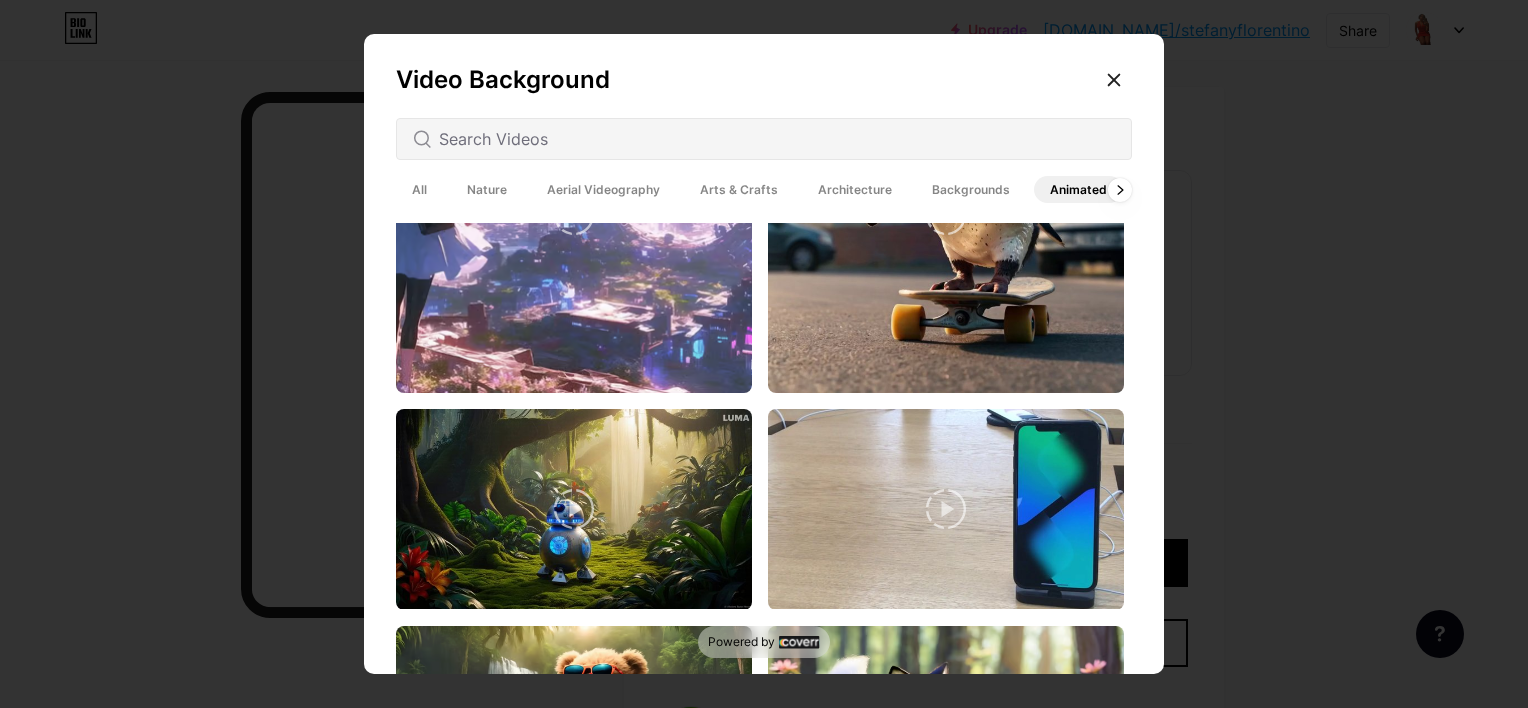 click at bounding box center (764, 453) 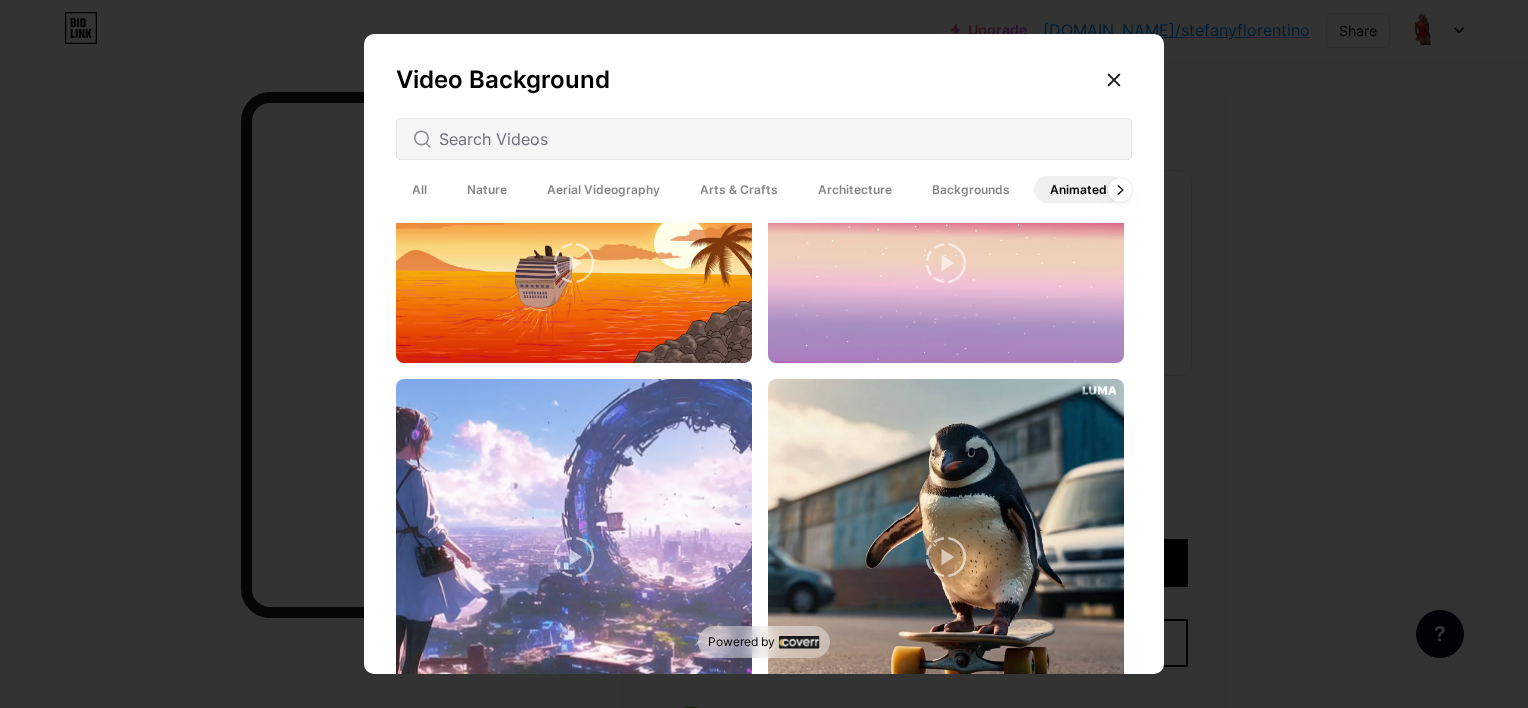 scroll, scrollTop: 0, scrollLeft: 0, axis: both 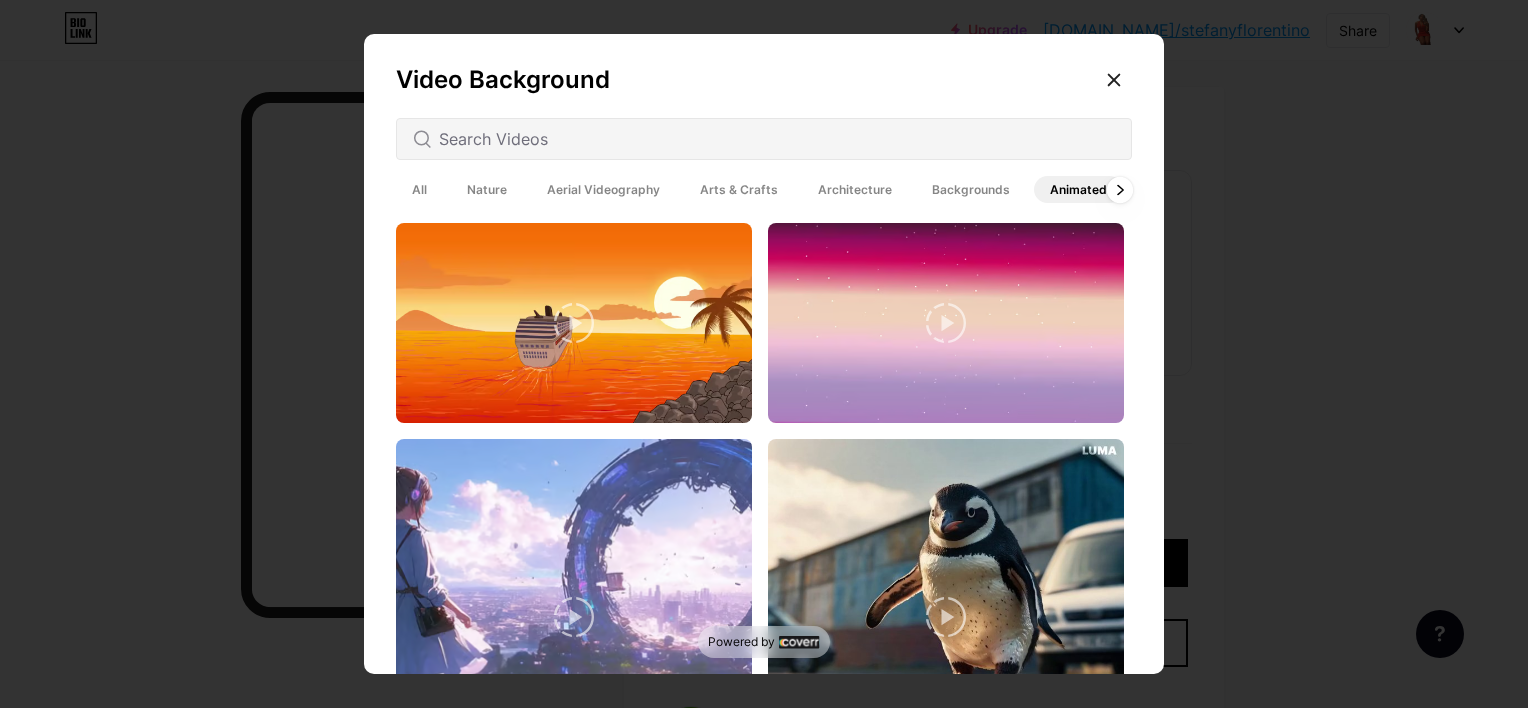 click 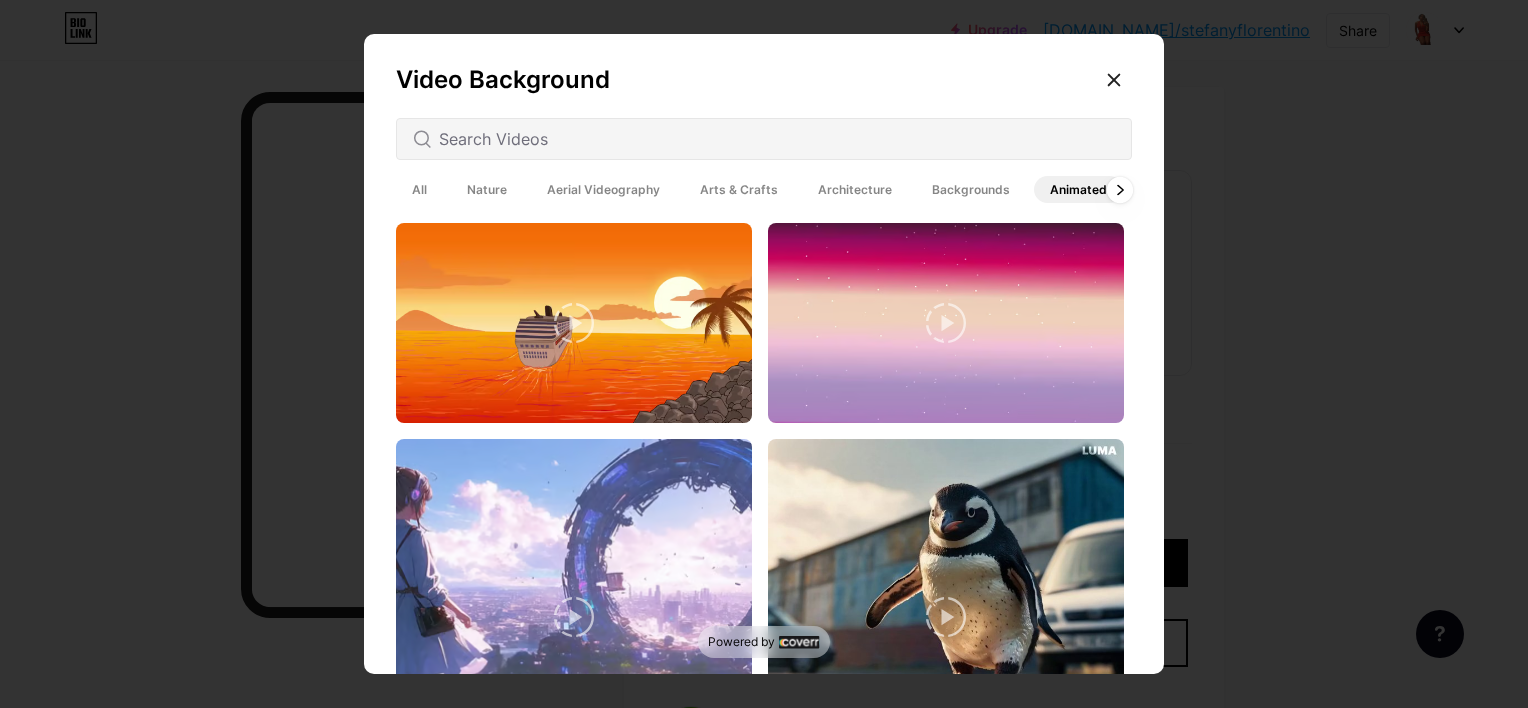 click at bounding box center [1120, 189] 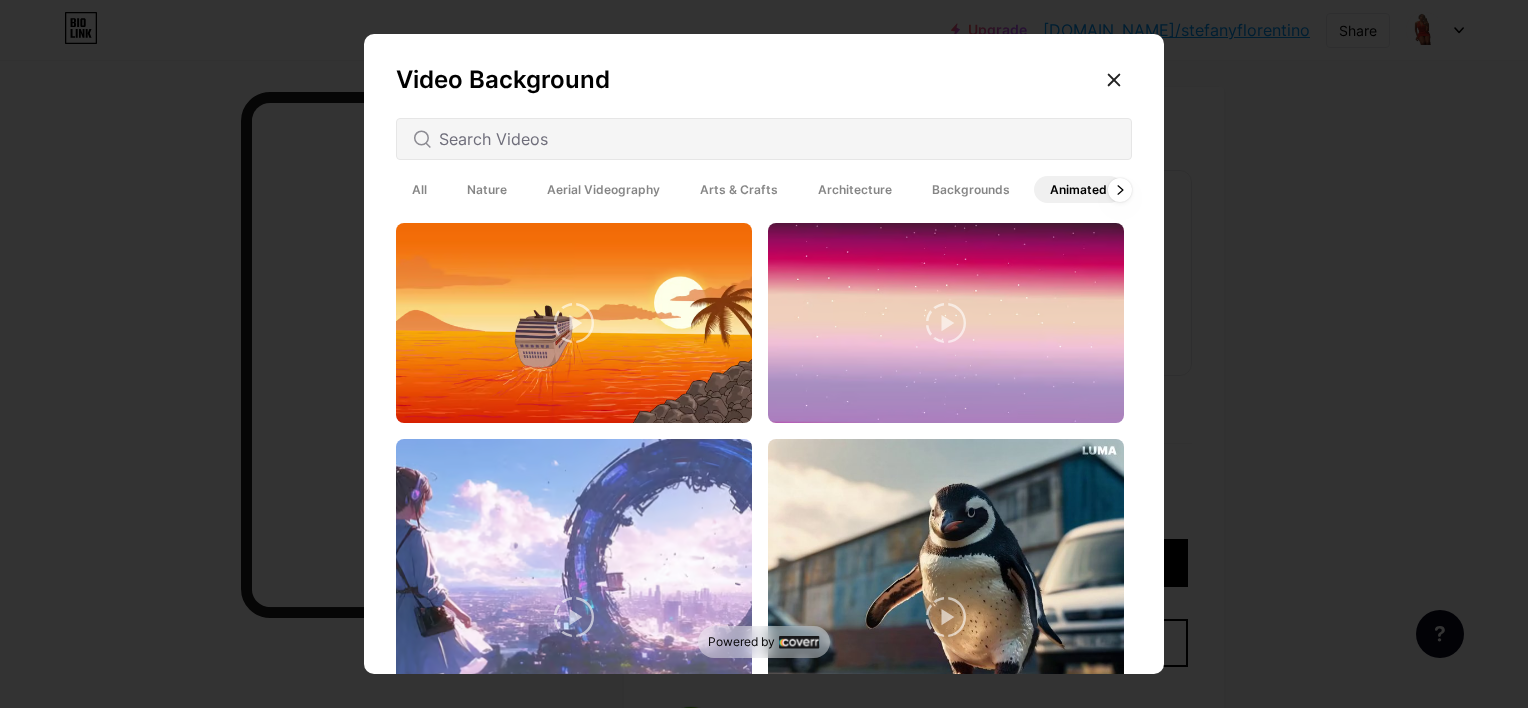 click on "Backgrounds" at bounding box center [971, 189] 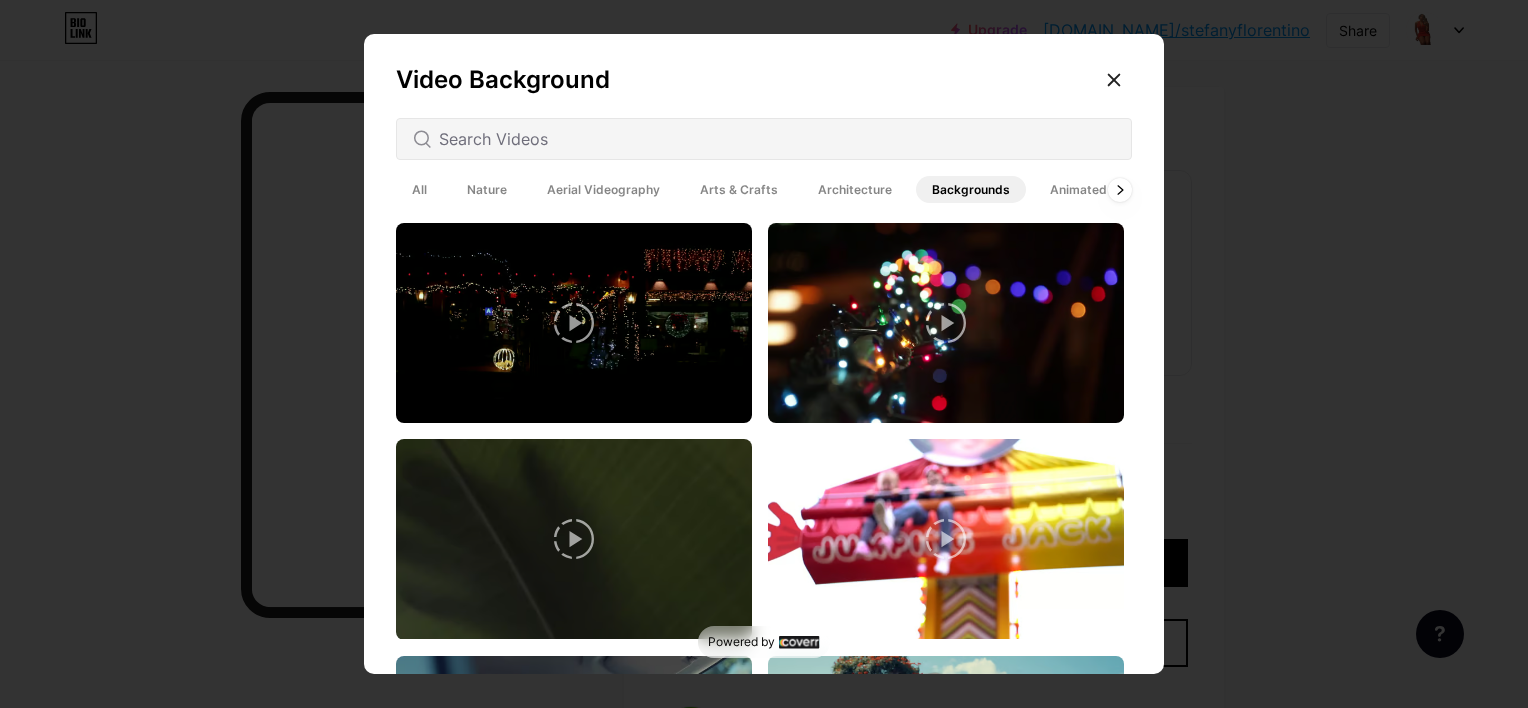click on "Architecture" at bounding box center (855, 189) 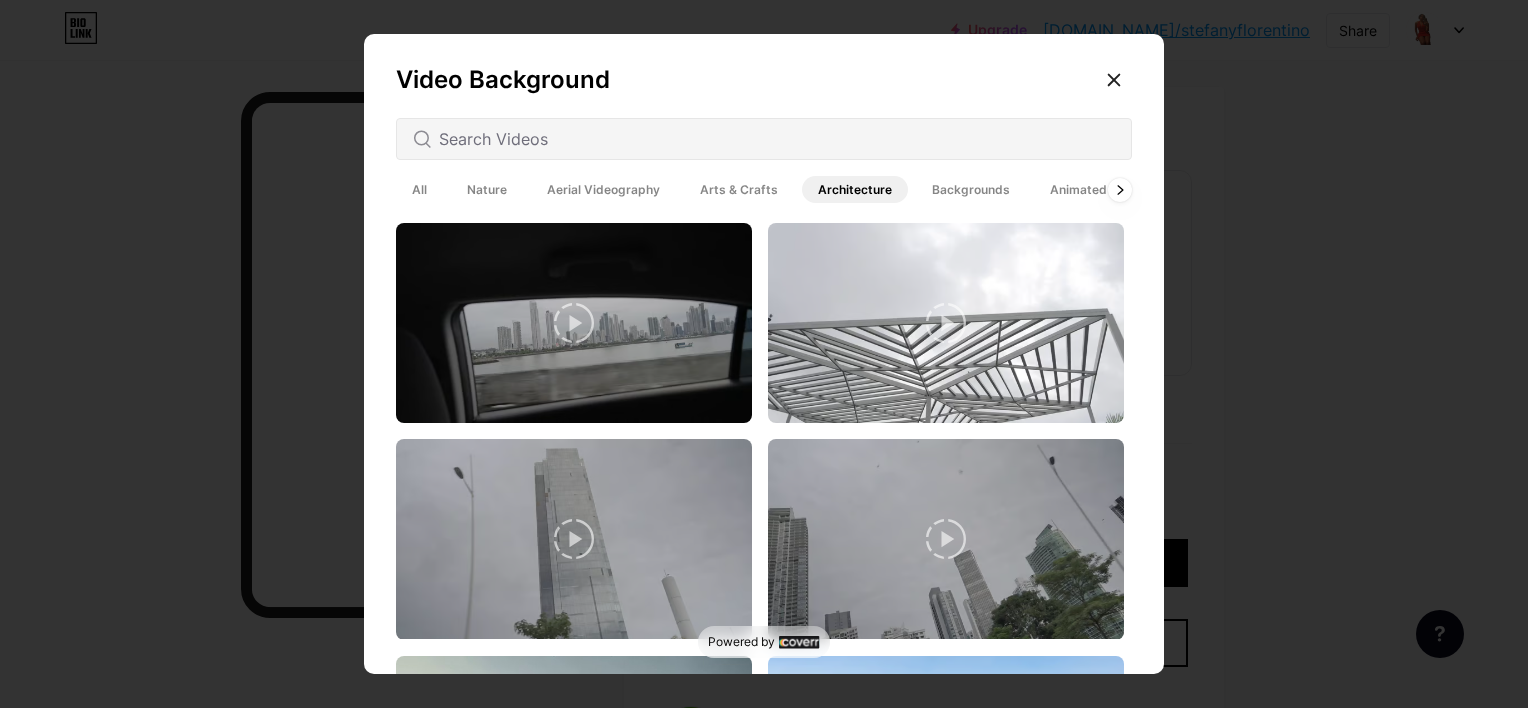 click on "Video Background
All
Nature
Aerial Videography
Arts & Crafts
Architecture
Backgrounds
Animated" at bounding box center (764, 358) 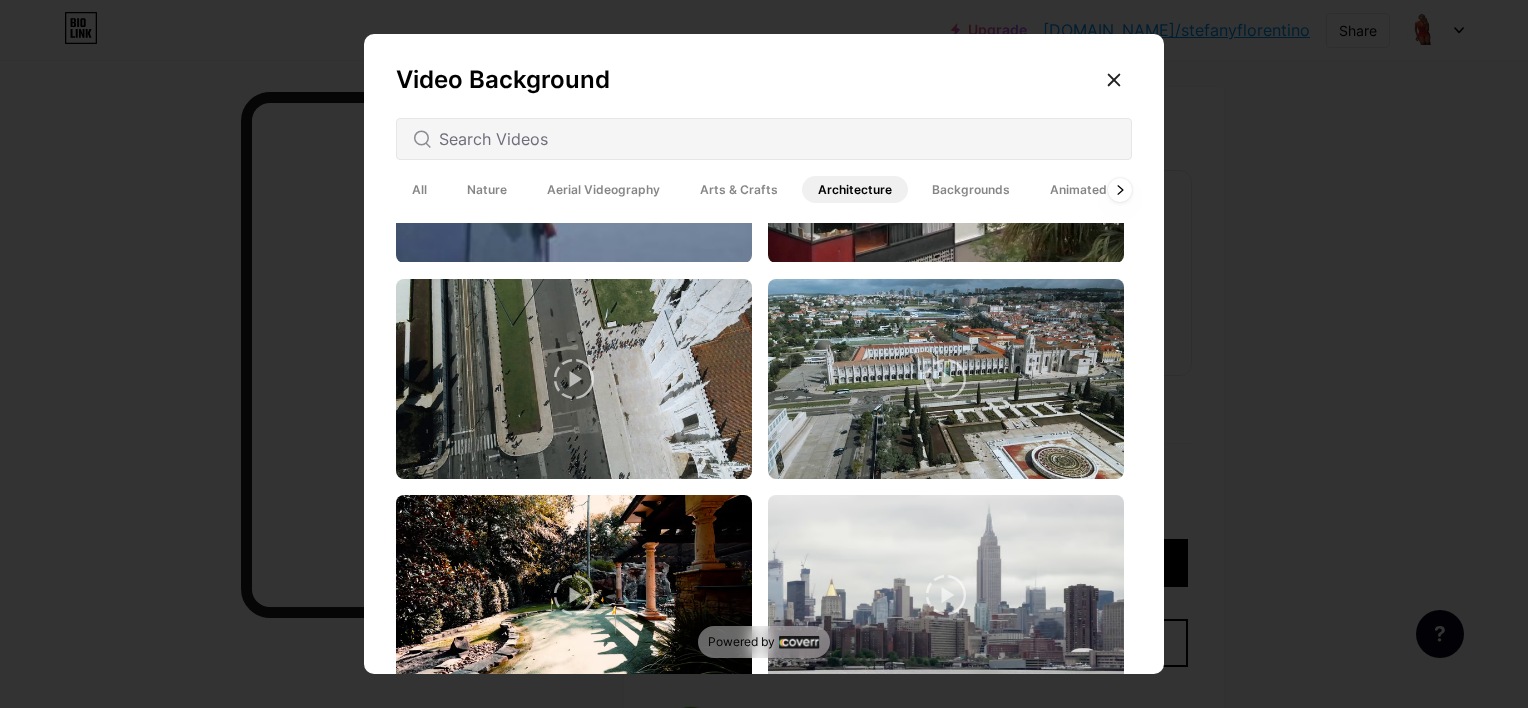 scroll, scrollTop: 5353, scrollLeft: 0, axis: vertical 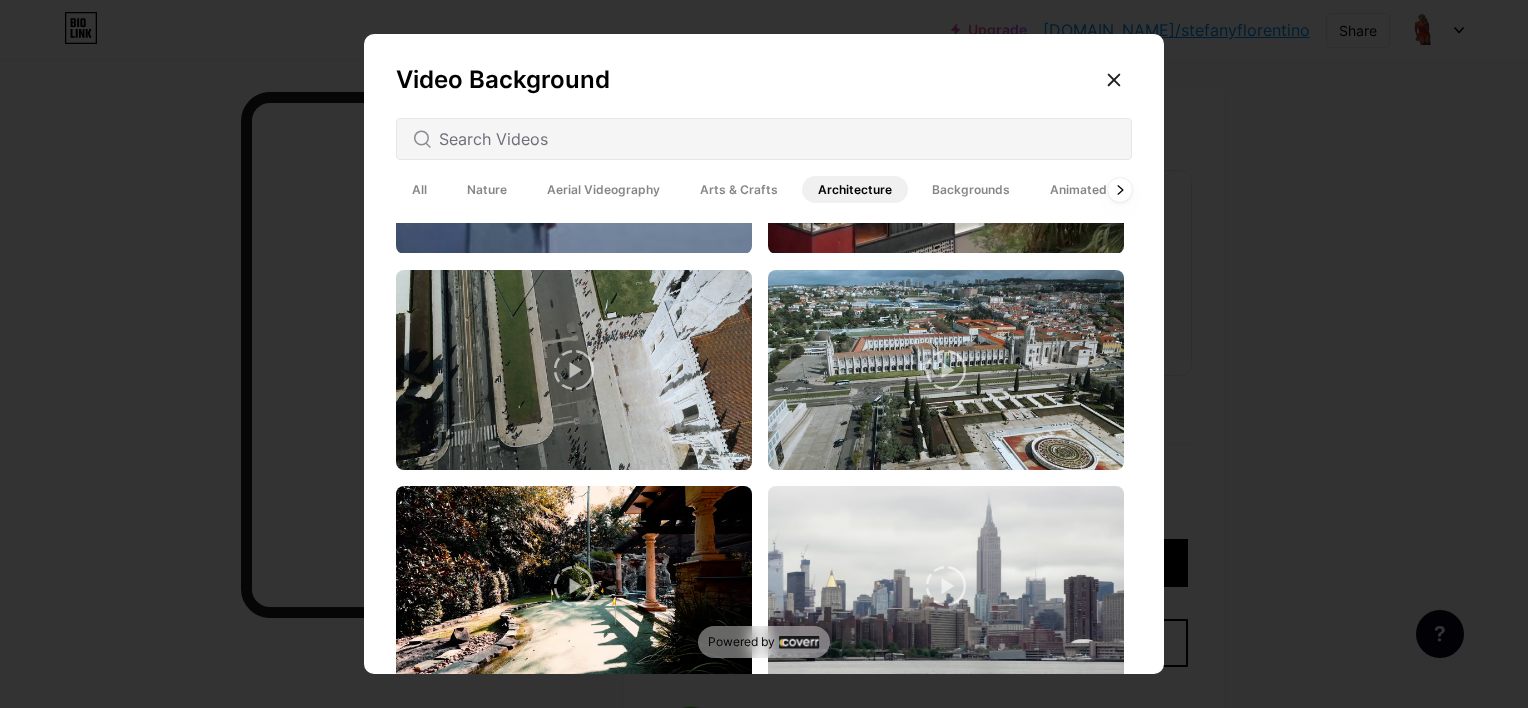 click on "Arts & Crafts" at bounding box center [739, 189] 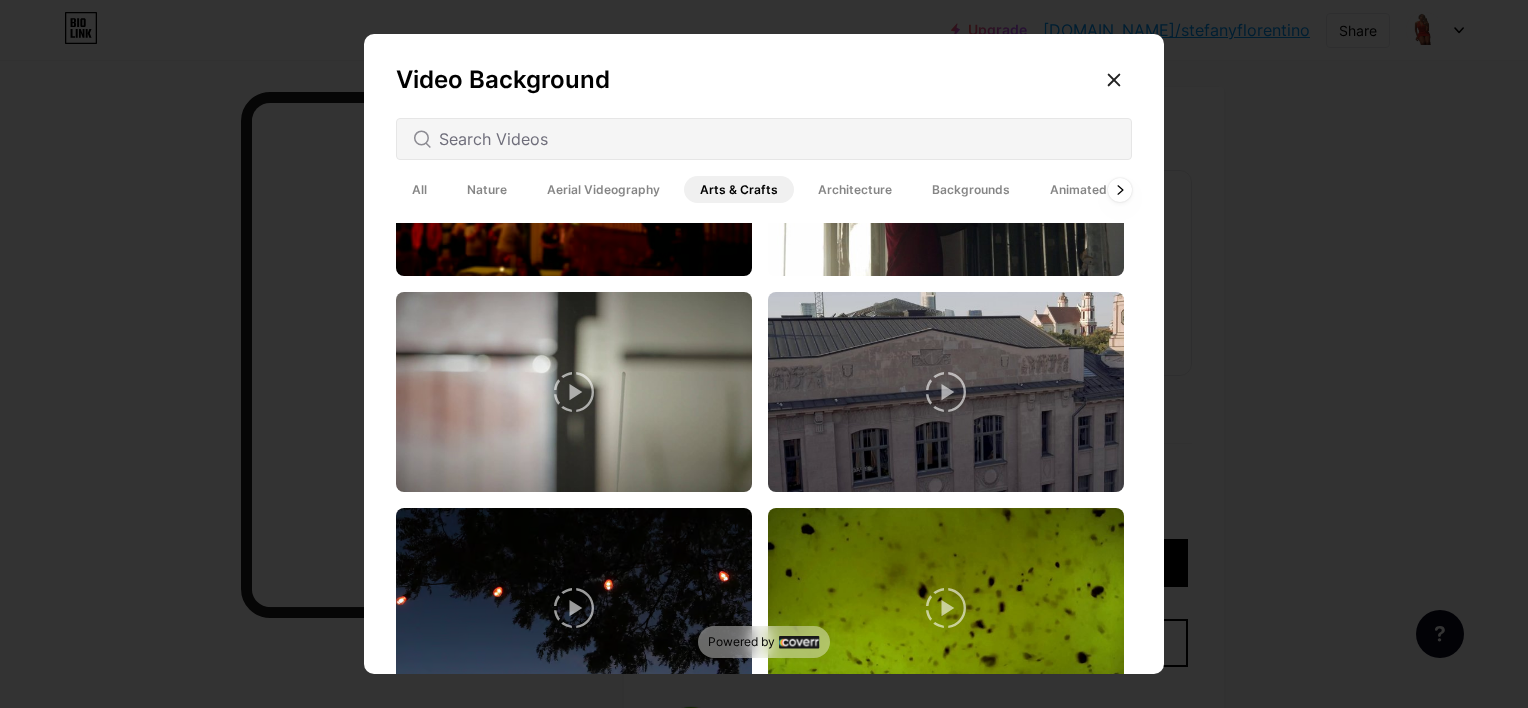 scroll, scrollTop: 6439, scrollLeft: 0, axis: vertical 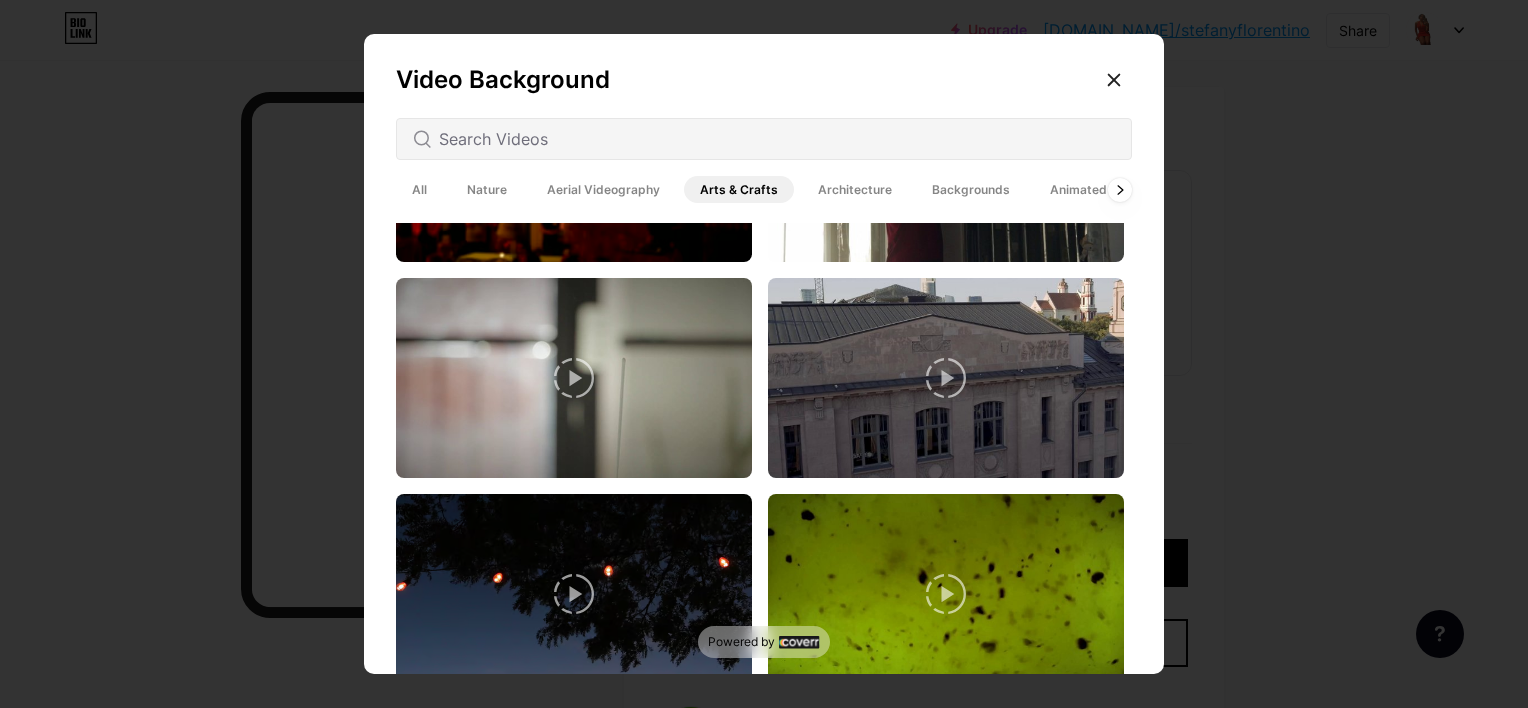 click on "Aerial Videography" at bounding box center [603, 189] 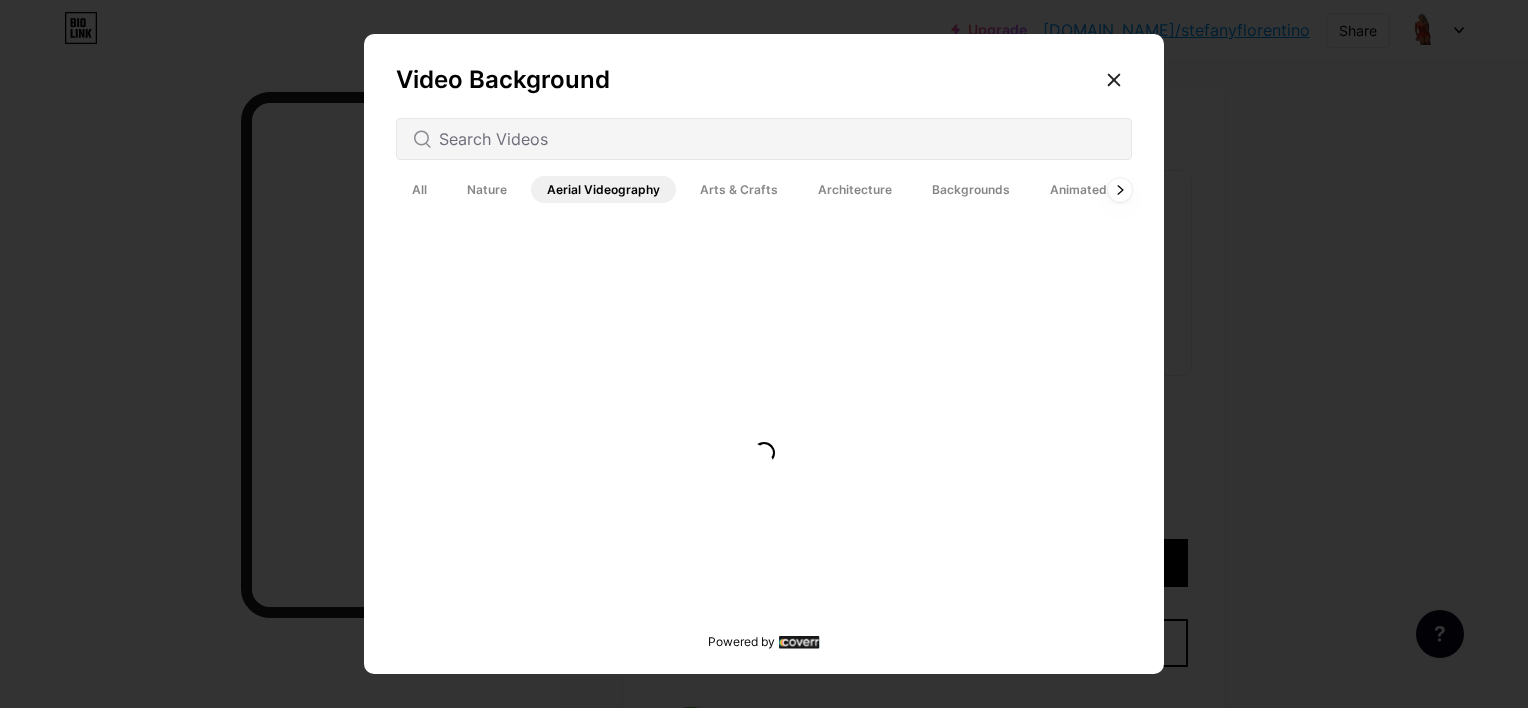 scroll, scrollTop: 0, scrollLeft: 0, axis: both 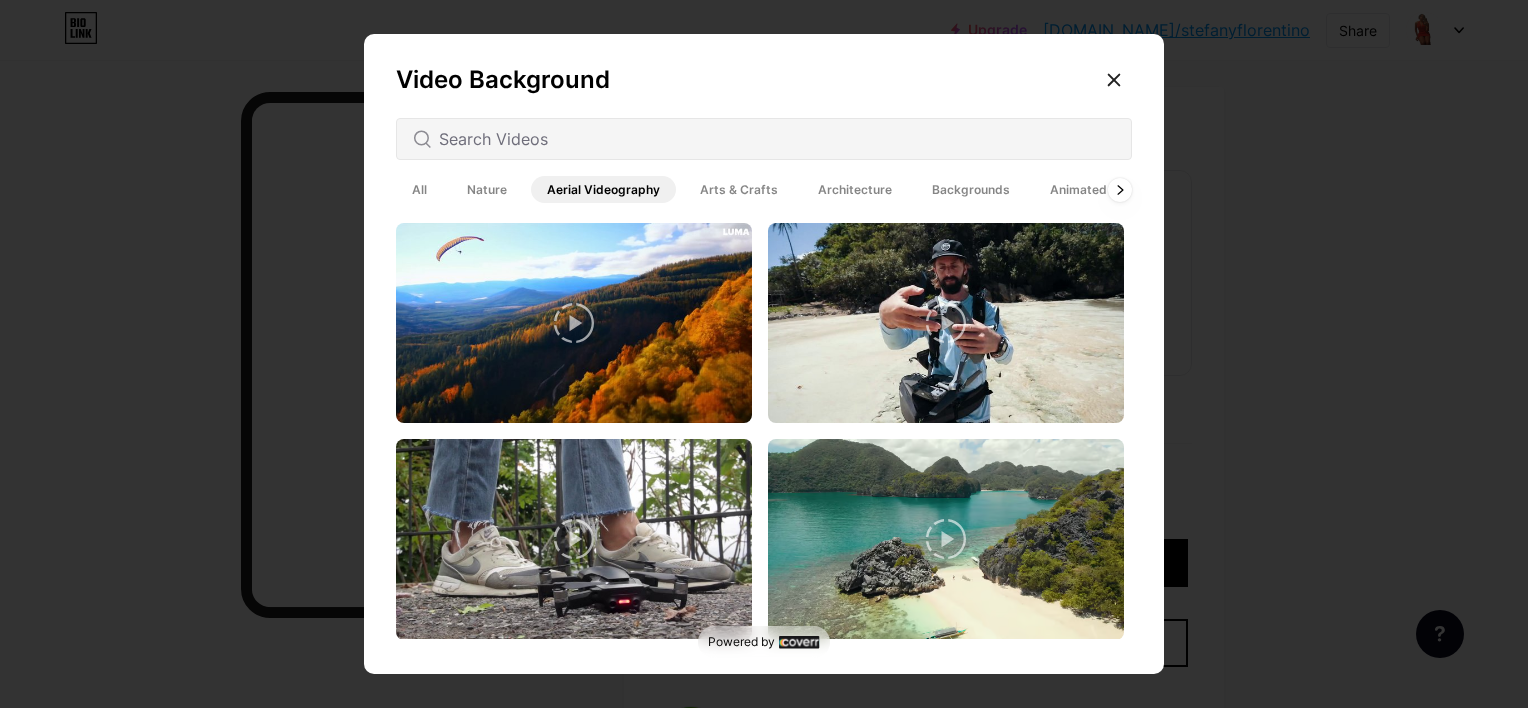 click on "Nature" at bounding box center (487, 189) 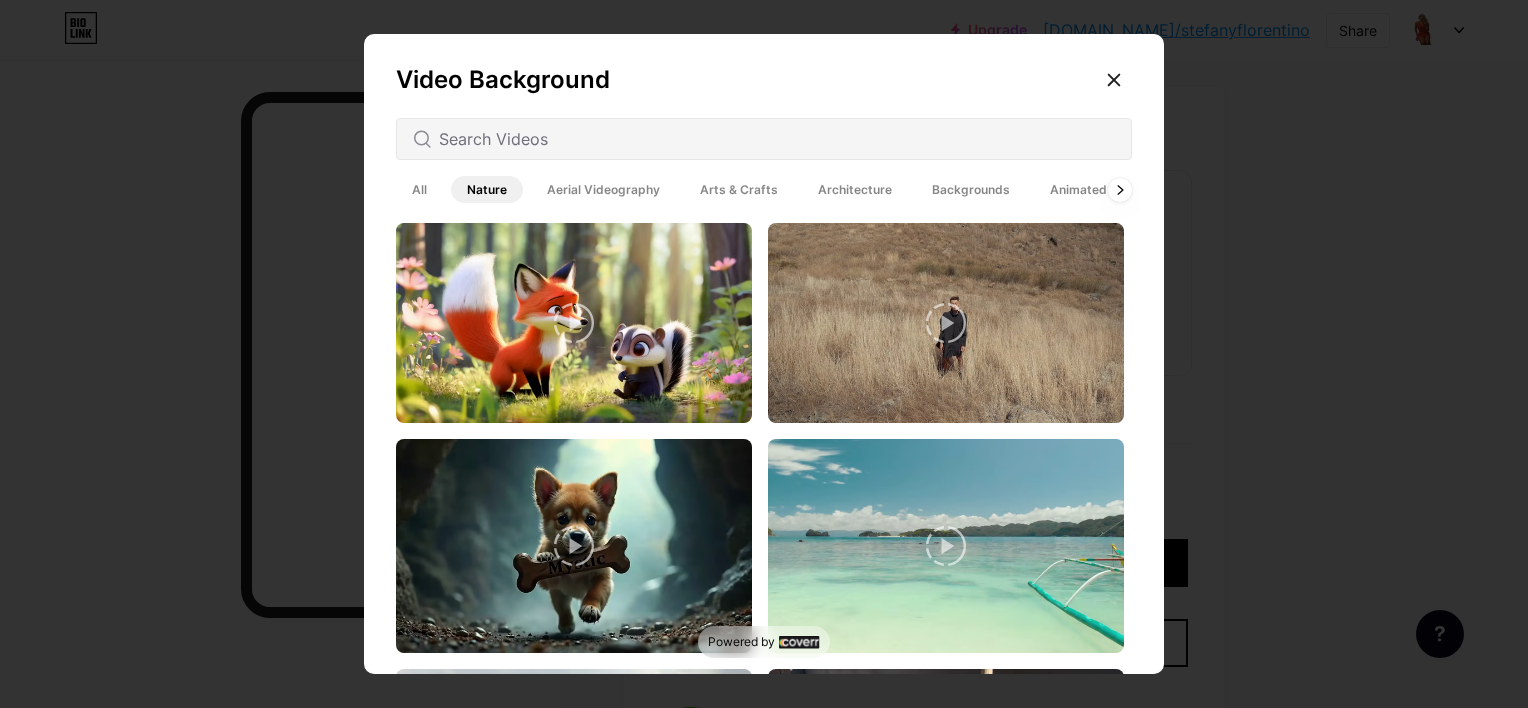 scroll, scrollTop: 402, scrollLeft: 0, axis: vertical 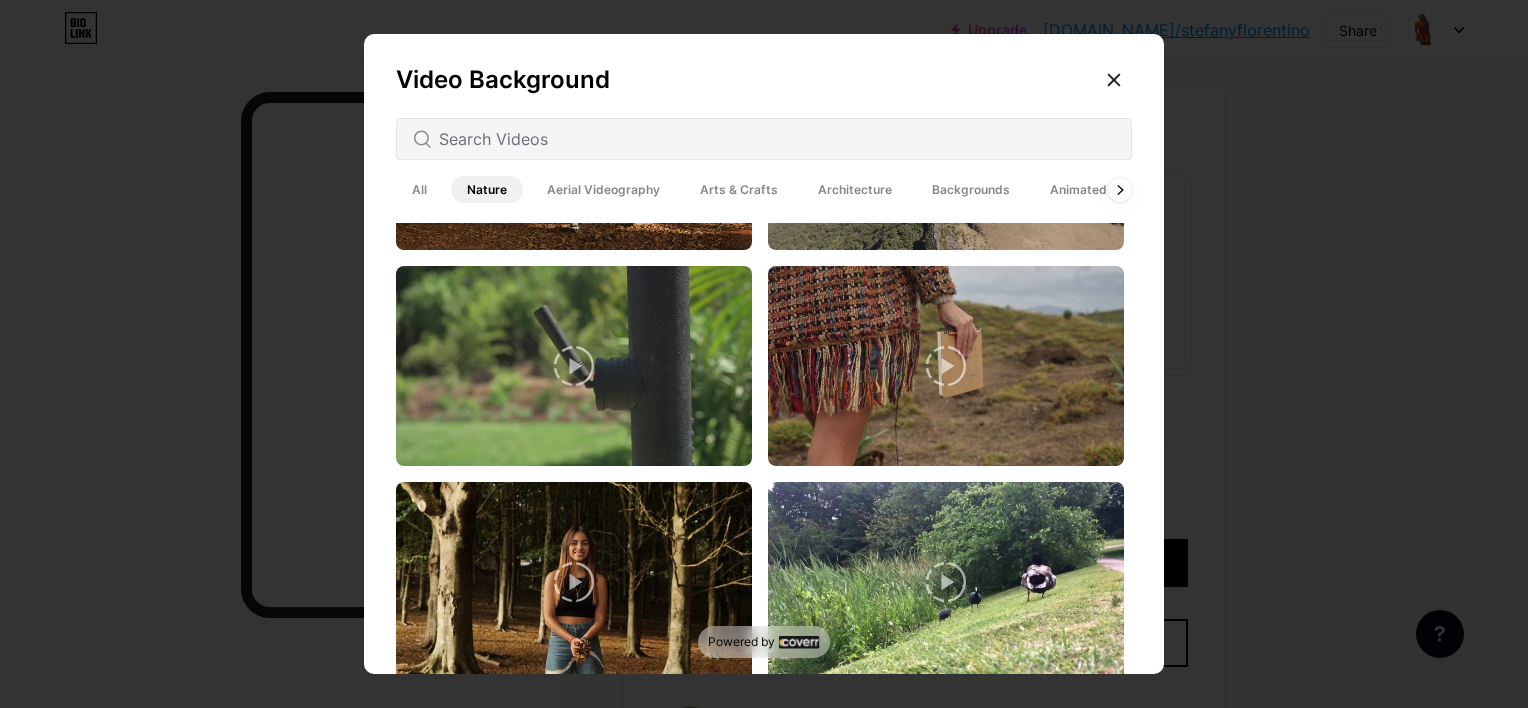 click on "All" at bounding box center (419, 189) 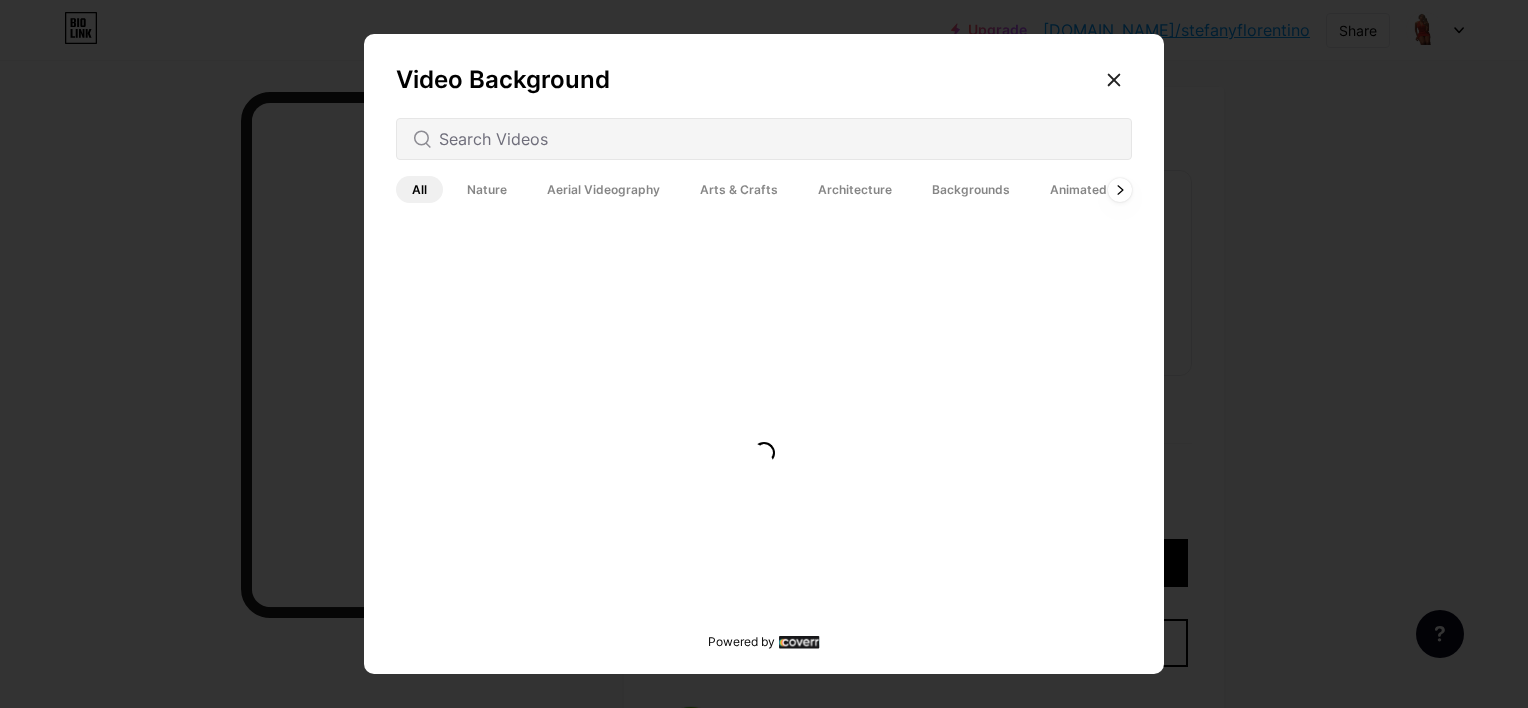 scroll, scrollTop: 0, scrollLeft: 0, axis: both 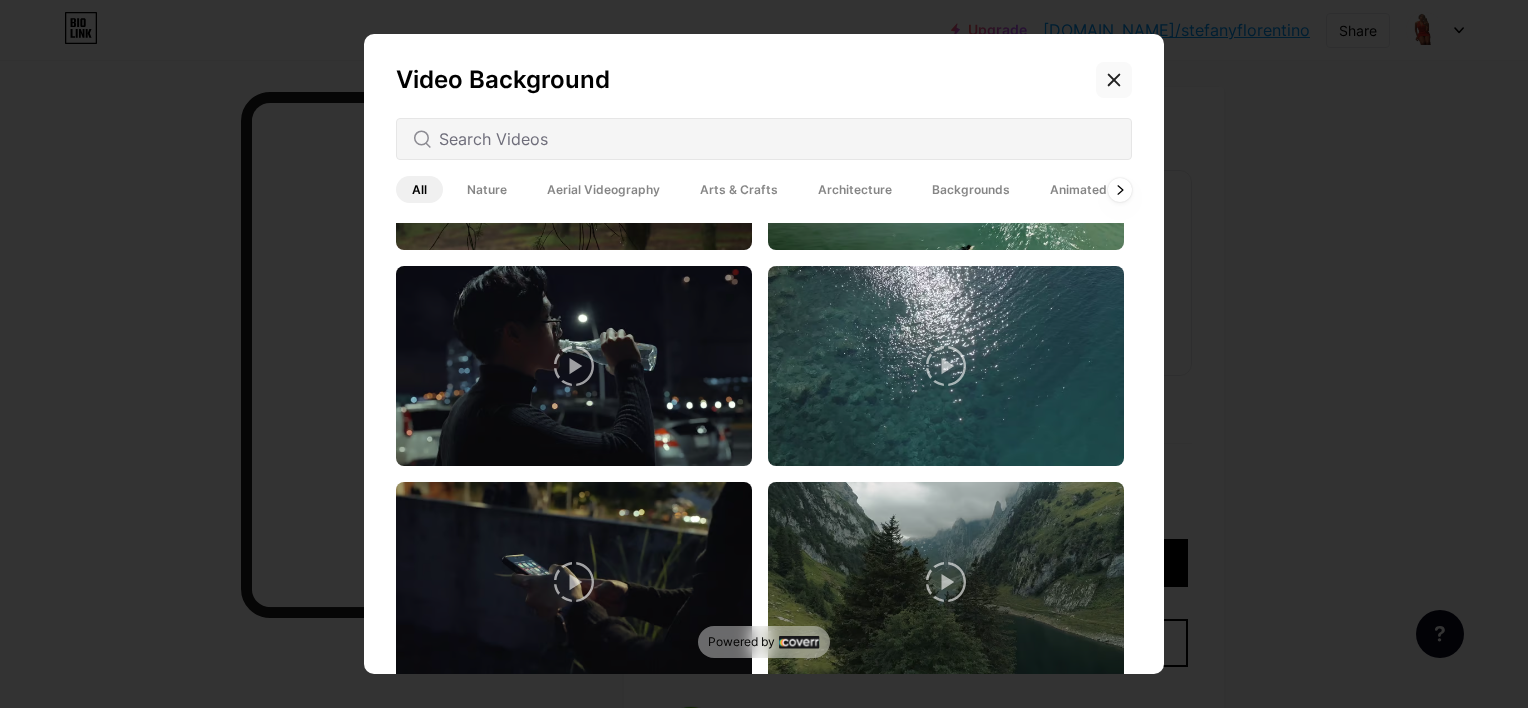 click 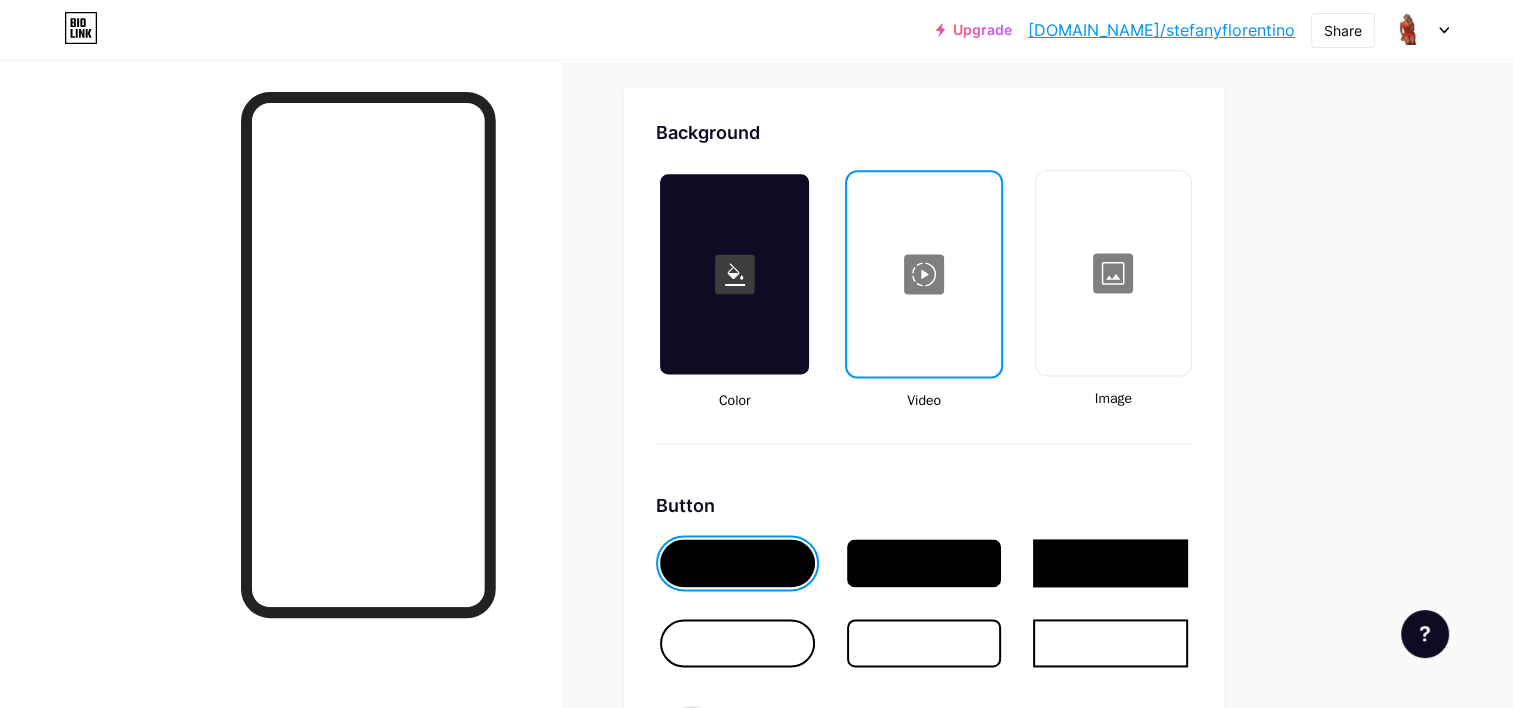 click at bounding box center (1113, 273) 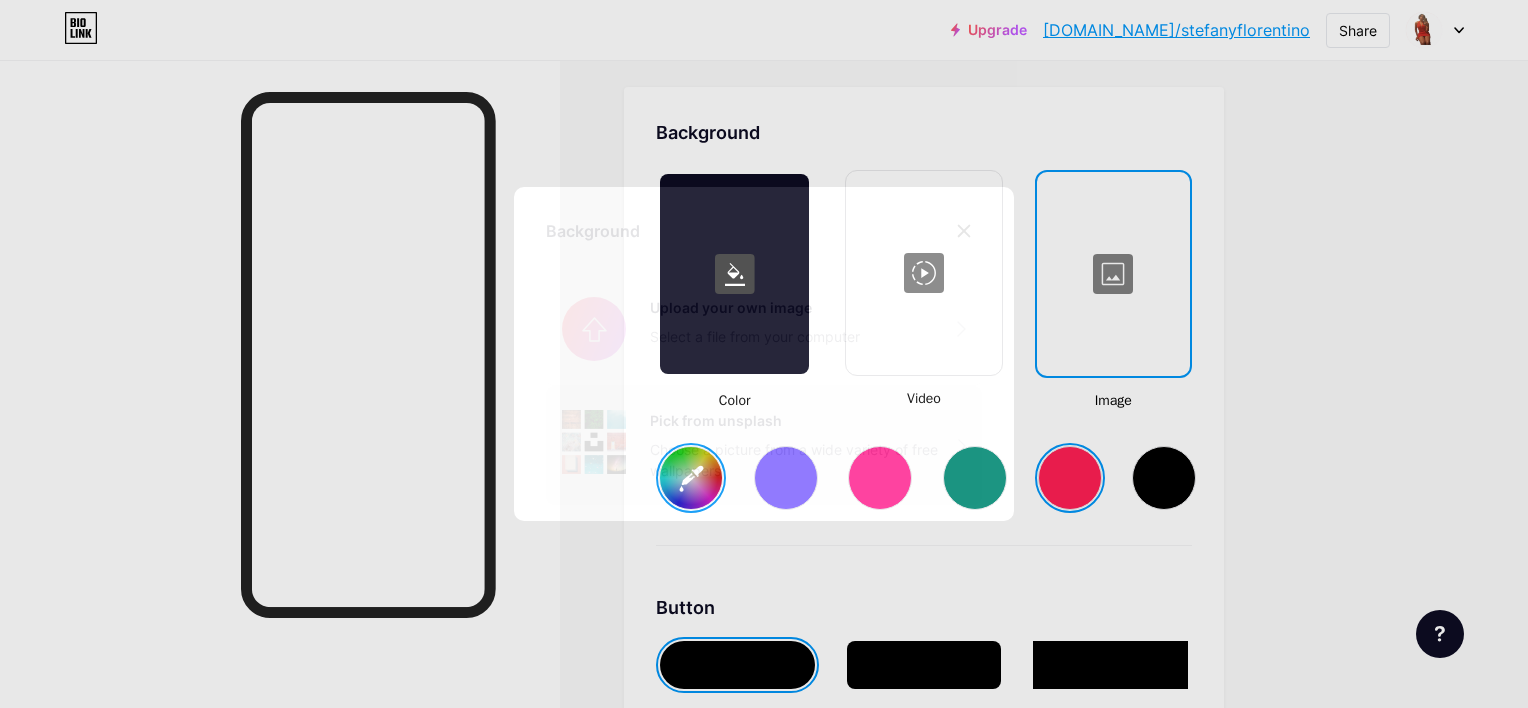 click on "Choose a picture from a wide variety of
free wallpapers" at bounding box center (804, 460) 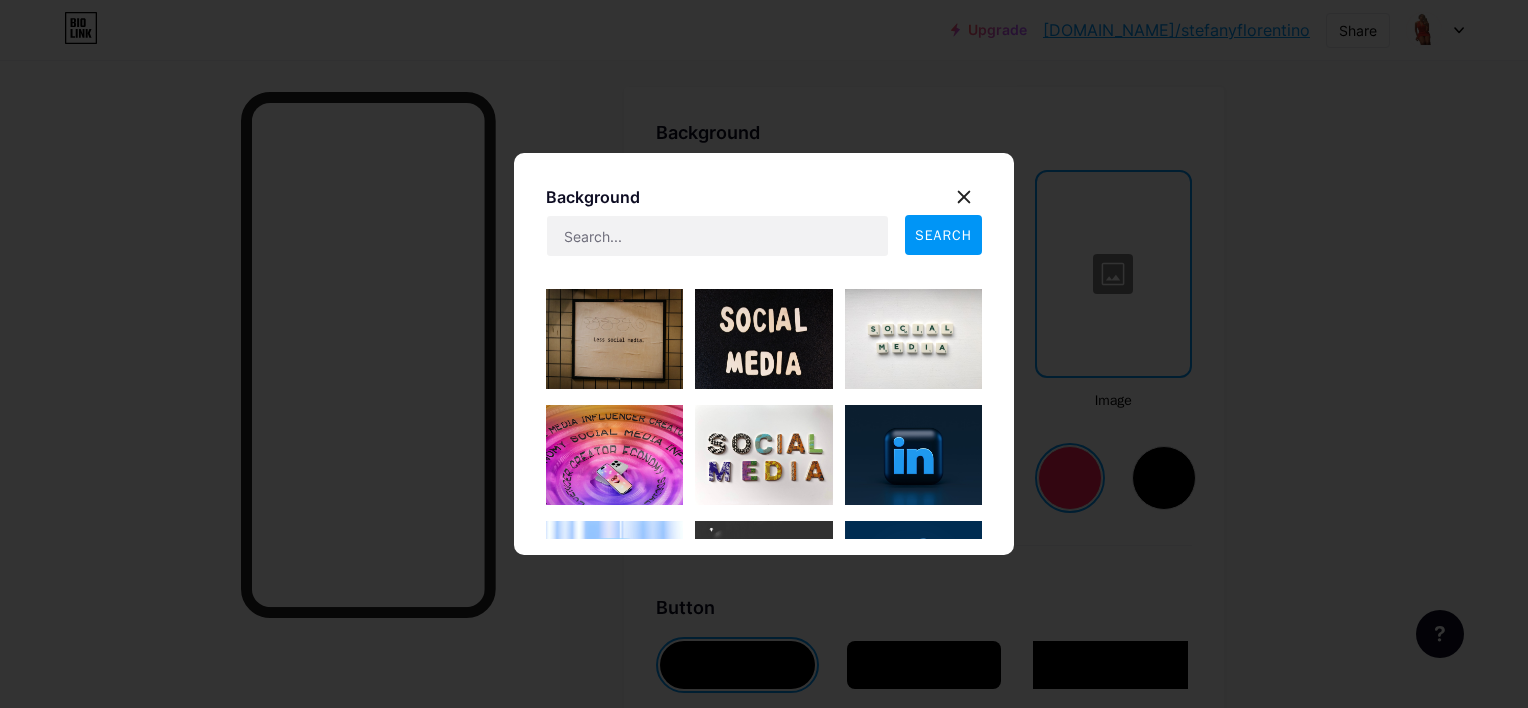 scroll, scrollTop: 218, scrollLeft: 0, axis: vertical 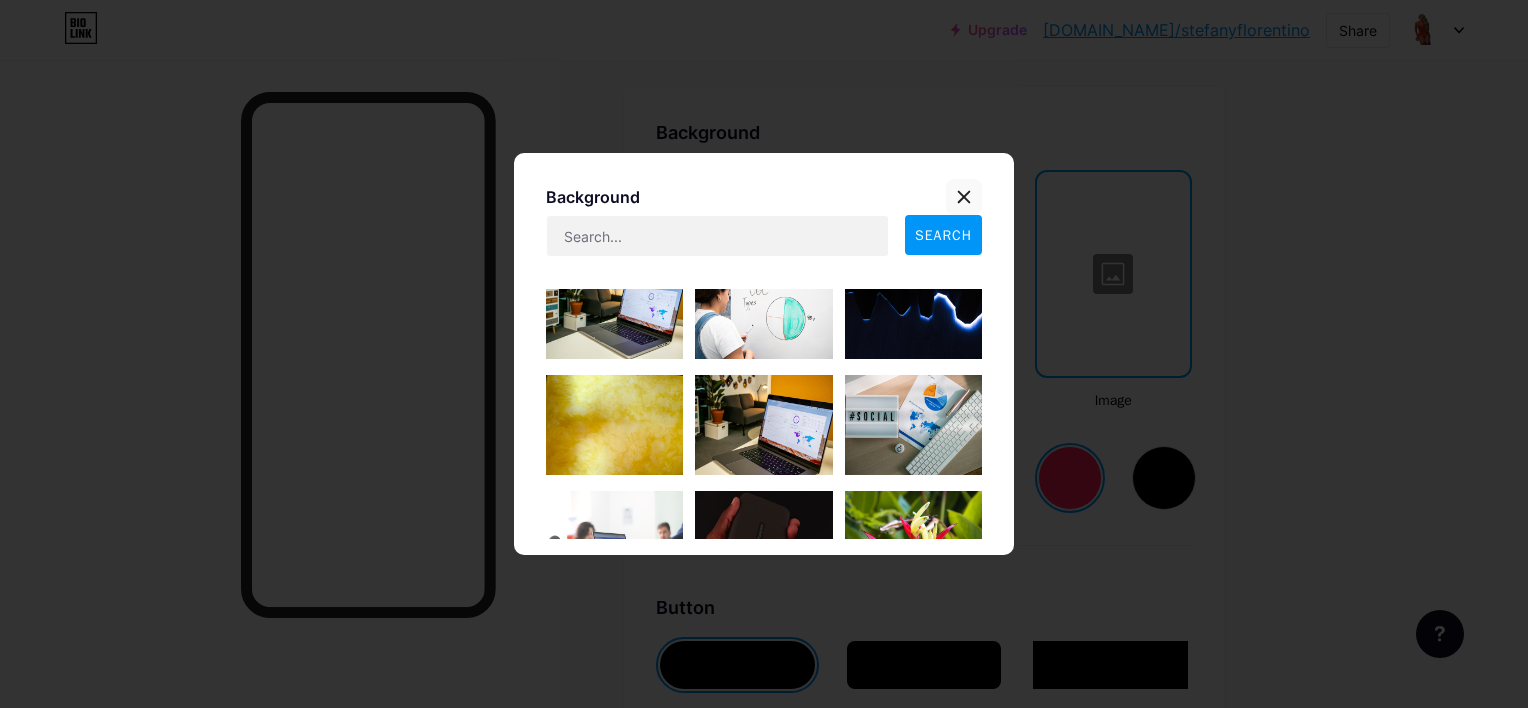 click 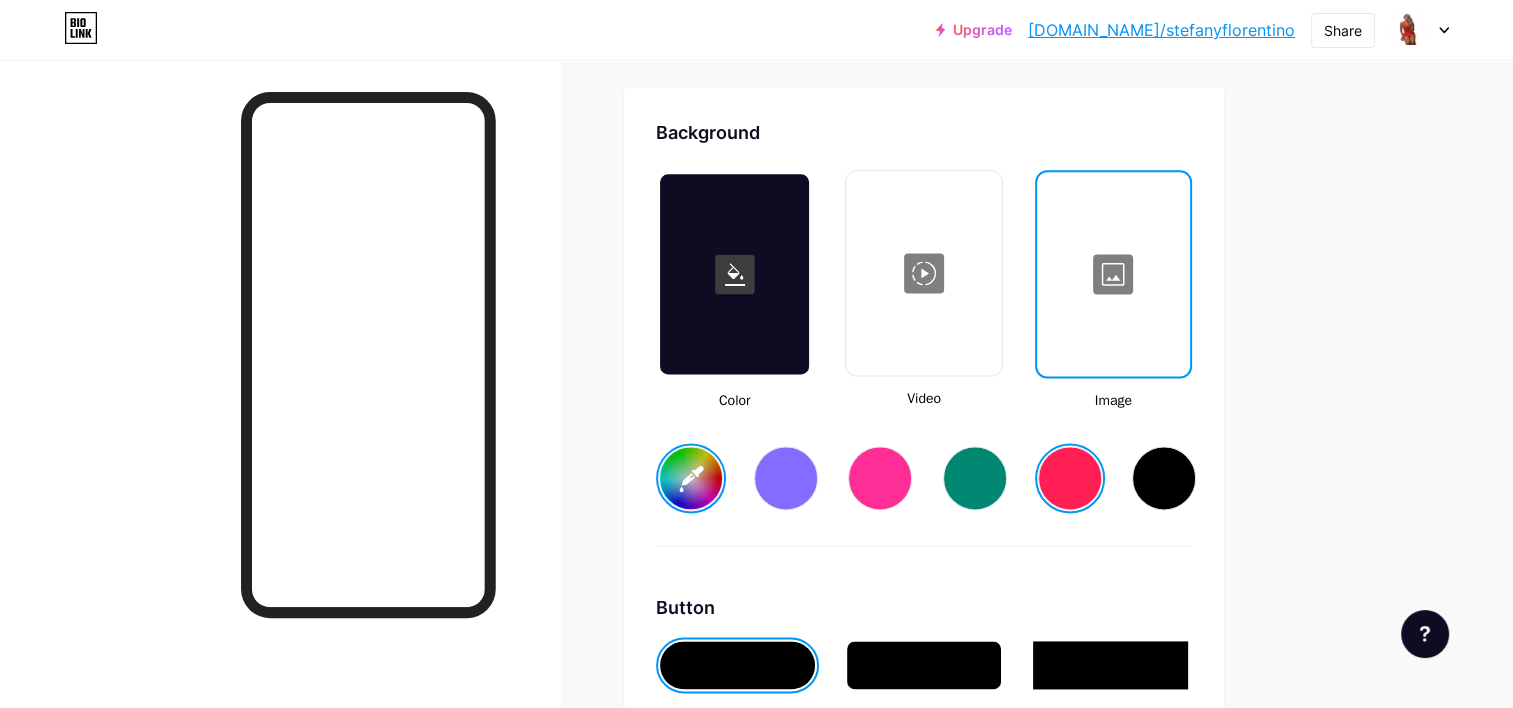 click at bounding box center (923, 273) 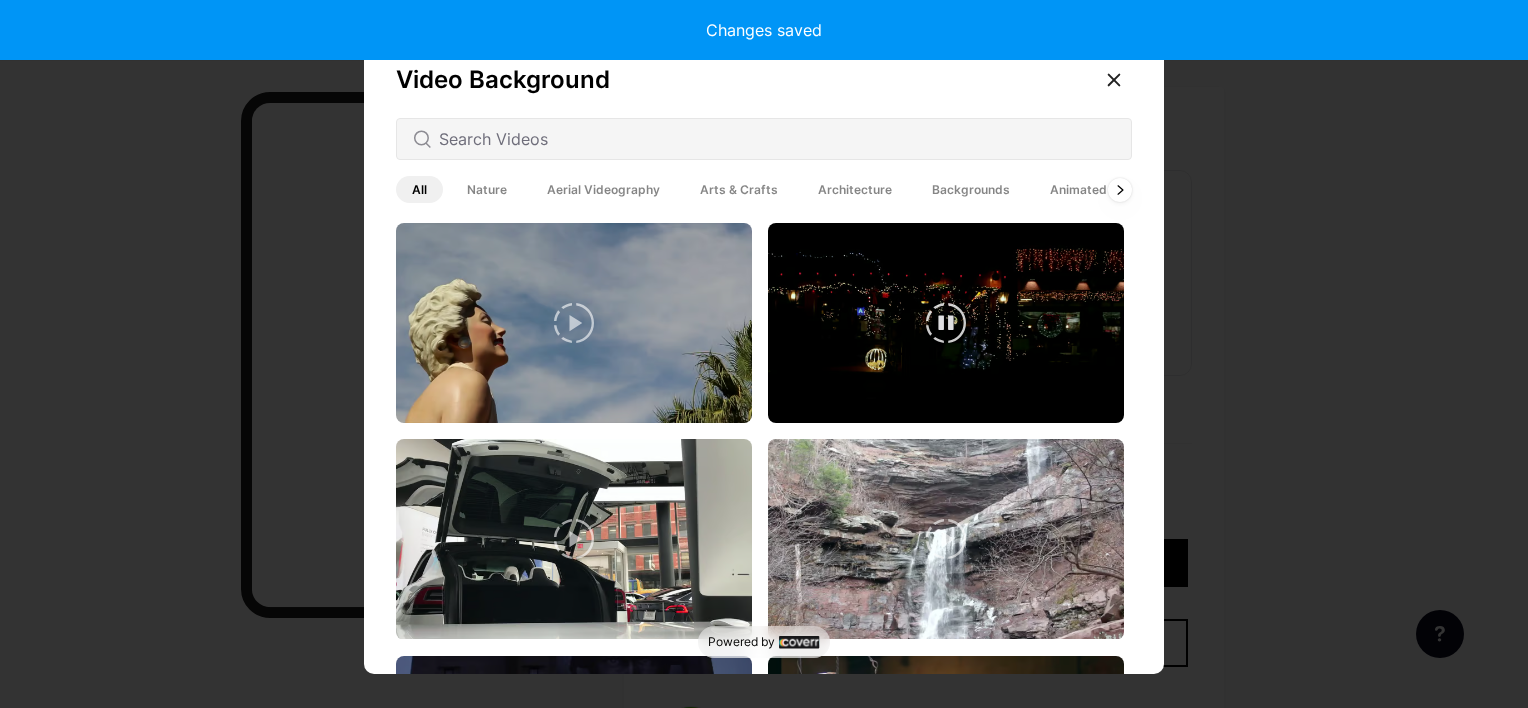 type on "#000000" 